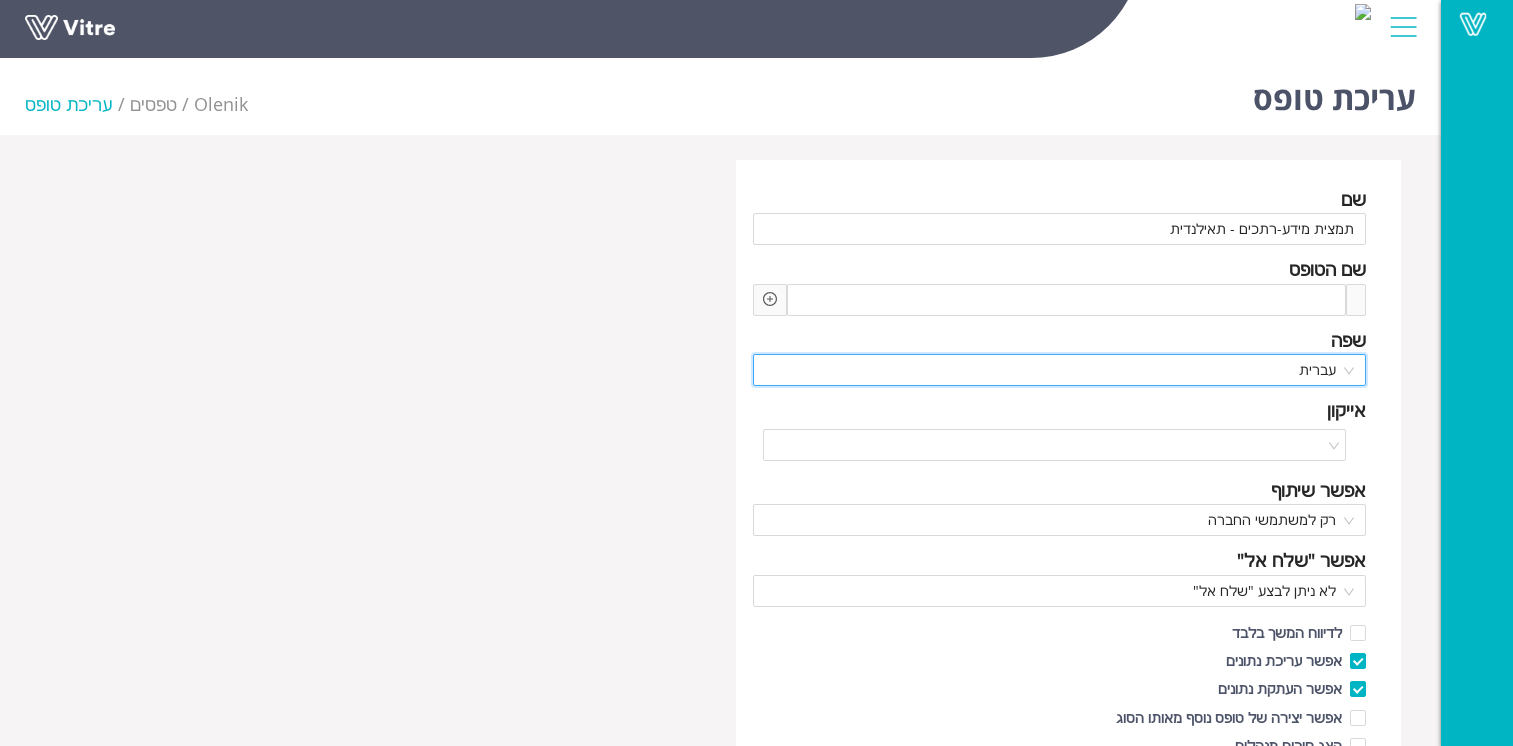 scroll, scrollTop: 0, scrollLeft: 0, axis: both 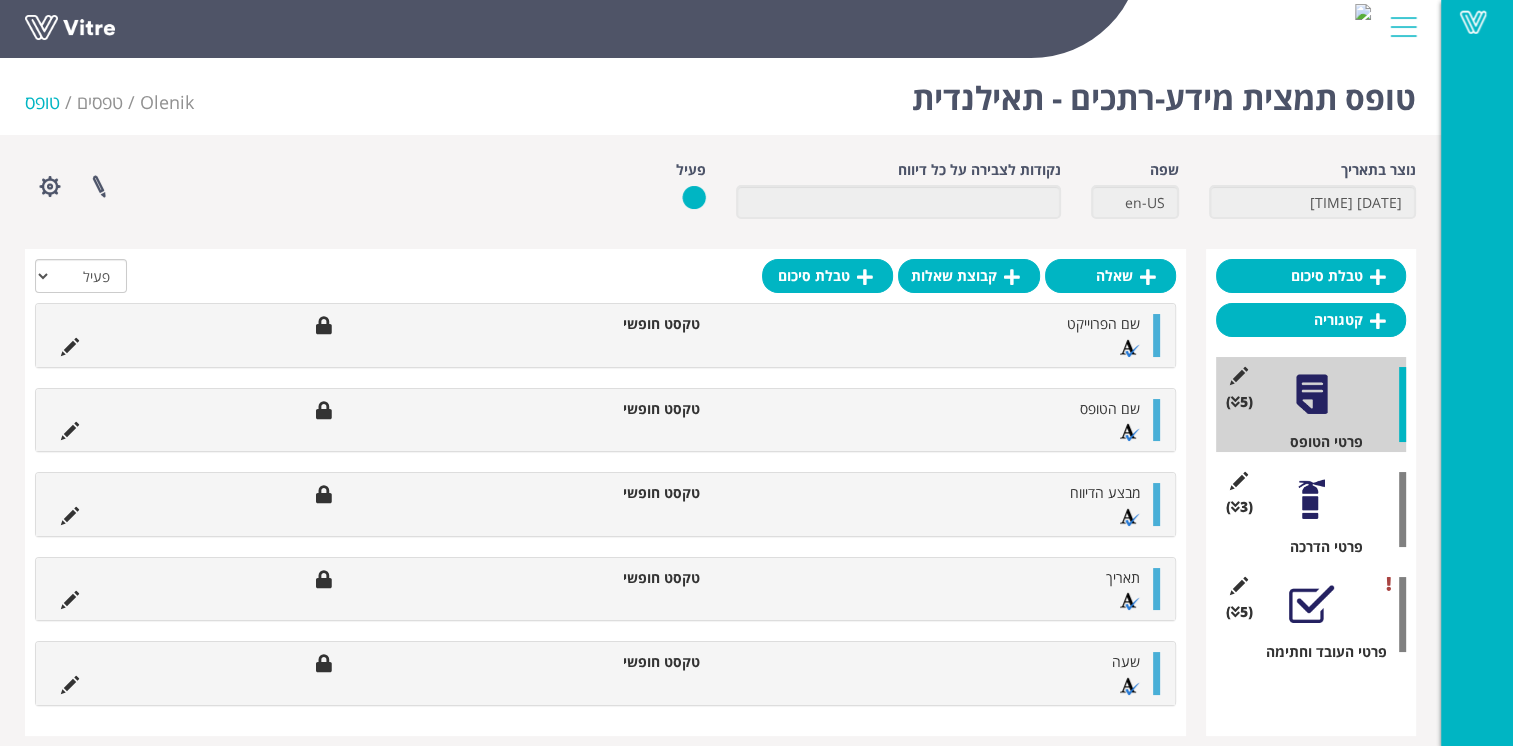 click on "(5 ) פרטי העובד וחתימה" at bounding box center [1311, 614] 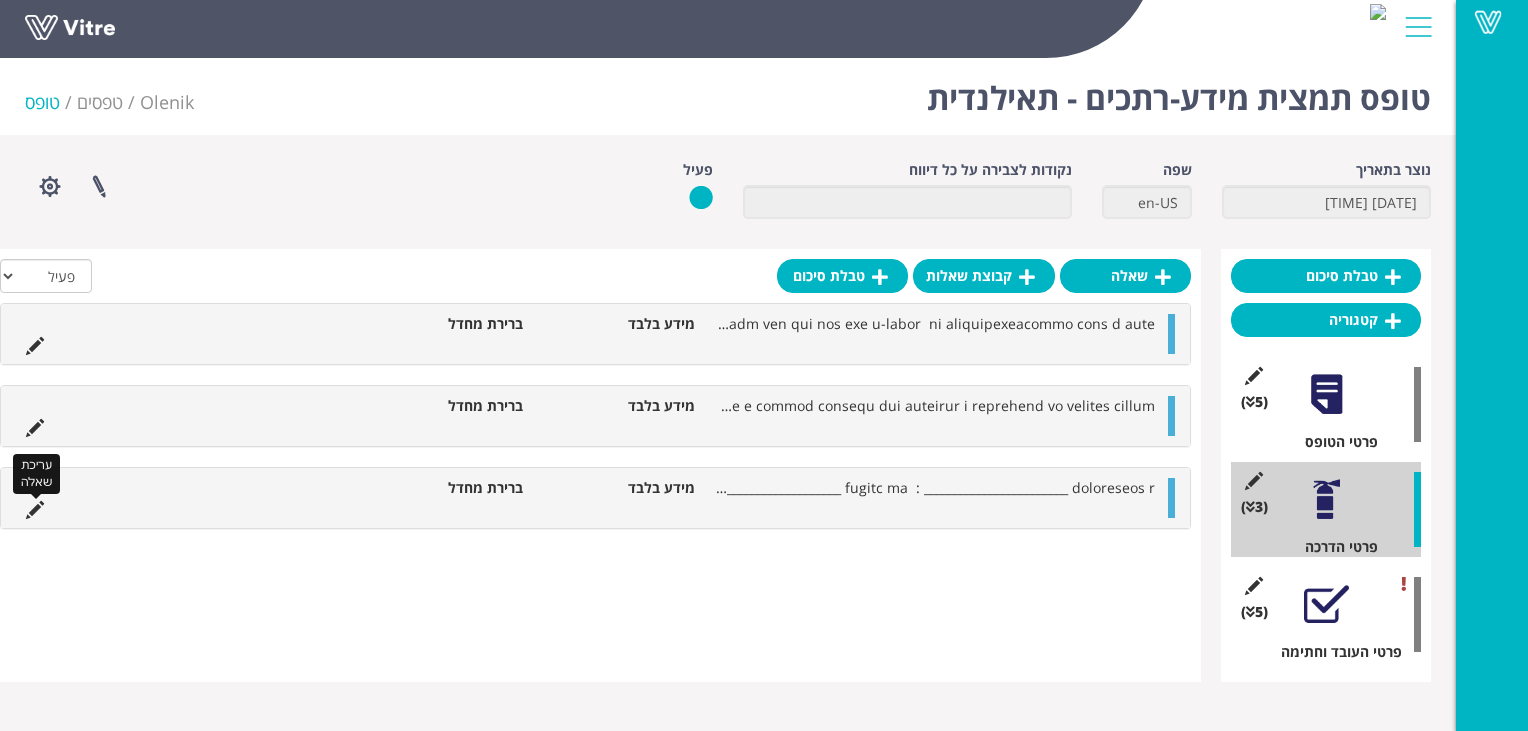 click at bounding box center (35, 510) 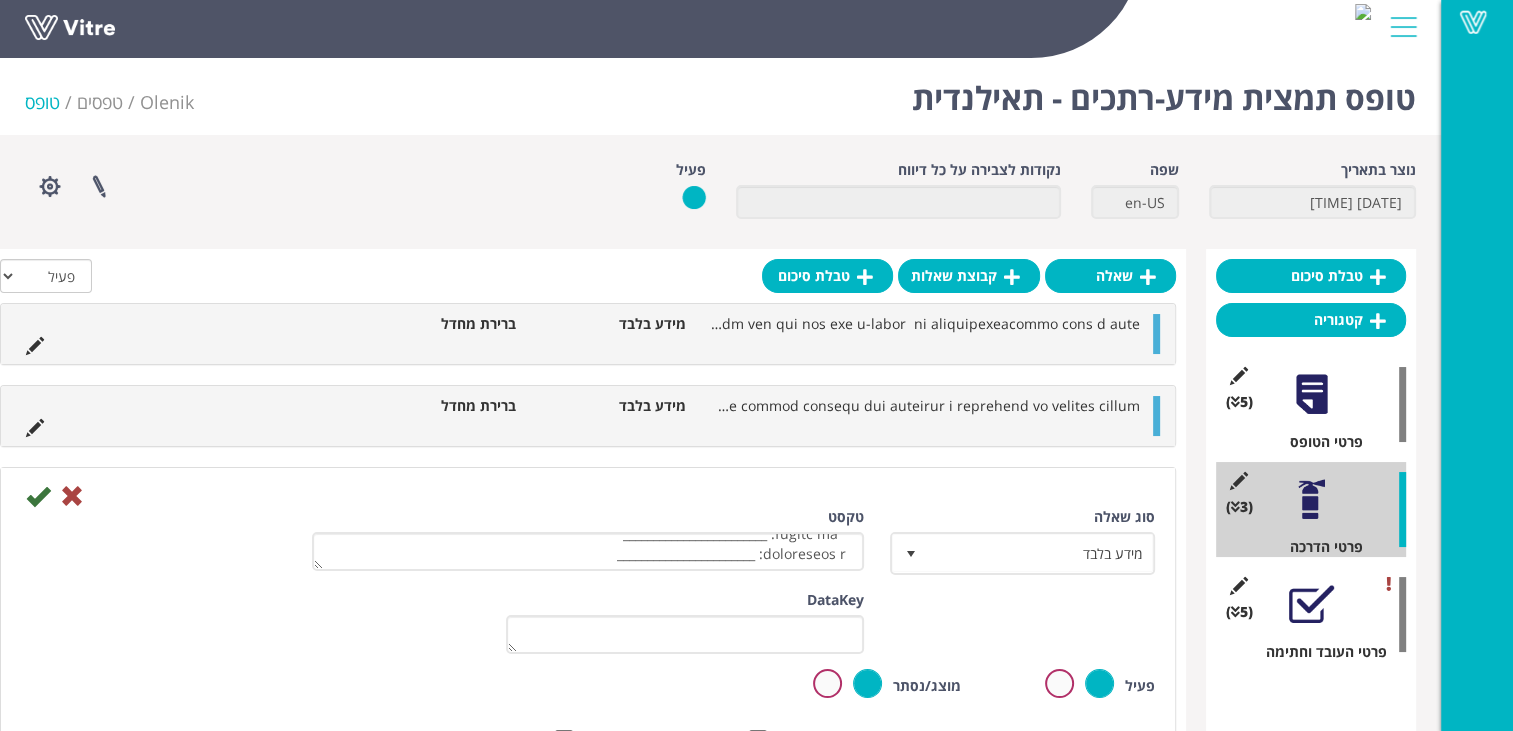 scroll, scrollTop: 136, scrollLeft: 0, axis: vertical 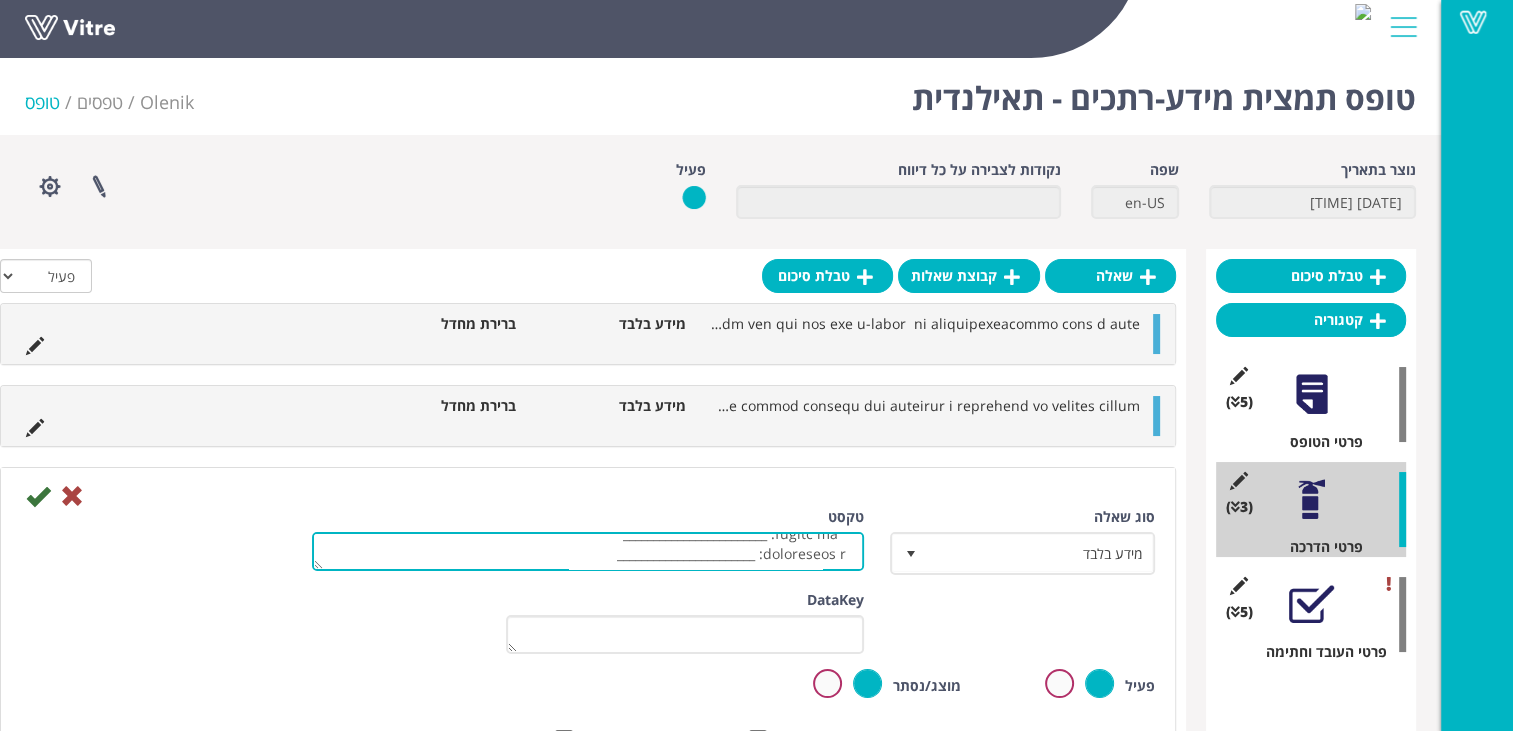 drag, startPoint x: 858, startPoint y: 554, endPoint x: 574, endPoint y: 566, distance: 284.25342 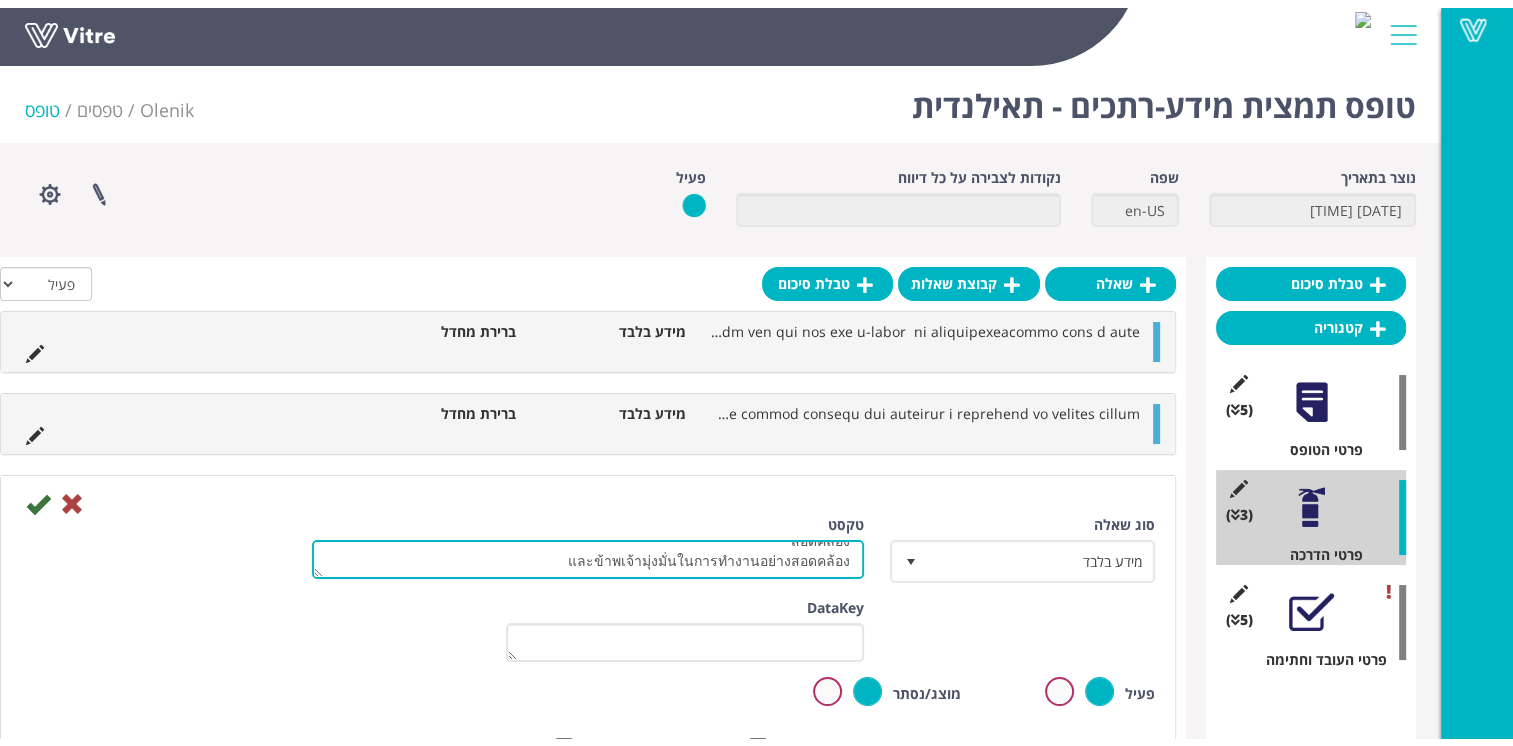 scroll, scrollTop: 136, scrollLeft: 0, axis: vertical 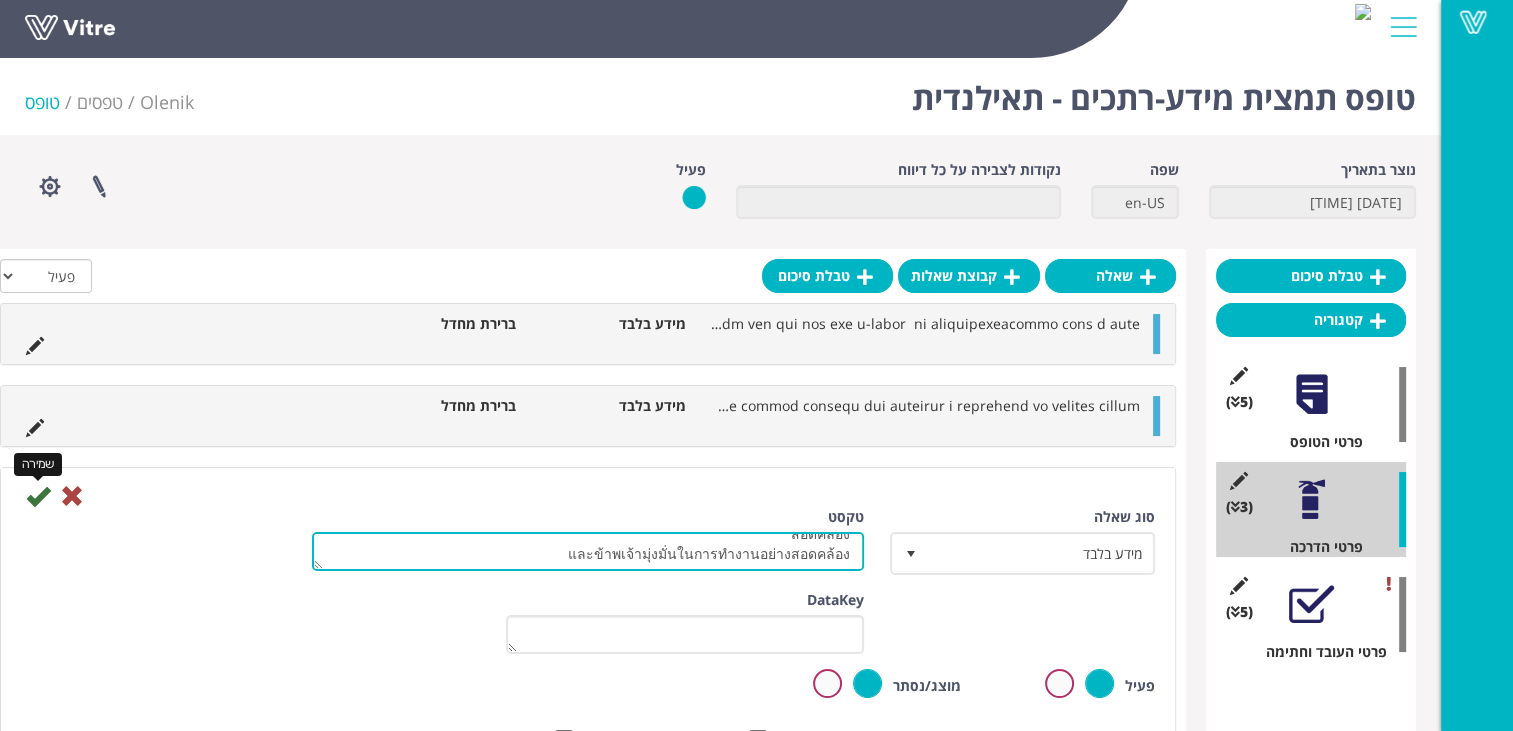 type on "คำประกาศของพนักงาน
ด้วยประการนี้ ข้าพเจ้ารับทราบเอกสารข้อมูลอันตรายในอาชีพสำหรับช่างเชื่อม และข้าพเจ้าเข้าใจคำแนะนำอย่างชัดเจน
ด้วยประการนี้ ข้าพเจ้าขอยืนยันว่าได้รับเอกสารข้อมูลความเสี่ยงด้านอาชีพสำหรับช่างเชื่อมแล้ว และข้าพเจ้าเข้าใจคำแนะนำอย่างชัดเจน ข้าพเจ้ามุ่งมั่นในการทำงานอย่างสอดคล้อง
และข้าพเจ้ามุ่งมั่นในการทำงานอย่างสอดคล้อง" 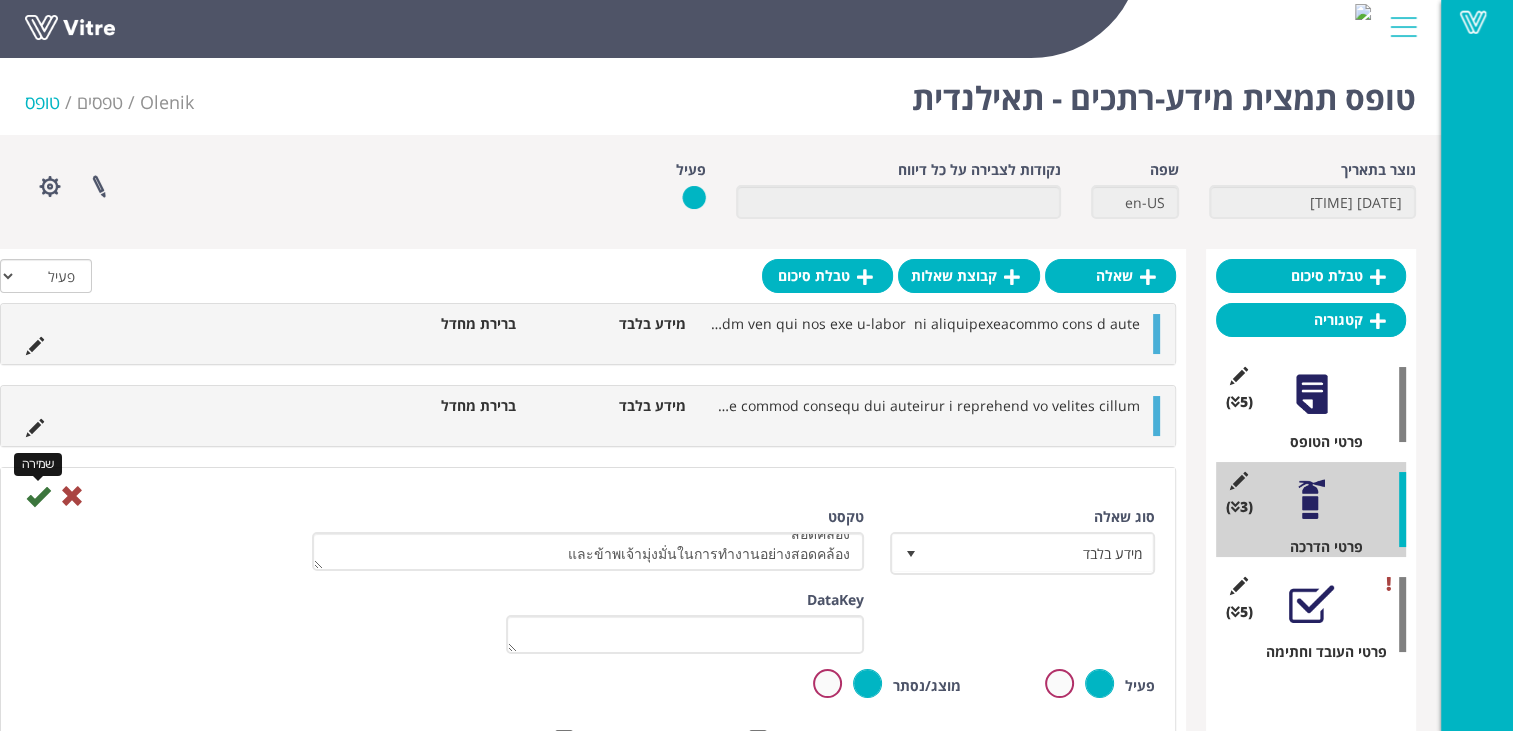 click at bounding box center [38, 496] 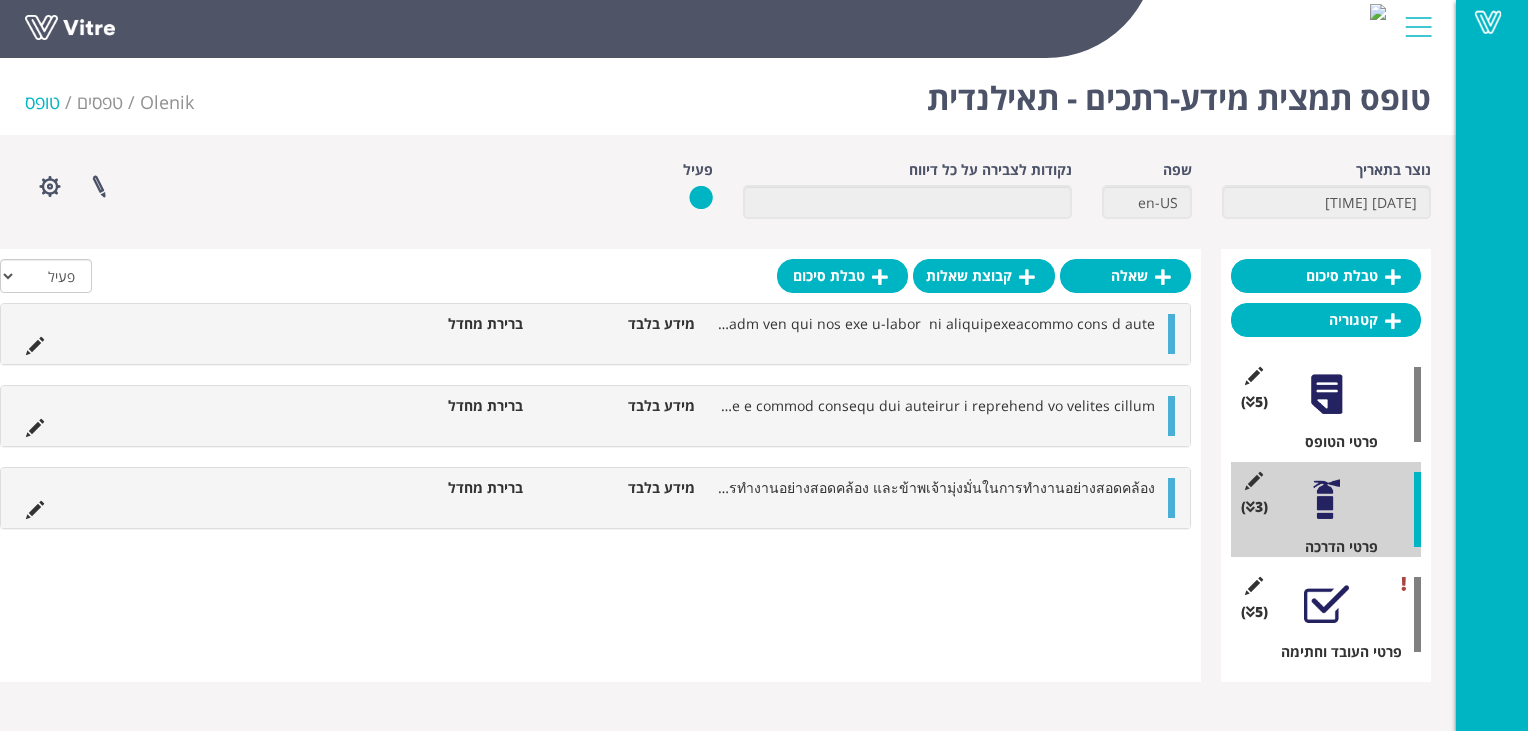 click at bounding box center [1326, 604] 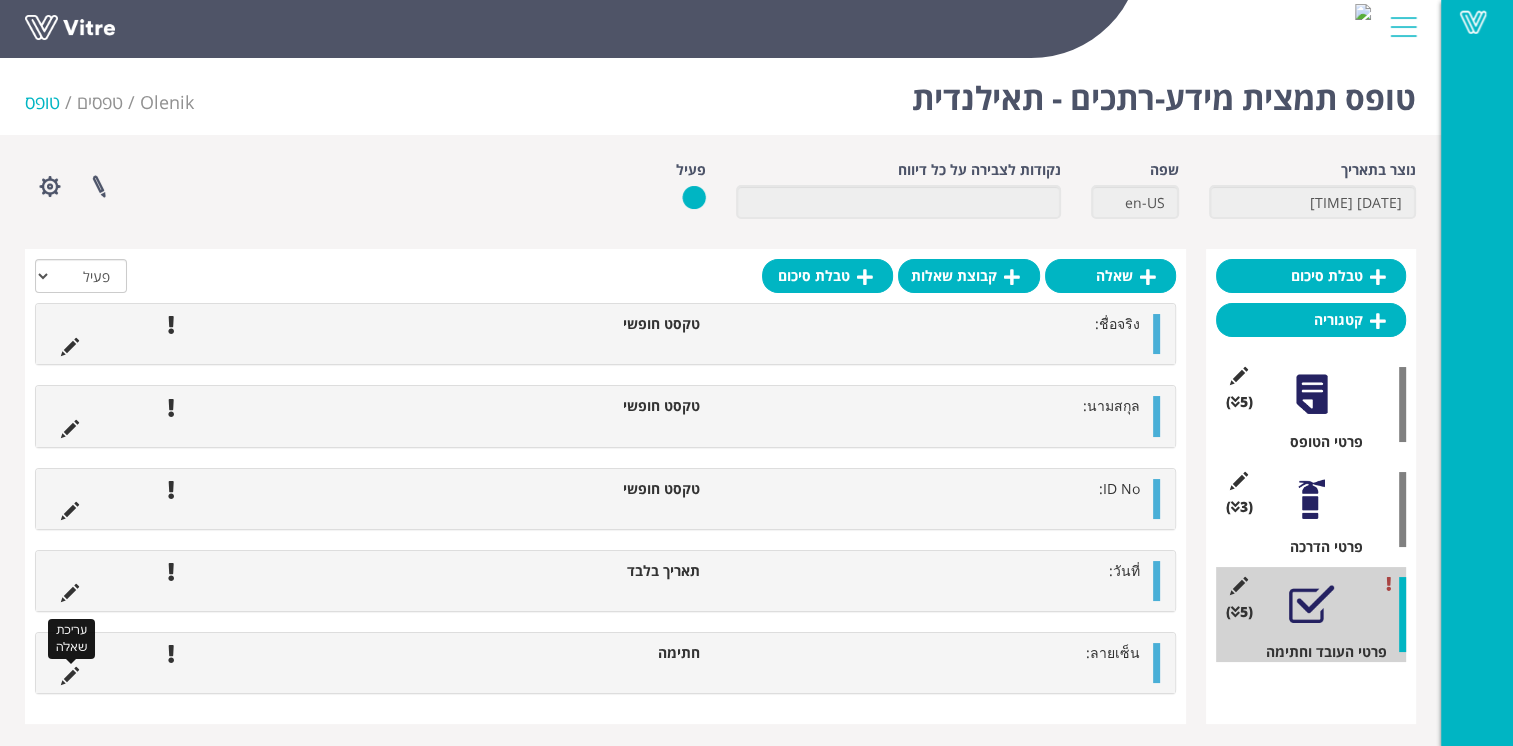 click at bounding box center (70, 676) 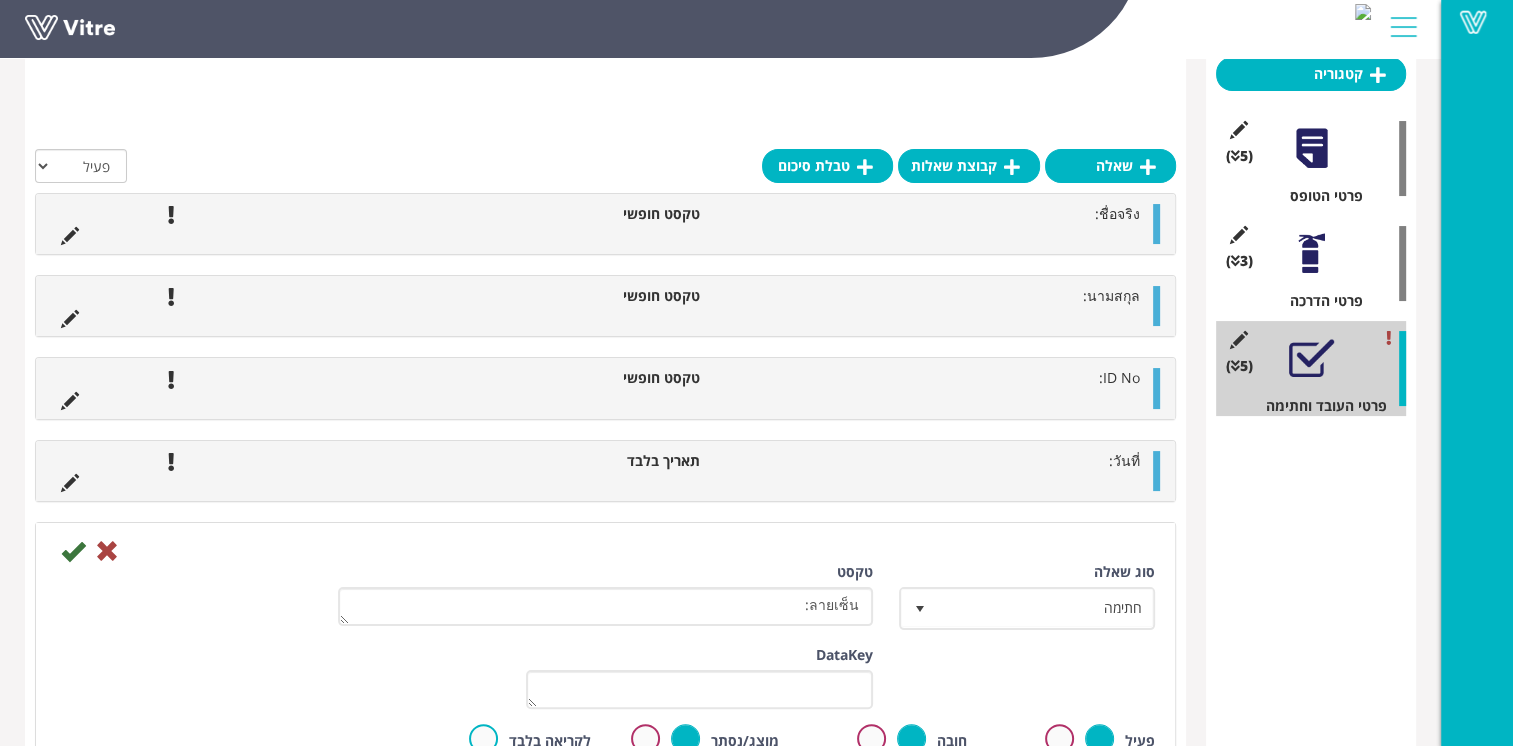 scroll, scrollTop: 300, scrollLeft: 0, axis: vertical 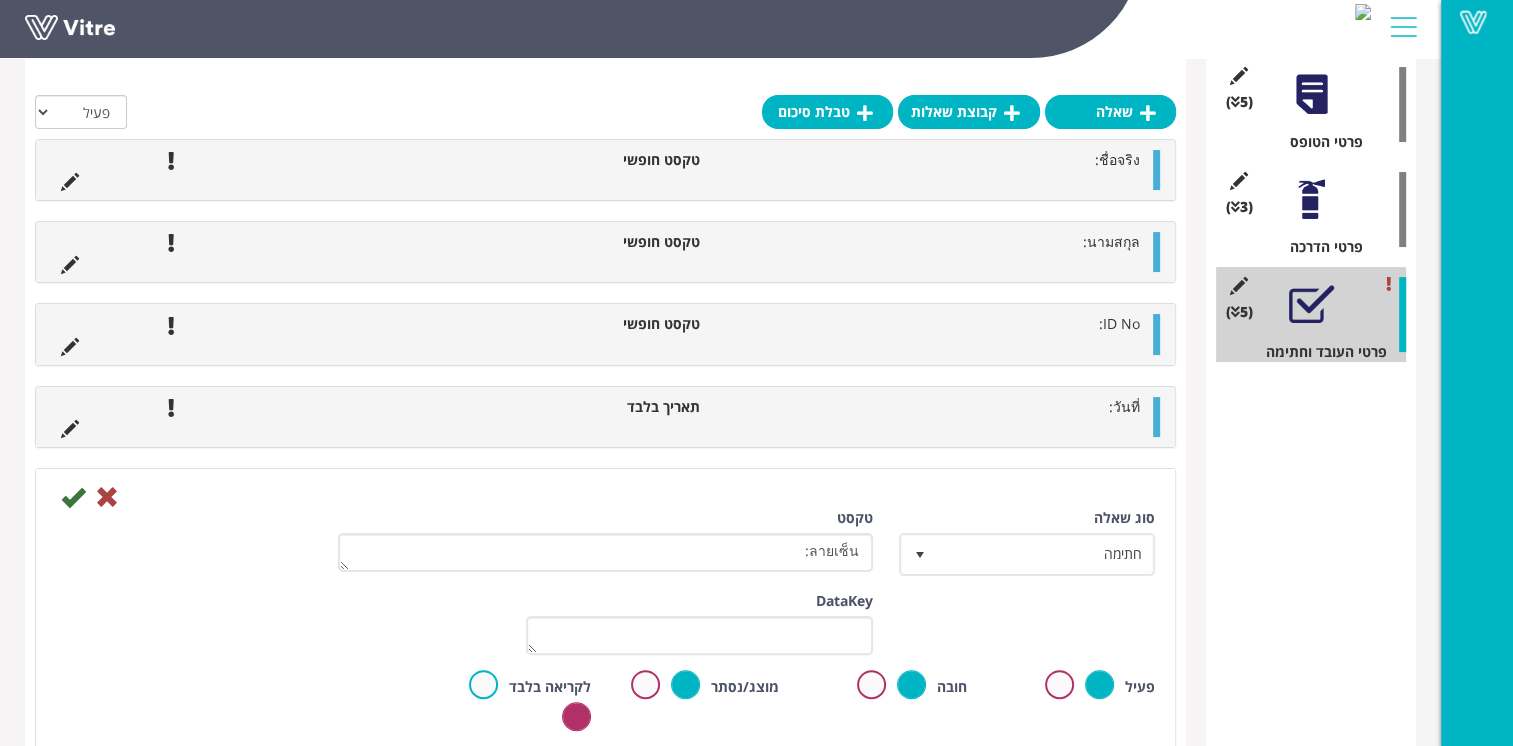 click on "תאריך בלבד" at bounding box center [628, 407] 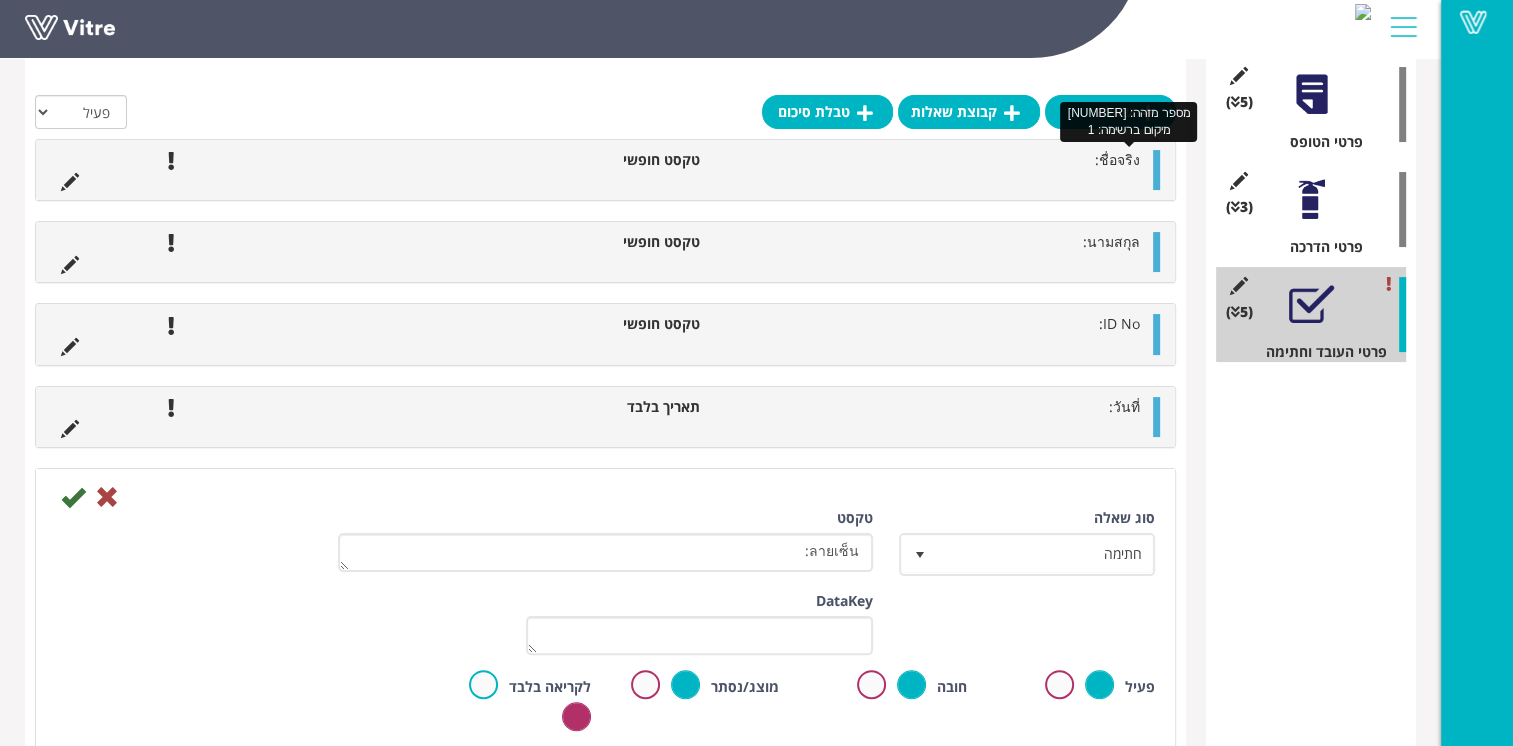 click on "ชื่อจริง:" at bounding box center (1117, 159) 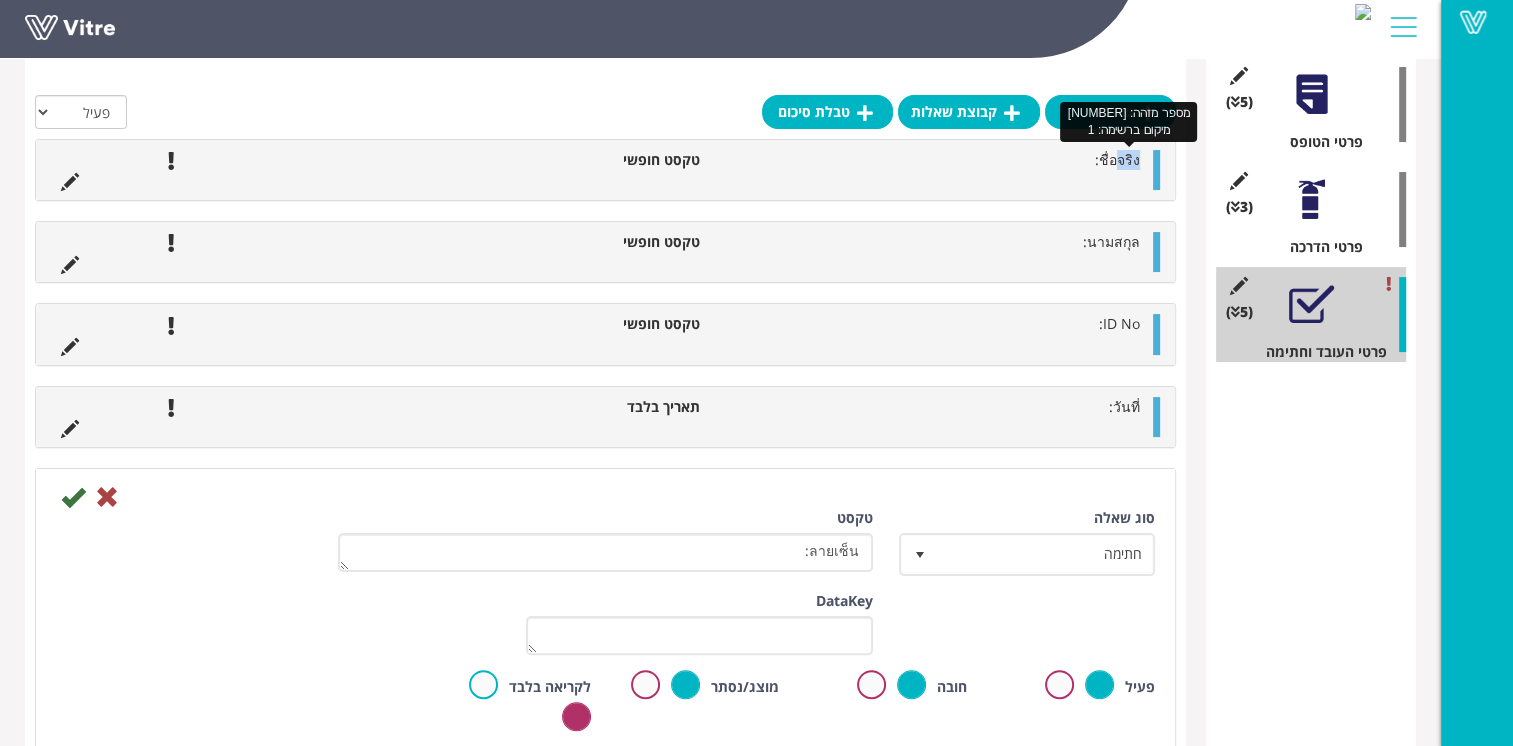 click on "ชื่อจริง:" at bounding box center [1117, 159] 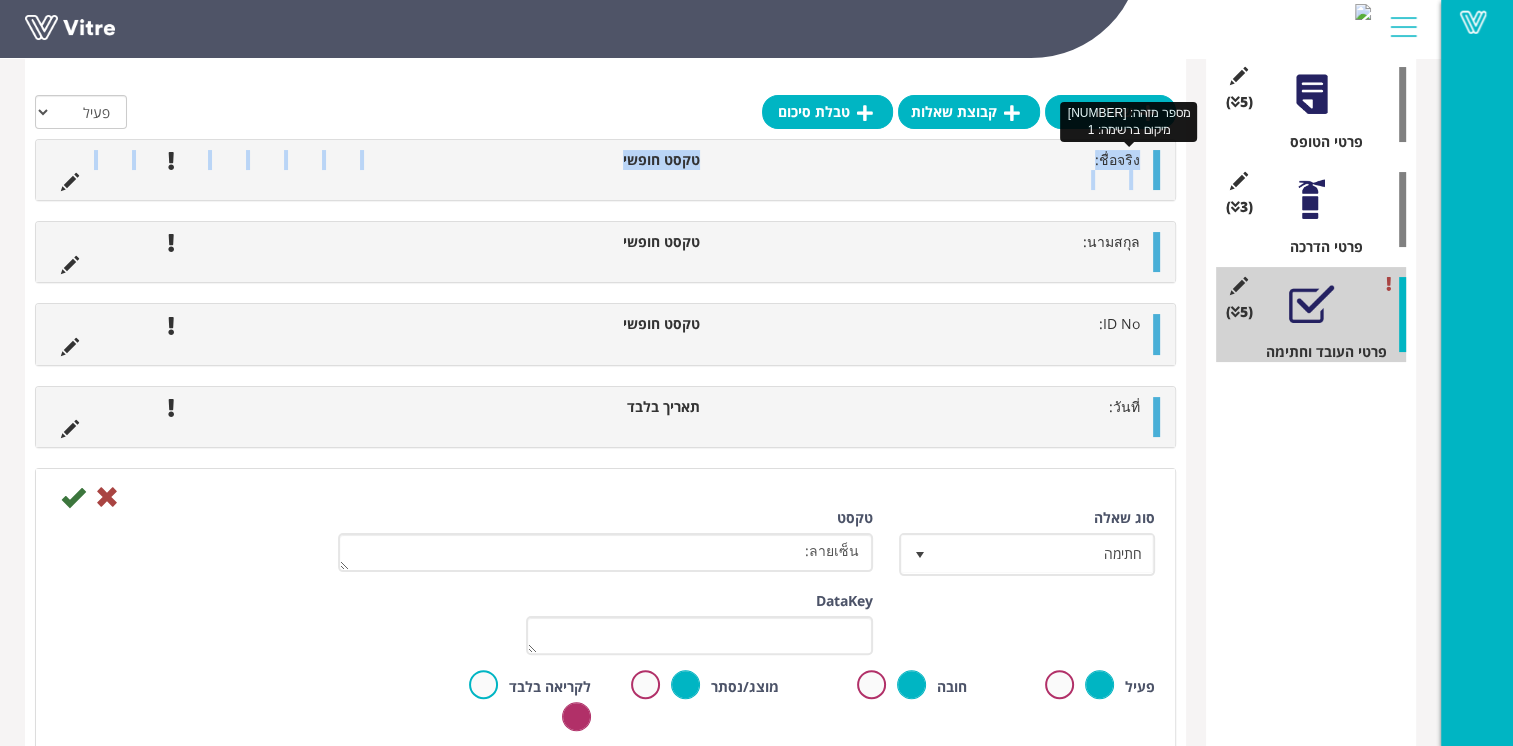 click on "ชื่อจริง:" at bounding box center [1117, 159] 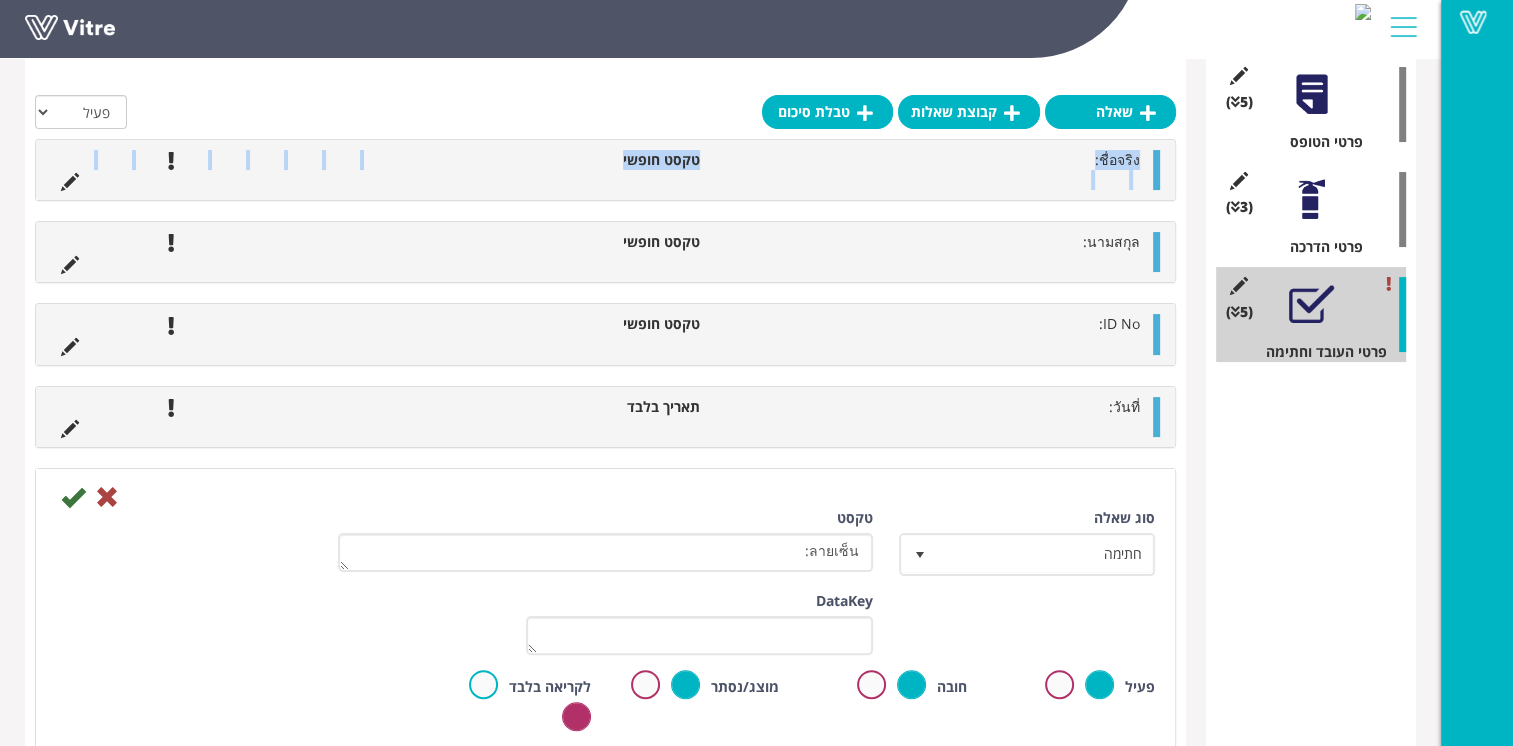 click on "ชื่อจริง:" at bounding box center [930, 160] 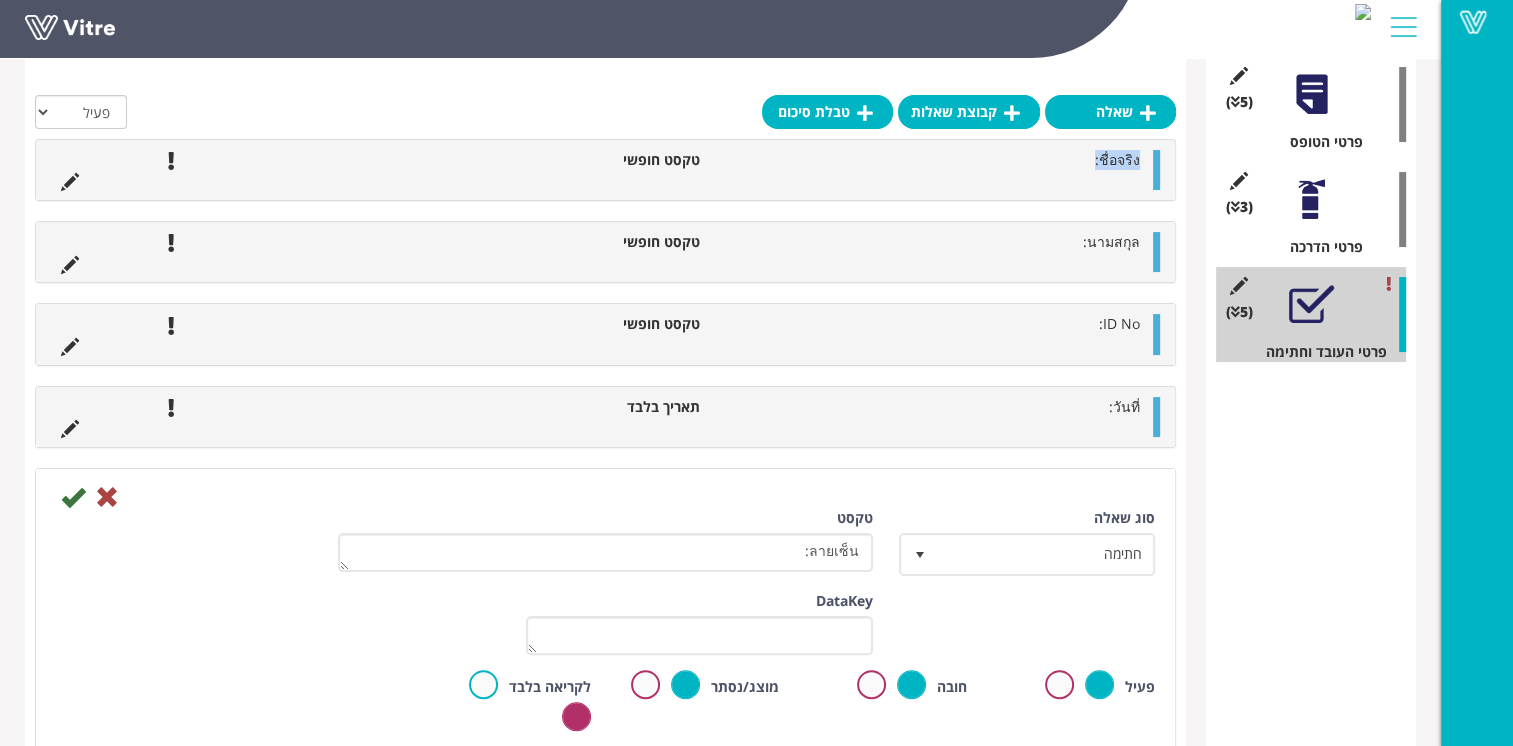 drag, startPoint x: 1144, startPoint y: 161, endPoint x: 1089, endPoint y: 156, distance: 55.226807 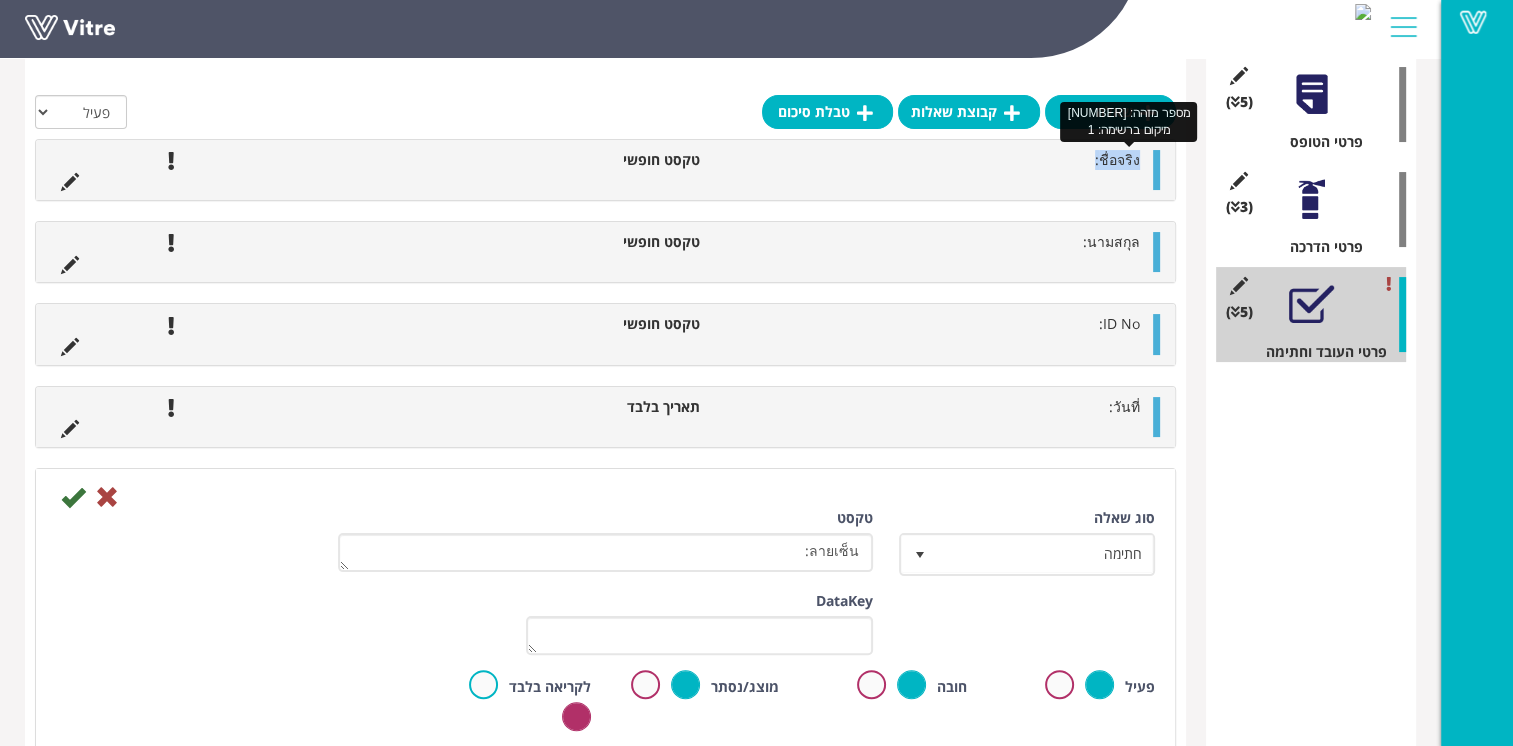 copy on "ชื่อจริง:" 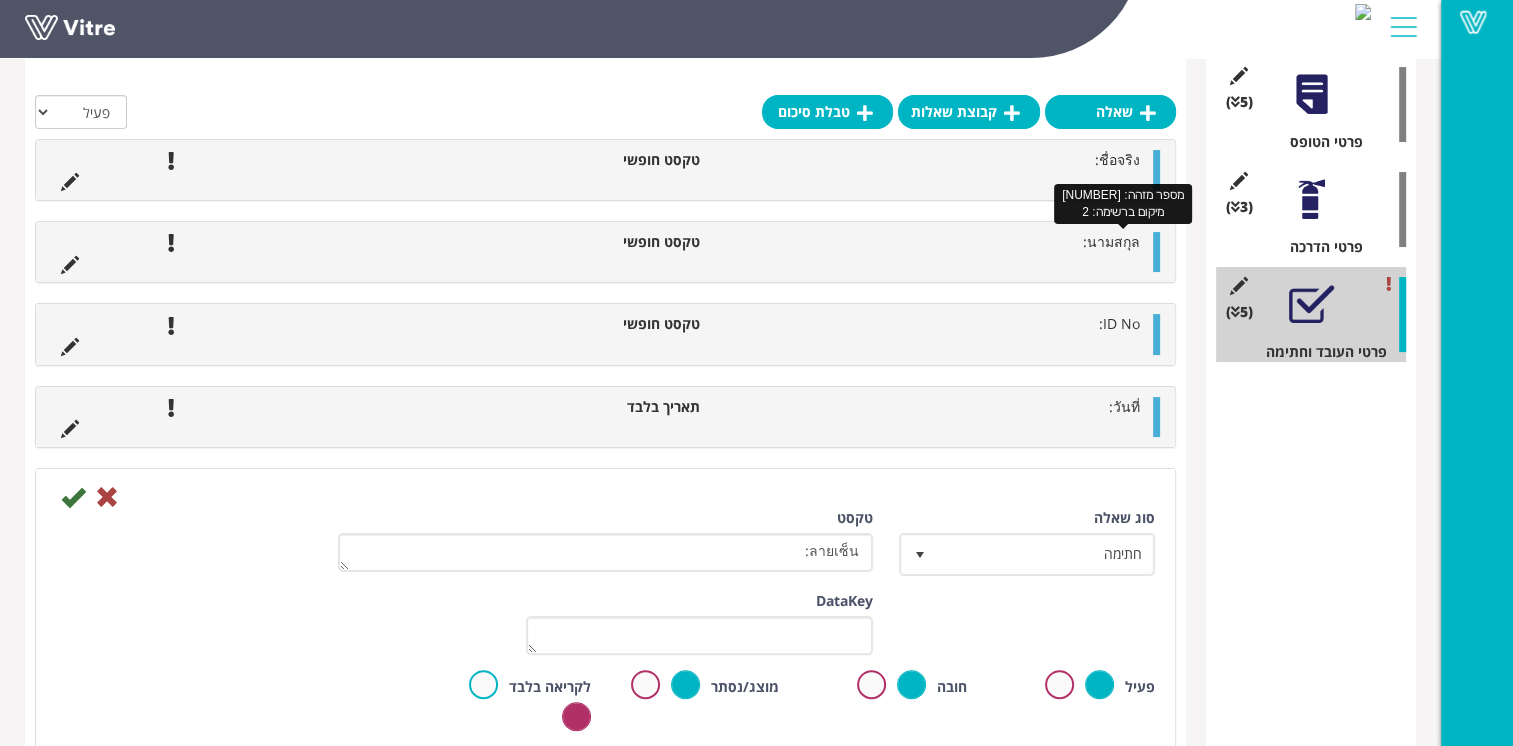 click on "นามสกุล:" at bounding box center (1111, 241) 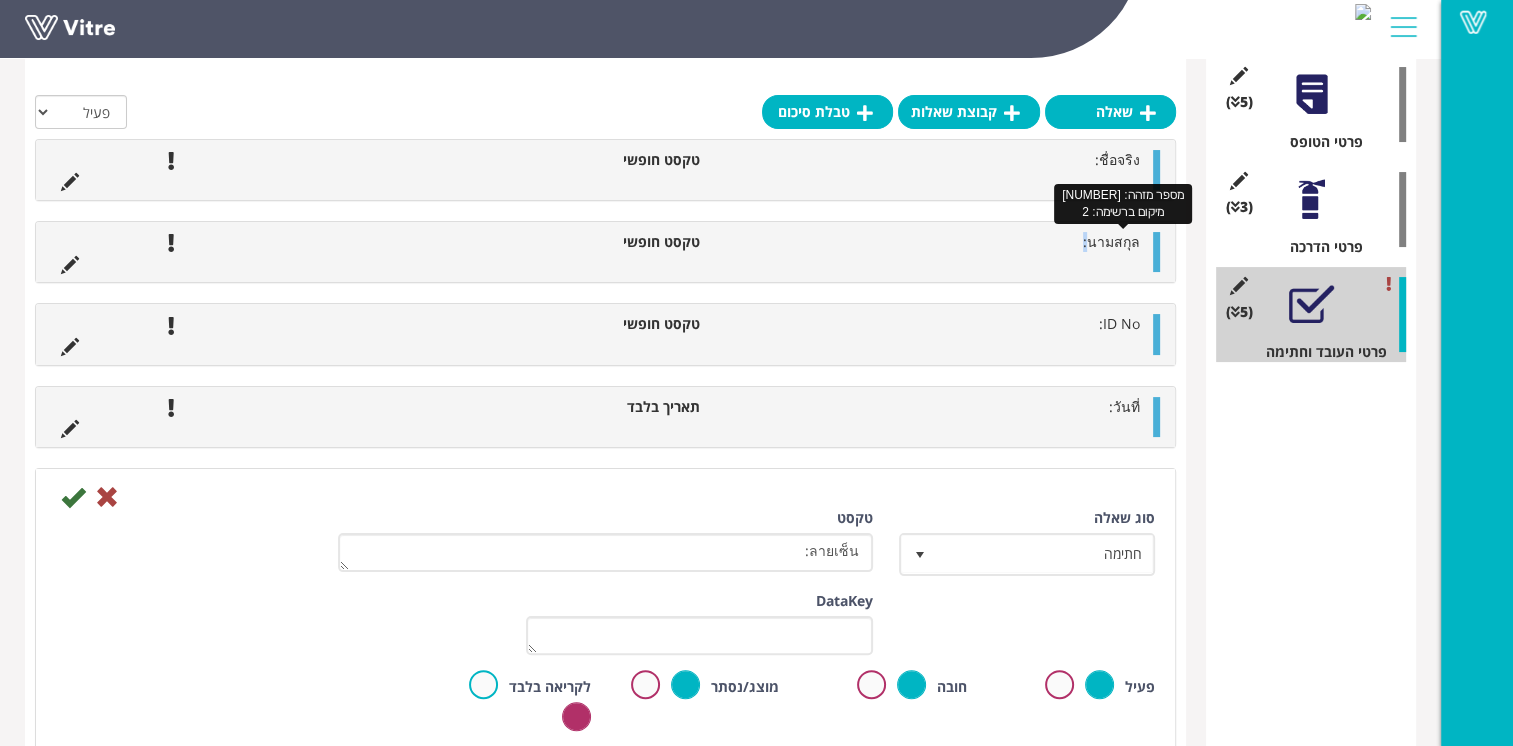 drag, startPoint x: 1081, startPoint y: 247, endPoint x: 1092, endPoint y: 250, distance: 11.401754 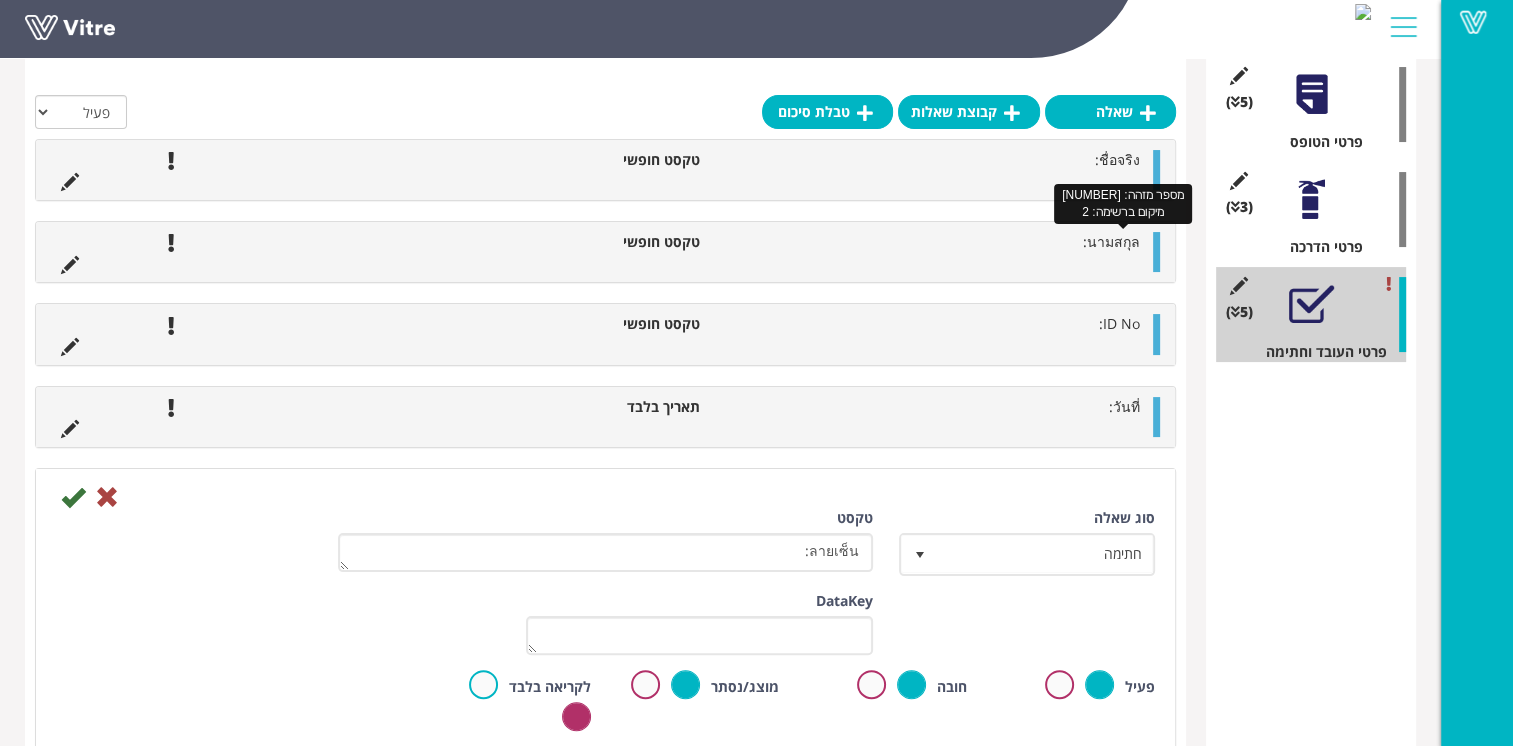 drag, startPoint x: 1092, startPoint y: 250, endPoint x: 1127, endPoint y: 242, distance: 35.902645 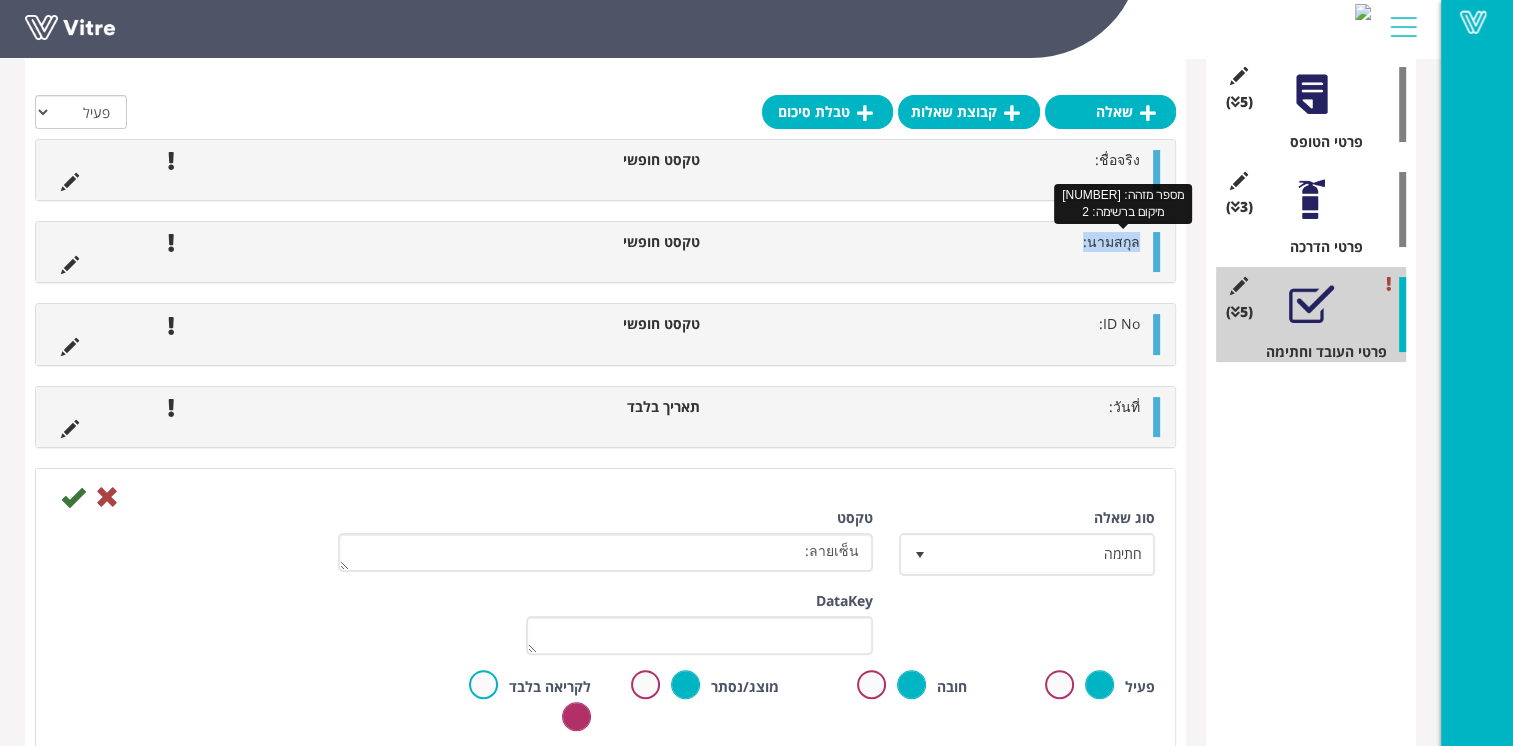 drag, startPoint x: 1139, startPoint y: 244, endPoint x: 1086, endPoint y: 246, distance: 53.037724 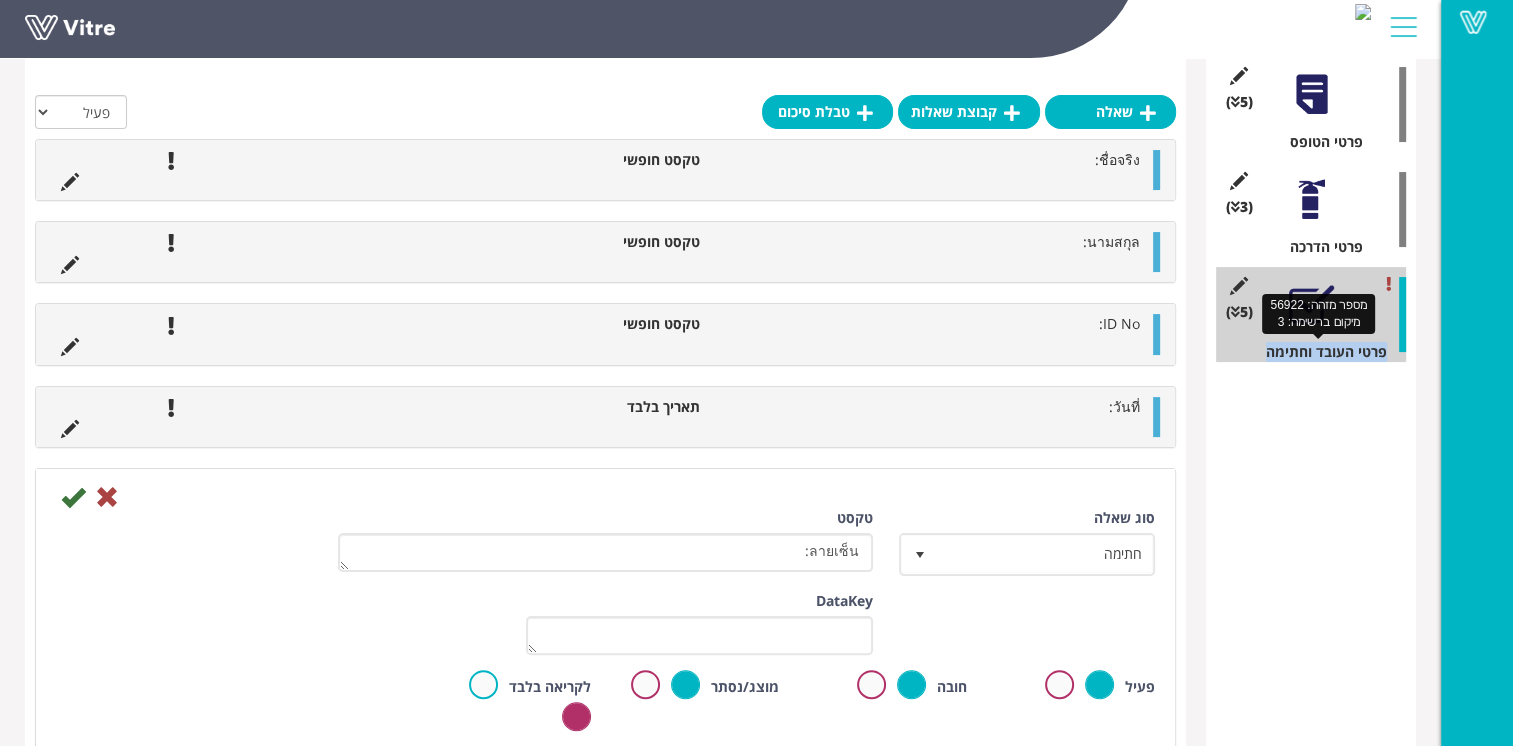 drag, startPoint x: 1388, startPoint y: 352, endPoint x: 1264, endPoint y: 352, distance: 124 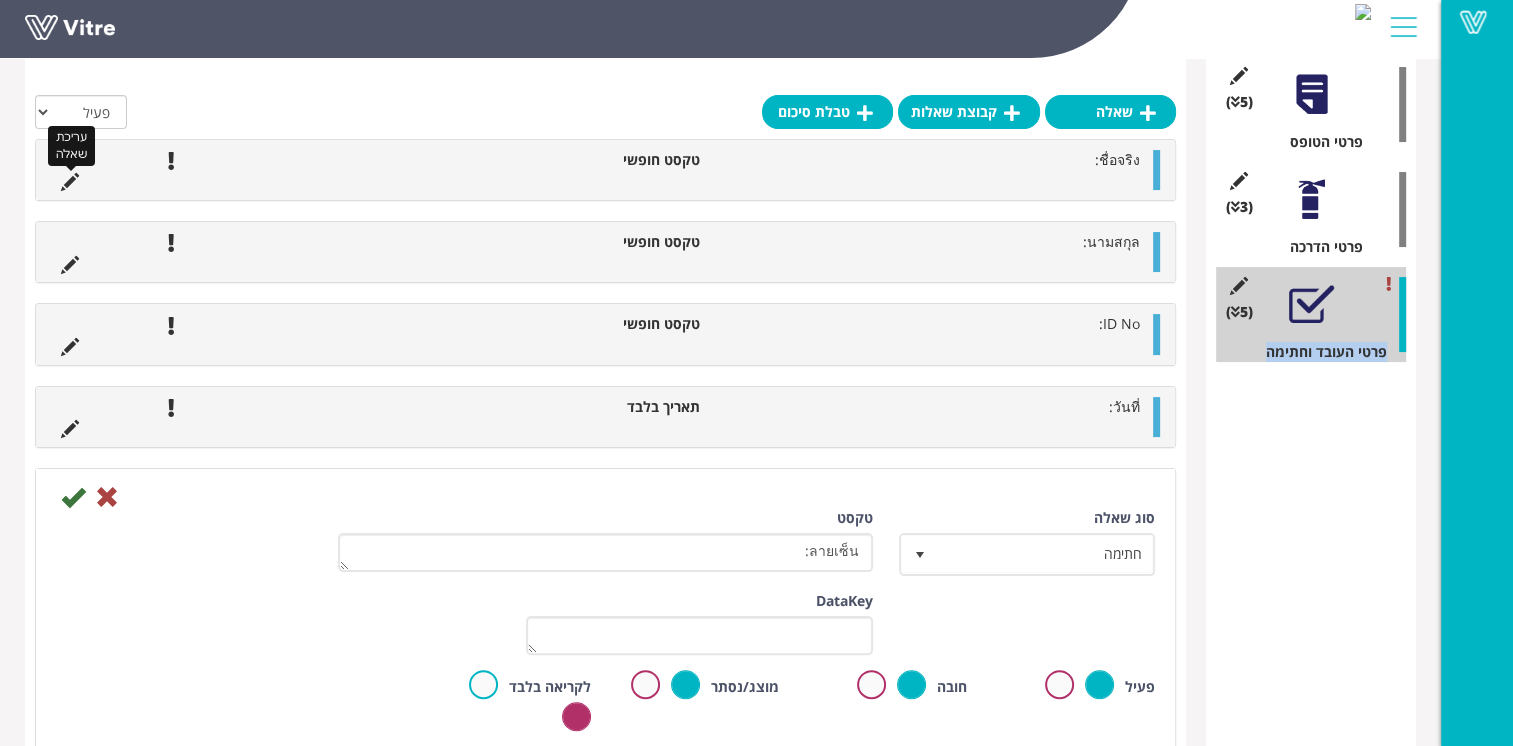click at bounding box center (70, 182) 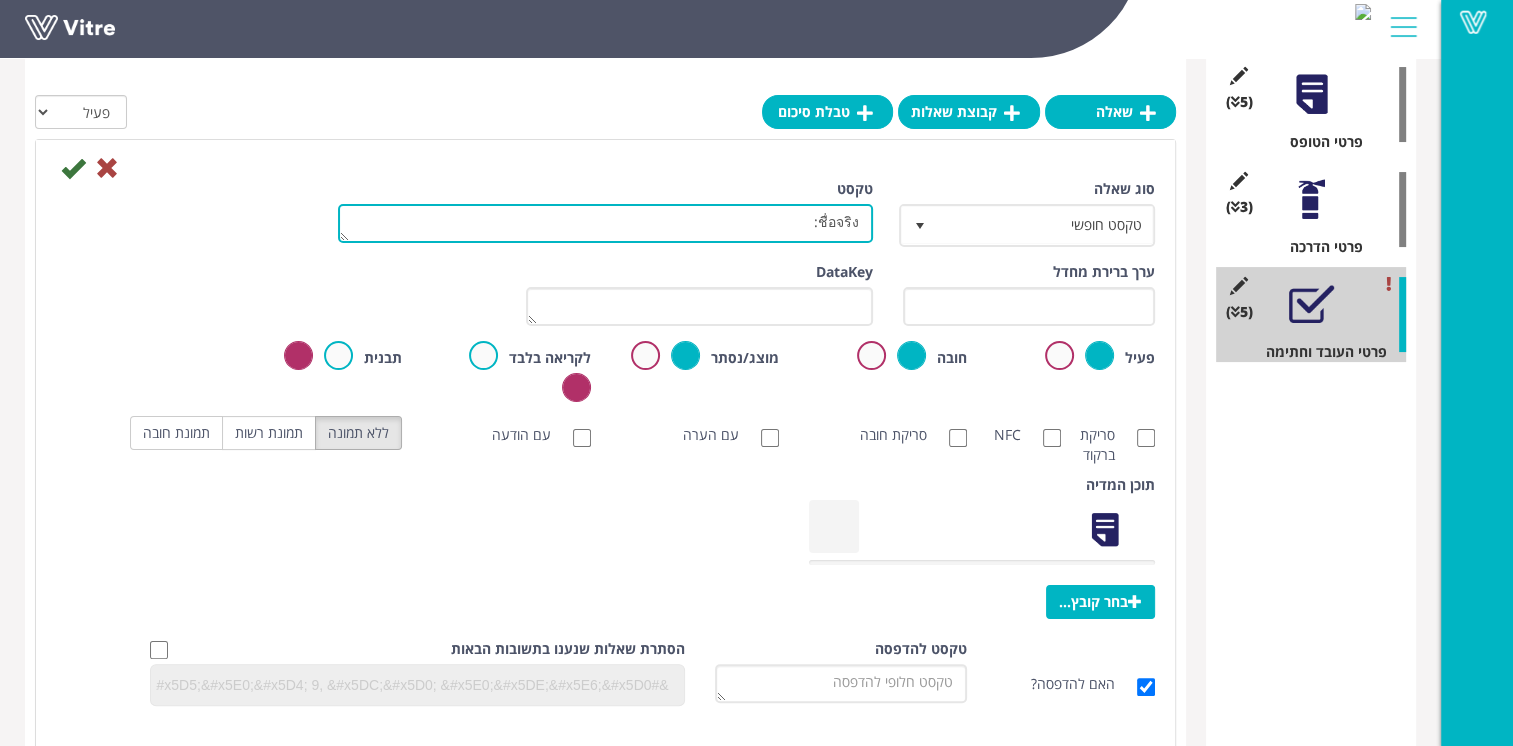 drag, startPoint x: 787, startPoint y: 230, endPoint x: 864, endPoint y: 225, distance: 77.16217 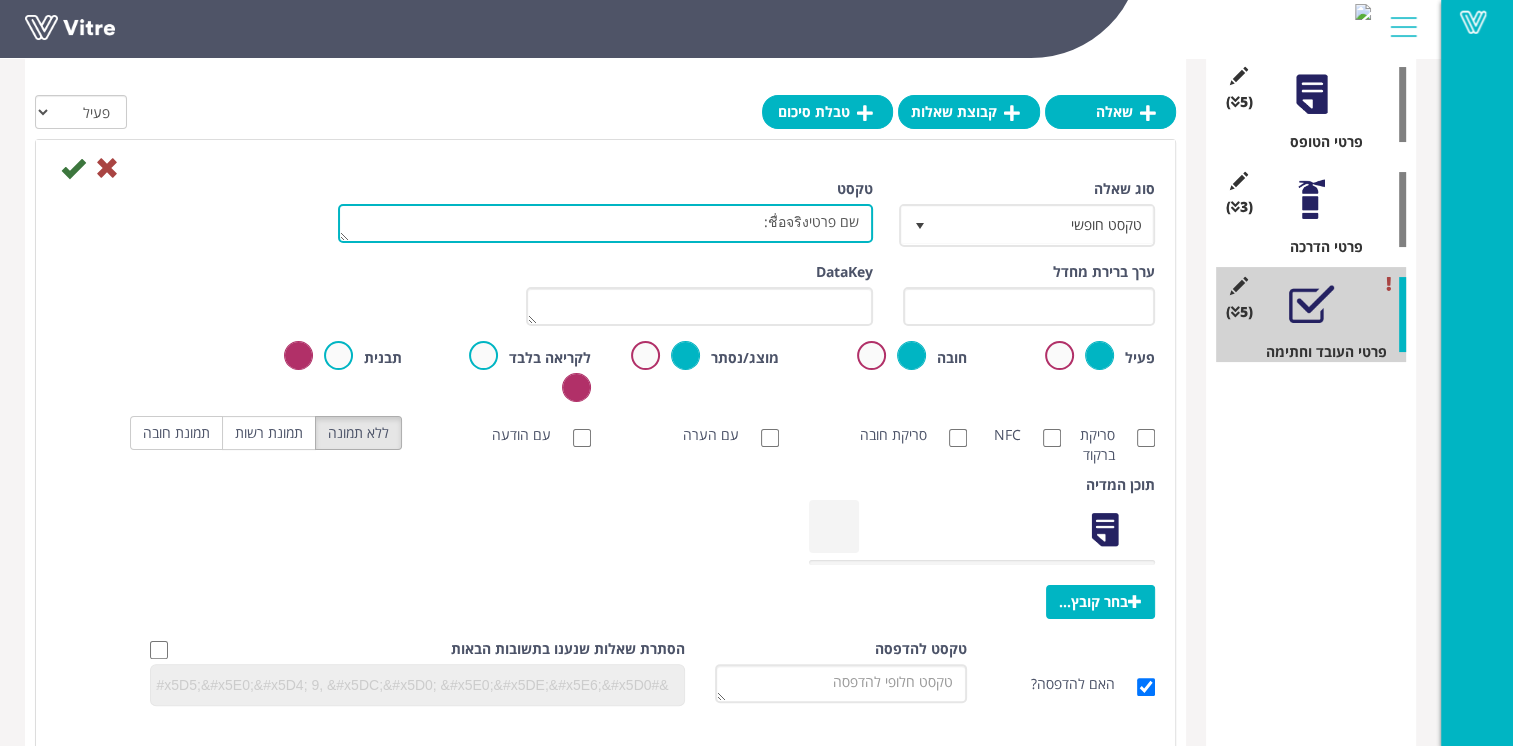 click on "ชื่อจริง:" at bounding box center (605, 223) 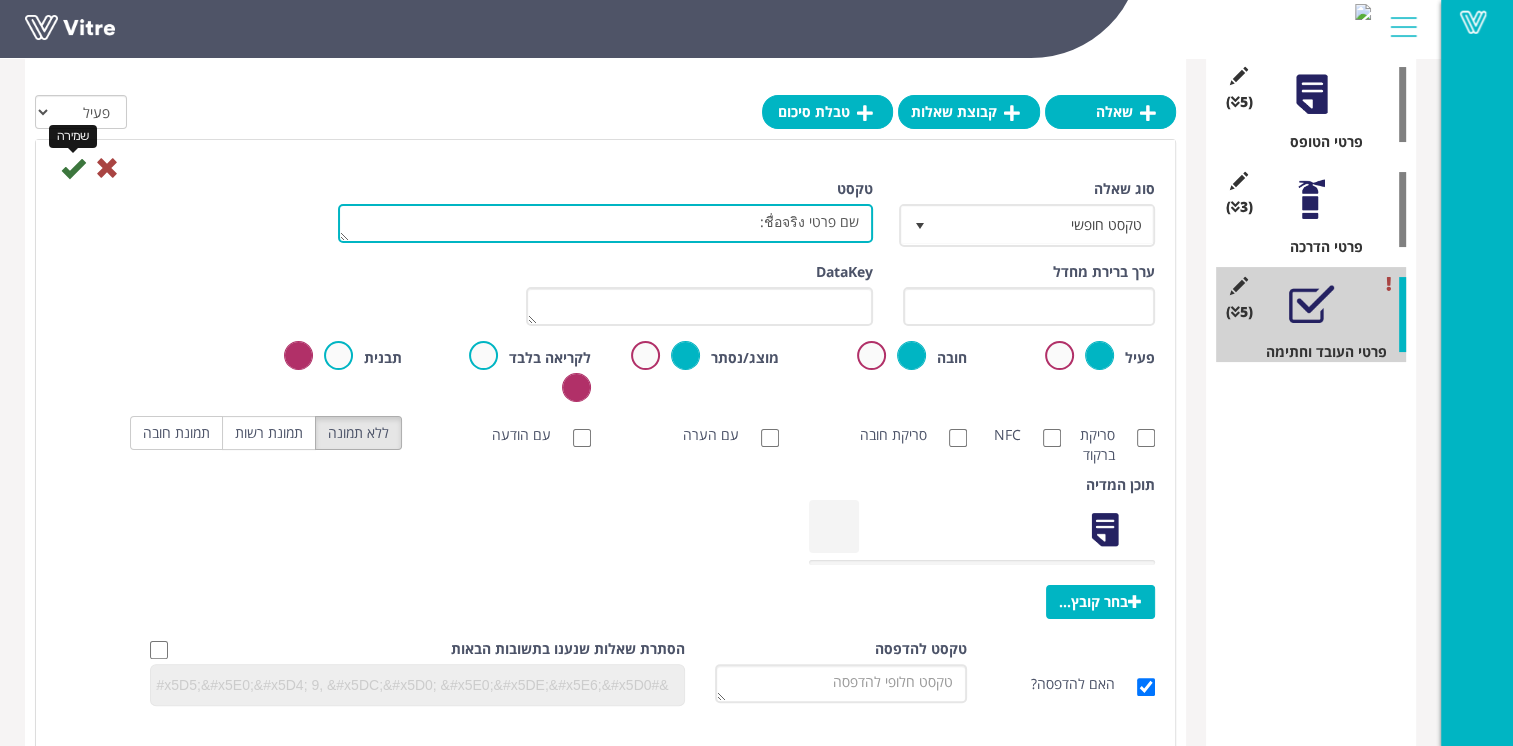 type on "שם פרטי ชื่อจริง:" 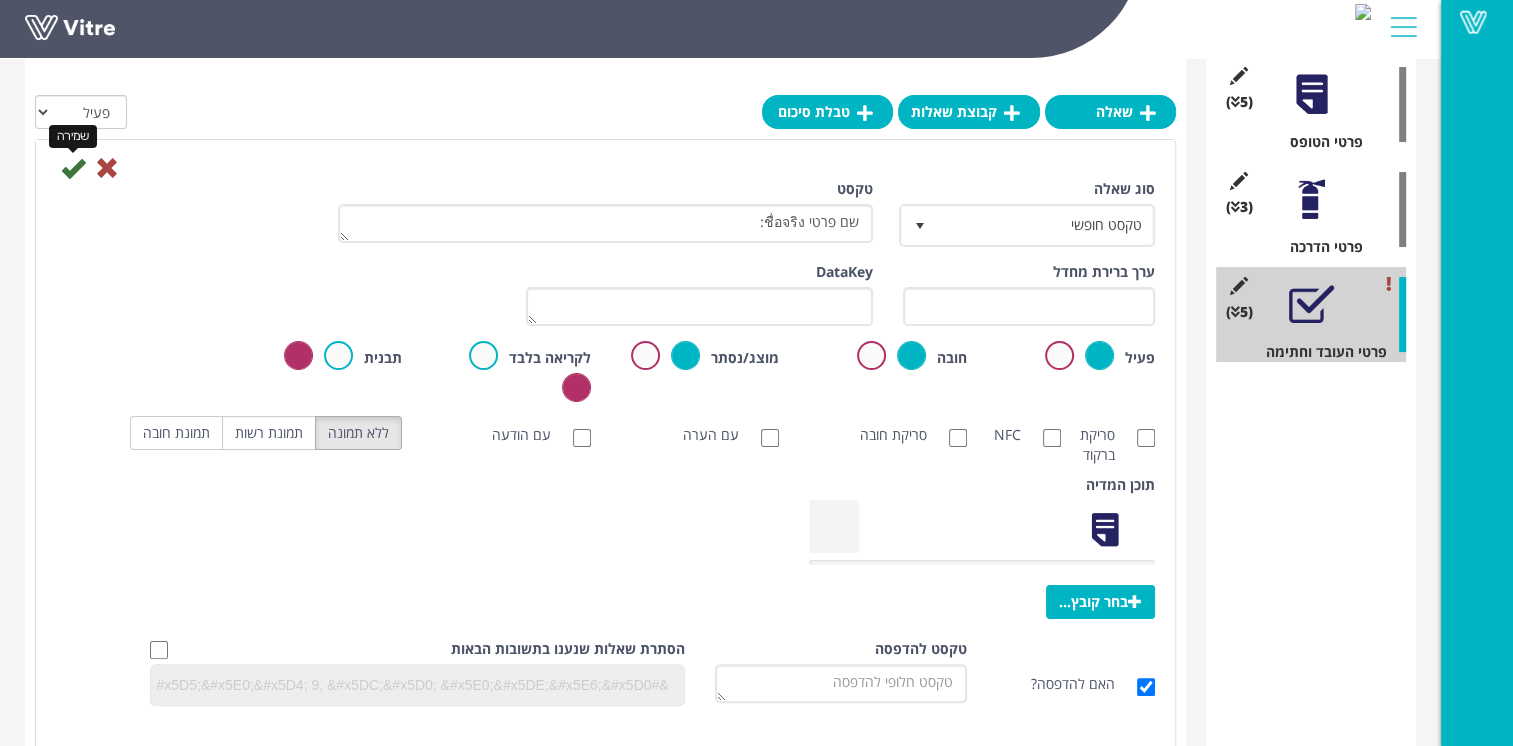 click at bounding box center [73, 168] 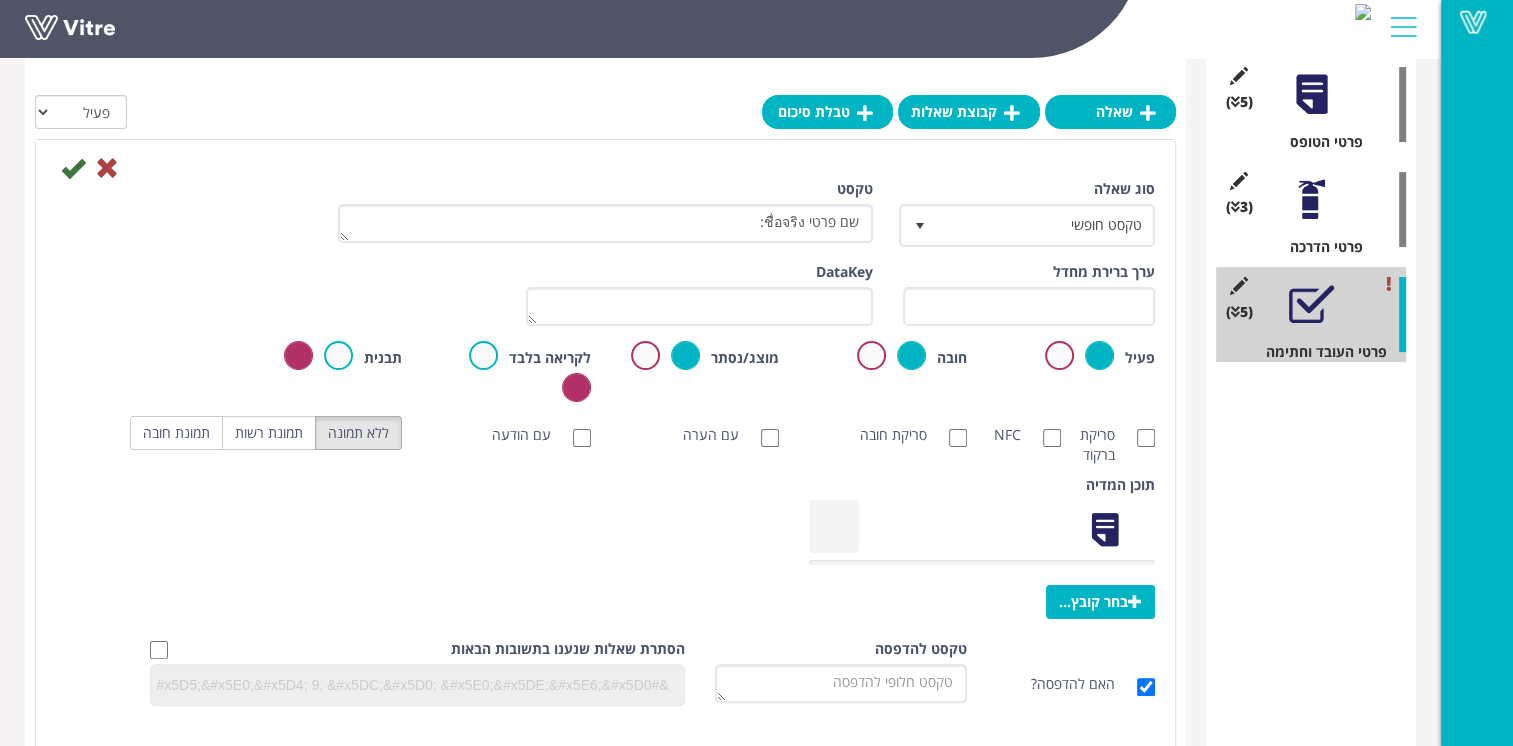 scroll, scrollTop: 0, scrollLeft: 0, axis: both 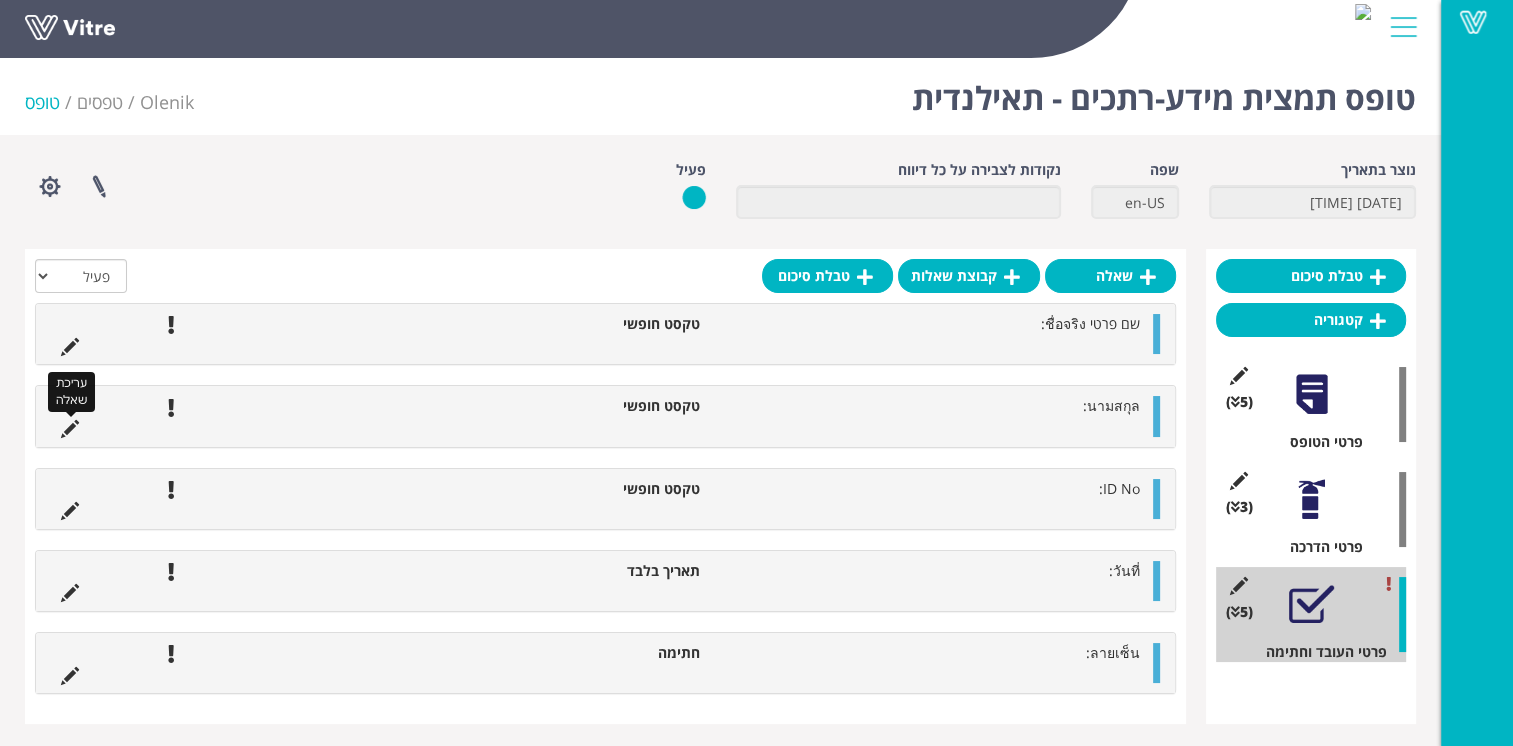 click at bounding box center (70, 429) 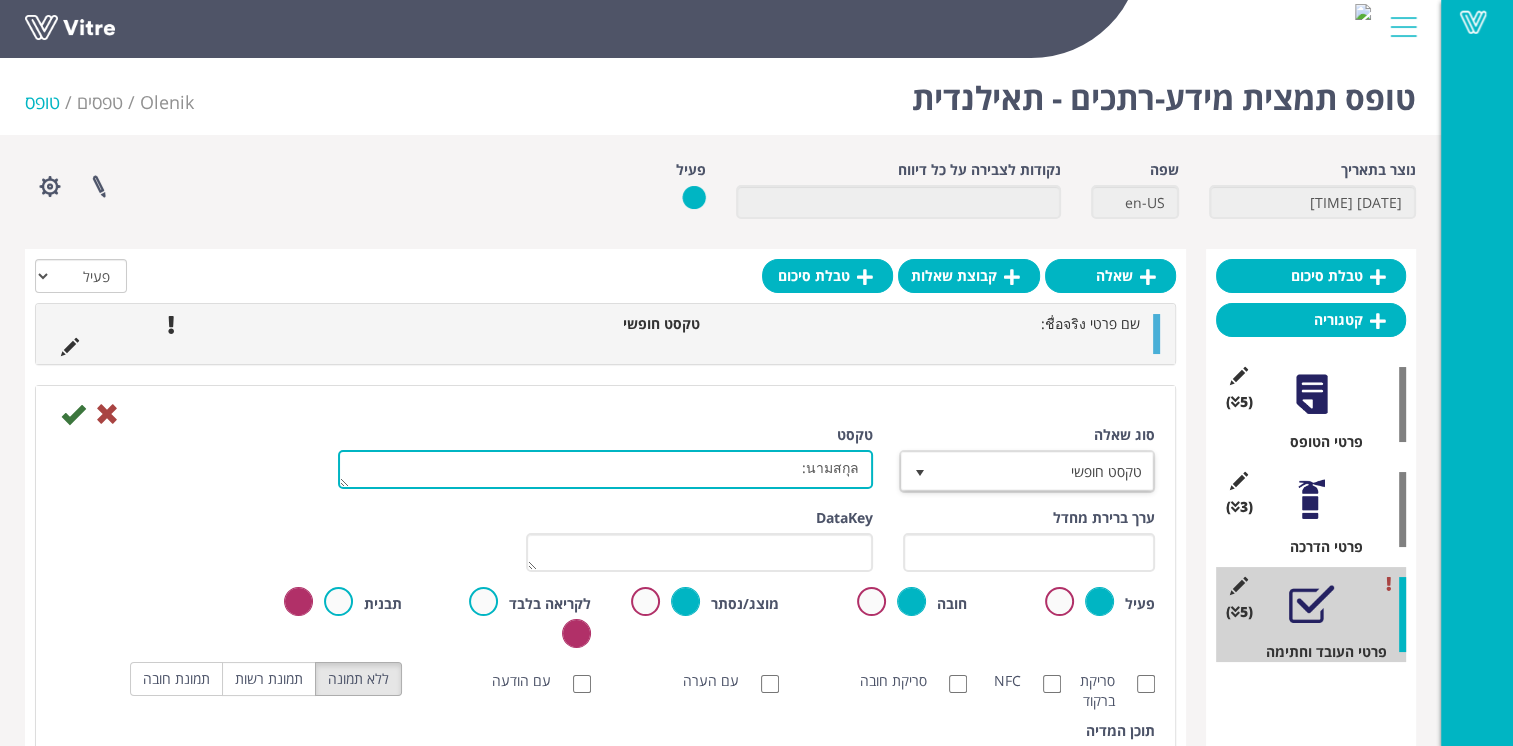 drag, startPoint x: 787, startPoint y: 470, endPoint x: 944, endPoint y: 470, distance: 157 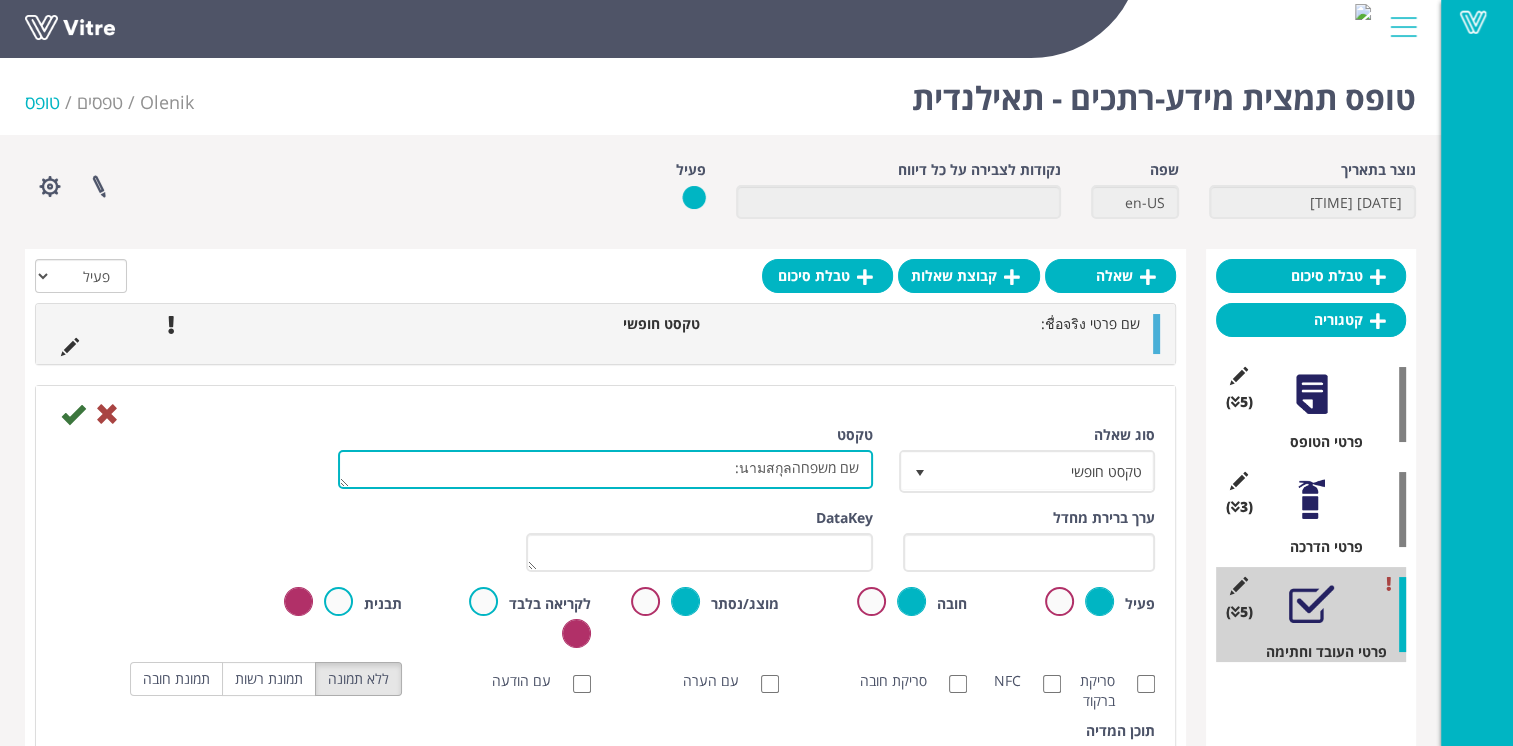click on "นามสกุล:" at bounding box center [605, 469] 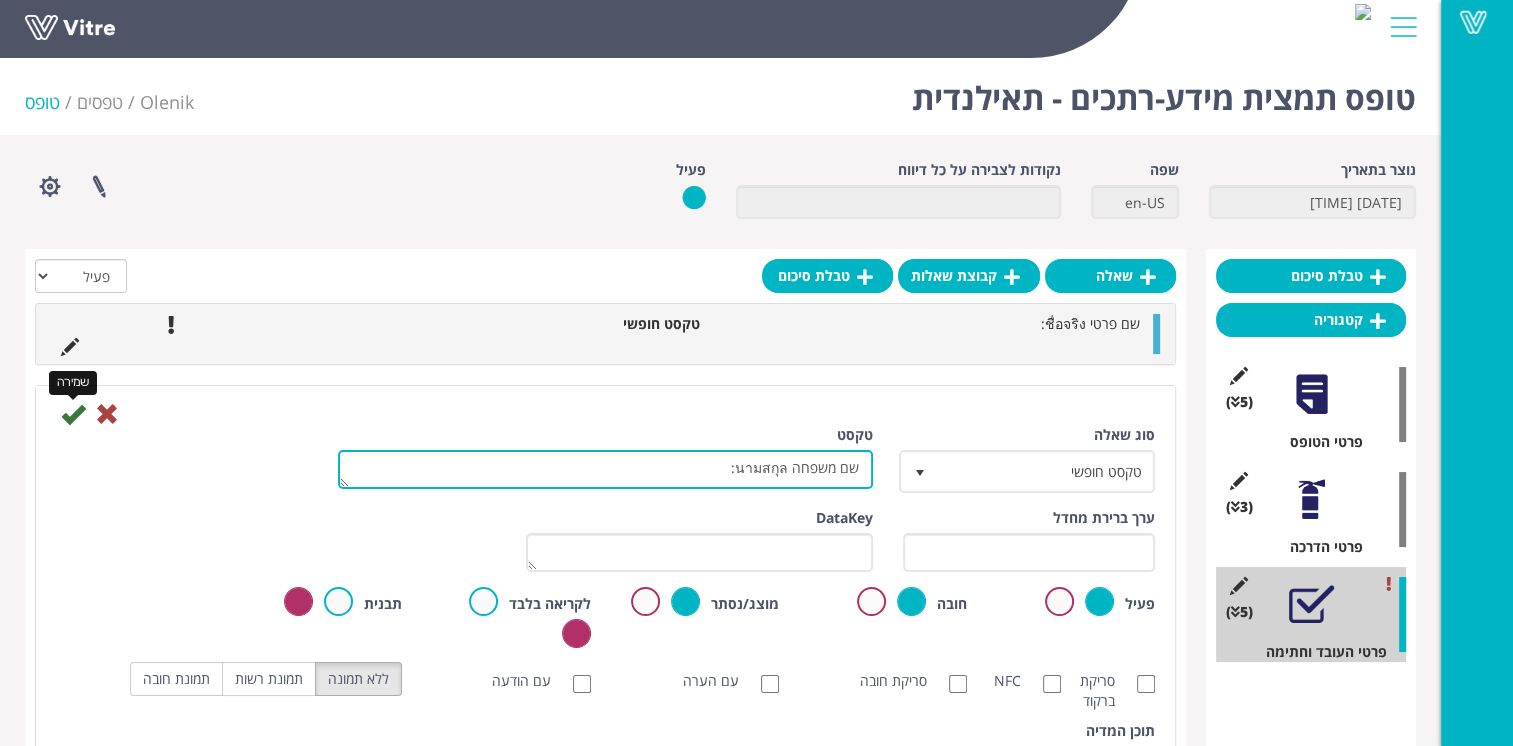 type on "שם משפחה นามสกุล:" 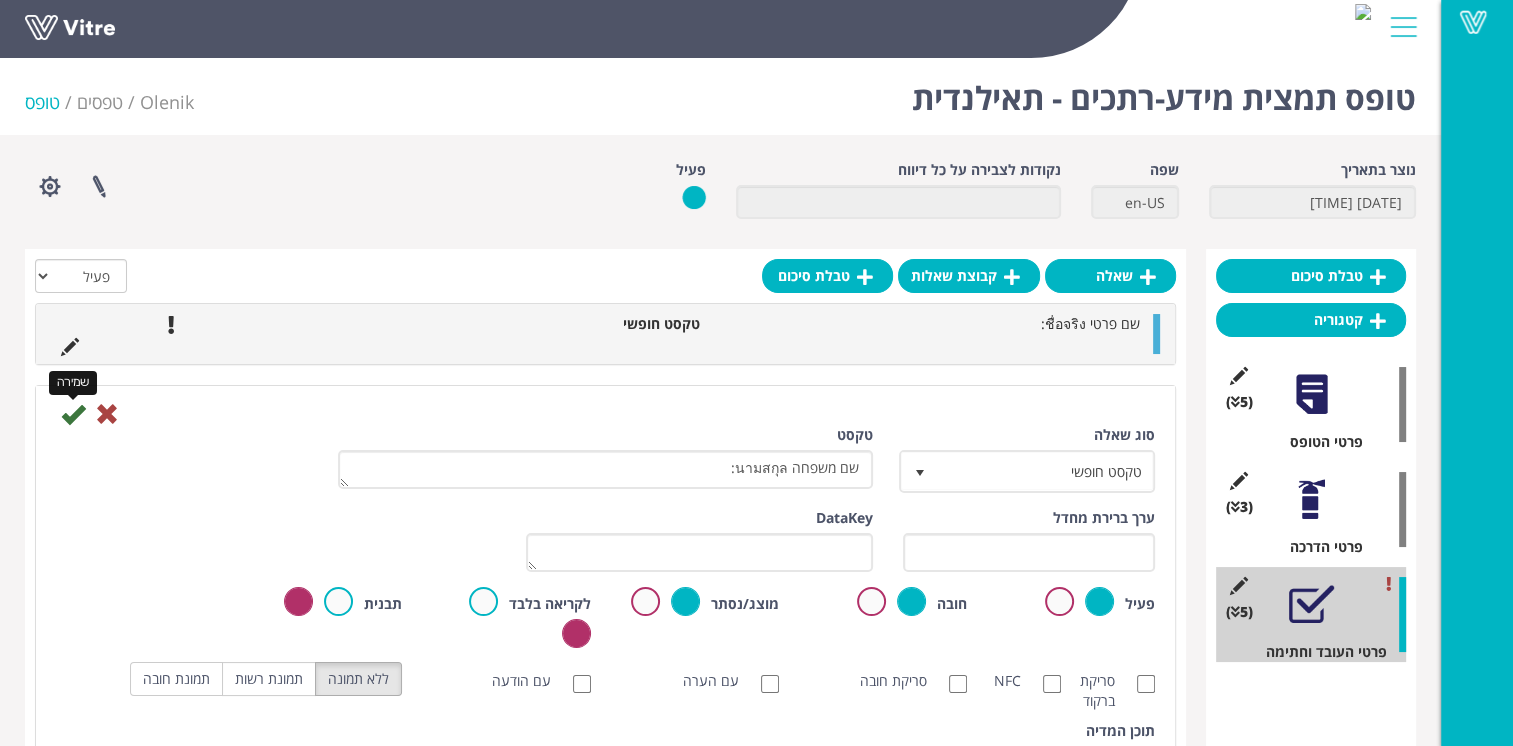 click at bounding box center [73, 414] 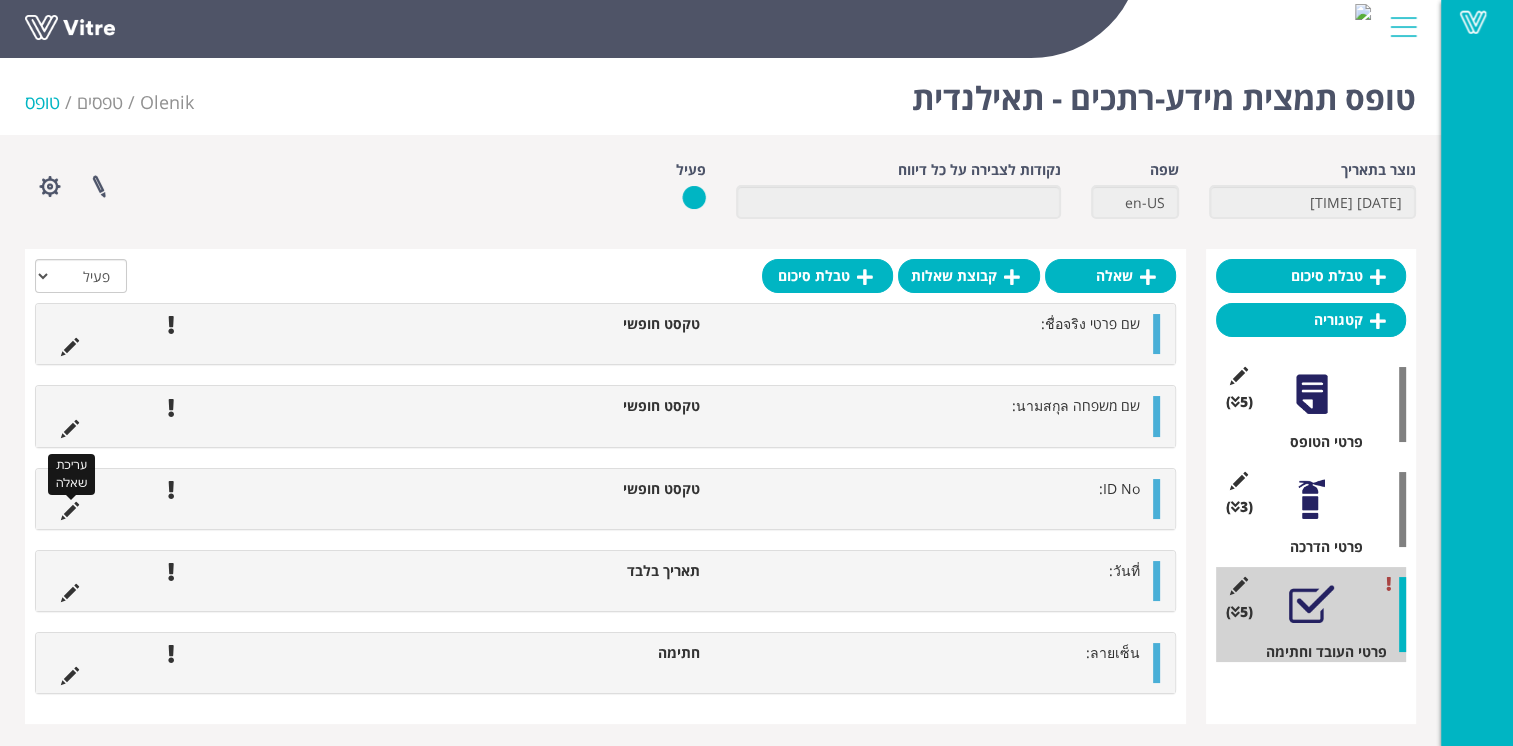 click at bounding box center (70, 511) 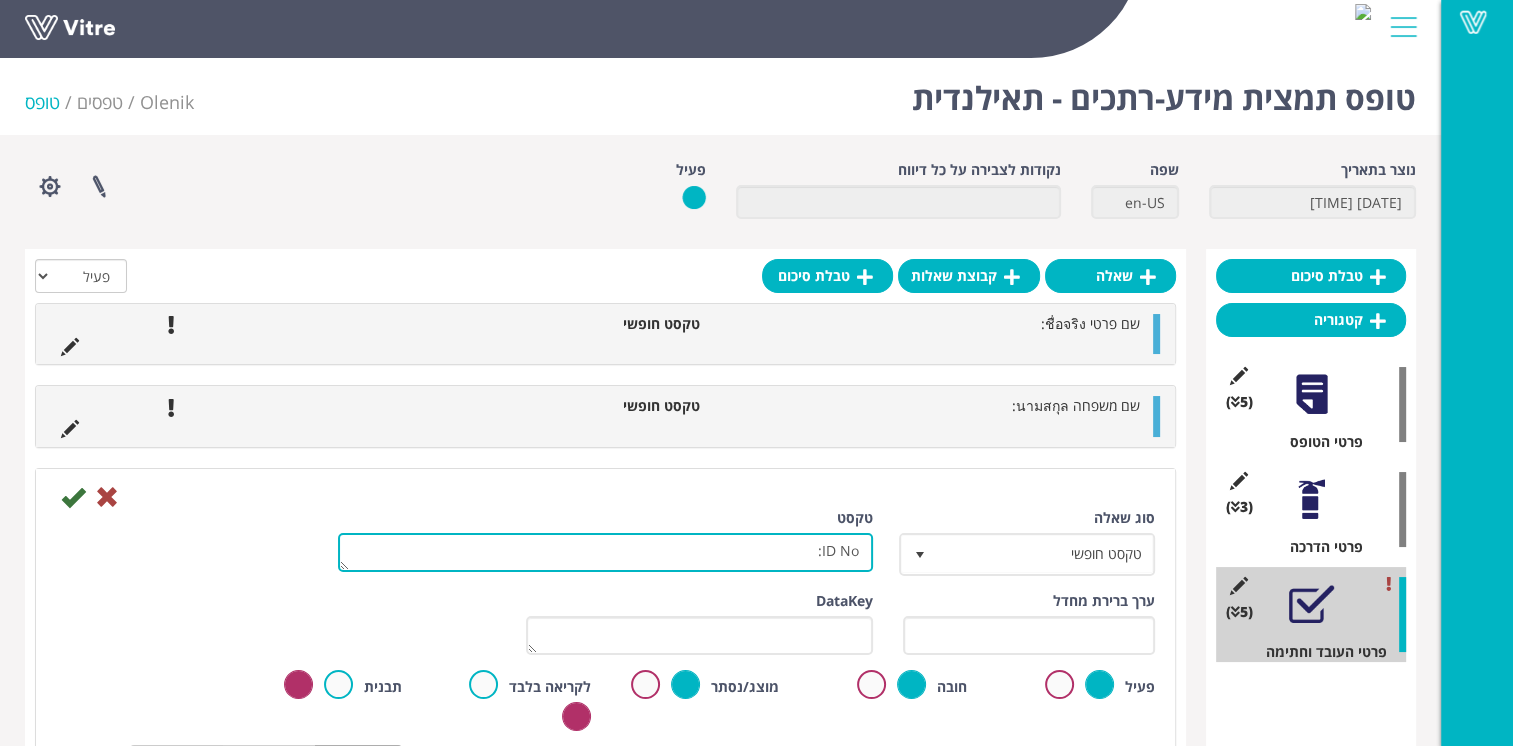 drag, startPoint x: 787, startPoint y: 554, endPoint x: 891, endPoint y: 546, distance: 104.307236 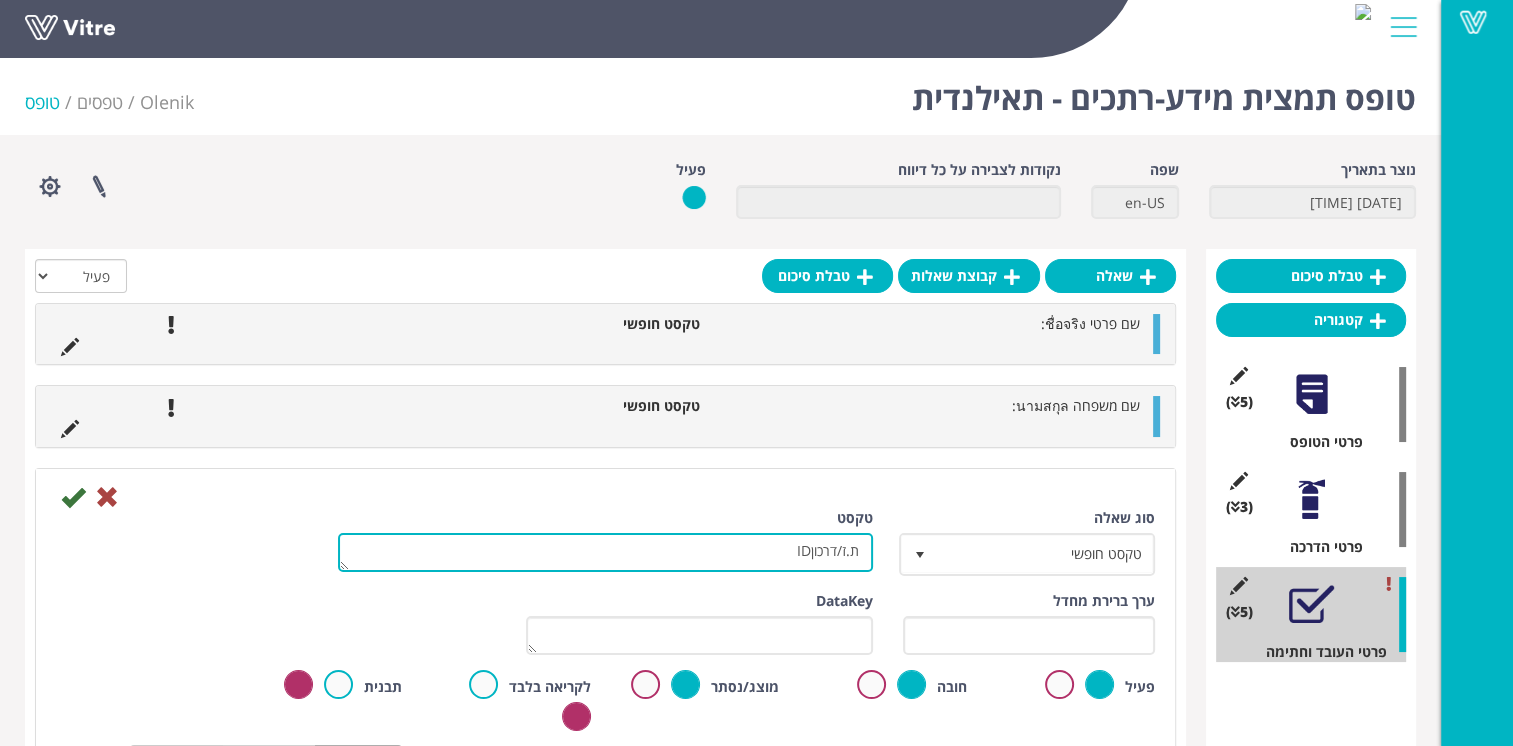click on "ID No:" at bounding box center [605, 552] 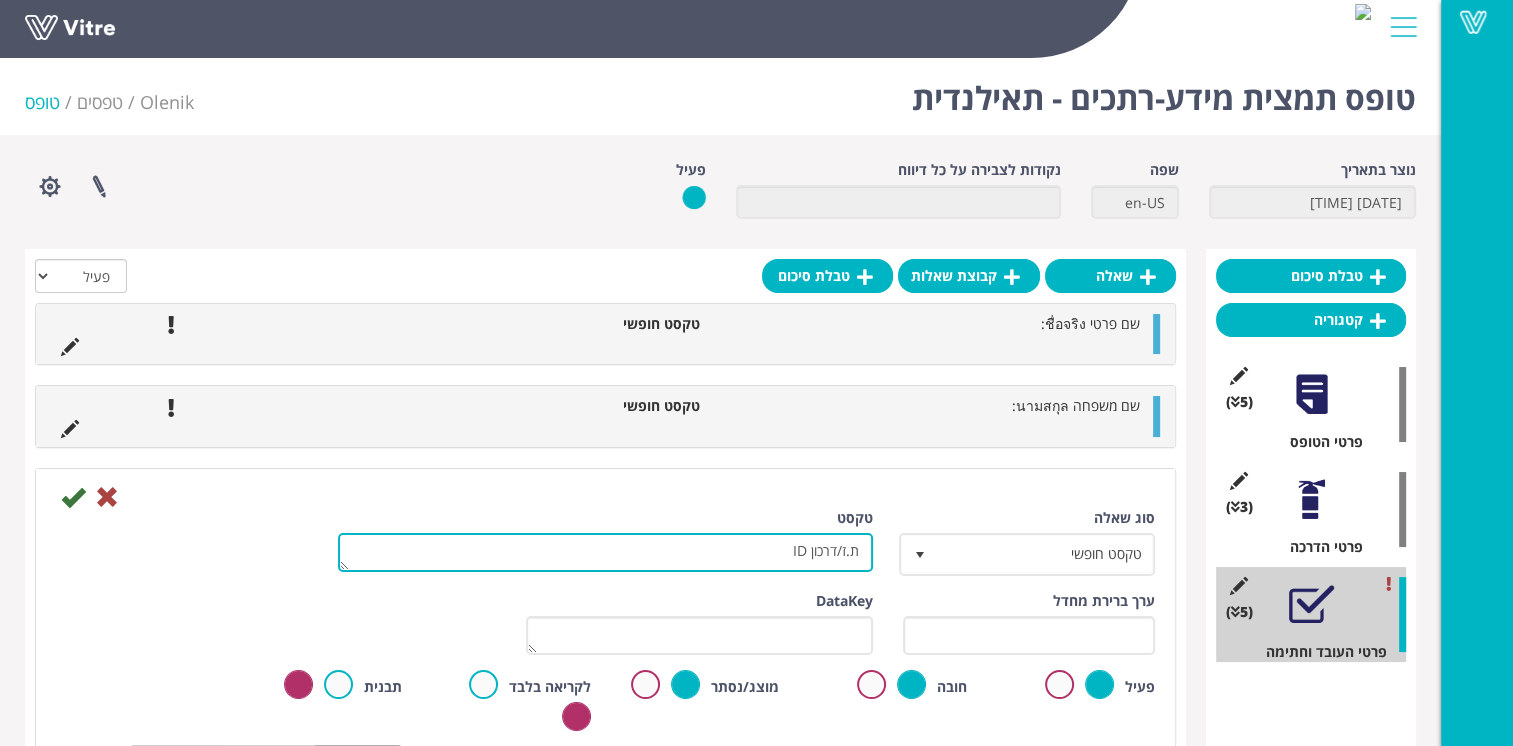 click on "ID No:" at bounding box center [605, 552] 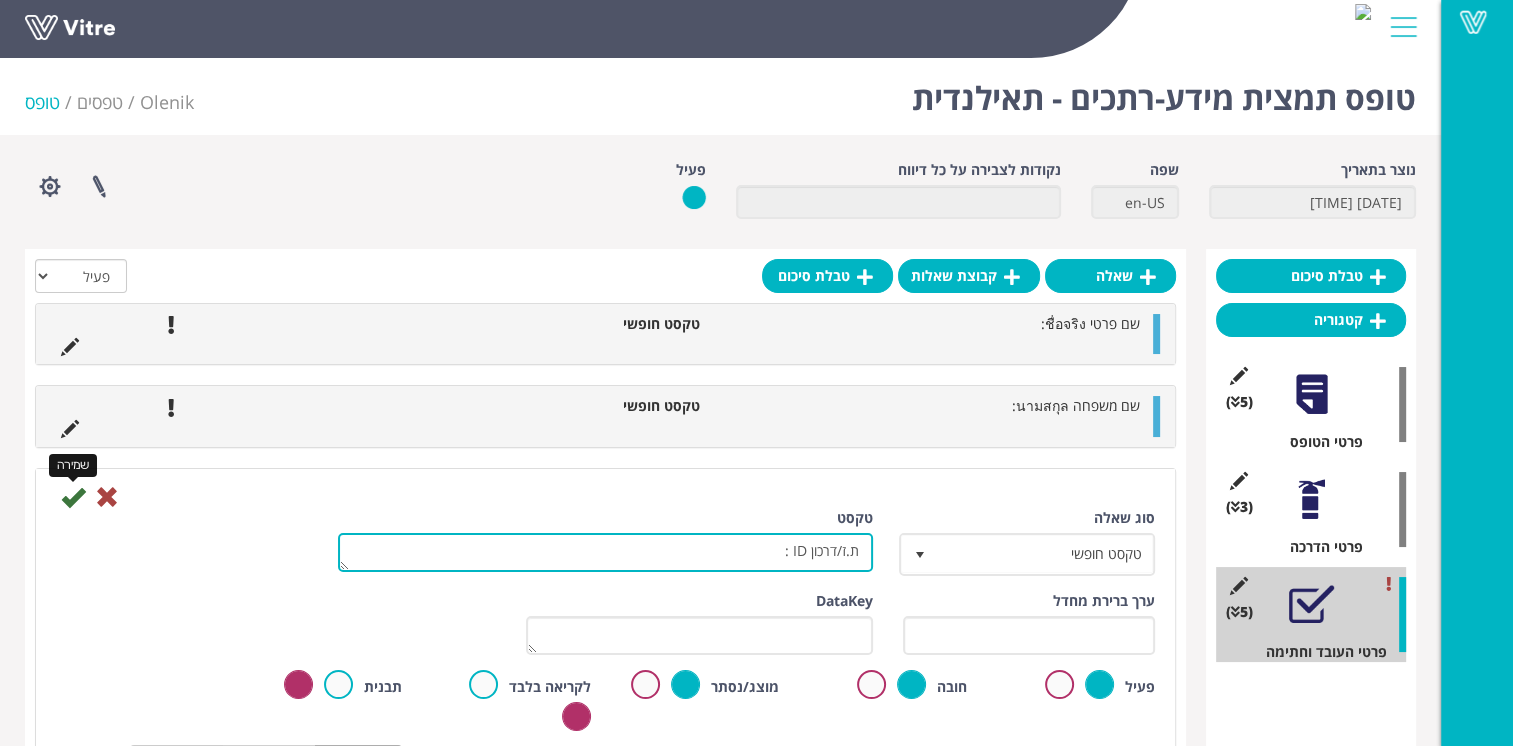type on "ת.ז/דרכון ID :" 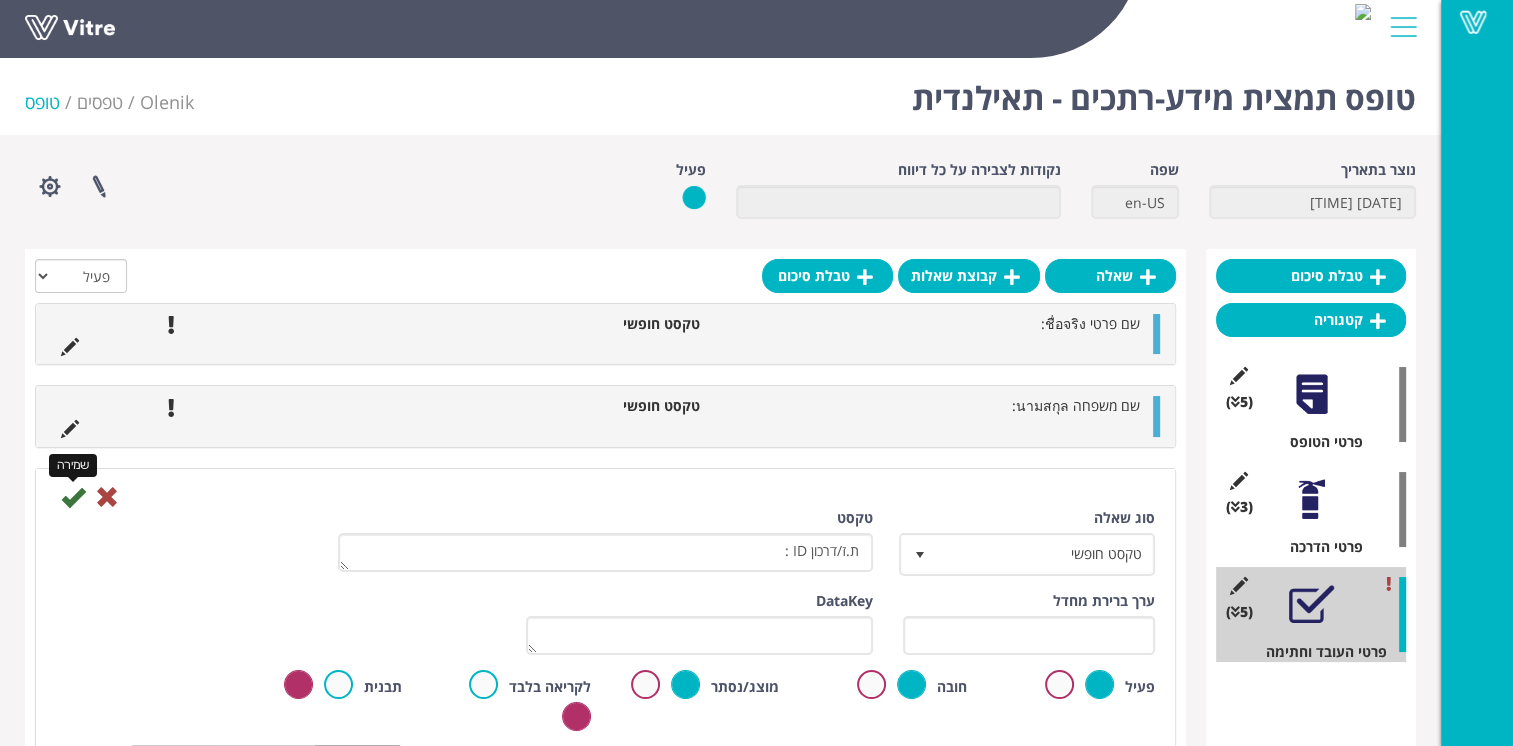 click at bounding box center (73, 497) 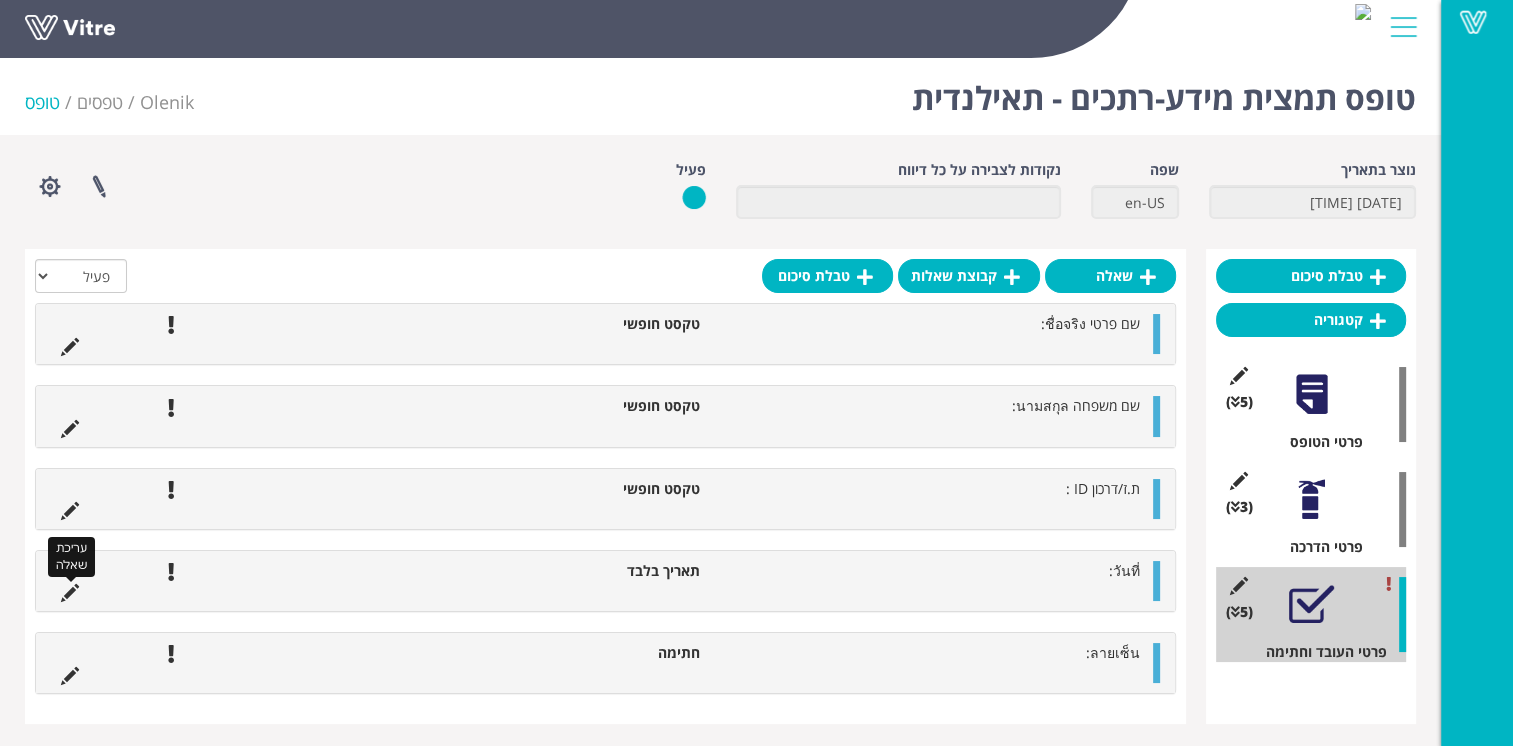click at bounding box center (70, 593) 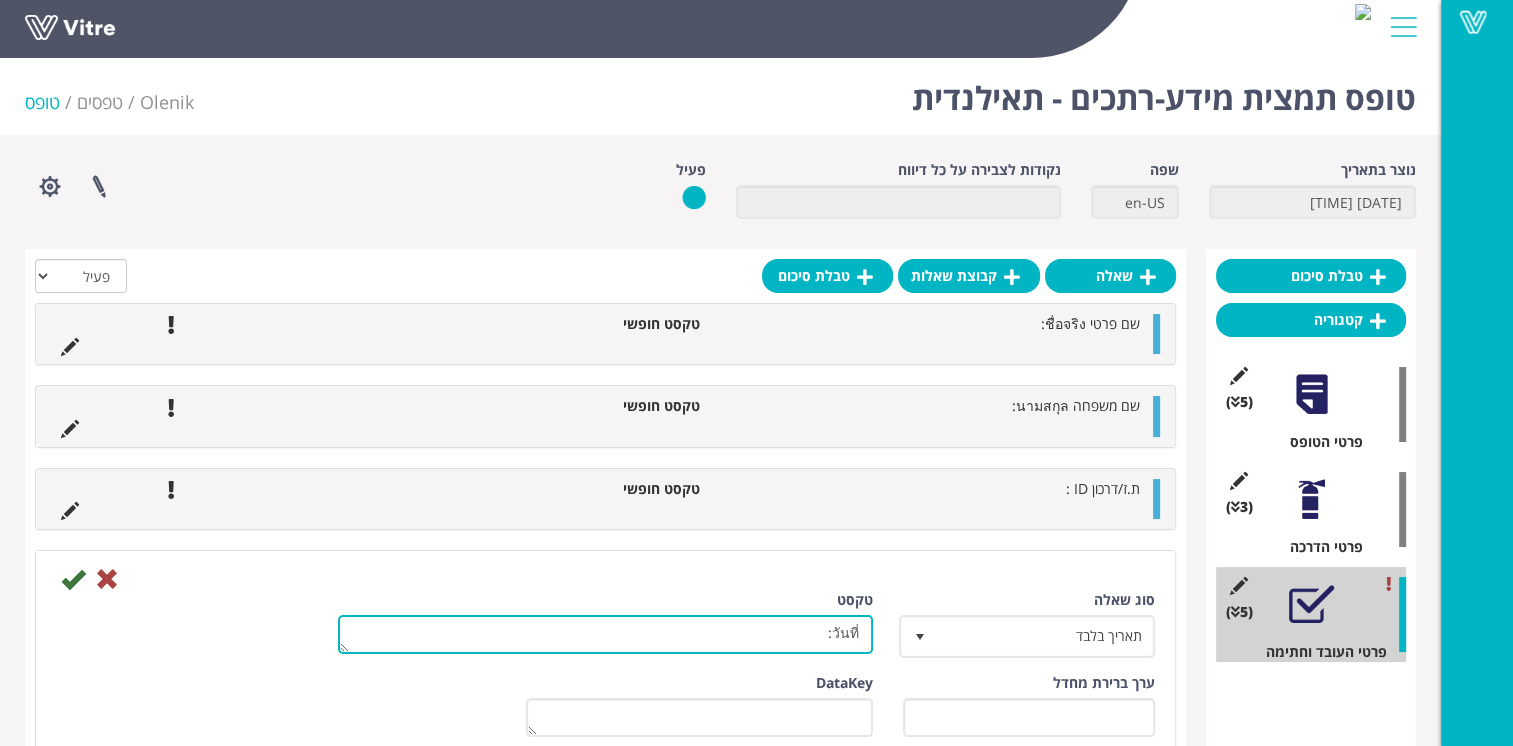 drag, startPoint x: 800, startPoint y: 631, endPoint x: 871, endPoint y: 630, distance: 71.00704 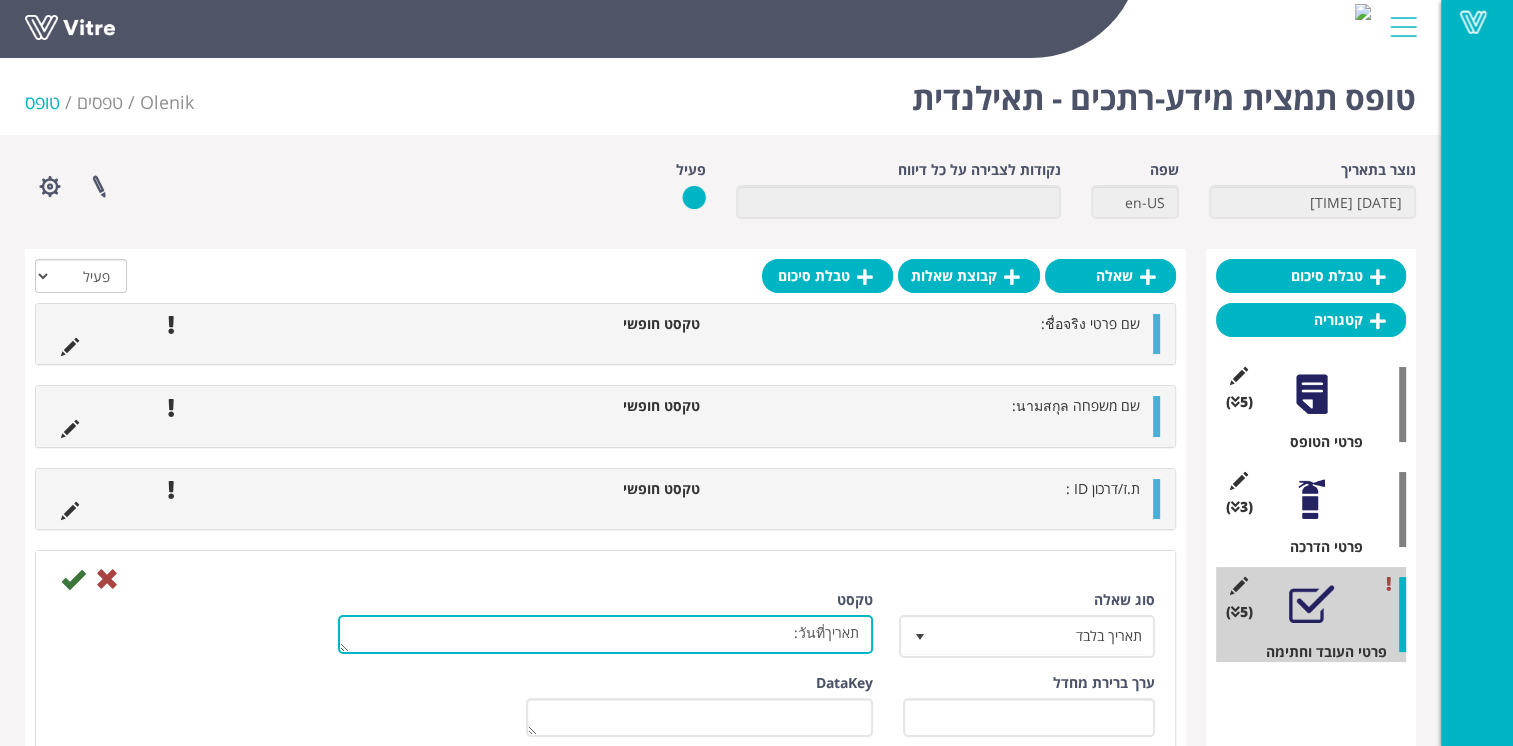 click on "วันที่:" at bounding box center (605, 634) 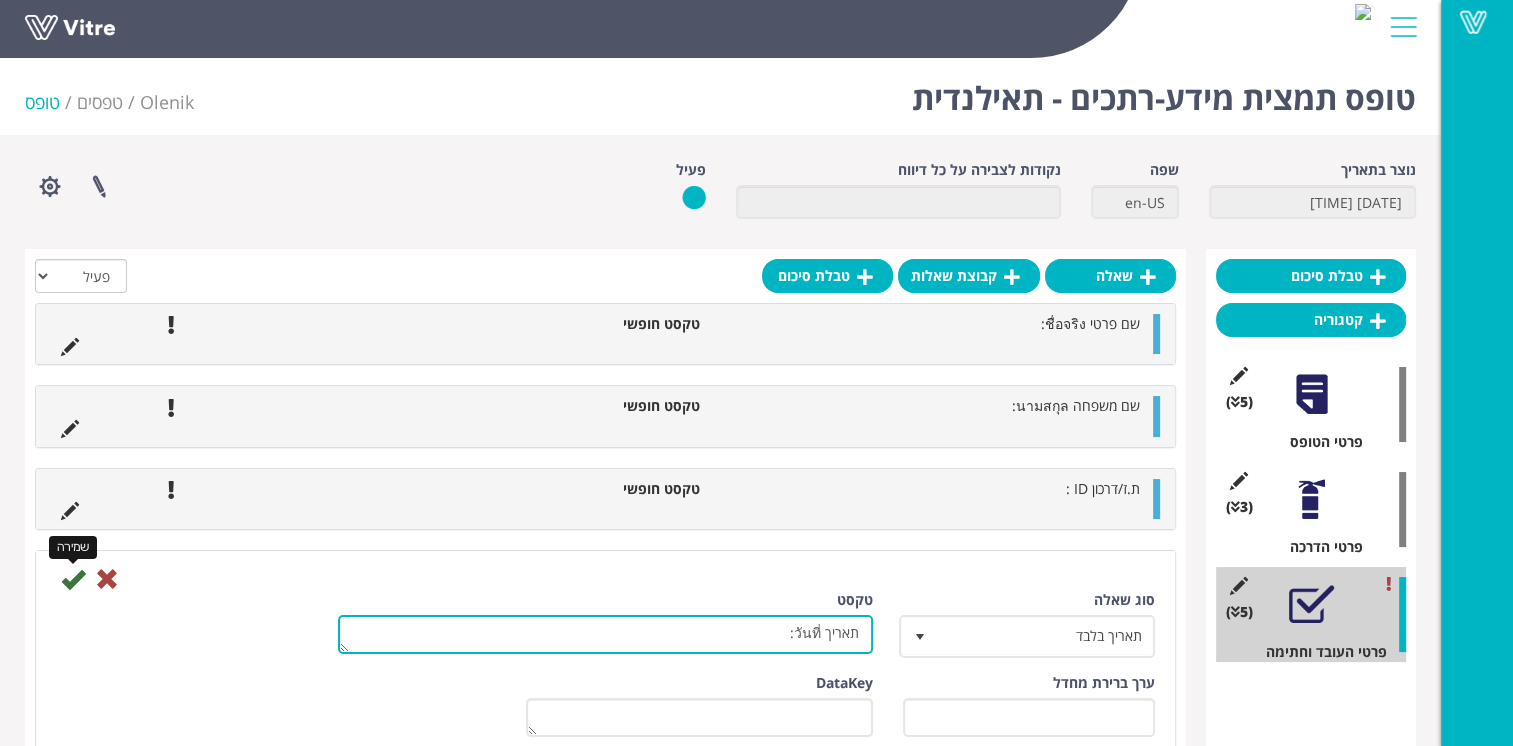 type on "תאריך วันที่:" 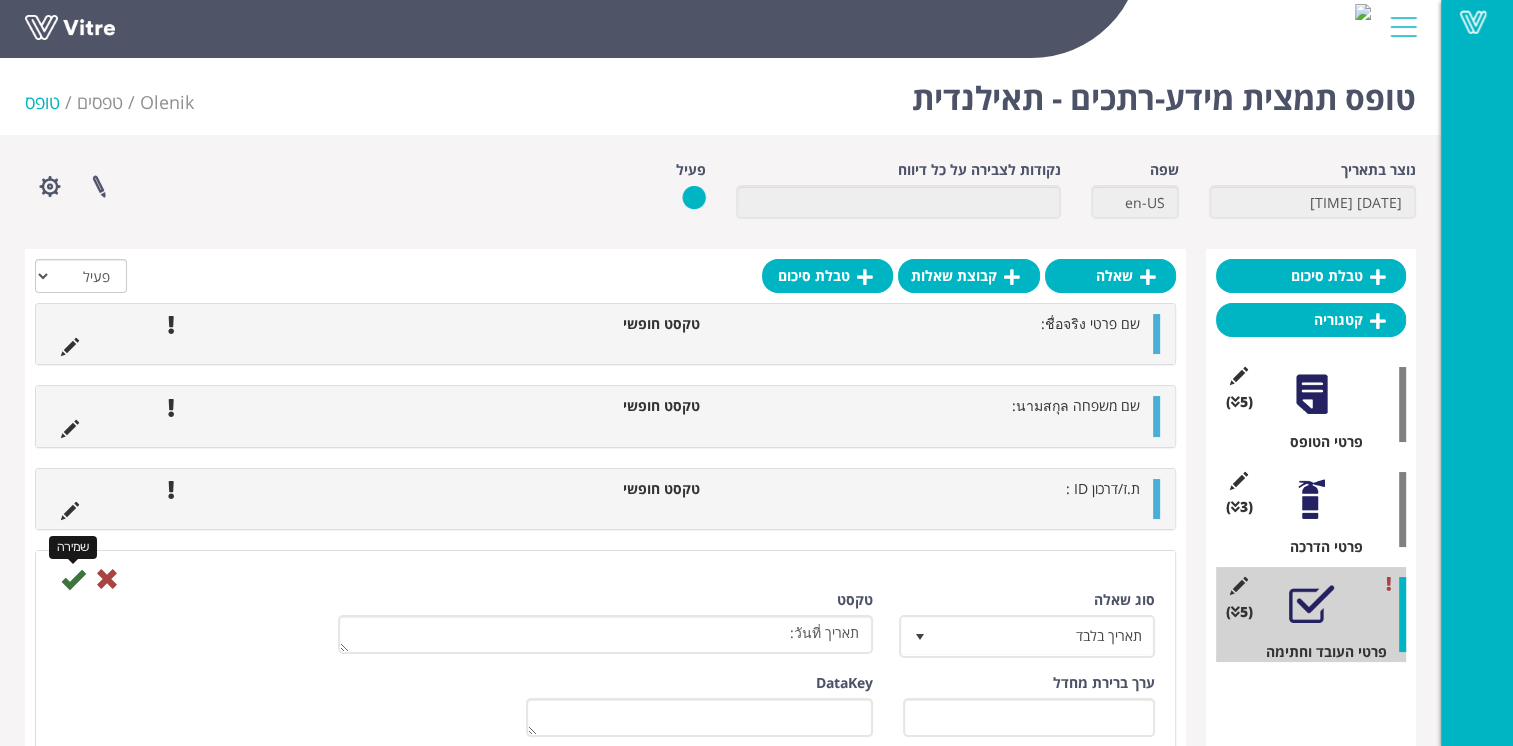 click at bounding box center [73, 579] 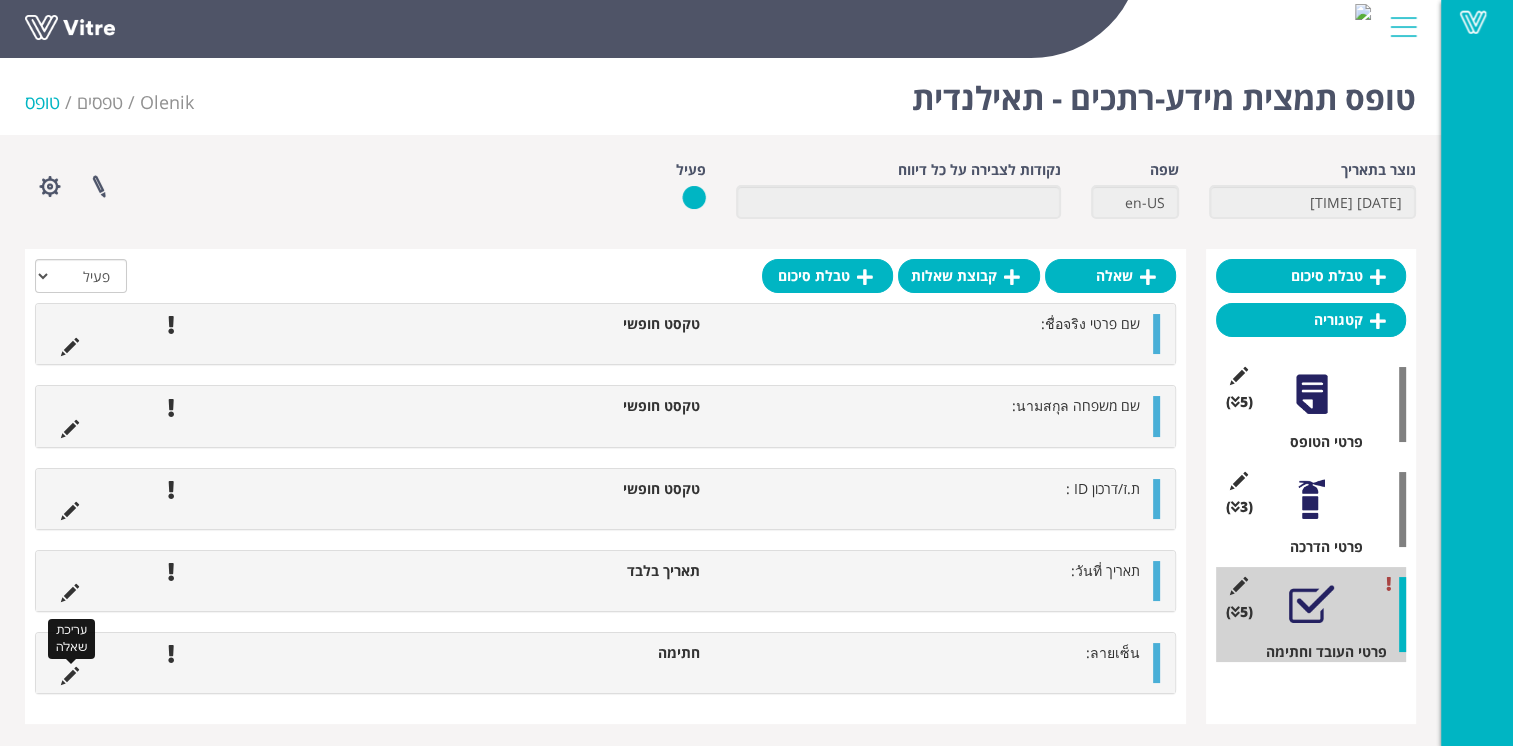 click at bounding box center (70, 676) 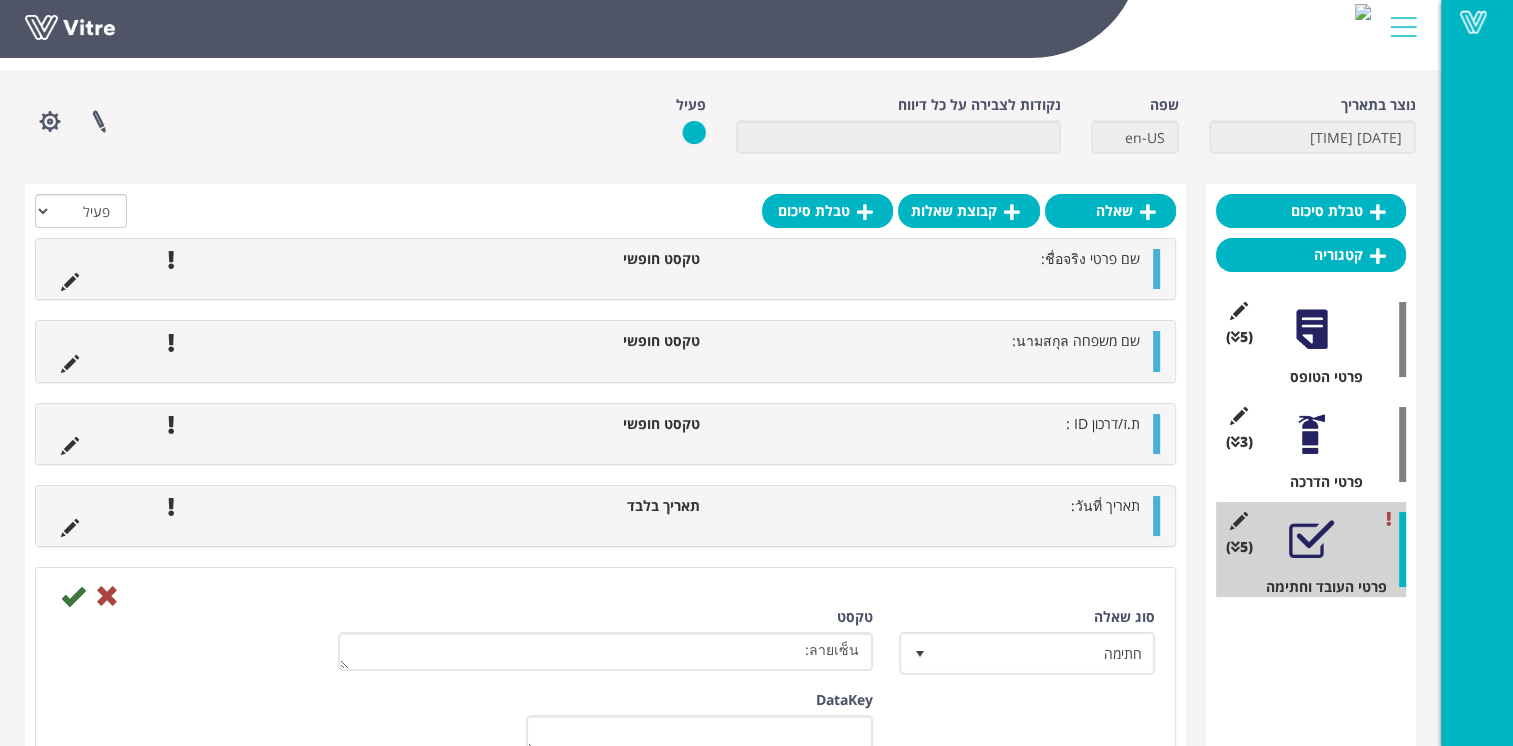 scroll, scrollTop: 100, scrollLeft: 0, axis: vertical 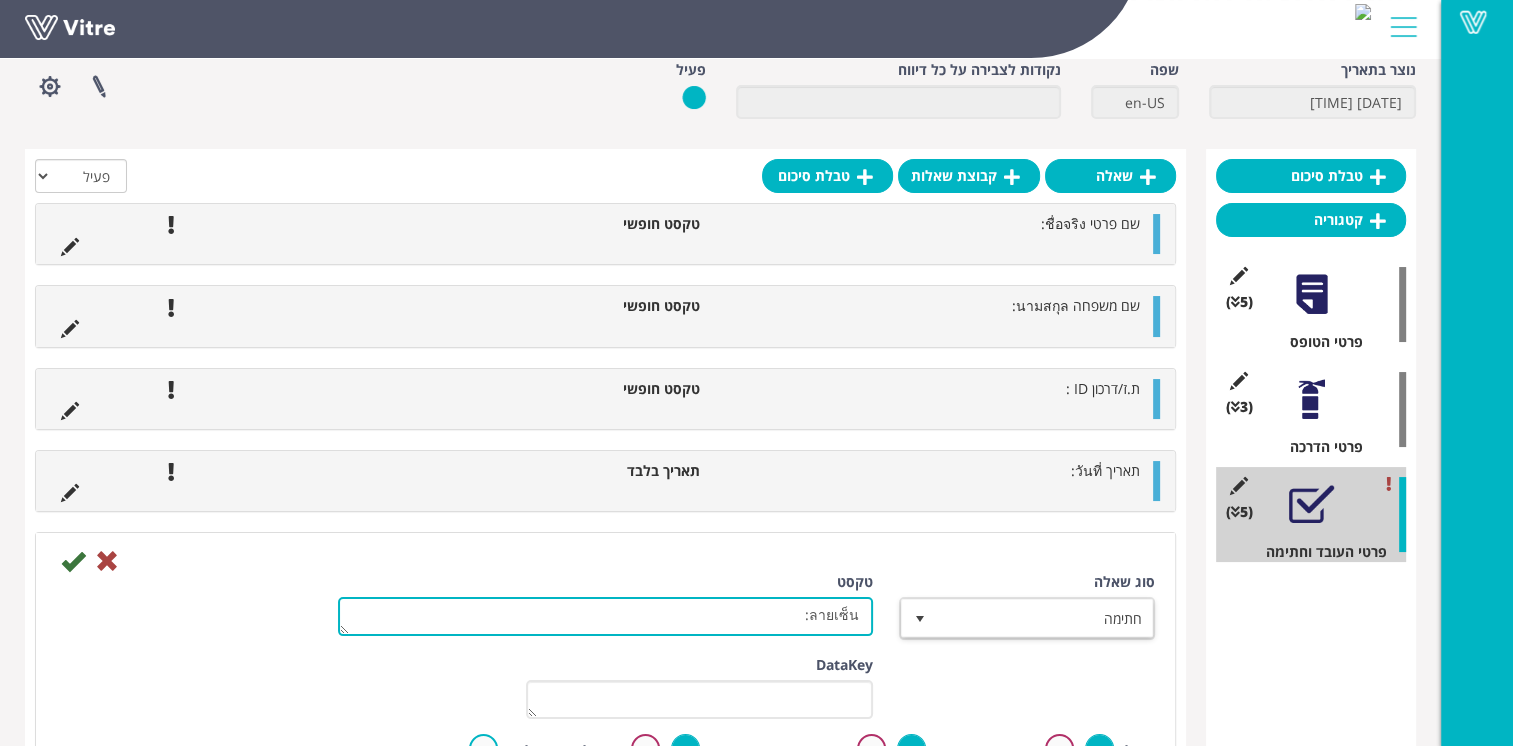 drag, startPoint x: 780, startPoint y: 618, endPoint x: 920, endPoint y: 626, distance: 140.22838 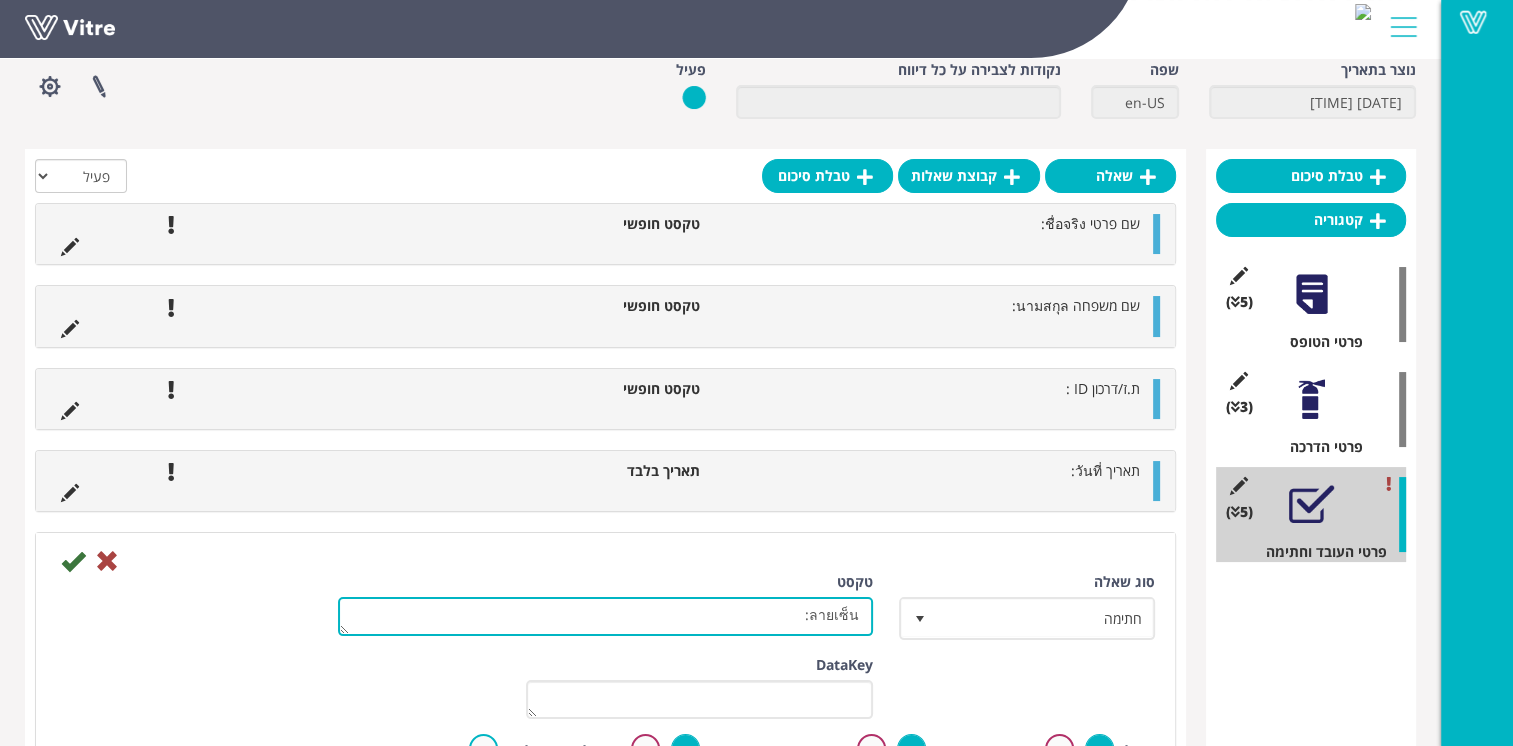 click on "ลายเซ็น:" at bounding box center (605, 616) 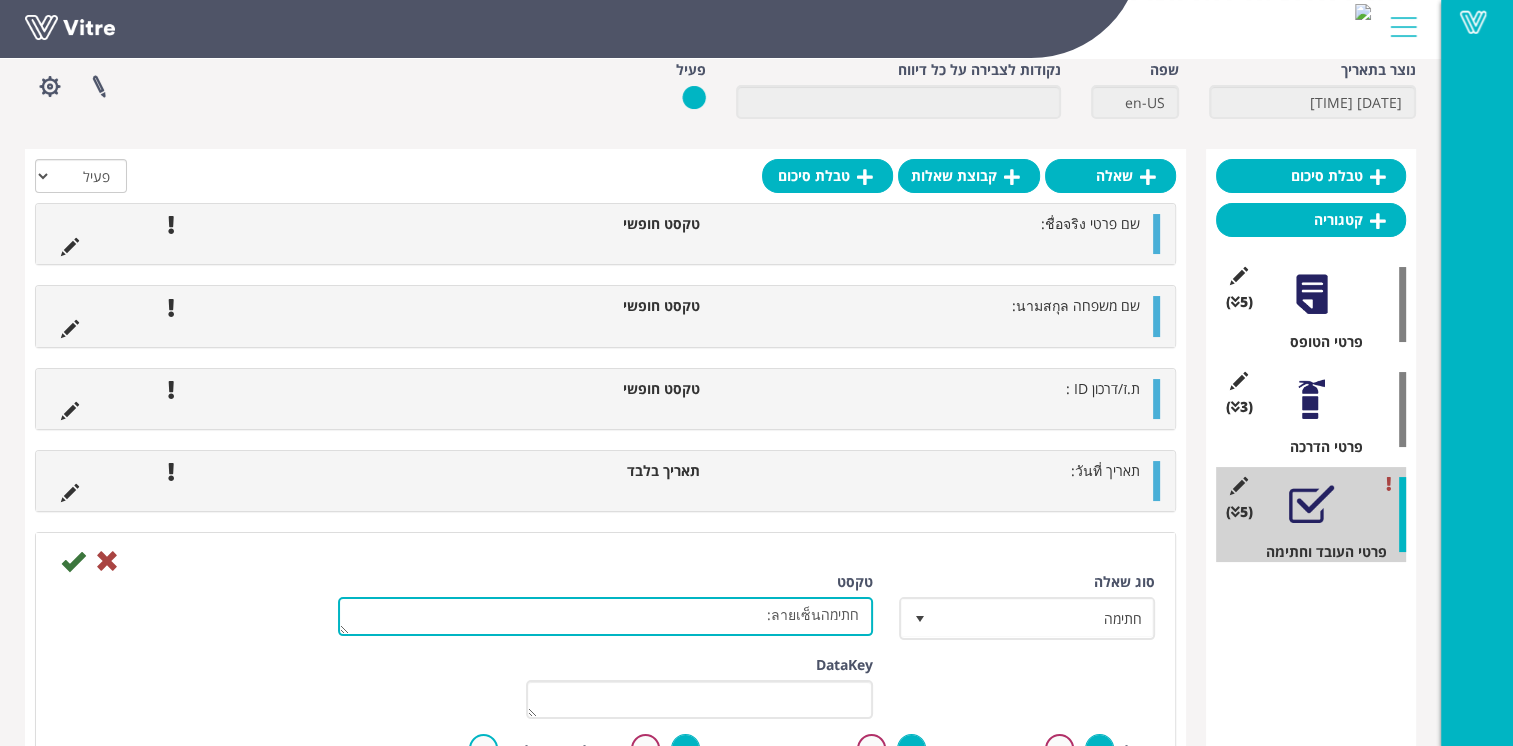 click on "ลายเซ็น:" at bounding box center [605, 616] 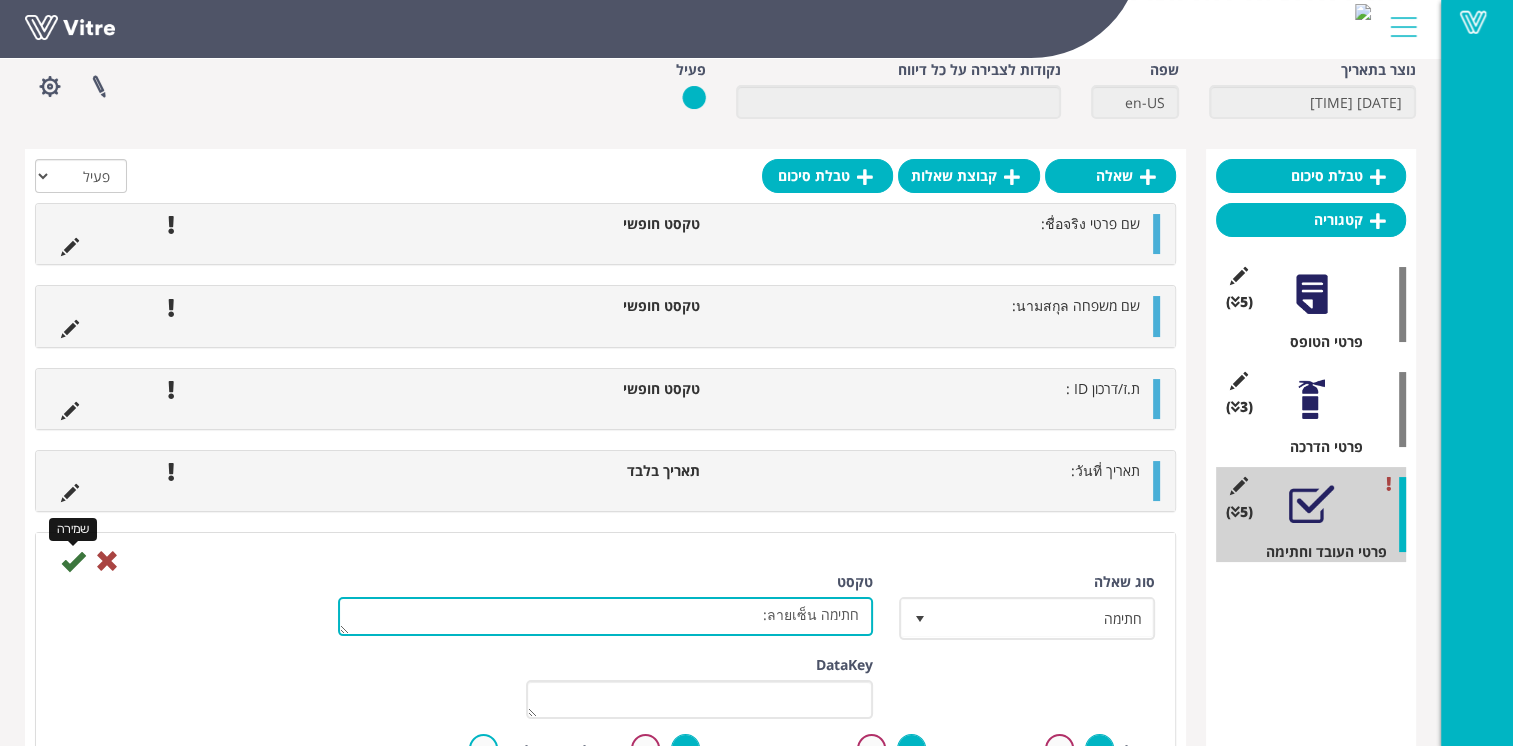 type on "חתימה ลายเซ็น:" 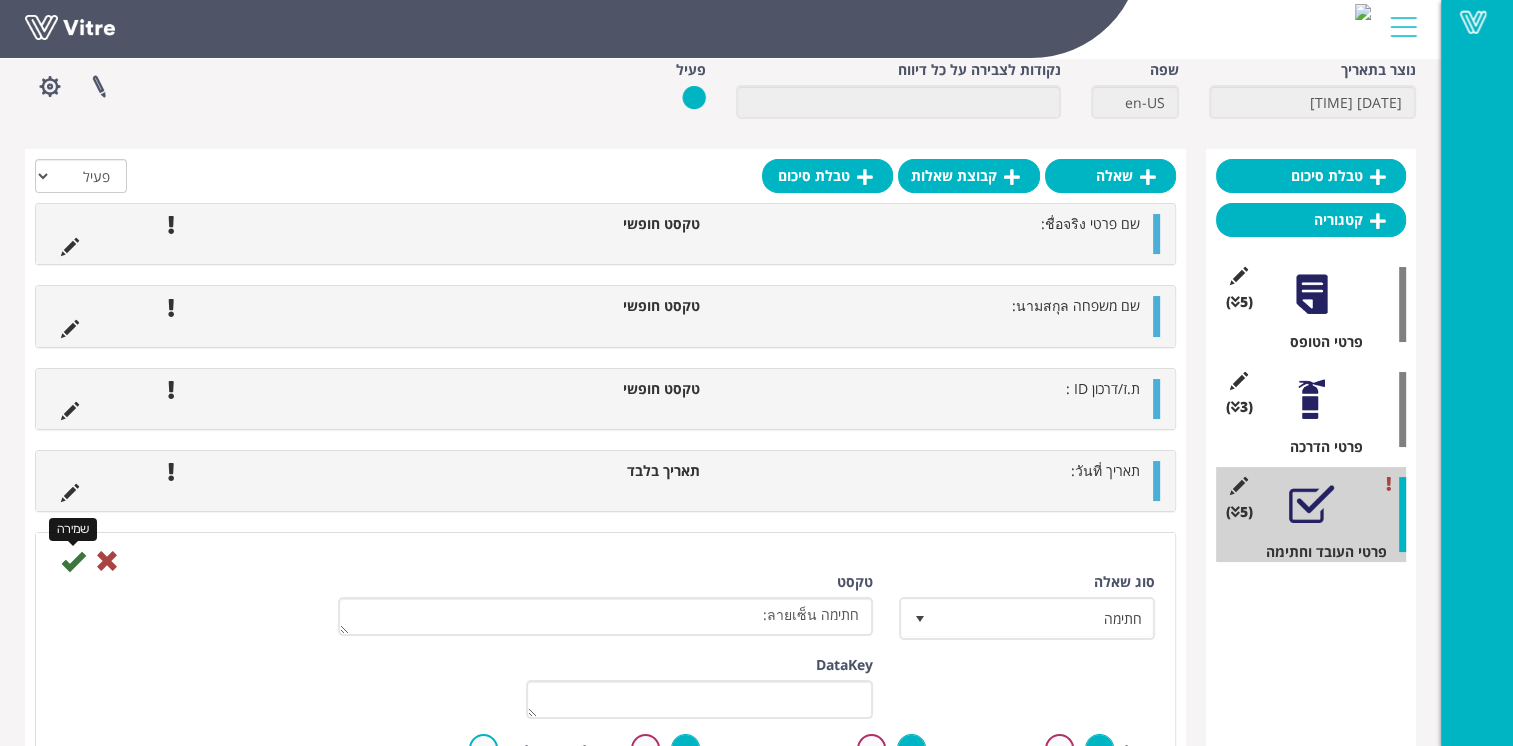 click at bounding box center (73, 561) 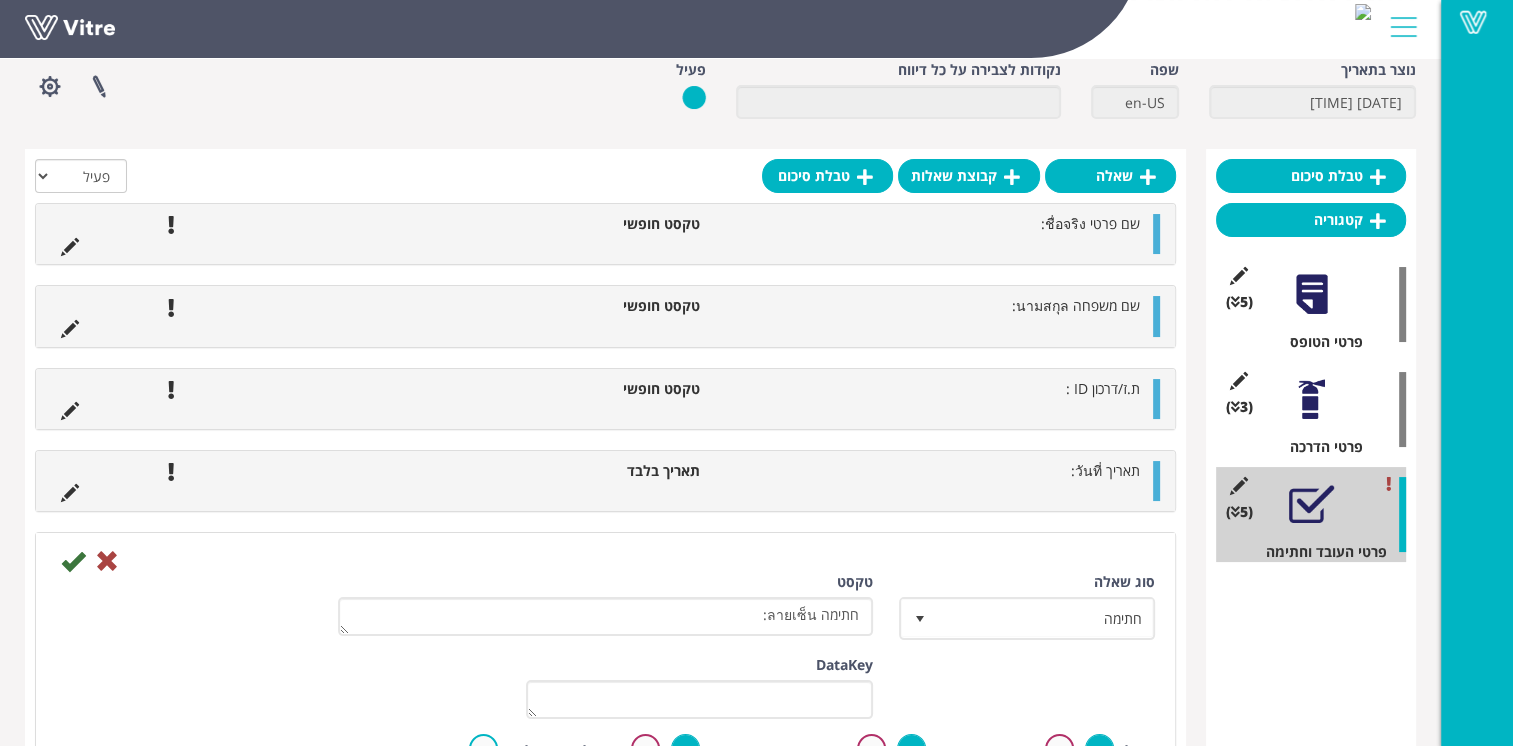 scroll, scrollTop: 0, scrollLeft: 0, axis: both 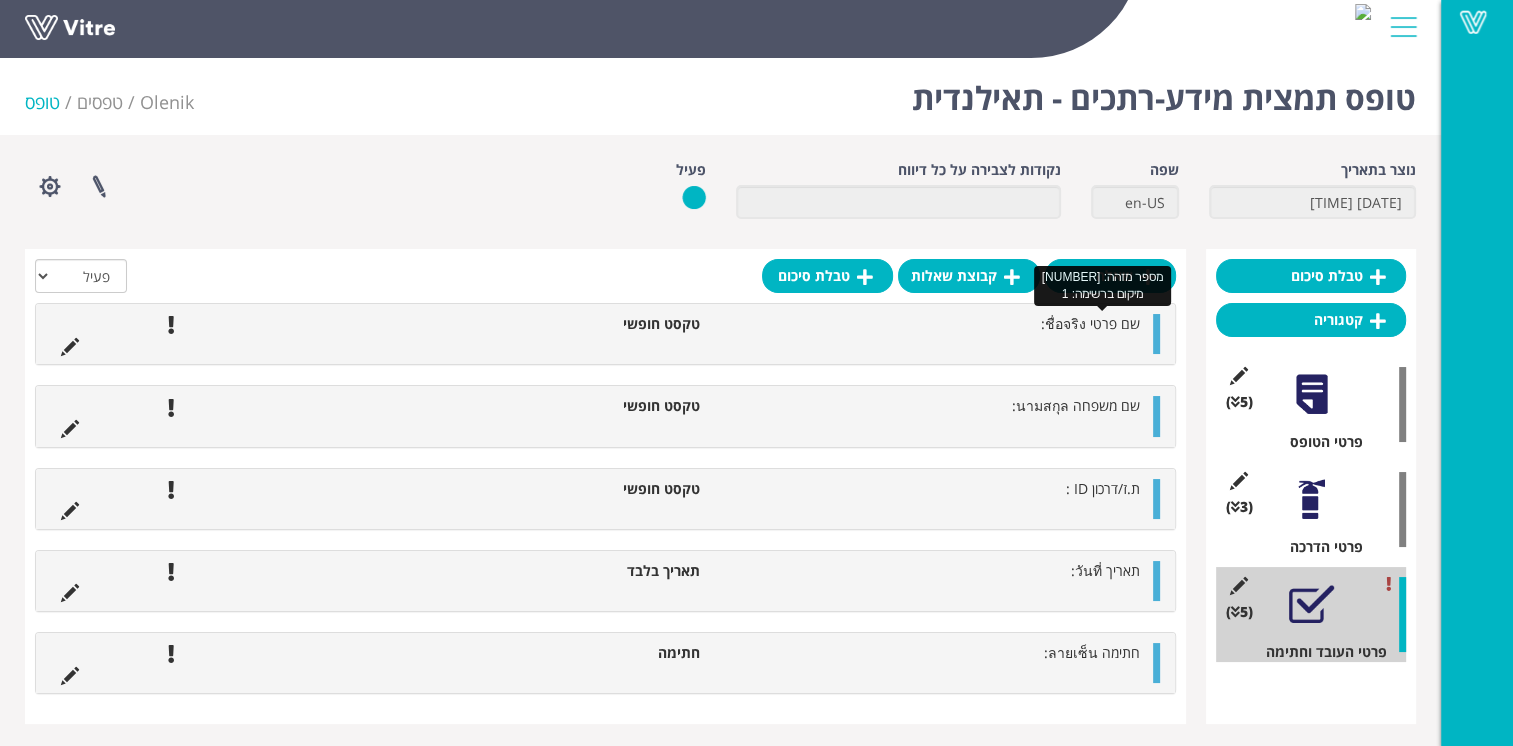 click on "שם פרטי ชื่อจริง:" at bounding box center [1090, 323] 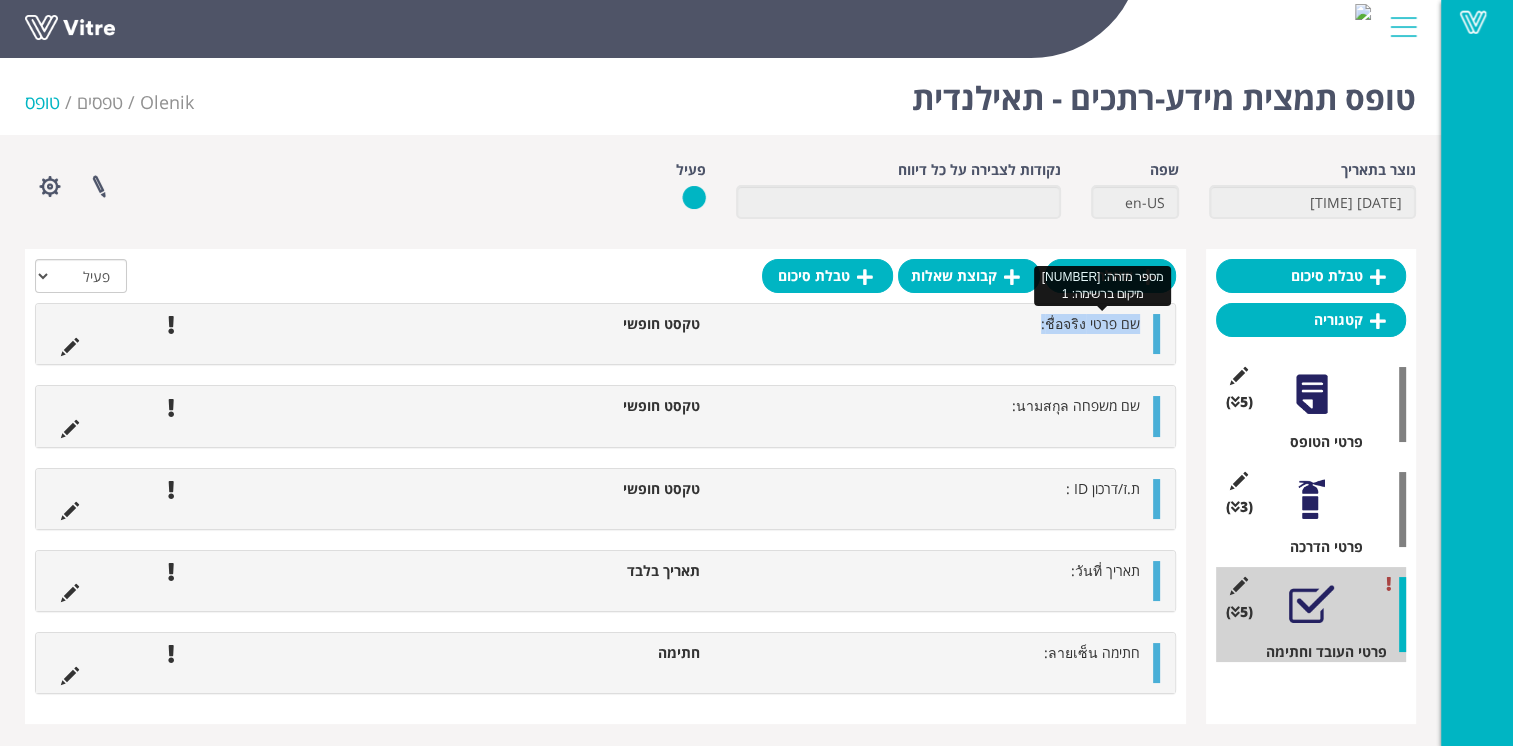 drag, startPoint x: 1045, startPoint y: 327, endPoint x: 1136, endPoint y: 329, distance: 91.02197 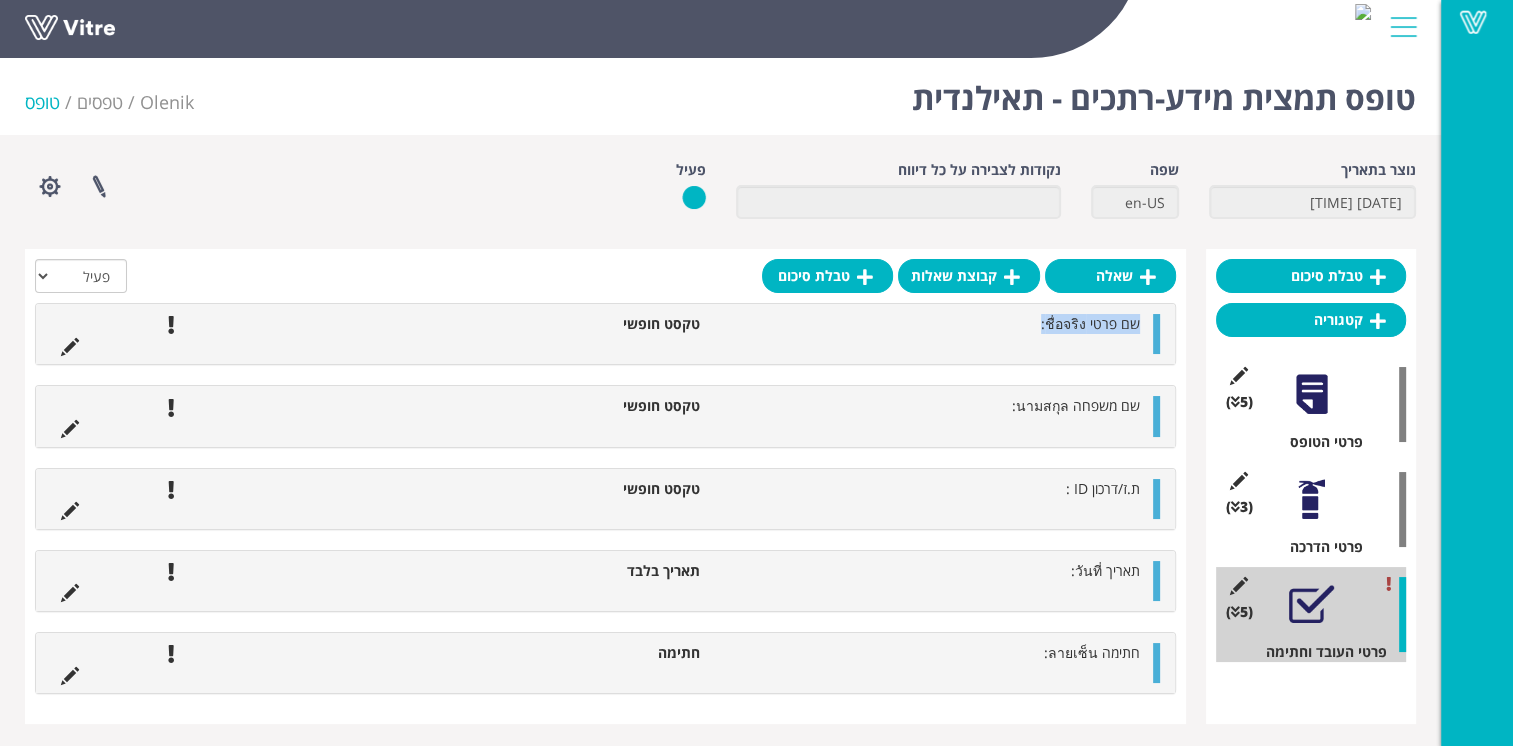 copy on "שם פרטי ชื่อจริง:" 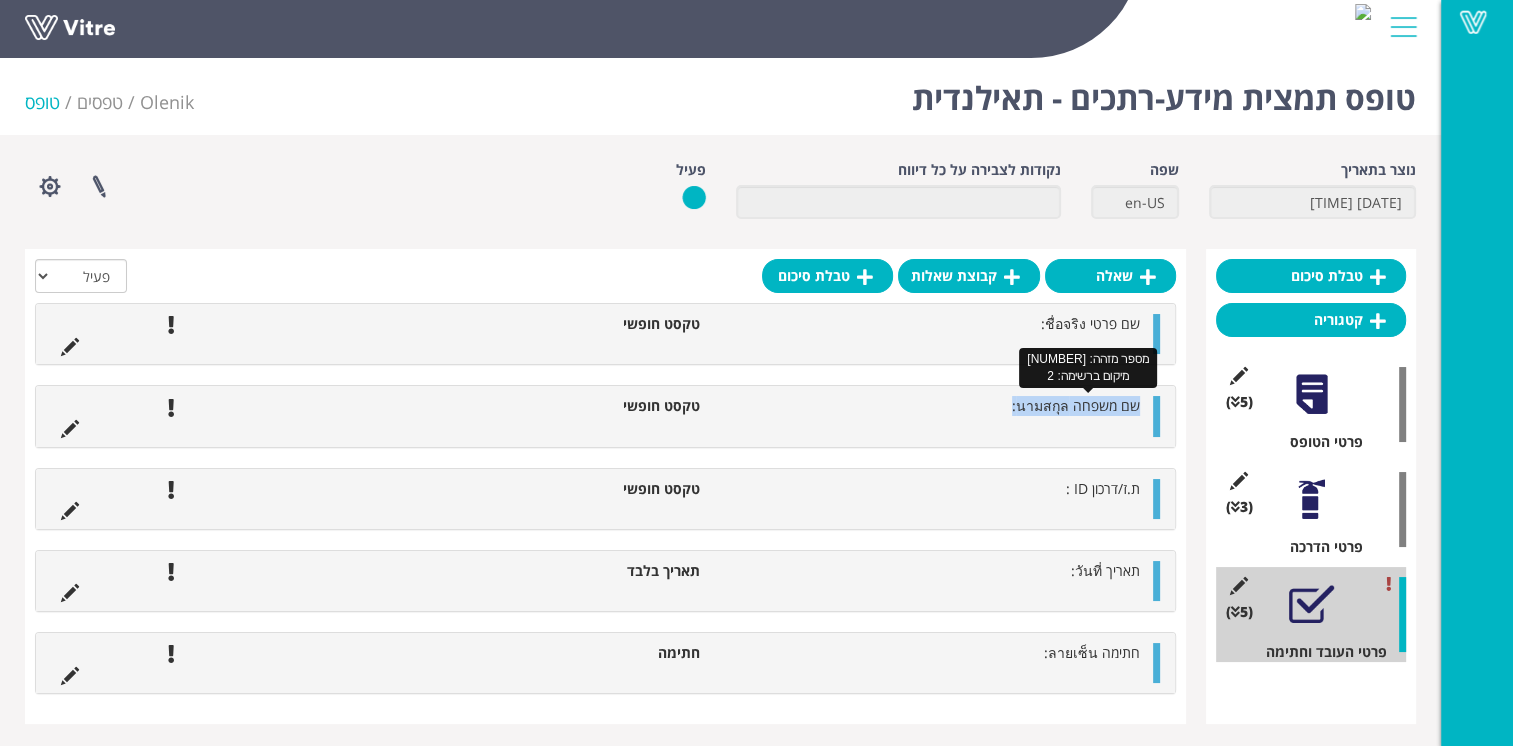 drag, startPoint x: 1016, startPoint y: 412, endPoint x: 1137, endPoint y: 411, distance: 121.004135 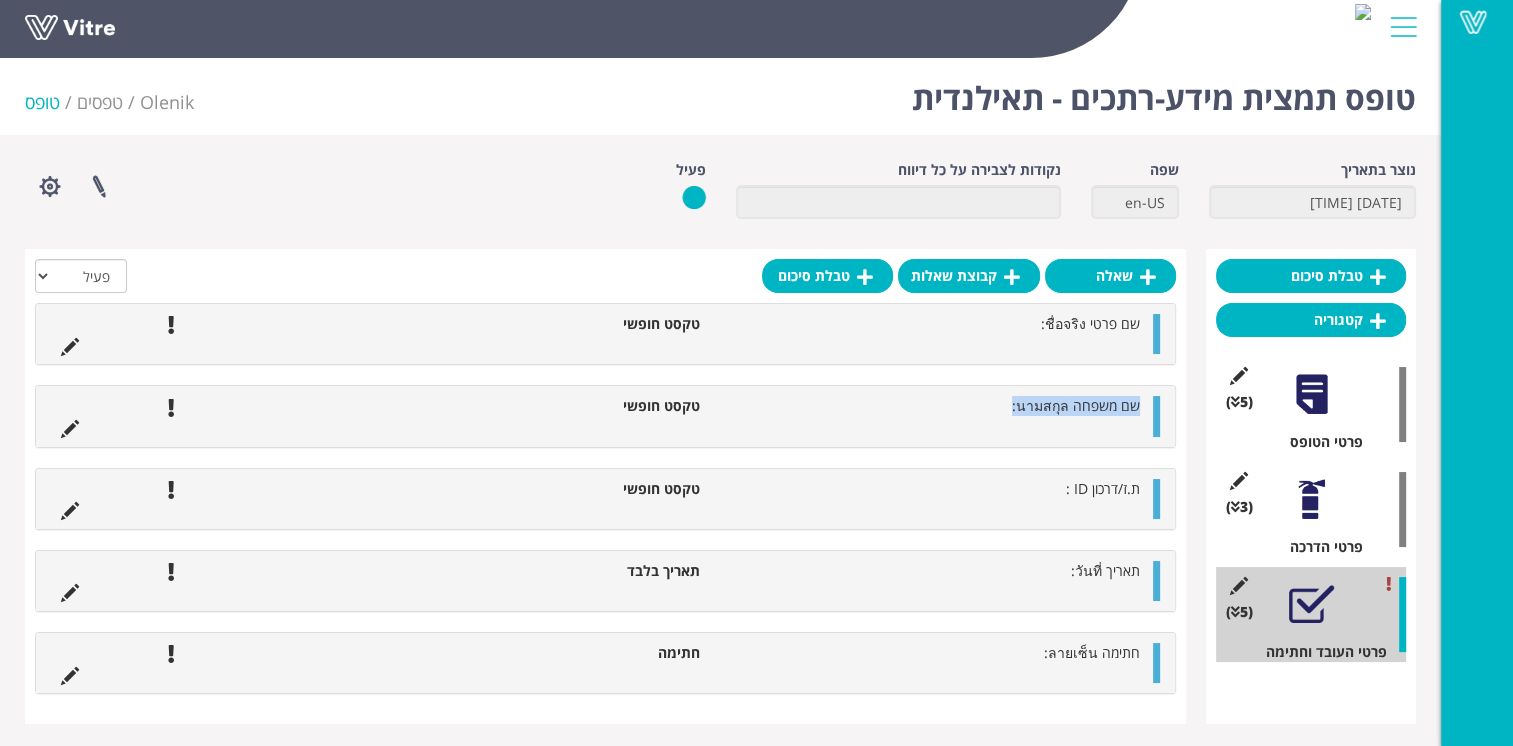 copy on "שם משפחה นามสกุล:" 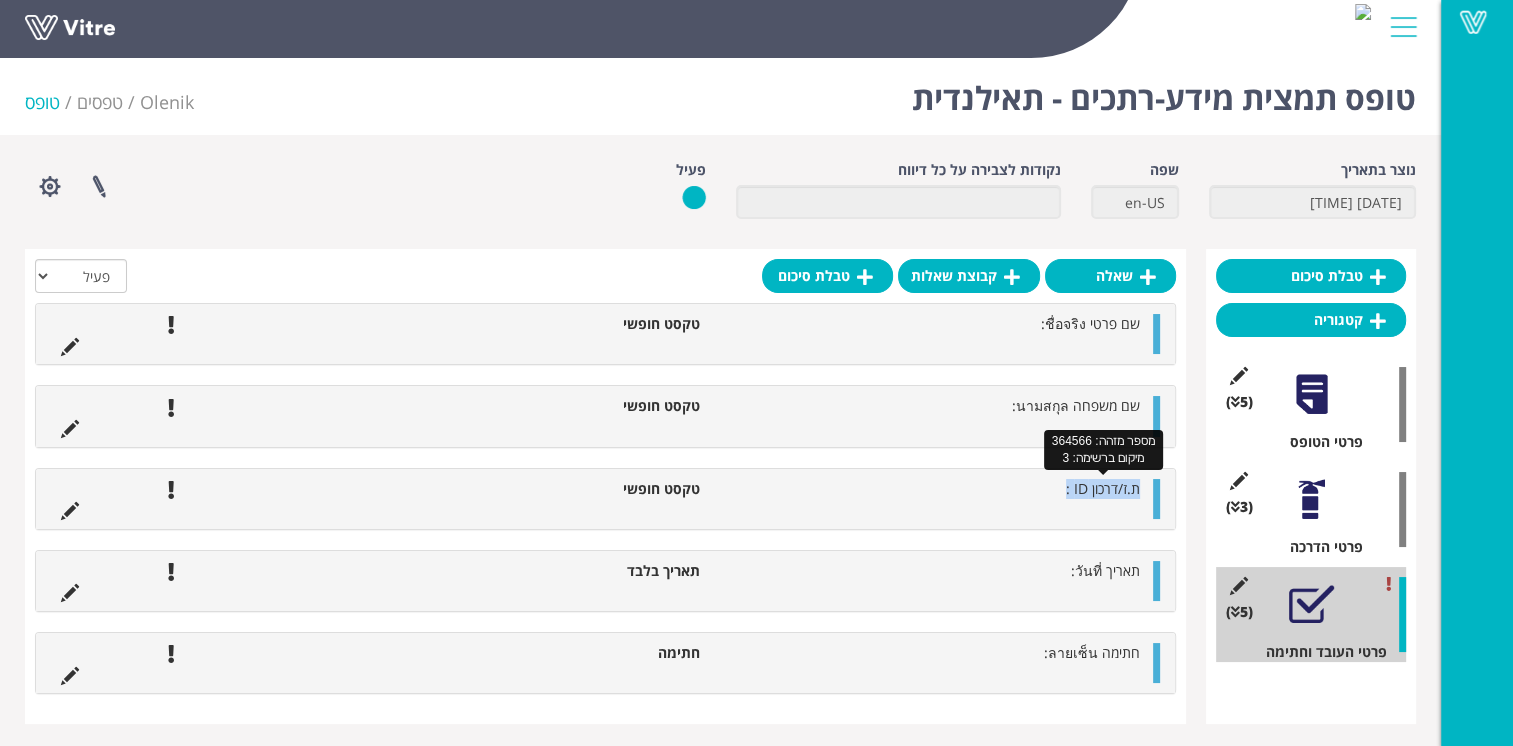 drag, startPoint x: 1063, startPoint y: 491, endPoint x: 1136, endPoint y: 493, distance: 73.02739 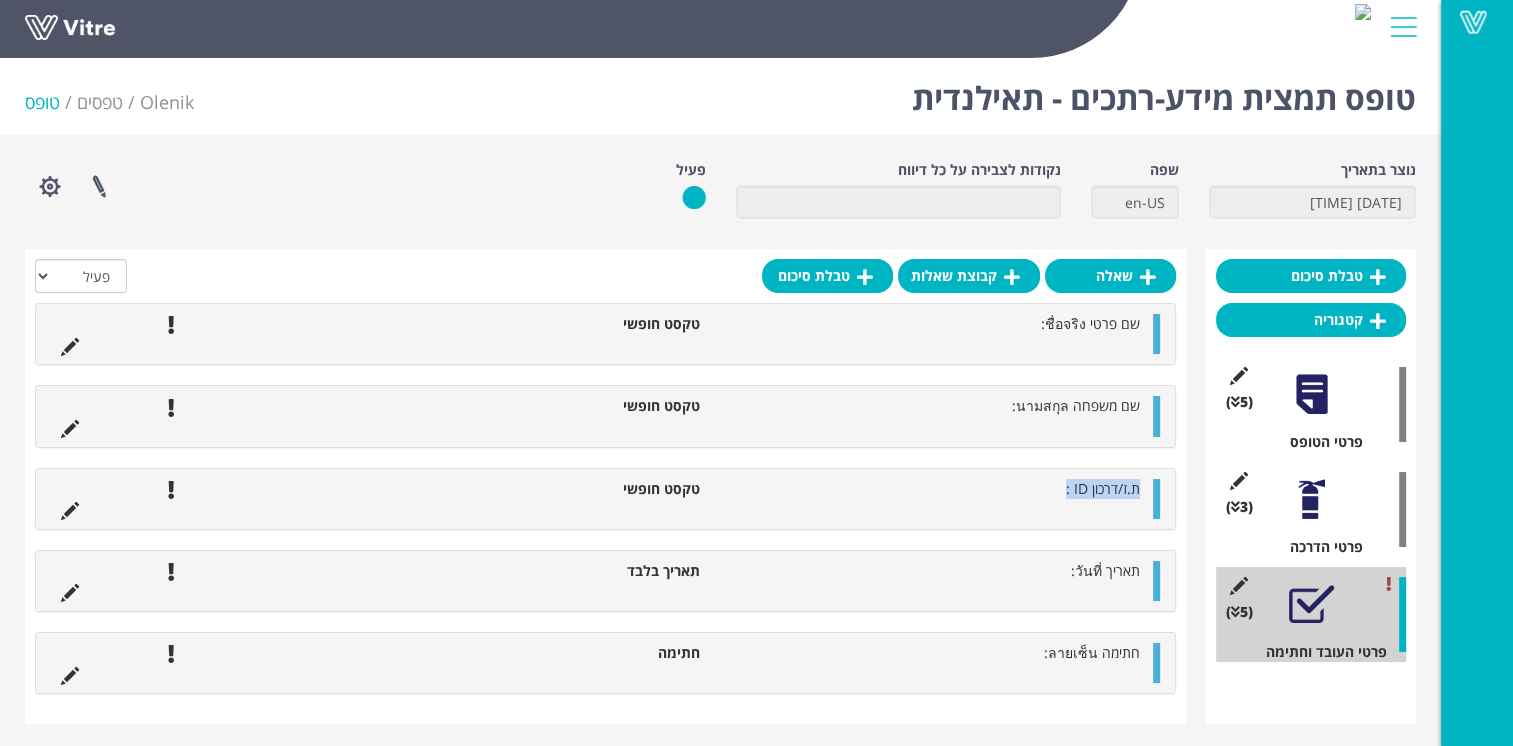 copy on "ת.ז/דרכון ID :" 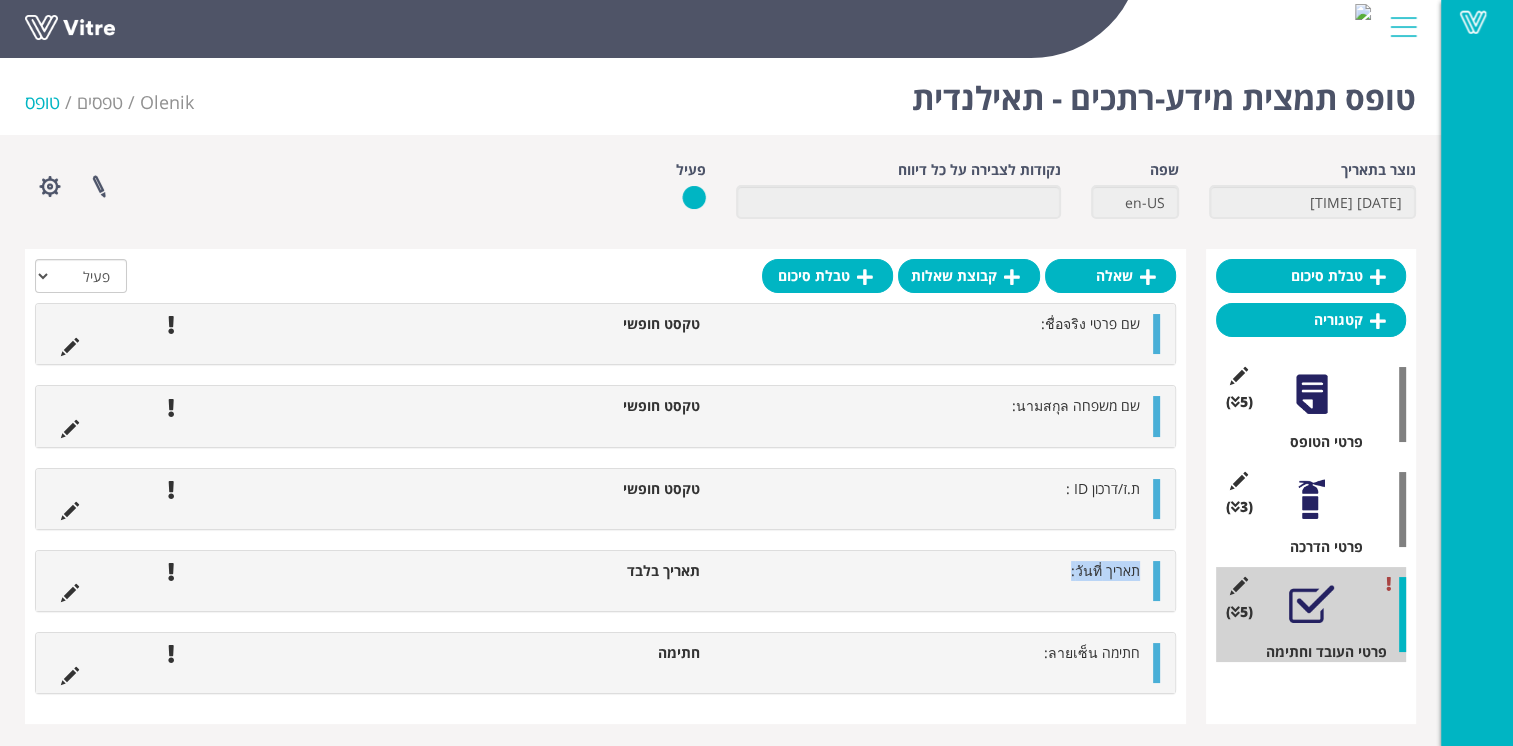 drag, startPoint x: 1064, startPoint y: 570, endPoint x: 1140, endPoint y: 571, distance: 76.00658 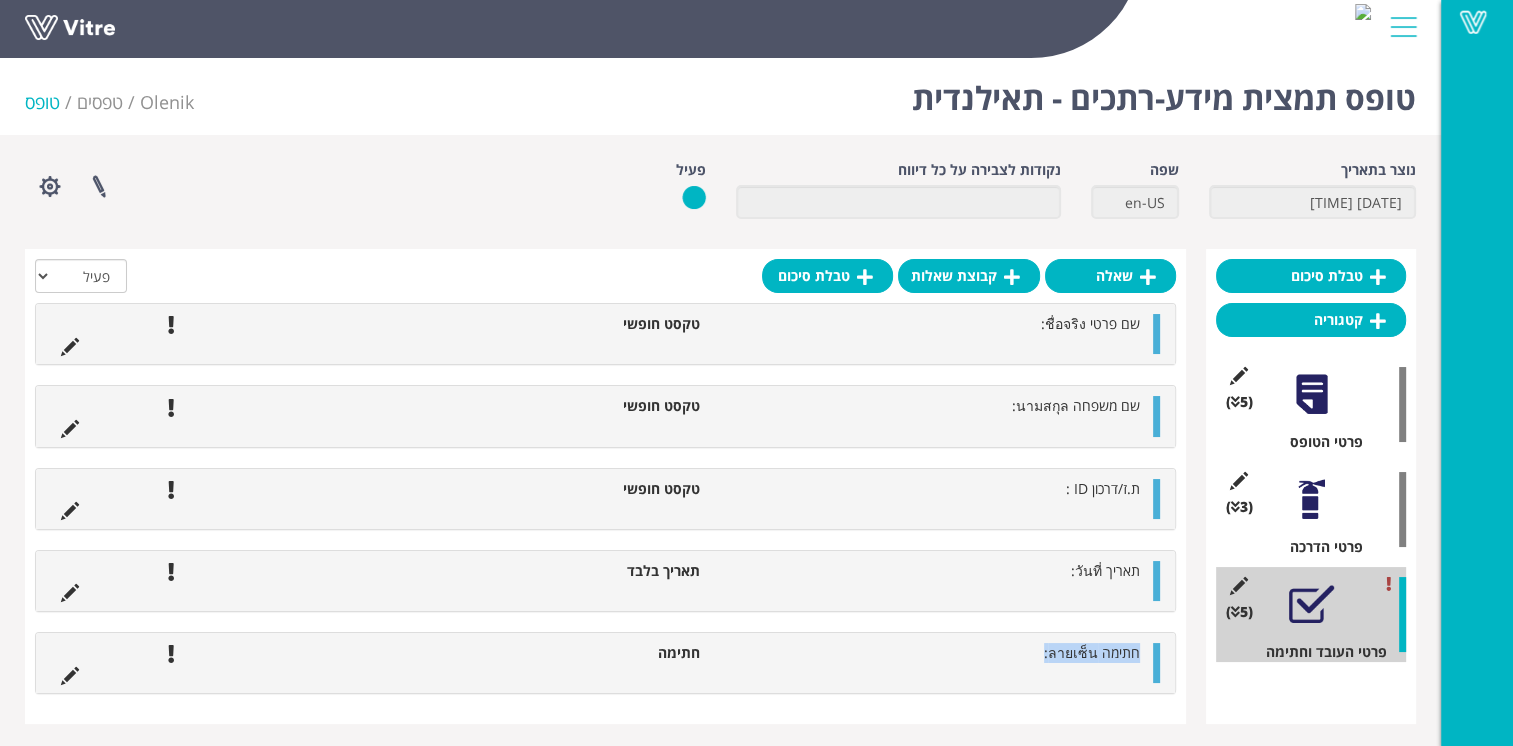 drag, startPoint x: 1045, startPoint y: 662, endPoint x: 1146, endPoint y: 657, distance: 101.12369 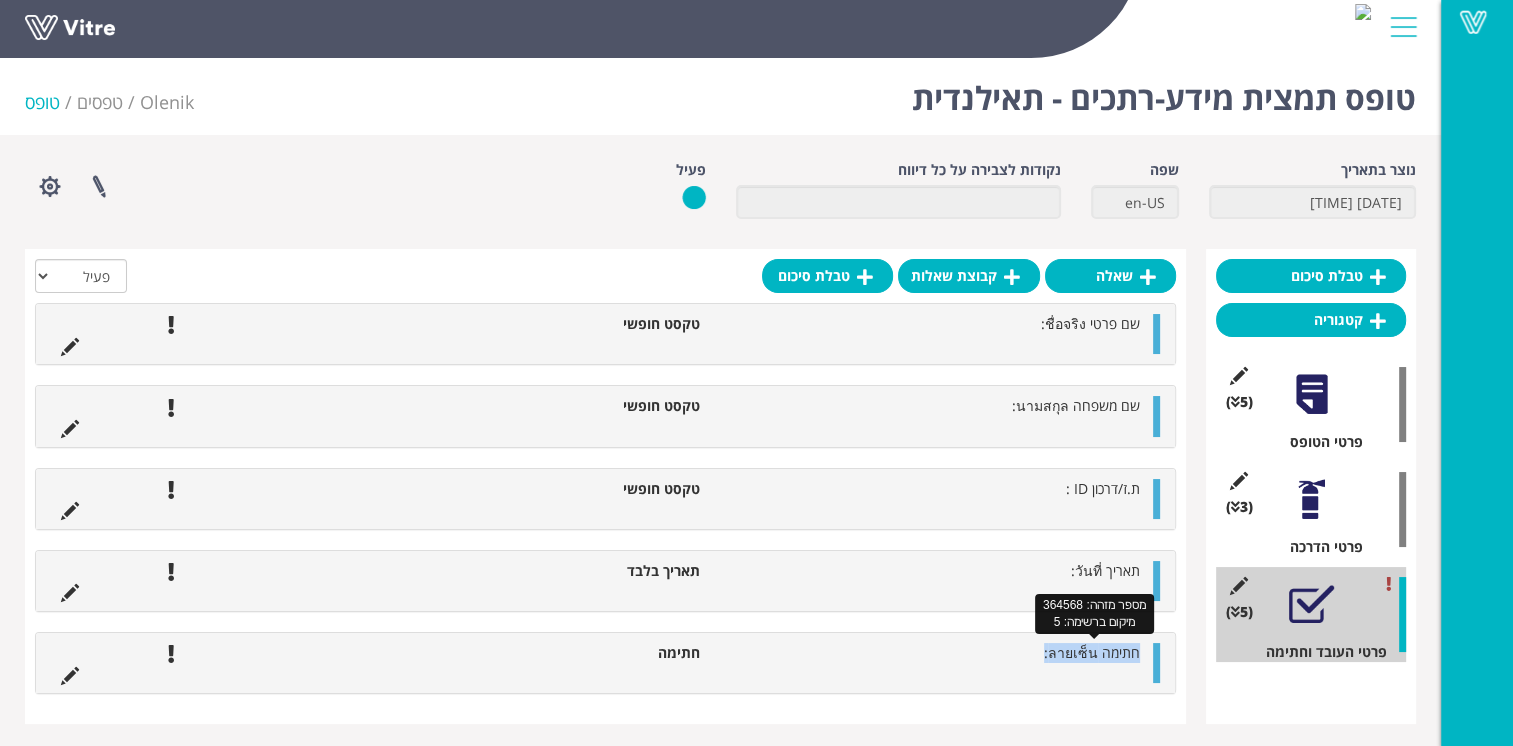 drag, startPoint x: 1146, startPoint y: 657, endPoint x: 1130, endPoint y: 661, distance: 16.492422 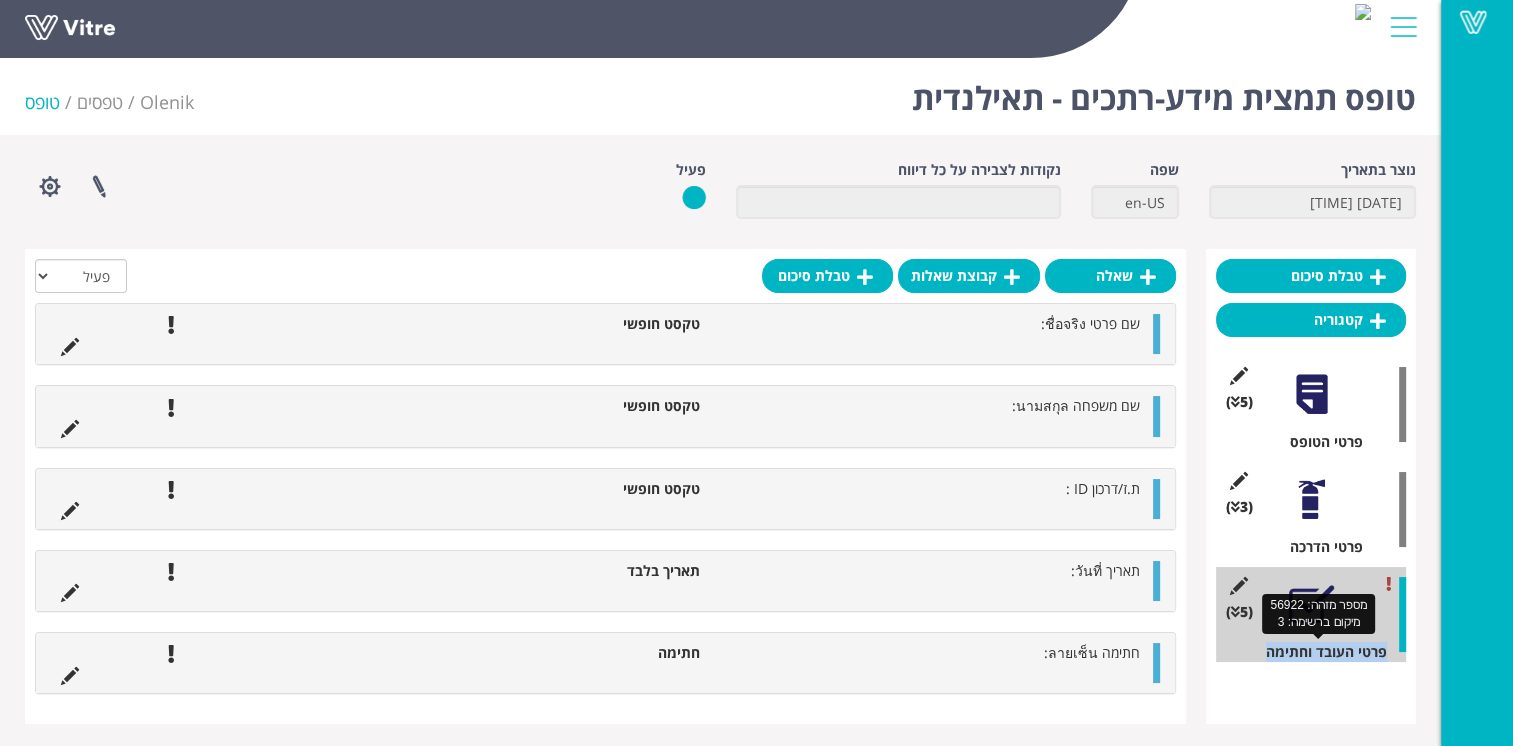 drag, startPoint x: 1385, startPoint y: 658, endPoint x: 1263, endPoint y: 655, distance: 122.03688 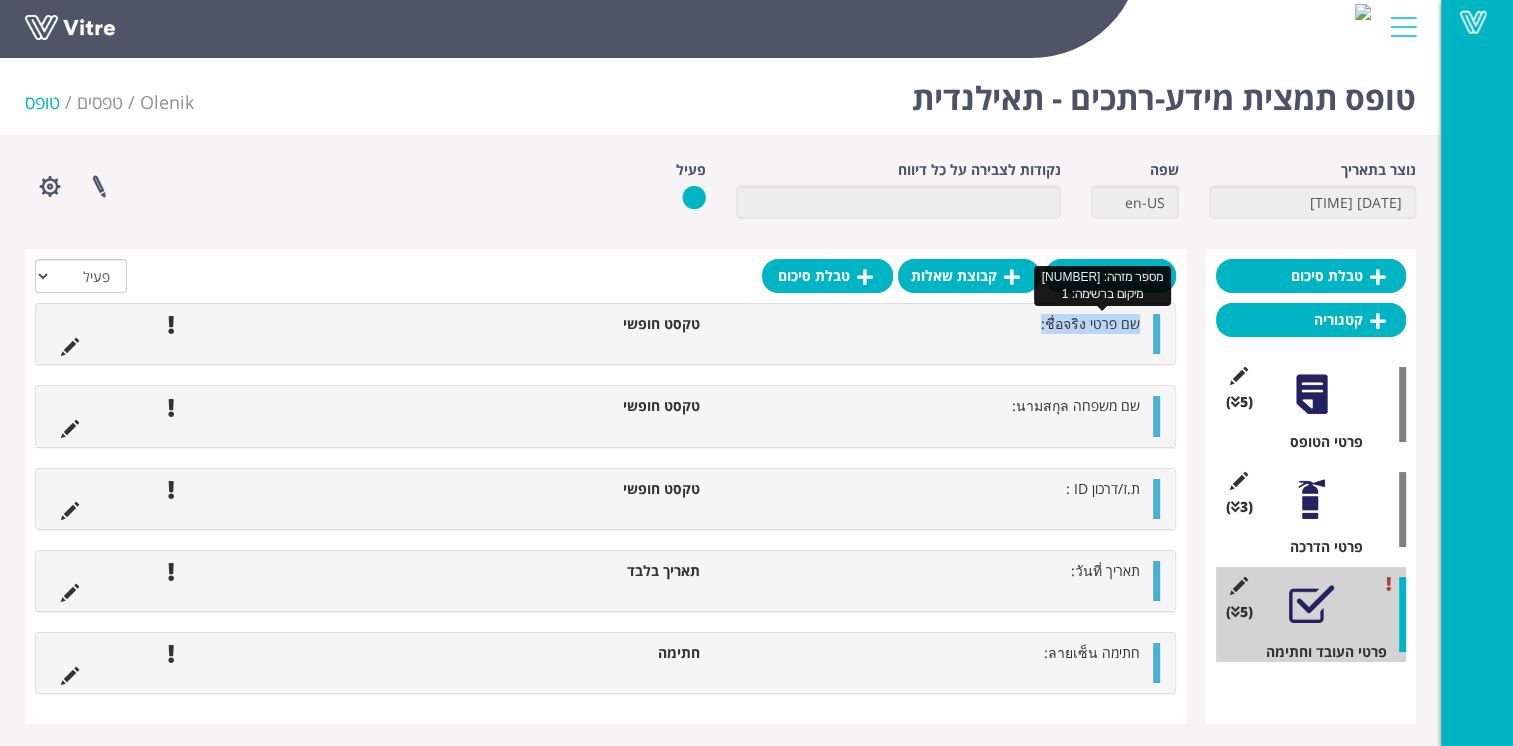 drag, startPoint x: 1044, startPoint y: 329, endPoint x: 1136, endPoint y: 329, distance: 92 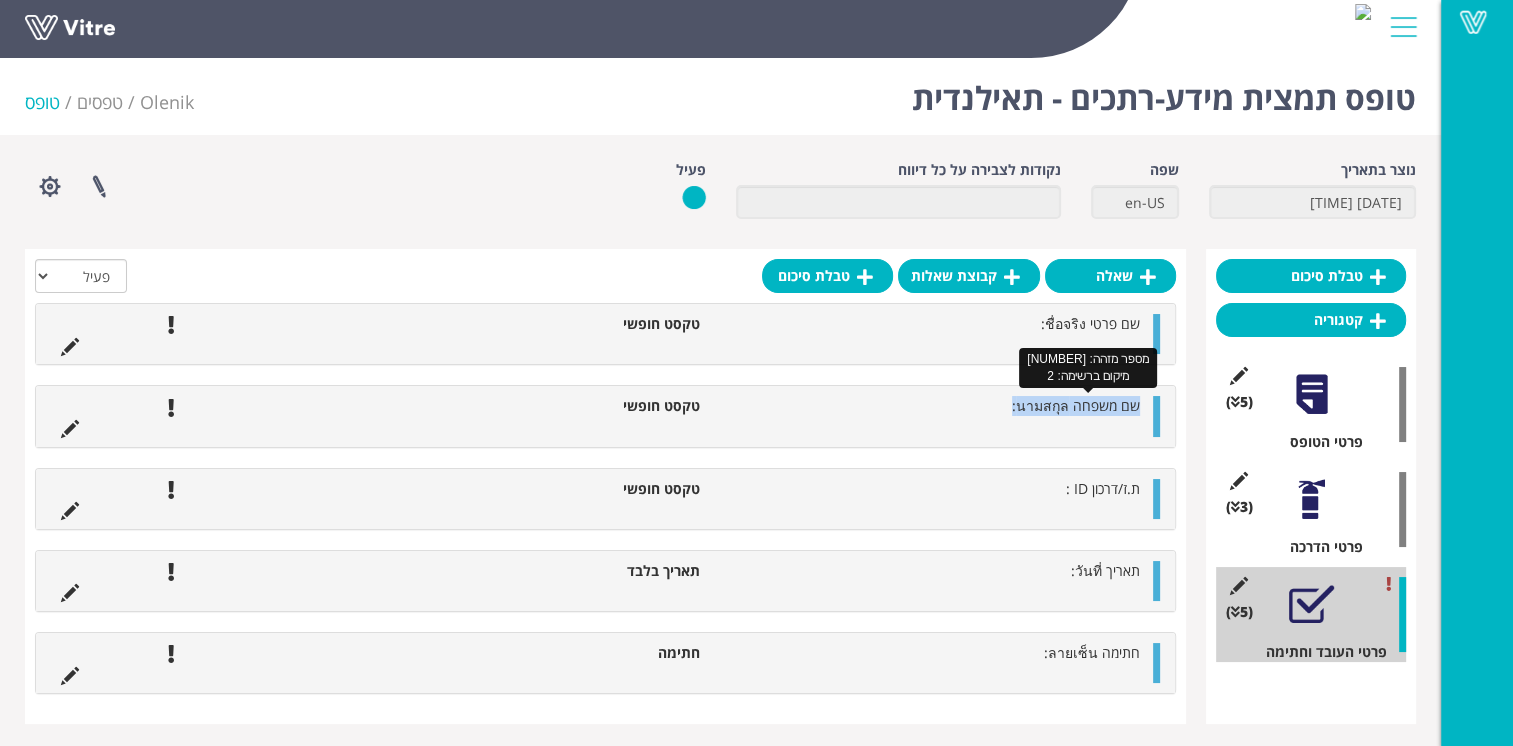 drag, startPoint x: 1014, startPoint y: 409, endPoint x: 1138, endPoint y: 410, distance: 124.004036 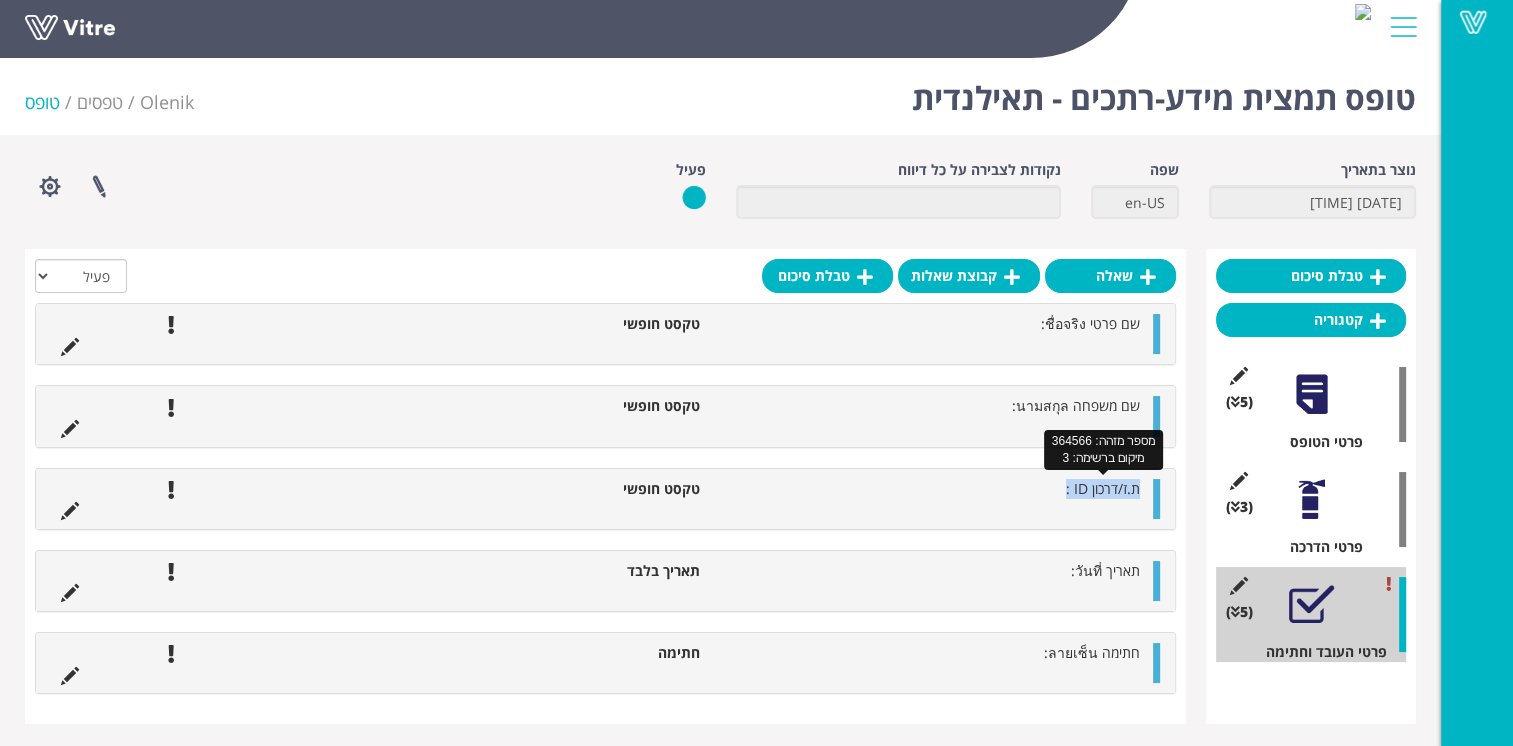 drag, startPoint x: 1060, startPoint y: 494, endPoint x: 1137, endPoint y: 494, distance: 77 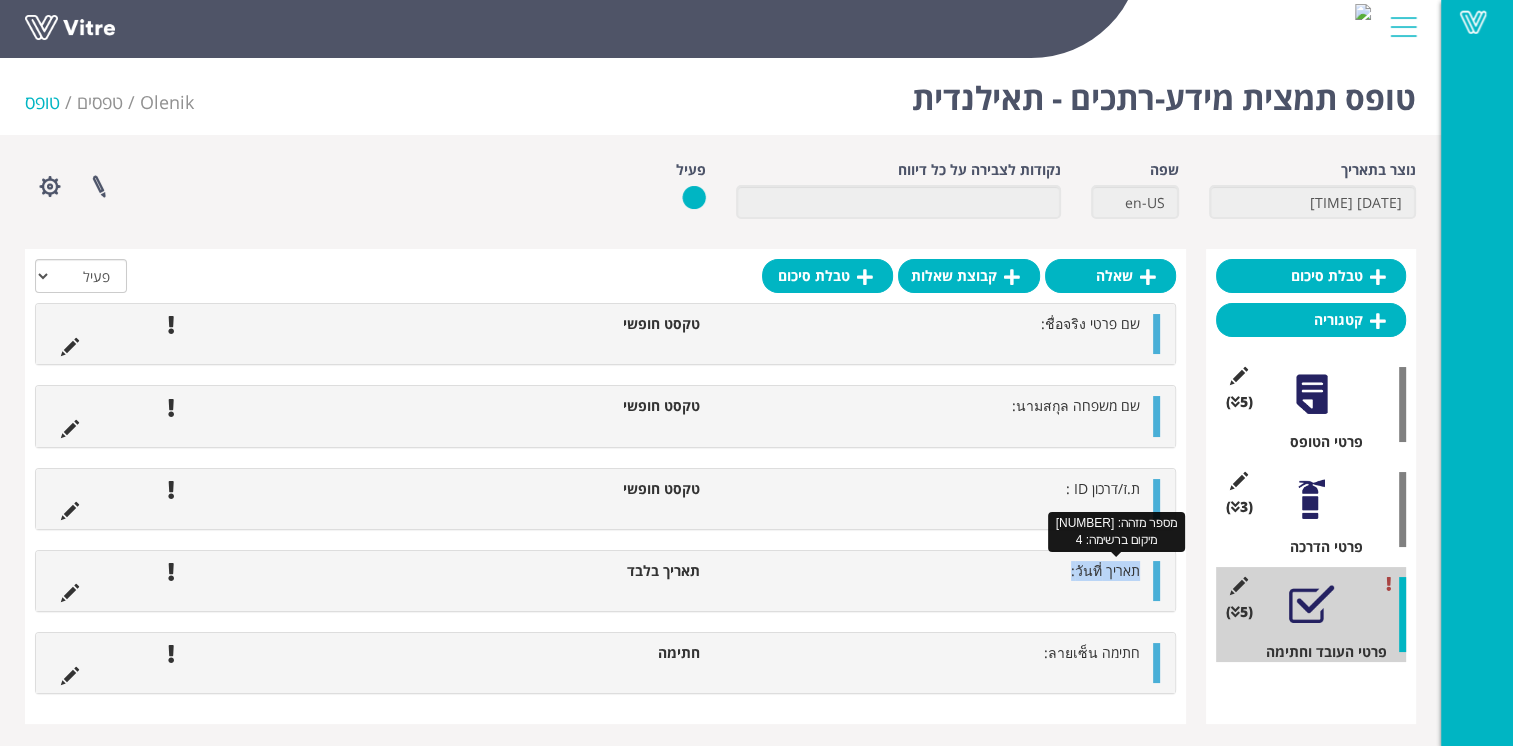 drag, startPoint x: 1071, startPoint y: 577, endPoint x: 1136, endPoint y: 574, distance: 65.06919 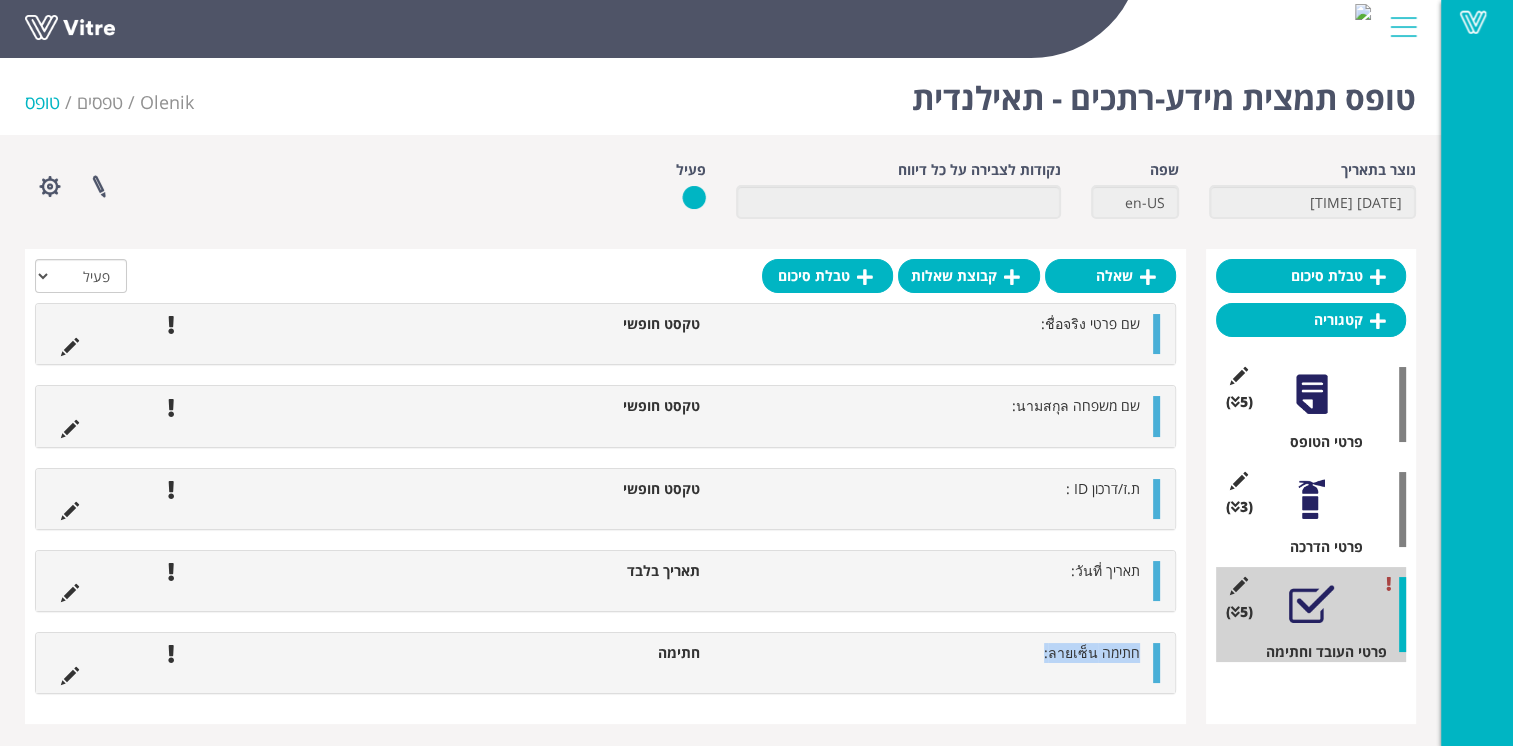 drag, startPoint x: 1044, startPoint y: 657, endPoint x: 1145, endPoint y: 658, distance: 101.00495 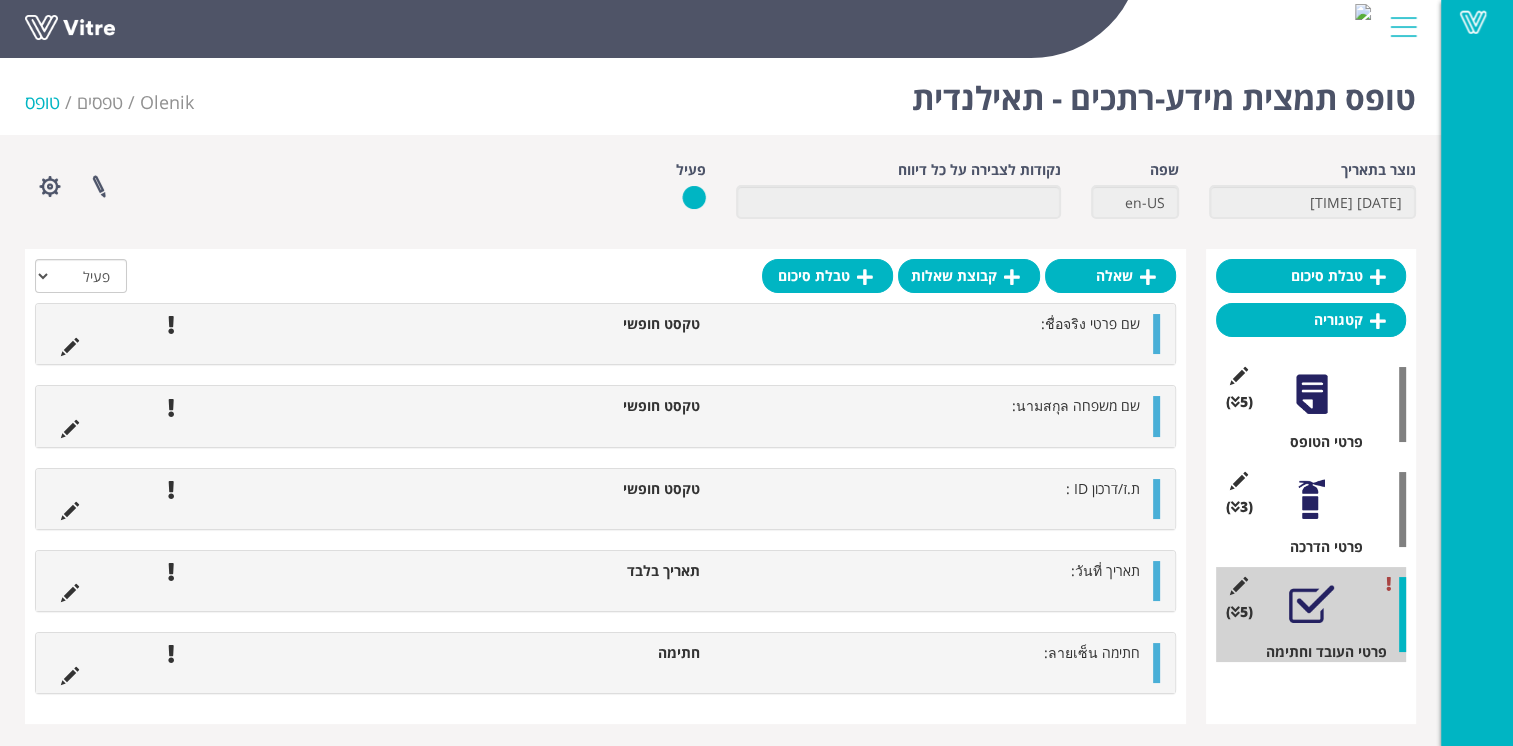 click on "טבלת סיכום
קטגוריה
(5 ) פרטי הטופס (3 ) פרטי הדרכה (5 ) פרטי העובד וחתימה" at bounding box center [1311, 486] 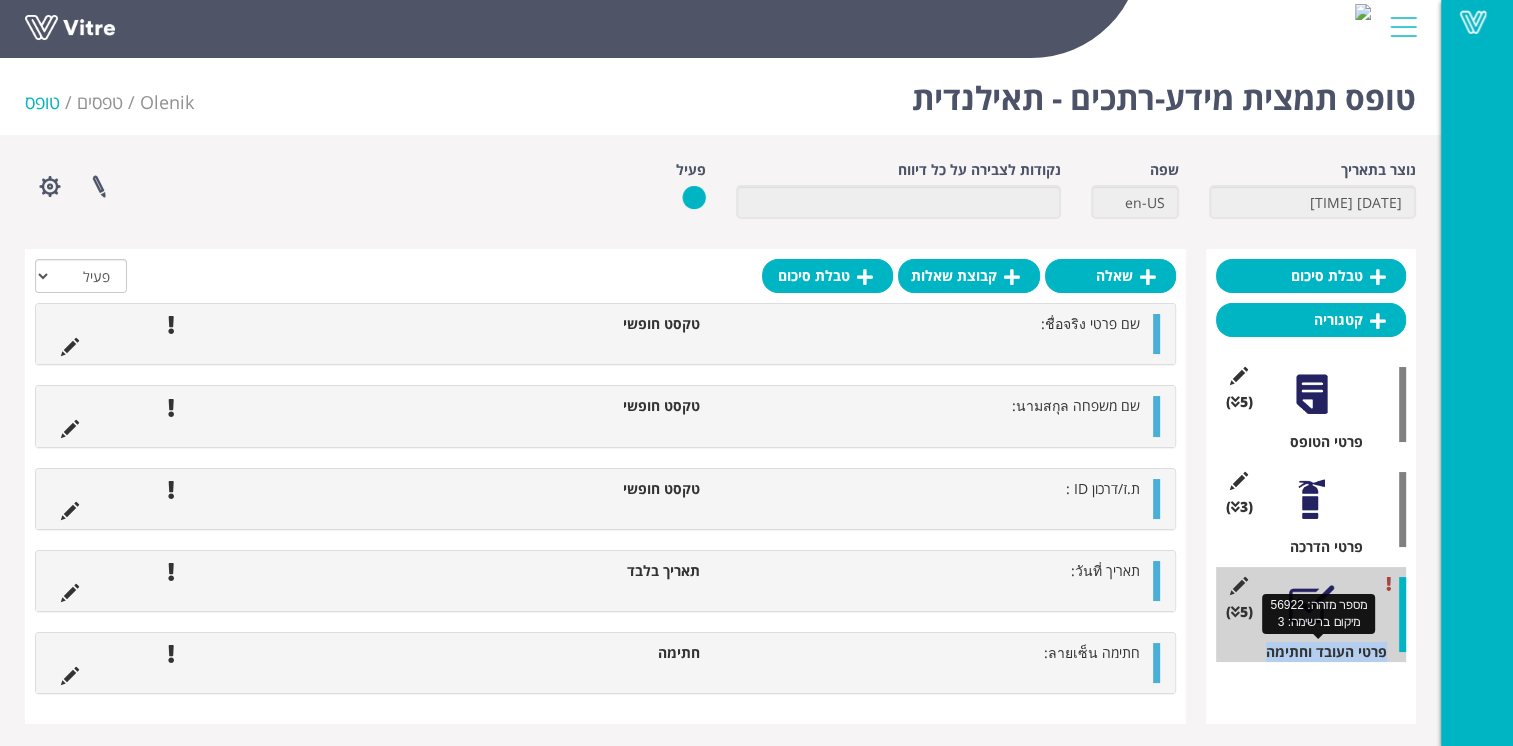 drag, startPoint x: 1388, startPoint y: 655, endPoint x: 1264, endPoint y: 656, distance: 124.004036 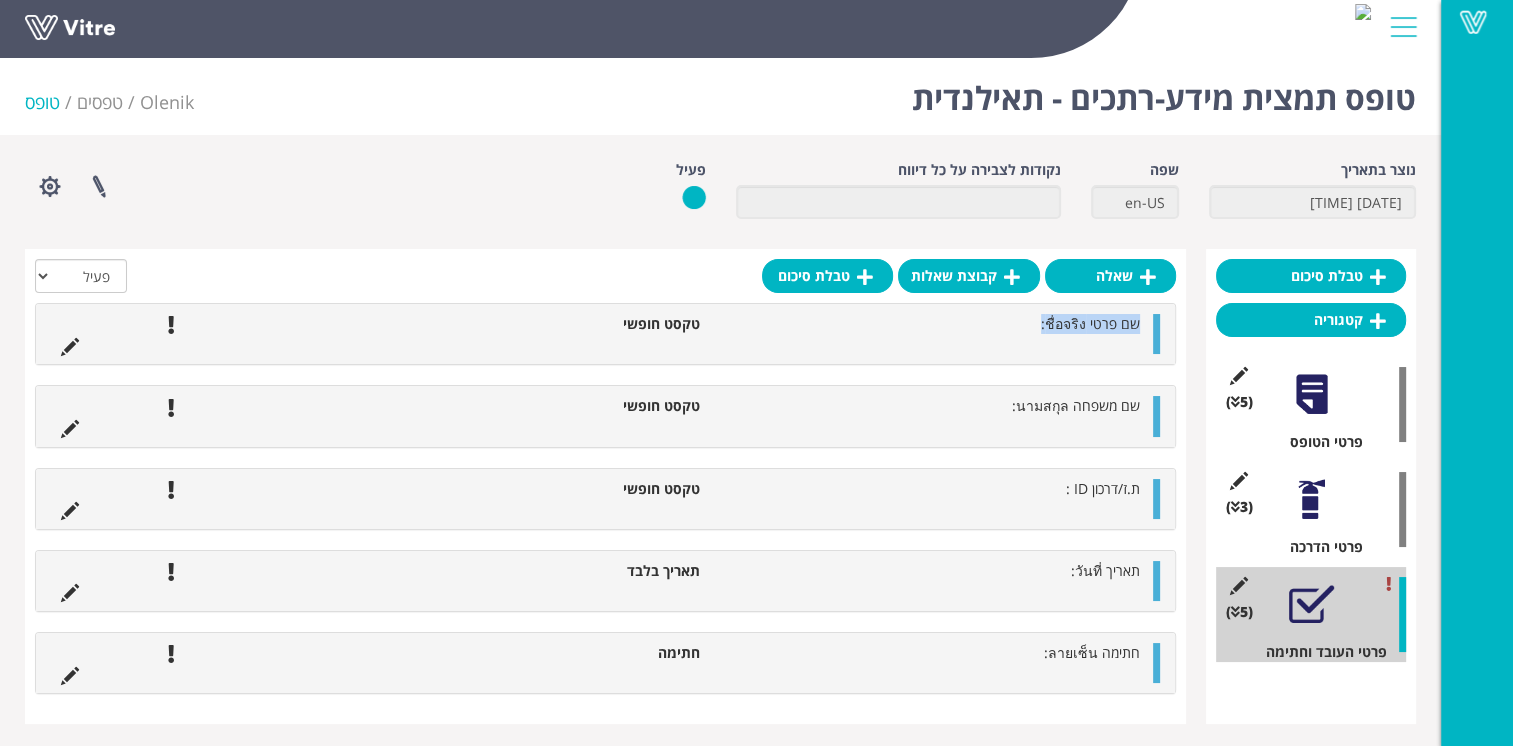 drag, startPoint x: 1045, startPoint y: 326, endPoint x: 1144, endPoint y: 325, distance: 99.00505 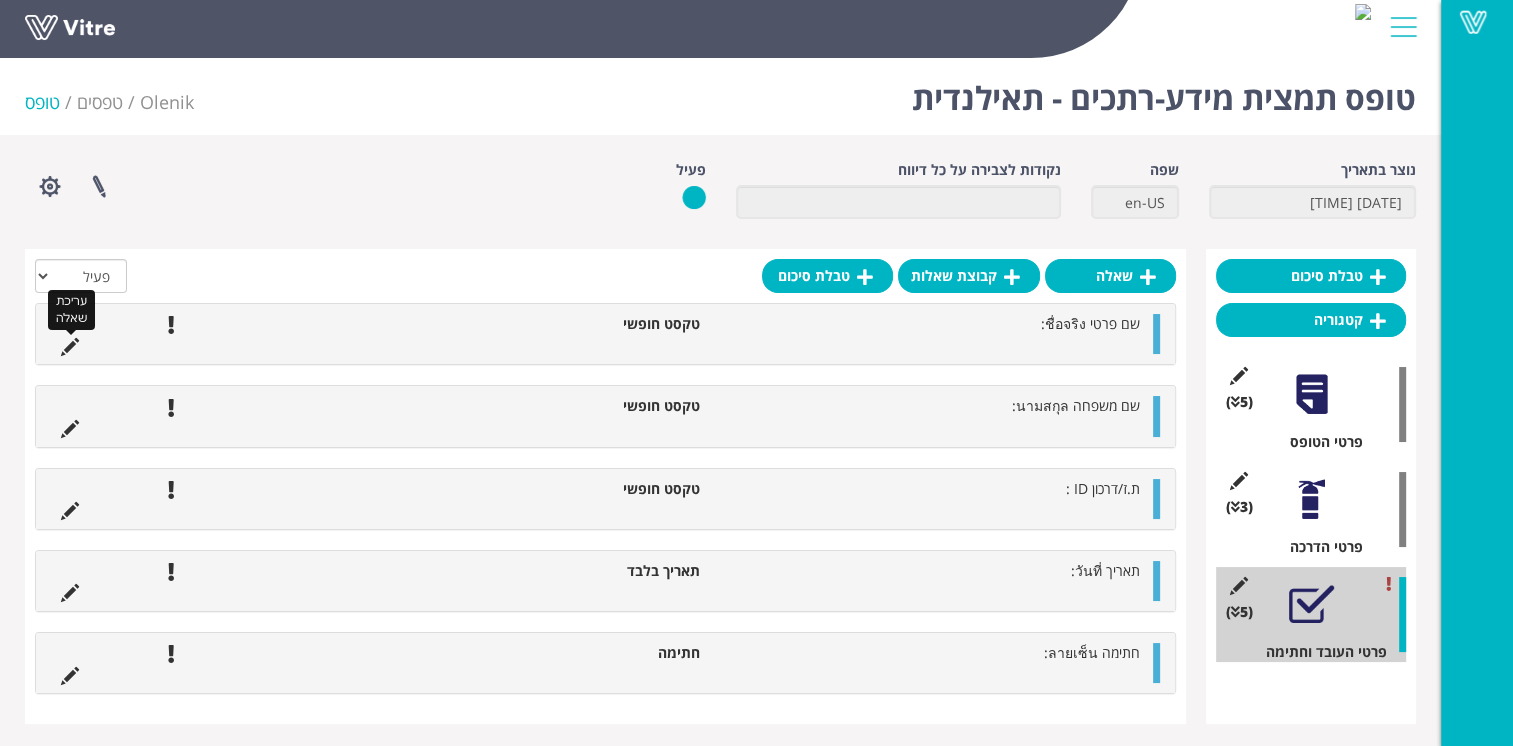 click at bounding box center (70, 347) 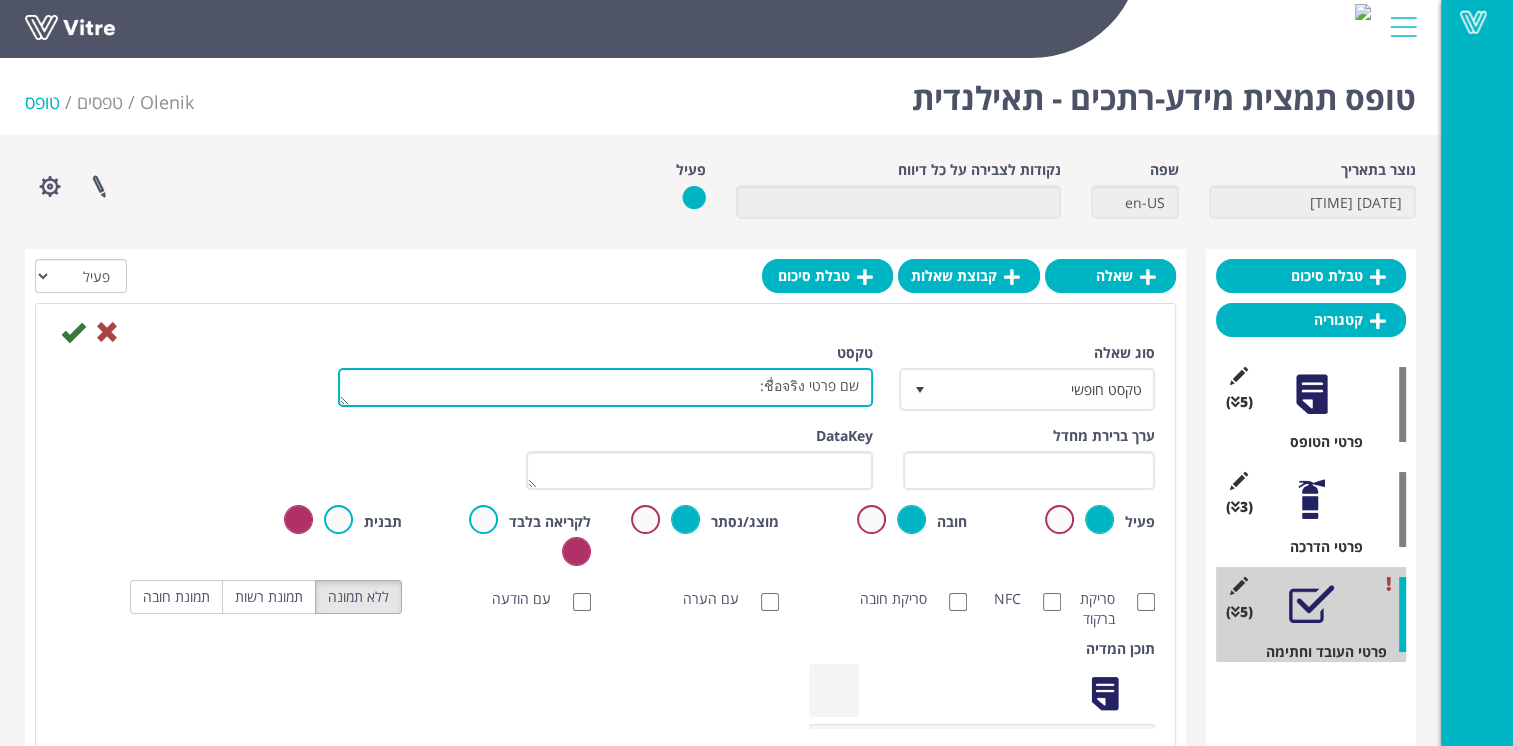 click on "שם פרטי ชื่อจริง:" at bounding box center [605, 387] 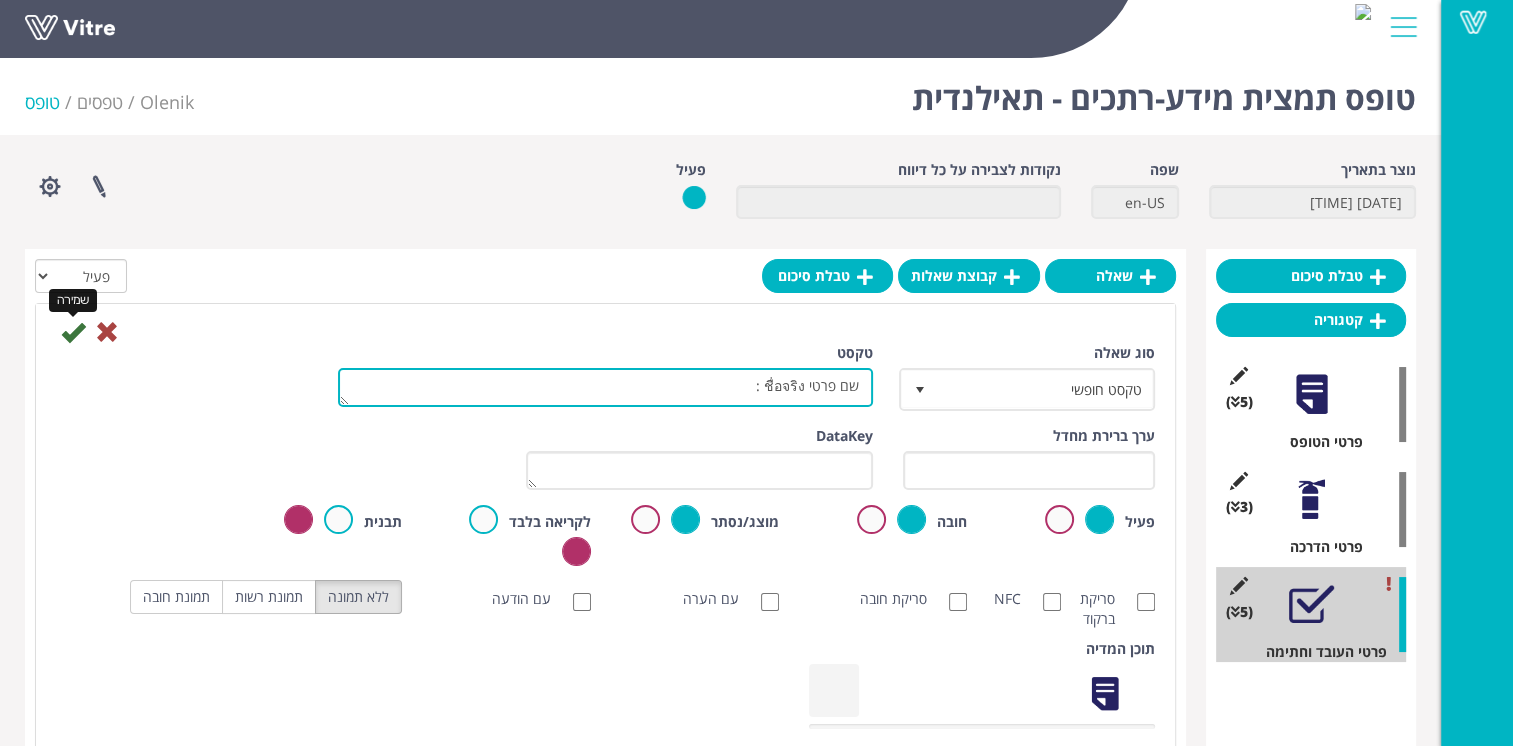 type on "שם פרטי ชื่อจริง :" 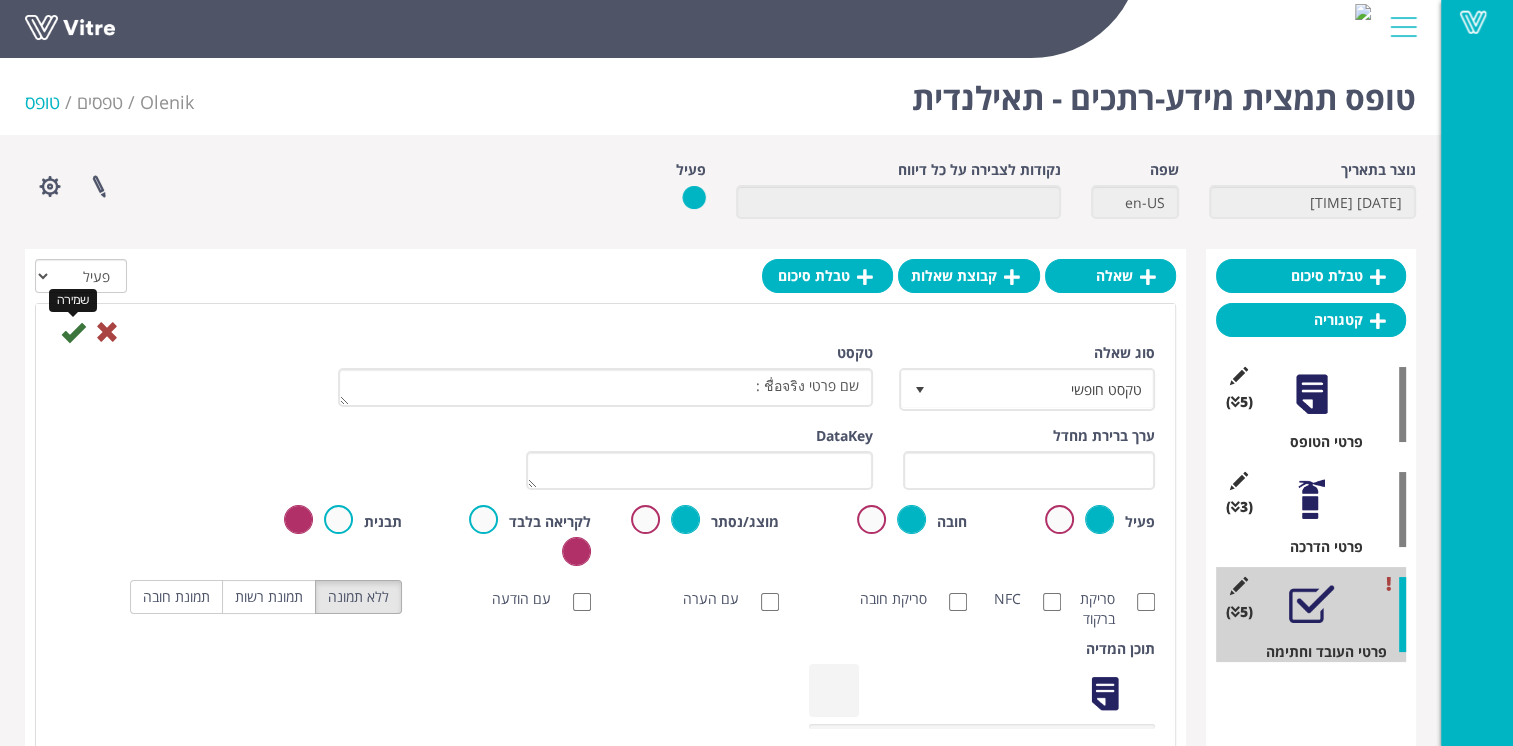 click at bounding box center (73, 332) 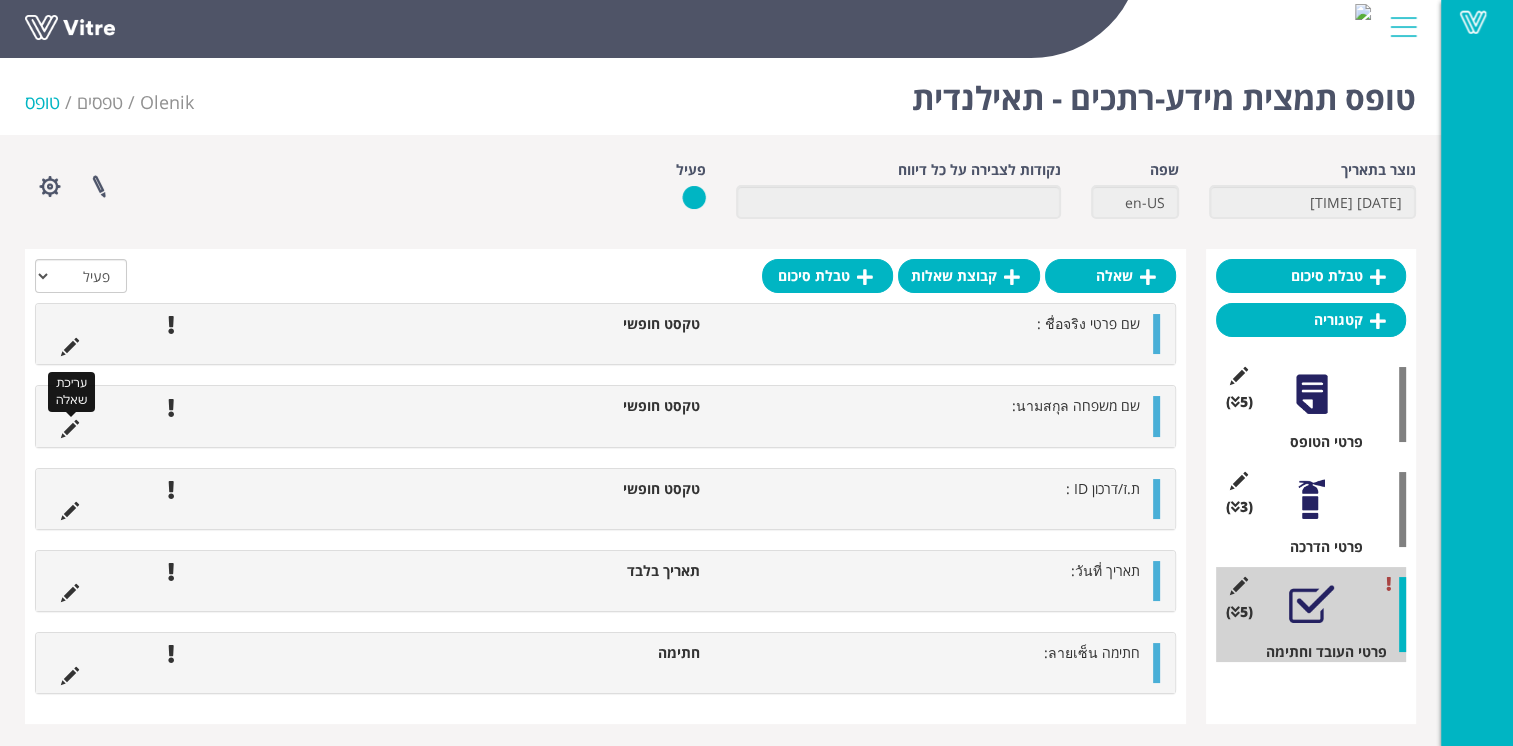 click at bounding box center (70, 429) 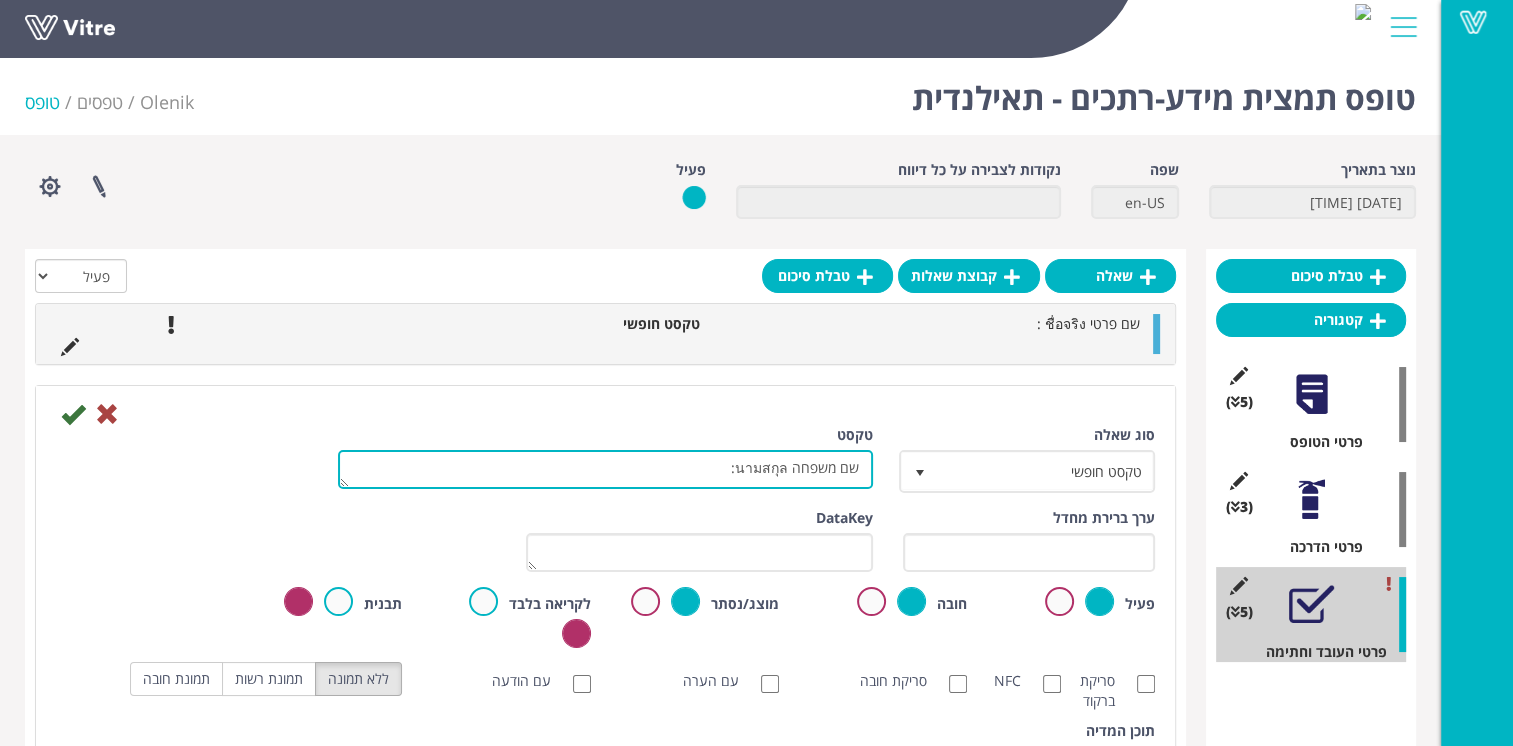 click on "שם משפחה นามสกุล:" at bounding box center [605, 469] 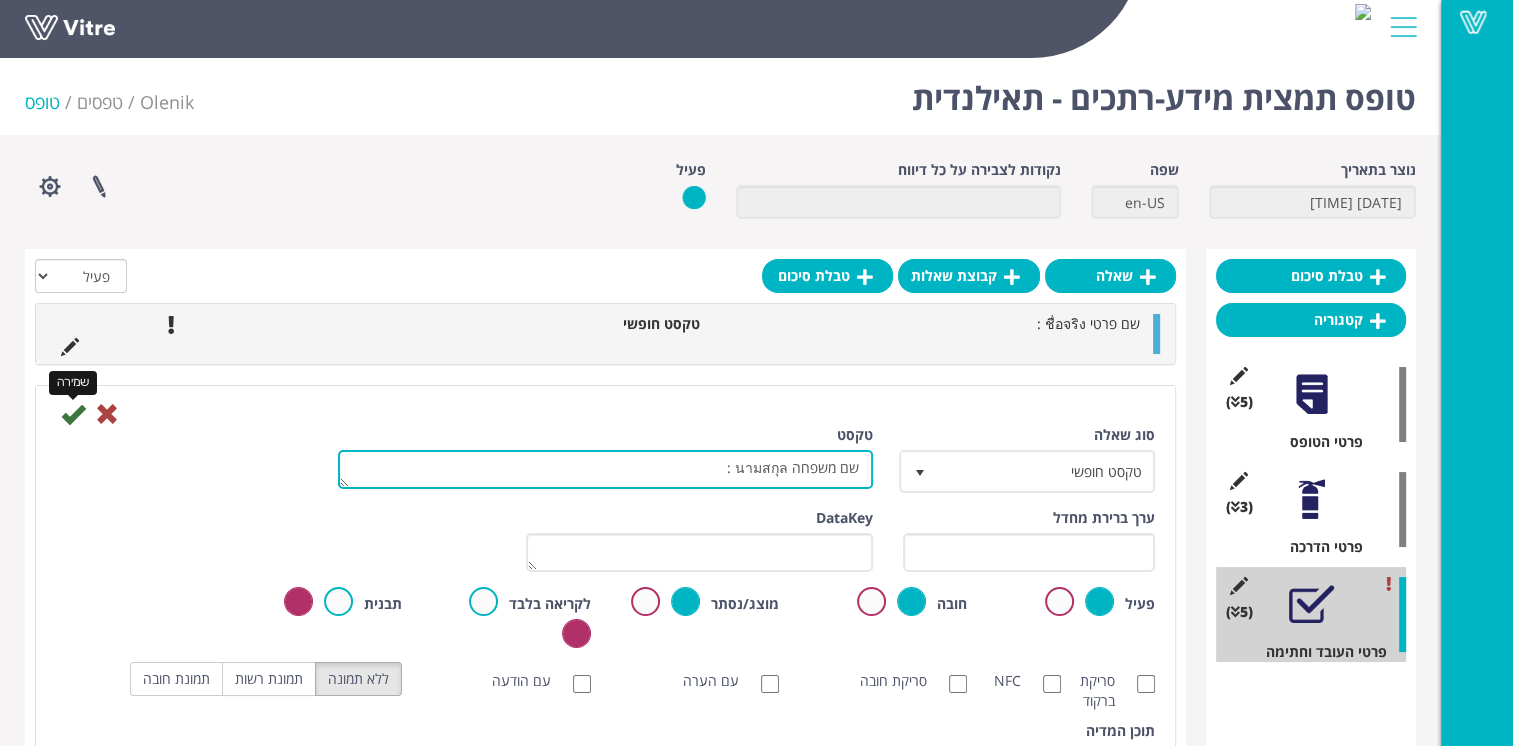 type on "שם משפחה นามสกุล :" 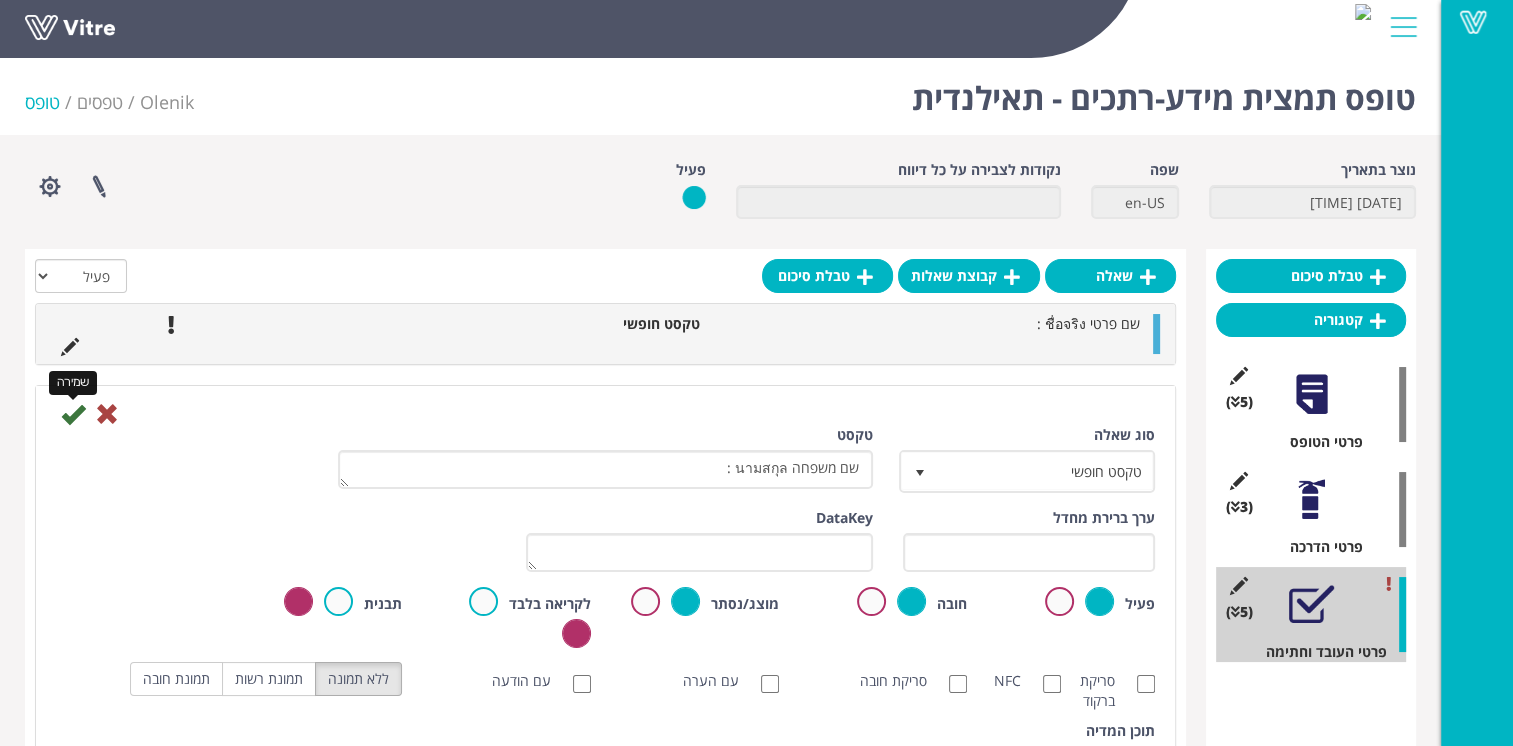 click at bounding box center [73, 414] 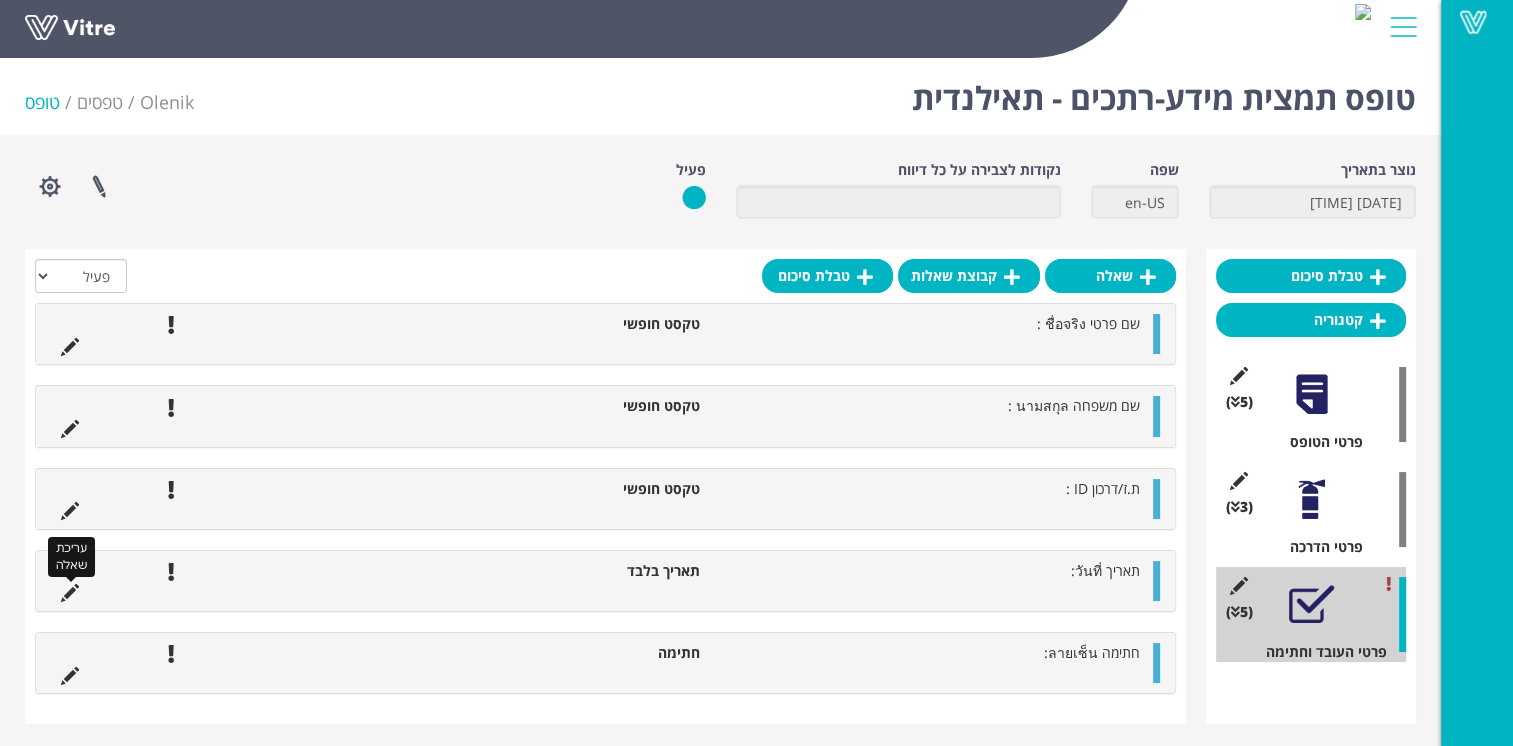 click at bounding box center [70, 593] 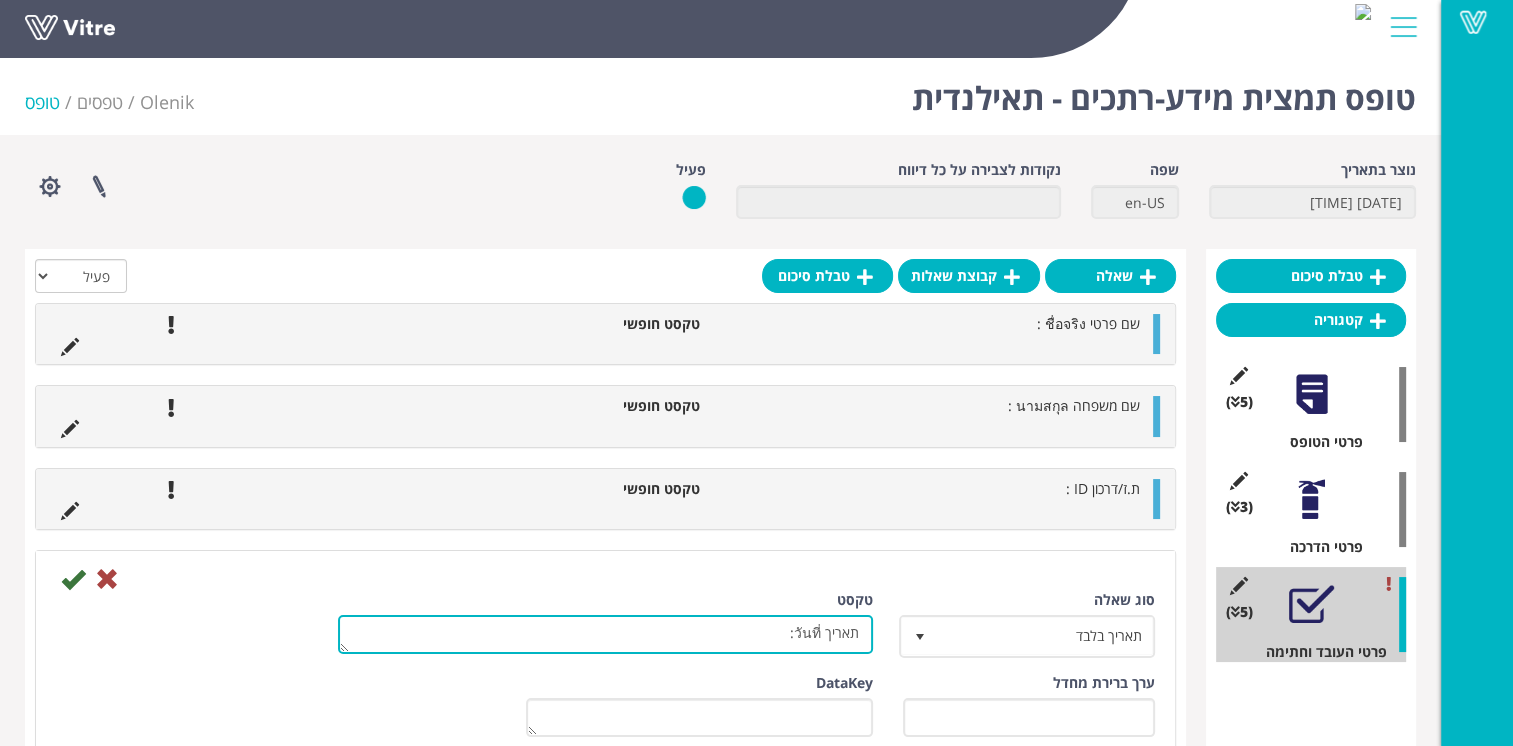 click on "תאריך วันที่:" at bounding box center [605, 634] 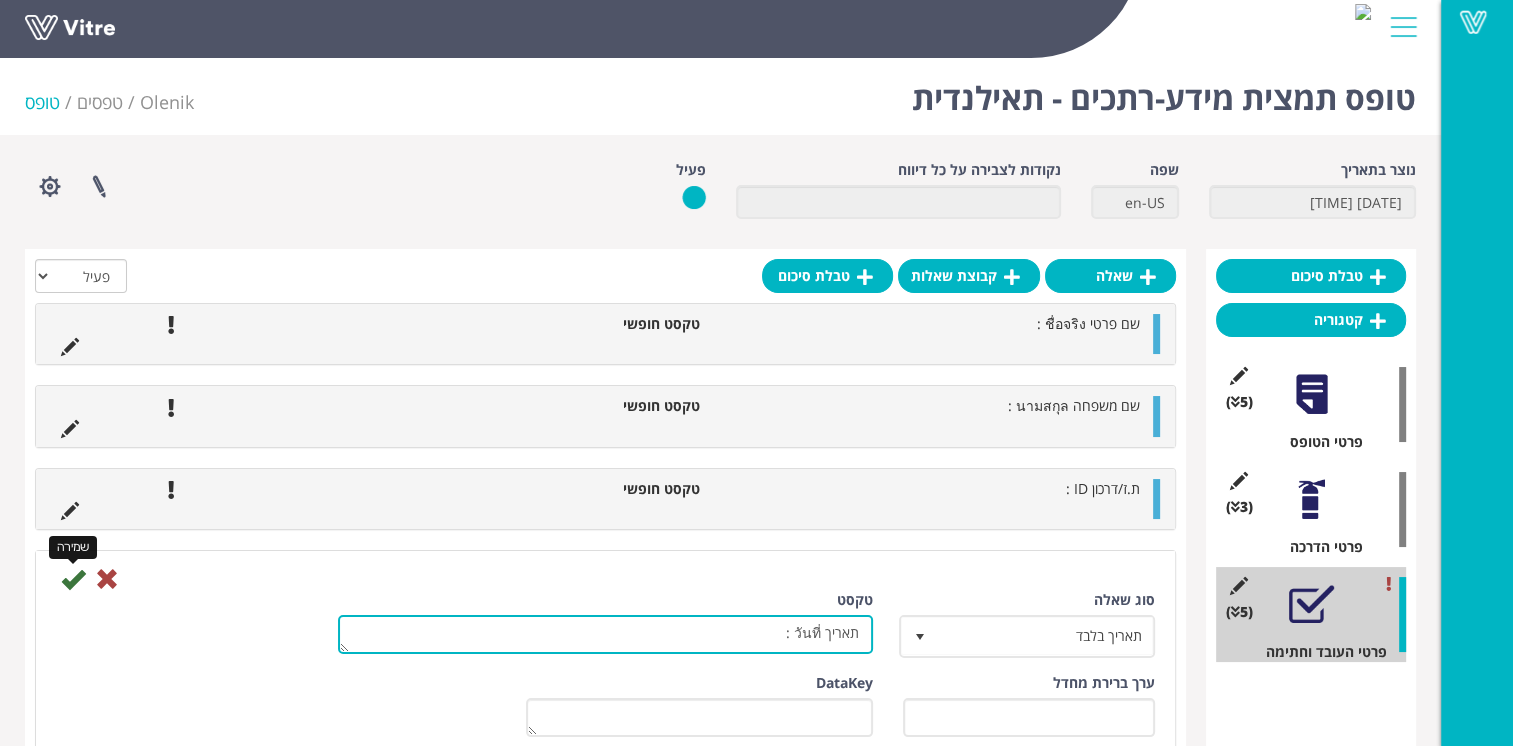 type on "תאריך วันที่ :" 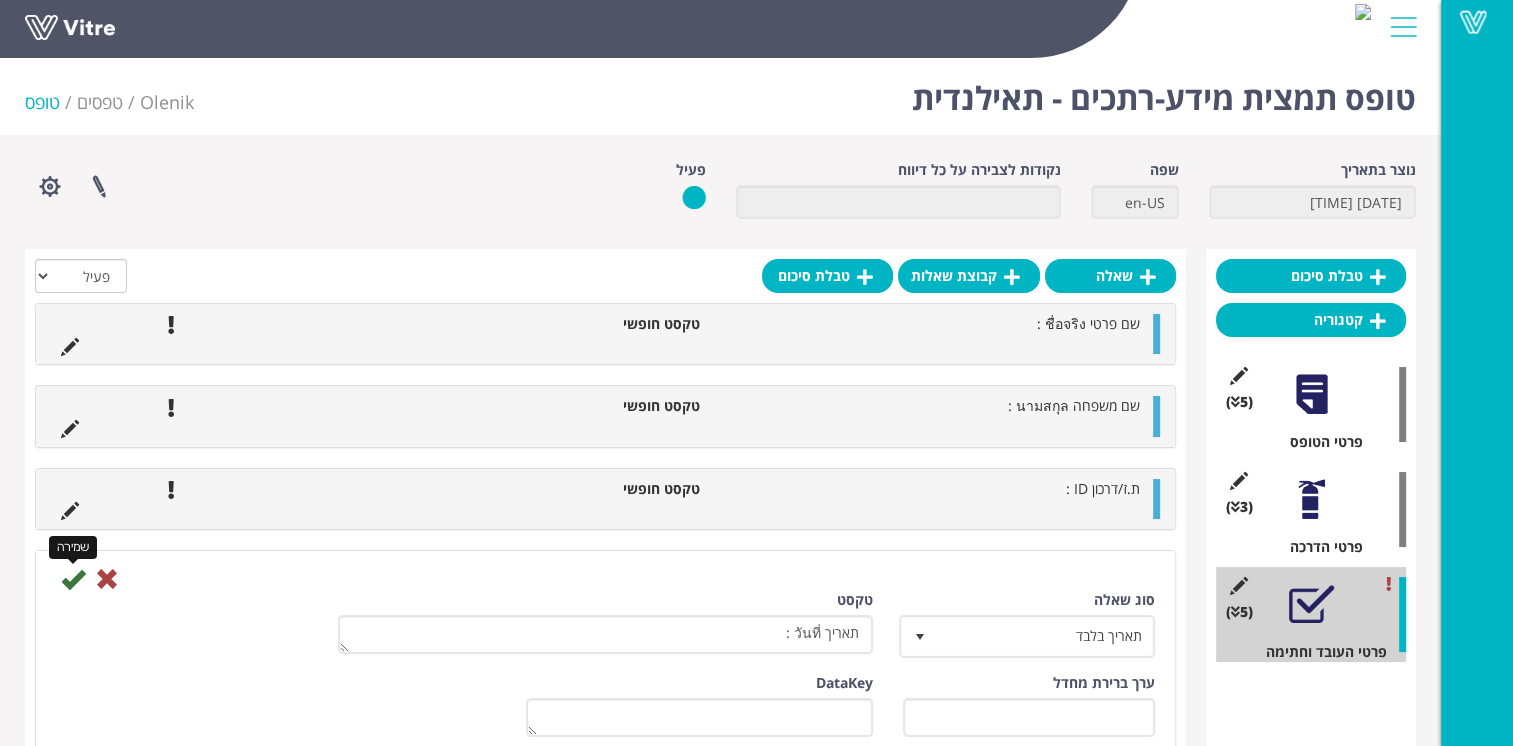 click at bounding box center [73, 579] 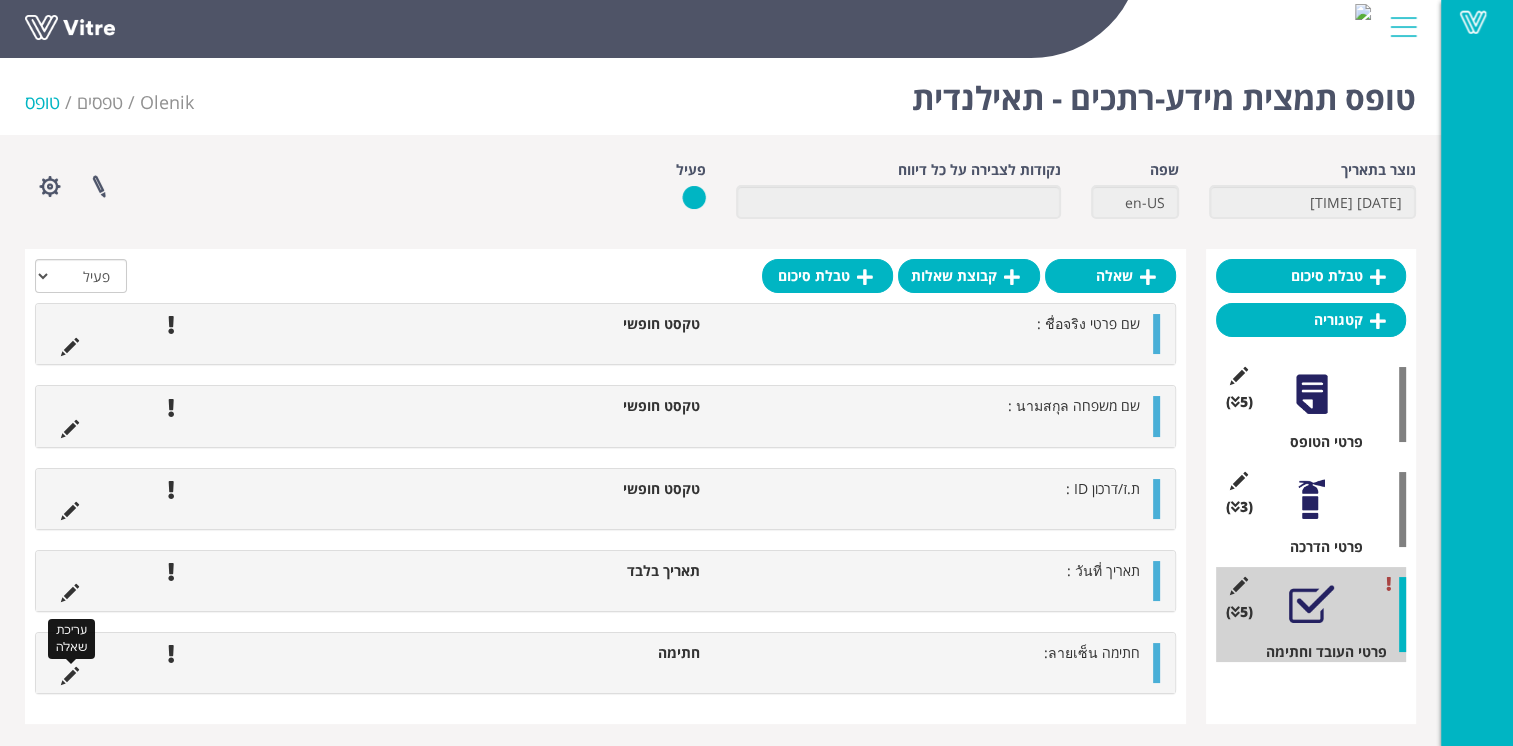 click at bounding box center (70, 676) 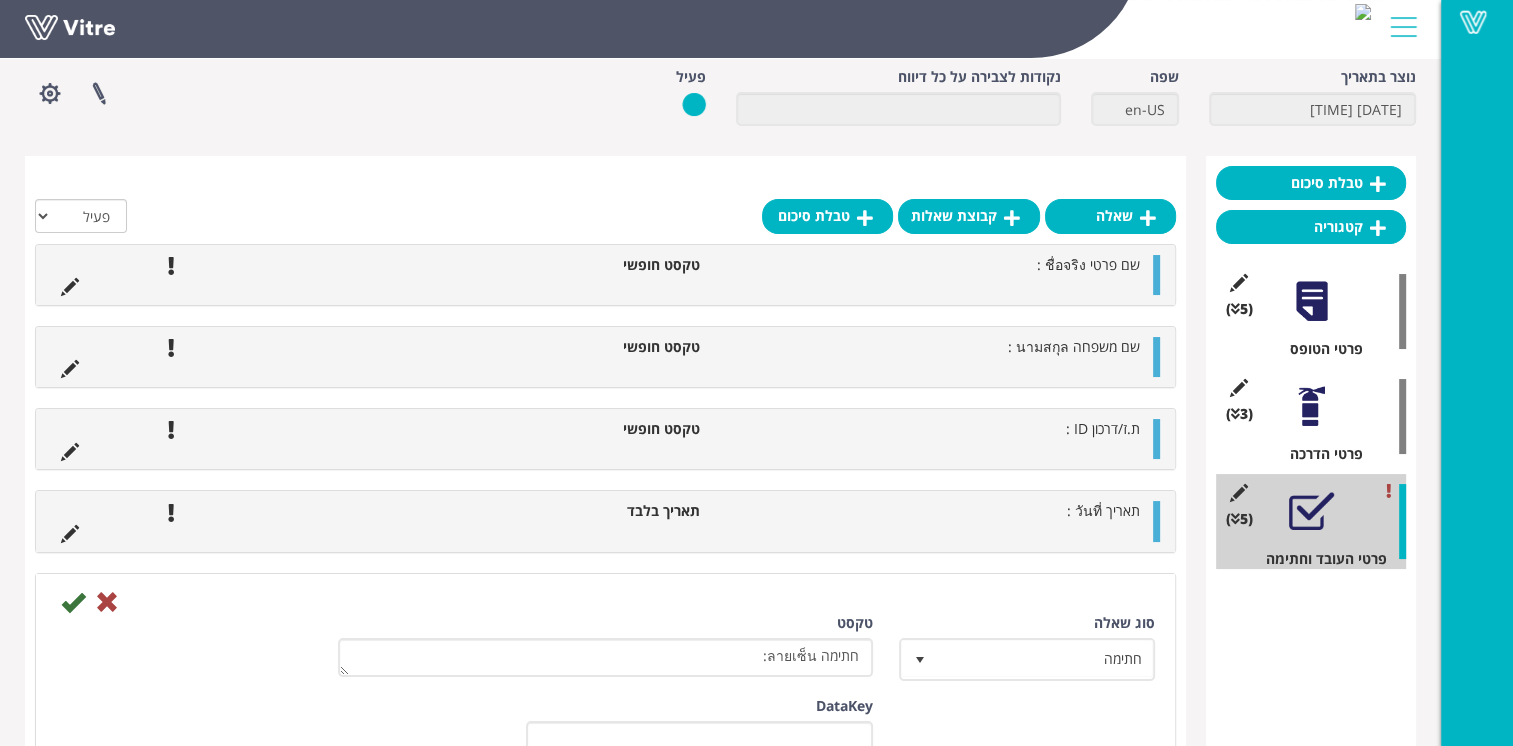 scroll, scrollTop: 200, scrollLeft: 0, axis: vertical 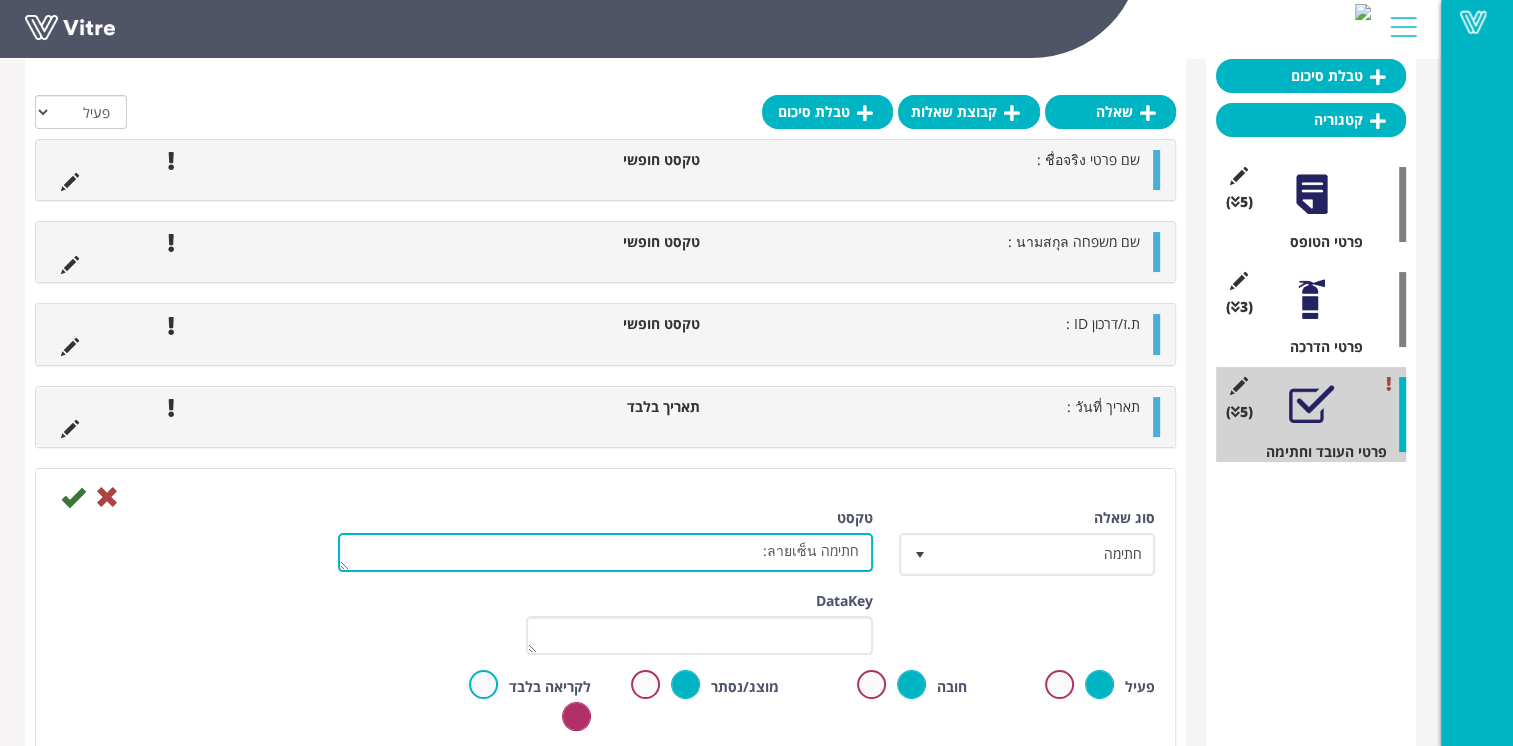 click on "חתימה ลายเซ็น:" at bounding box center [605, 552] 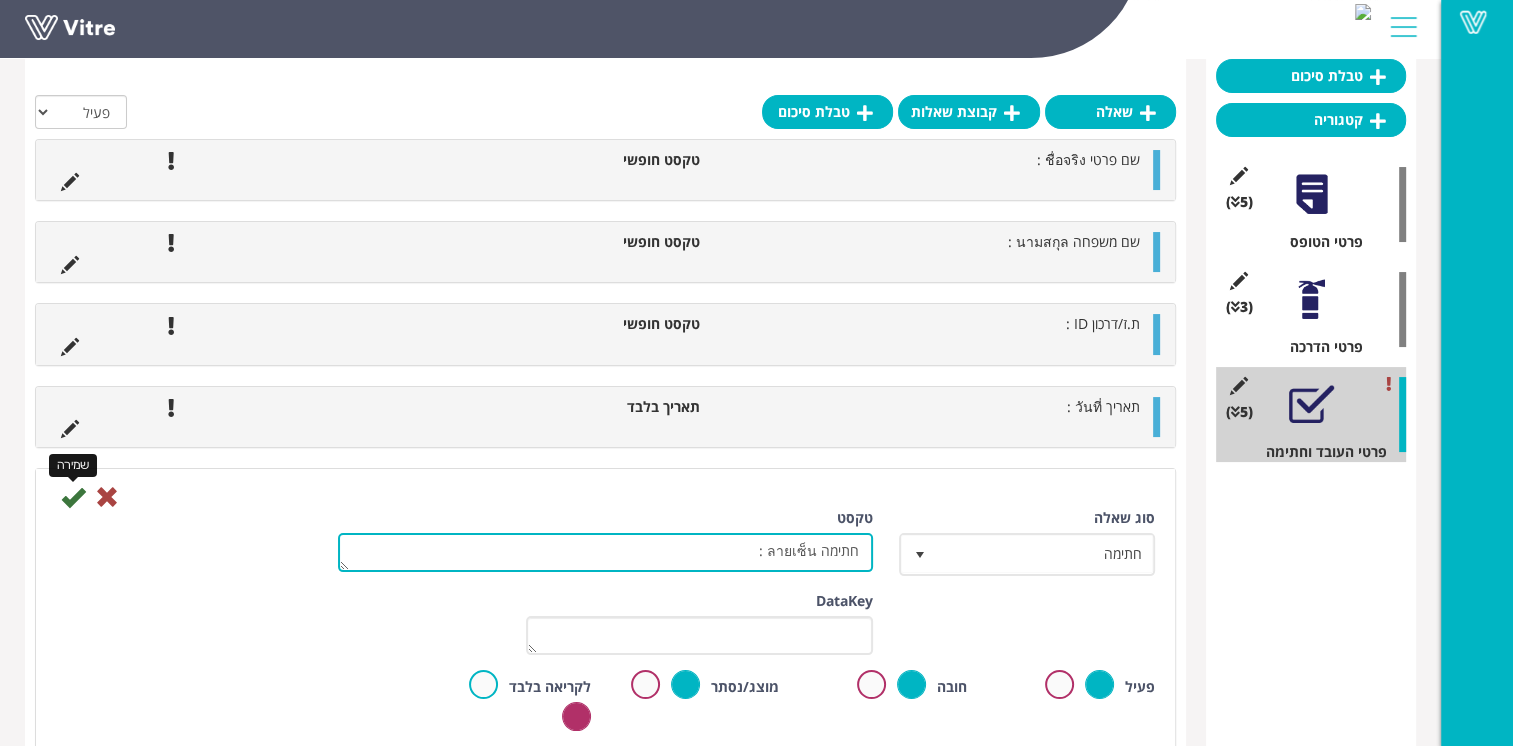 type on "חתימה ลายเซ็น :" 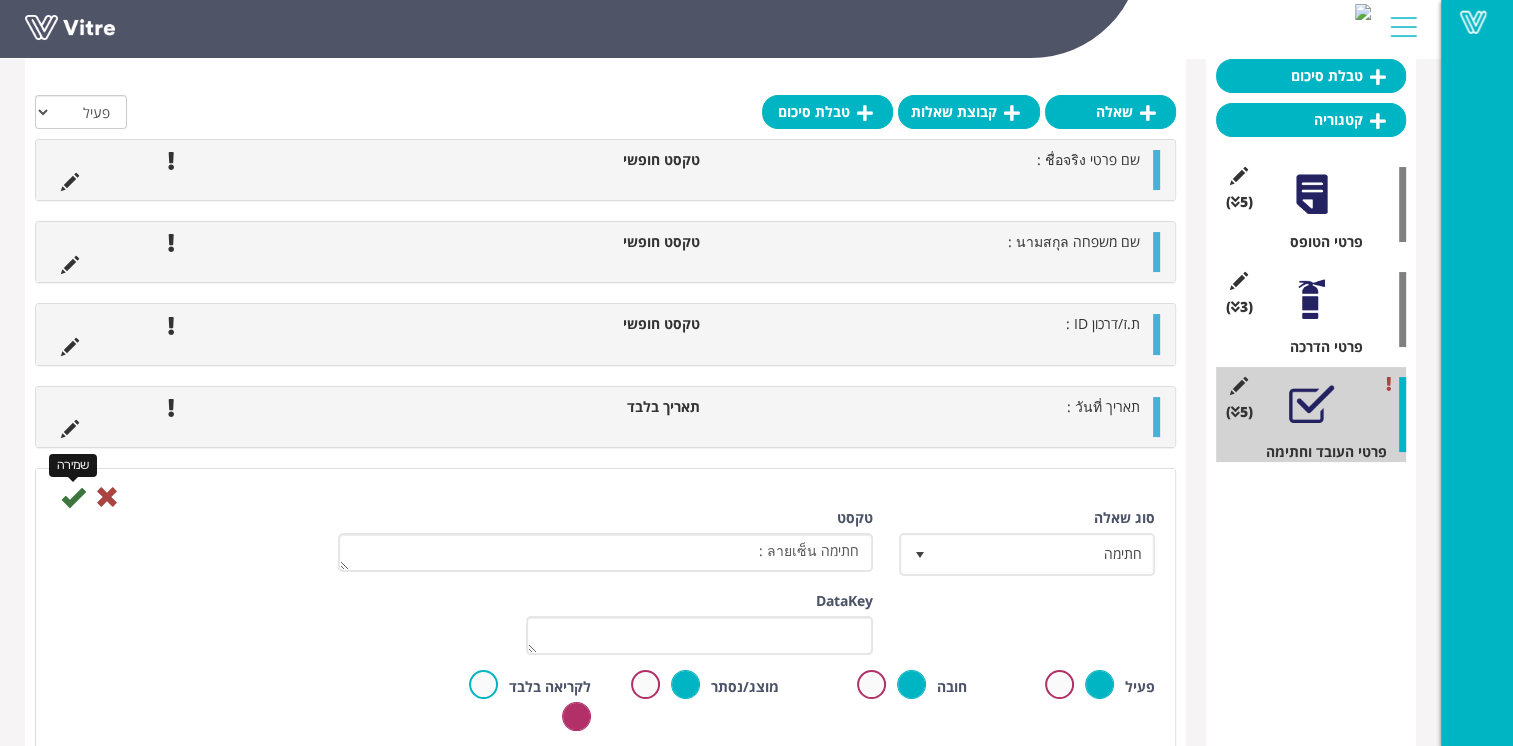 click at bounding box center (73, 497) 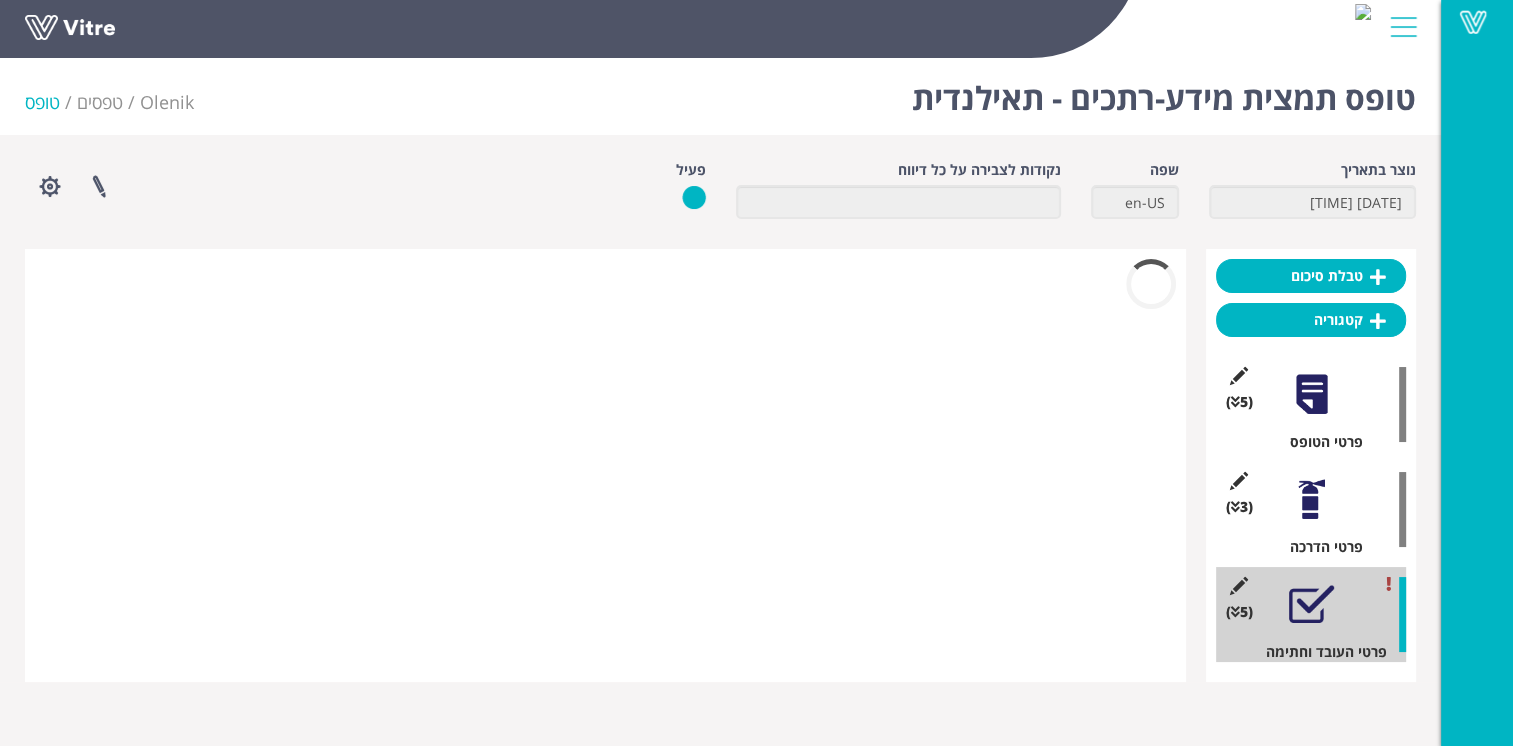 scroll, scrollTop: 0, scrollLeft: 0, axis: both 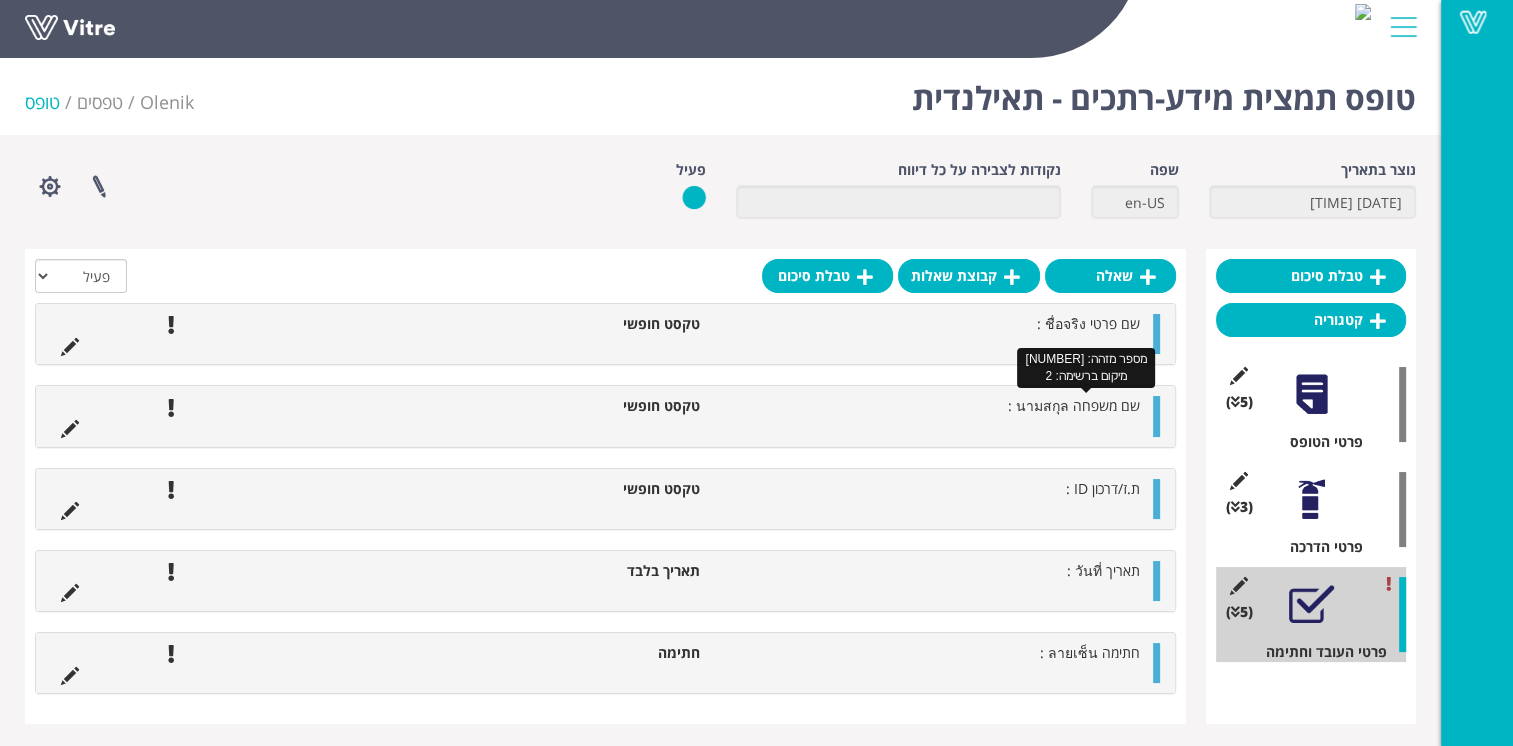 click on "שם משפחה นามสกุล :" at bounding box center [1074, 405] 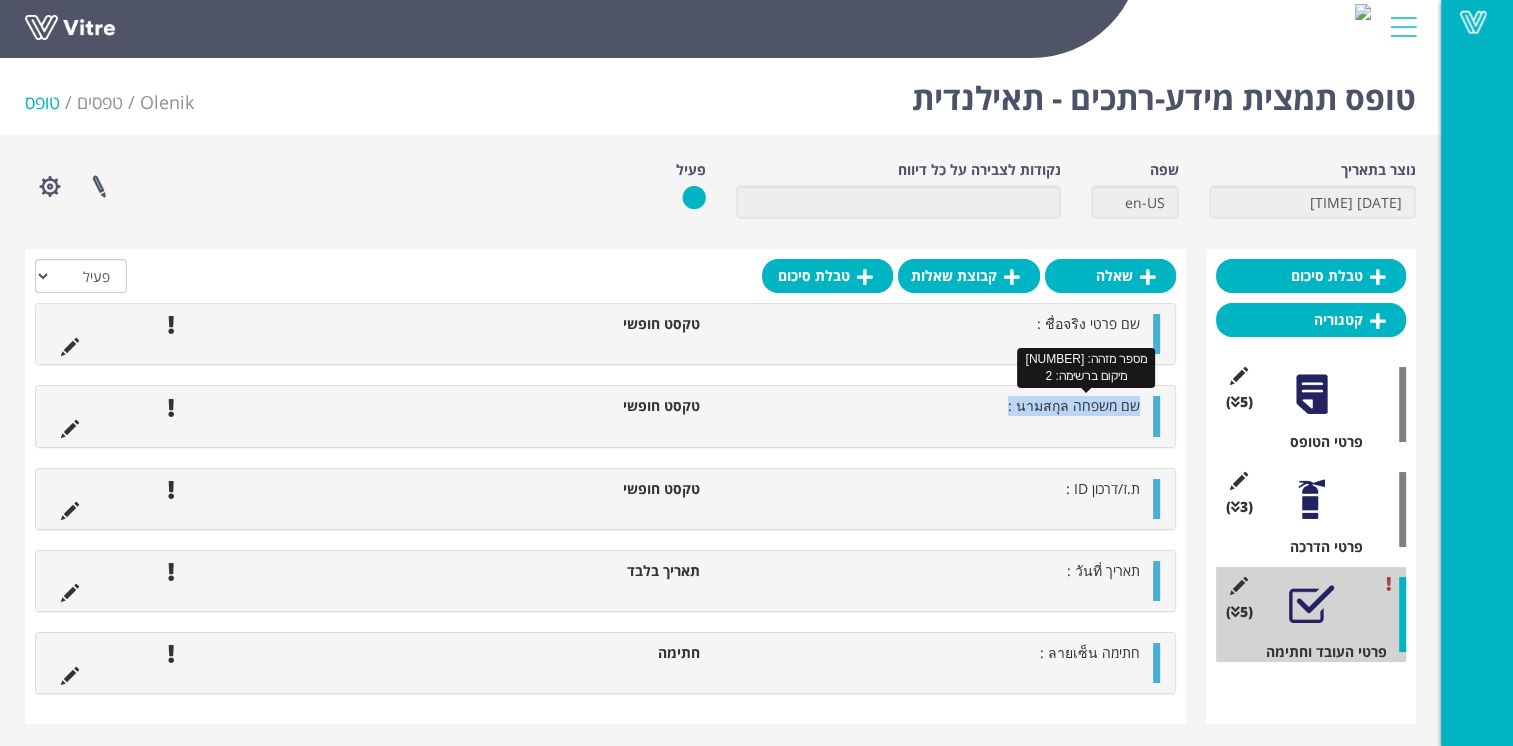 drag, startPoint x: 1008, startPoint y: 414, endPoint x: 1139, endPoint y: 406, distance: 131.24405 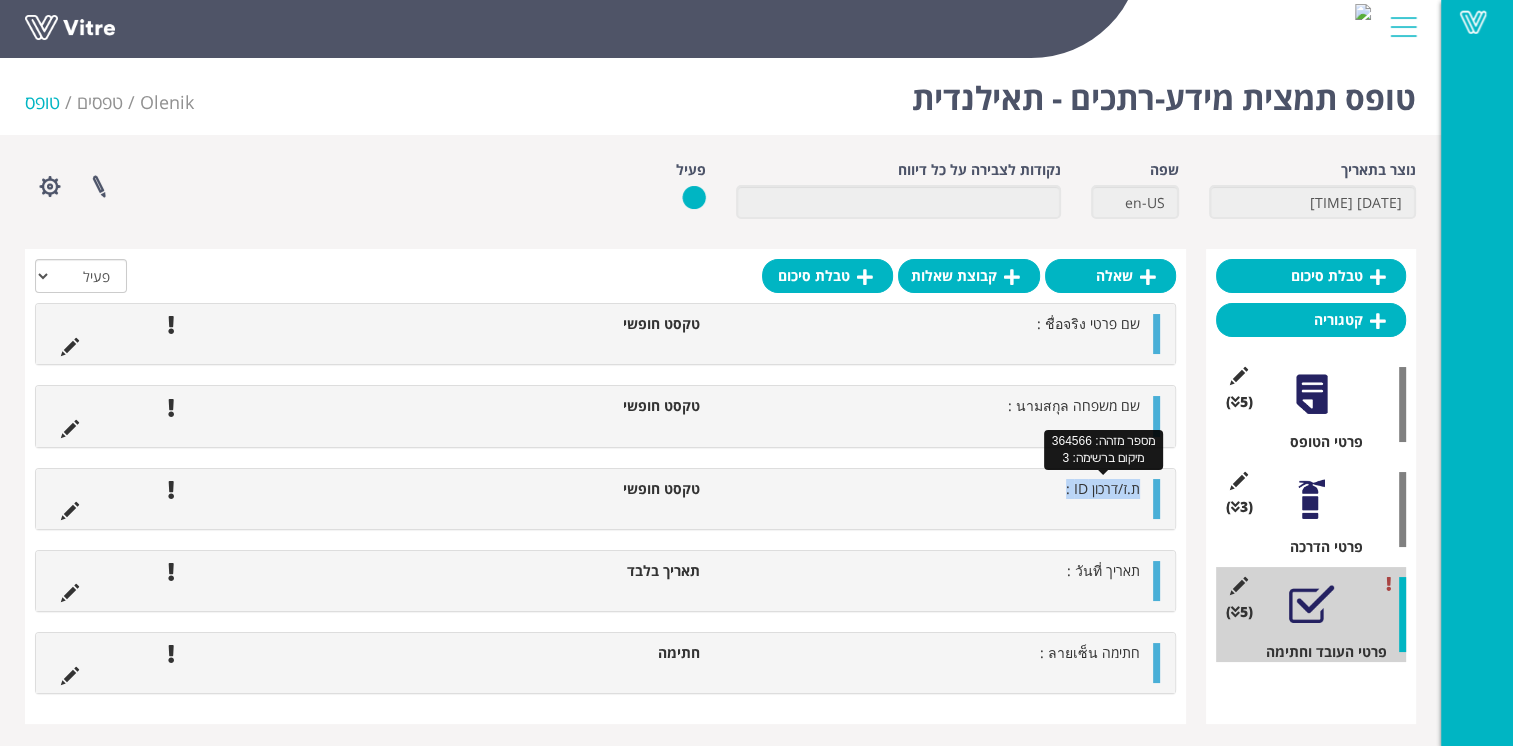 drag, startPoint x: 1063, startPoint y: 492, endPoint x: 1139, endPoint y: 490, distance: 76.02631 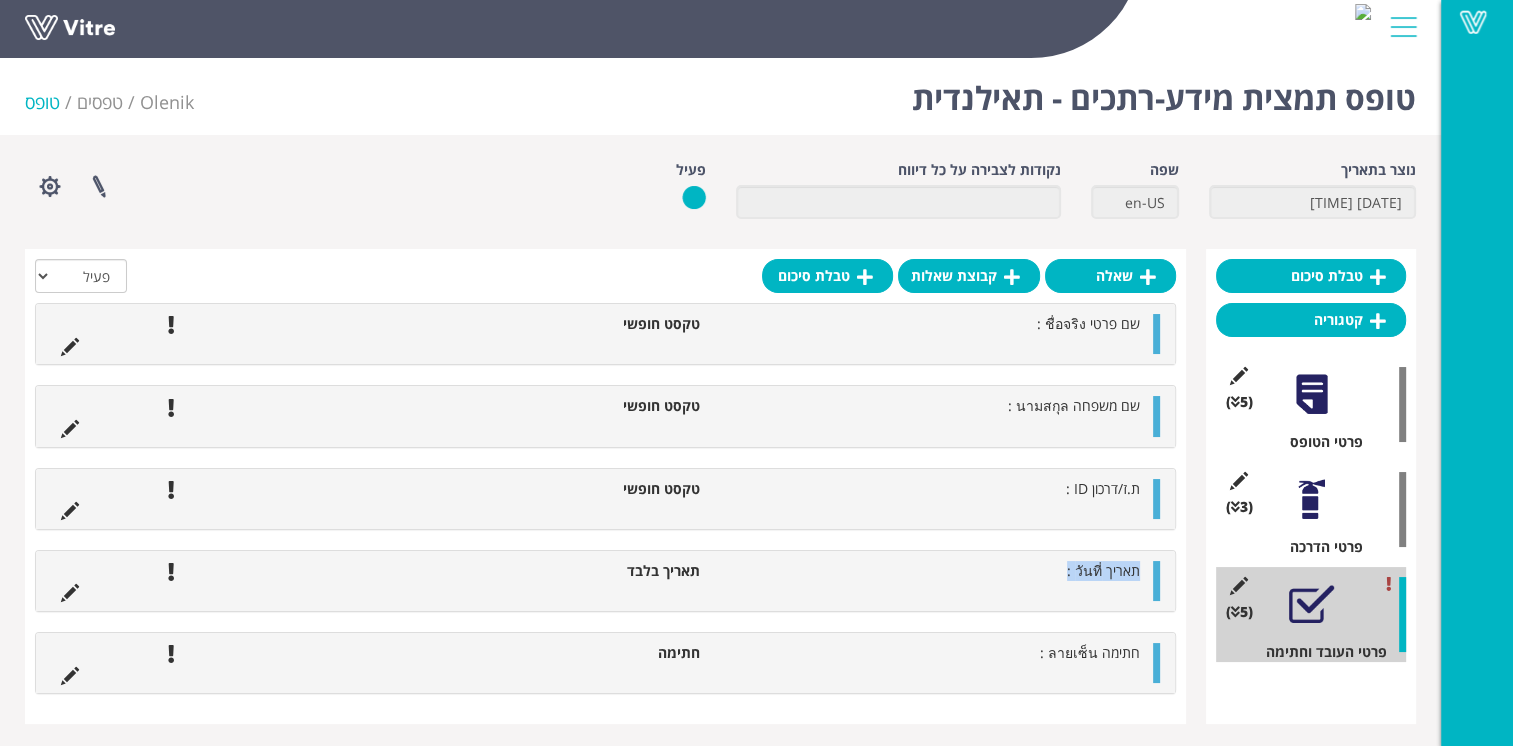 drag, startPoint x: 1064, startPoint y: 577, endPoint x: 1144, endPoint y: 577, distance: 80 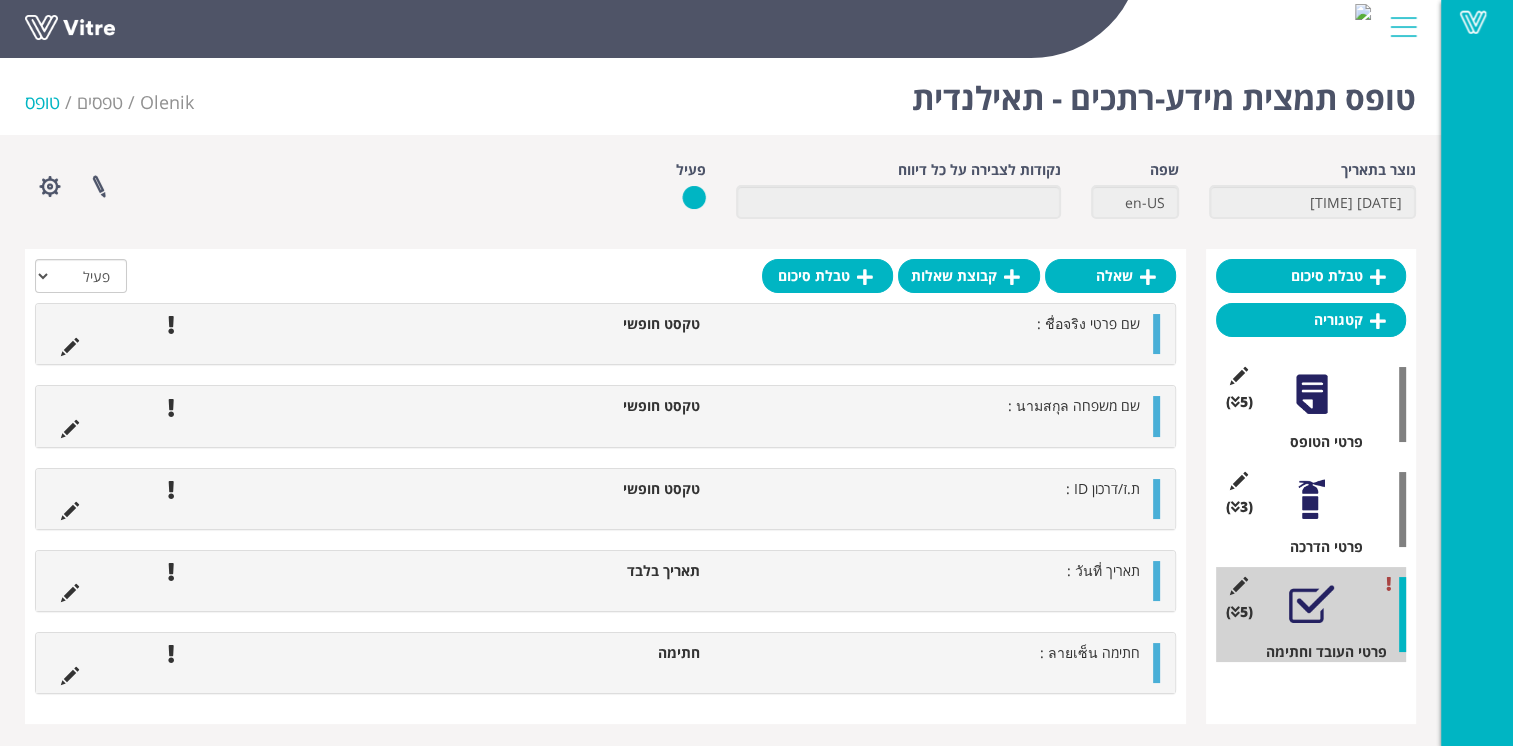 click on "חתימה ลายเซ็น :" at bounding box center [1090, 652] 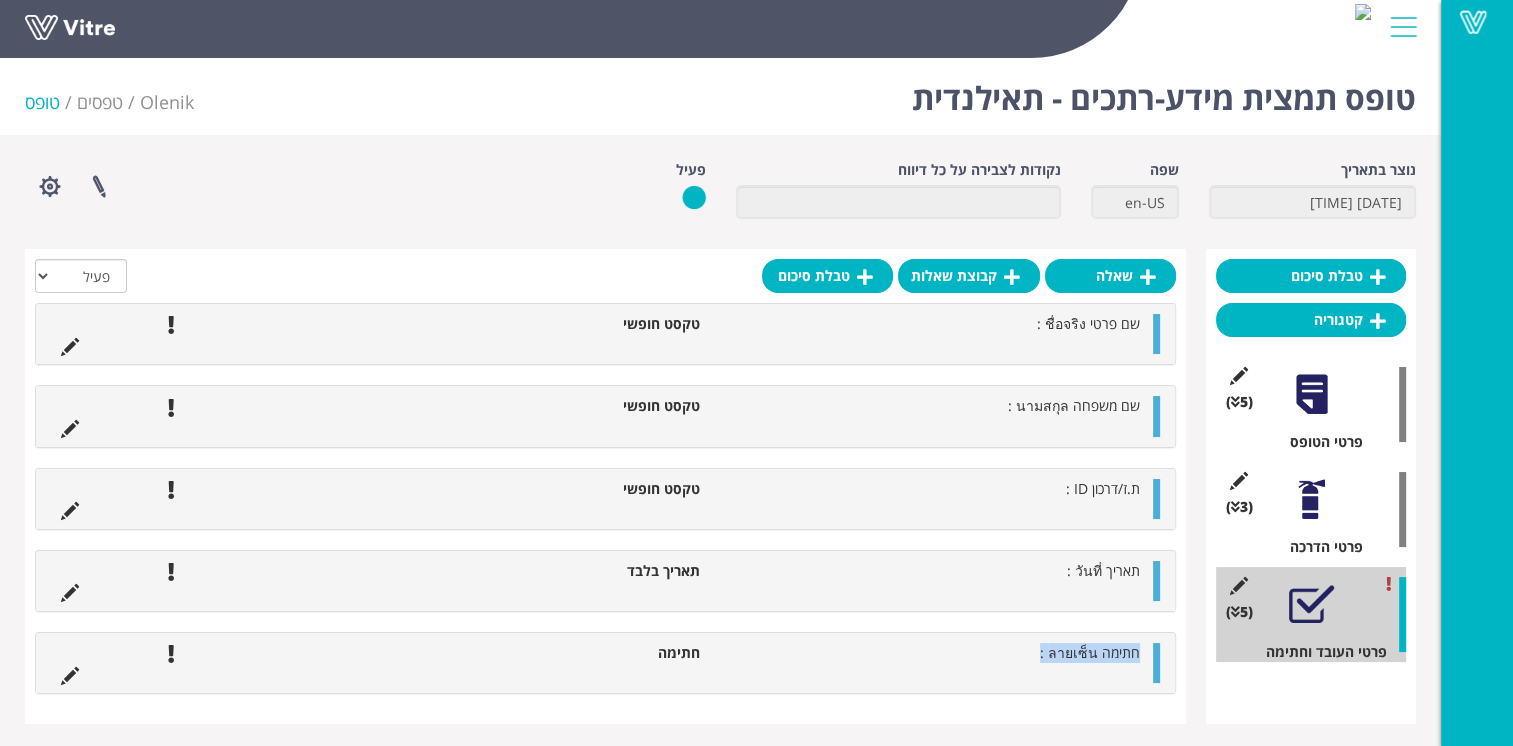 drag, startPoint x: 1042, startPoint y: 662, endPoint x: 1141, endPoint y: 658, distance: 99.08077 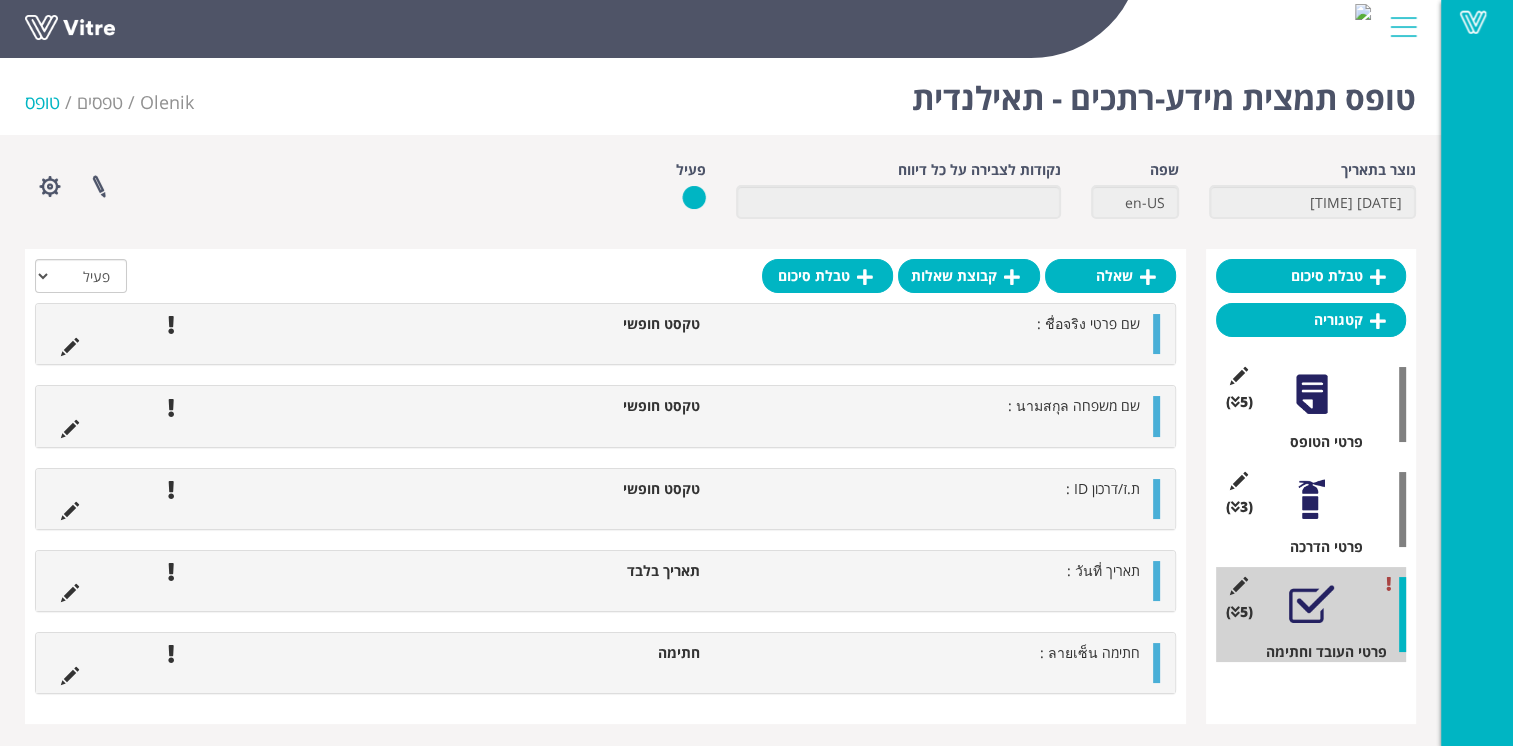 click on "פרטי העובד וחתימה" at bounding box center (1318, 652) 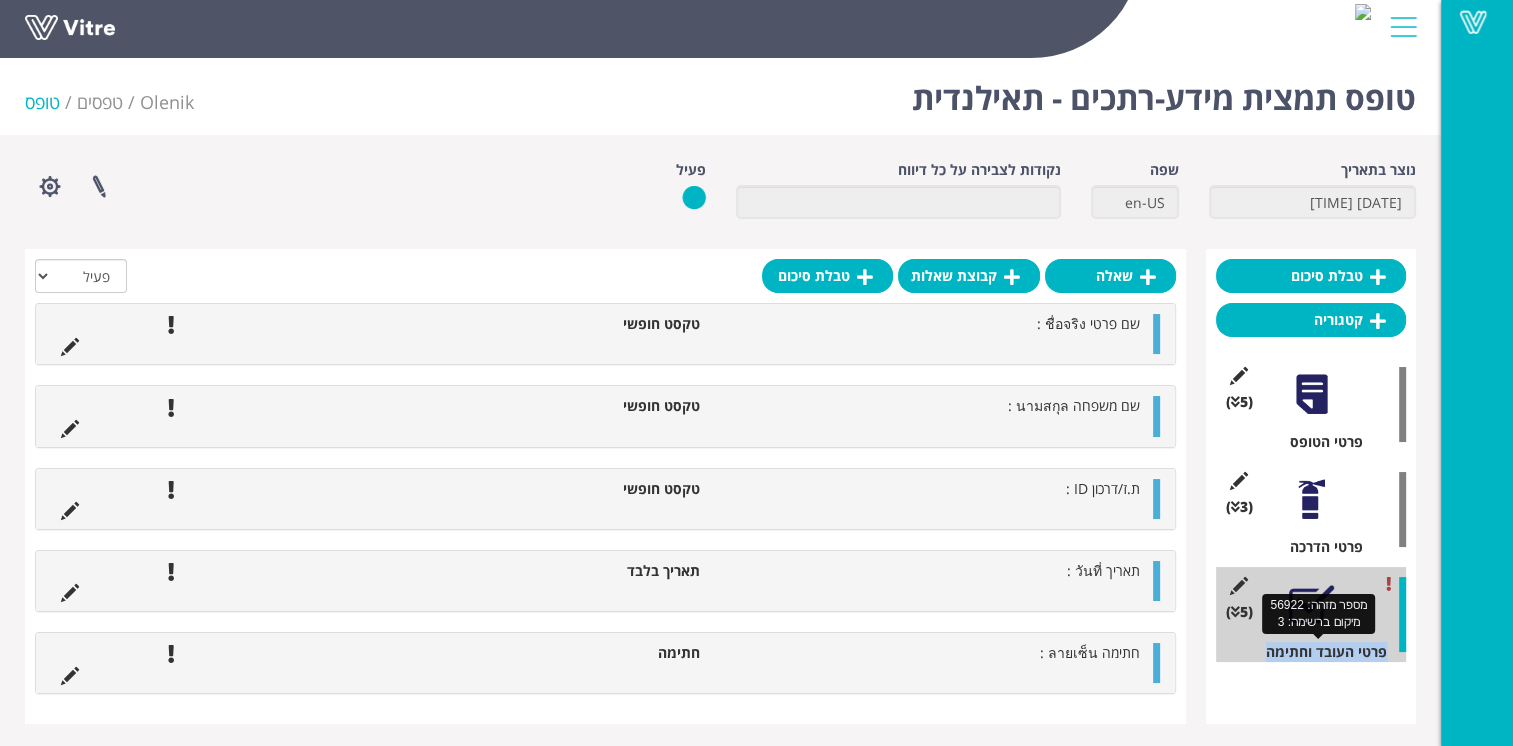 drag, startPoint x: 1263, startPoint y: 660, endPoint x: 1384, endPoint y: 658, distance: 121.016525 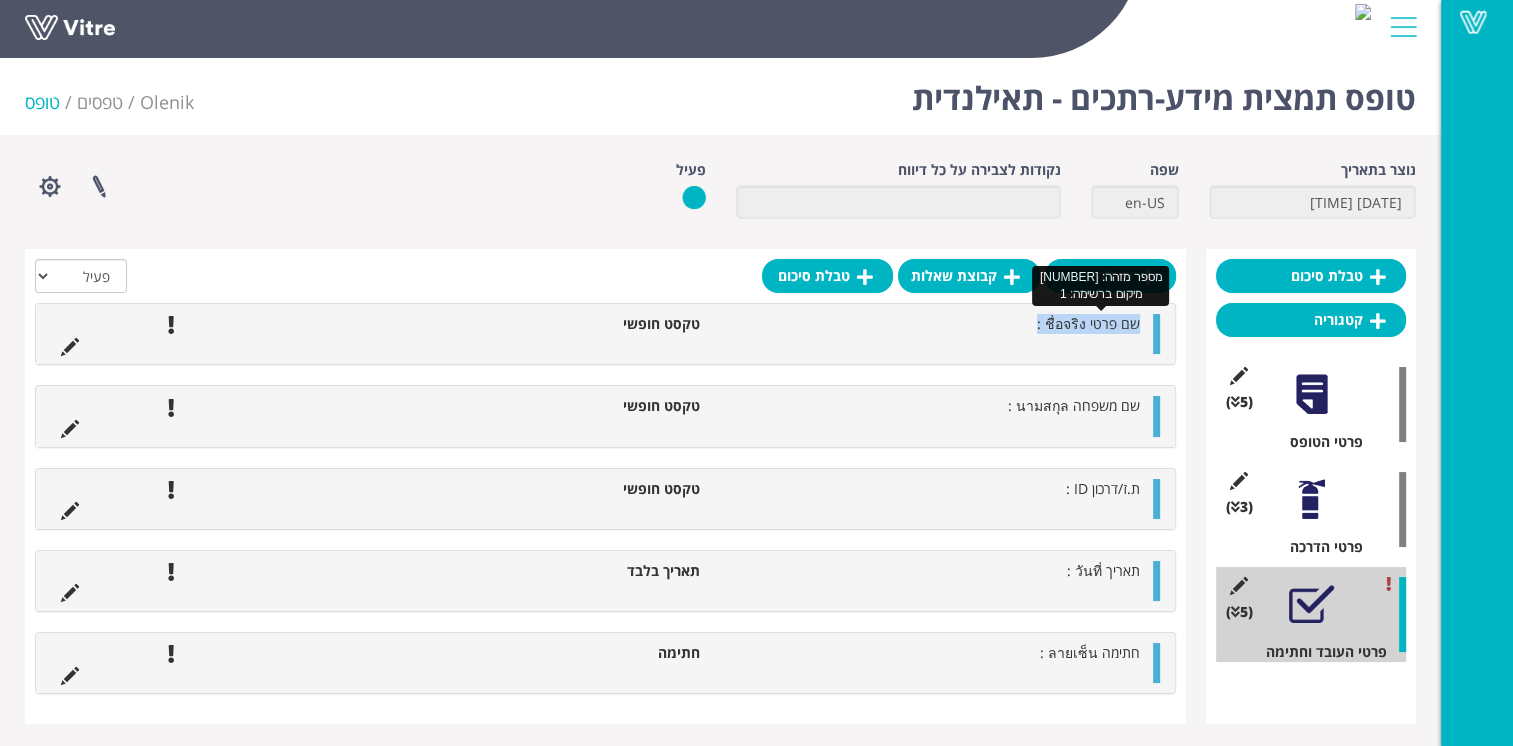 drag, startPoint x: 1038, startPoint y: 326, endPoint x: 1138, endPoint y: 324, distance: 100.02 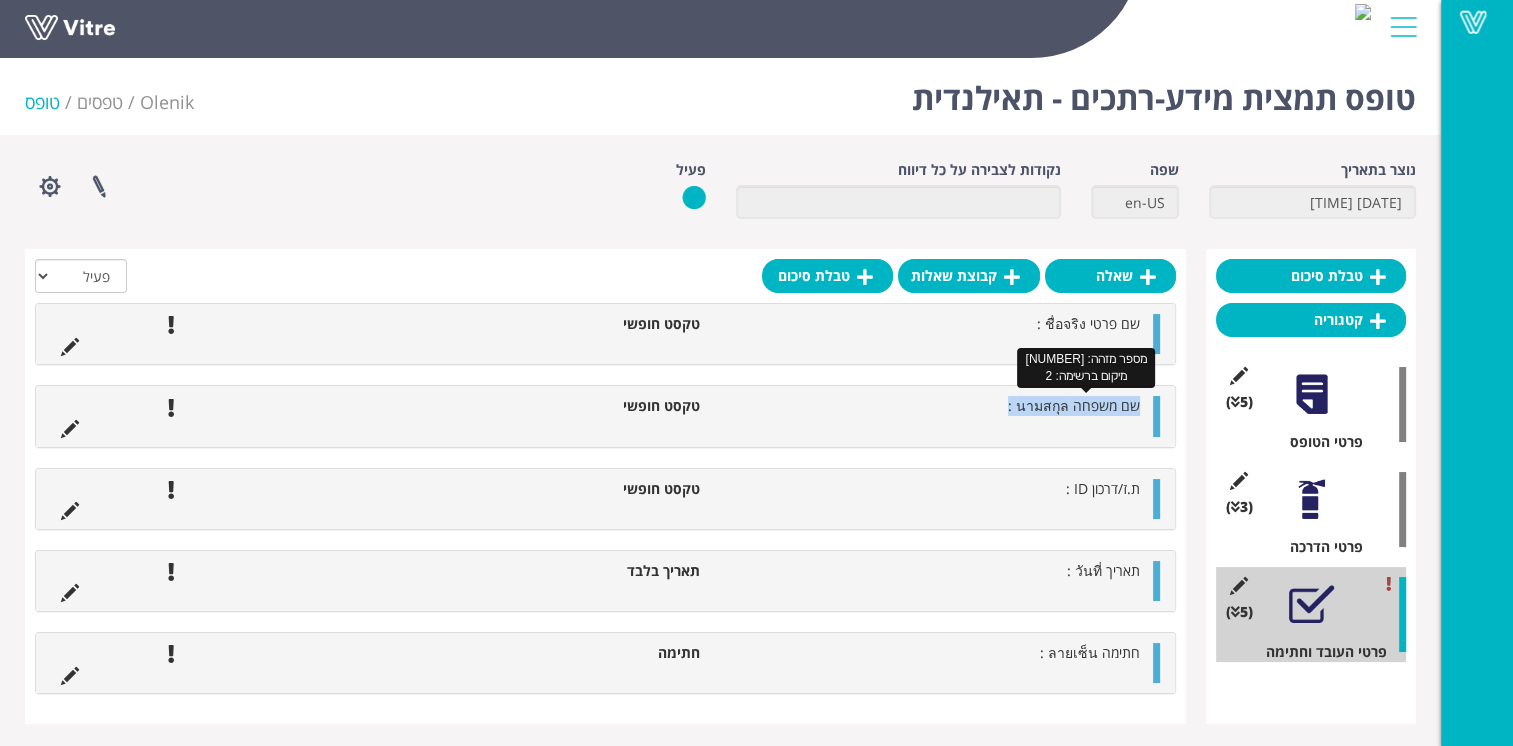 drag, startPoint x: 1001, startPoint y: 411, endPoint x: 1136, endPoint y: 407, distance: 135.05925 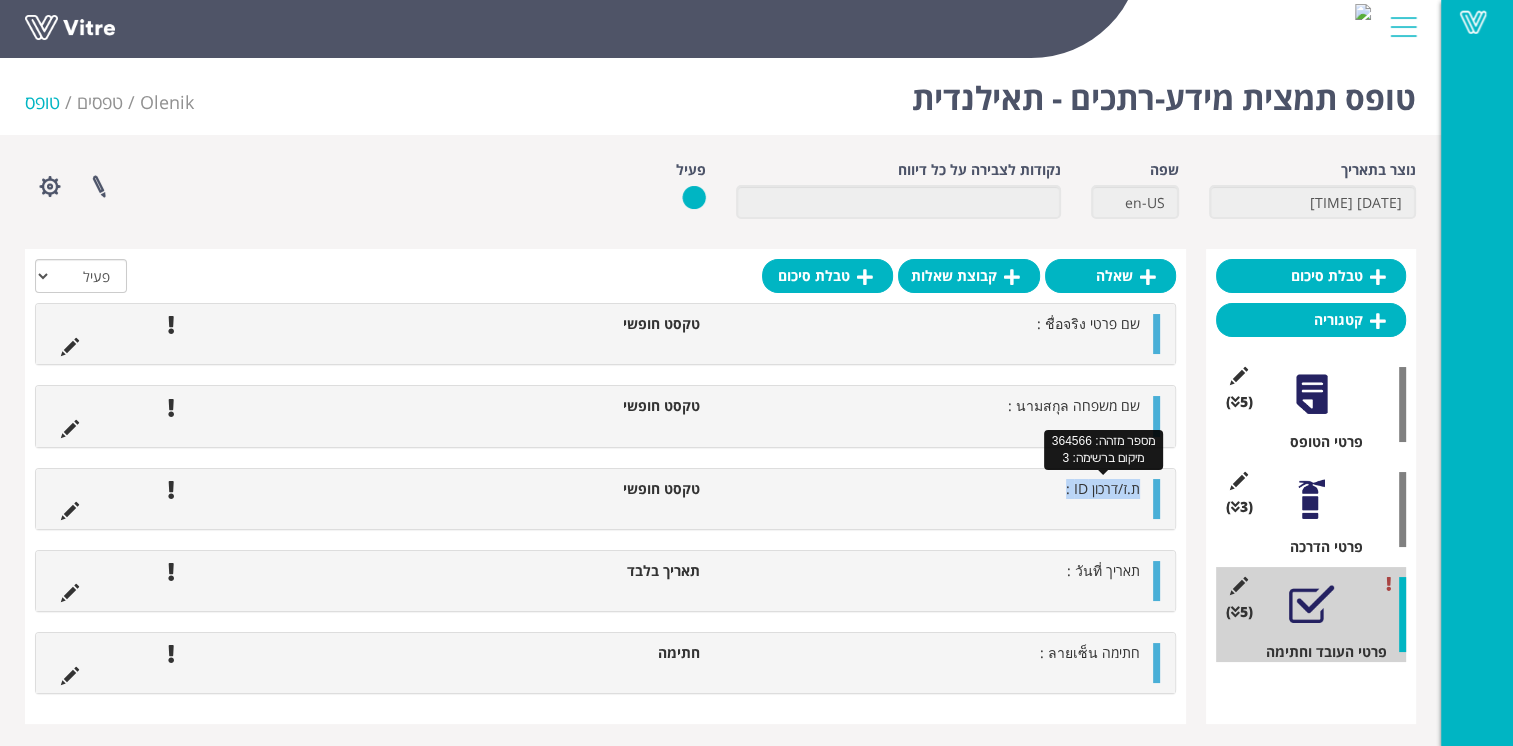 drag, startPoint x: 1060, startPoint y: 495, endPoint x: 1137, endPoint y: 495, distance: 77 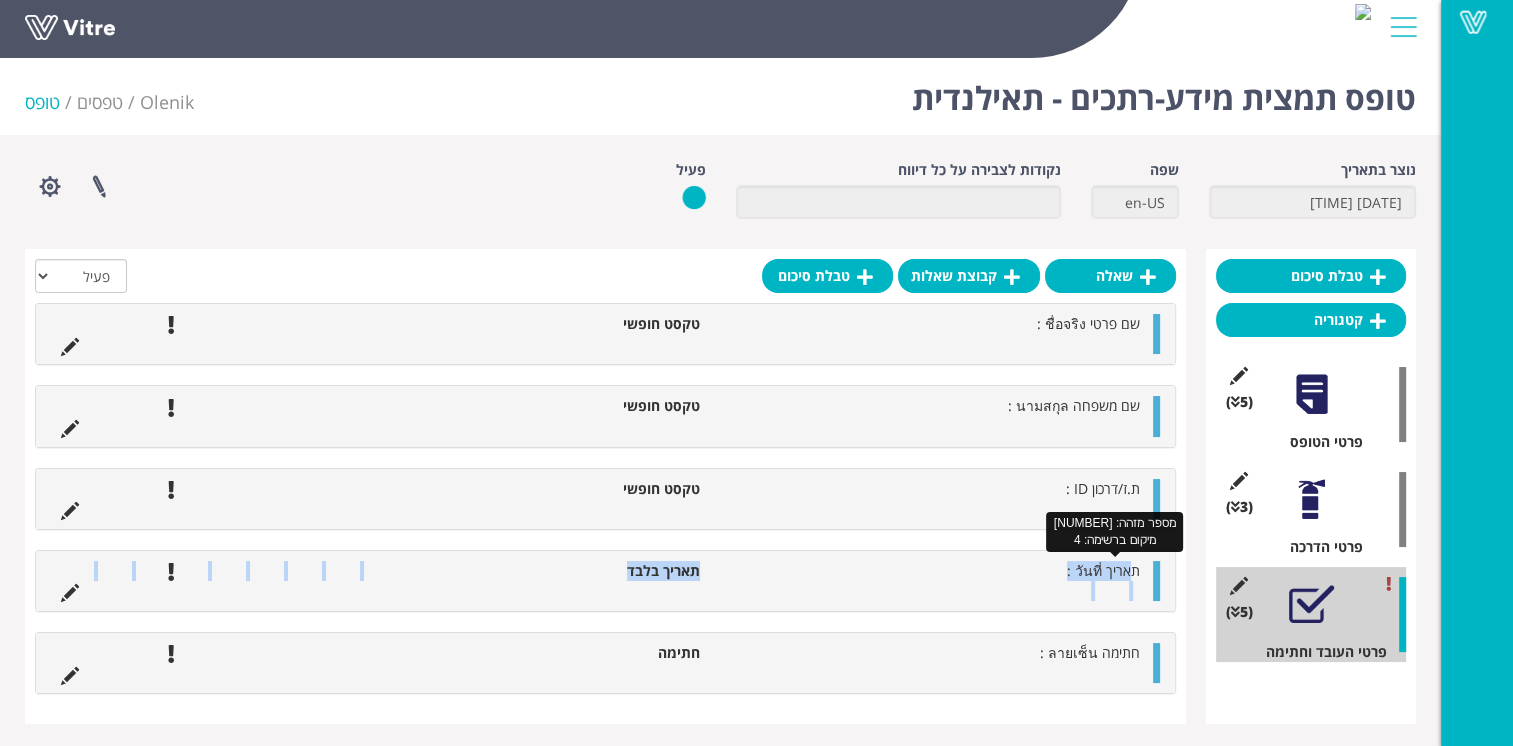 drag, startPoint x: 1059, startPoint y: 581, endPoint x: 1127, endPoint y: 574, distance: 68.359344 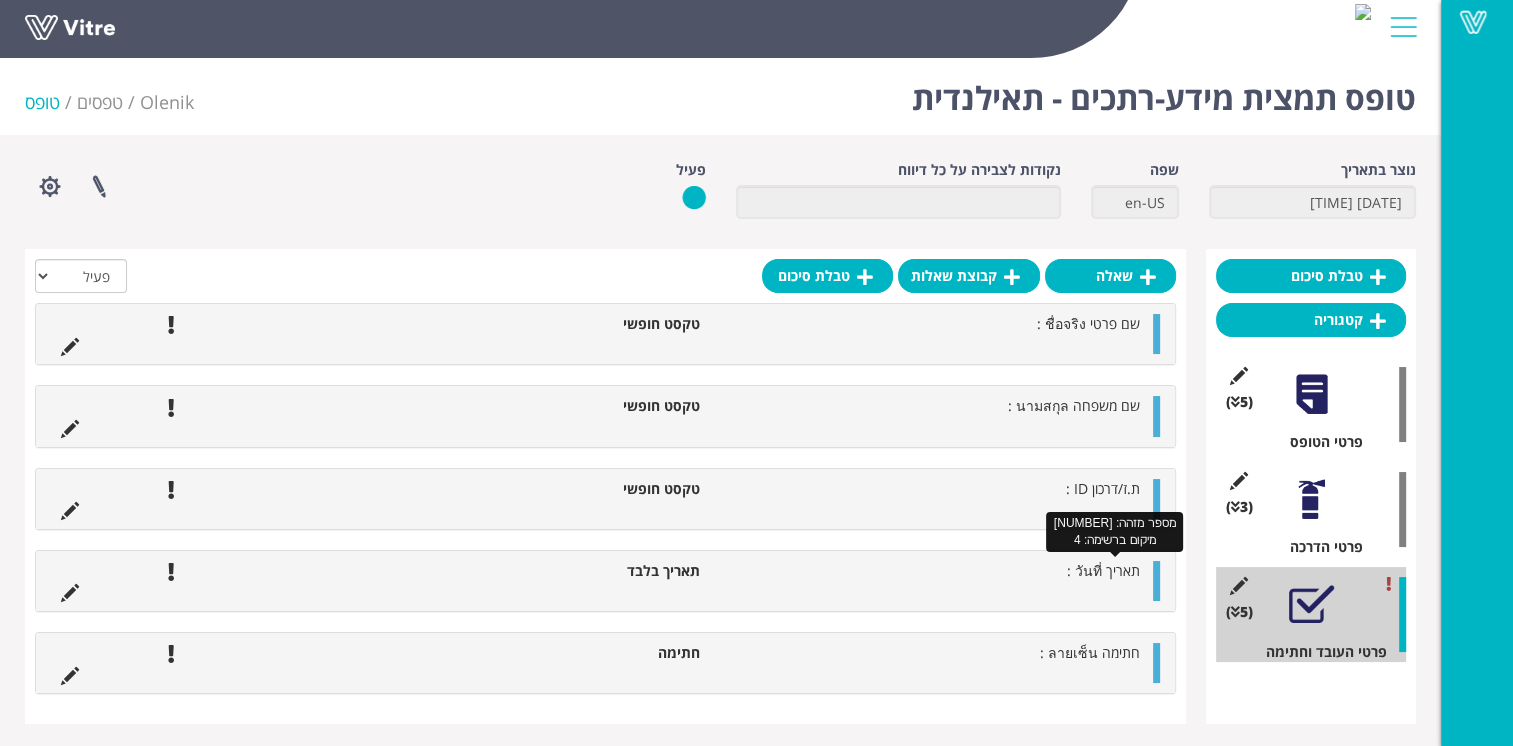 click on "תאריך วันที่ :" at bounding box center [1103, 570] 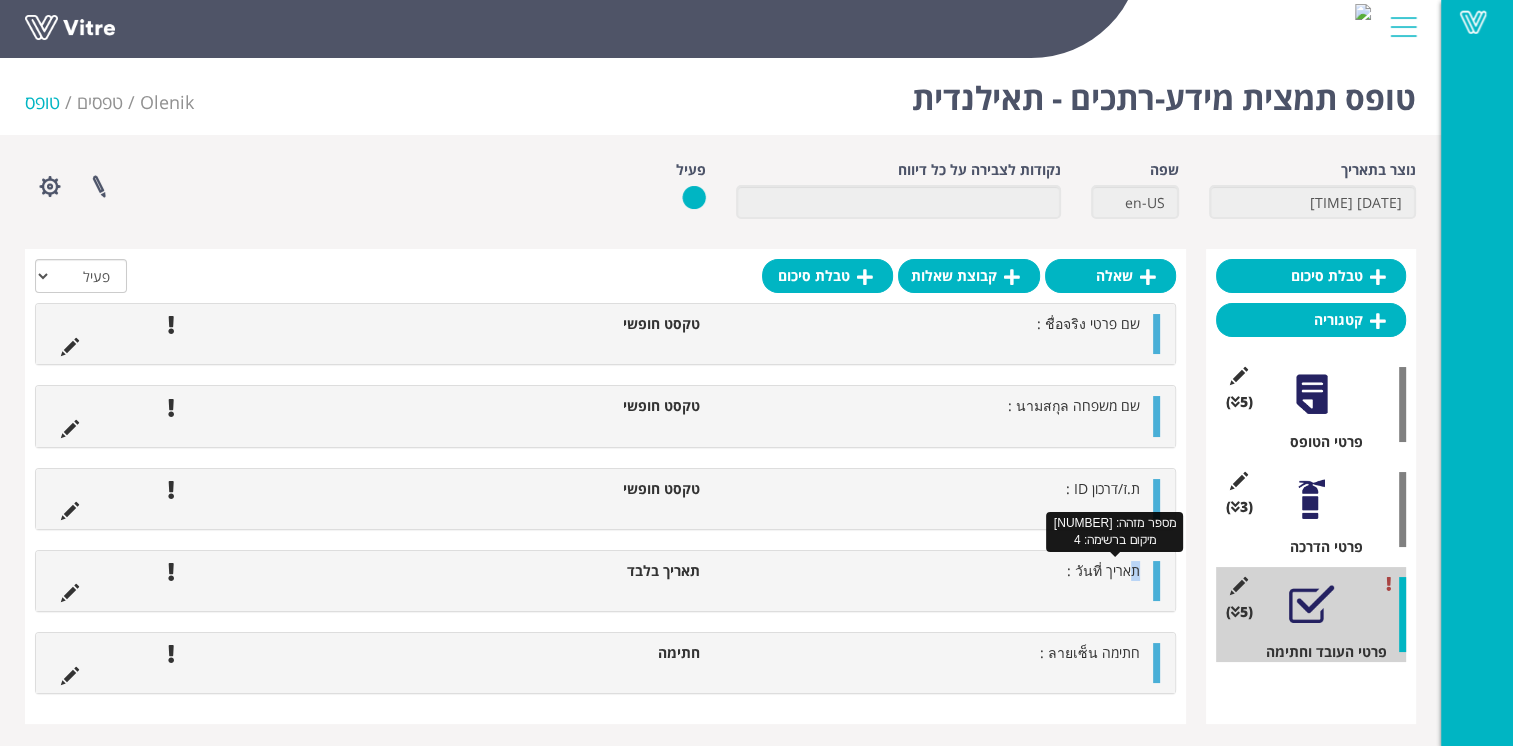click on "תאריך วันที่ :" at bounding box center [930, 571] 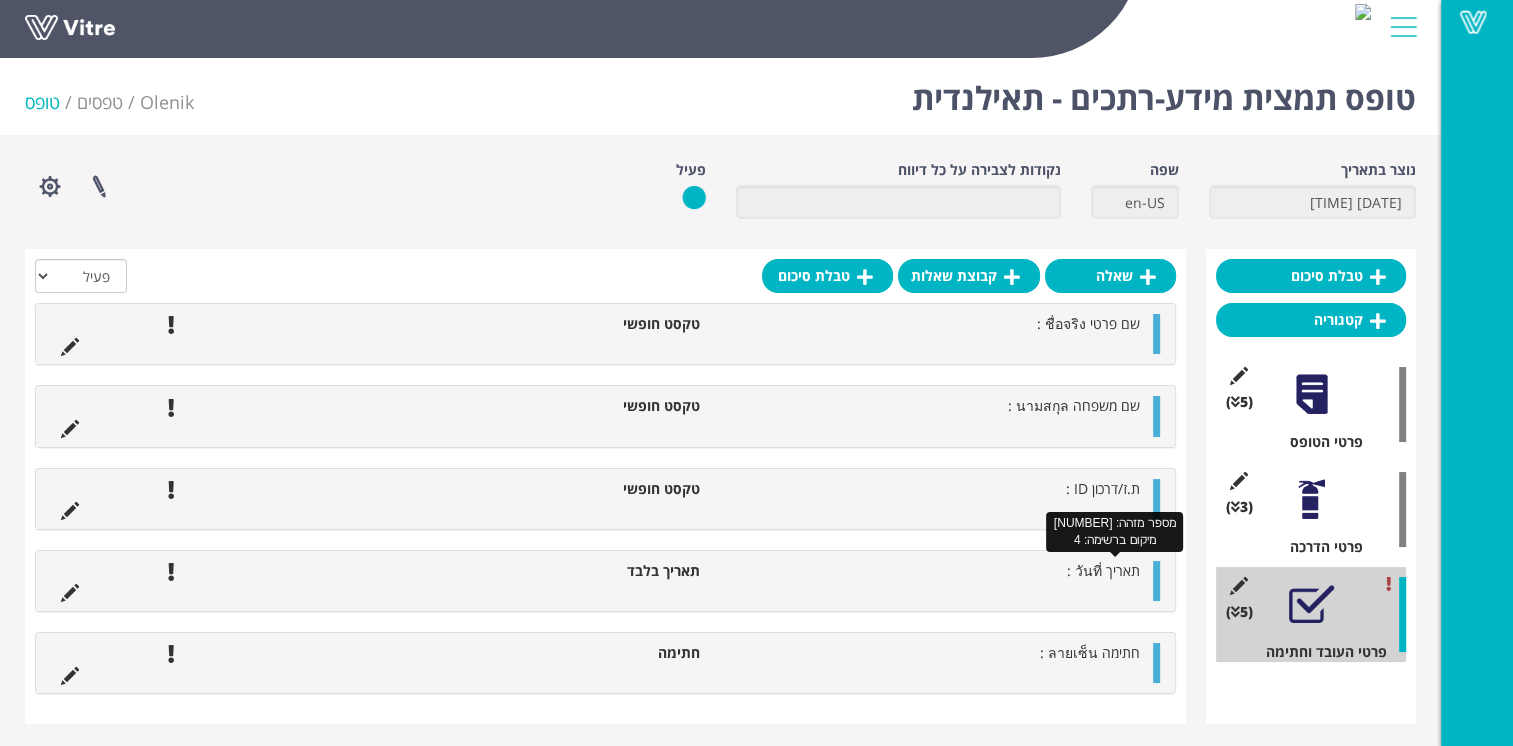 click on "תאריך วันที่ :" at bounding box center (1103, 570) 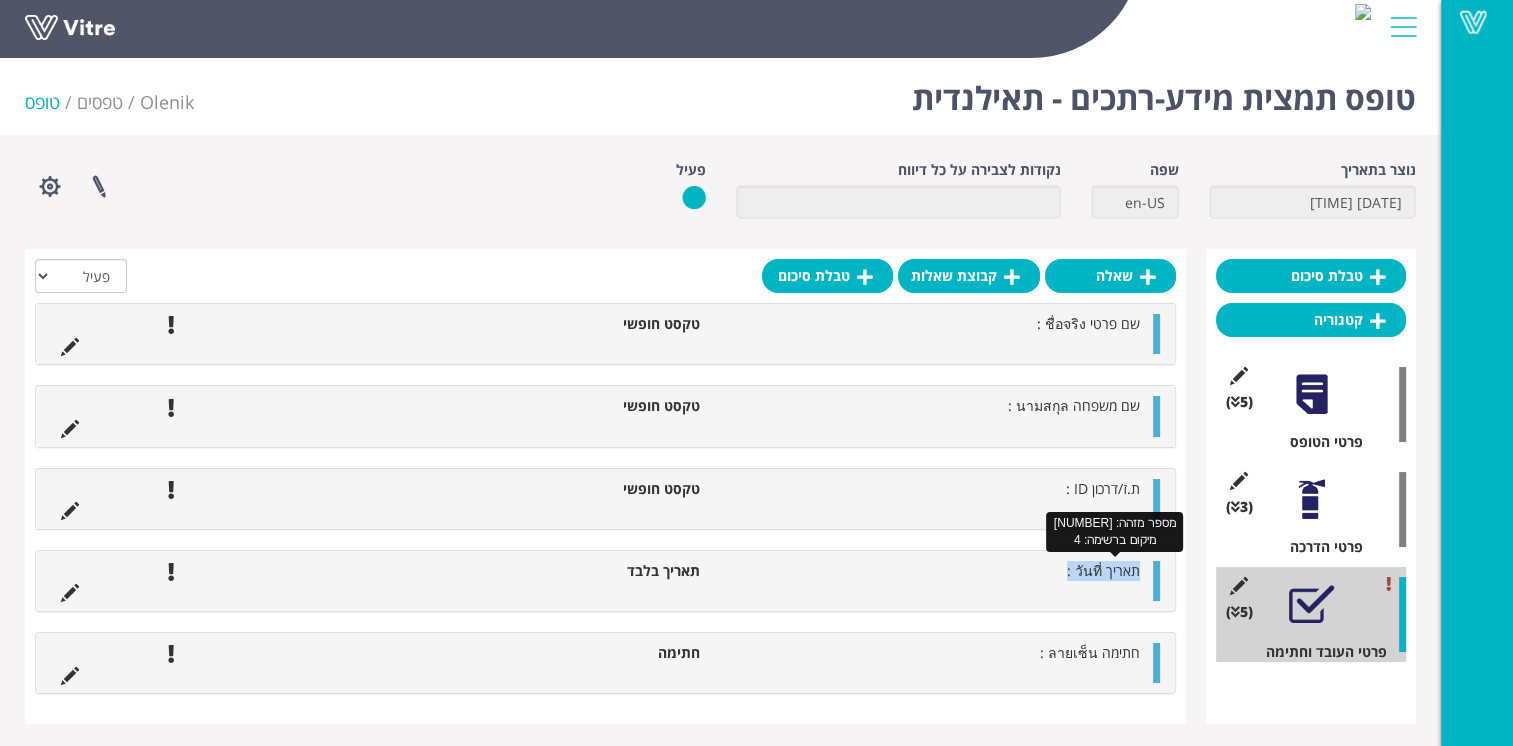 drag, startPoint x: 1065, startPoint y: 577, endPoint x: 1137, endPoint y: 577, distance: 72 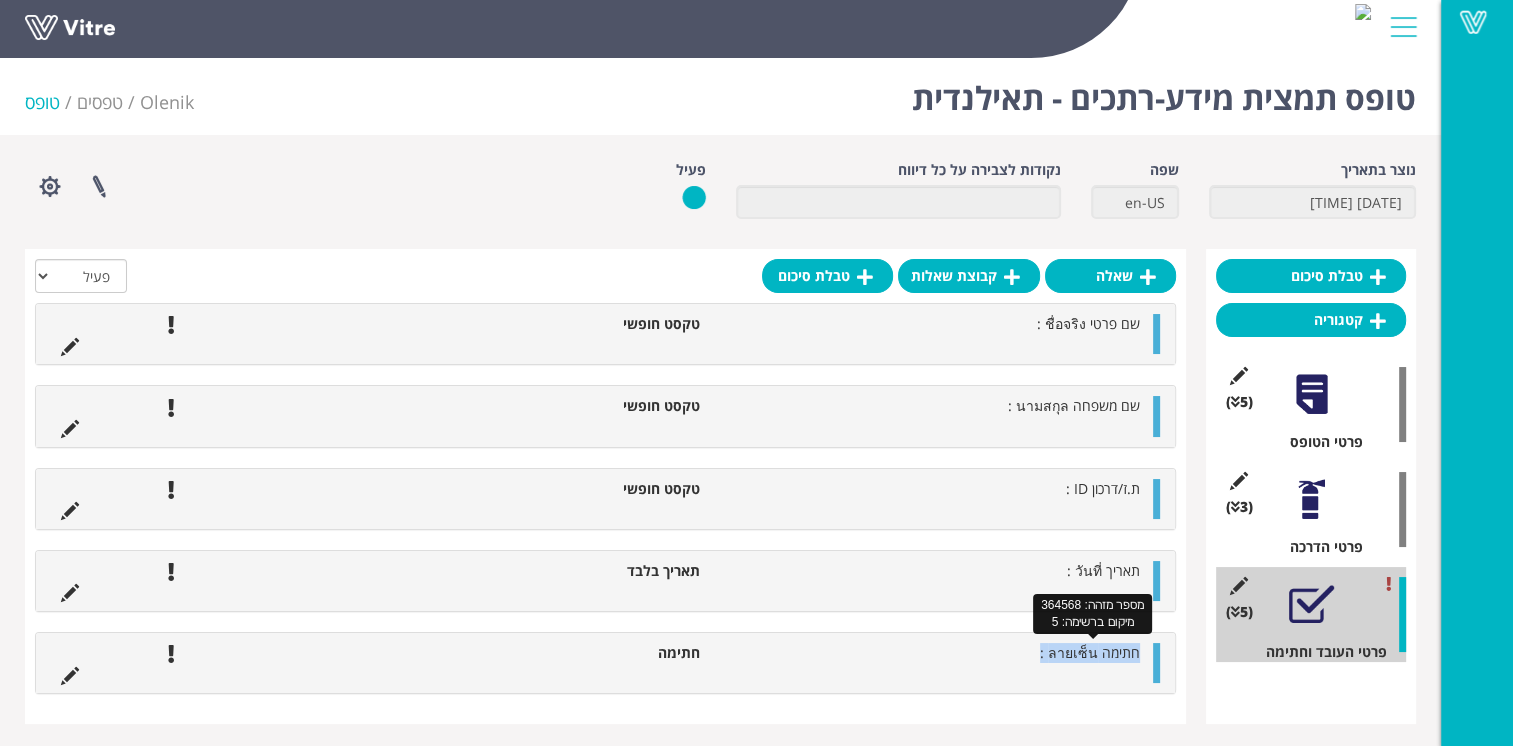 drag, startPoint x: 1040, startPoint y: 662, endPoint x: 1138, endPoint y: 653, distance: 98.4124 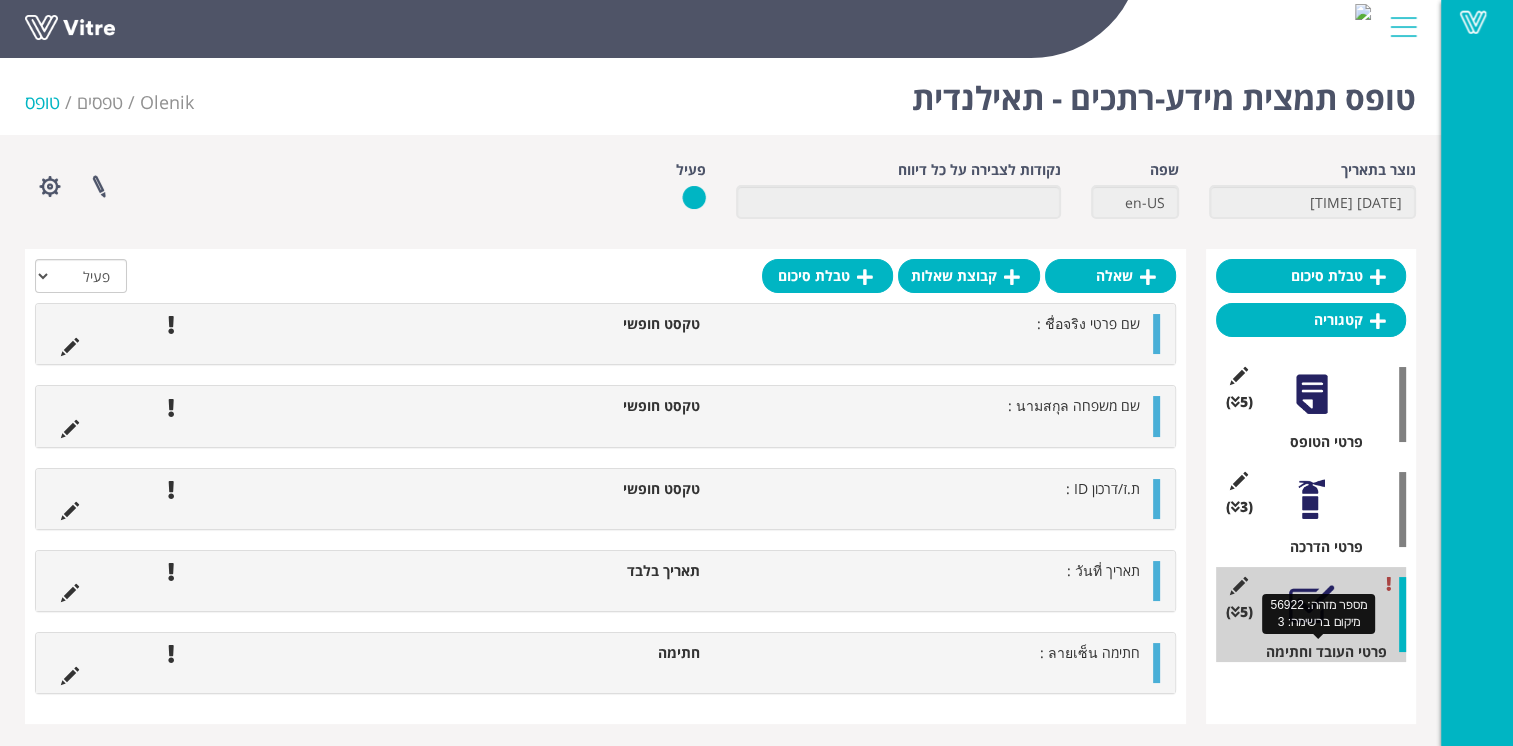 click on "פרטי העובד וחתימה" at bounding box center [1318, 652] 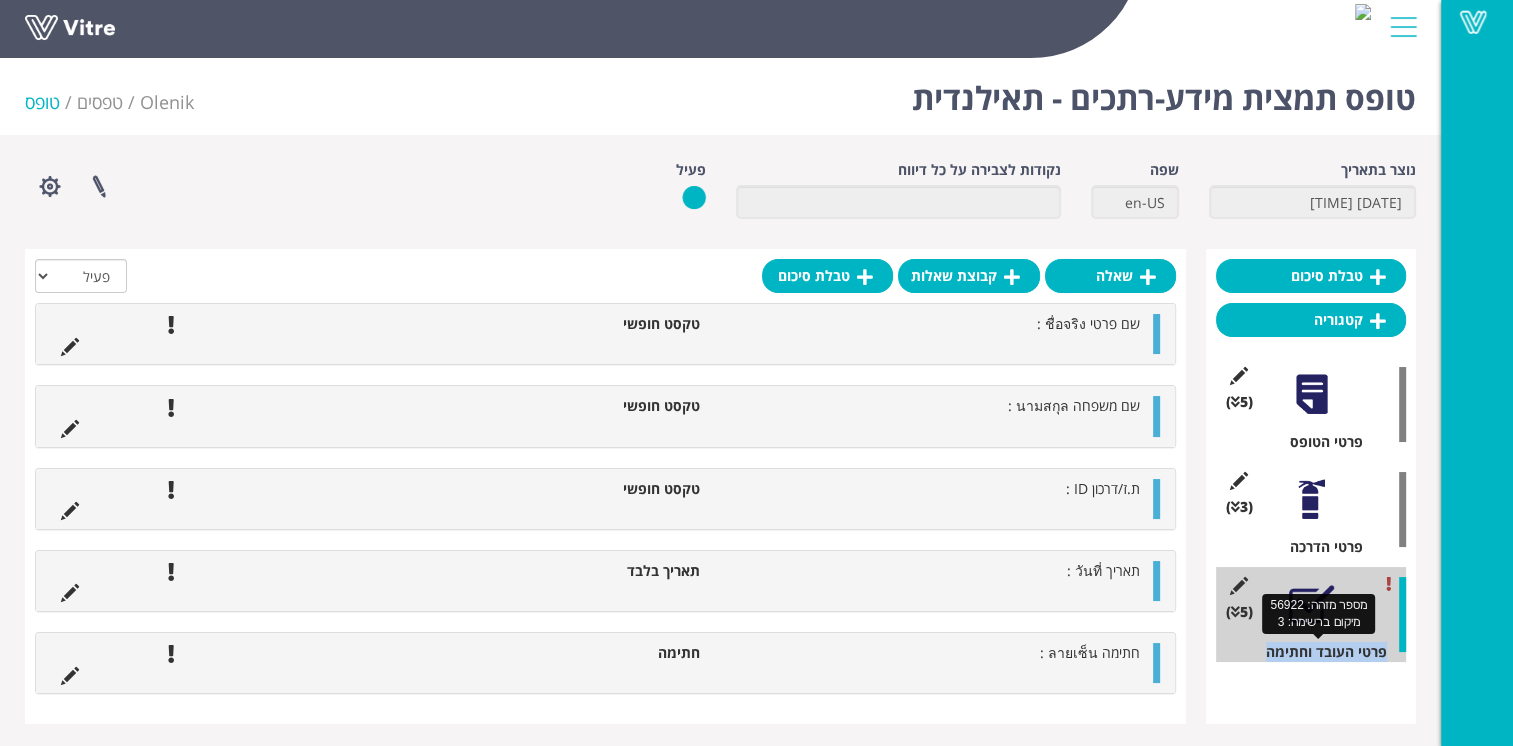 drag, startPoint x: 1387, startPoint y: 660, endPoint x: 1266, endPoint y: 658, distance: 121.016525 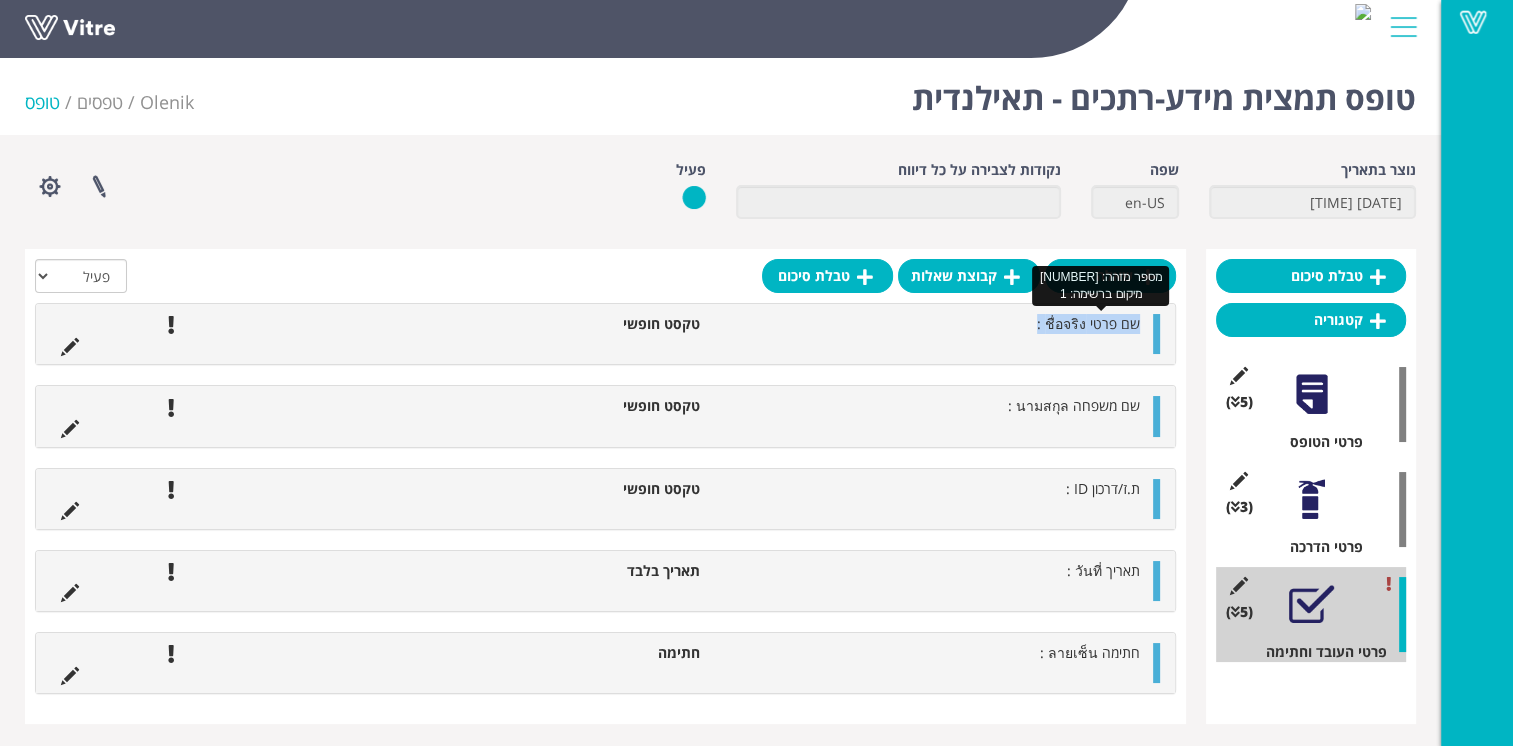 drag, startPoint x: 1038, startPoint y: 330, endPoint x: 1136, endPoint y: 320, distance: 98.50888 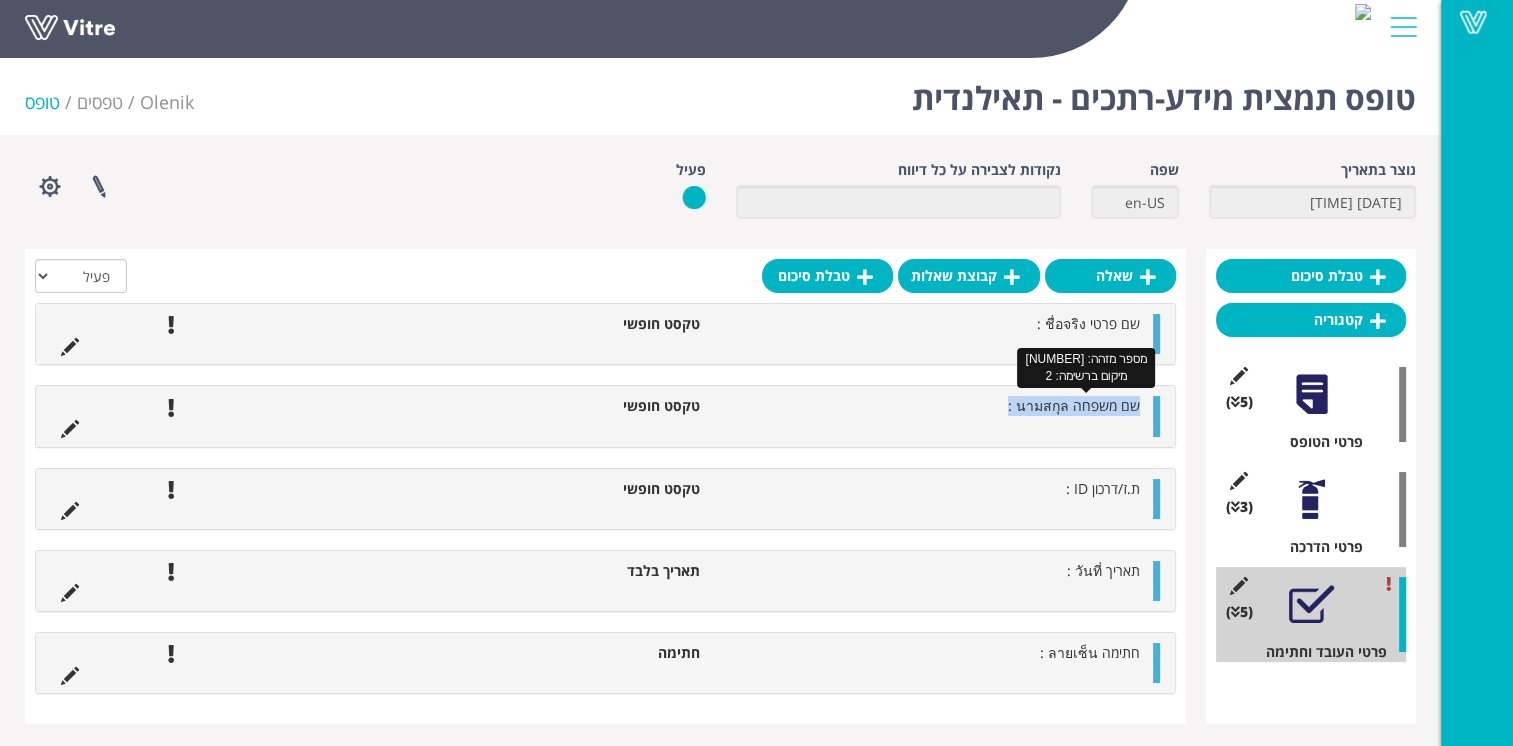 drag, startPoint x: 1012, startPoint y: 406, endPoint x: 1136, endPoint y: 402, distance: 124.0645 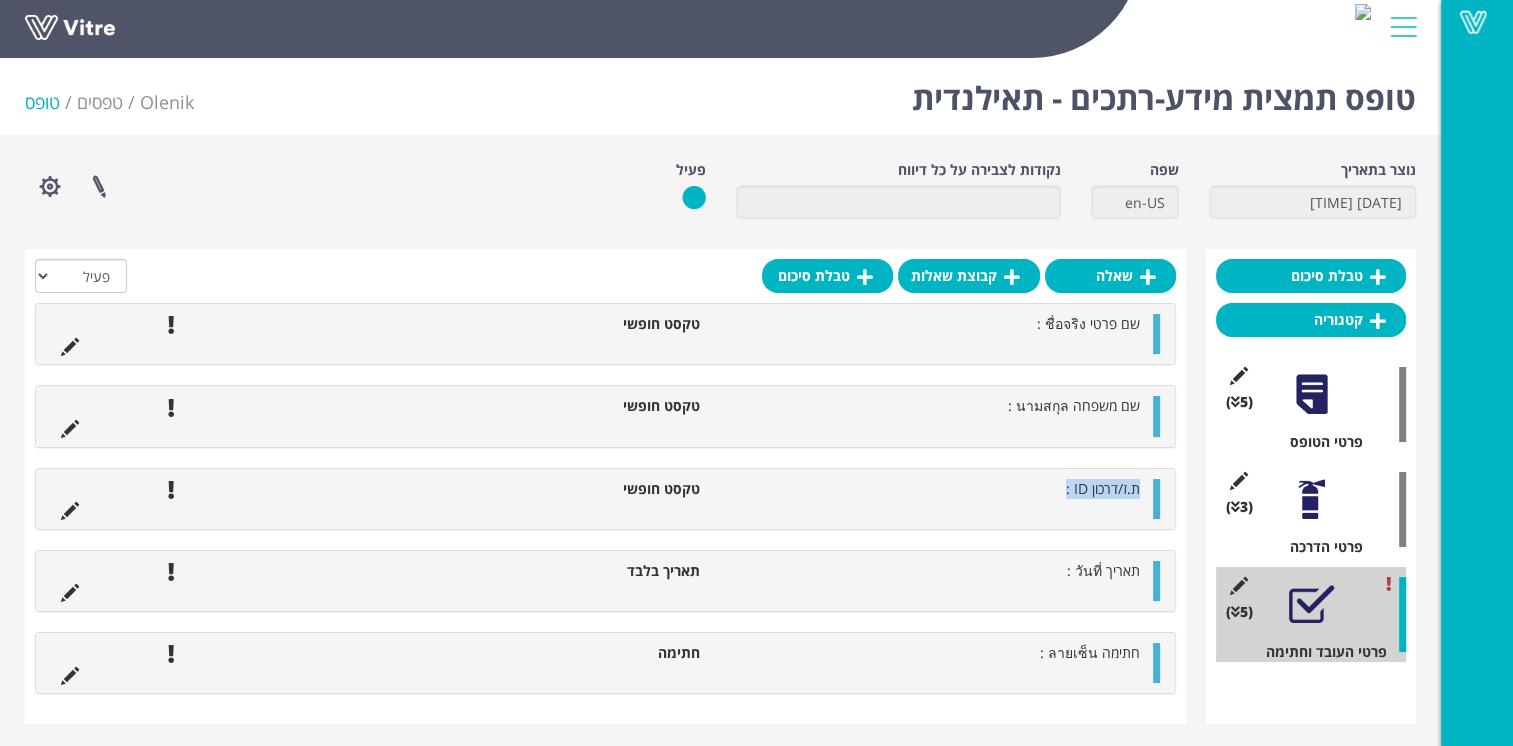 drag, startPoint x: 1065, startPoint y: 493, endPoint x: 1140, endPoint y: 490, distance: 75.059975 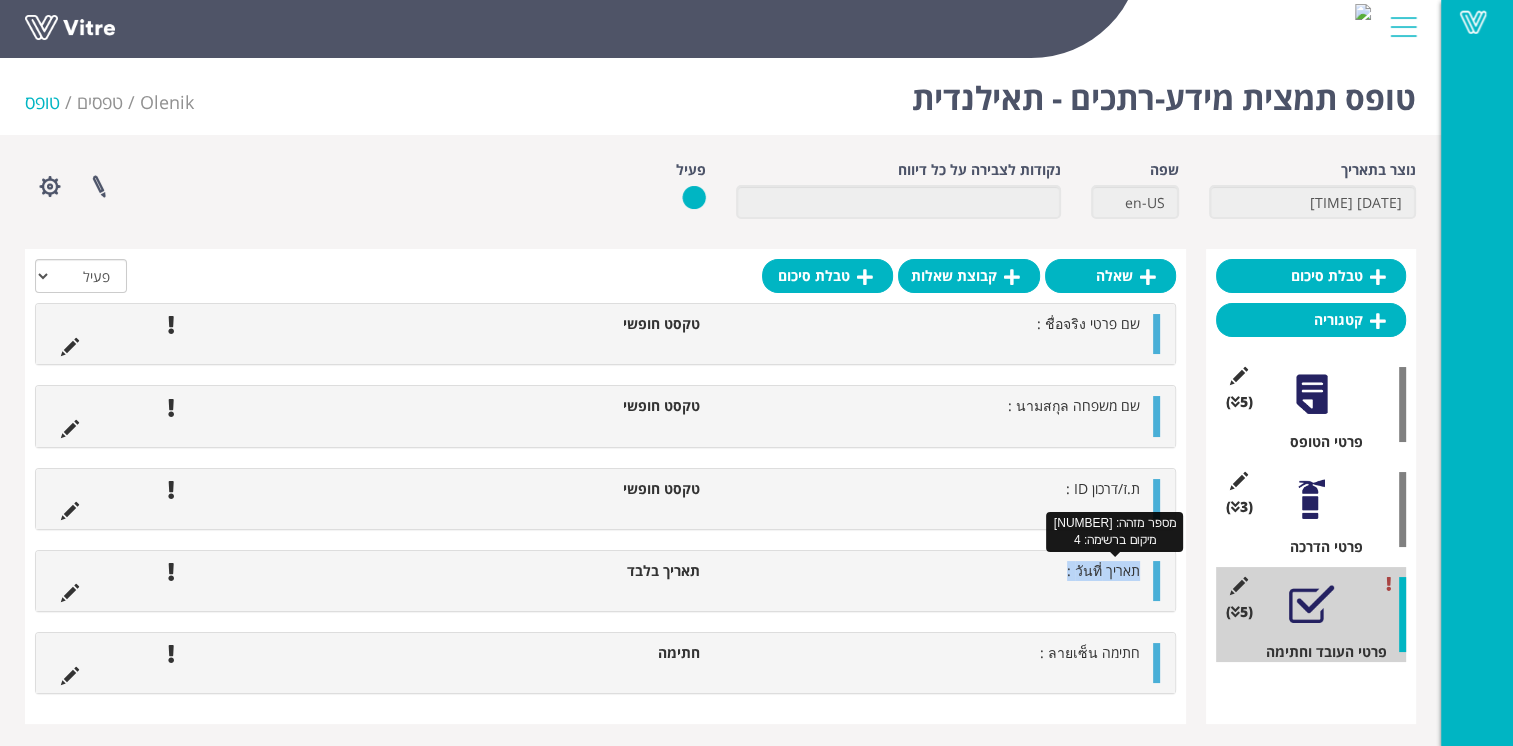 drag, startPoint x: 1061, startPoint y: 576, endPoint x: 1138, endPoint y: 566, distance: 77.64664 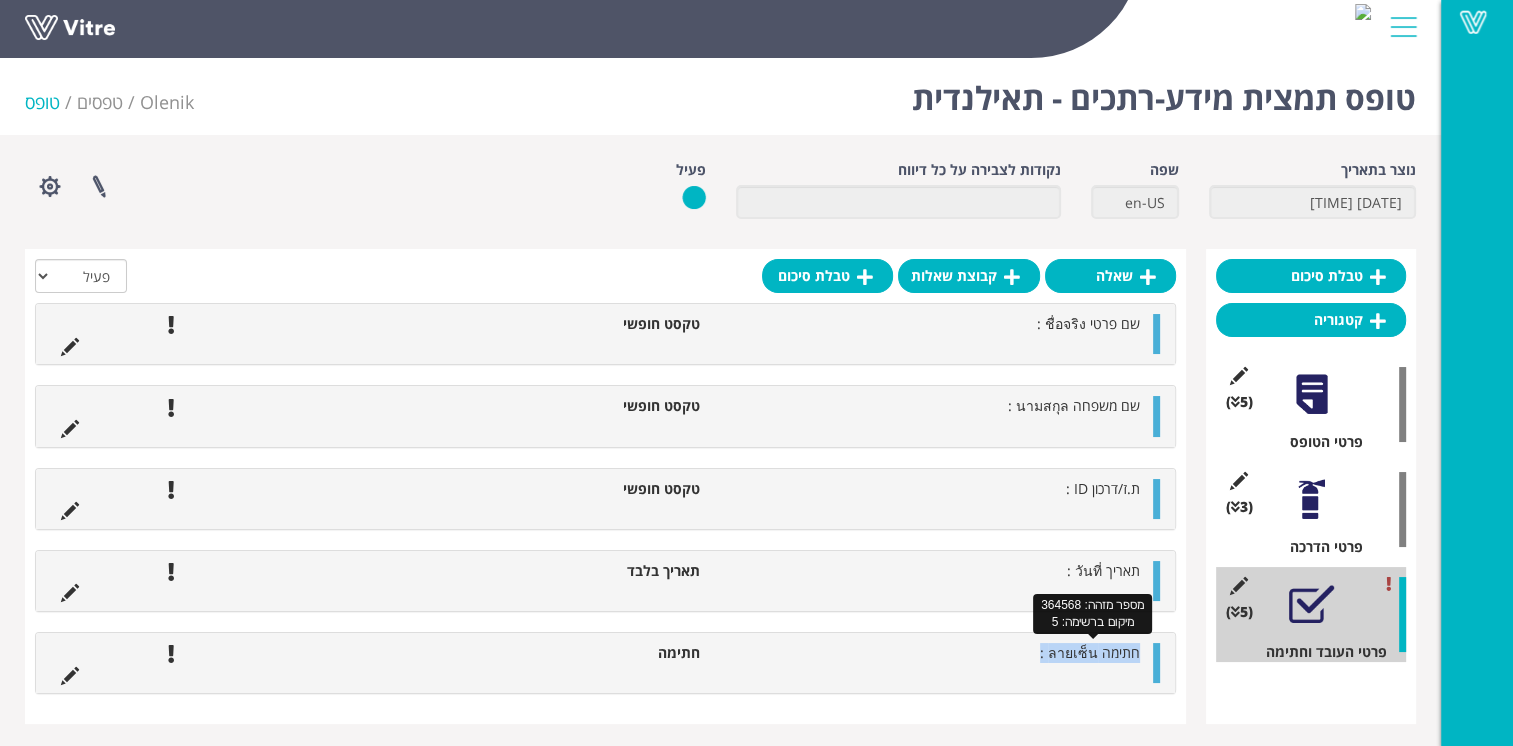 drag, startPoint x: 1045, startPoint y: 657, endPoint x: 1138, endPoint y: 656, distance: 93.00538 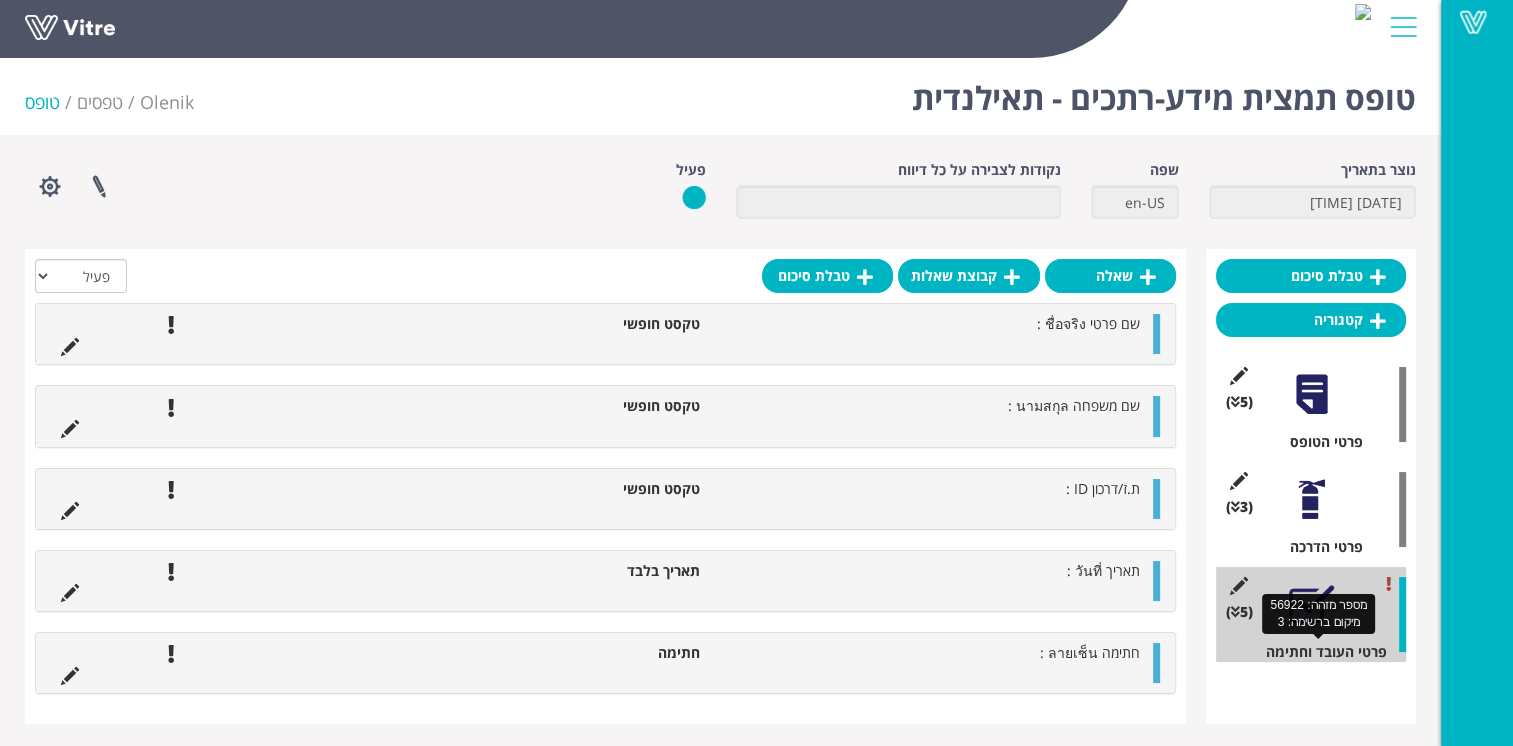 click on "פרטי העובד וחתימה" at bounding box center [1318, 652] 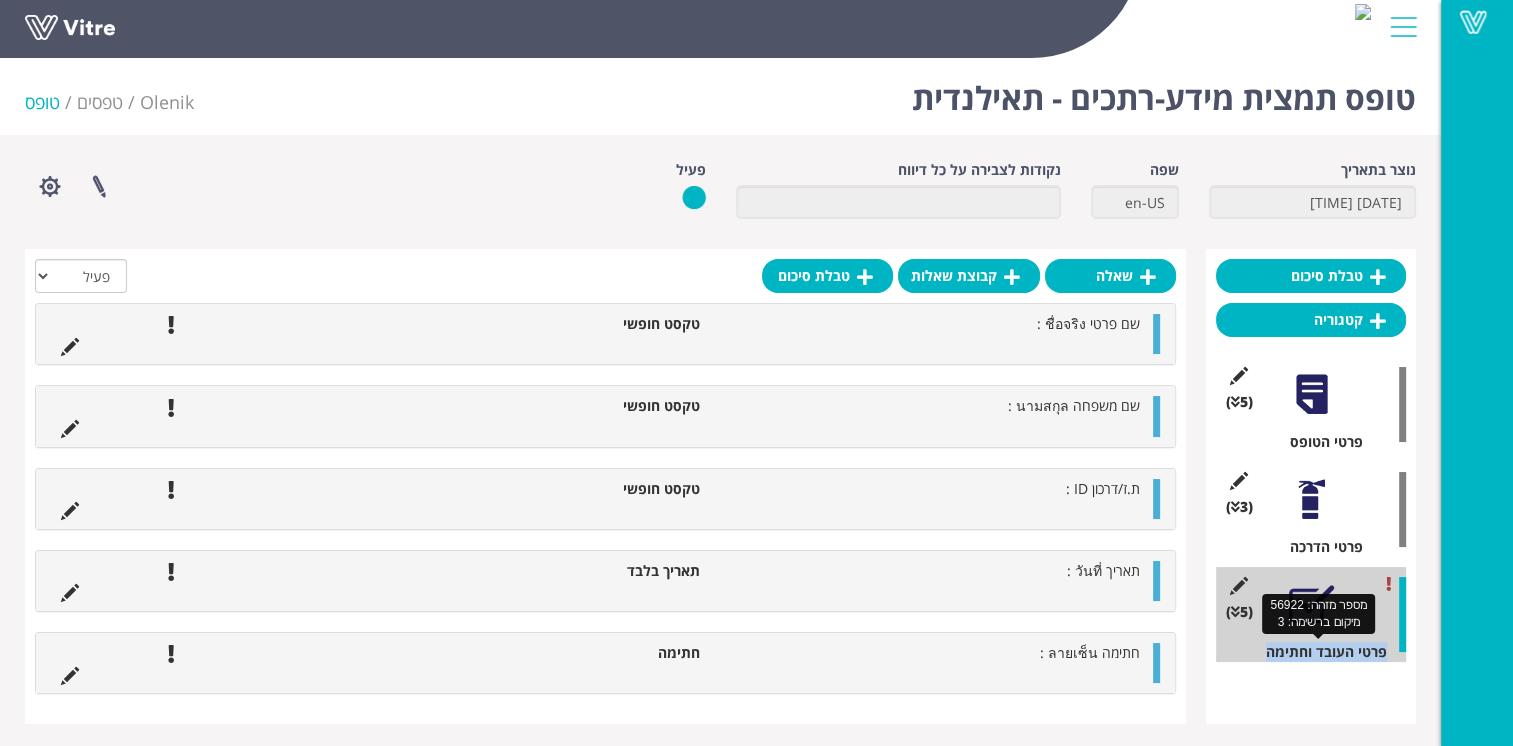 drag, startPoint x: 1385, startPoint y: 655, endPoint x: 1263, endPoint y: 656, distance: 122.0041 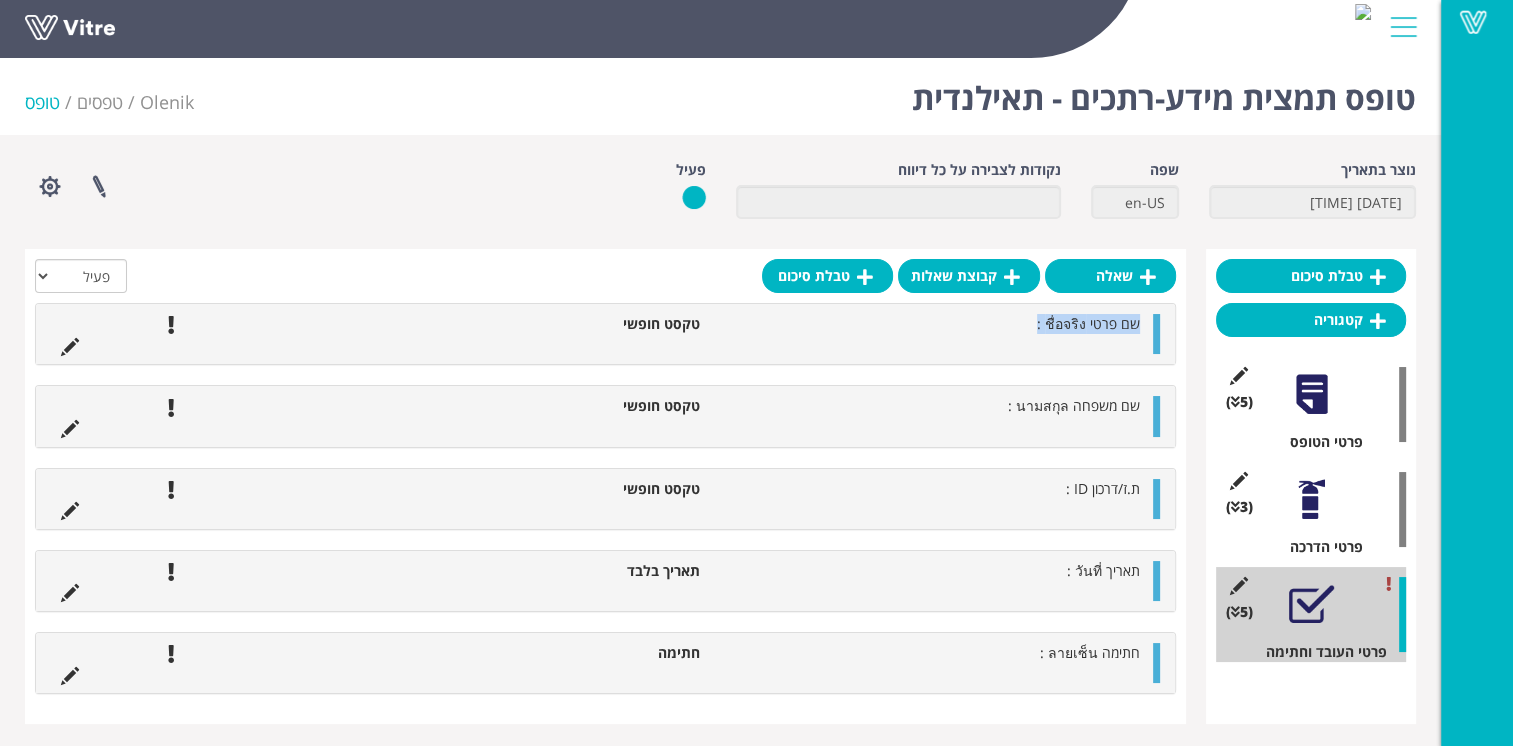 drag, startPoint x: 1035, startPoint y: 326, endPoint x: 1142, endPoint y: 325, distance: 107.00467 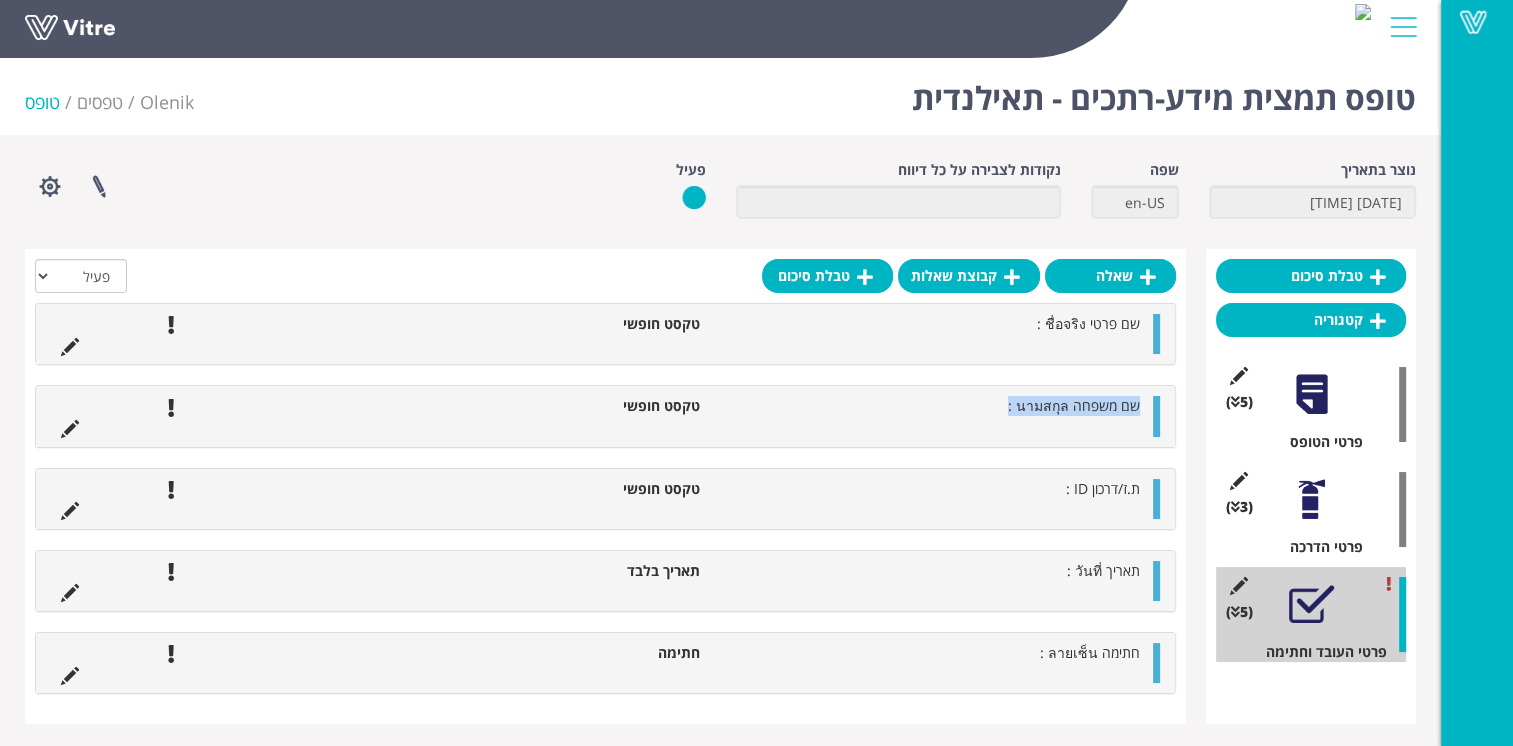 drag, startPoint x: 1008, startPoint y: 414, endPoint x: 1136, endPoint y: 415, distance: 128.0039 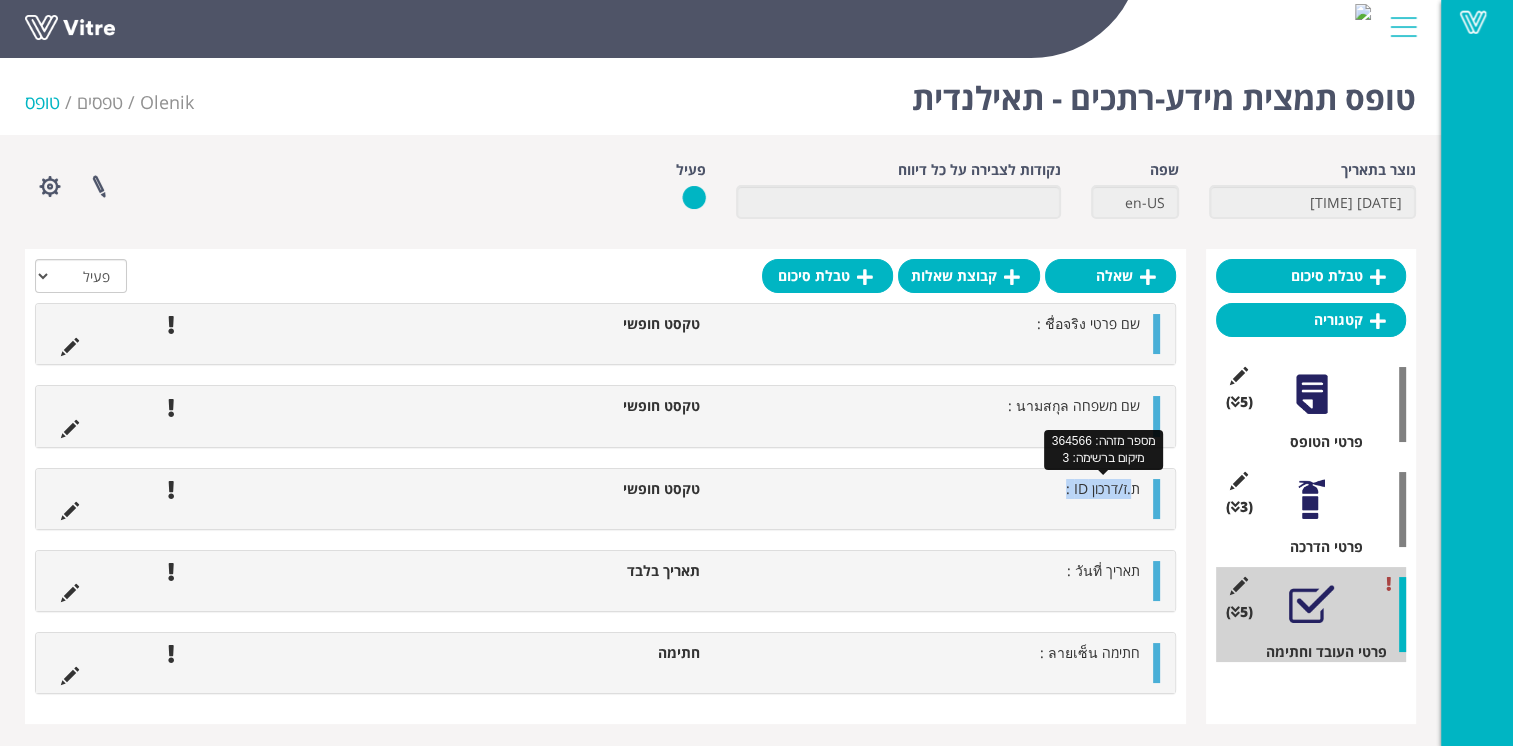 drag, startPoint x: 1056, startPoint y: 495, endPoint x: 1134, endPoint y: 494, distance: 78.00641 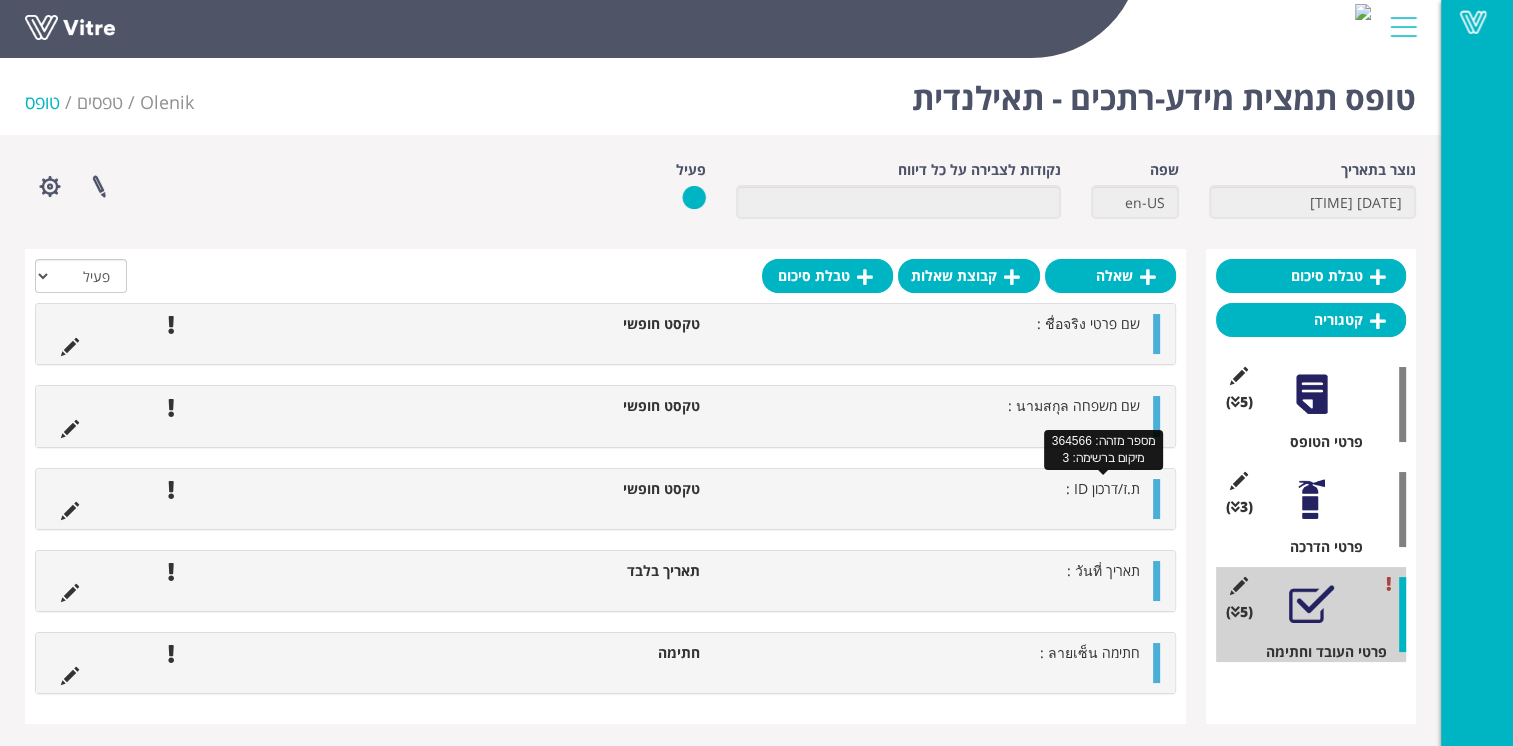 click on "ת.ז/דרכון ID :" at bounding box center [1103, 488] 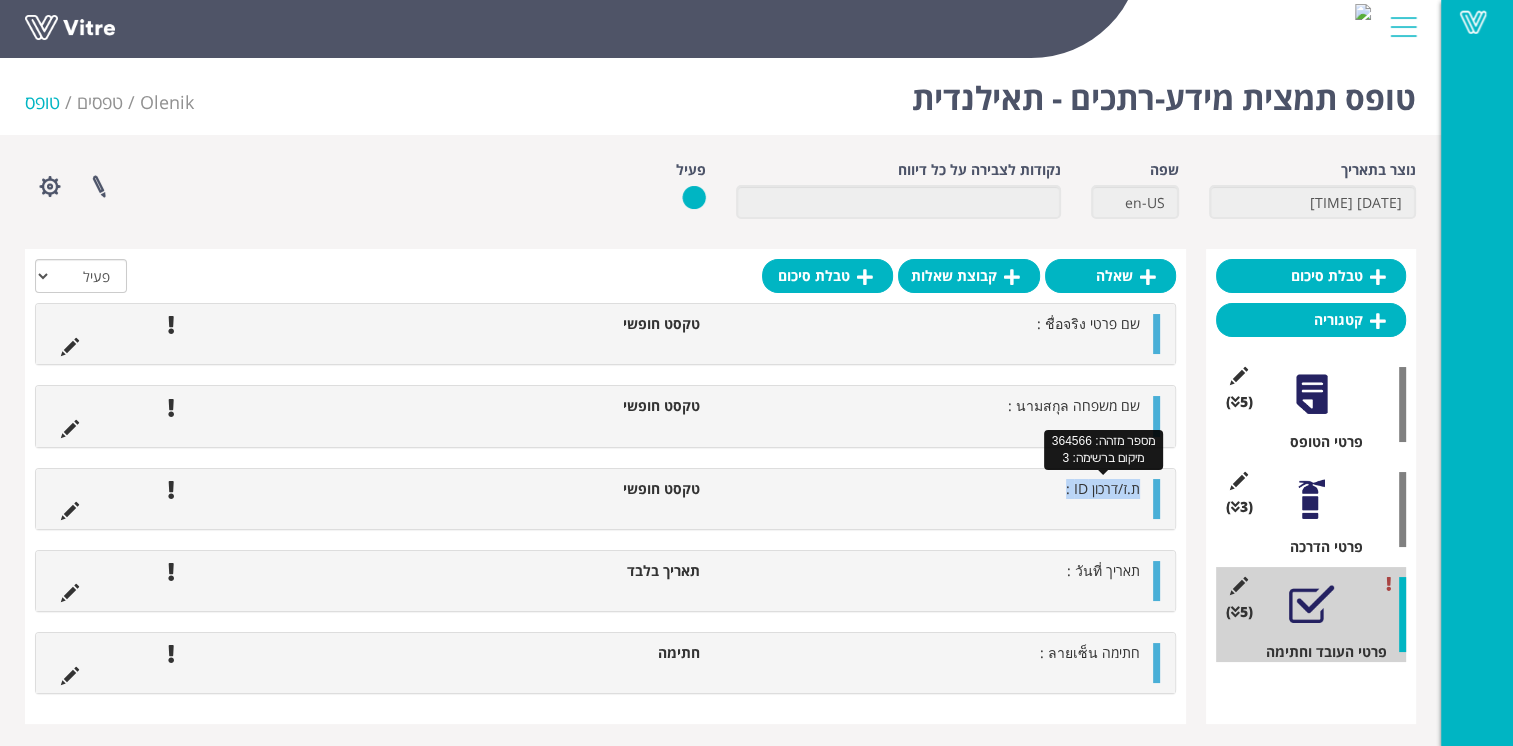 drag, startPoint x: 1141, startPoint y: 494, endPoint x: 1066, endPoint y: 494, distance: 75 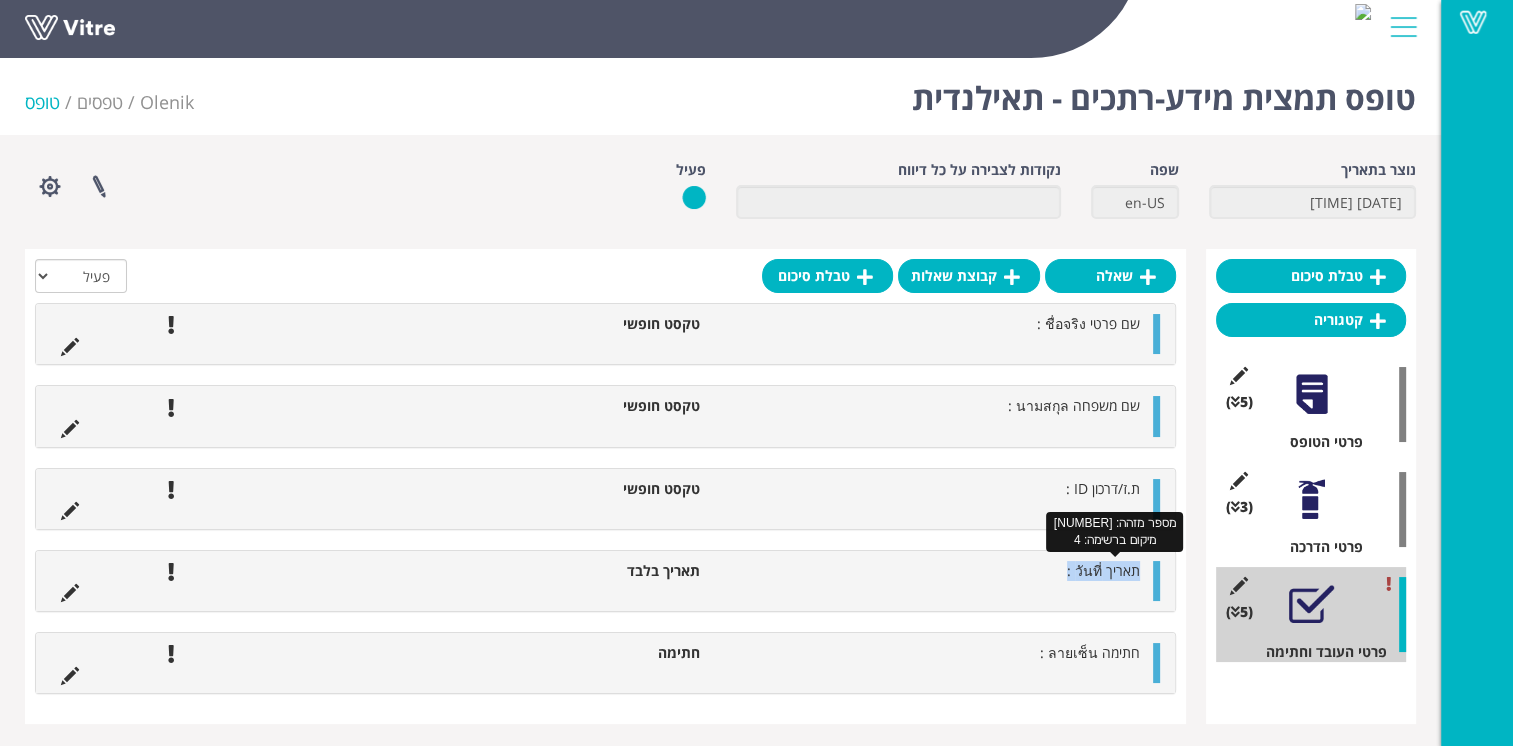 drag, startPoint x: 1066, startPoint y: 579, endPoint x: 1138, endPoint y: 578, distance: 72.00694 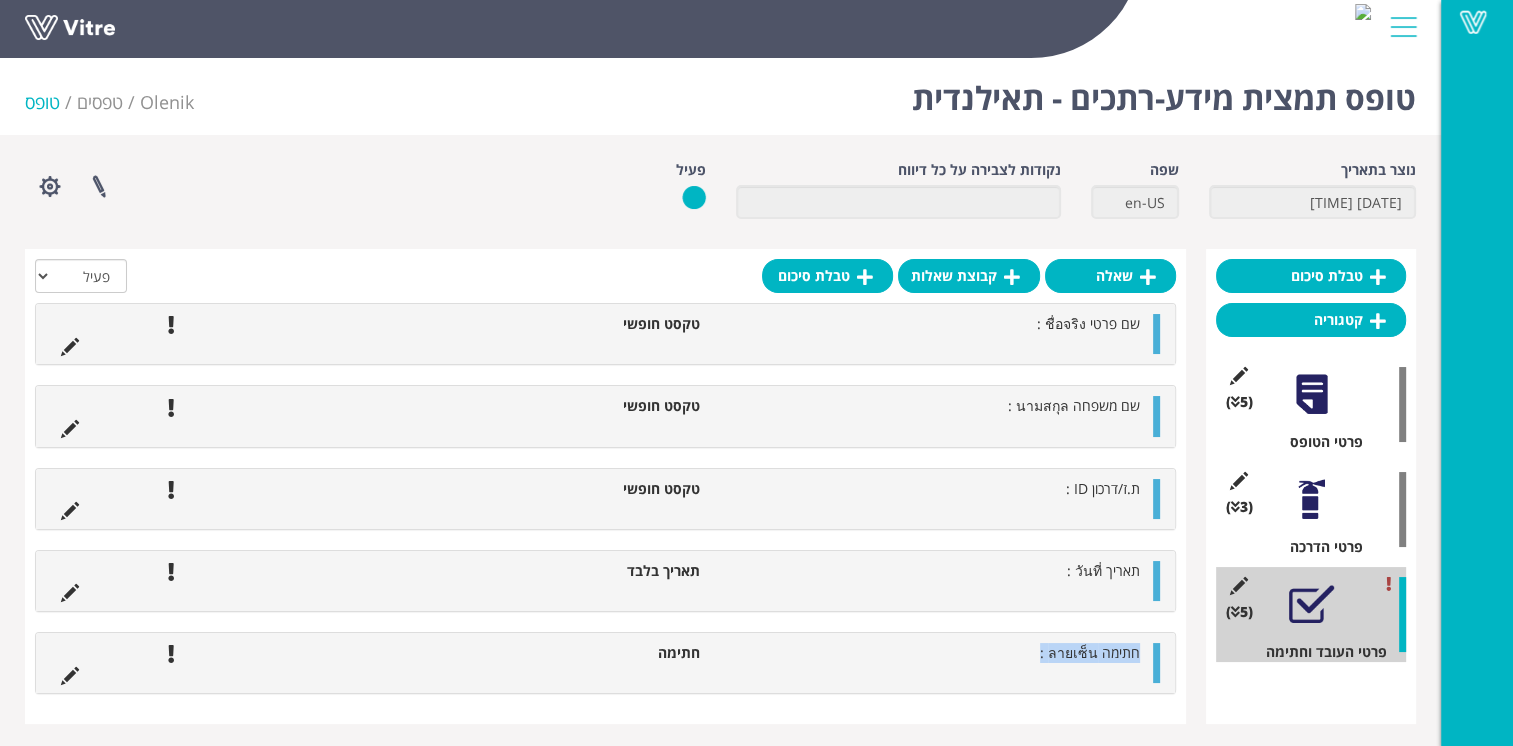 drag, startPoint x: 1040, startPoint y: 658, endPoint x: 1140, endPoint y: 655, distance: 100.04499 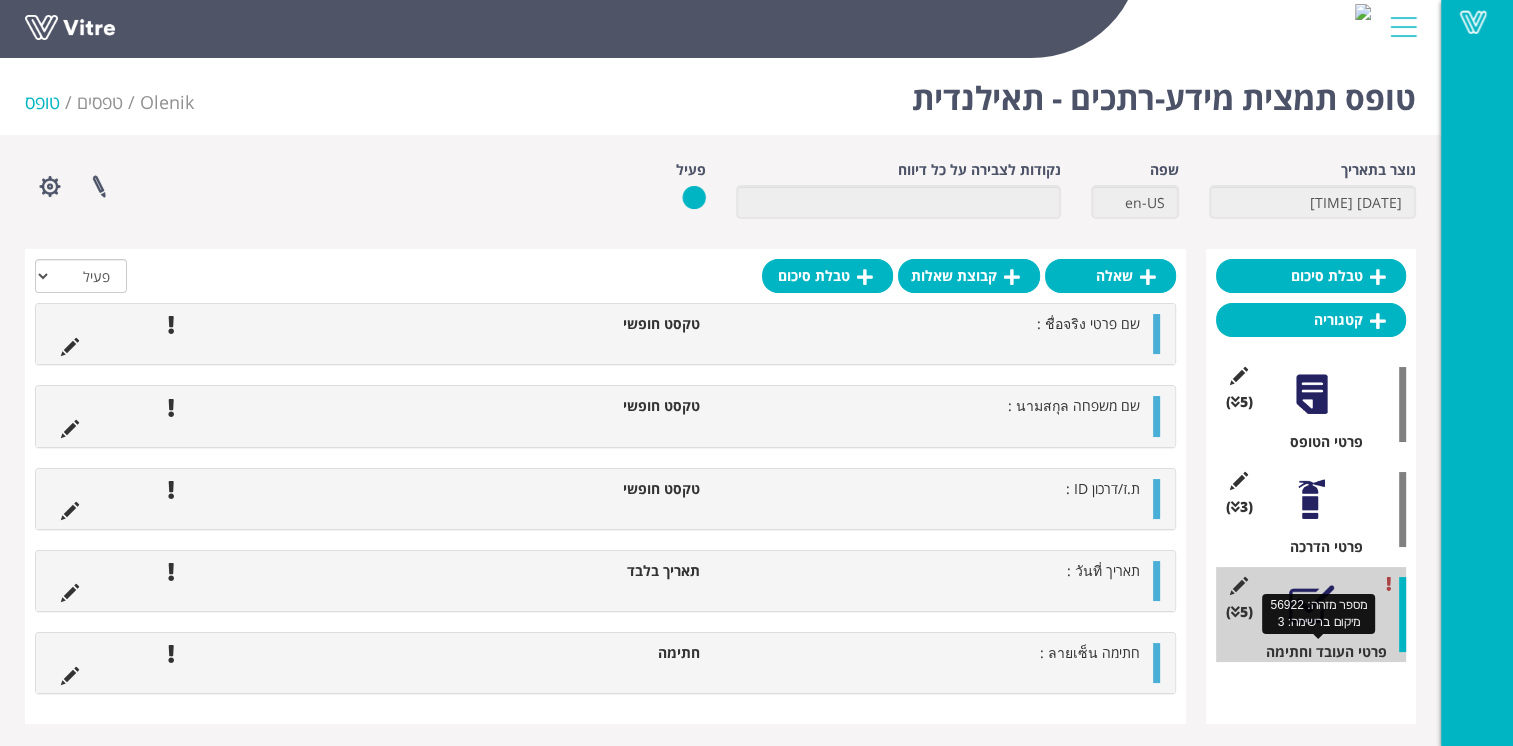 click on "פרטי העובד וחתימה" at bounding box center [1318, 652] 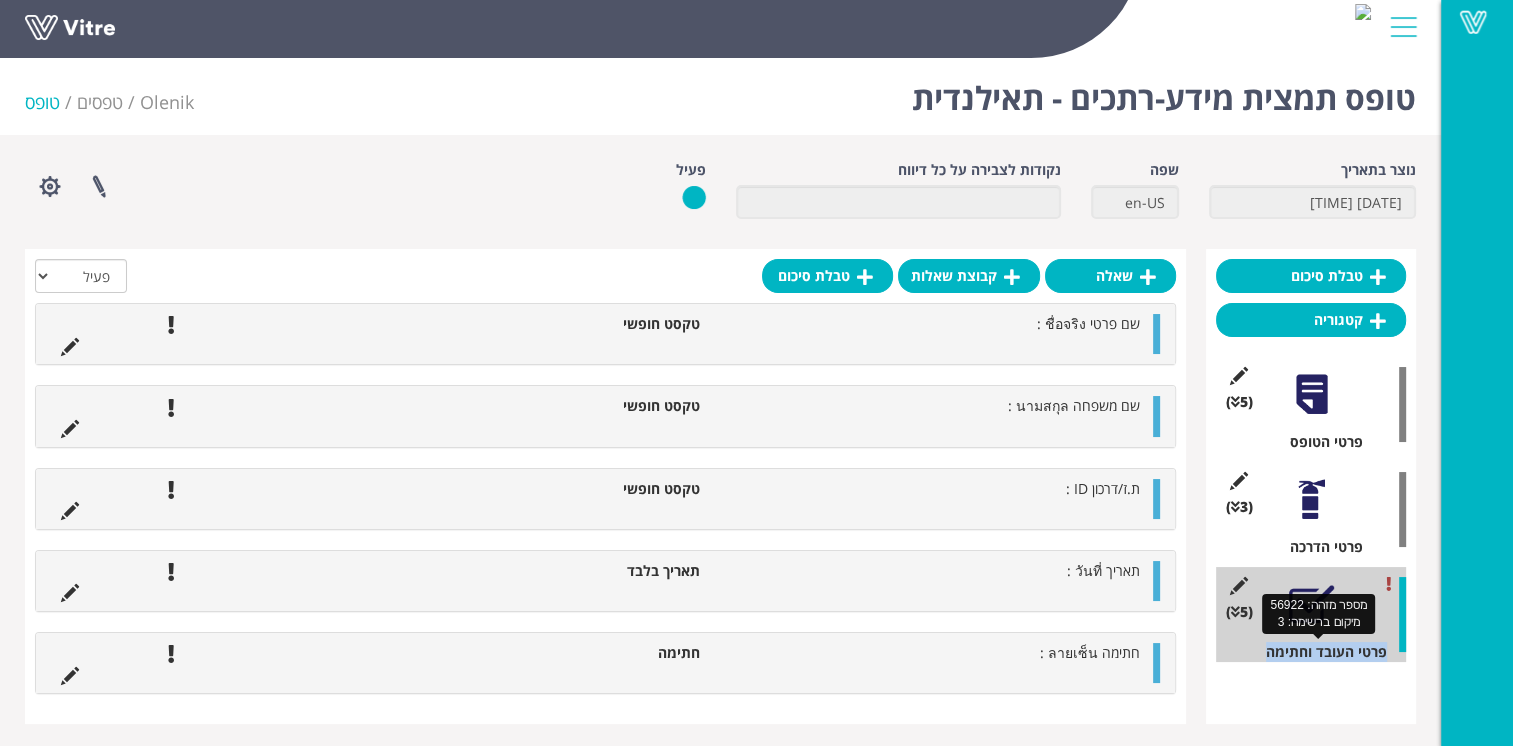 drag, startPoint x: 1268, startPoint y: 653, endPoint x: 1392, endPoint y: 652, distance: 124.004036 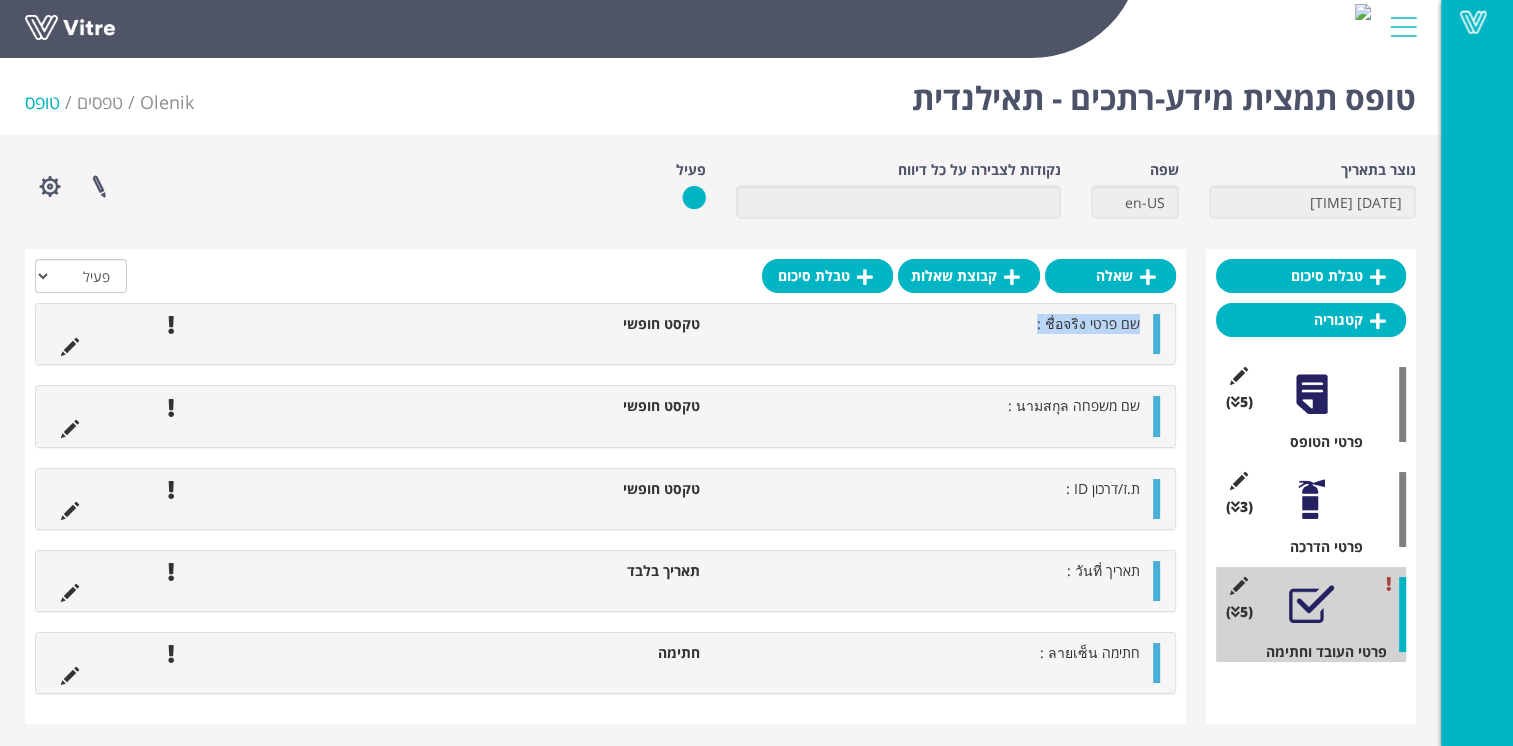 drag, startPoint x: 1044, startPoint y: 330, endPoint x: 1144, endPoint y: 330, distance: 100 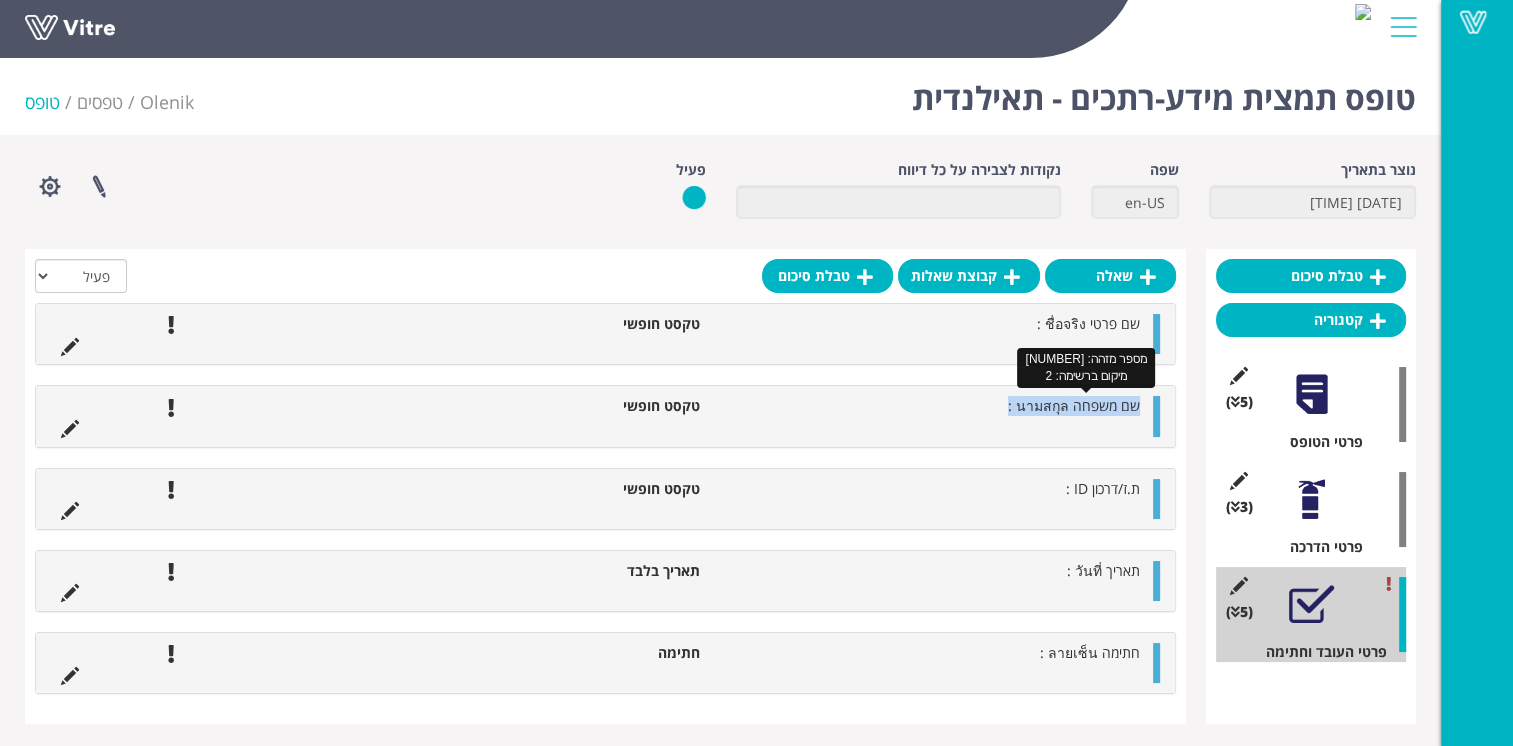 drag, startPoint x: 1009, startPoint y: 408, endPoint x: 1136, endPoint y: 414, distance: 127.141655 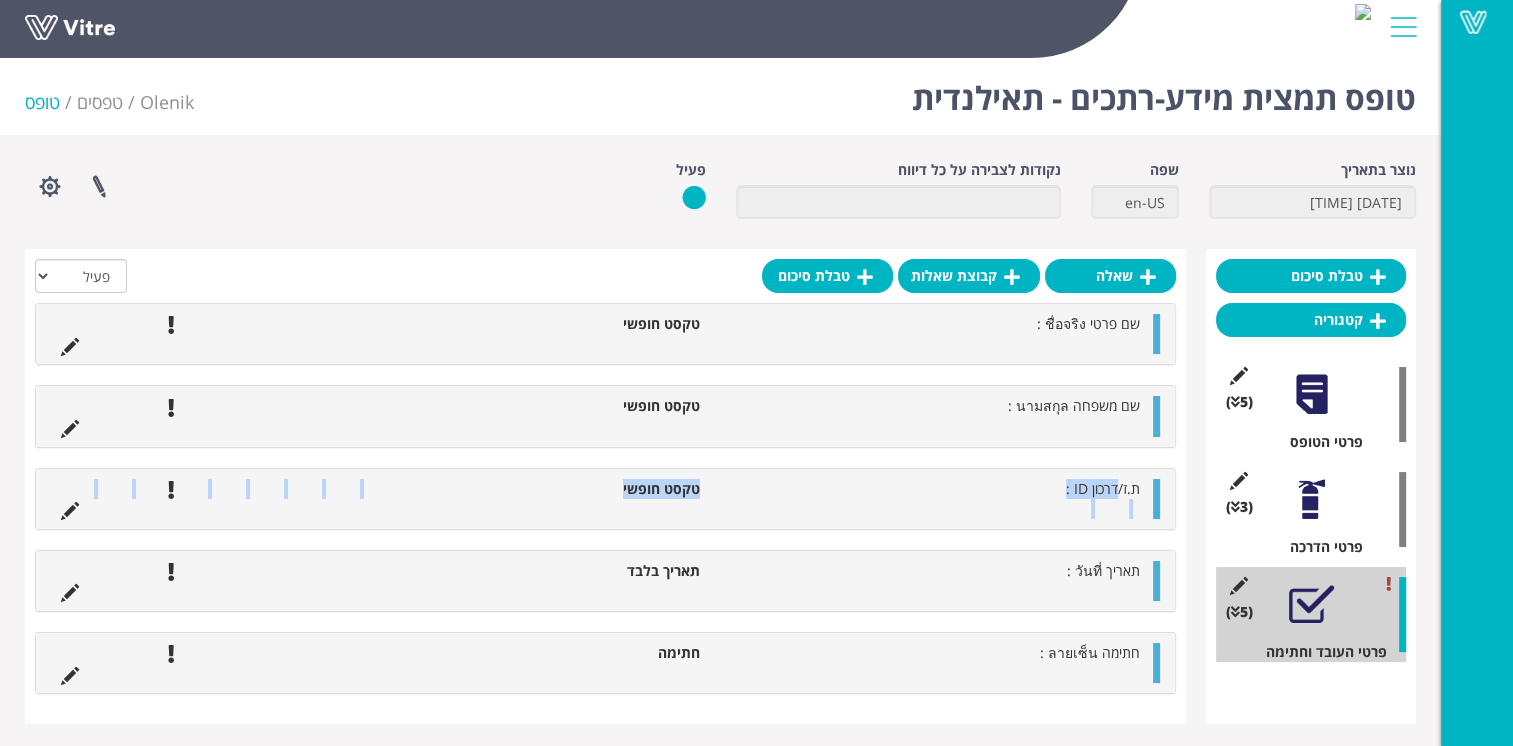 drag, startPoint x: 1064, startPoint y: 499, endPoint x: 1120, endPoint y: 495, distance: 56.142673 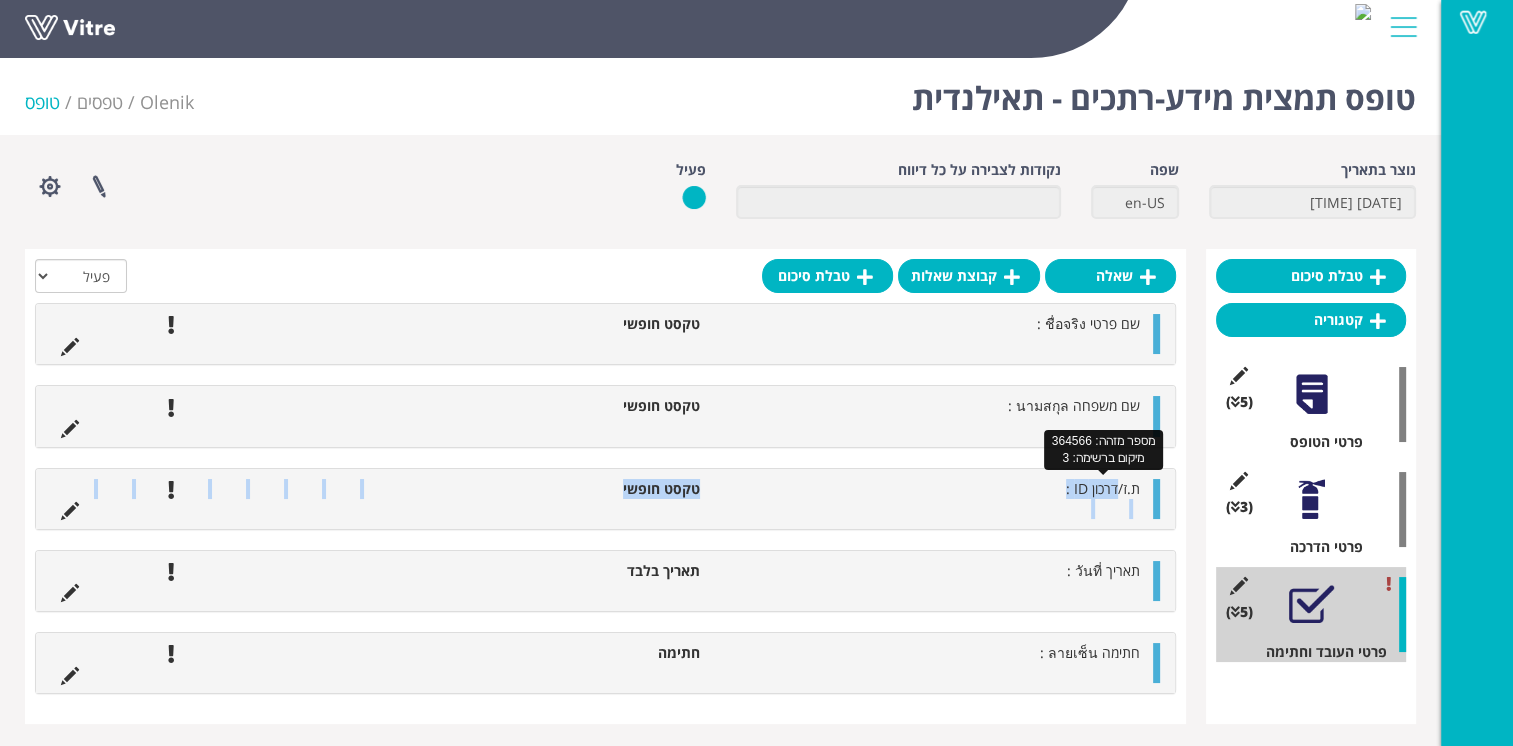 click on "ת.ז/דרכון ID :" at bounding box center [1103, 488] 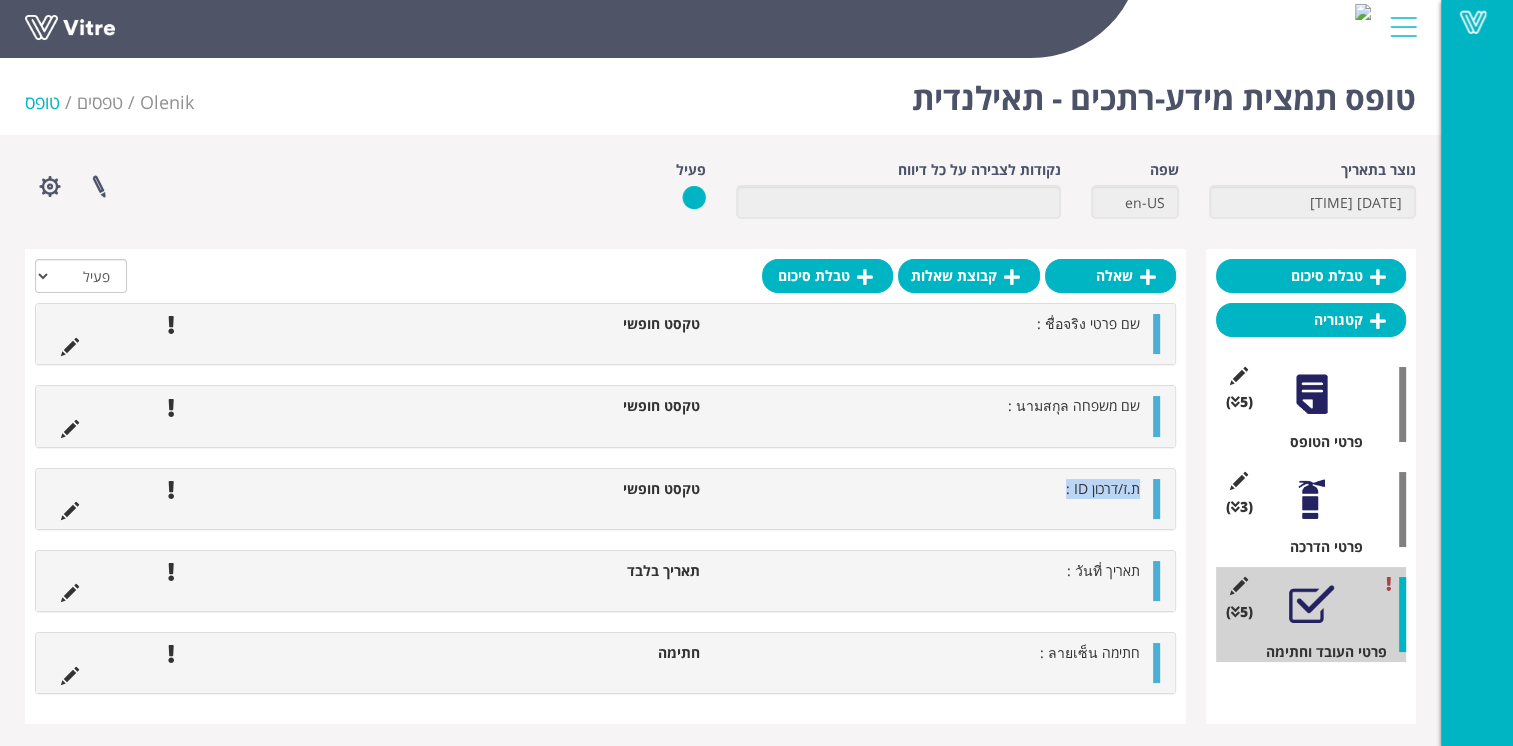 drag, startPoint x: 1064, startPoint y: 492, endPoint x: 1143, endPoint y: 493, distance: 79.00633 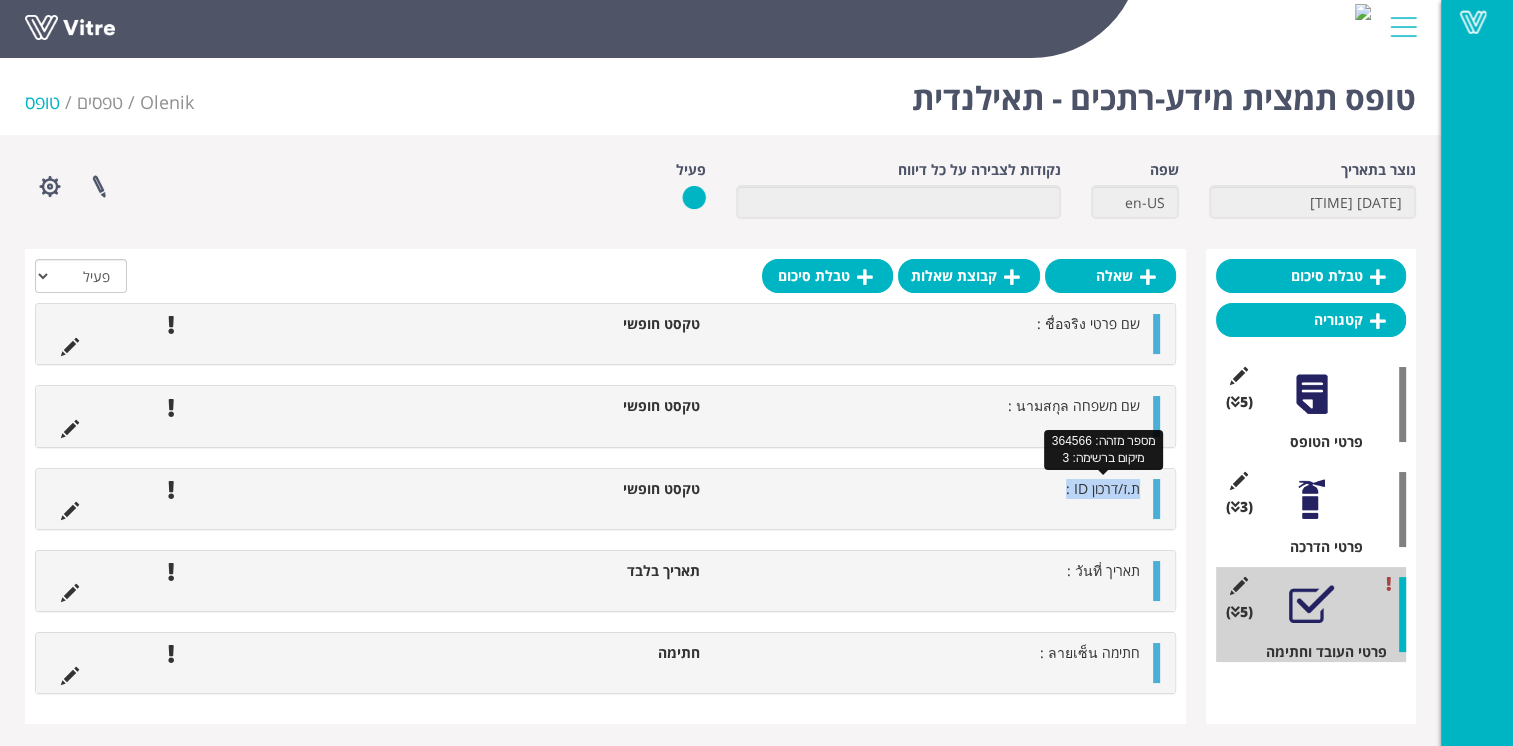 drag, startPoint x: 1143, startPoint y: 493, endPoint x: 1133, endPoint y: 494, distance: 10.049875 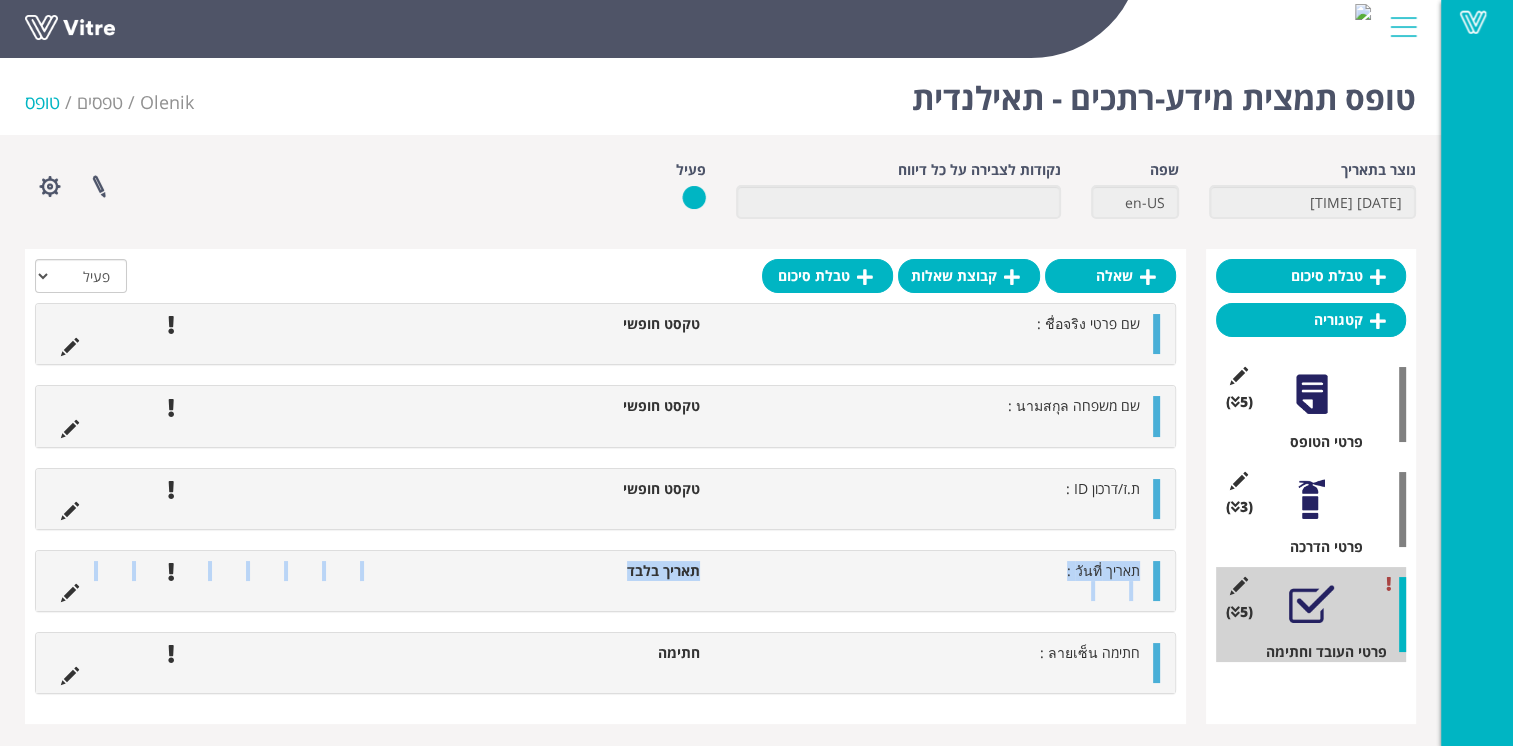 drag, startPoint x: 1062, startPoint y: 581, endPoint x: 1141, endPoint y: 573, distance: 79.40403 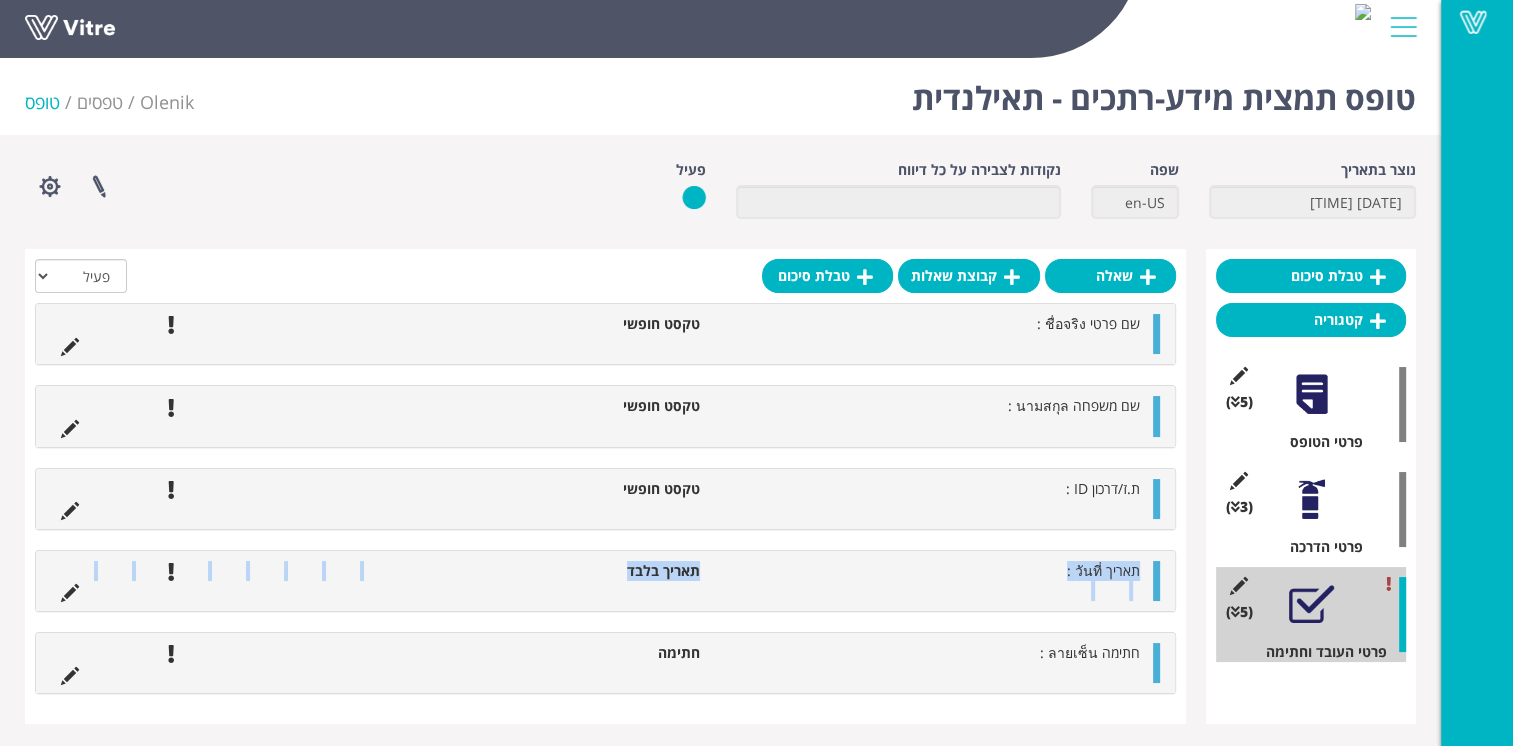click on "תאריך วันที่ :" at bounding box center [930, 571] 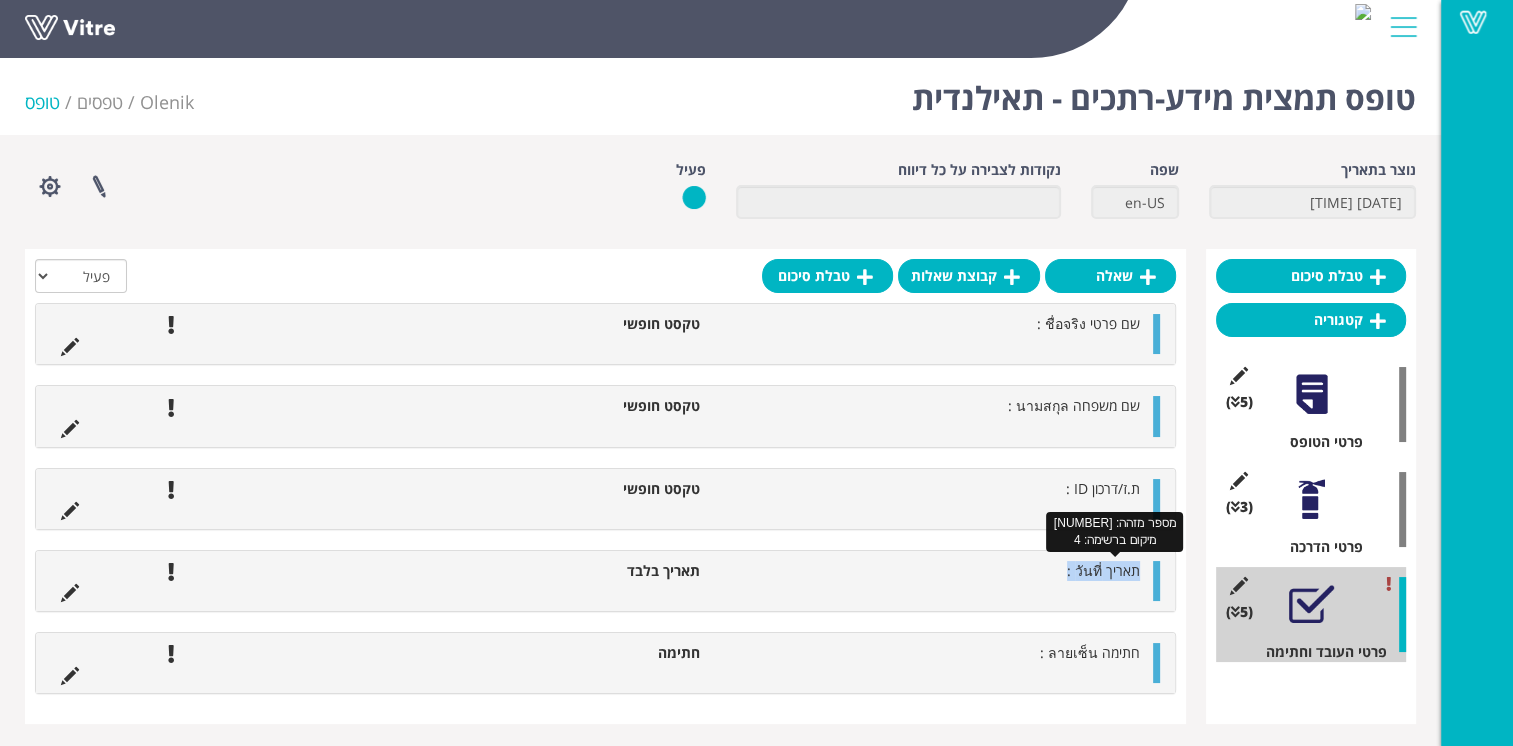 drag, startPoint x: 1068, startPoint y: 570, endPoint x: 1137, endPoint y: 571, distance: 69.00725 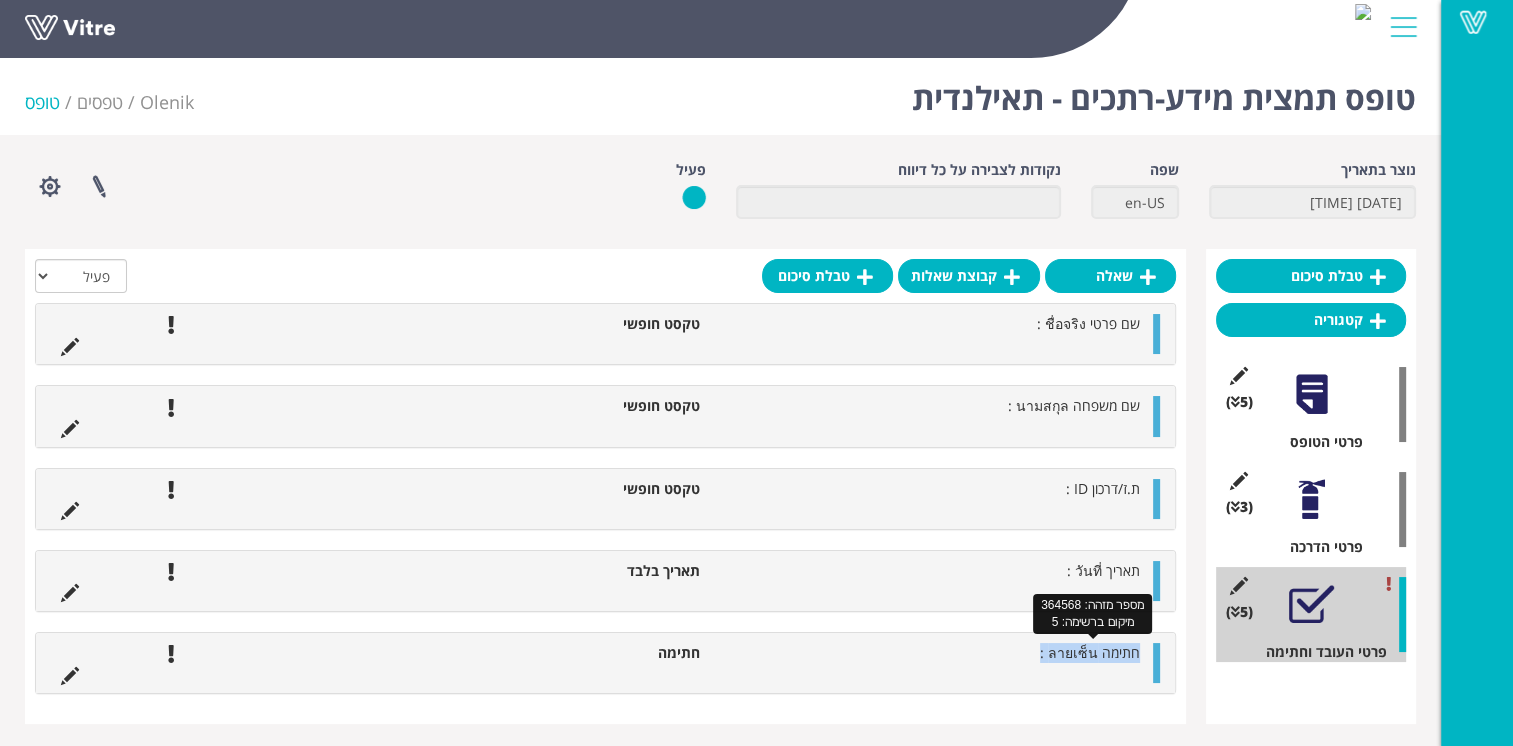drag, startPoint x: 1040, startPoint y: 656, endPoint x: 1136, endPoint y: 653, distance: 96.04687 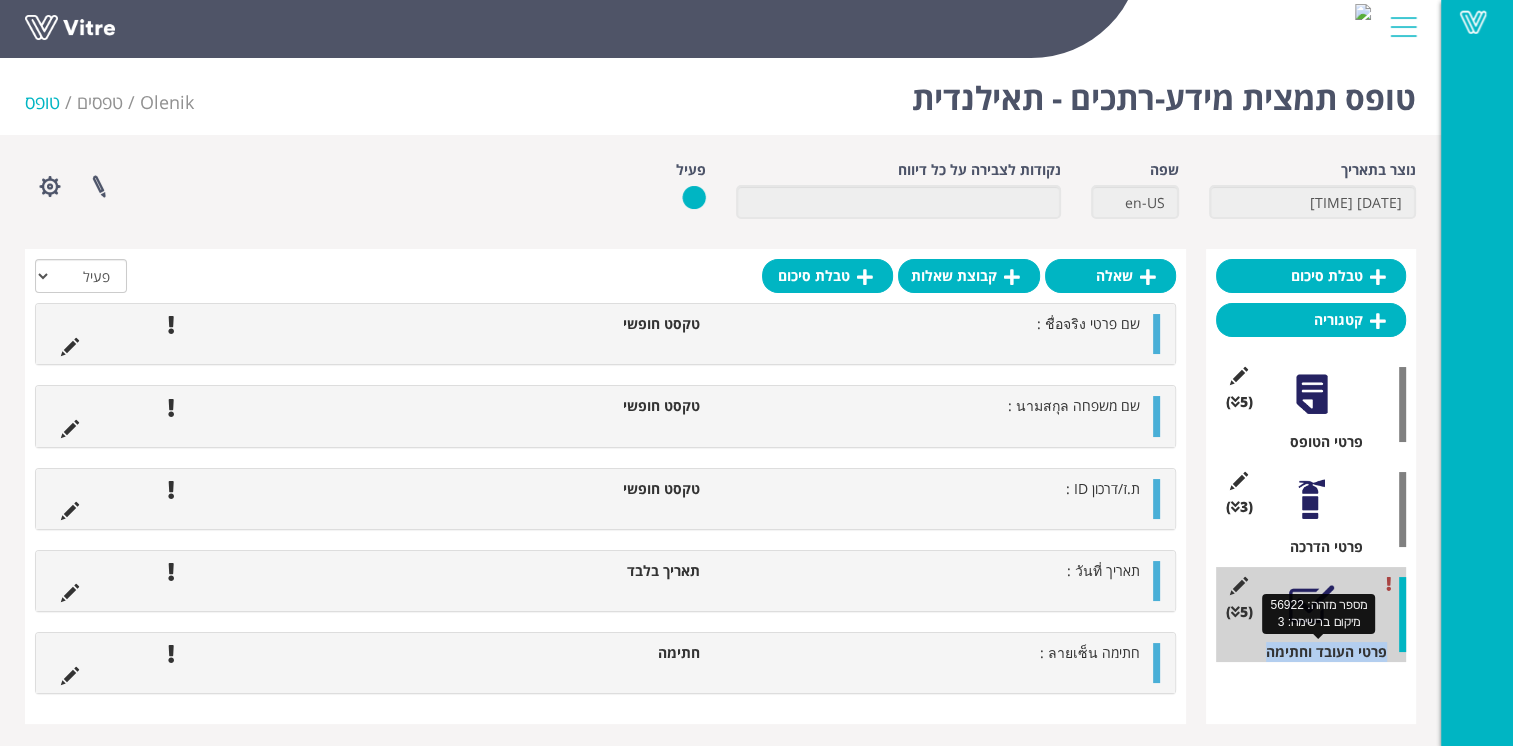 drag, startPoint x: 1387, startPoint y: 658, endPoint x: 1267, endPoint y: 655, distance: 120.03749 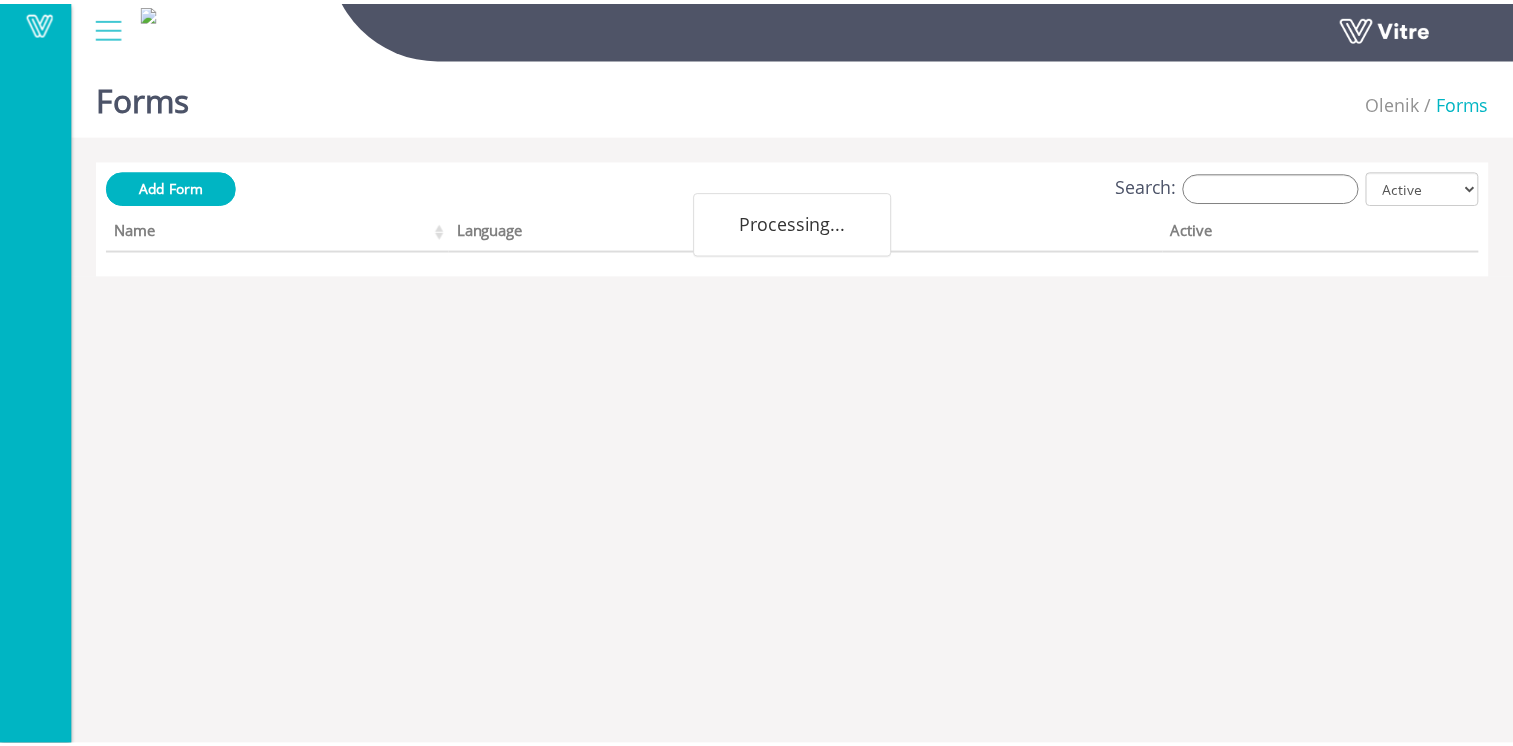 scroll, scrollTop: 0, scrollLeft: 0, axis: both 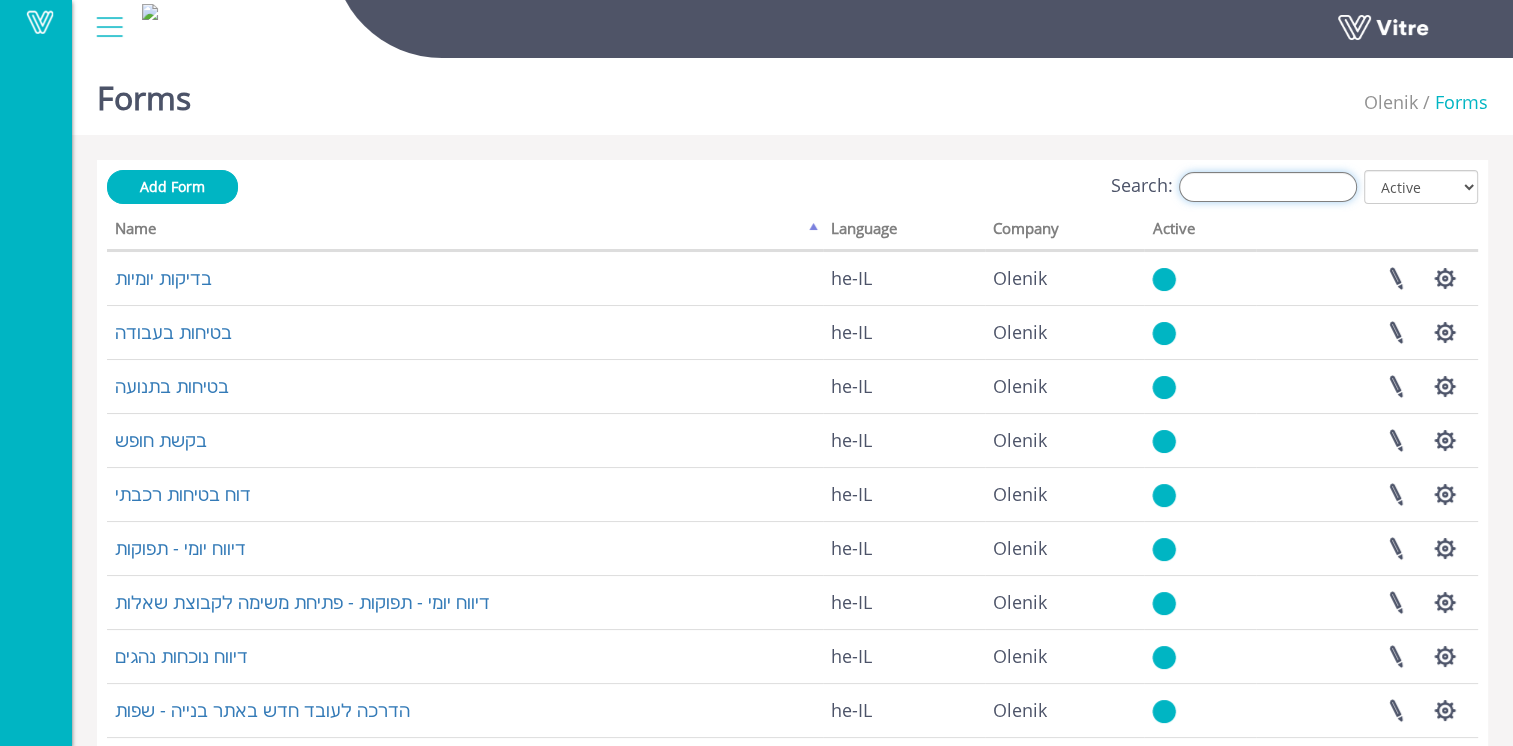click on "Search:" at bounding box center [1268, 187] 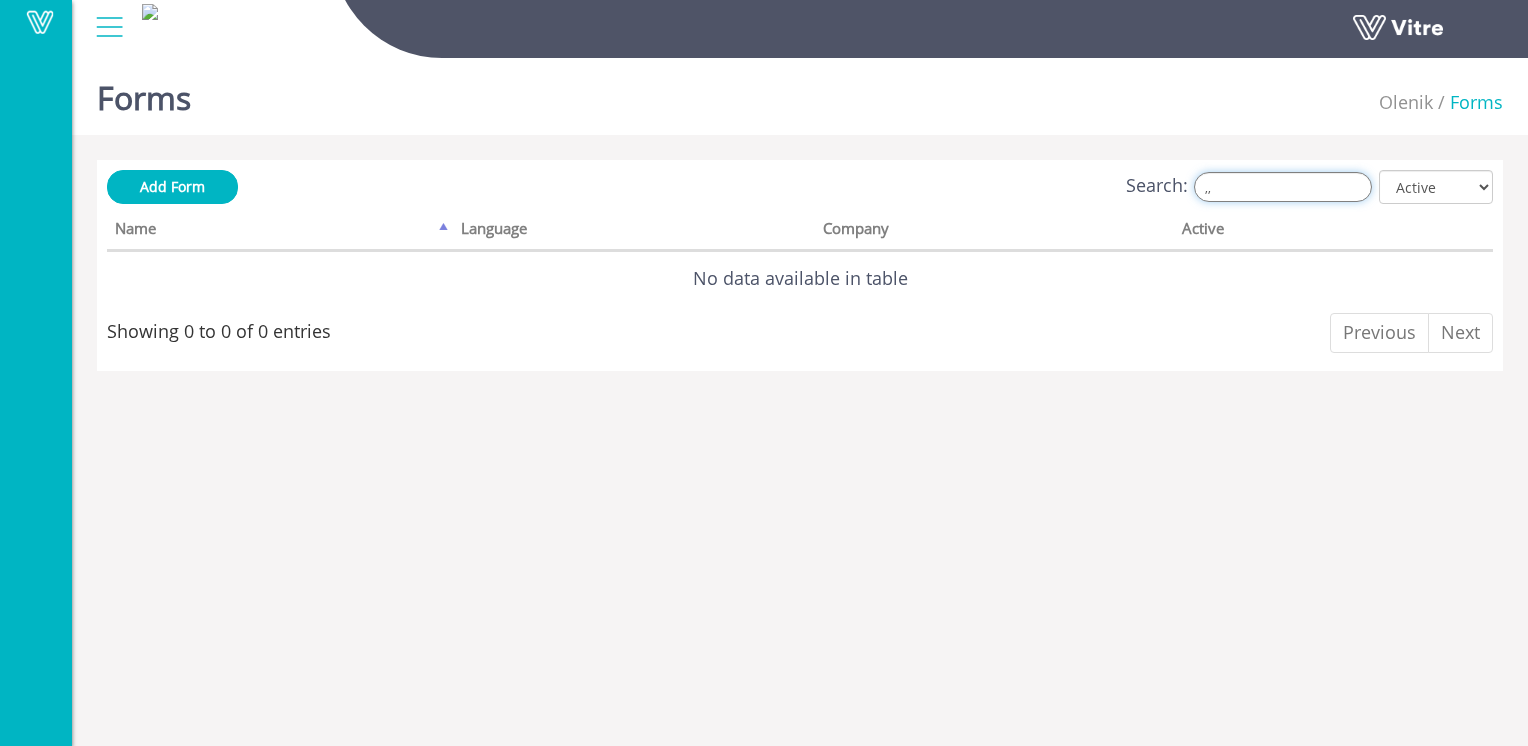 type on "," 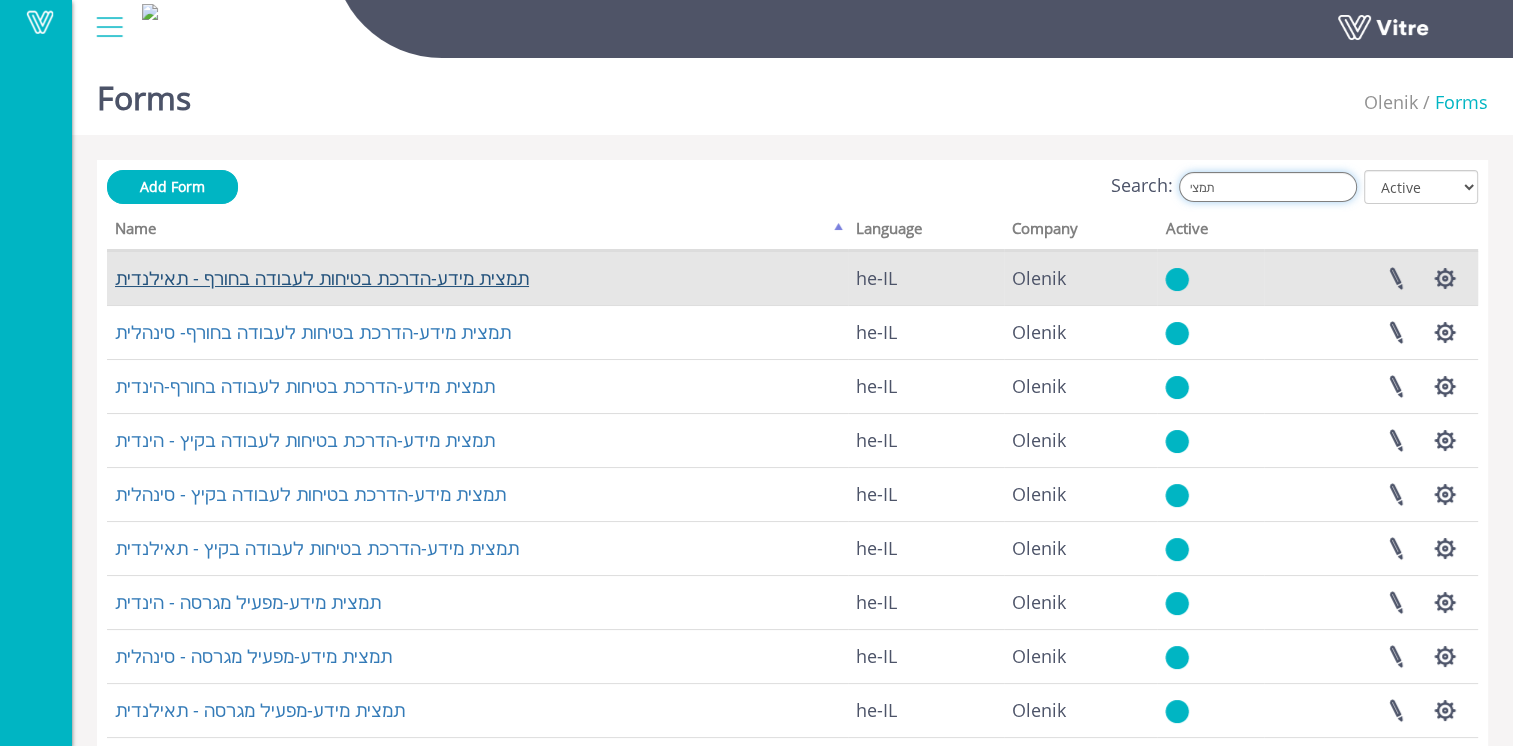 type on "תמצי" 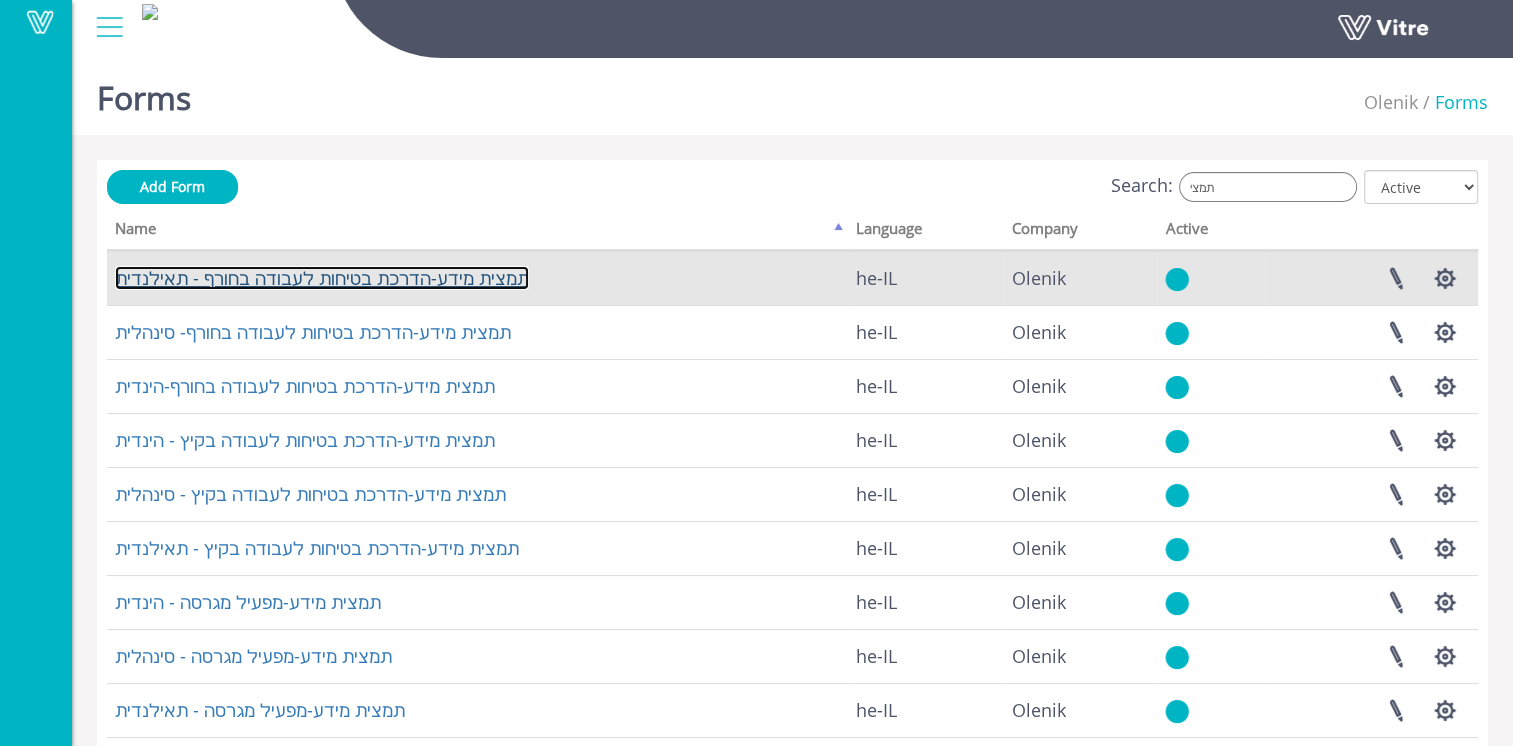 click on "תמצית מידע-הדרכת בטיחות לעבודה בחורף - תאילנדית" at bounding box center (322, 278) 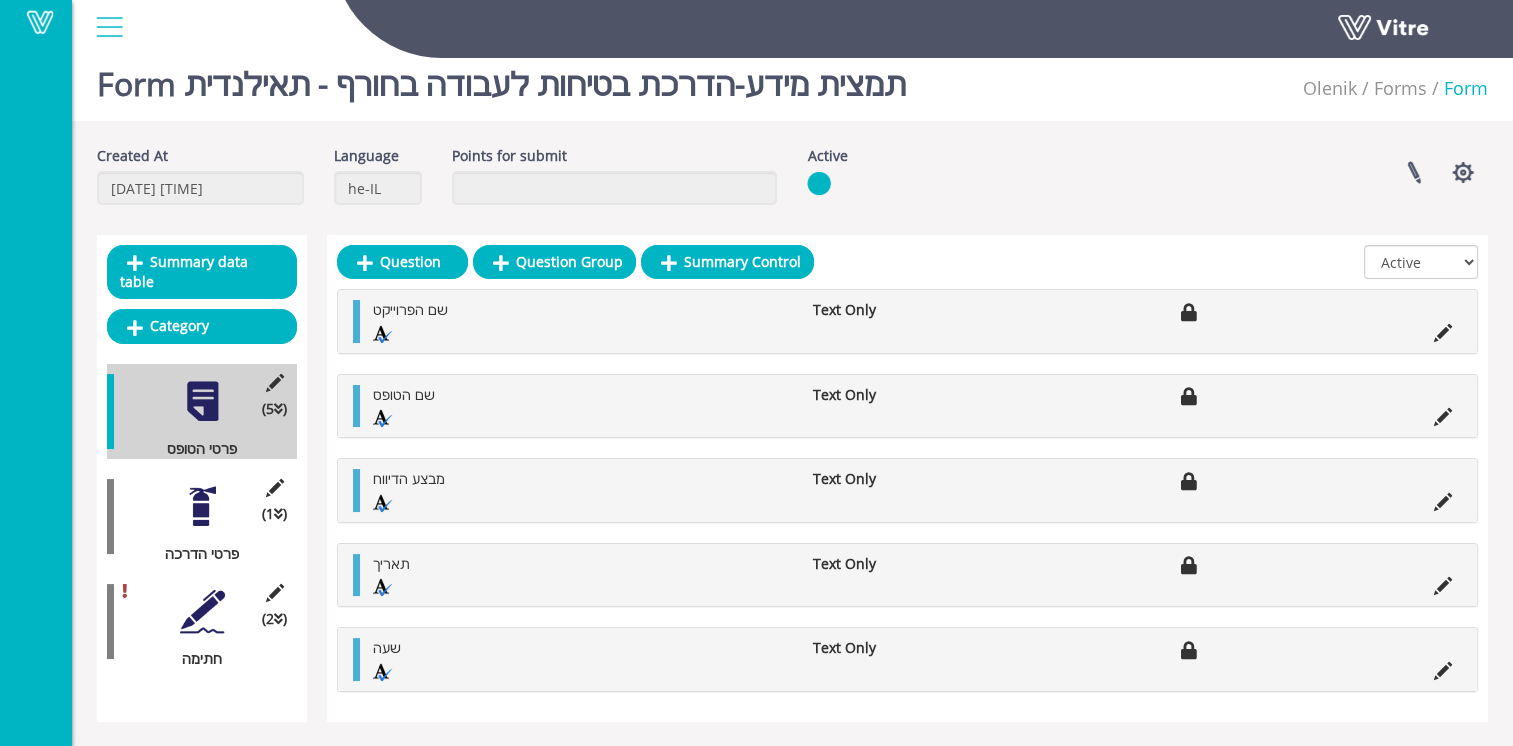 scroll, scrollTop: 0, scrollLeft: 0, axis: both 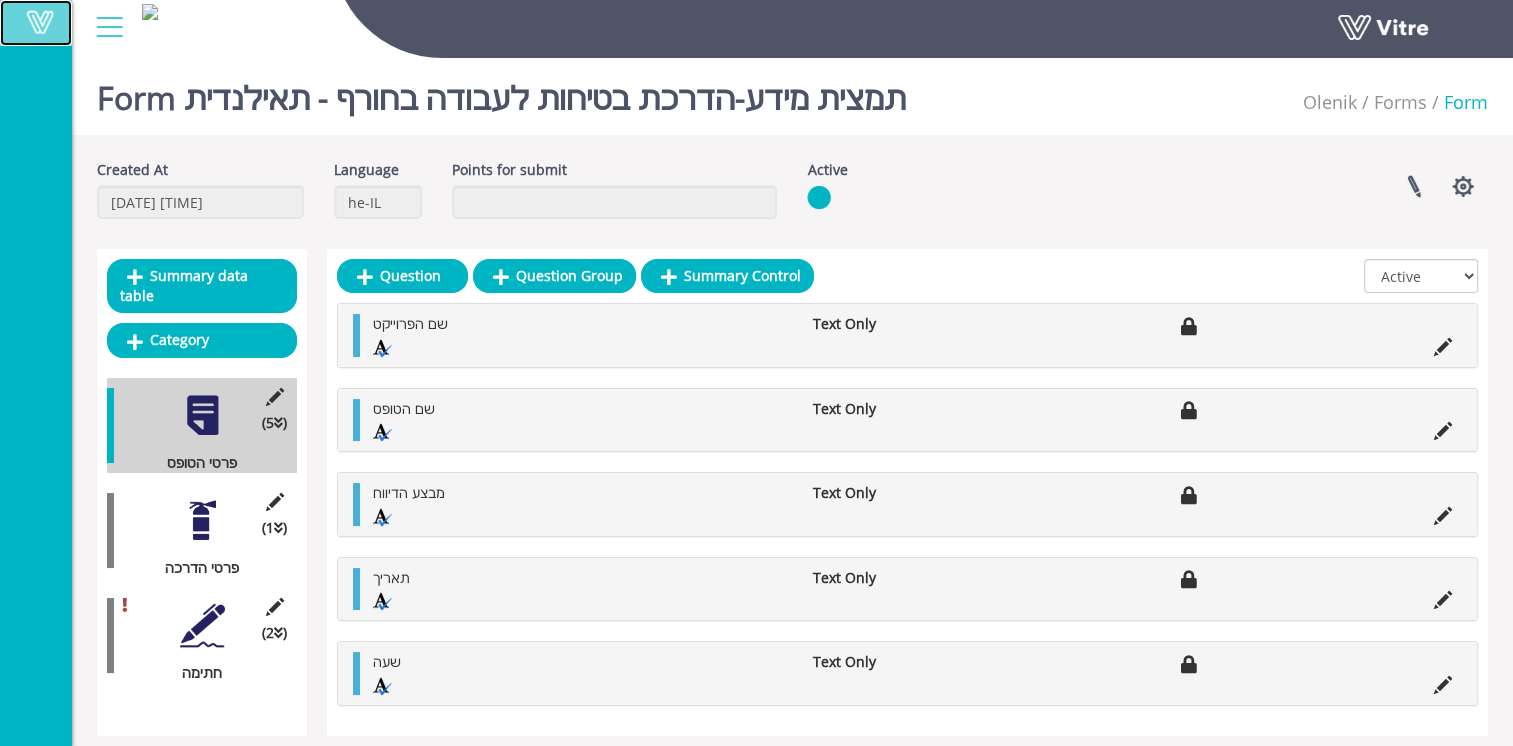 click at bounding box center [40, 22] 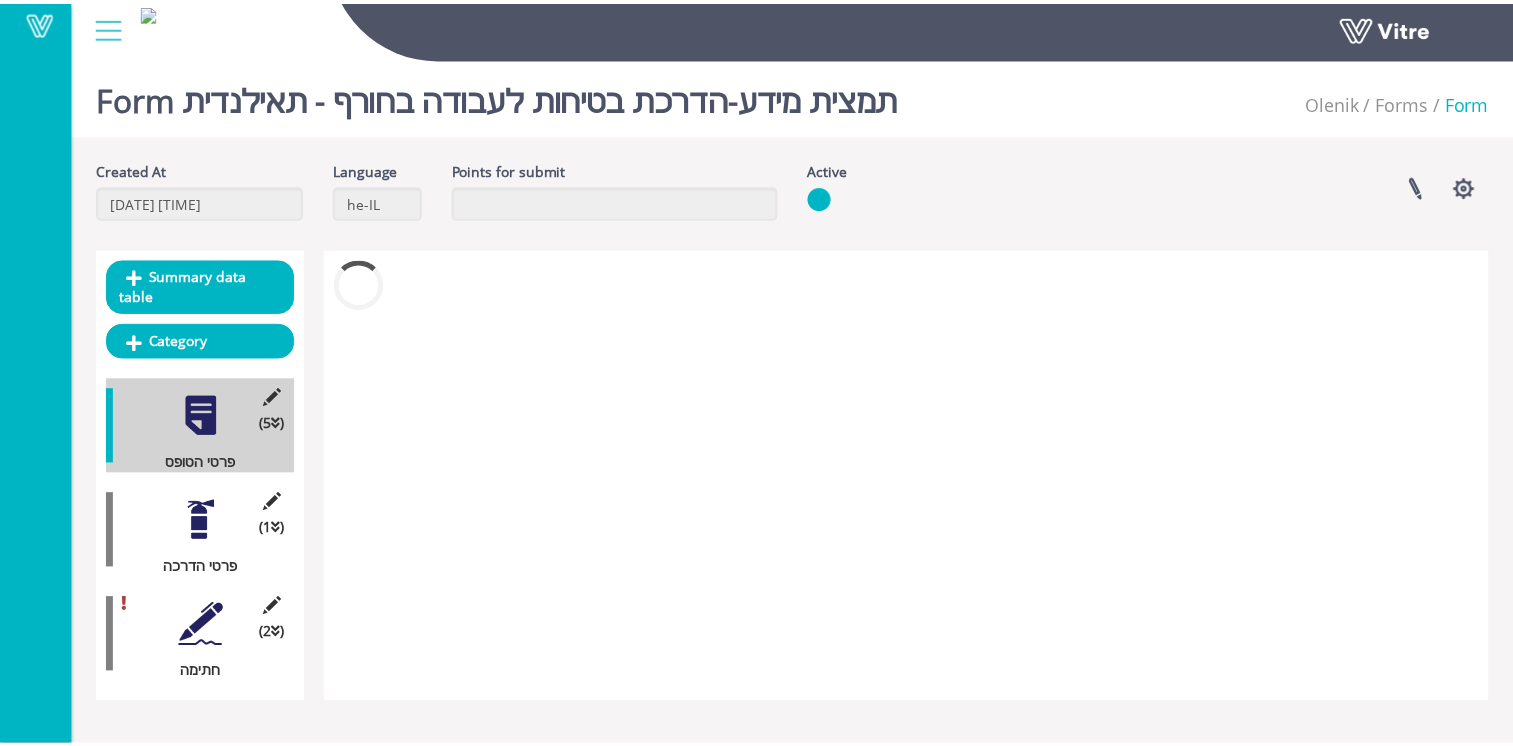 scroll, scrollTop: 0, scrollLeft: 0, axis: both 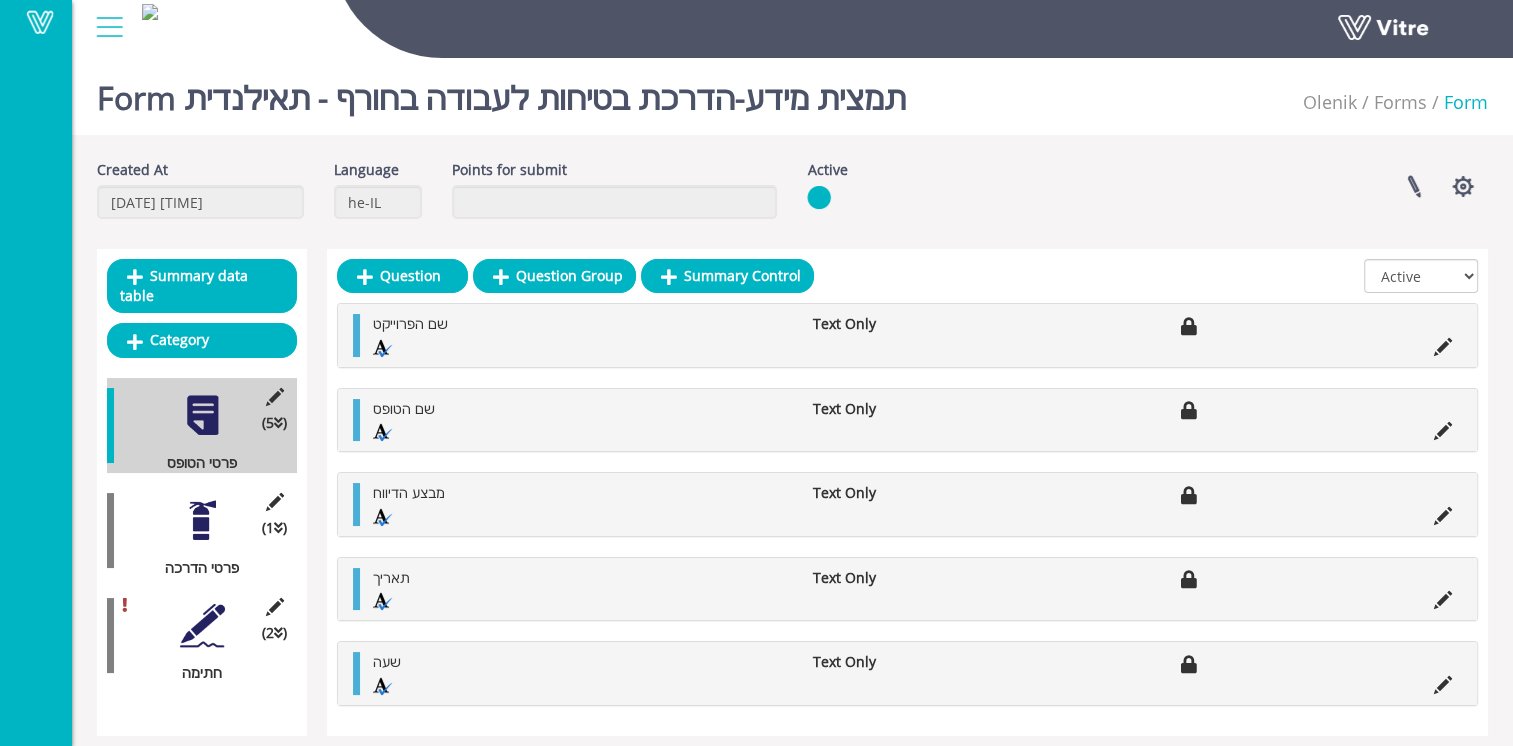 click at bounding box center [202, 625] 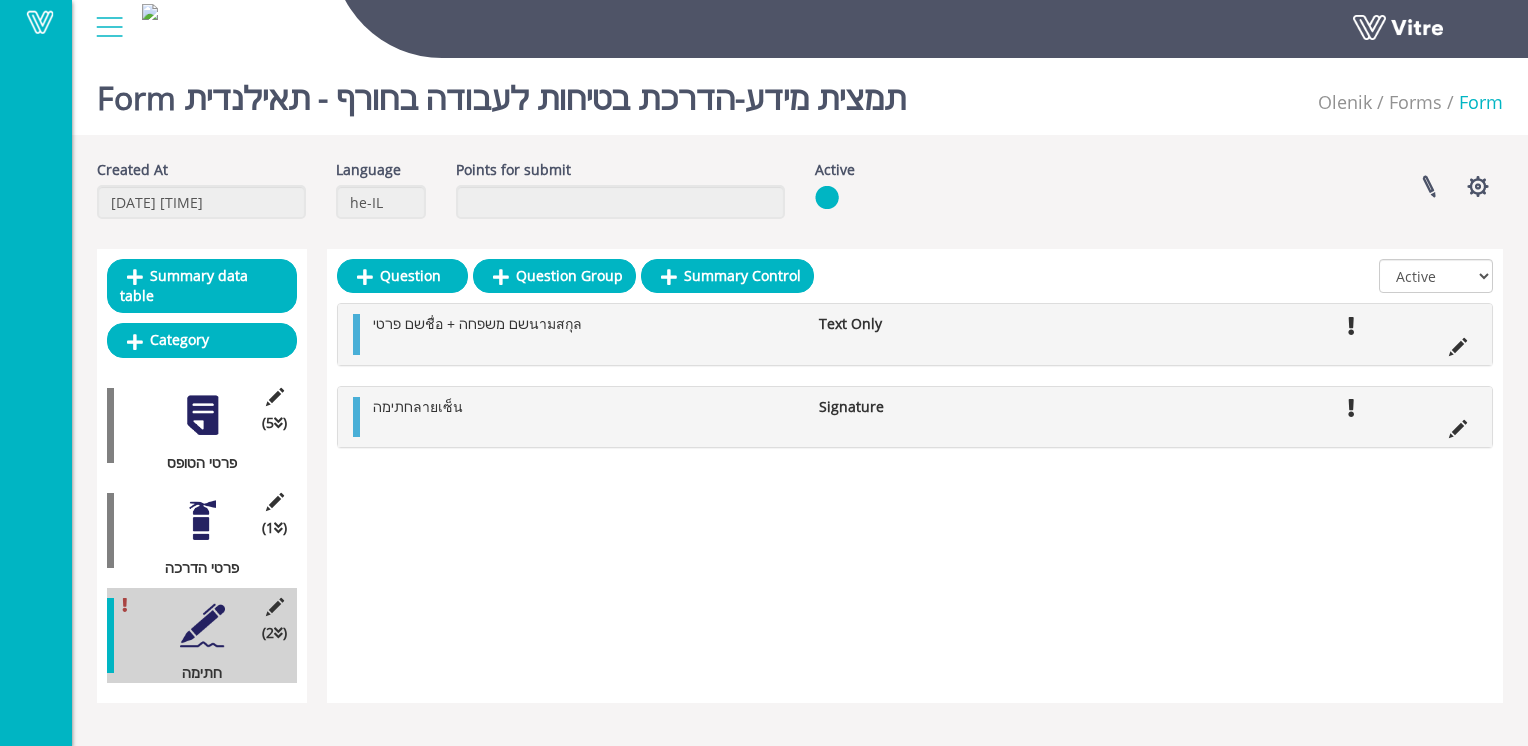 click at bounding box center (202, 520) 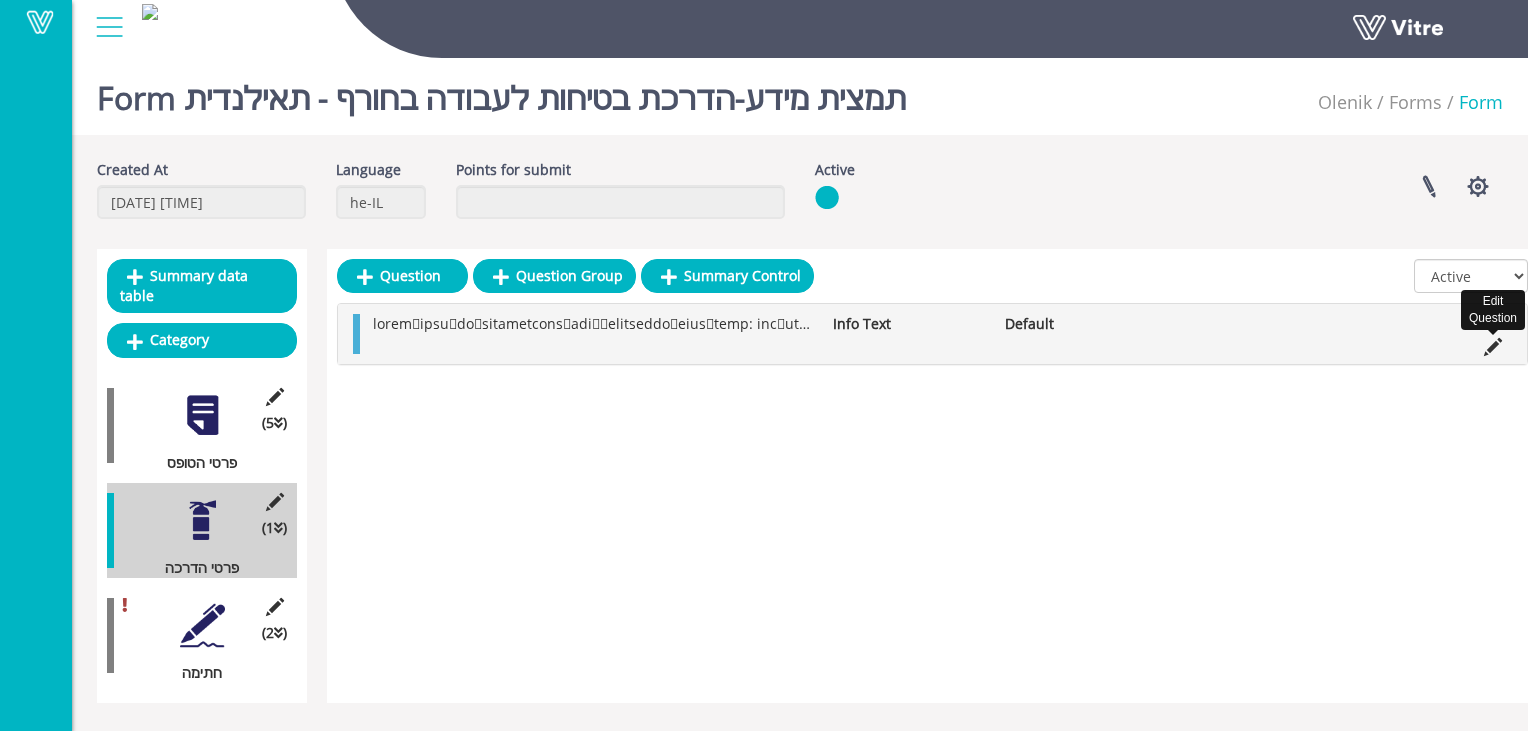 click at bounding box center [1493, 347] 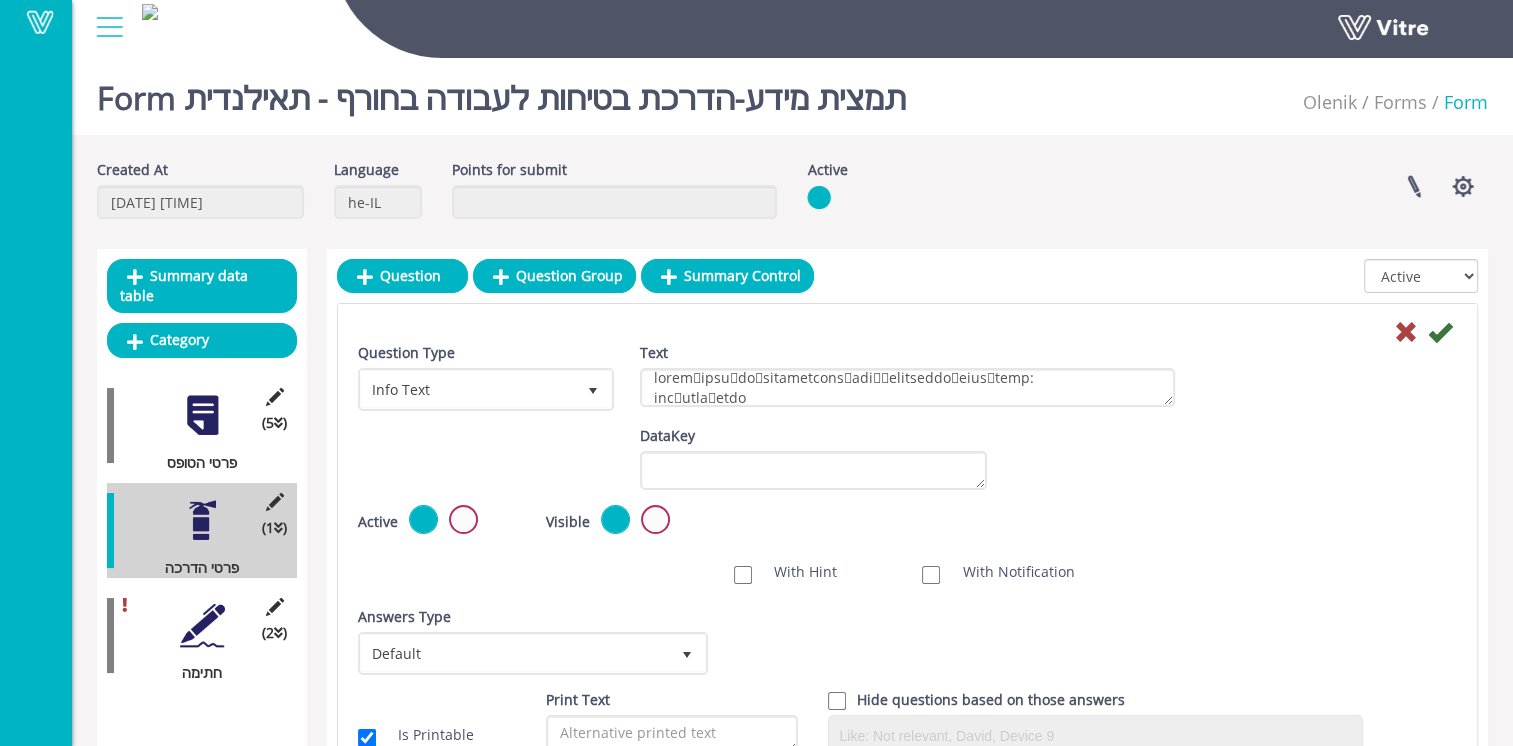 scroll, scrollTop: 0, scrollLeft: 0, axis: both 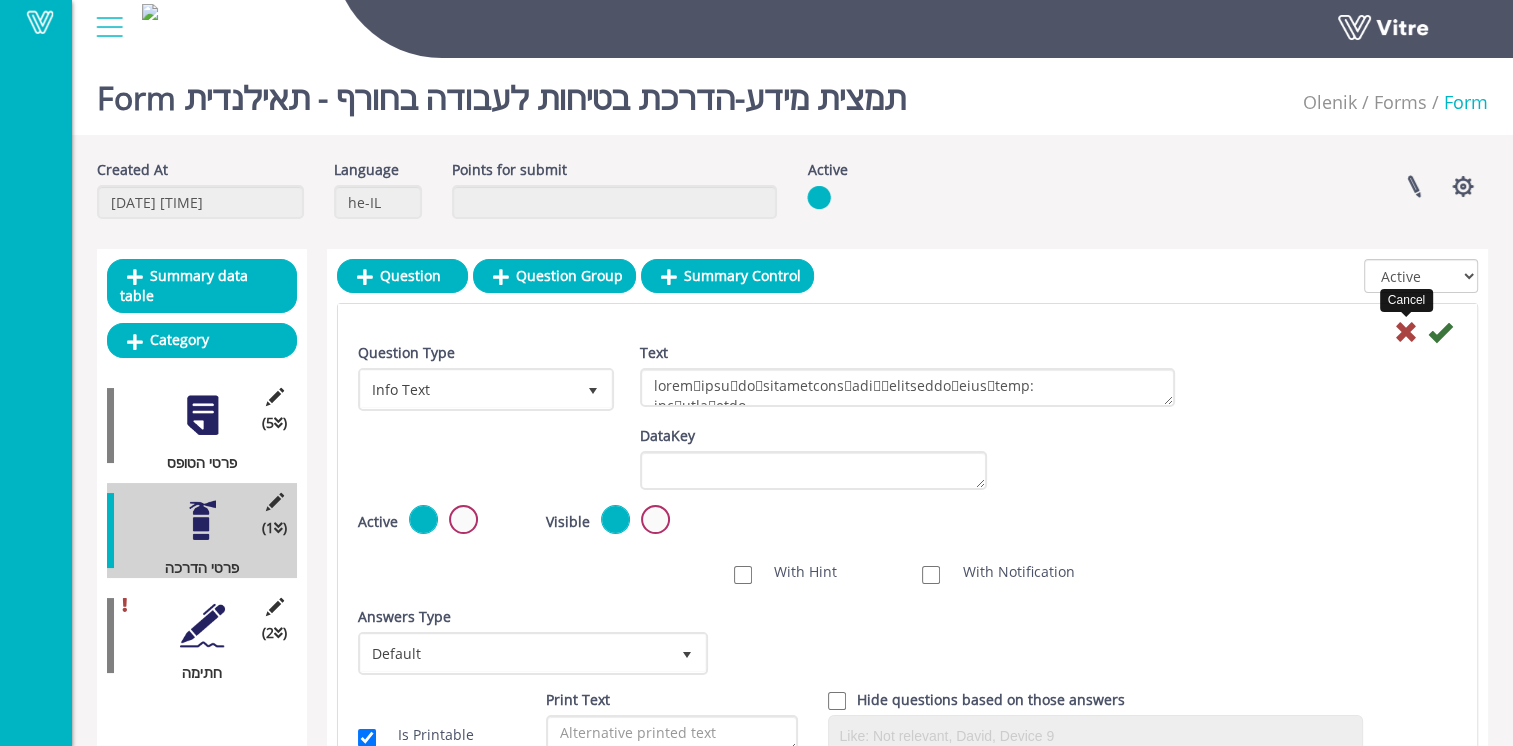 click at bounding box center [1406, 332] 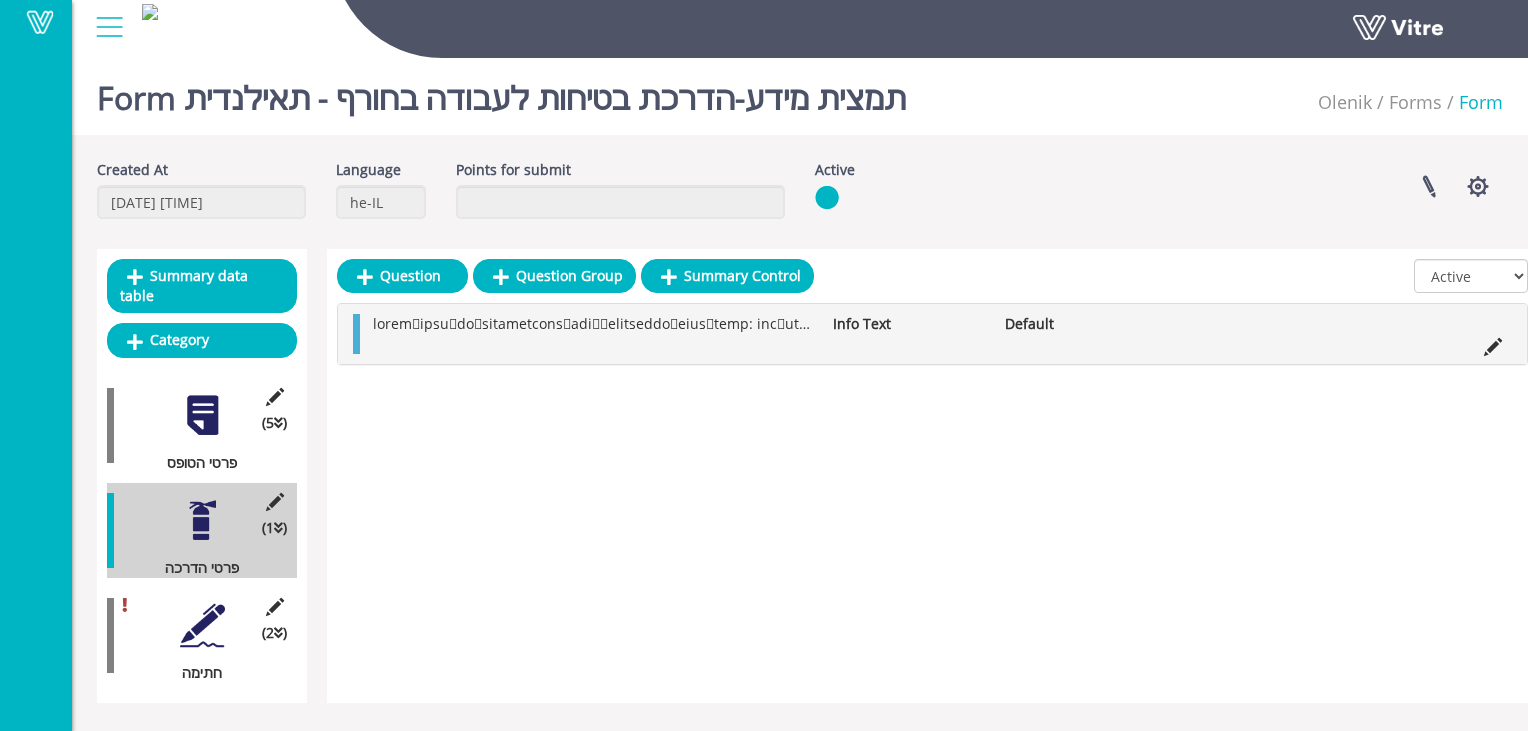 click at bounding box center [202, 625] 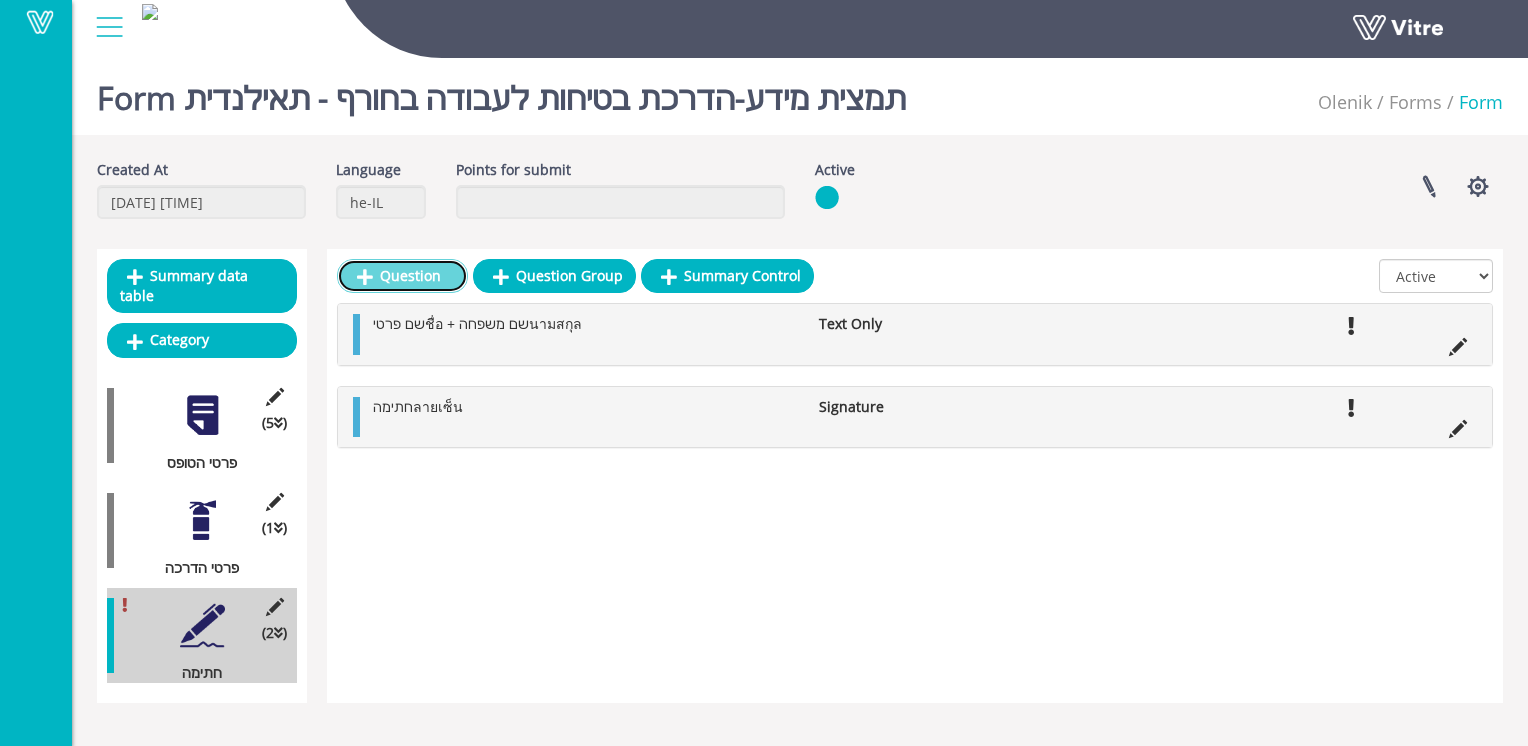 click on "Question" at bounding box center [402, 276] 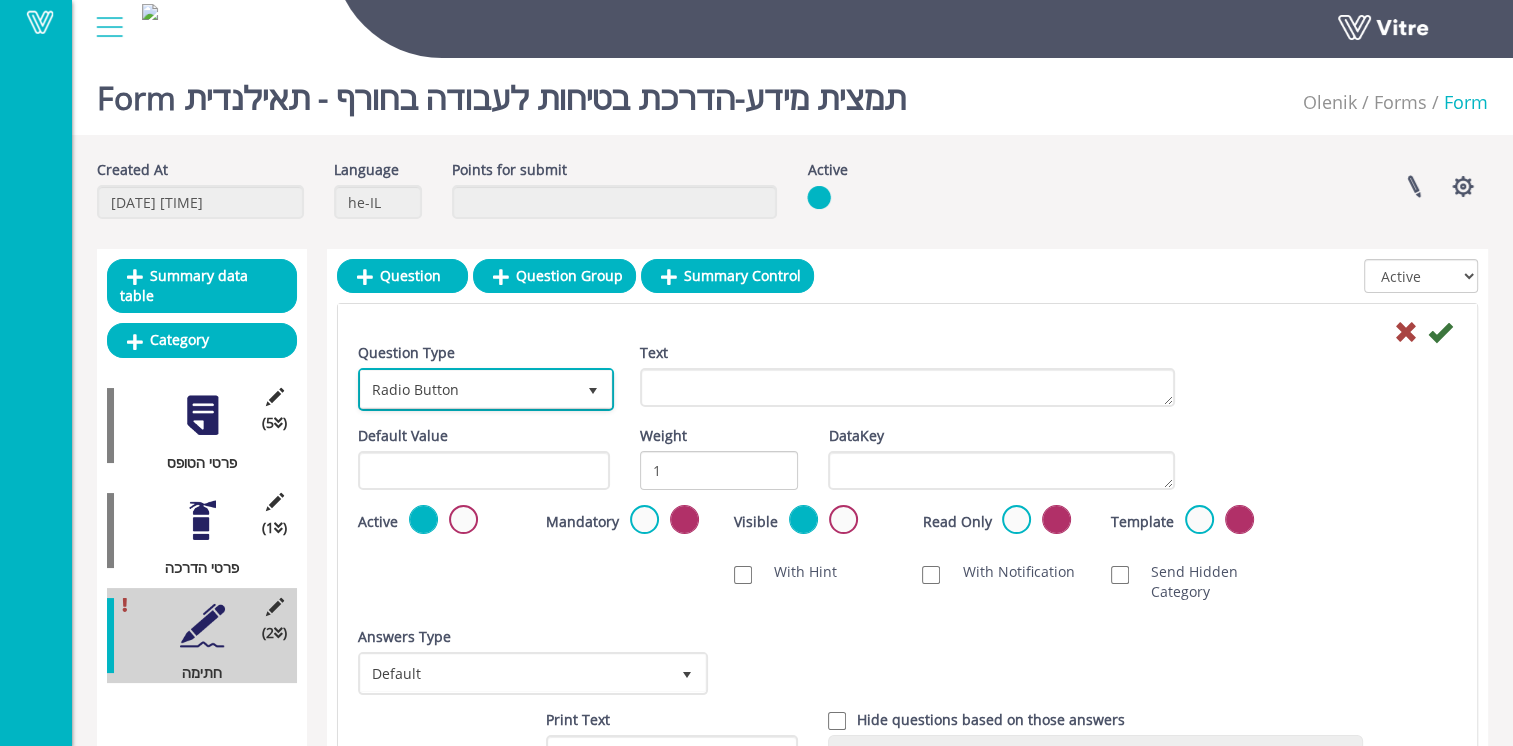 click on "Radio Button" at bounding box center (468, 389) 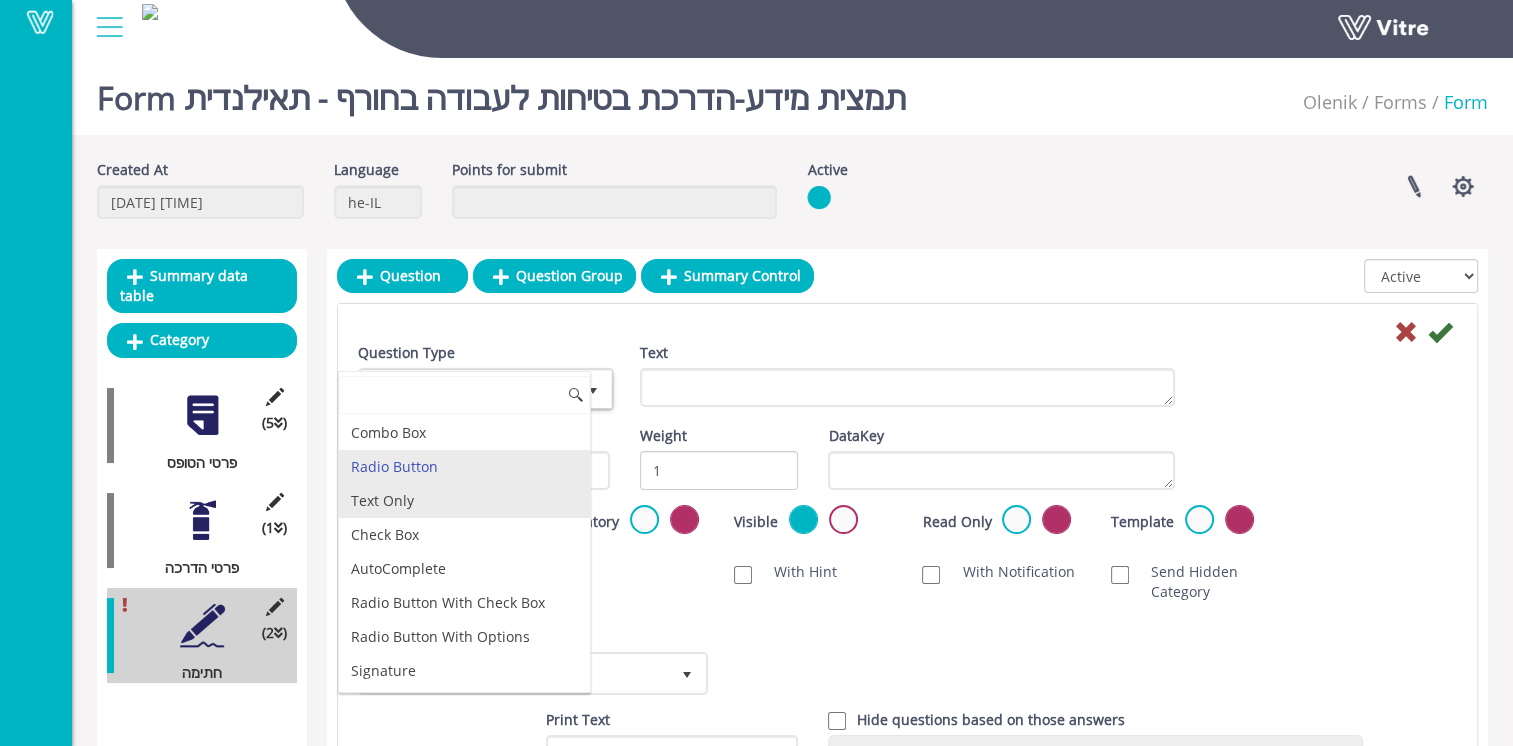 click on "Text Only" at bounding box center [464, 501] 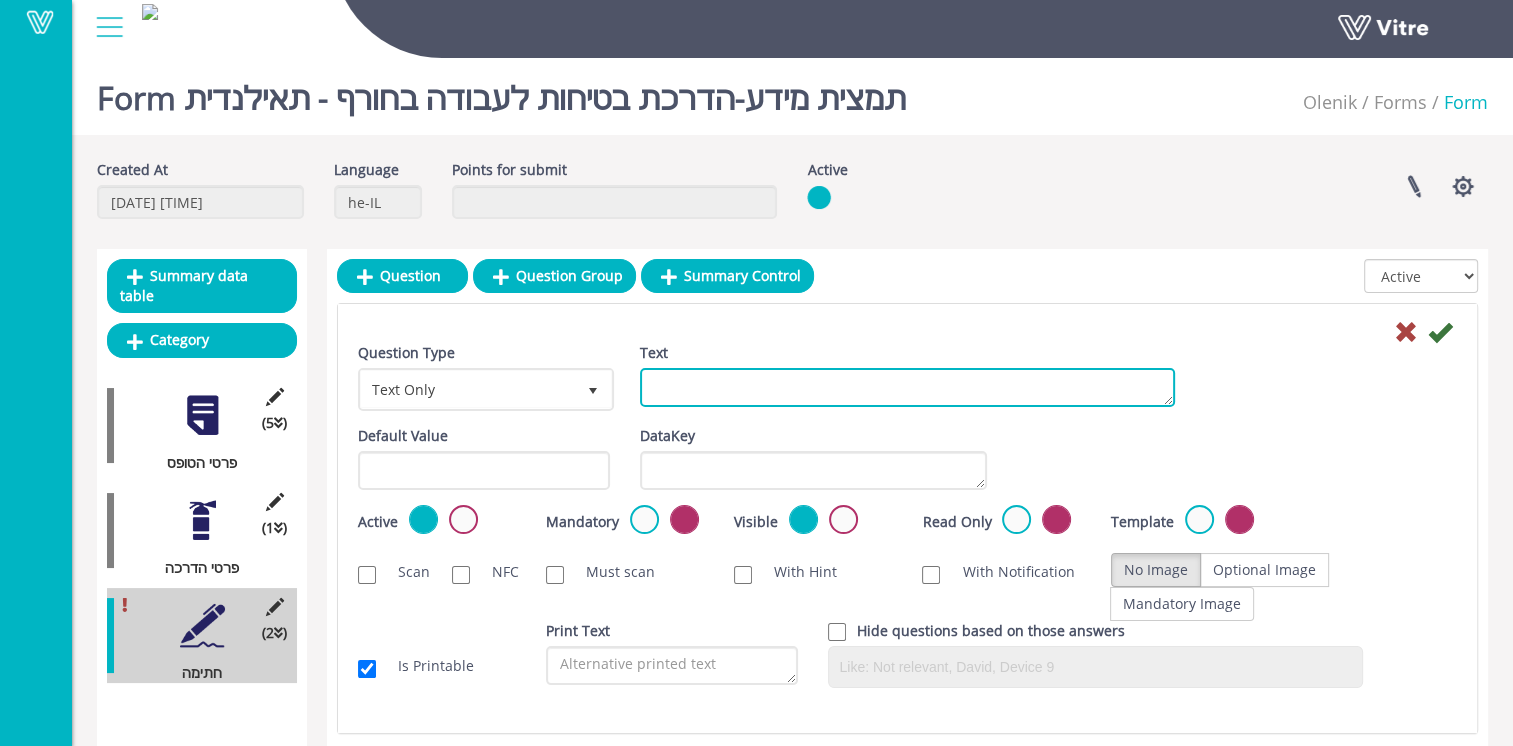 click on "Text" at bounding box center [907, 387] 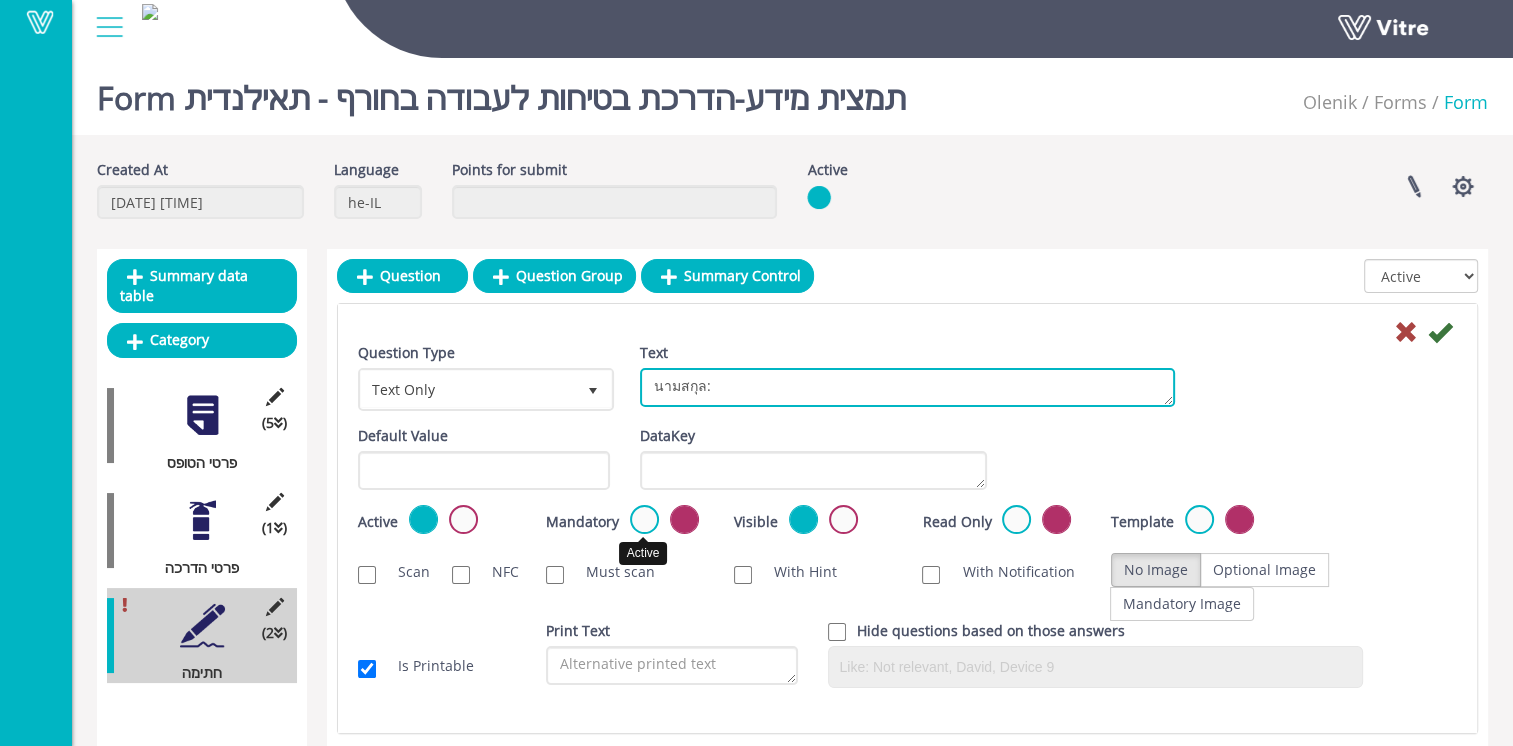 type on "นามสกุล:" 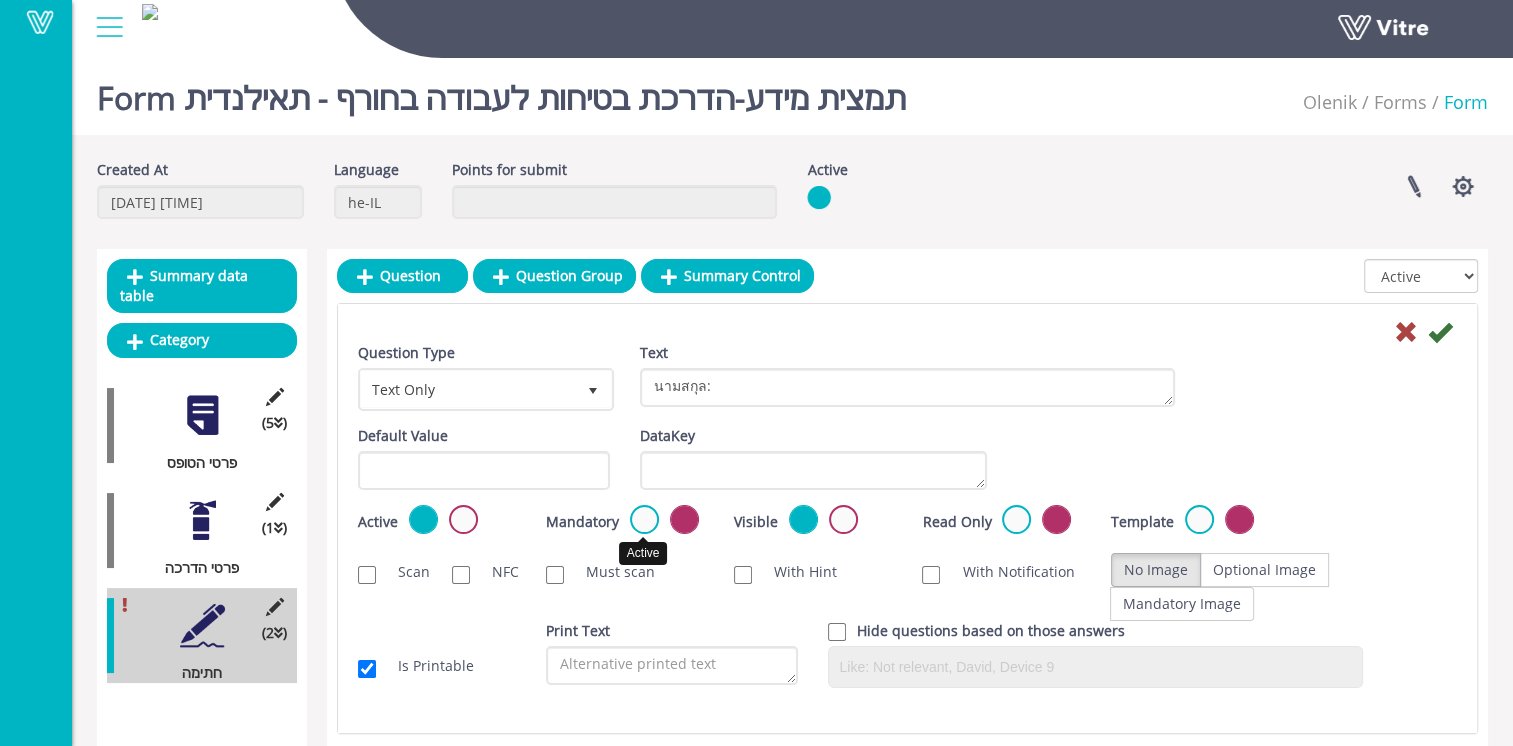 click at bounding box center [644, 519] 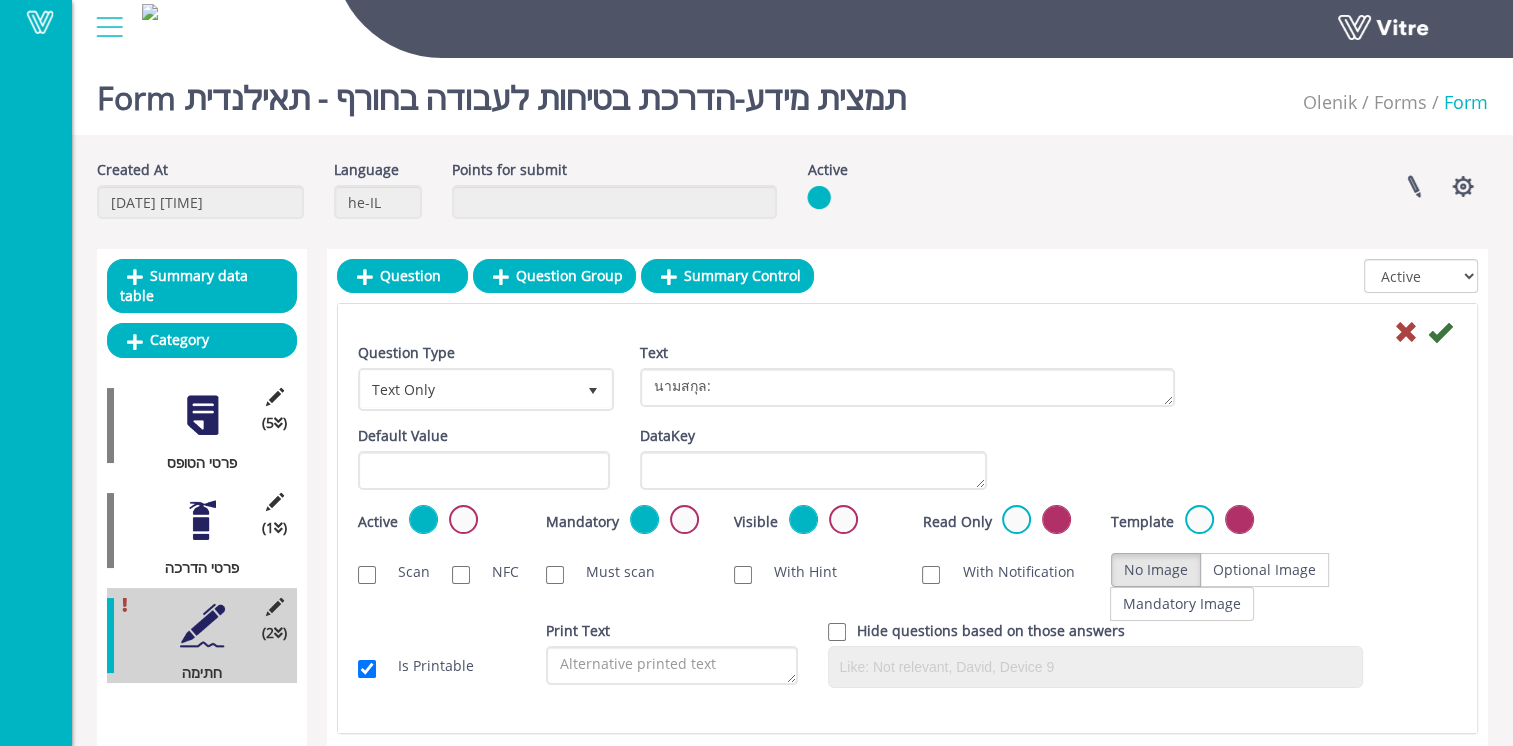 scroll, scrollTop: 100, scrollLeft: 0, axis: vertical 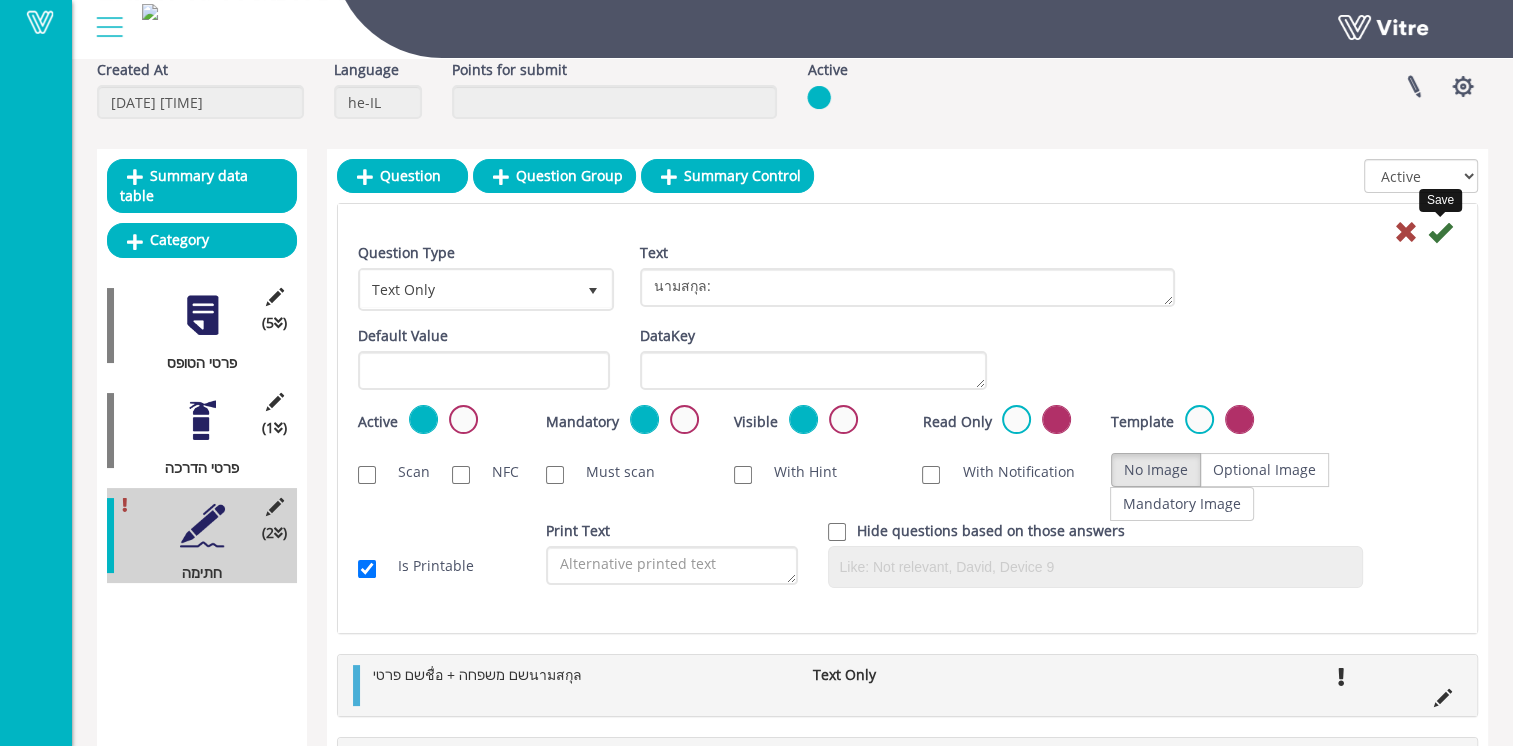 click at bounding box center (1440, 232) 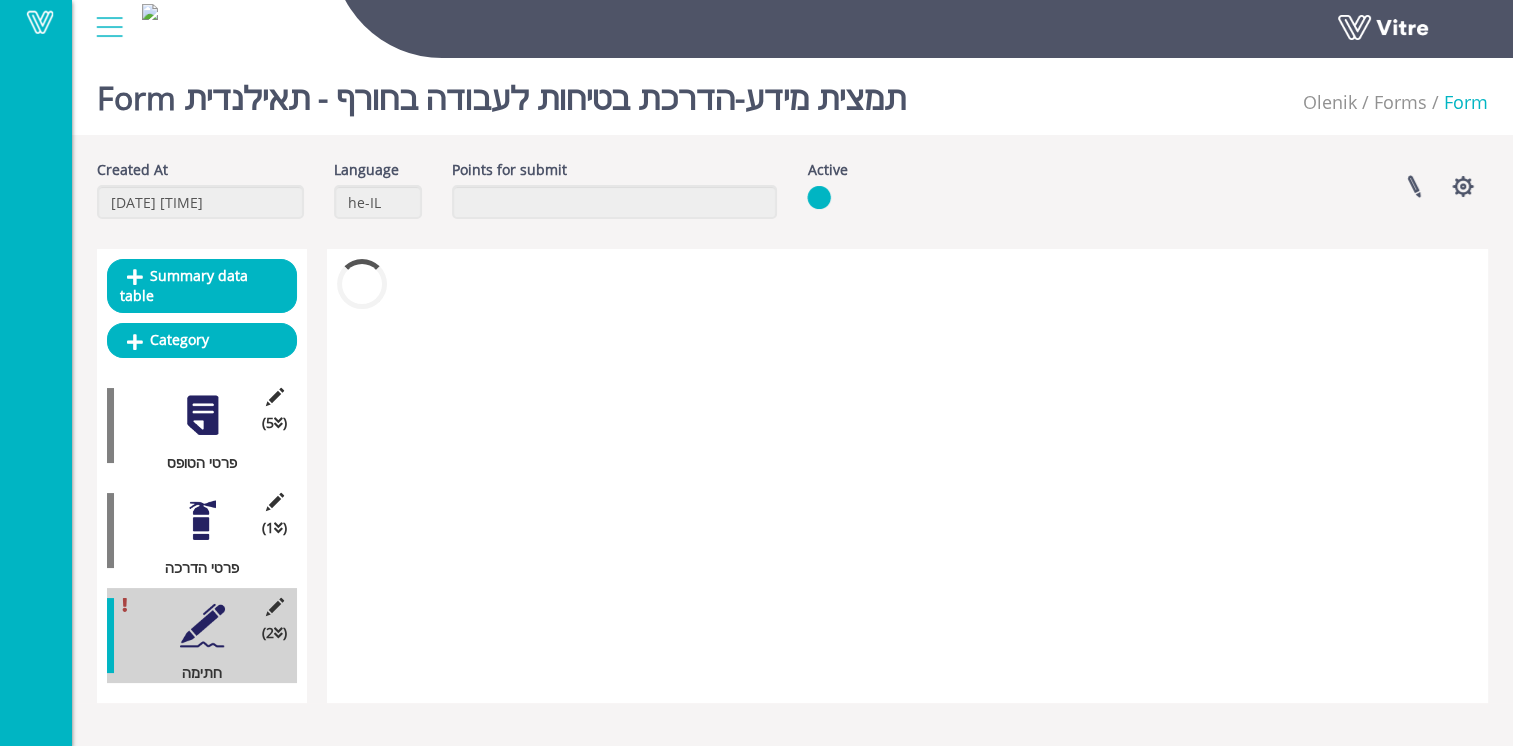 scroll, scrollTop: 0, scrollLeft: 0, axis: both 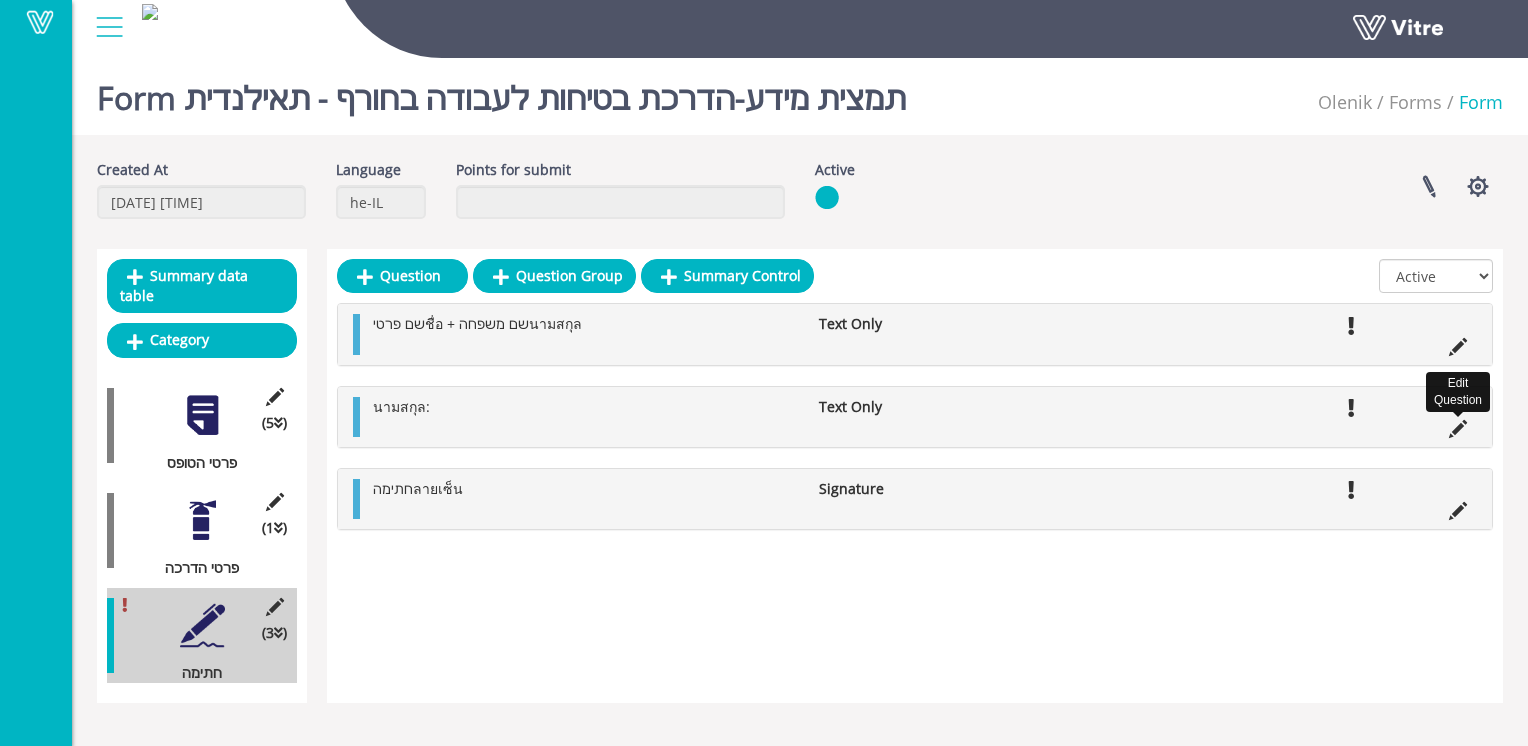 click at bounding box center (1458, 429) 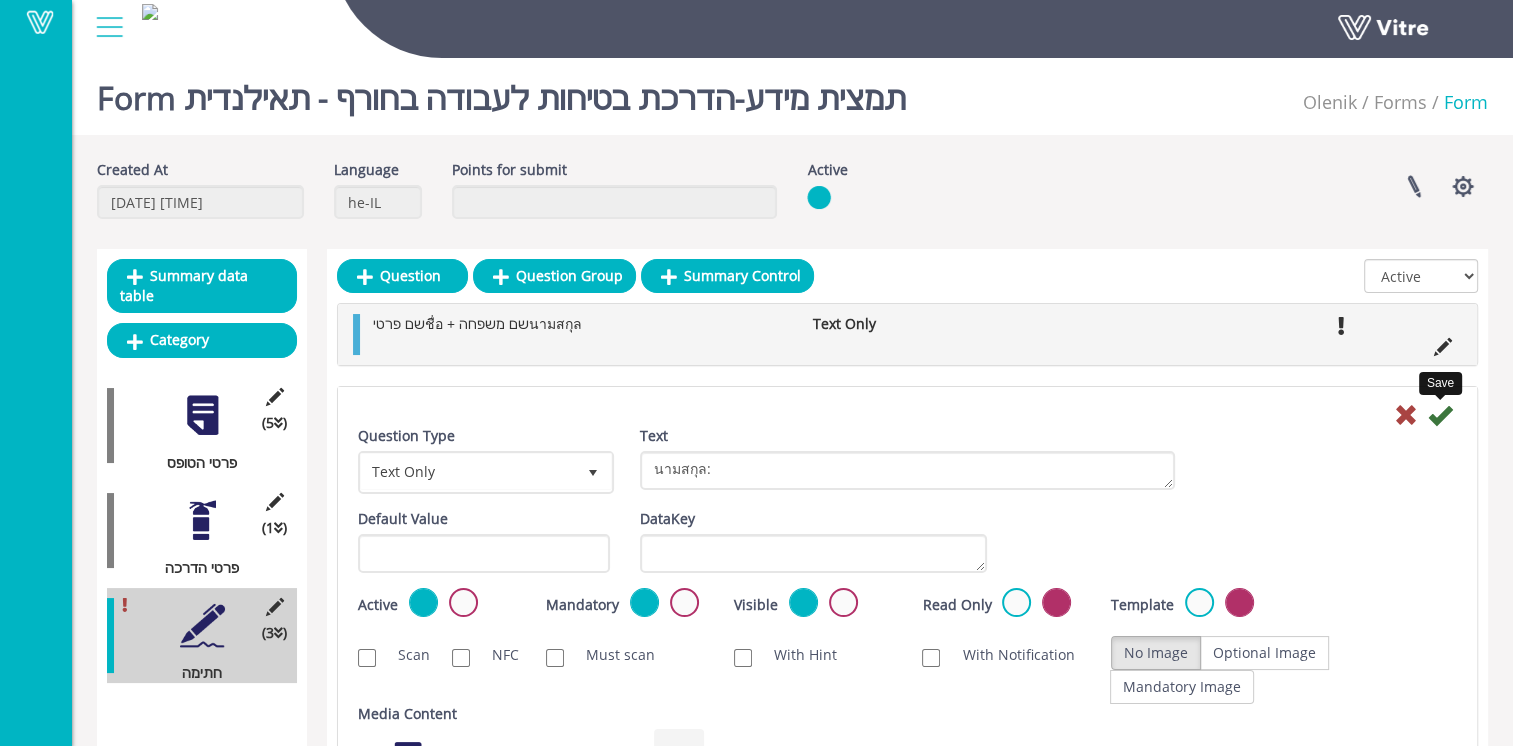 click at bounding box center [1440, 415] 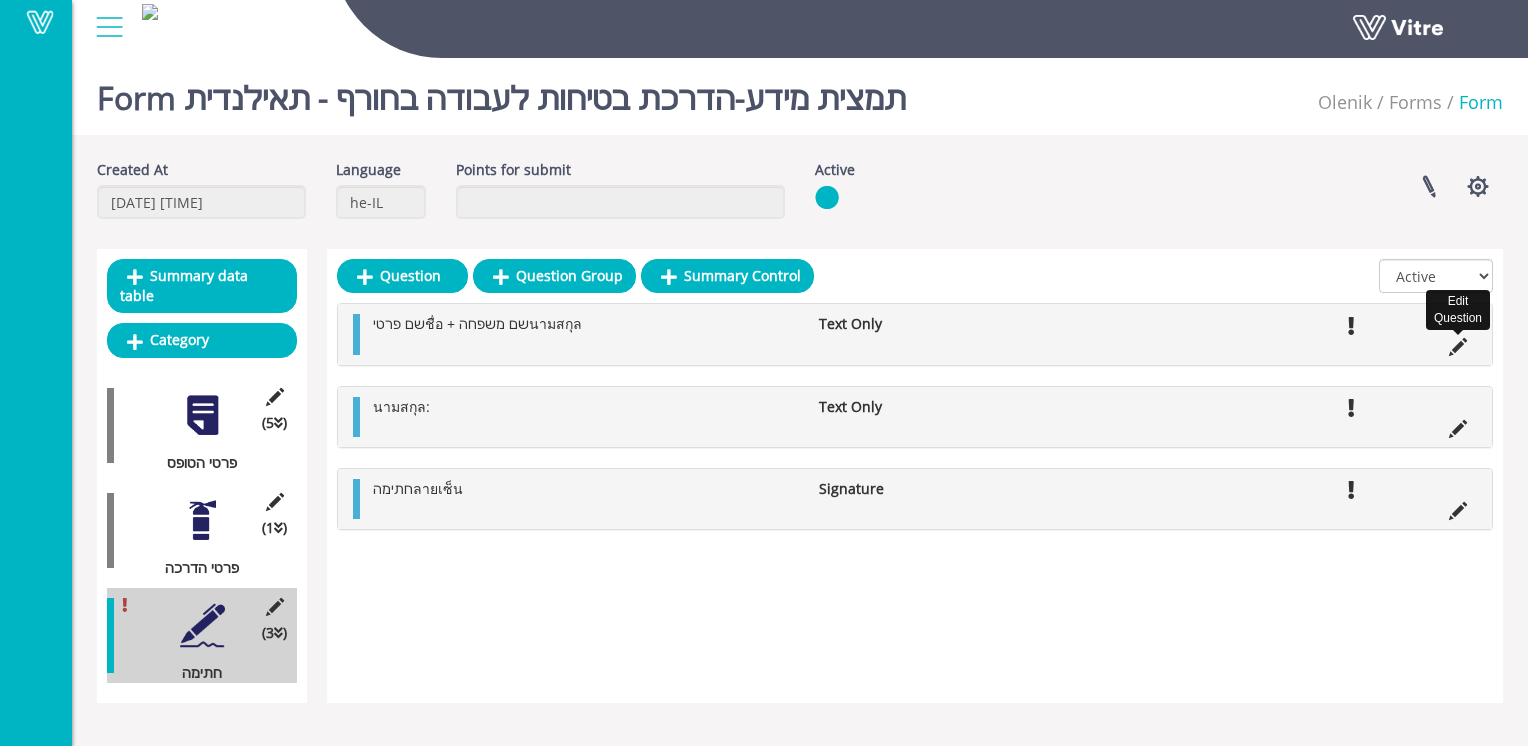 click at bounding box center [1458, 347] 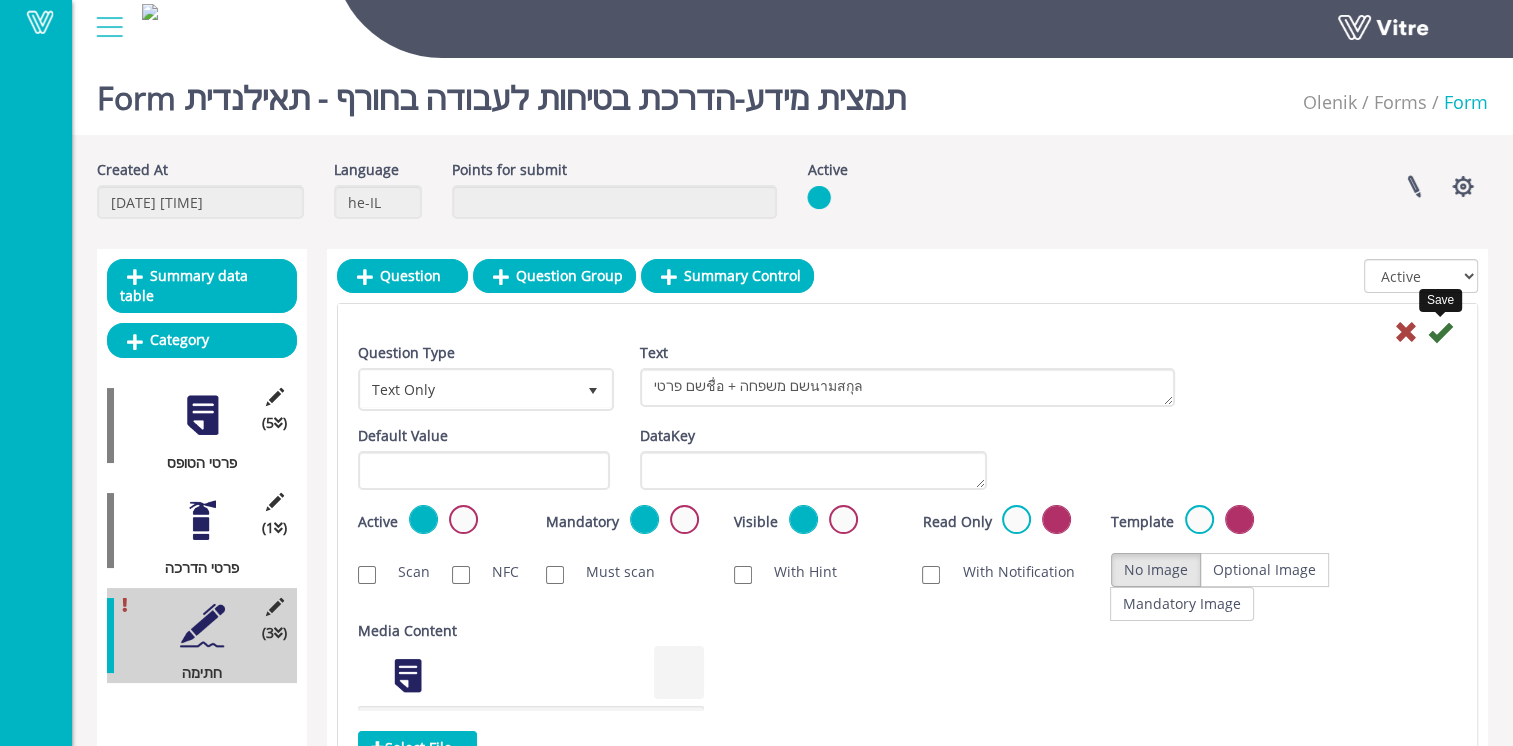 click at bounding box center [1440, 332] 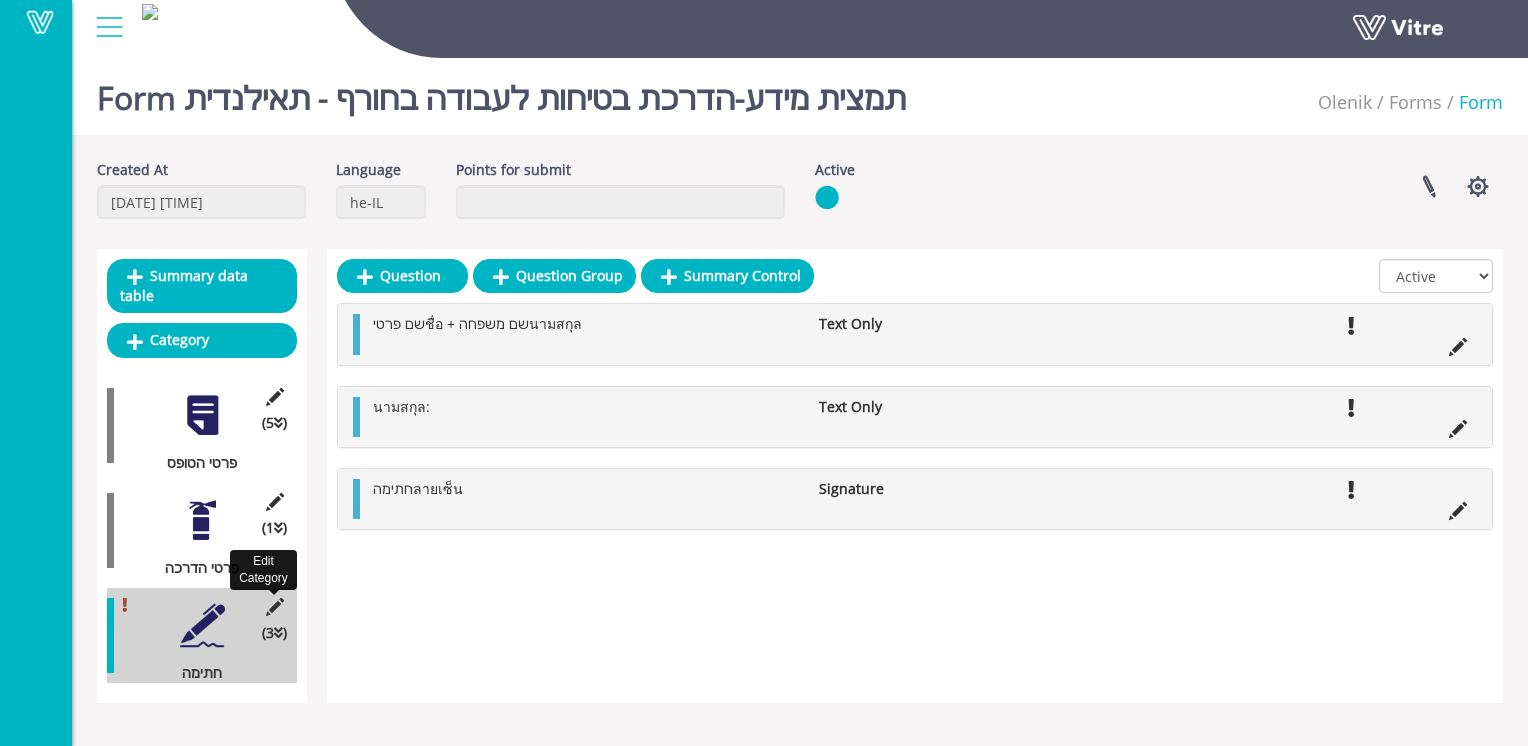 click at bounding box center (274, 607) 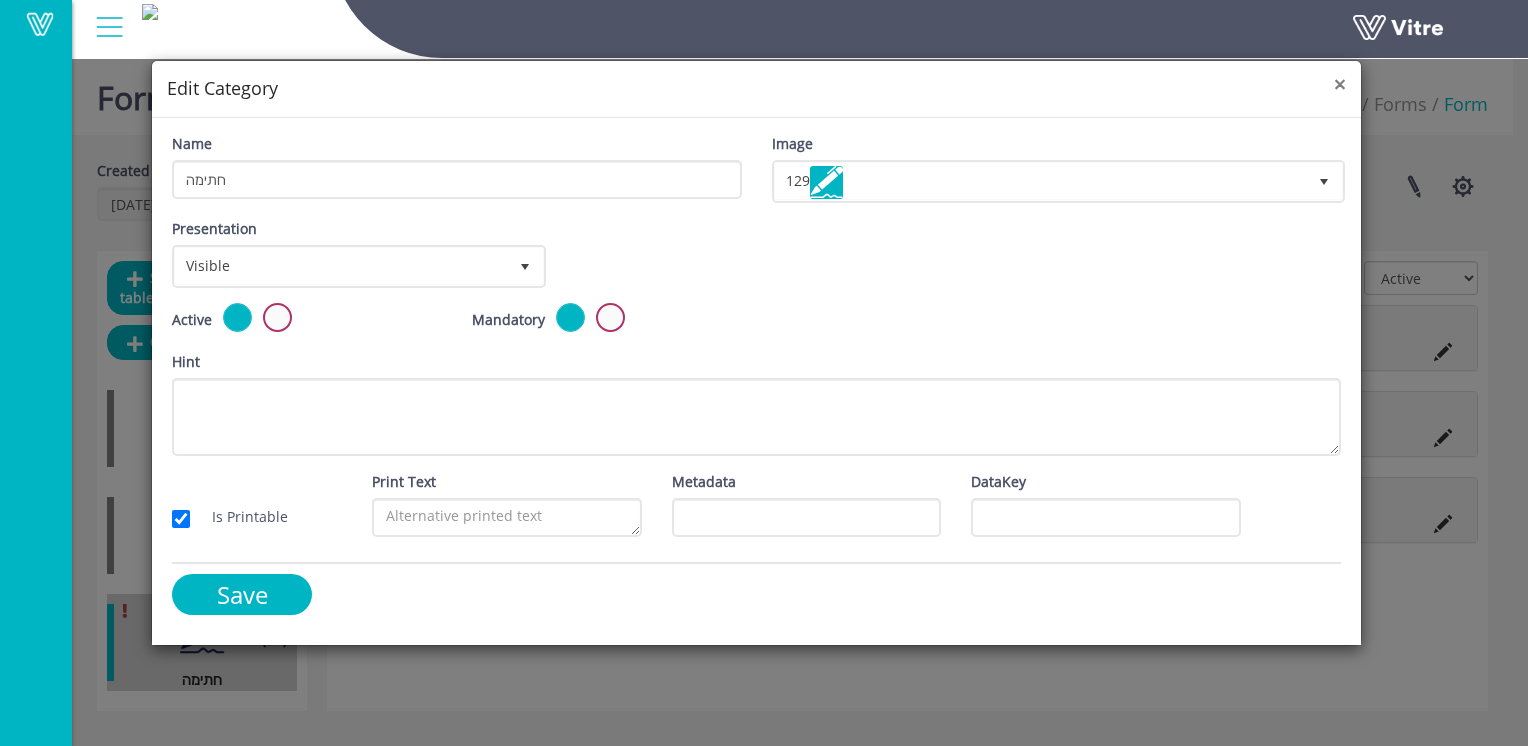 click on "×" at bounding box center (1340, 84) 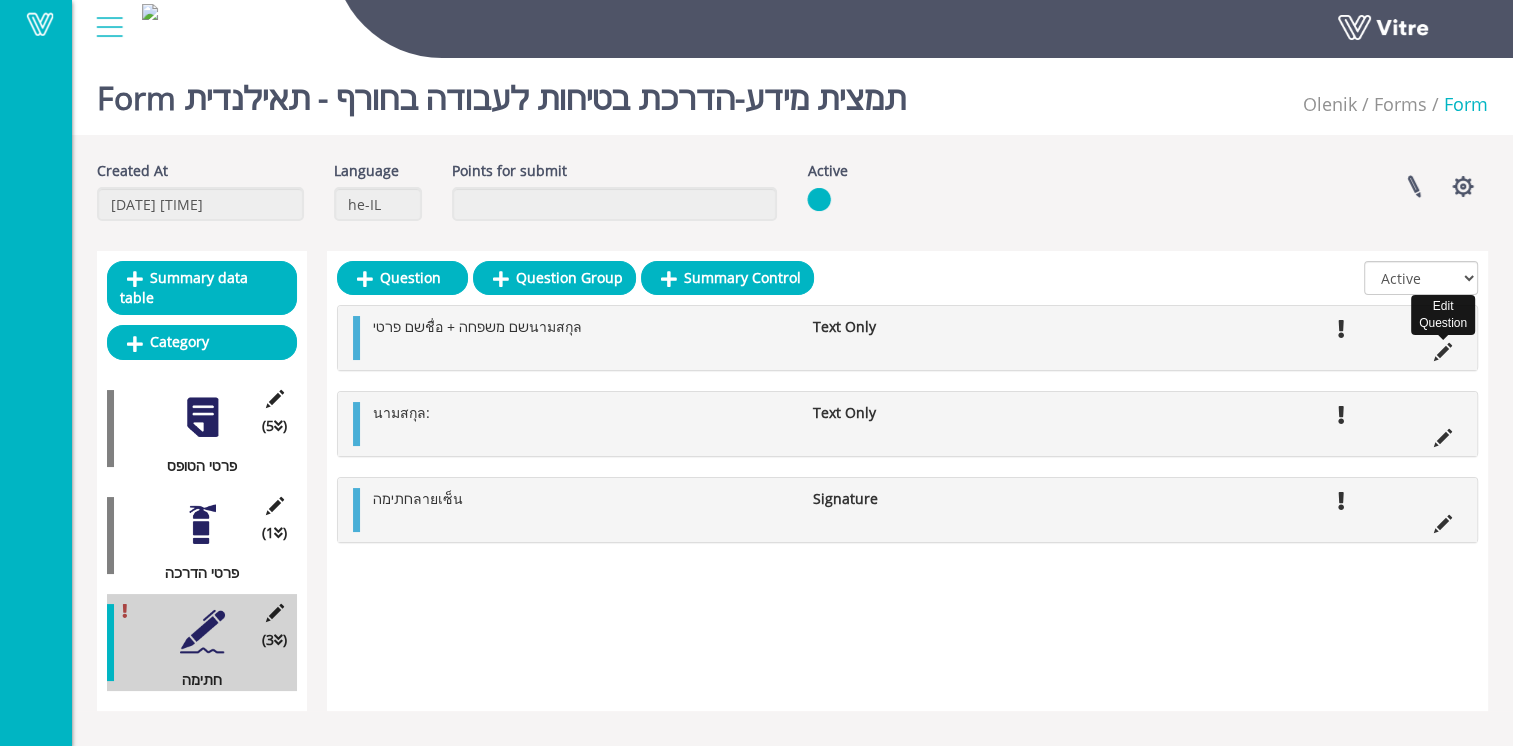 drag, startPoint x: 1444, startPoint y: 354, endPoint x: 471, endPoint y: 407, distance: 974.4424 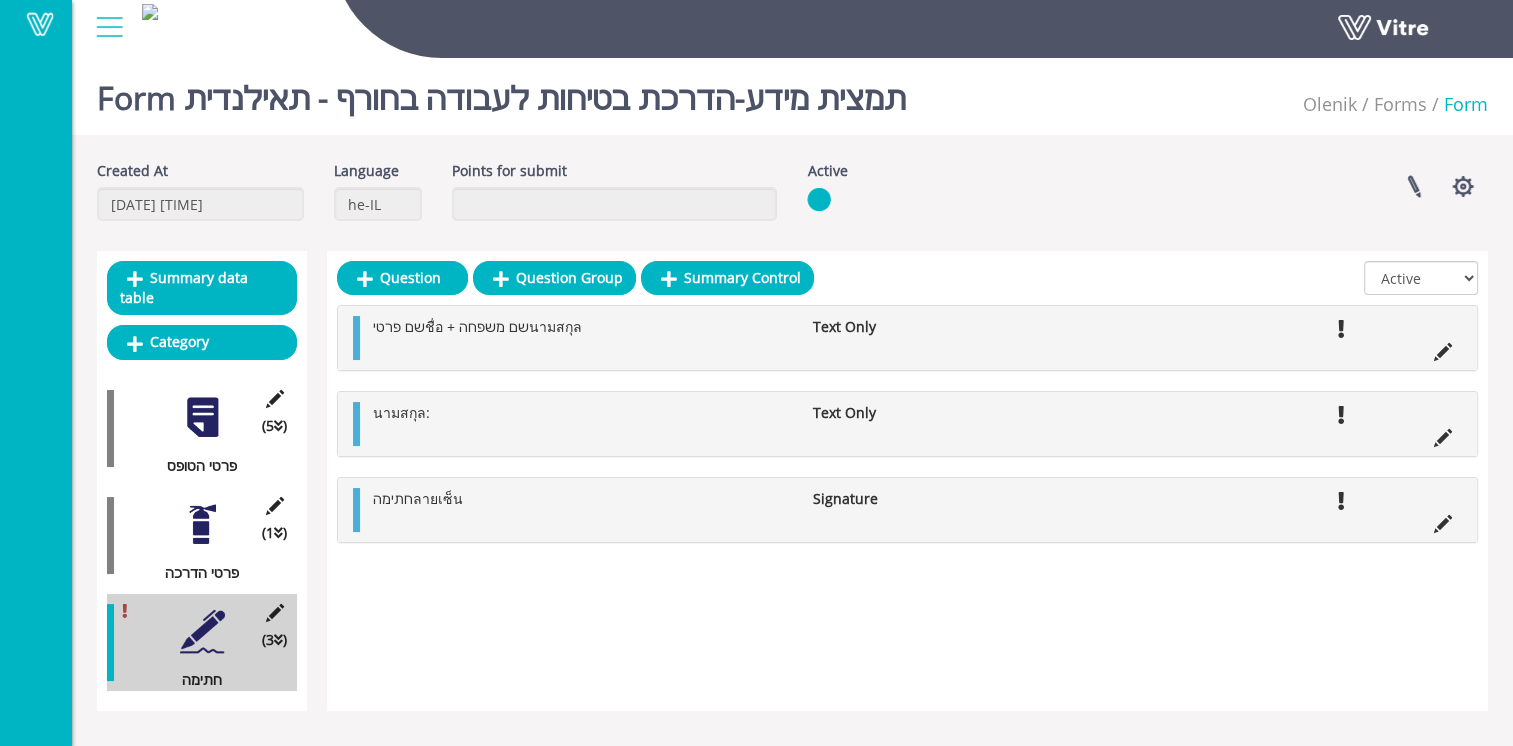 drag, startPoint x: 355, startPoint y: 346, endPoint x: 464, endPoint y: 352, distance: 109.165016 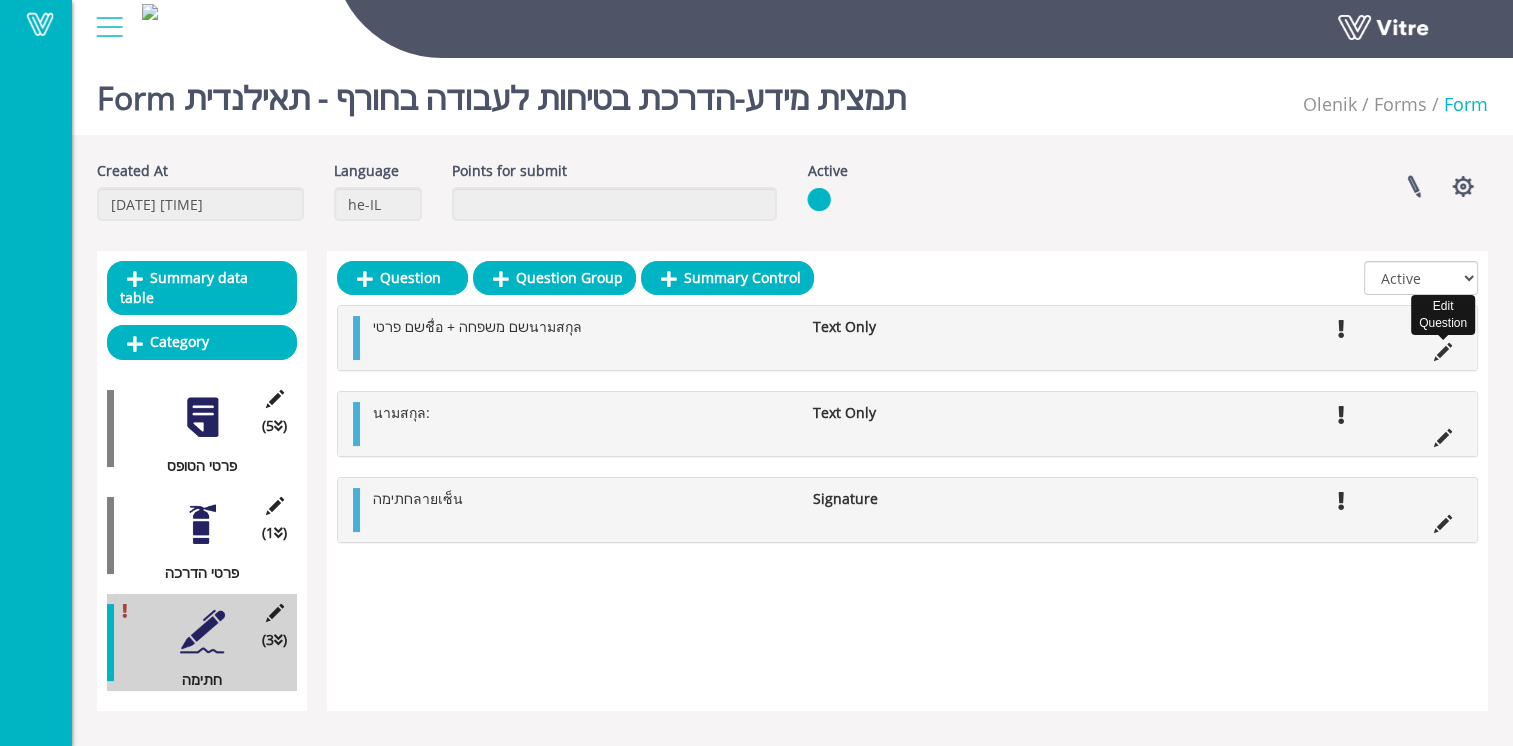 click at bounding box center [1443, 352] 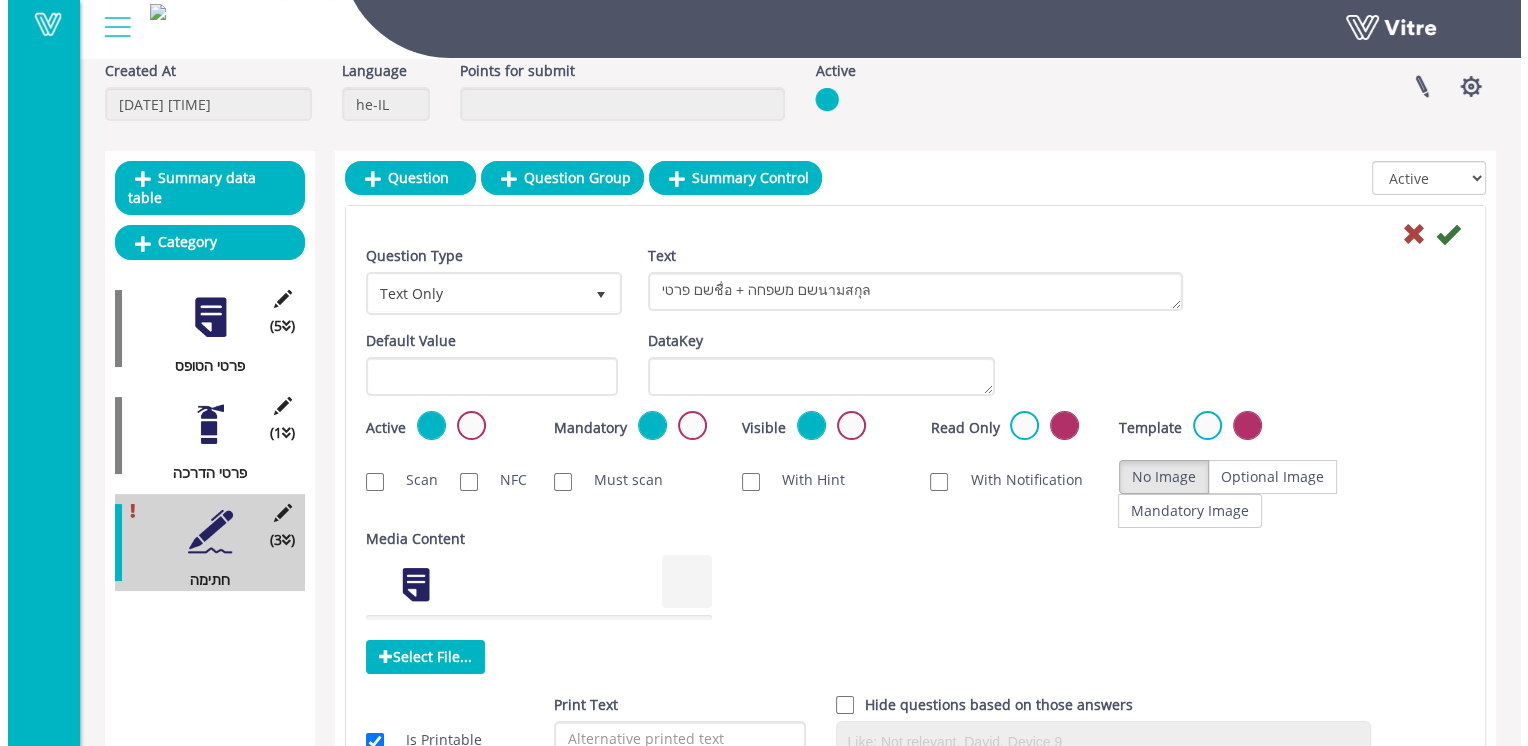 scroll, scrollTop: 300, scrollLeft: 0, axis: vertical 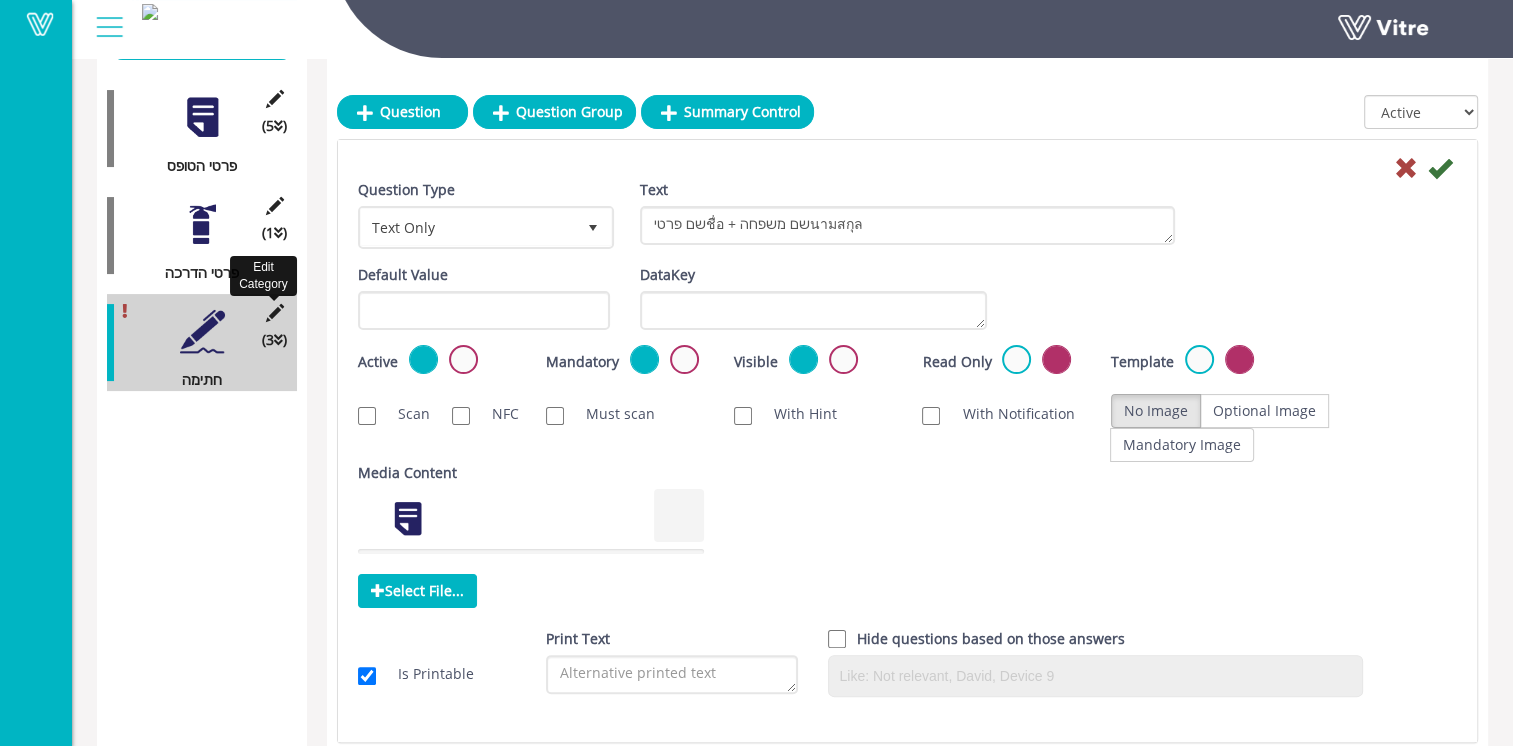click at bounding box center (274, 313) 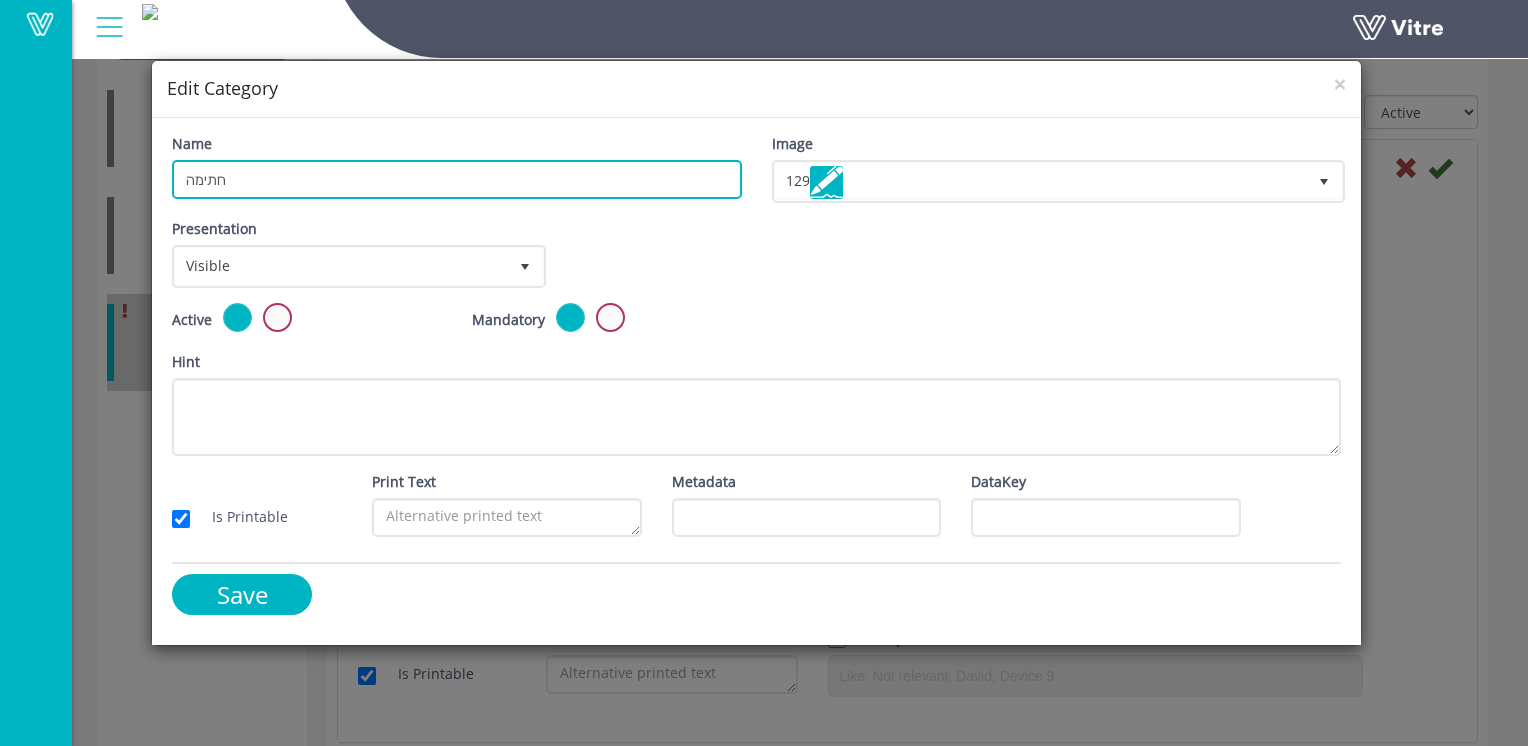 drag, startPoint x: 259, startPoint y: 180, endPoint x: 12, endPoint y: 148, distance: 249.06425 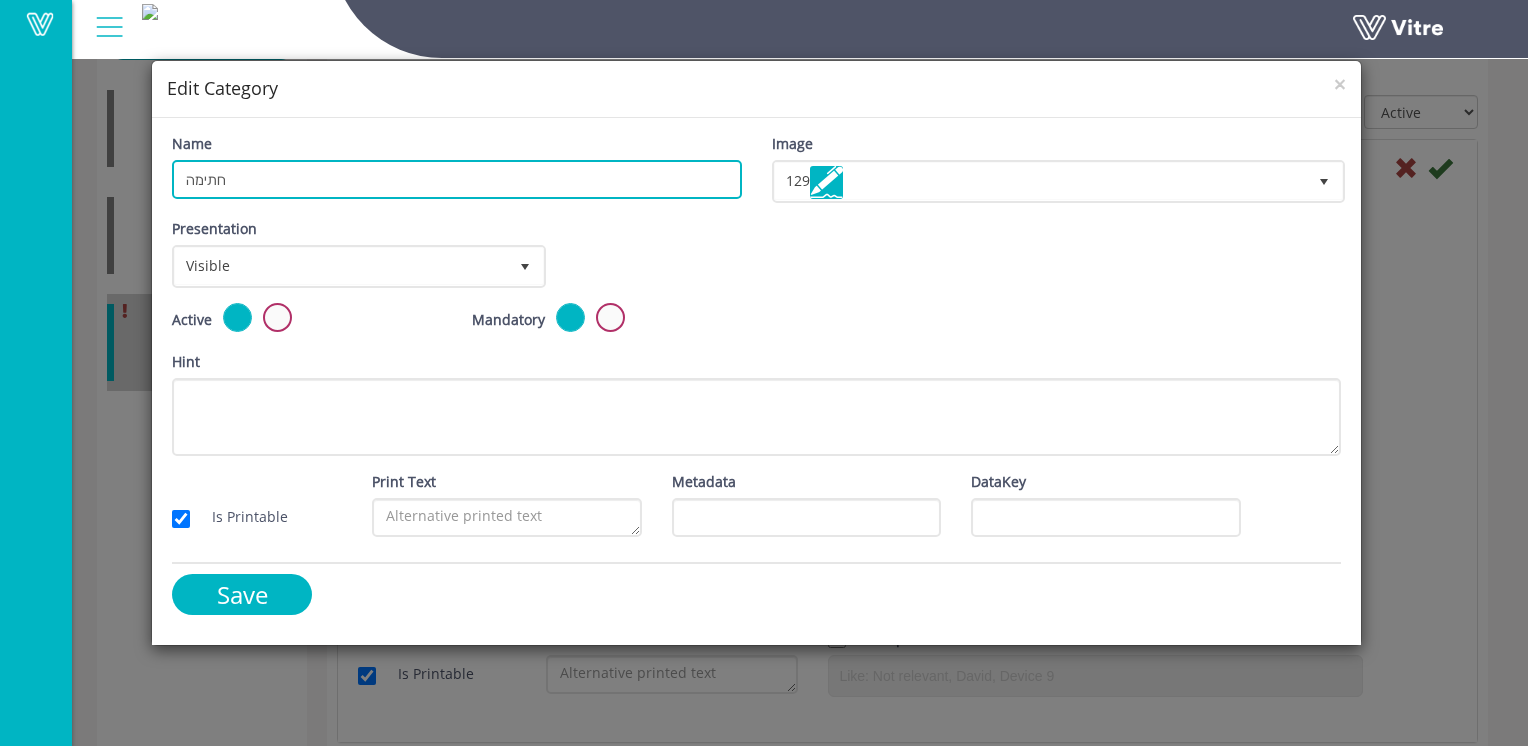 paste on "פרטי העובד ו" 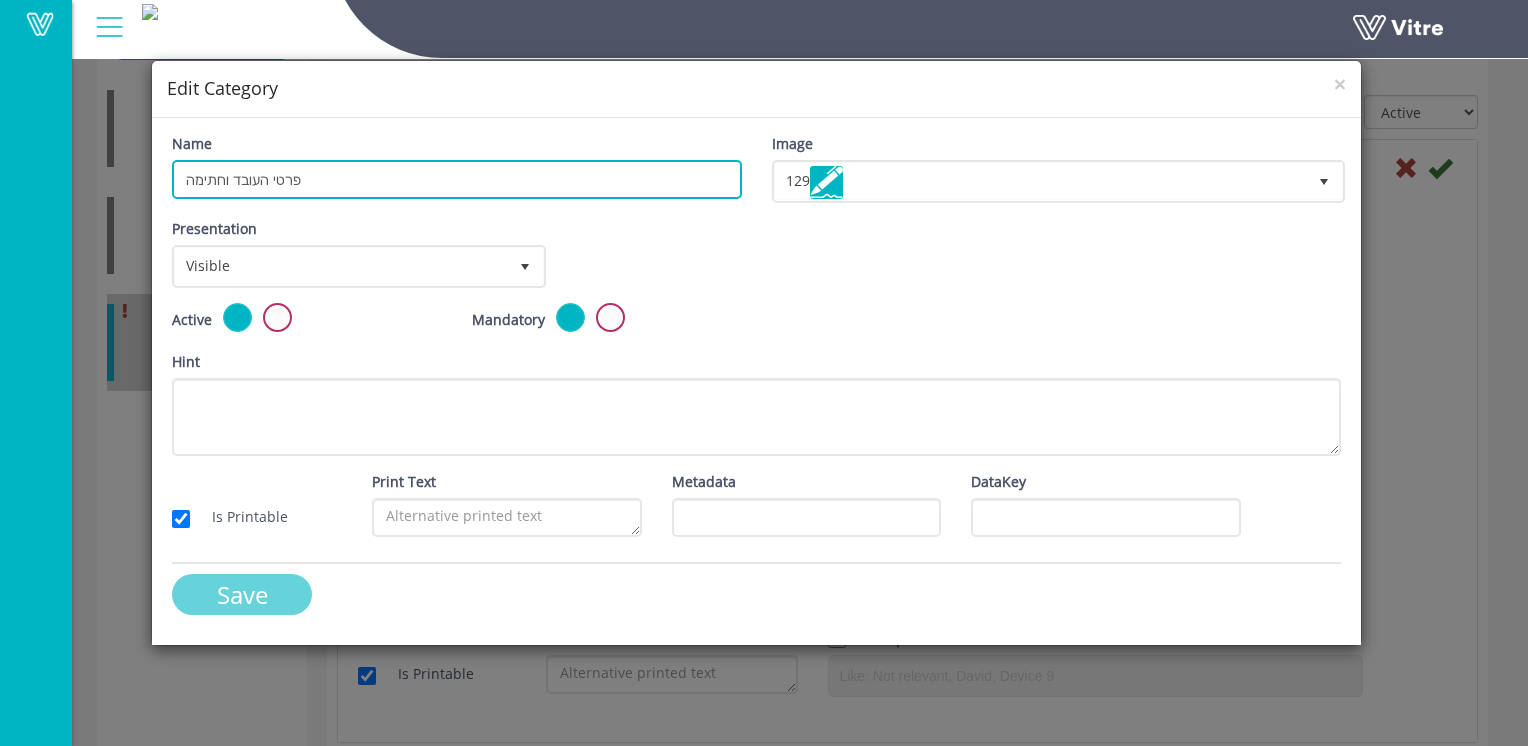type on "פרטי העובד וחתימה" 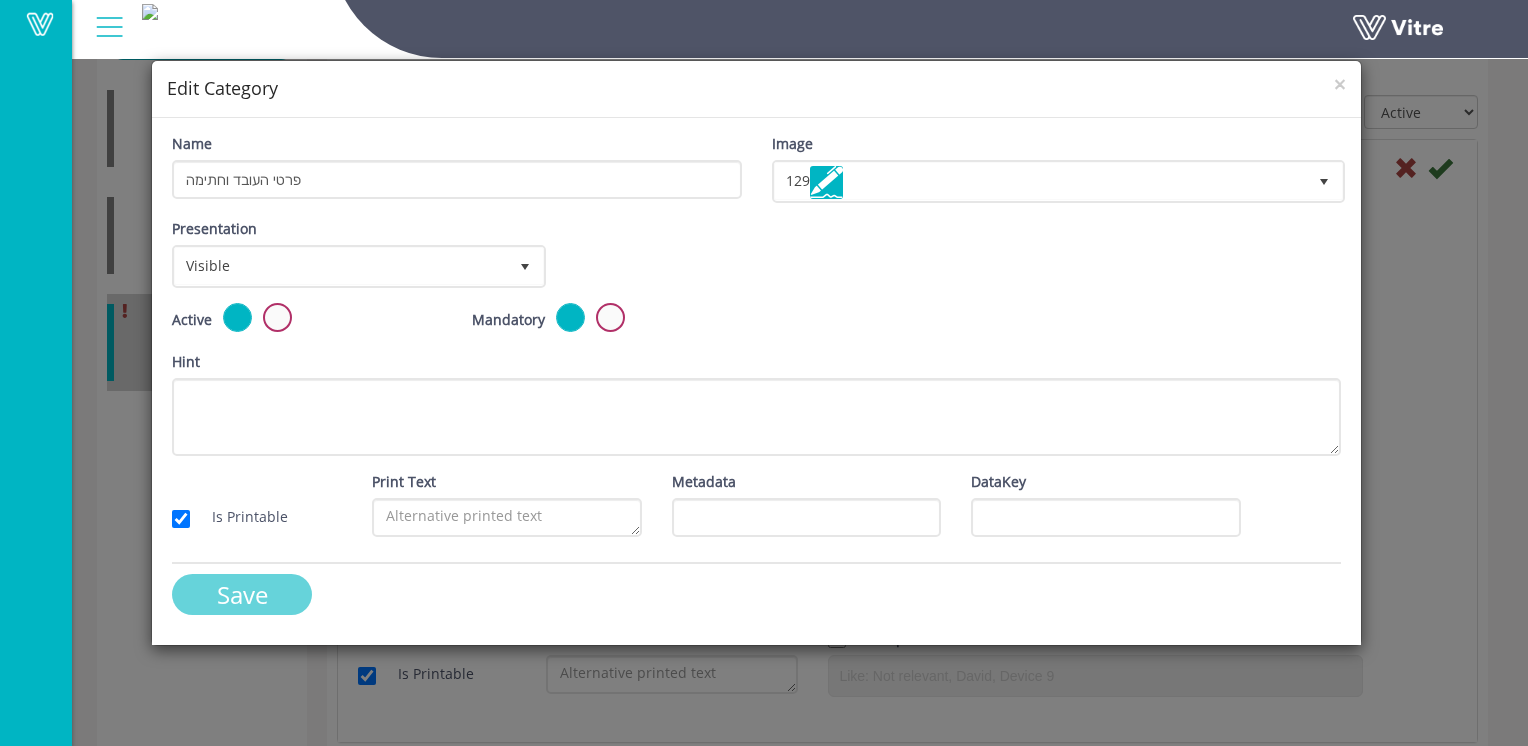 click on "Save" at bounding box center (242, 594) 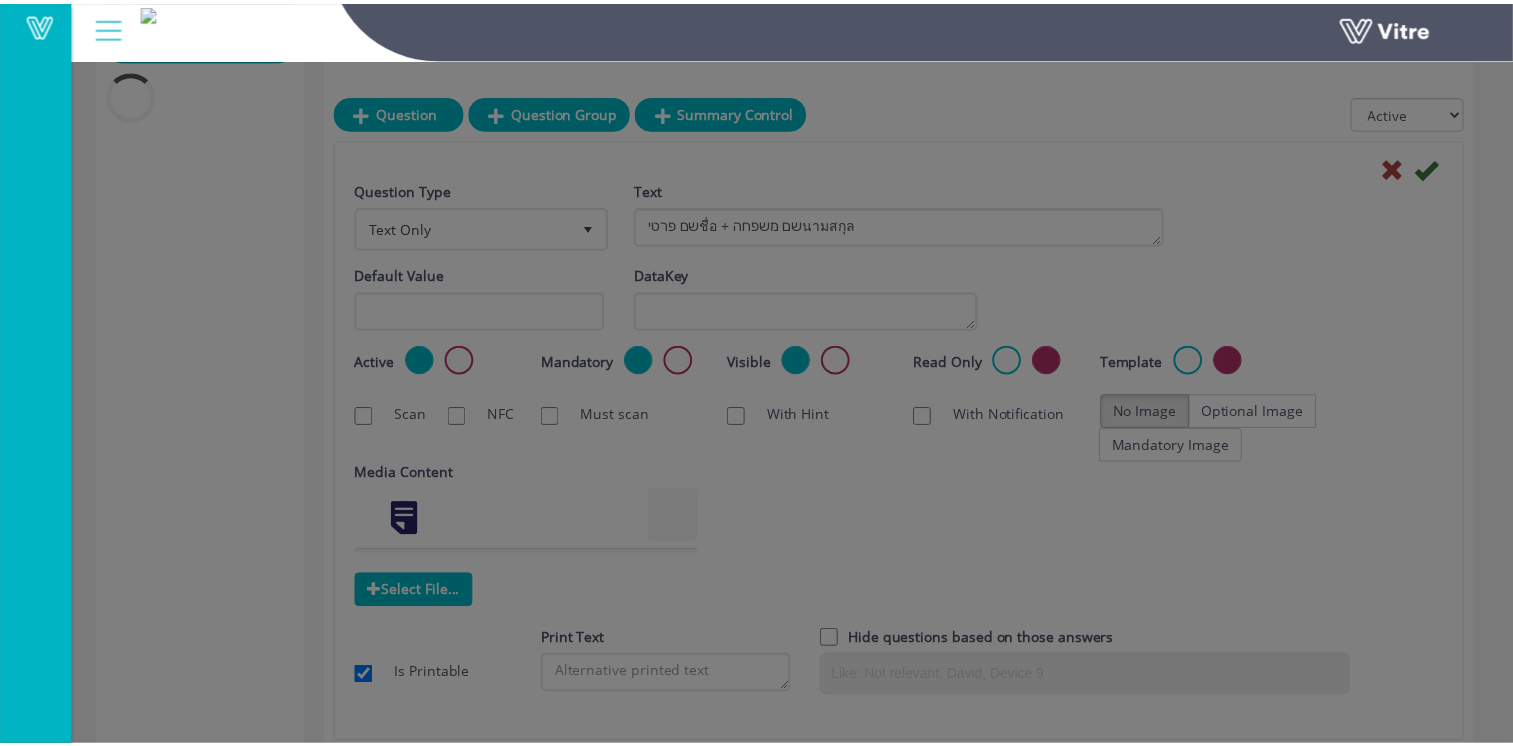 scroll, scrollTop: 50, scrollLeft: 0, axis: vertical 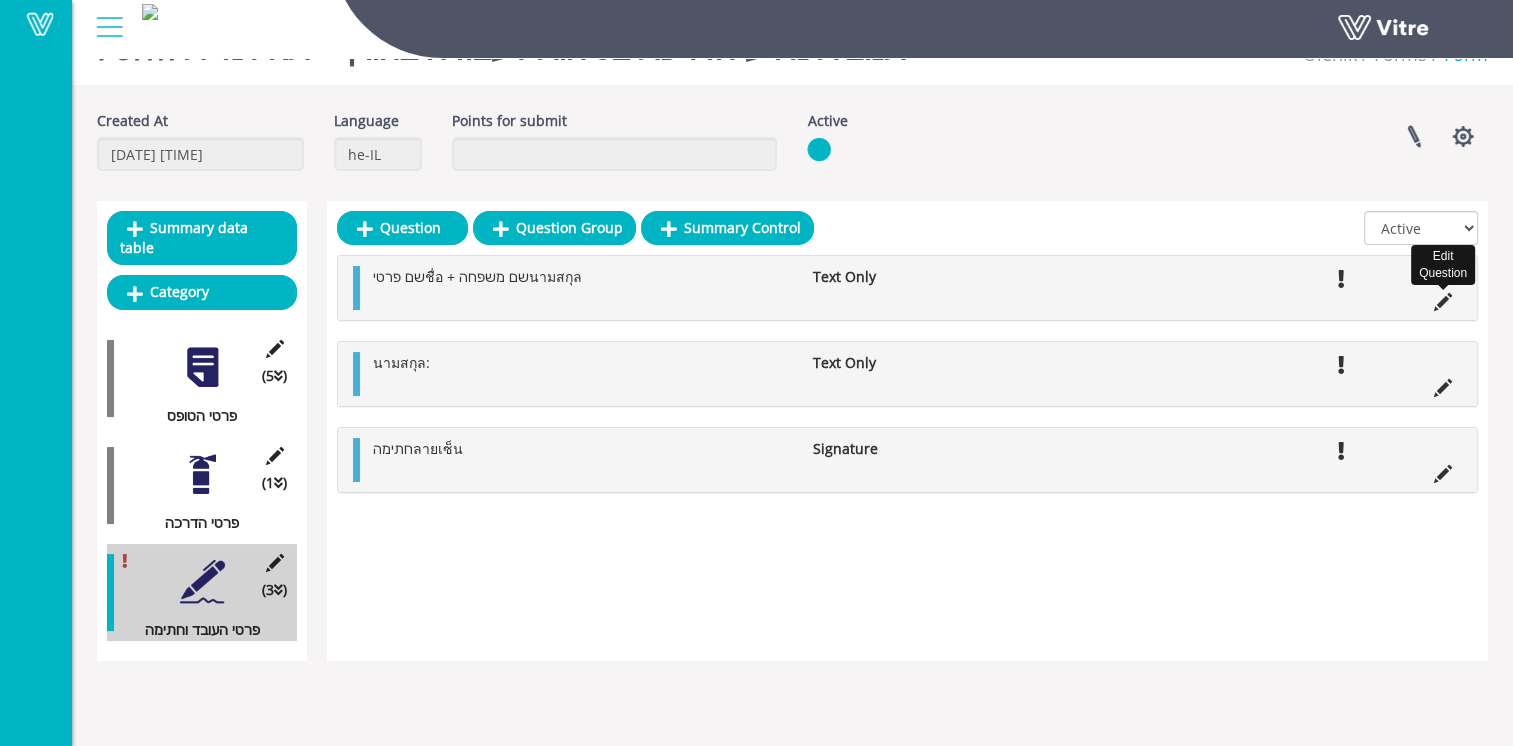 click at bounding box center [1443, 302] 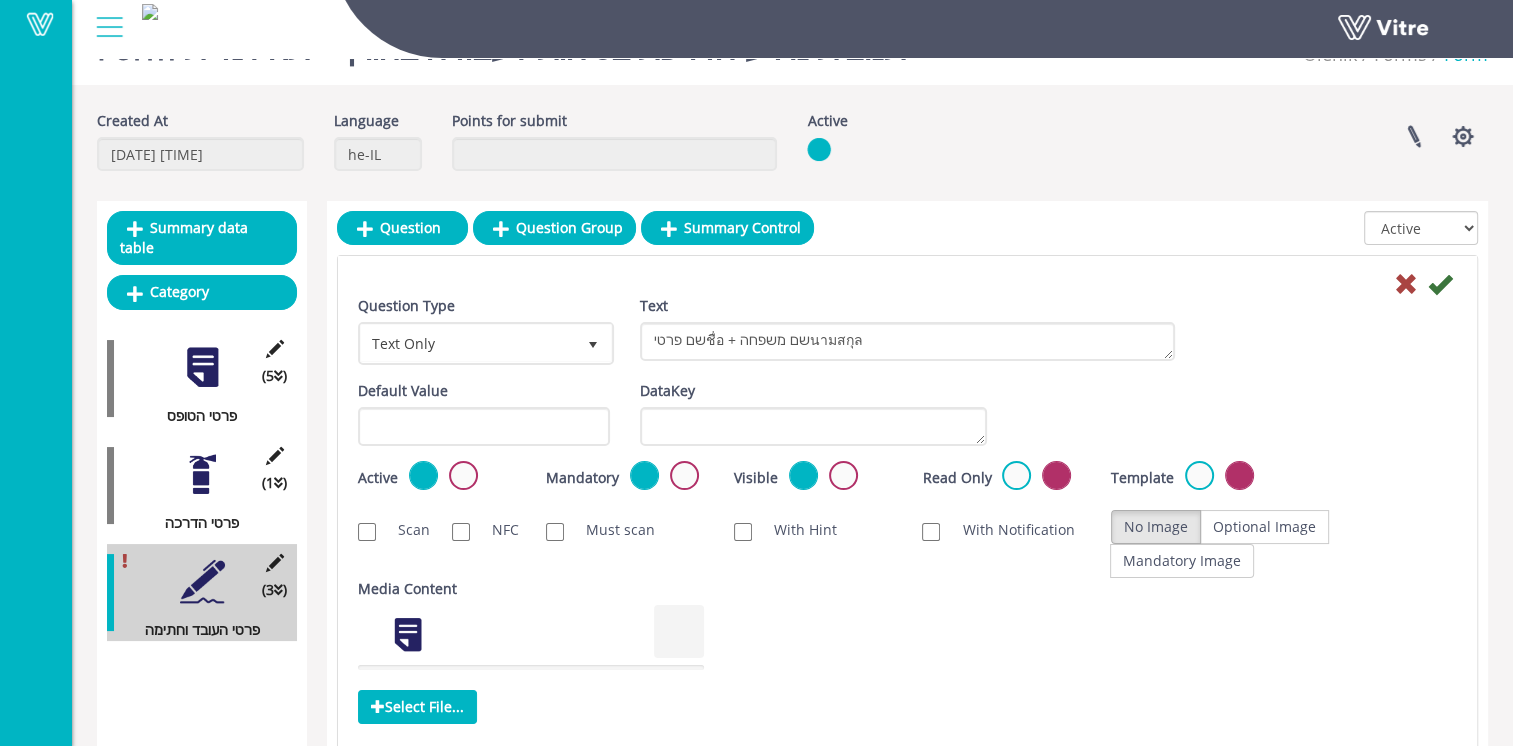 click at bounding box center [202, 581] 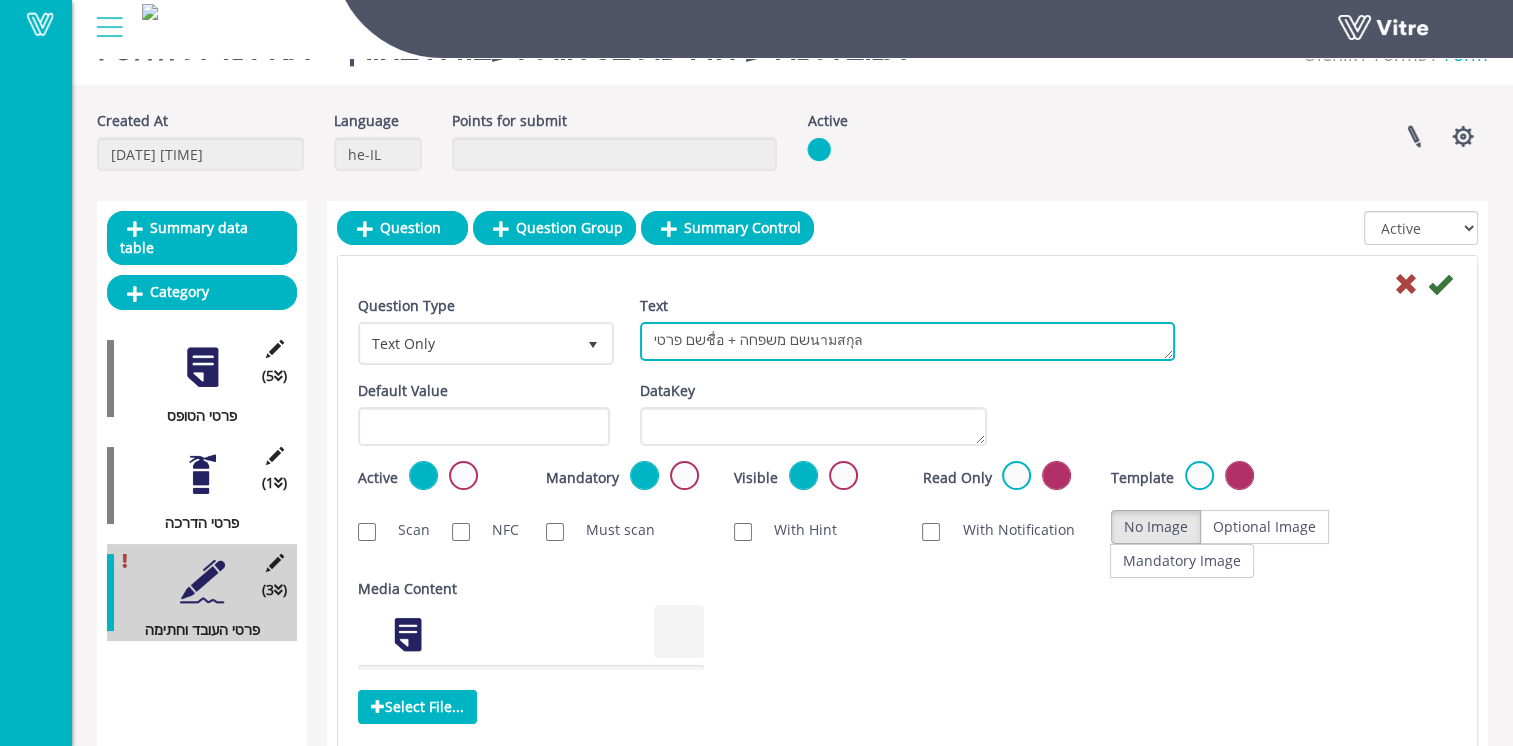 click on "שם פרטיชื่อ + שם משפחהนามสกุล" at bounding box center (907, 341) 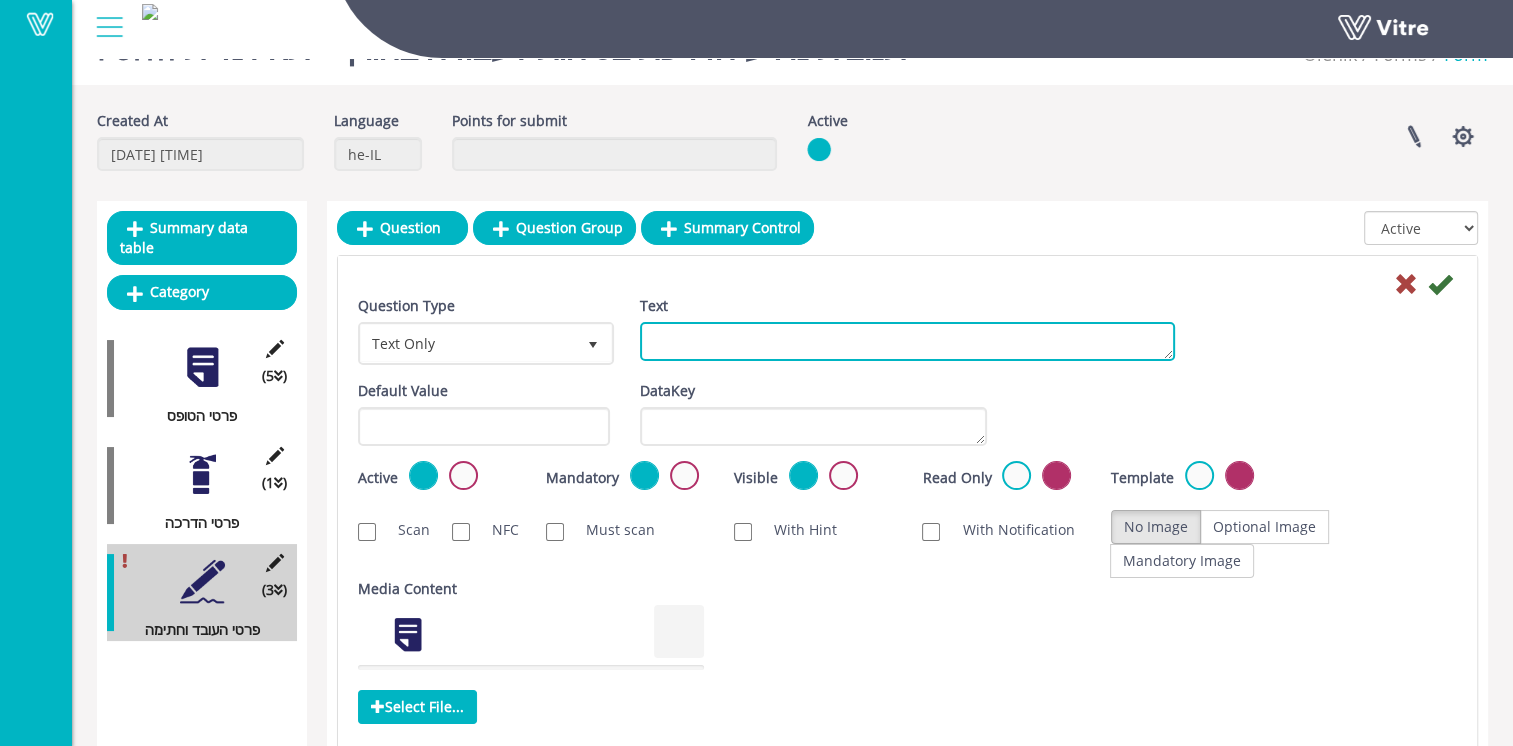 scroll, scrollTop: 0, scrollLeft: 0, axis: both 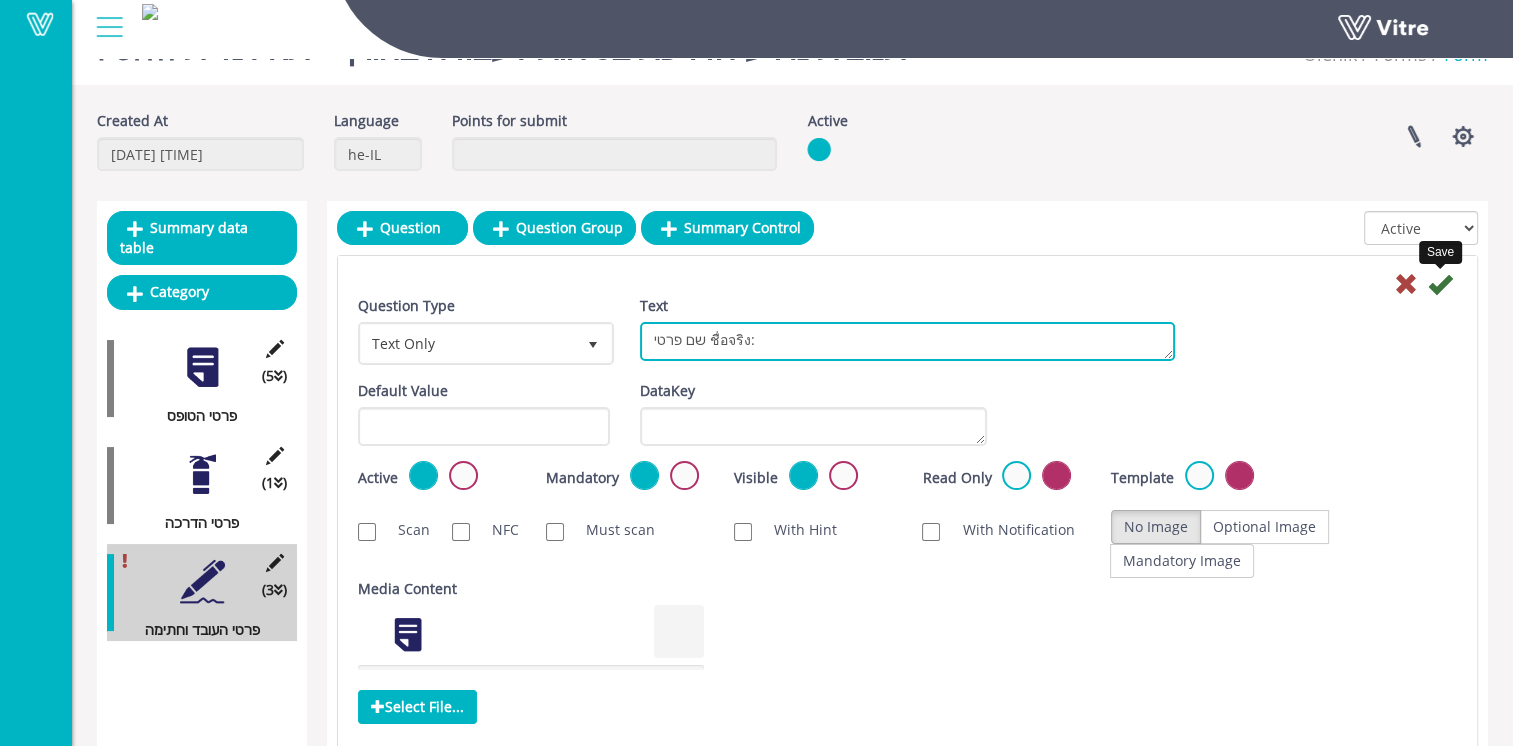 type on "שם פרטי ชื่อจริง:" 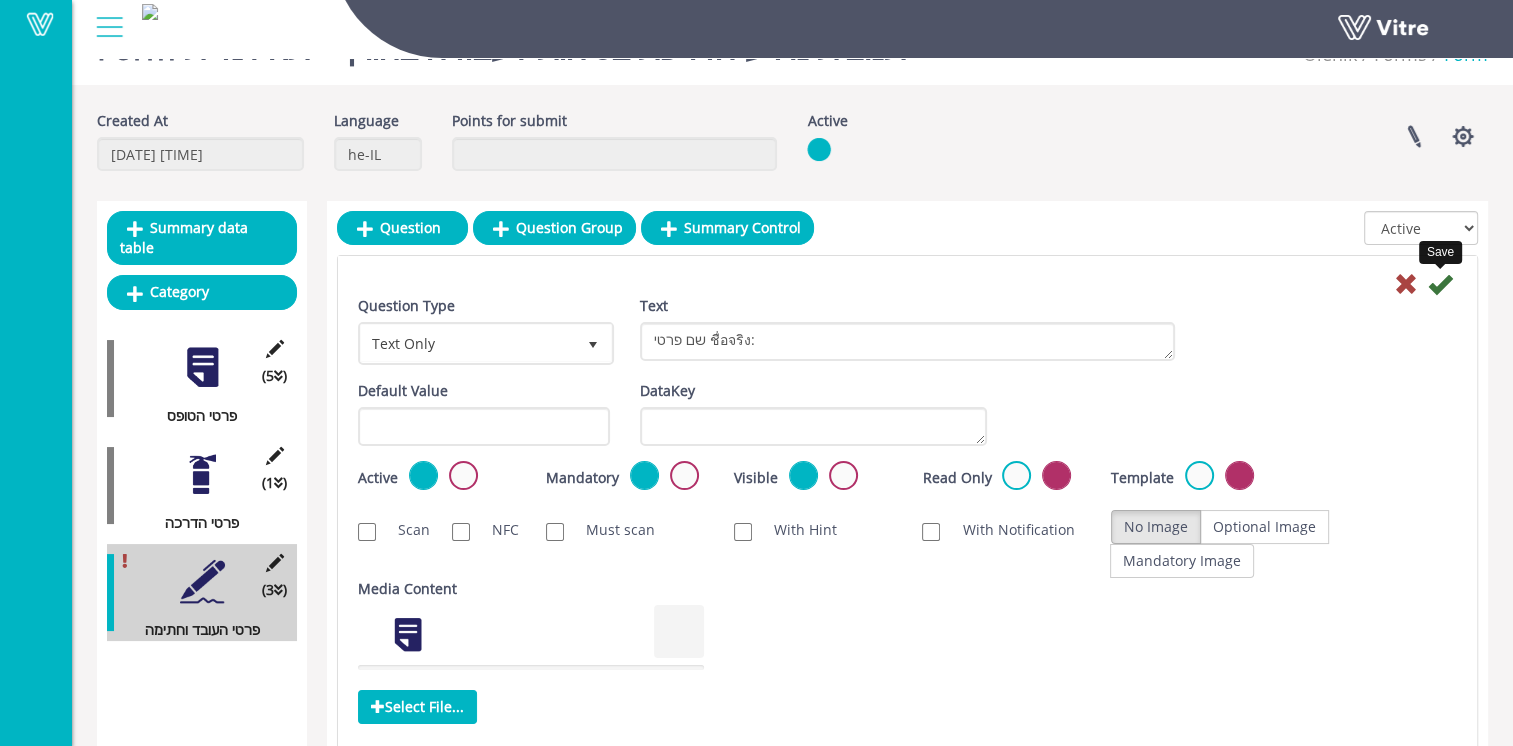 click at bounding box center (1440, 284) 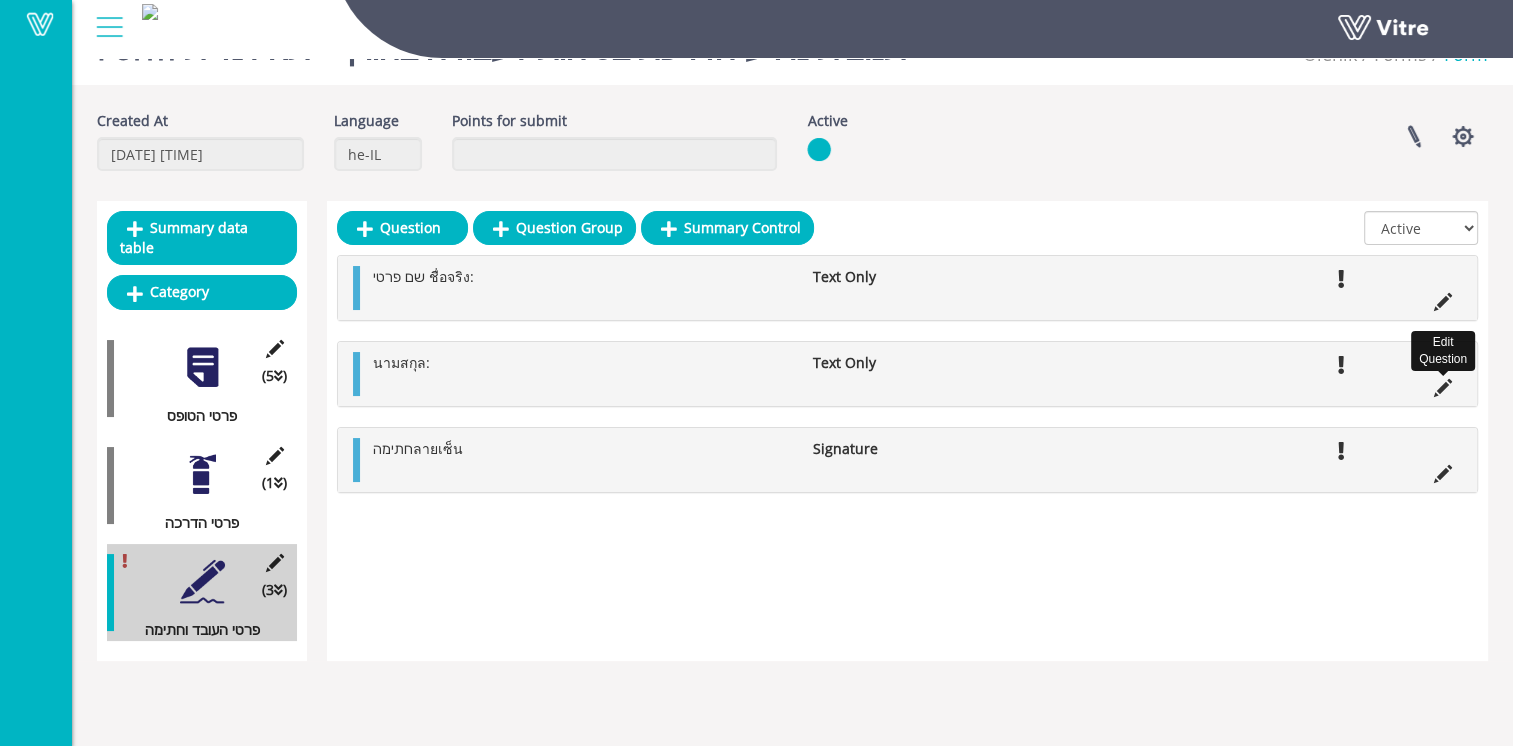 click at bounding box center (1443, 388) 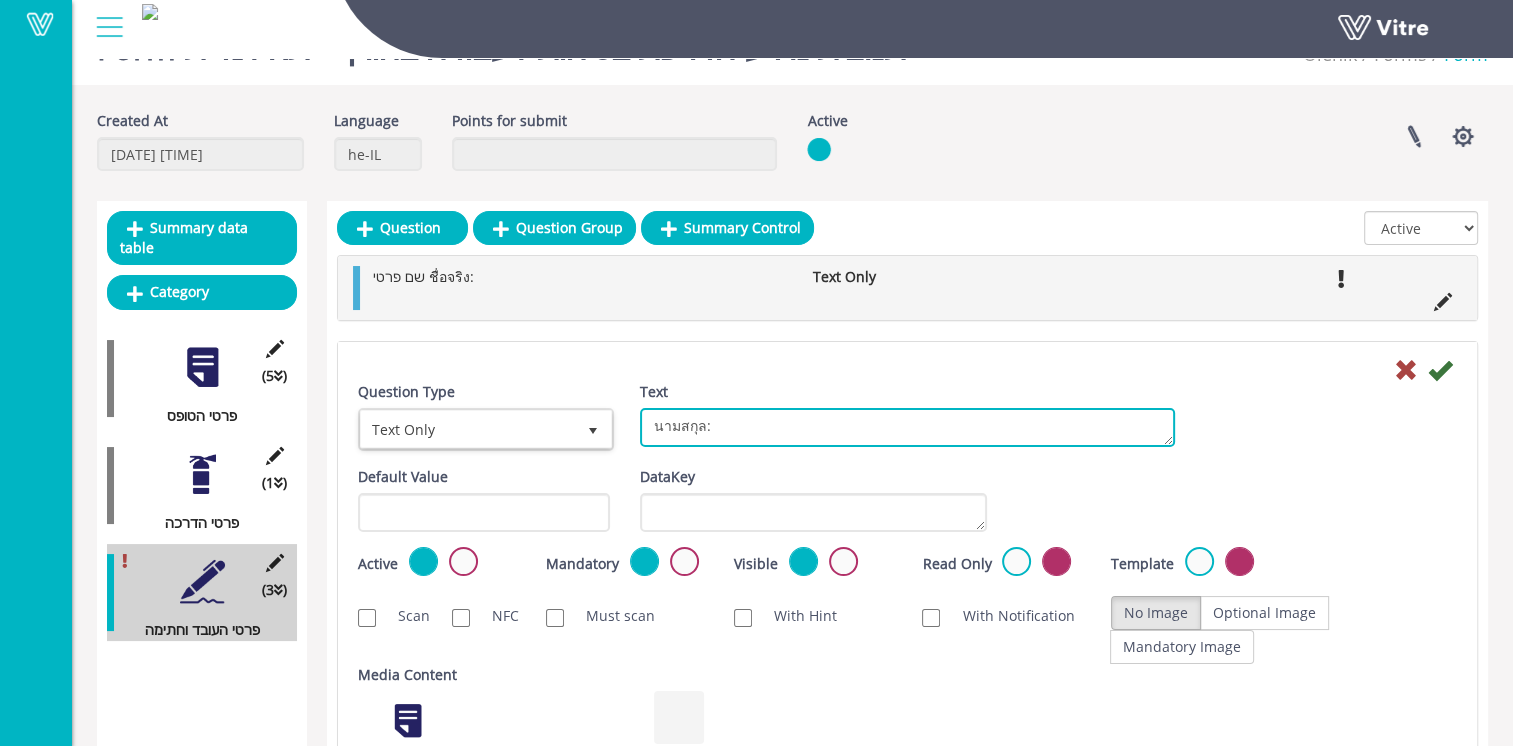 drag, startPoint x: 753, startPoint y: 421, endPoint x: 590, endPoint y: 428, distance: 163.15024 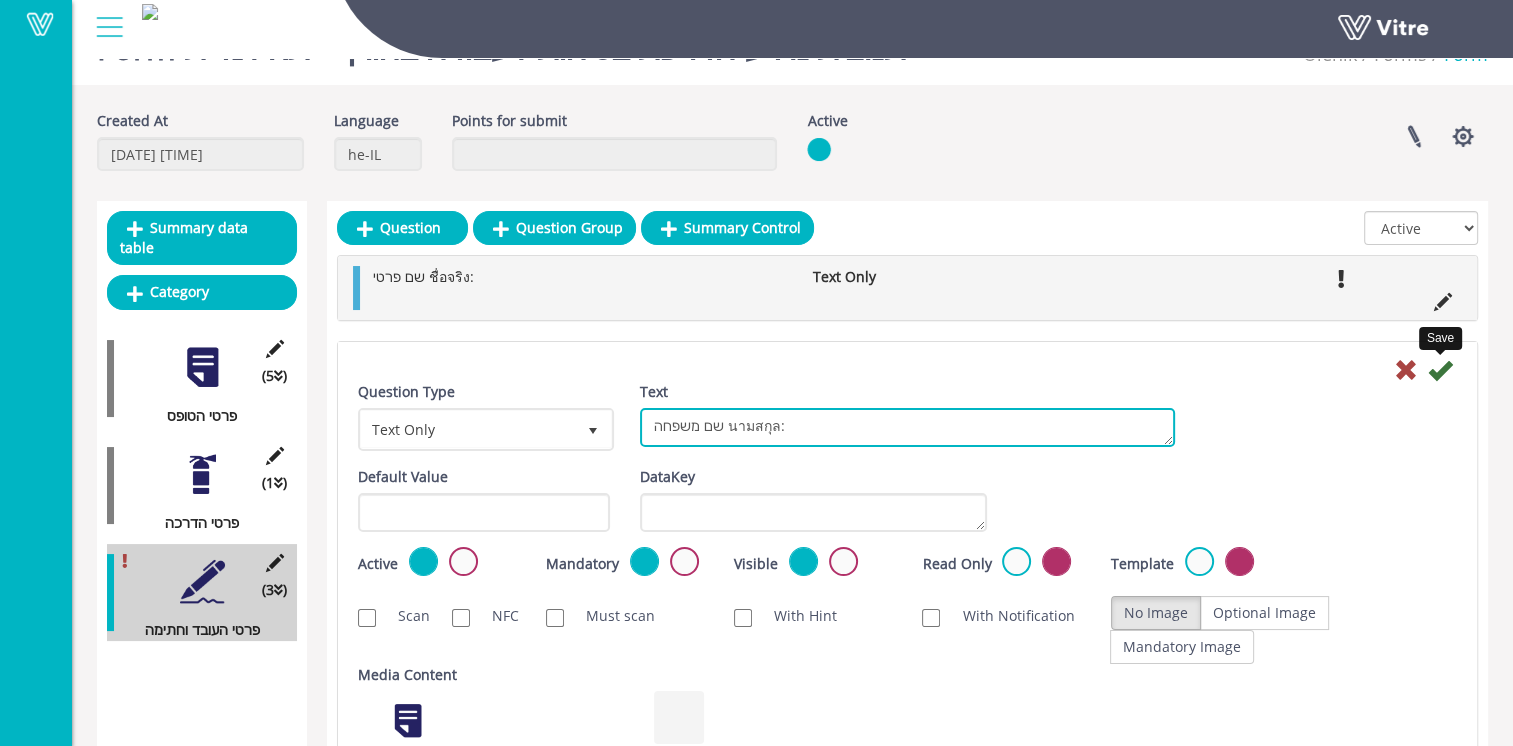 type on "שם משפחה นามสกุล:" 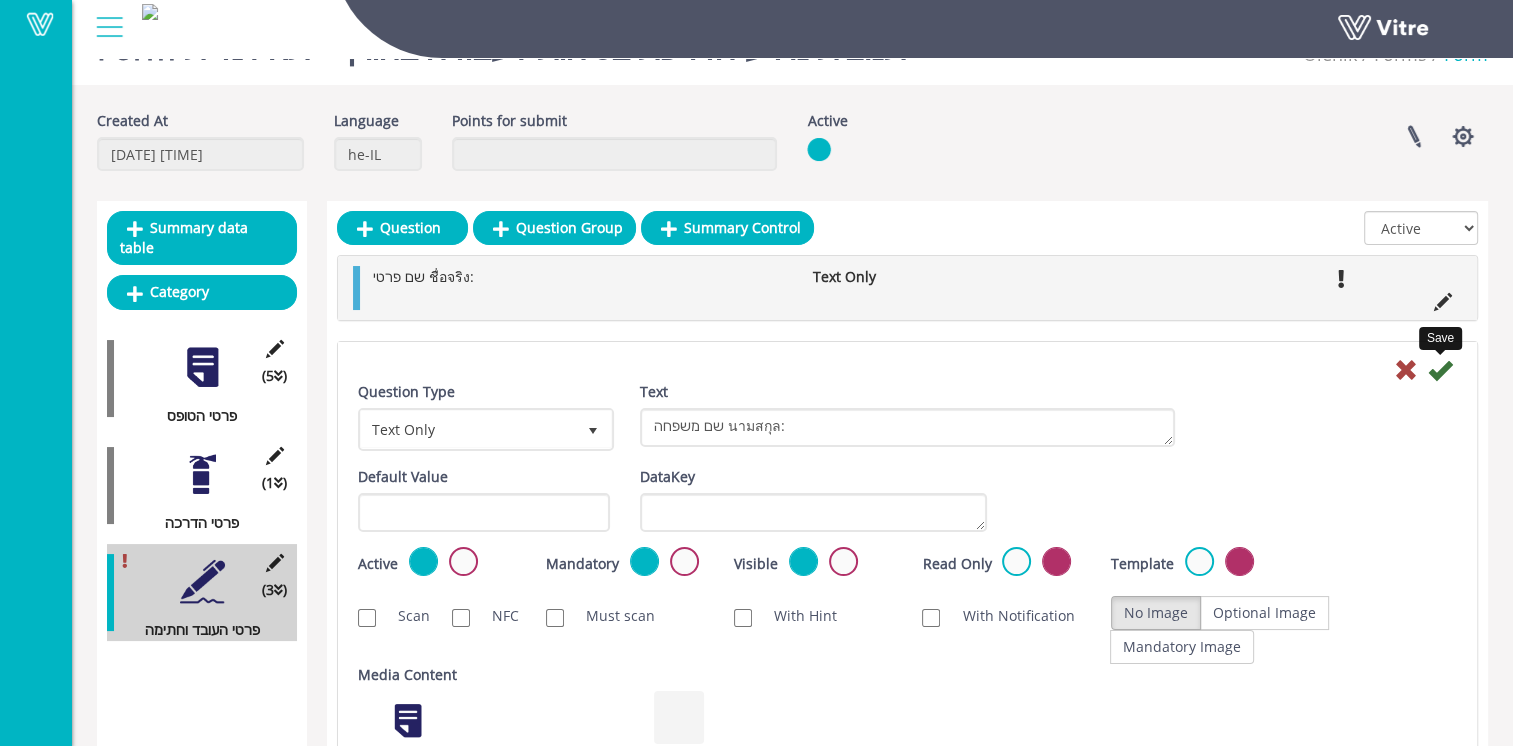 click at bounding box center (1440, 370) 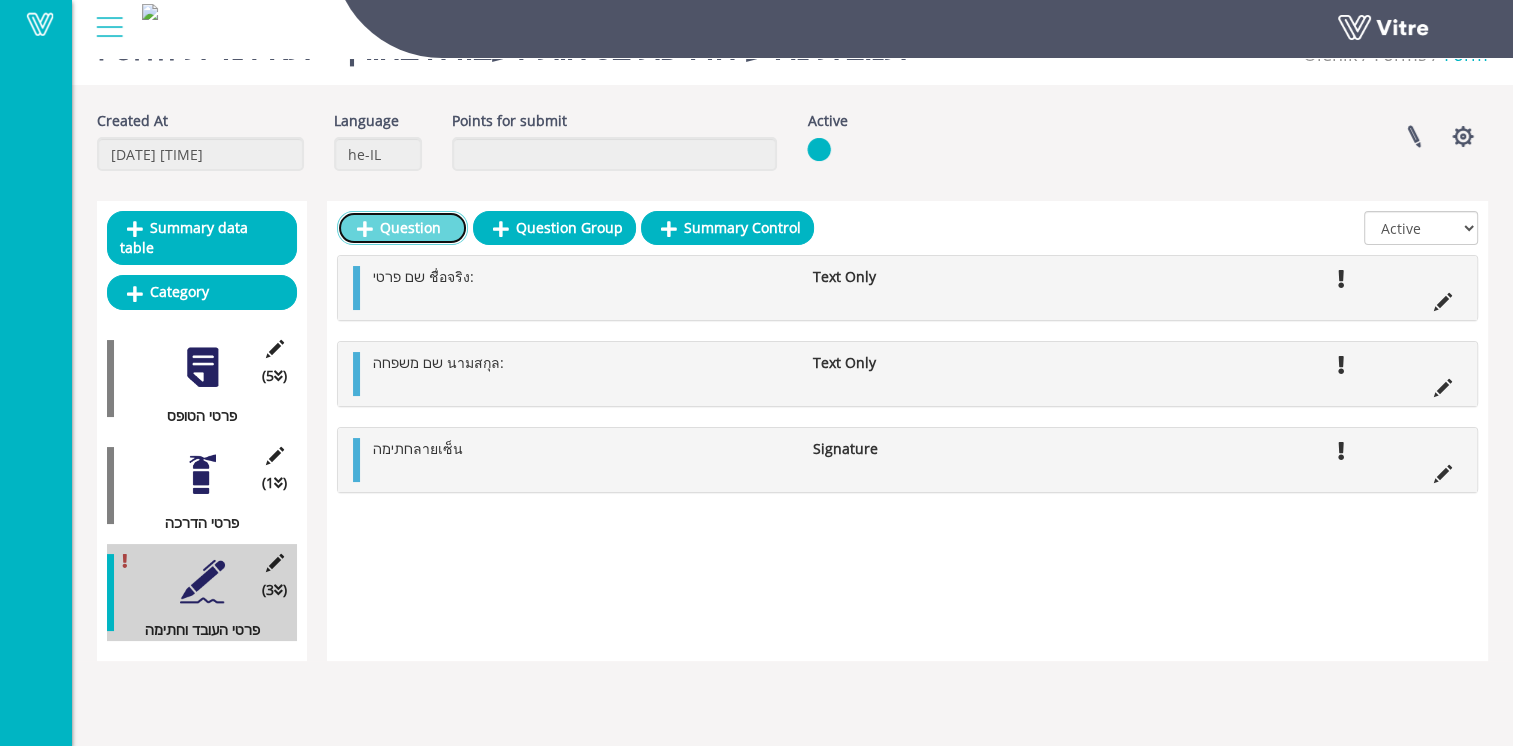 click on "Question" at bounding box center [402, 228] 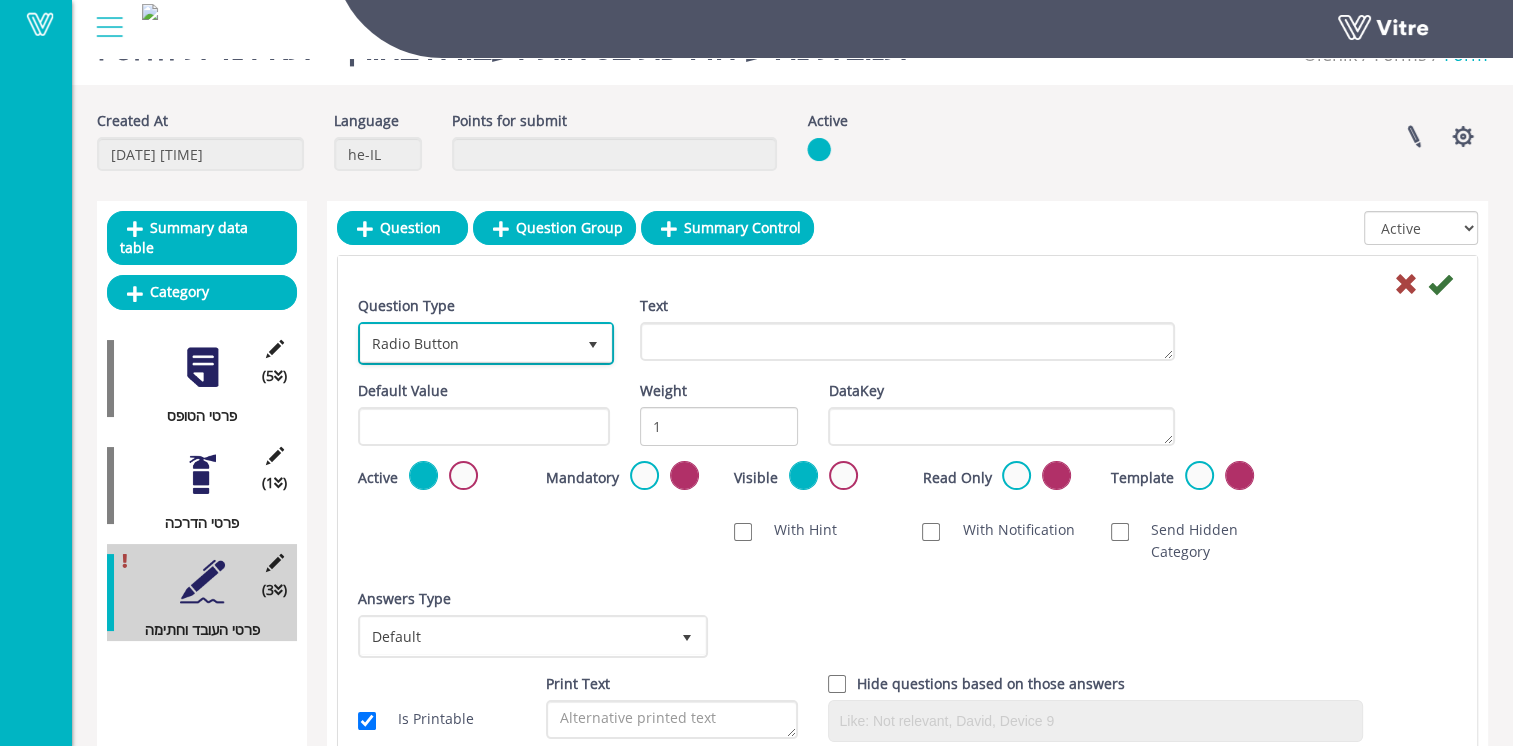 click on "Radio Button" at bounding box center (468, 343) 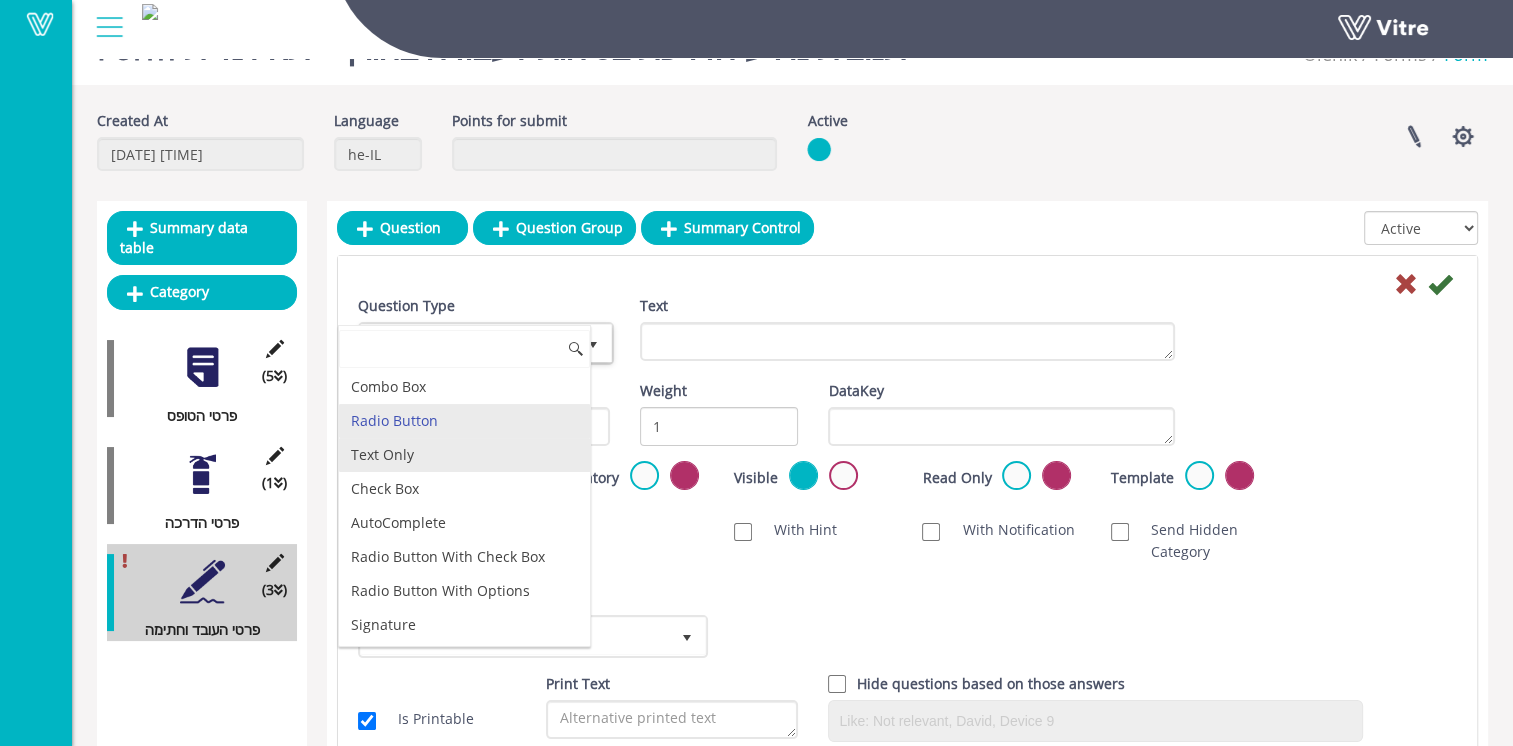 click on "Text Only" at bounding box center (464, 455) 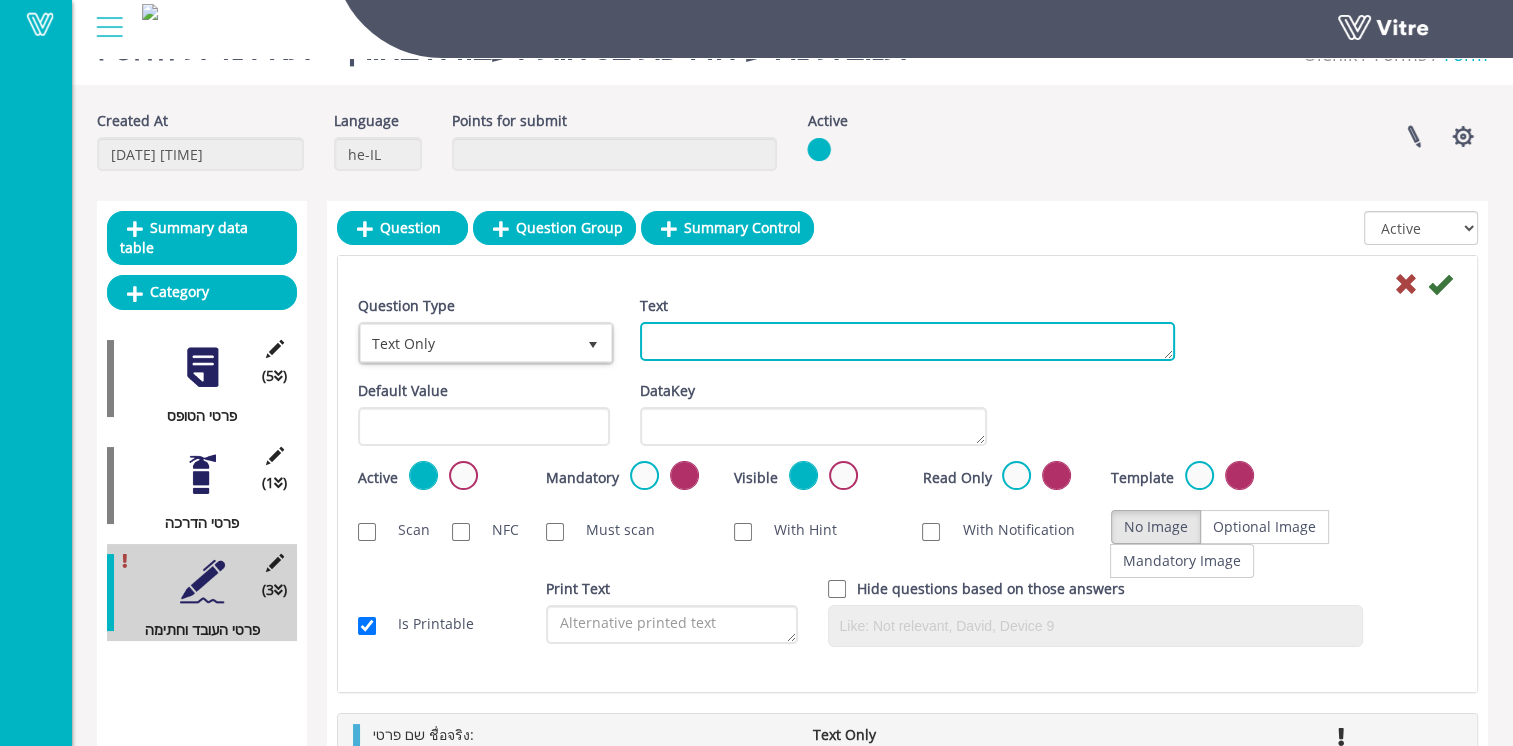click on "Text" at bounding box center (907, 341) 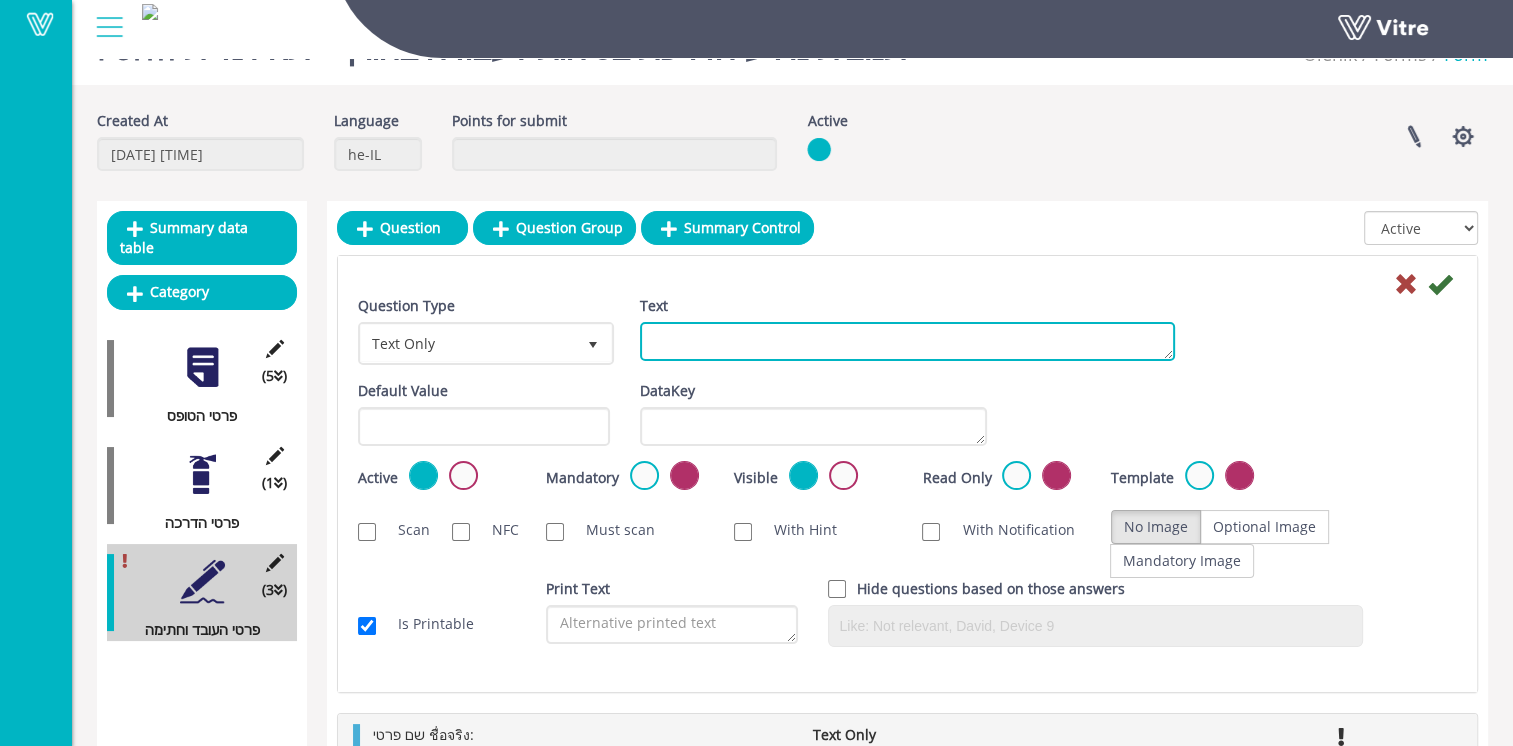 paste on "ת.ז/דרכון ID :" 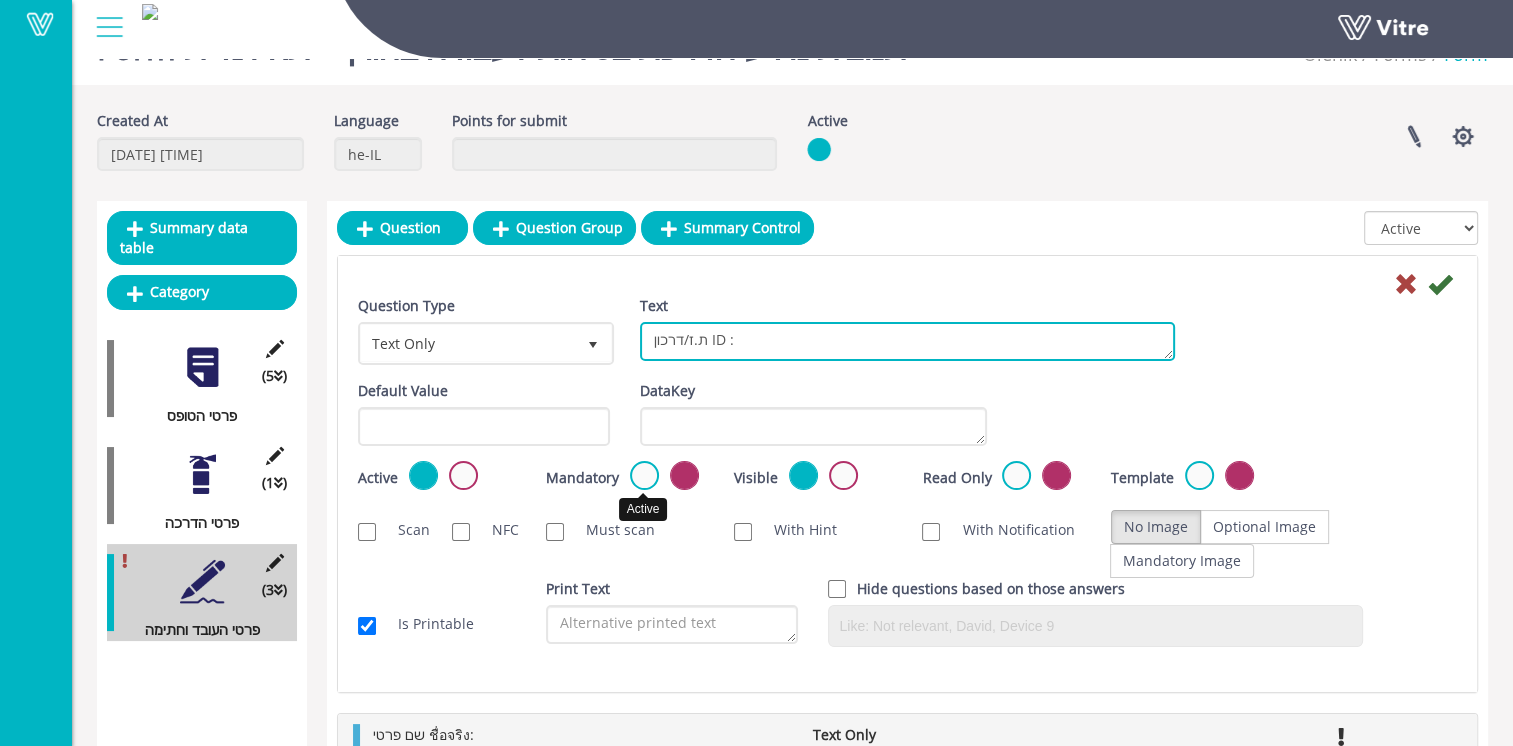 type on "ת.ז/דרכון ID :" 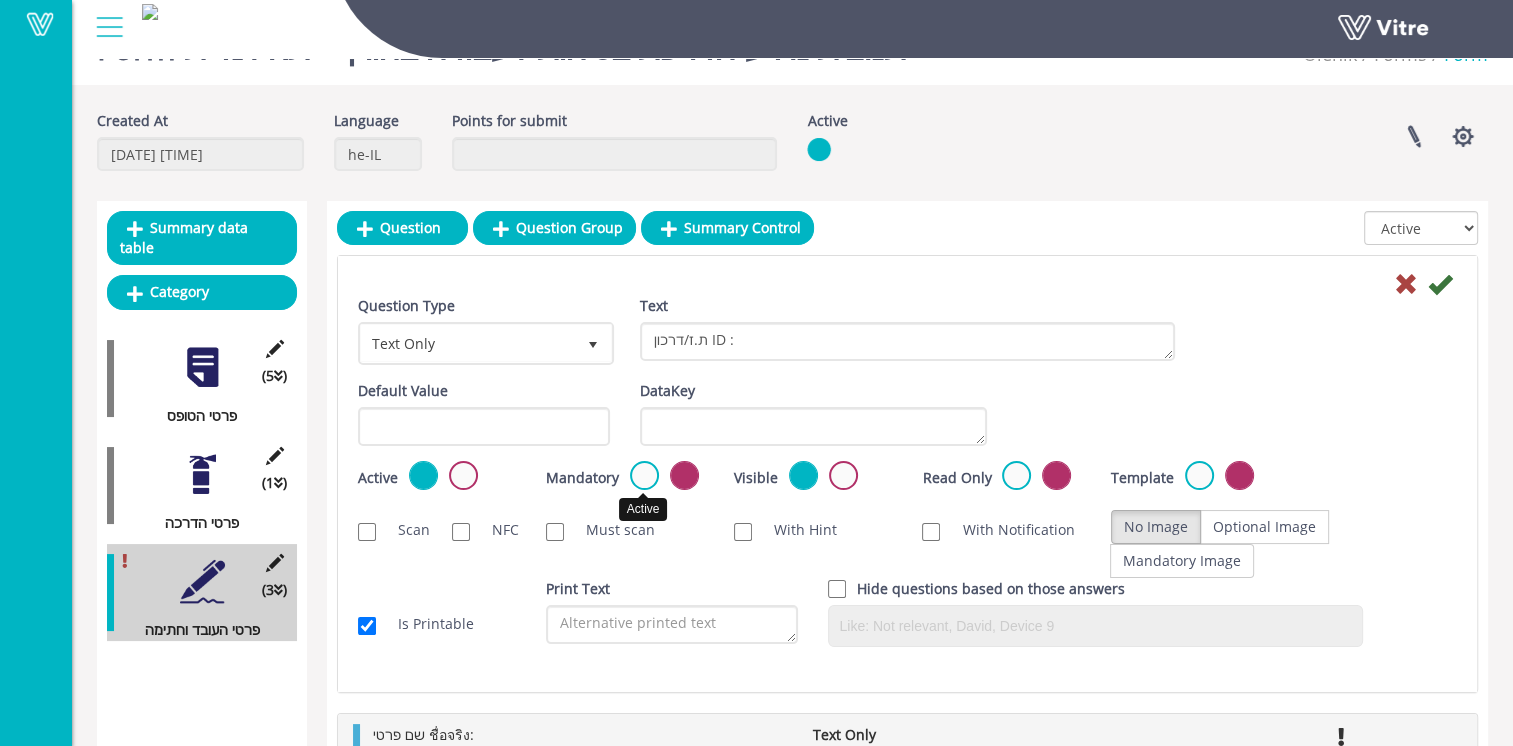 click at bounding box center (644, 475) 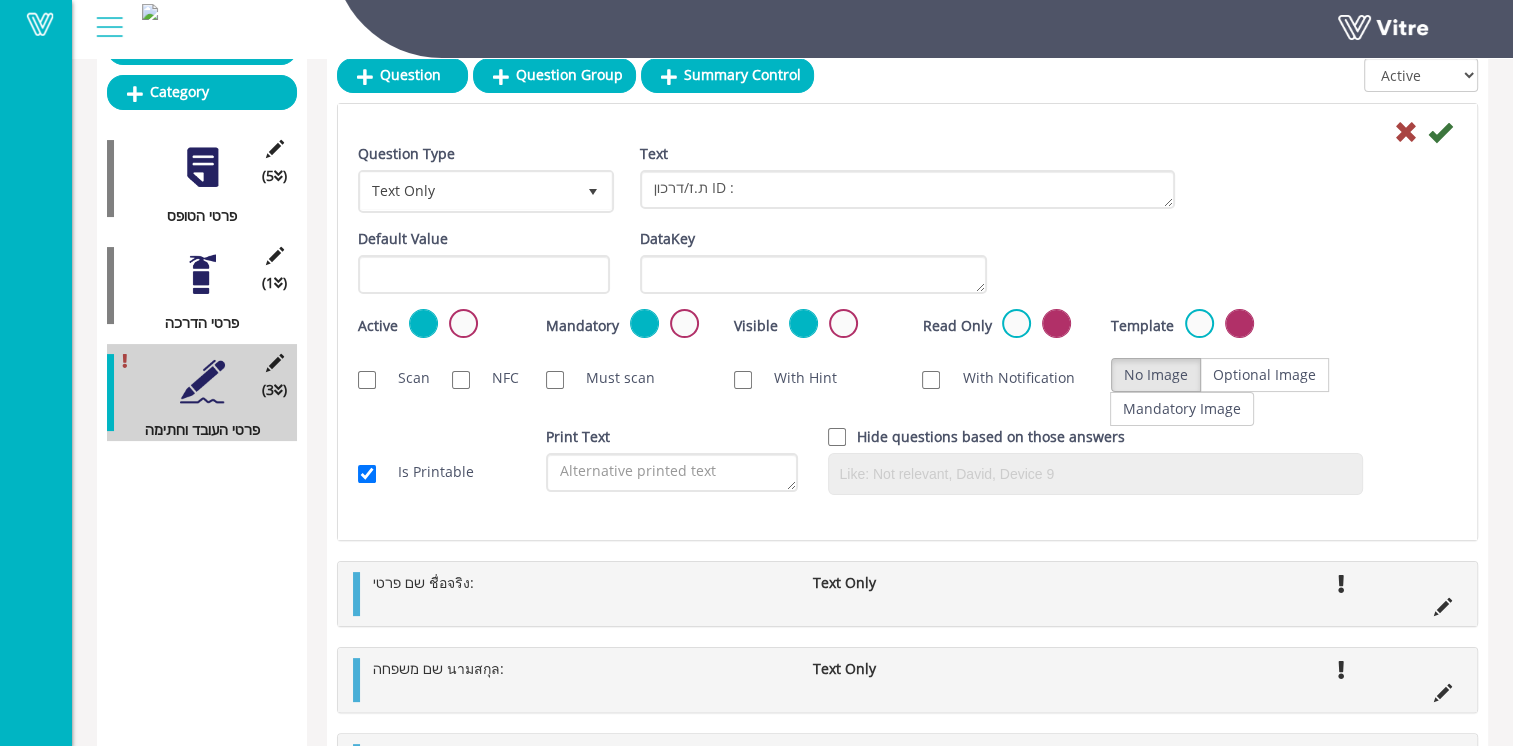 scroll, scrollTop: 150, scrollLeft: 0, axis: vertical 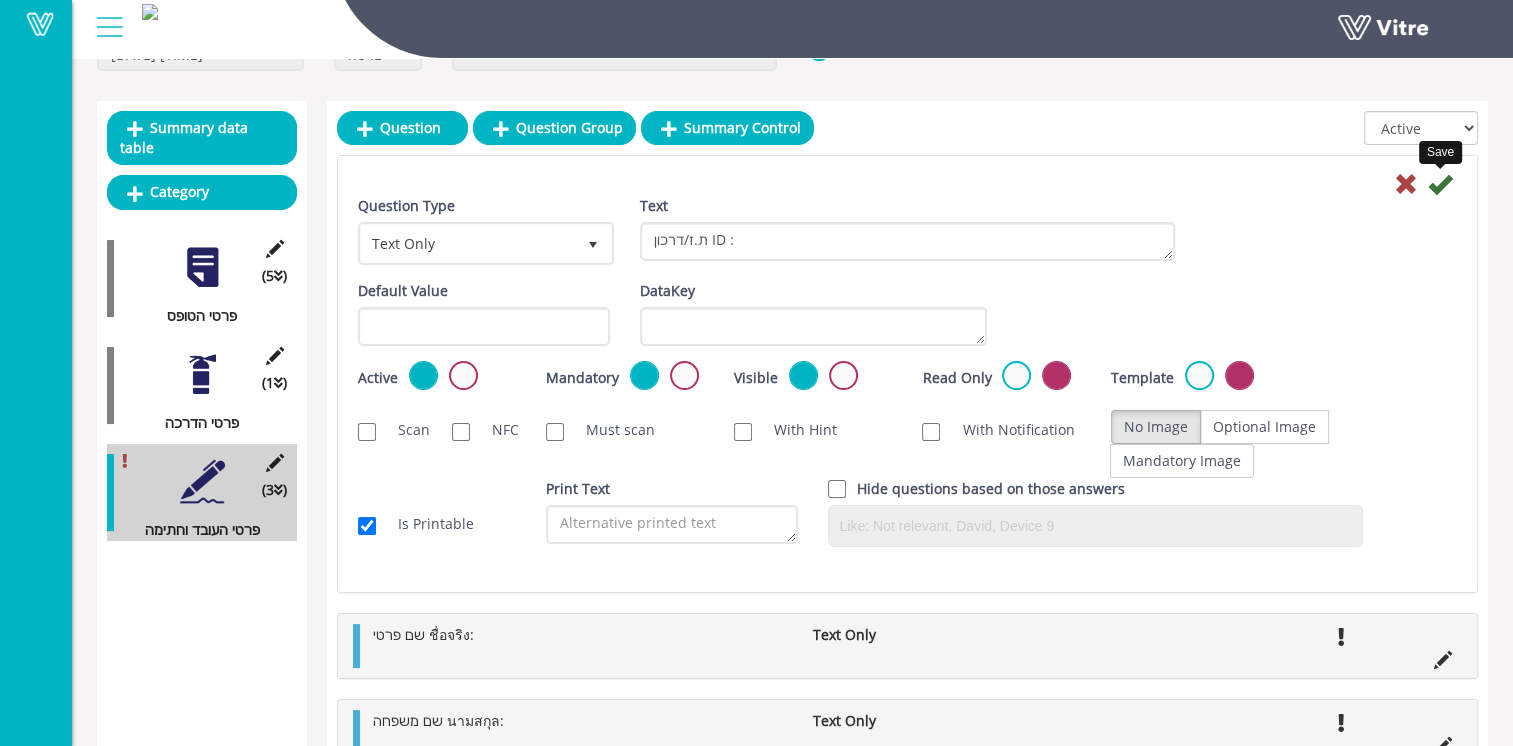 click at bounding box center [1440, 184] 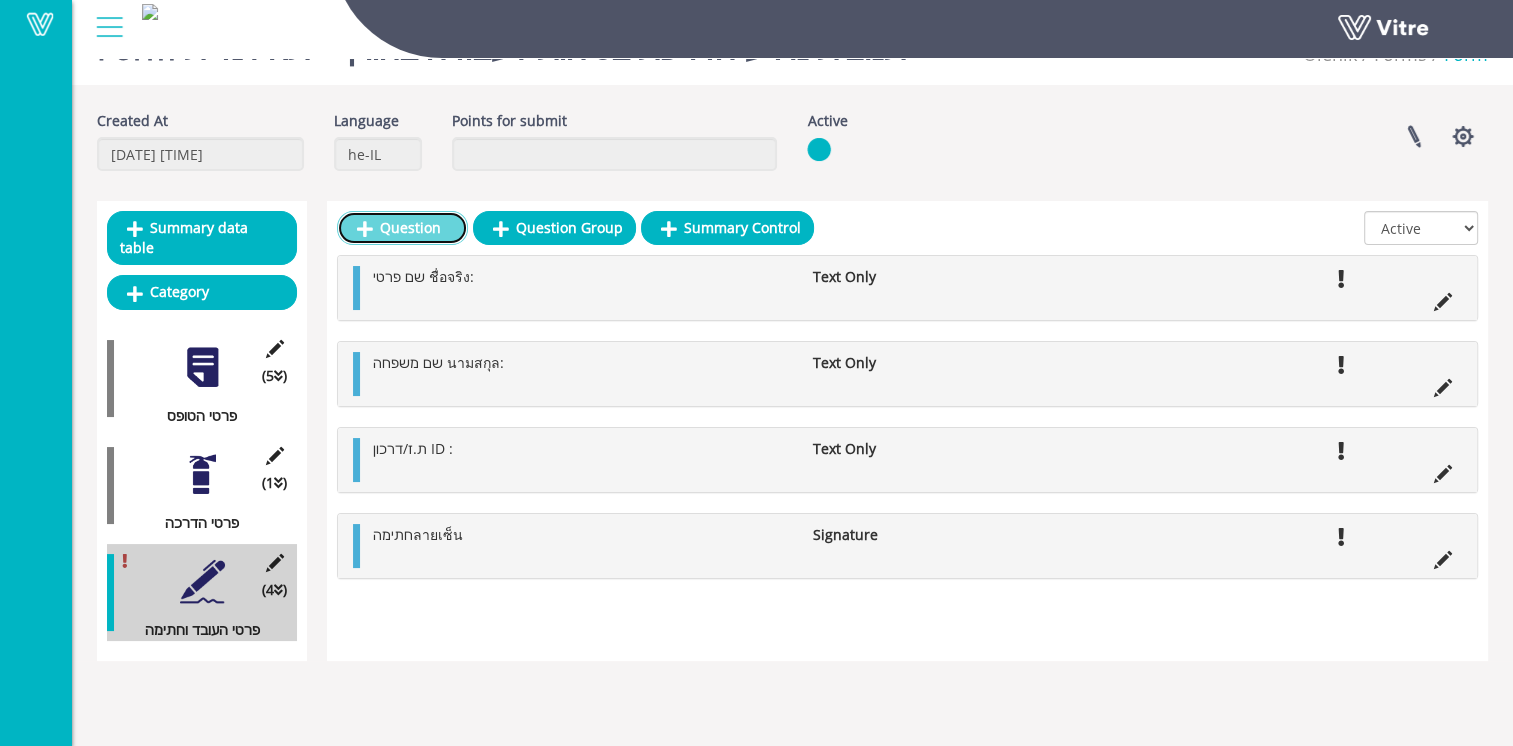 click on "Question" at bounding box center (402, 228) 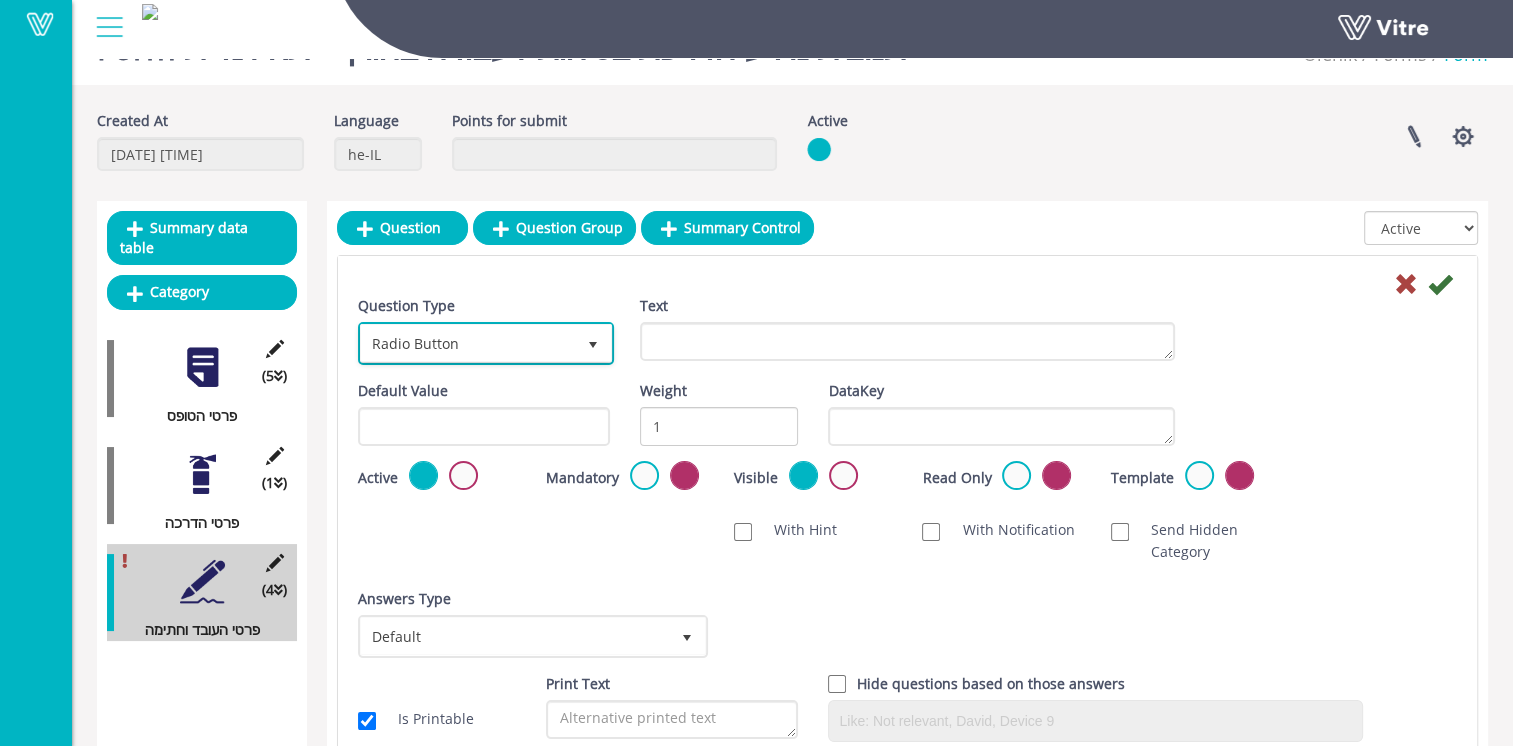 click on "Radio Button" at bounding box center [468, 343] 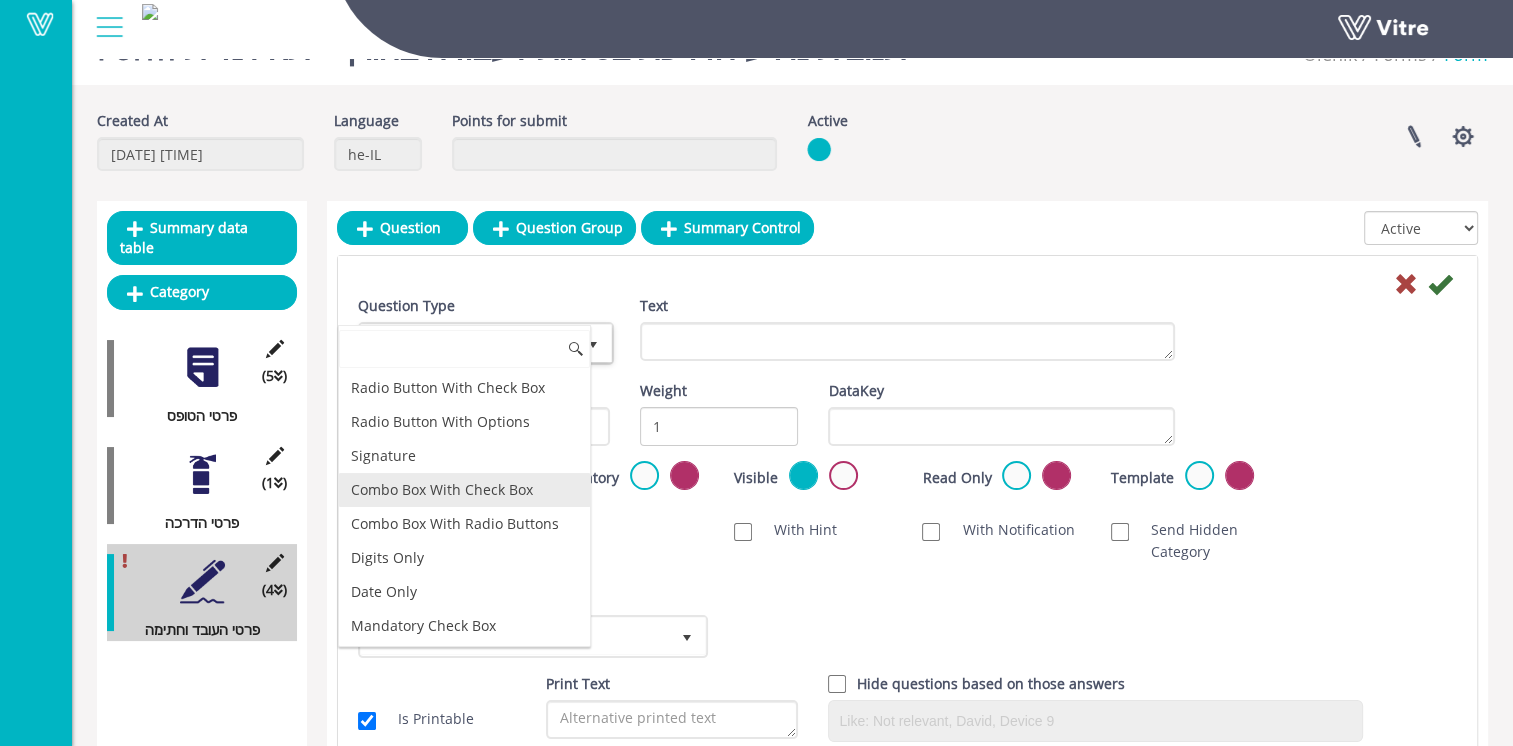 scroll, scrollTop: 200, scrollLeft: 0, axis: vertical 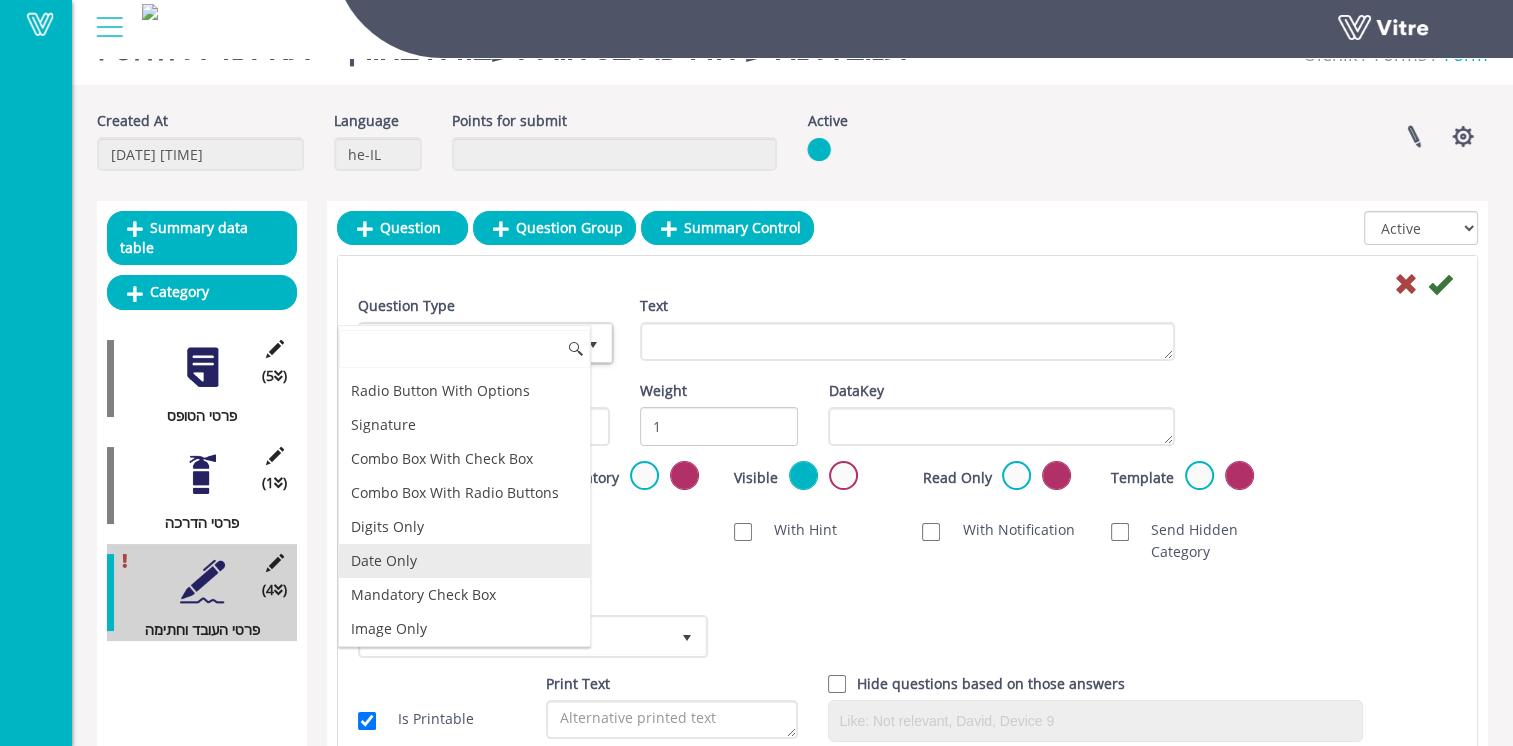 click on "Date Only" at bounding box center [464, 561] 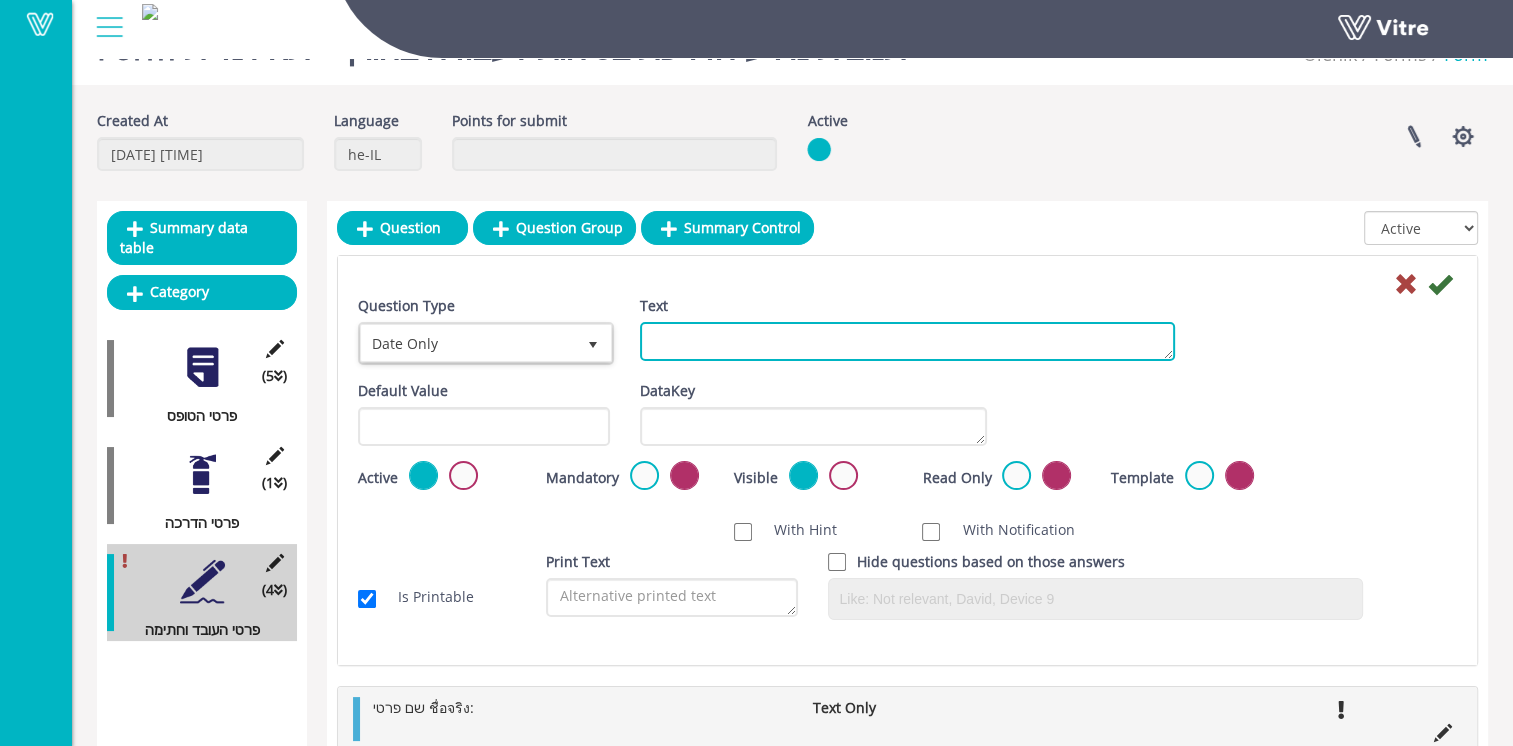 click on "Text" at bounding box center (907, 341) 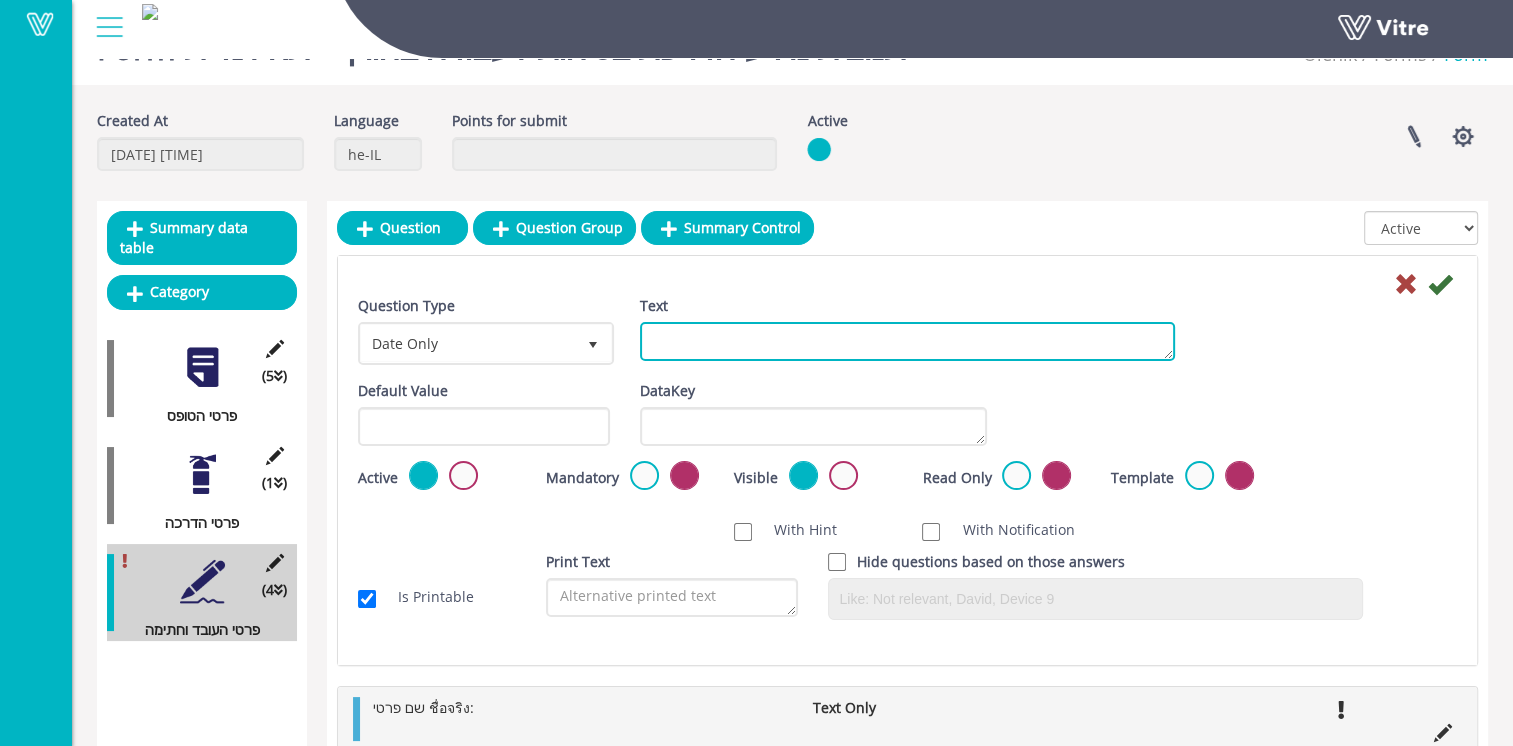 paste on "תאריך วันที่:" 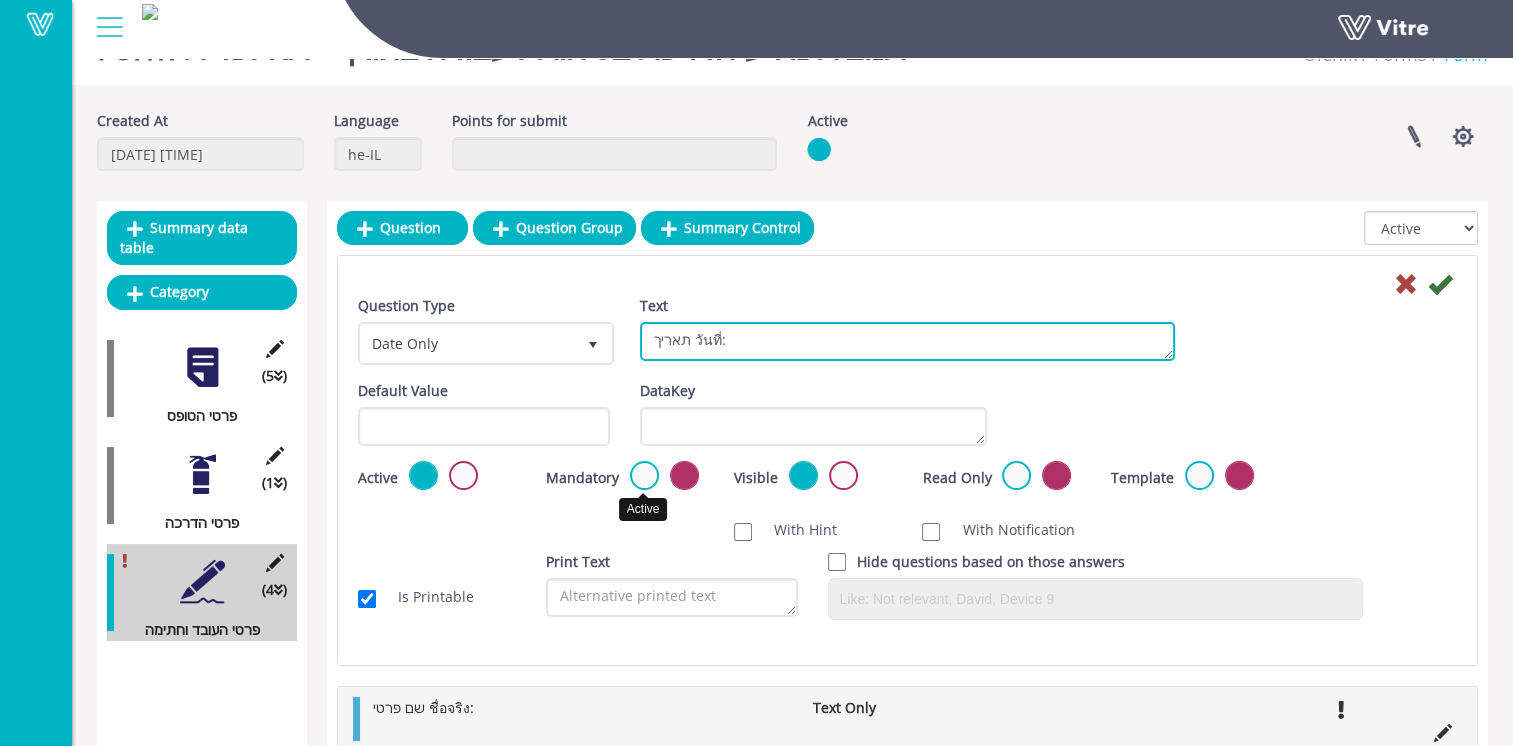 type on "תאריך วันที่:" 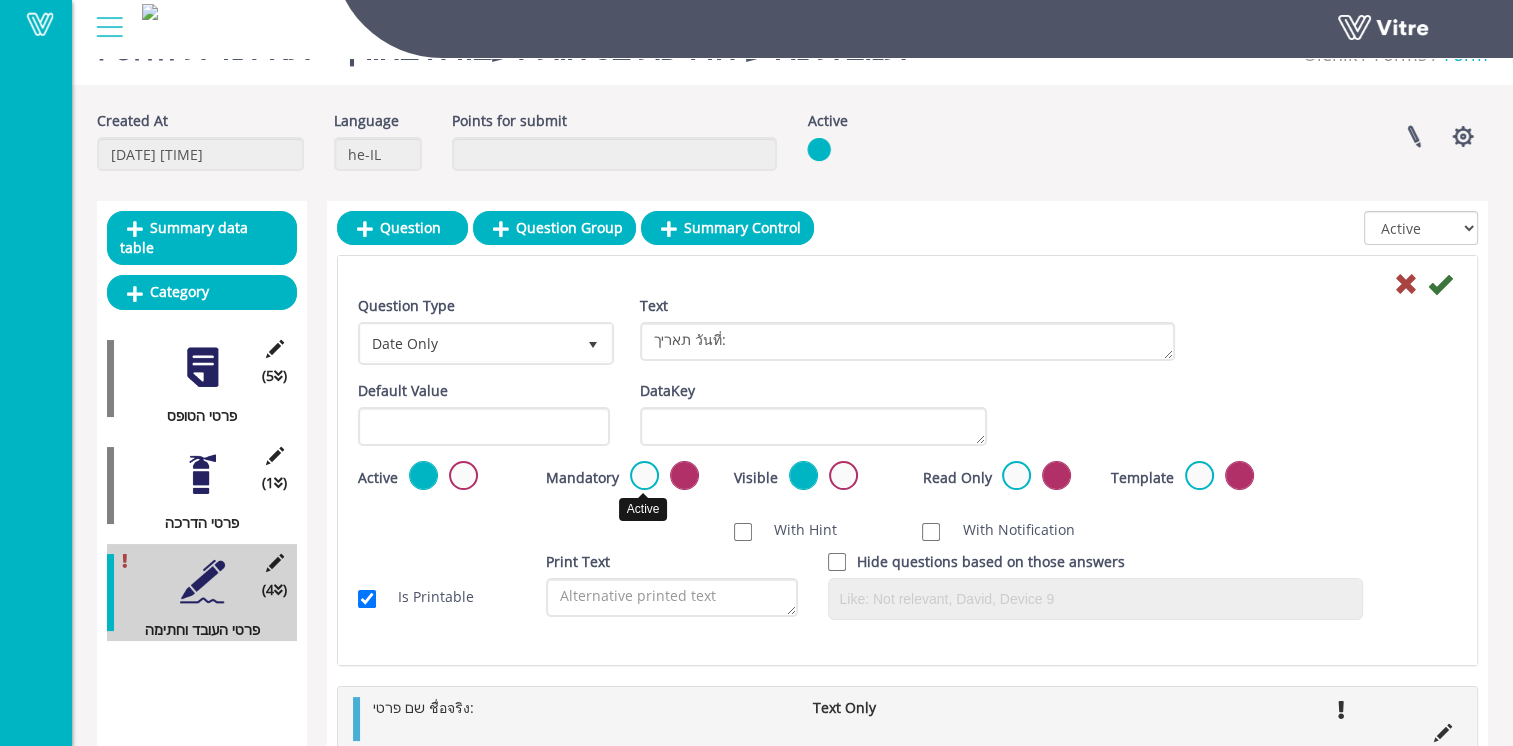click at bounding box center (644, 475) 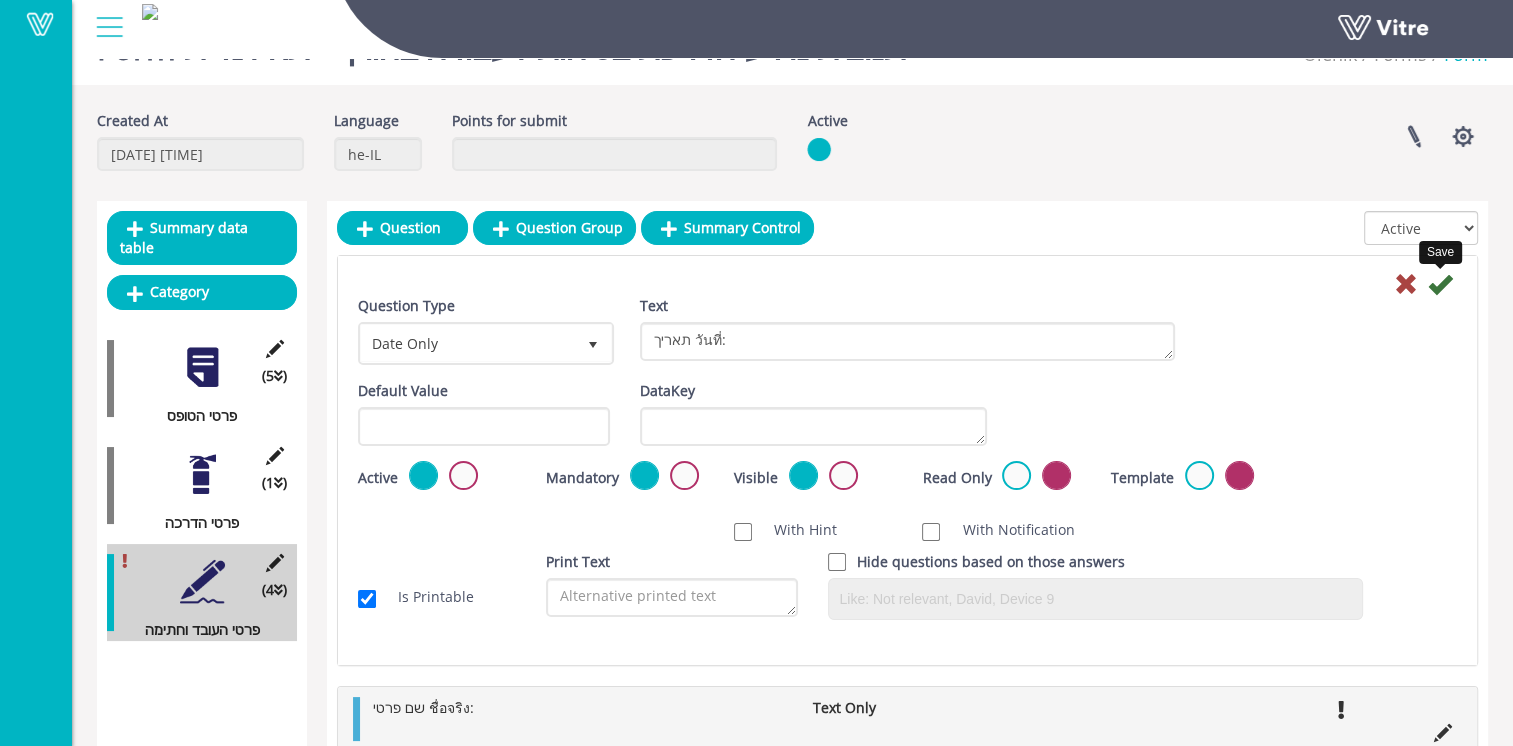click at bounding box center [1440, 284] 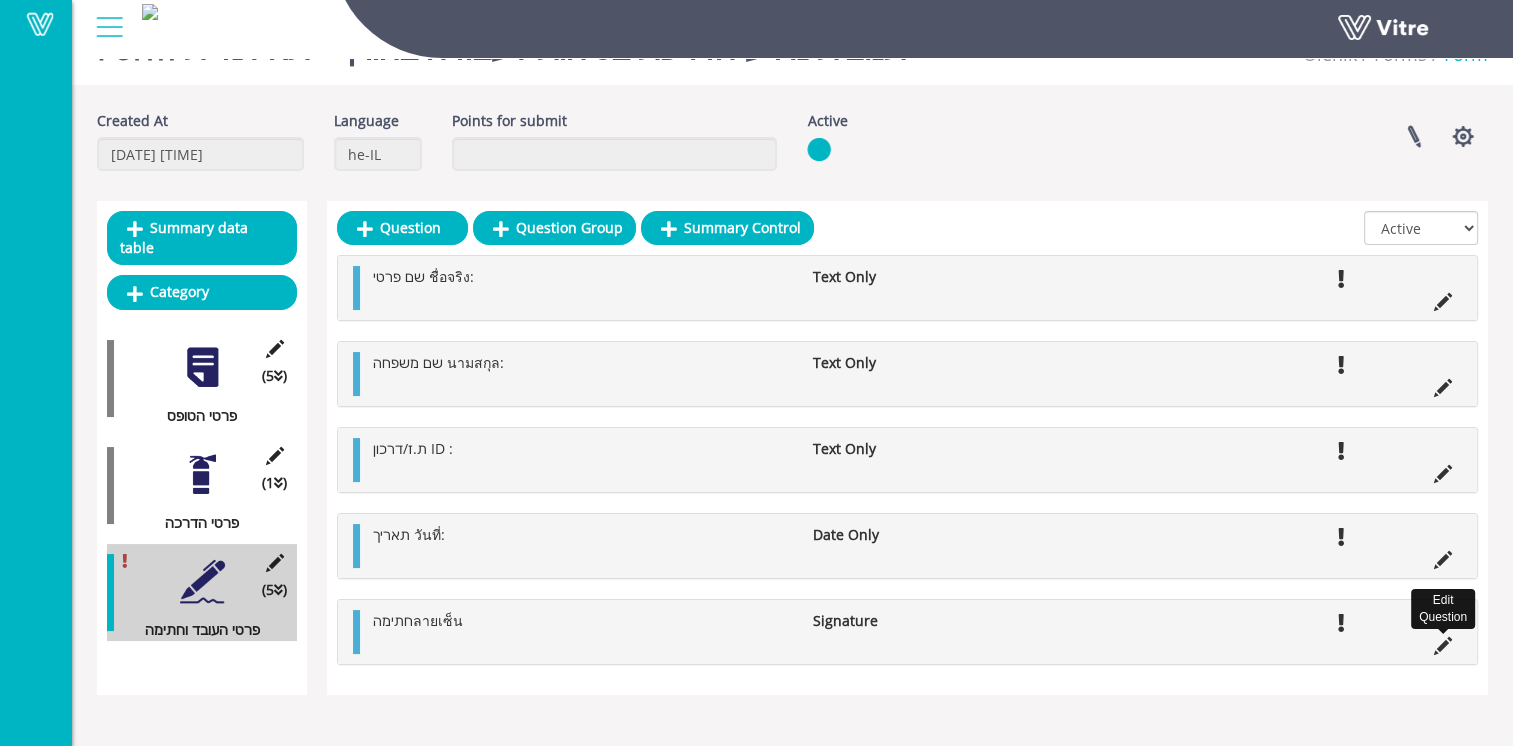 click at bounding box center (1443, 646) 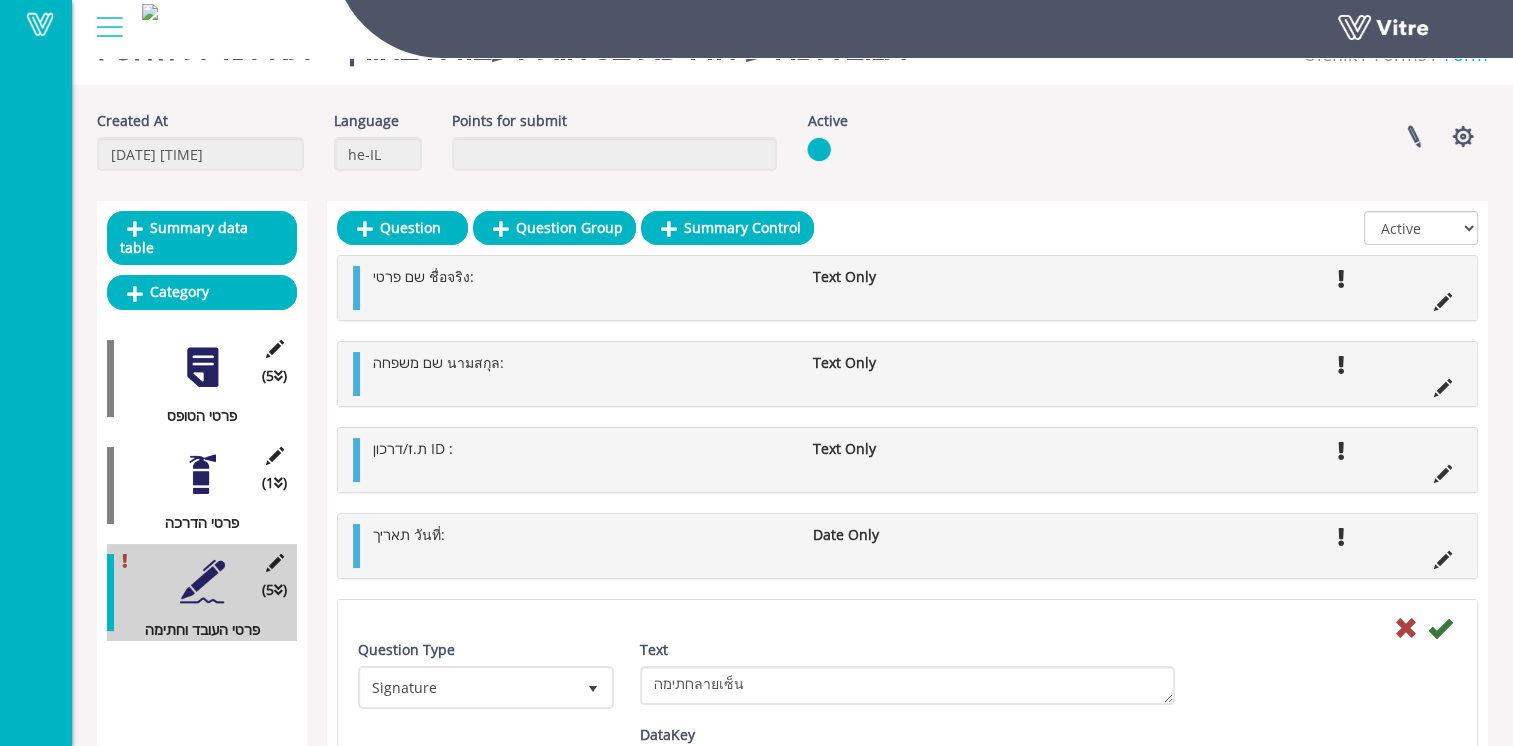 scroll, scrollTop: 150, scrollLeft: 0, axis: vertical 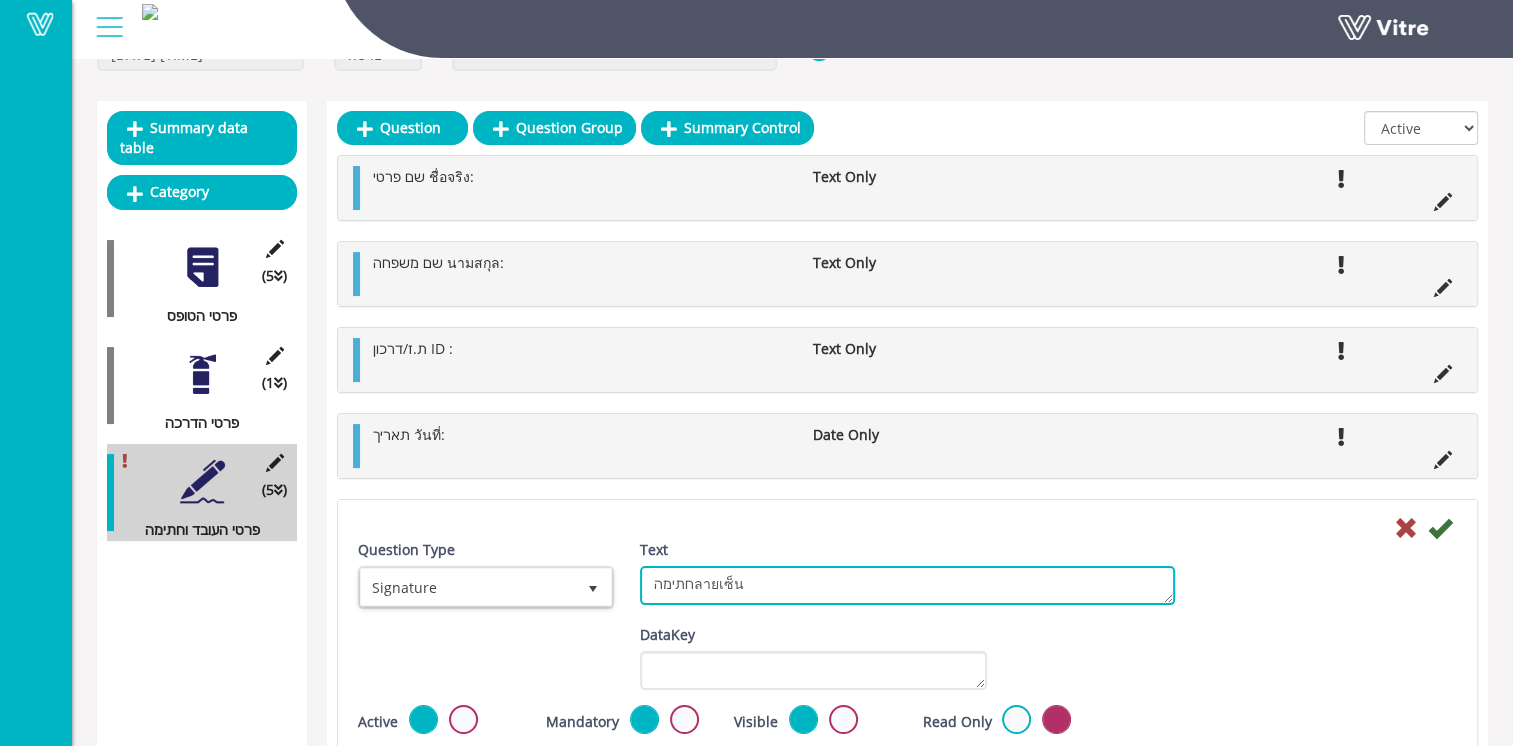 drag, startPoint x: 618, startPoint y: 583, endPoint x: 576, endPoint y: 579, distance: 42.190044 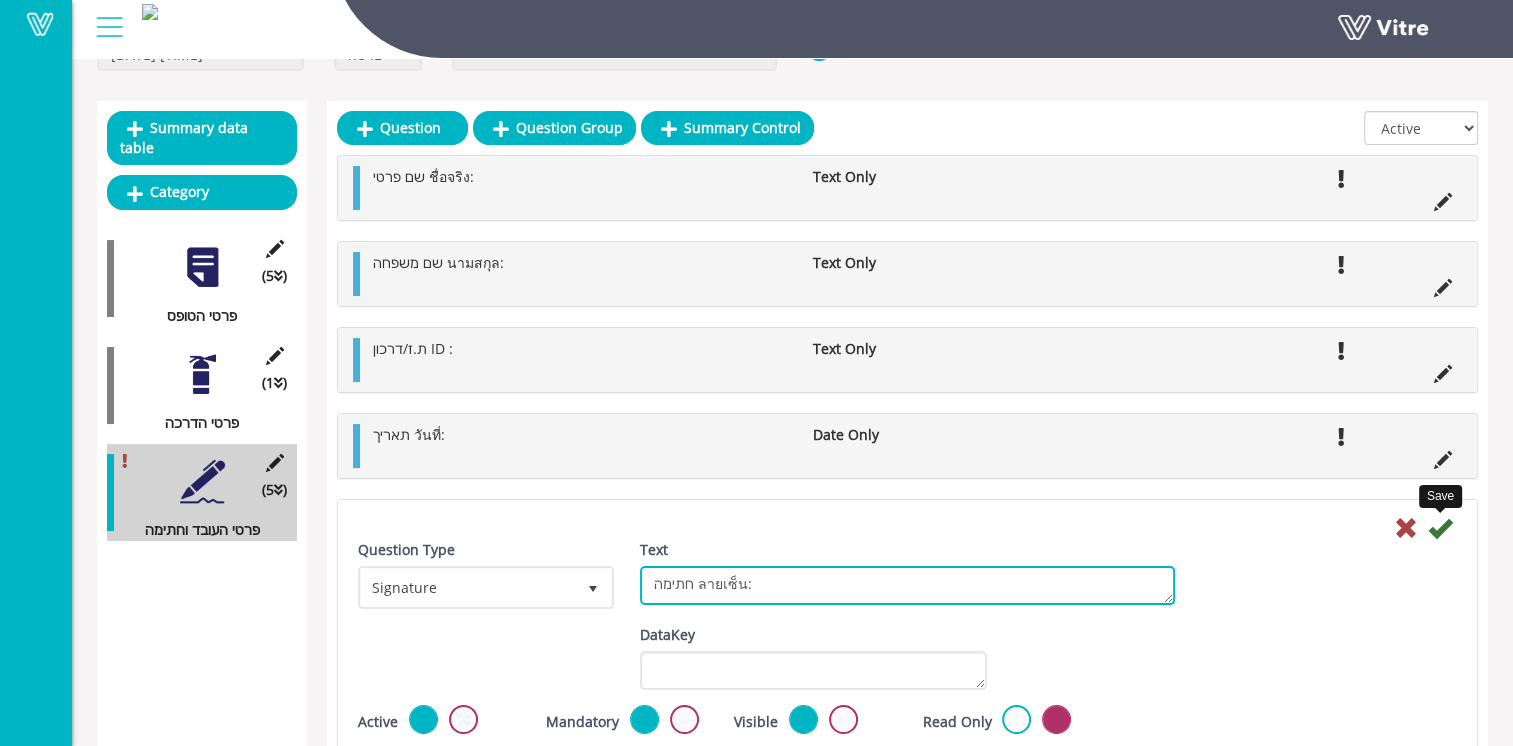 type on "חתימה ลายเซ็น:" 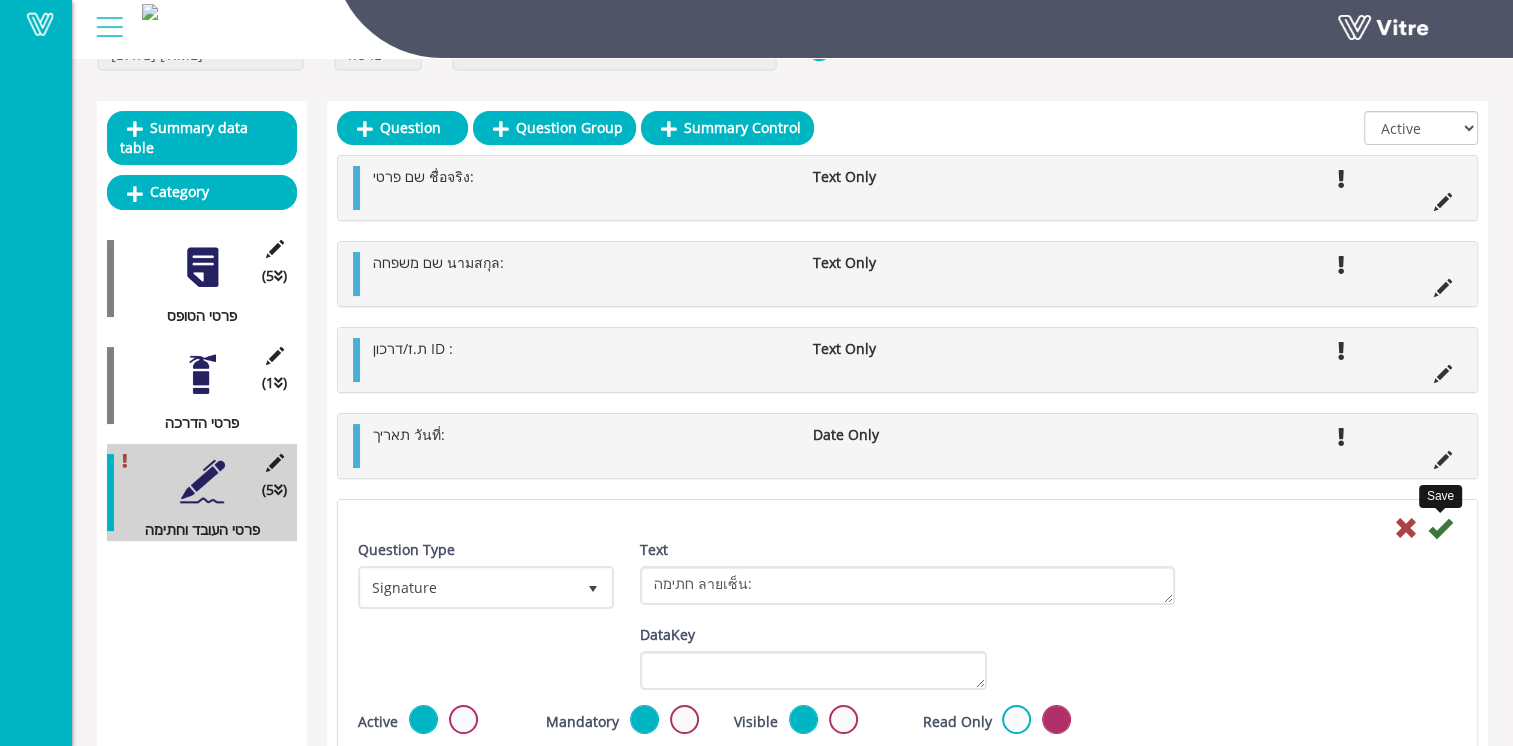 click at bounding box center (1440, 528) 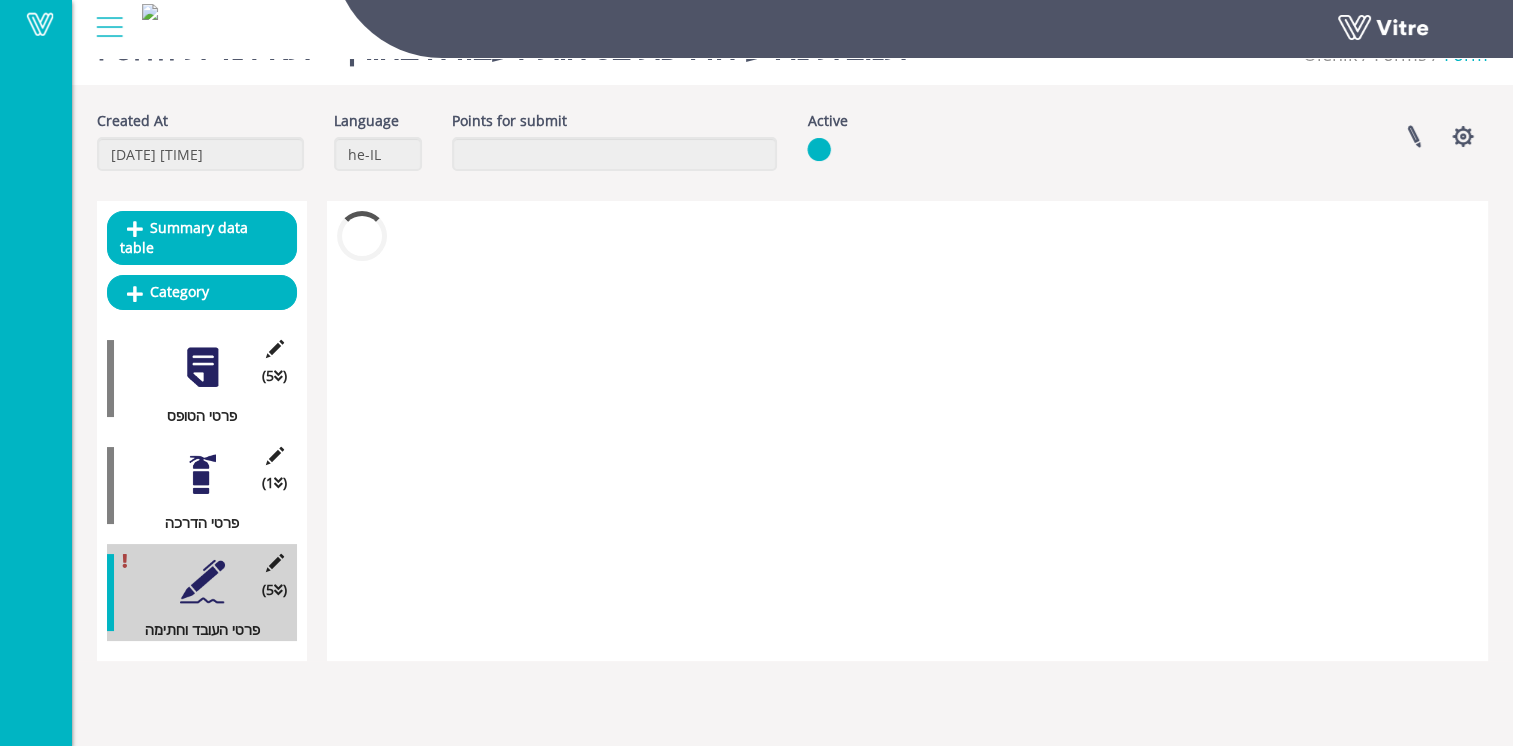 scroll, scrollTop: 50, scrollLeft: 0, axis: vertical 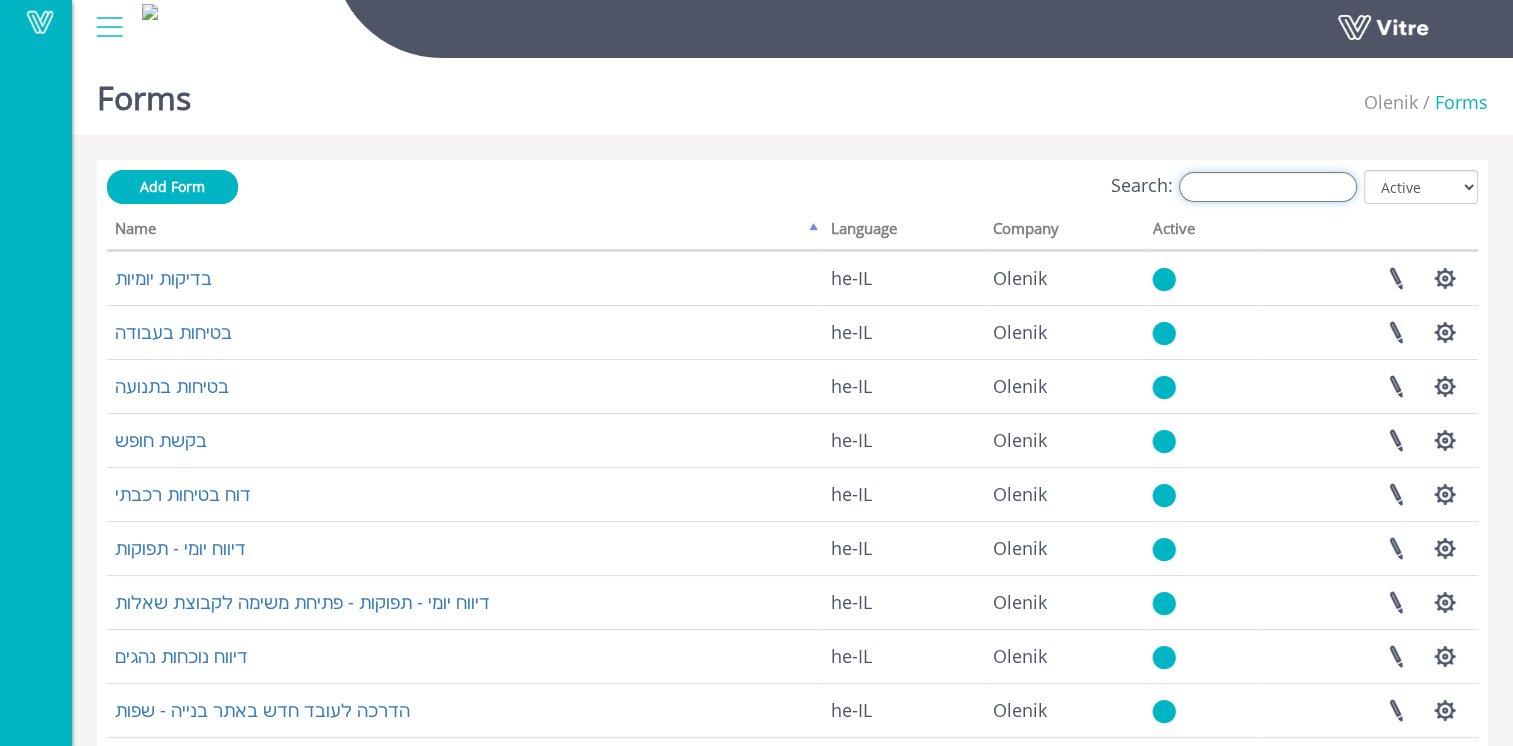 click on "Search:" at bounding box center [1268, 187] 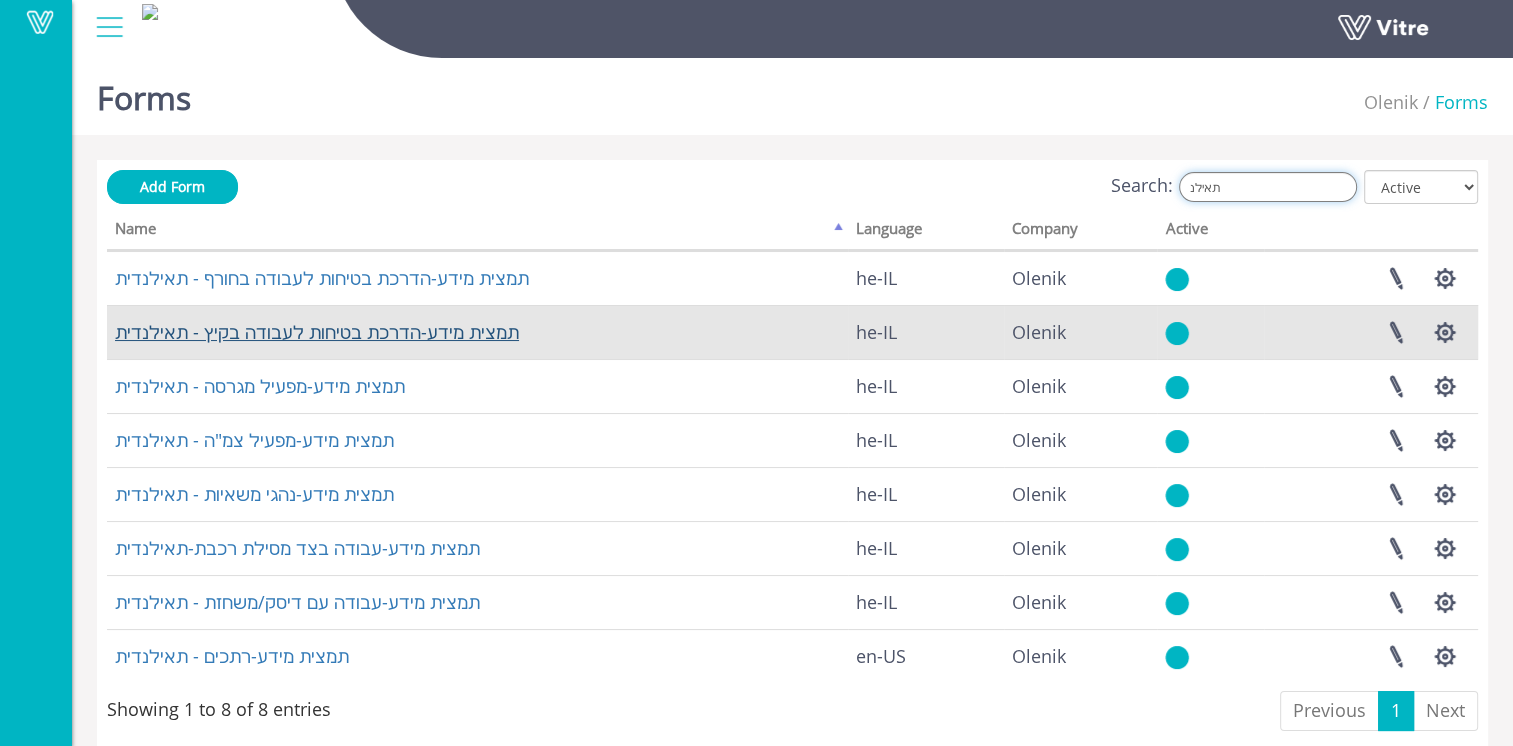 type on "תאילנ" 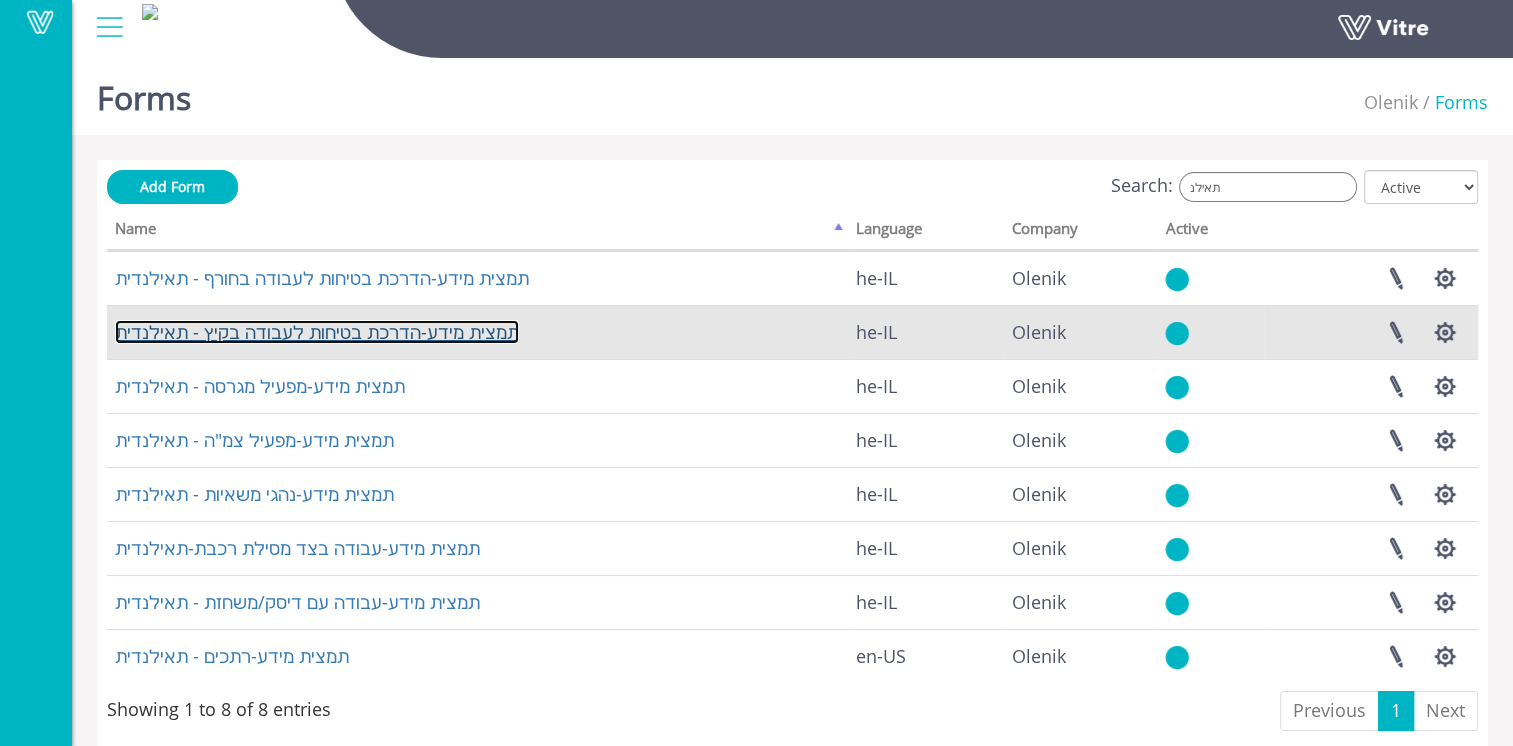 click on "תמצית מידע-הדרכת בטיחות לעבודה בקיץ - תאילנדית" at bounding box center [317, 332] 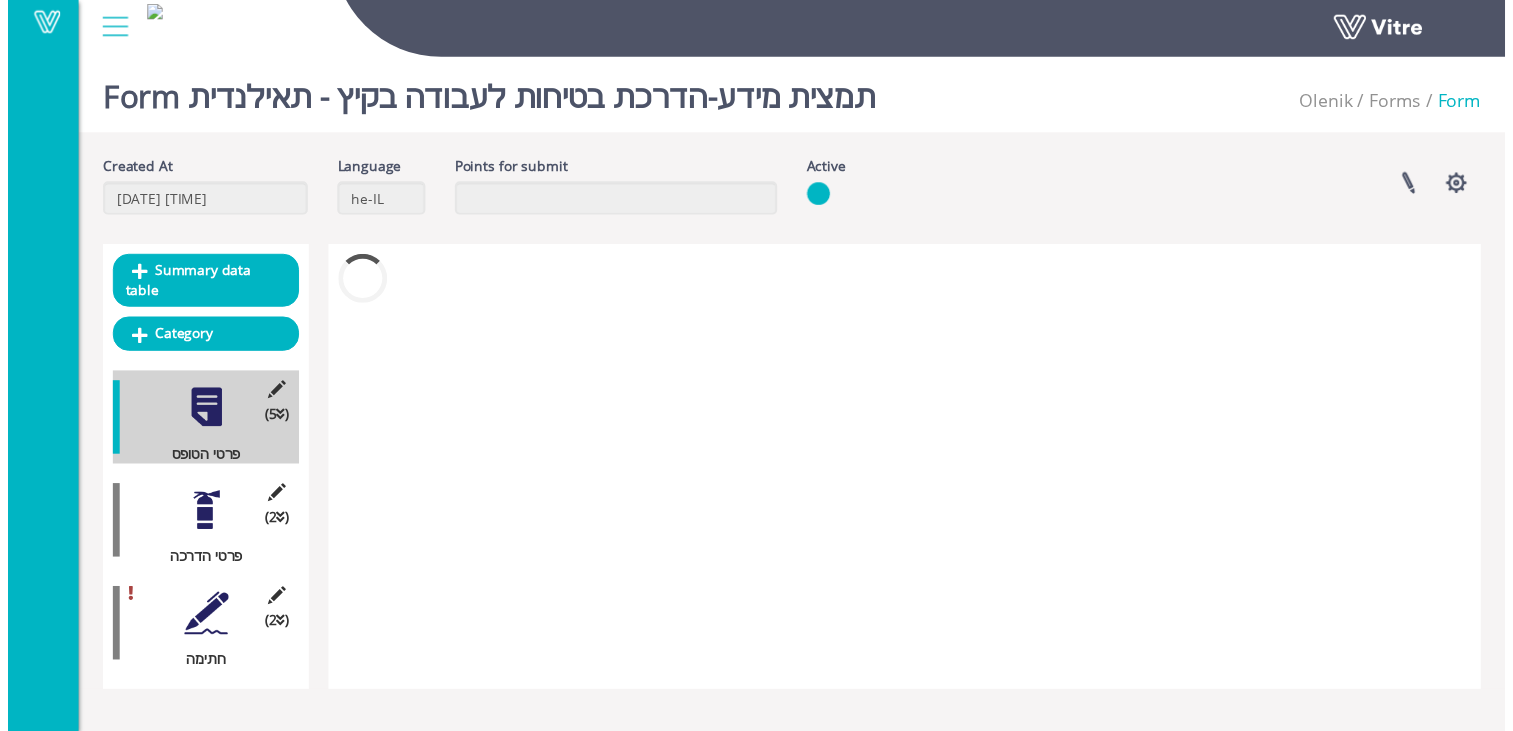 scroll, scrollTop: 0, scrollLeft: 0, axis: both 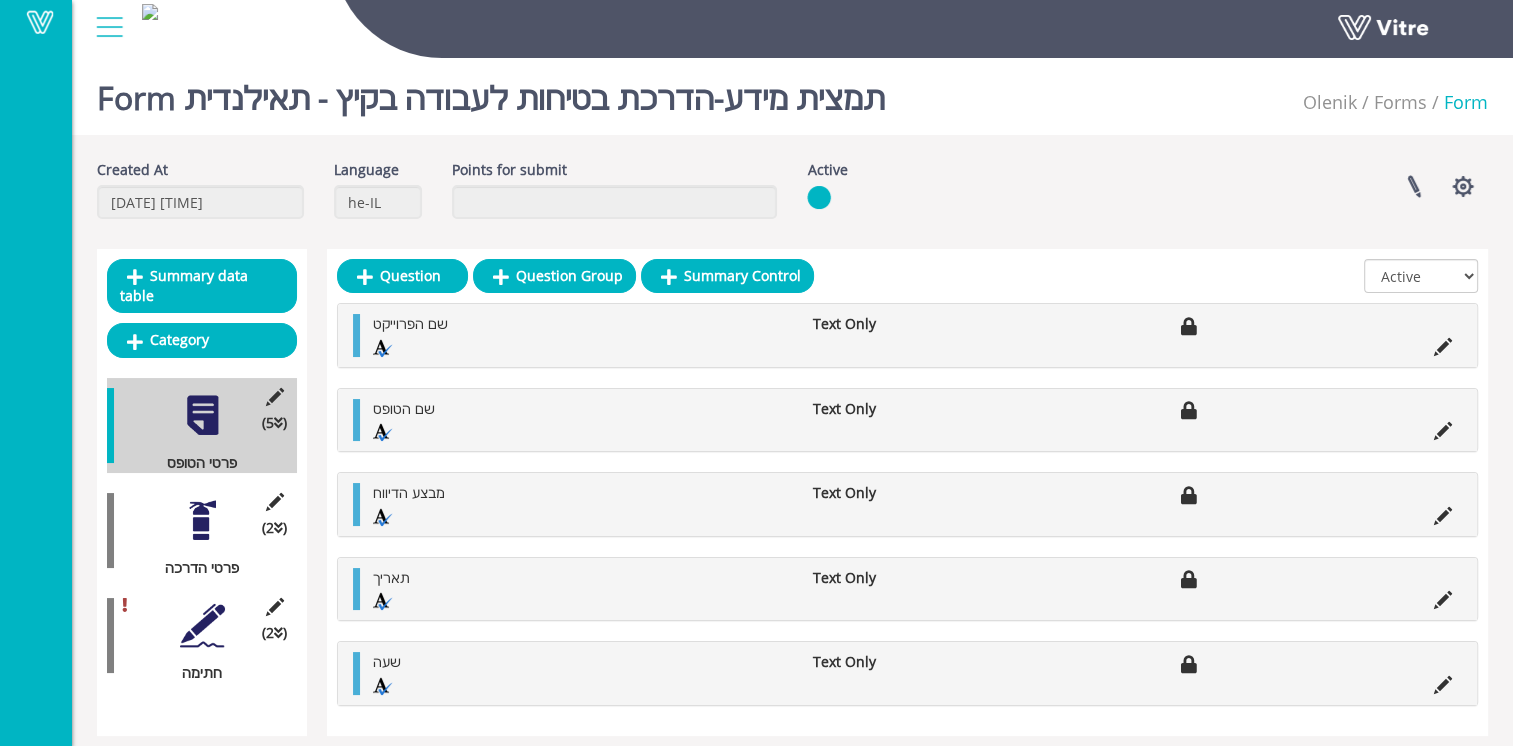 click at bounding box center (202, 625) 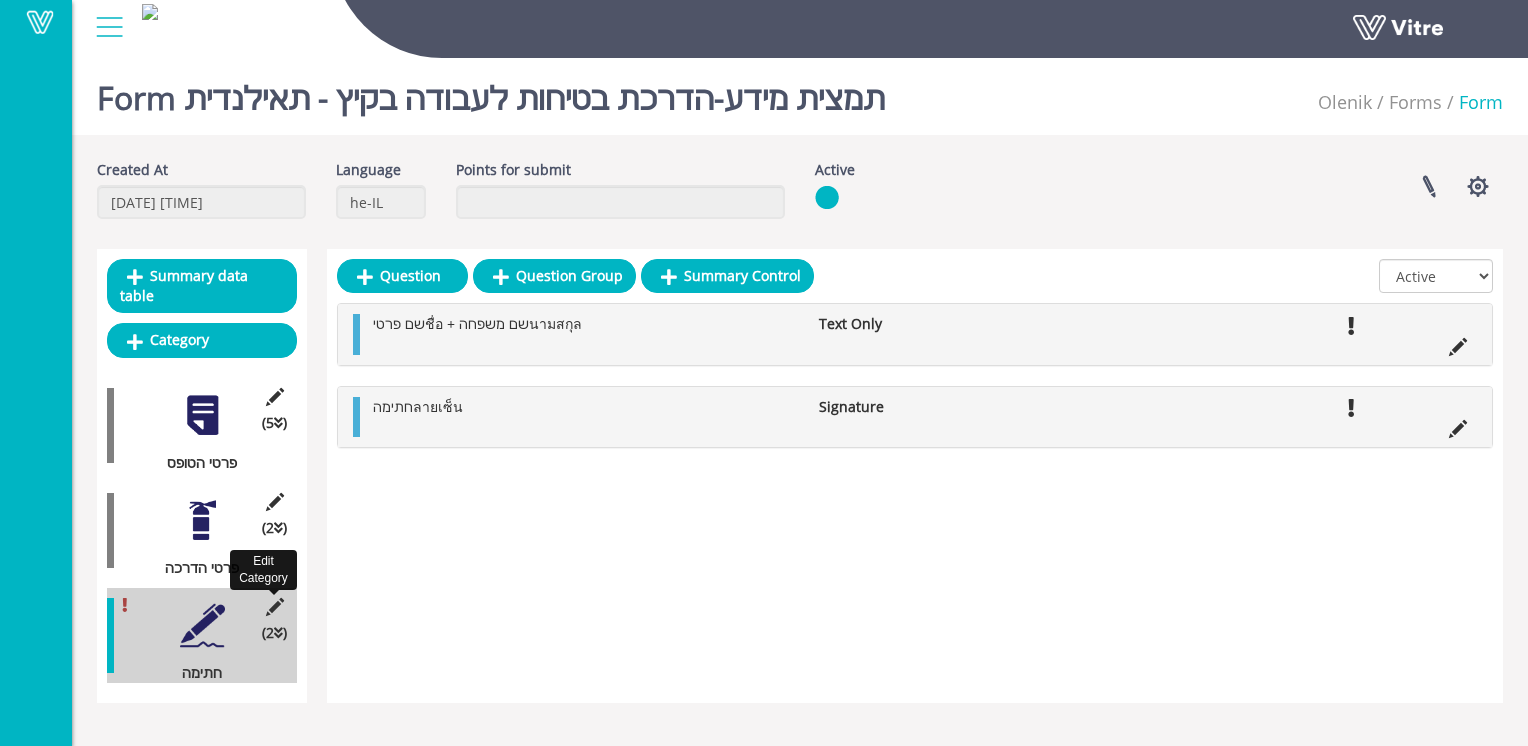 click at bounding box center (274, 607) 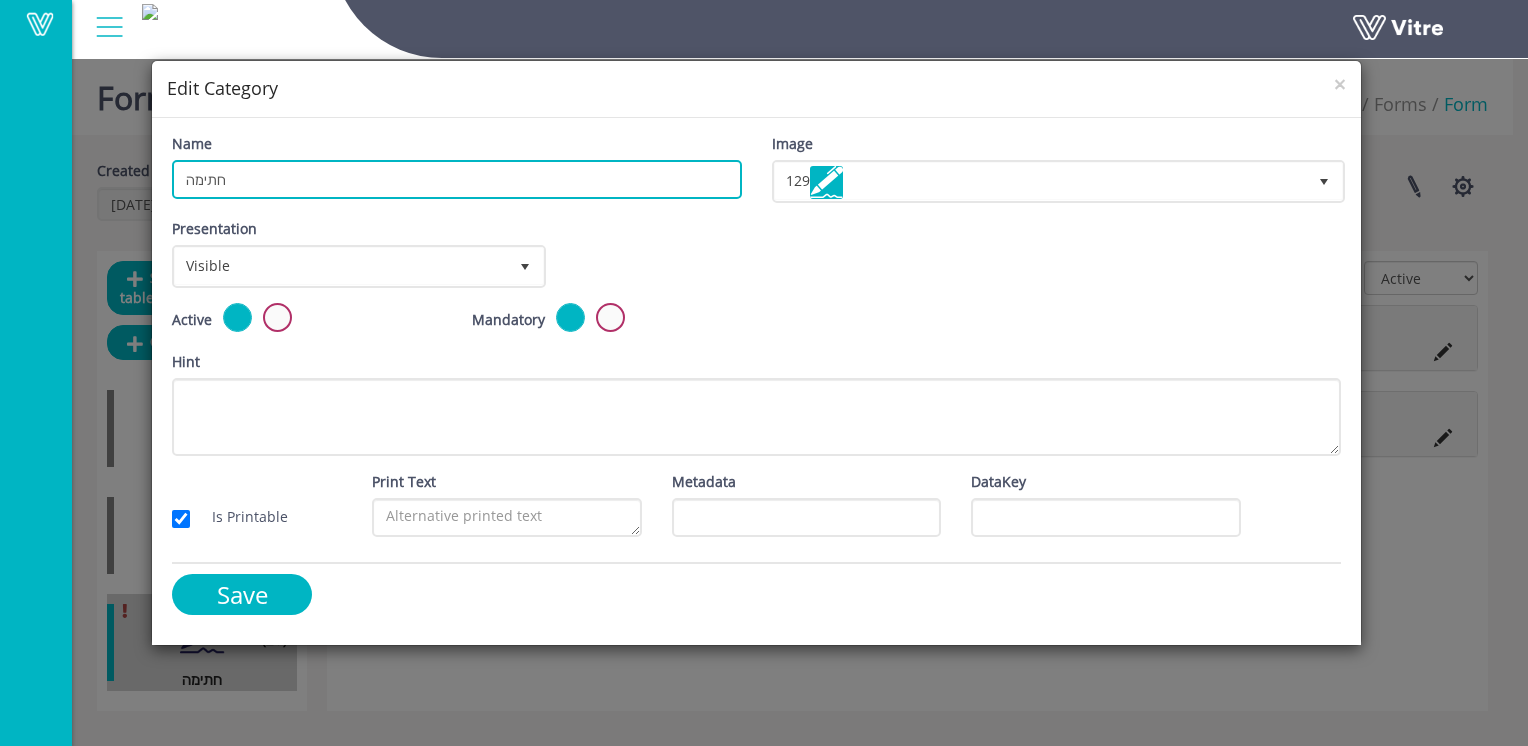 drag, startPoint x: 260, startPoint y: 182, endPoint x: 4, endPoint y: 178, distance: 256.03125 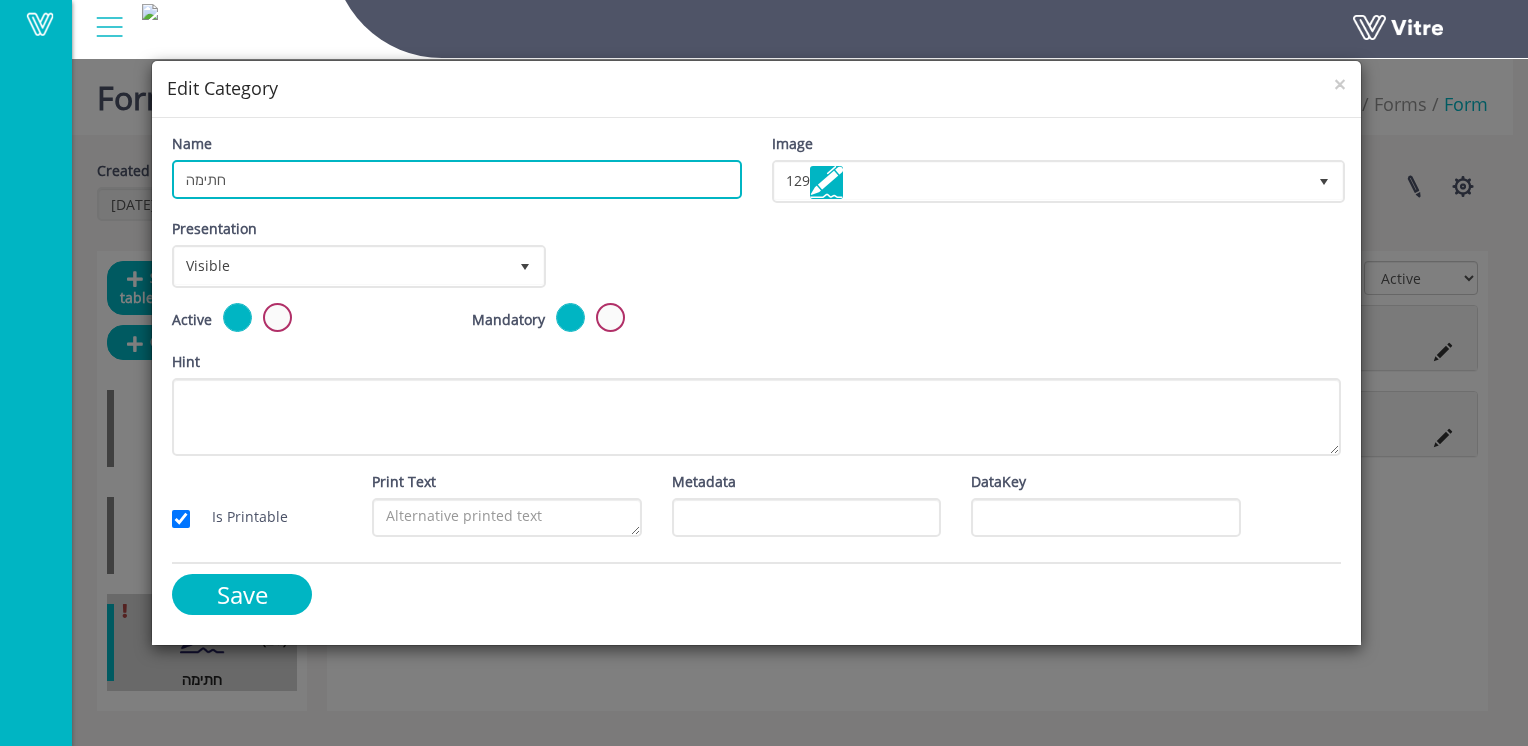 paste on "פרטי העובד ו" 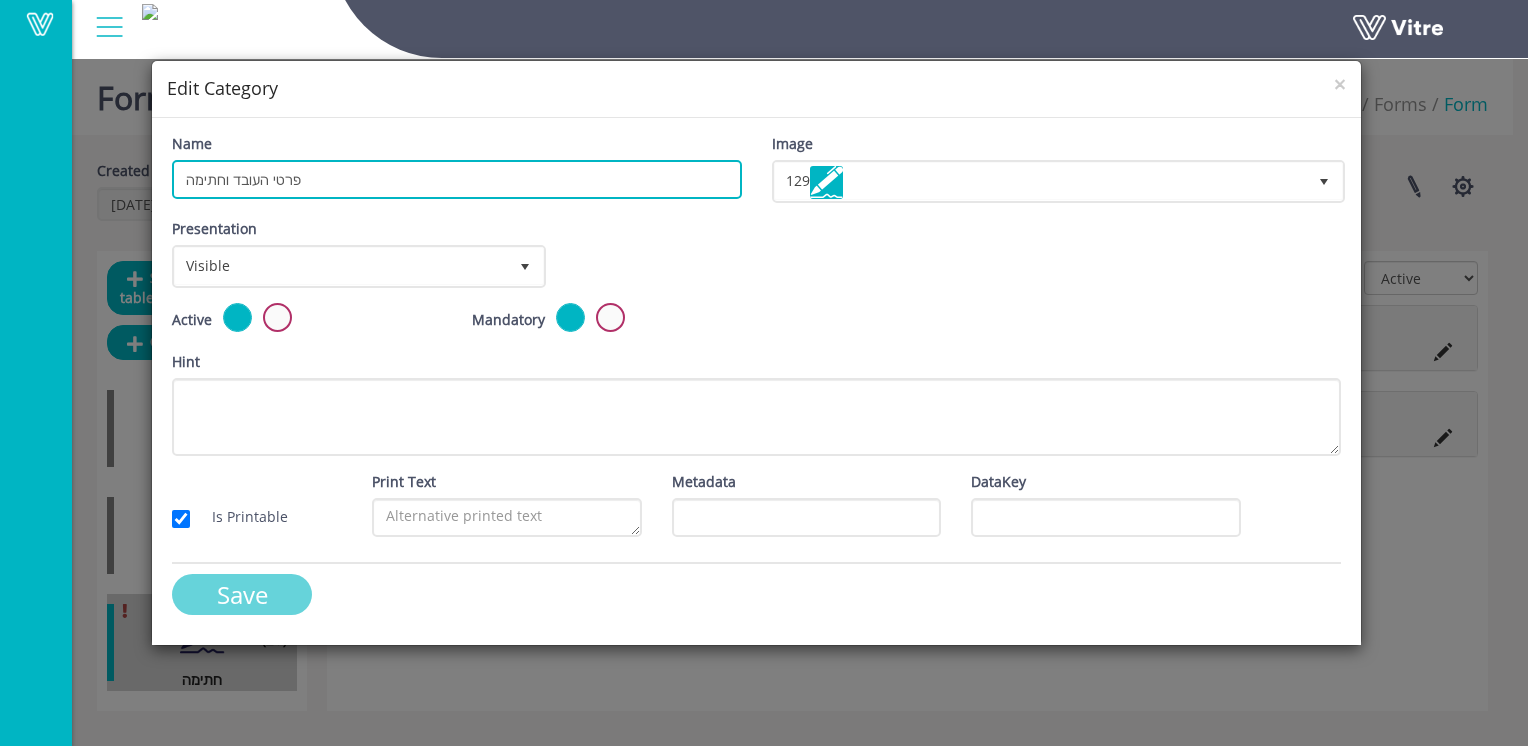 type on "פרטי העובד וחתימה" 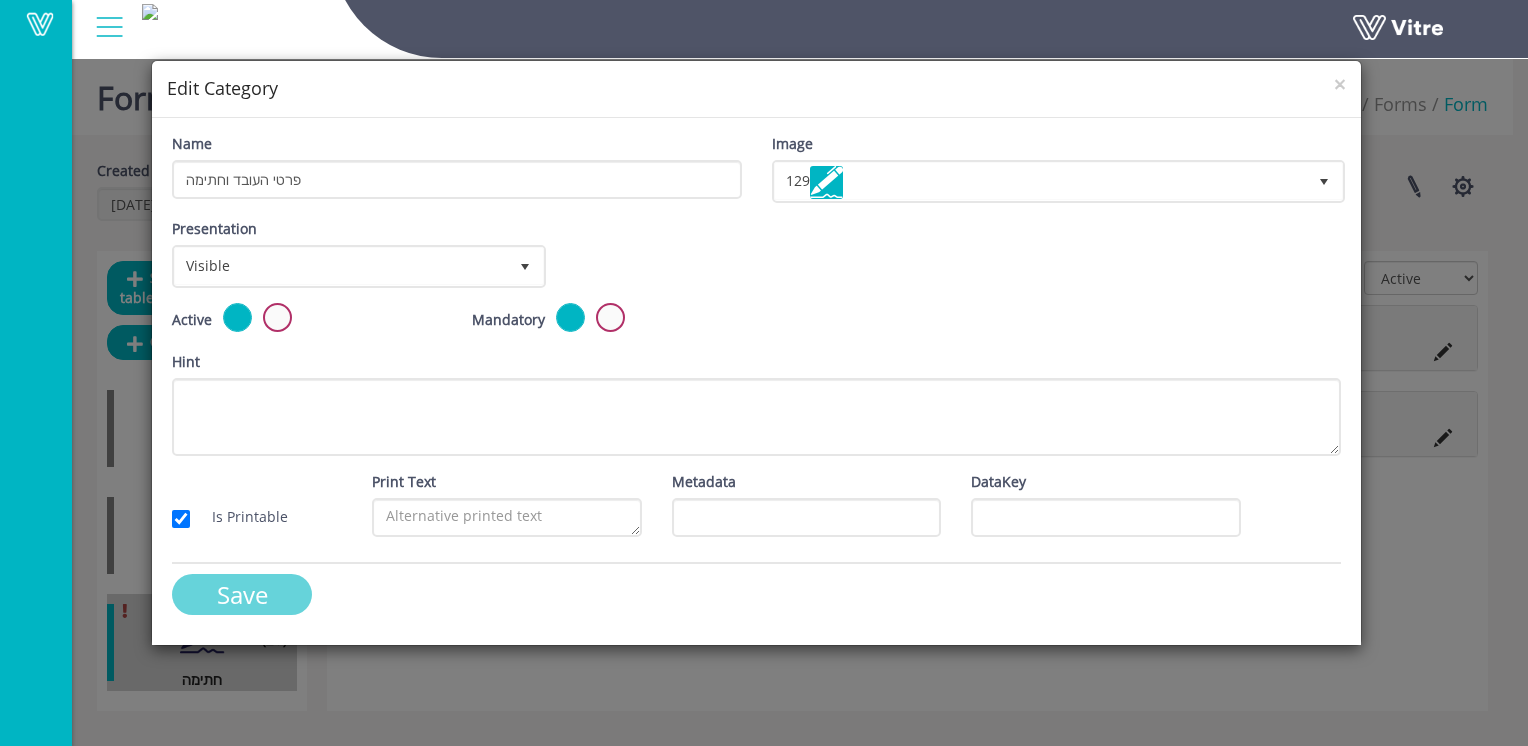 click on "Save" at bounding box center [242, 594] 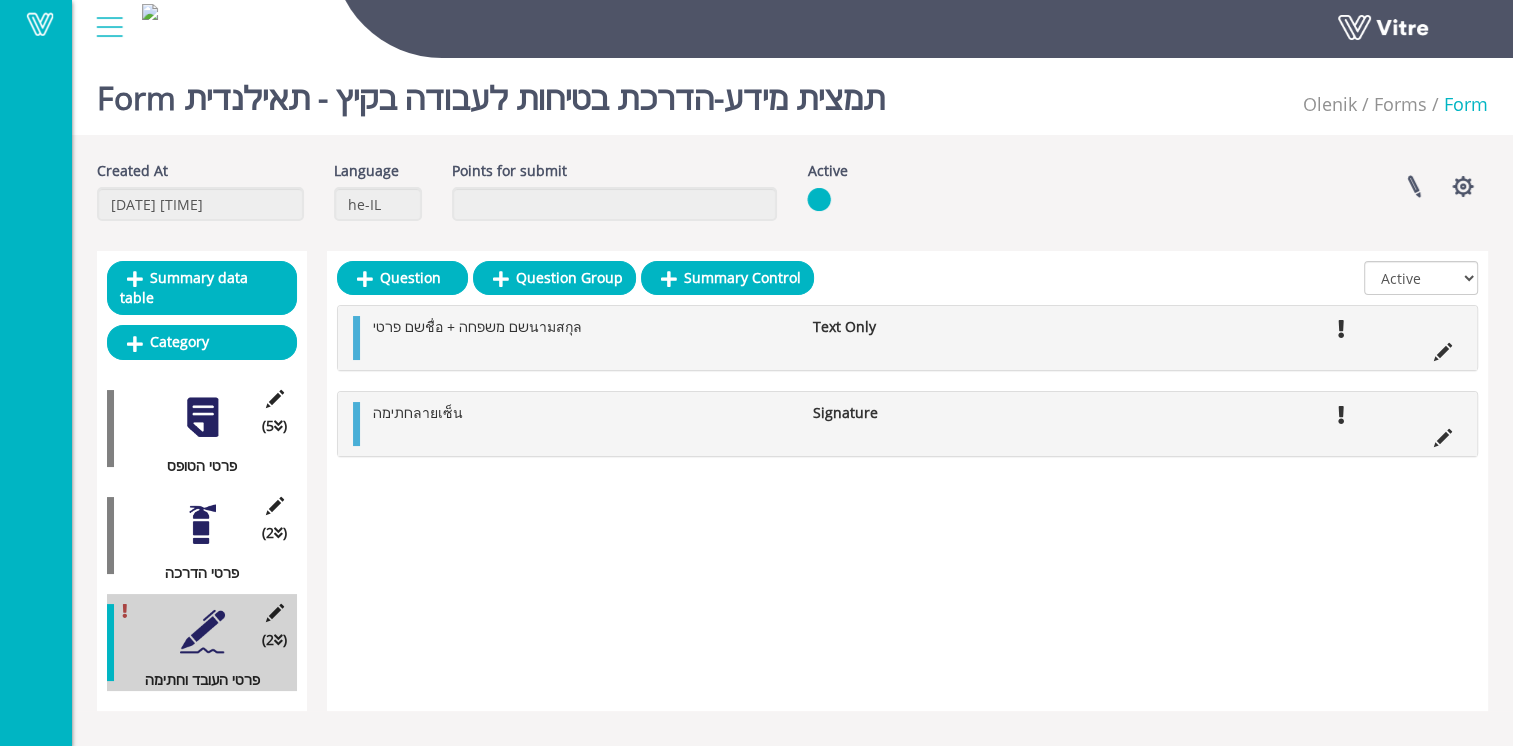 click at bounding box center [202, 524] 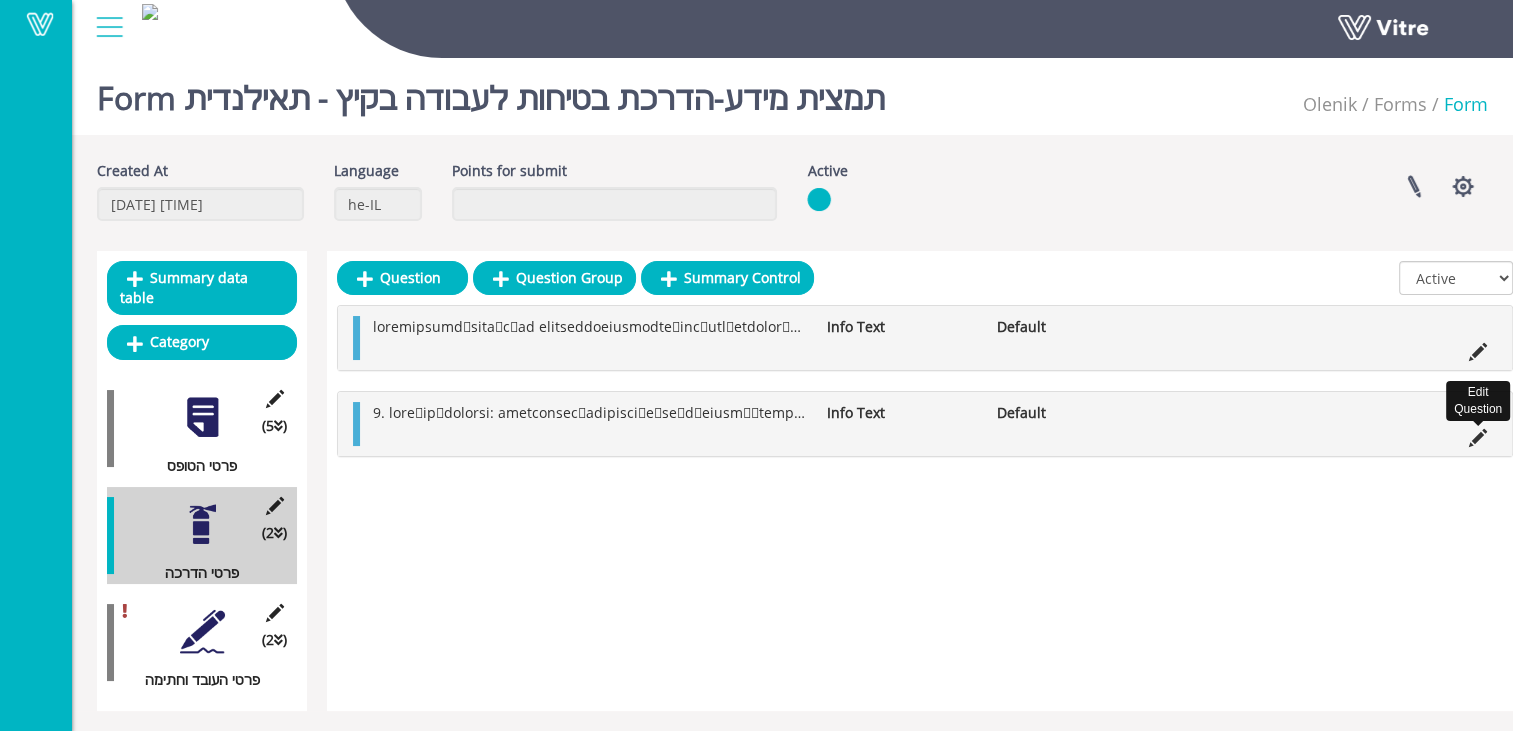 click at bounding box center (1478, 438) 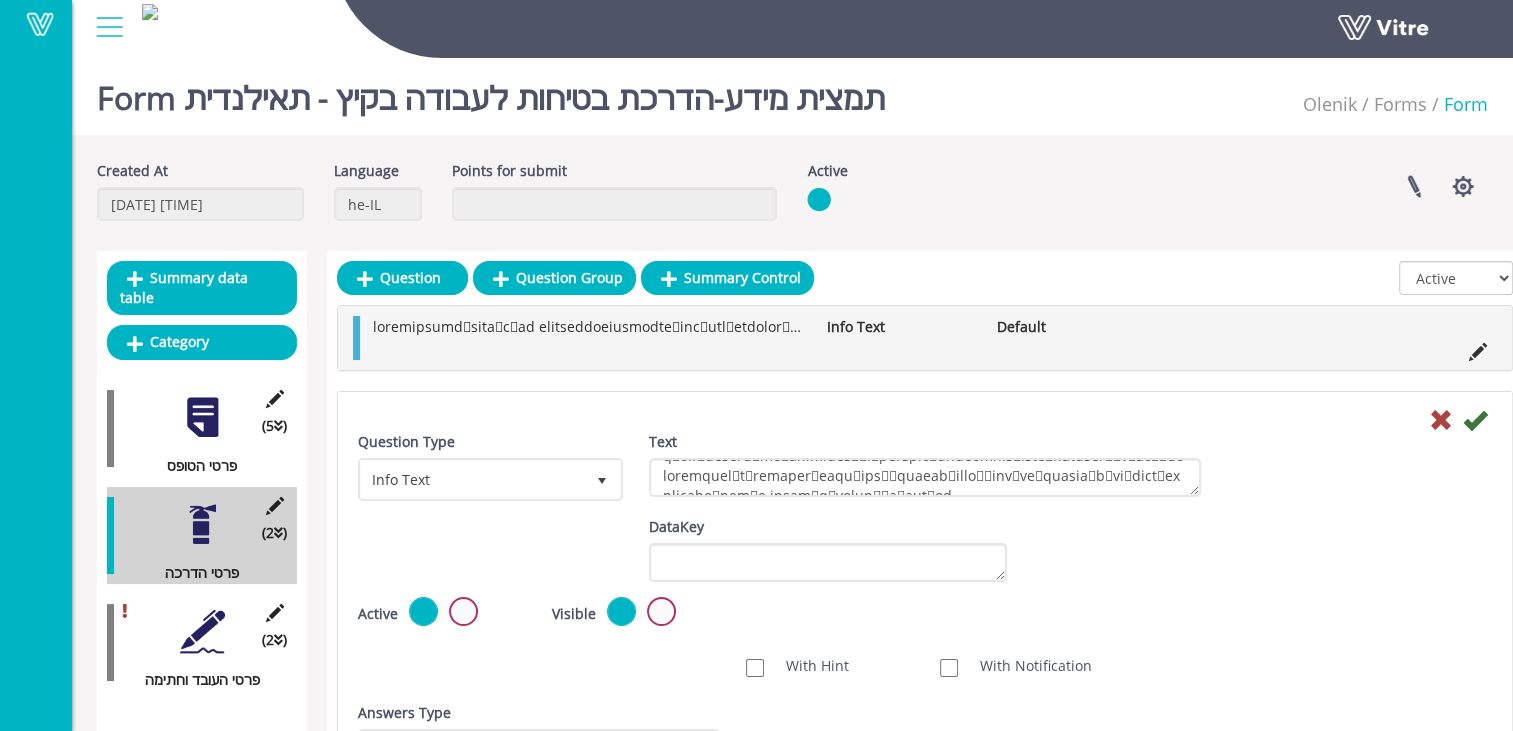 scroll, scrollTop: 176, scrollLeft: 0, axis: vertical 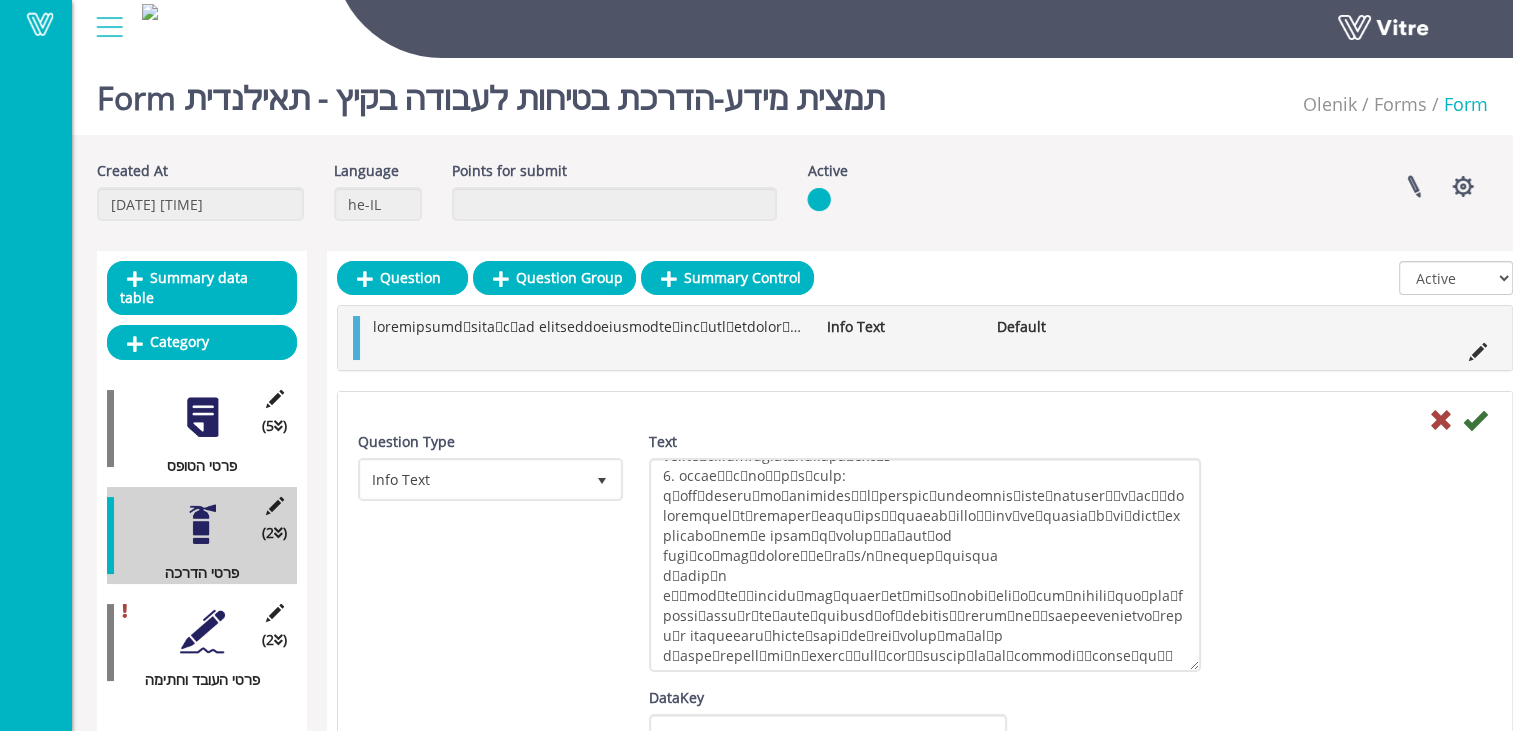 drag, startPoint x: 1195, startPoint y: 494, endPoint x: 1271, endPoint y: 669, distance: 190.79047 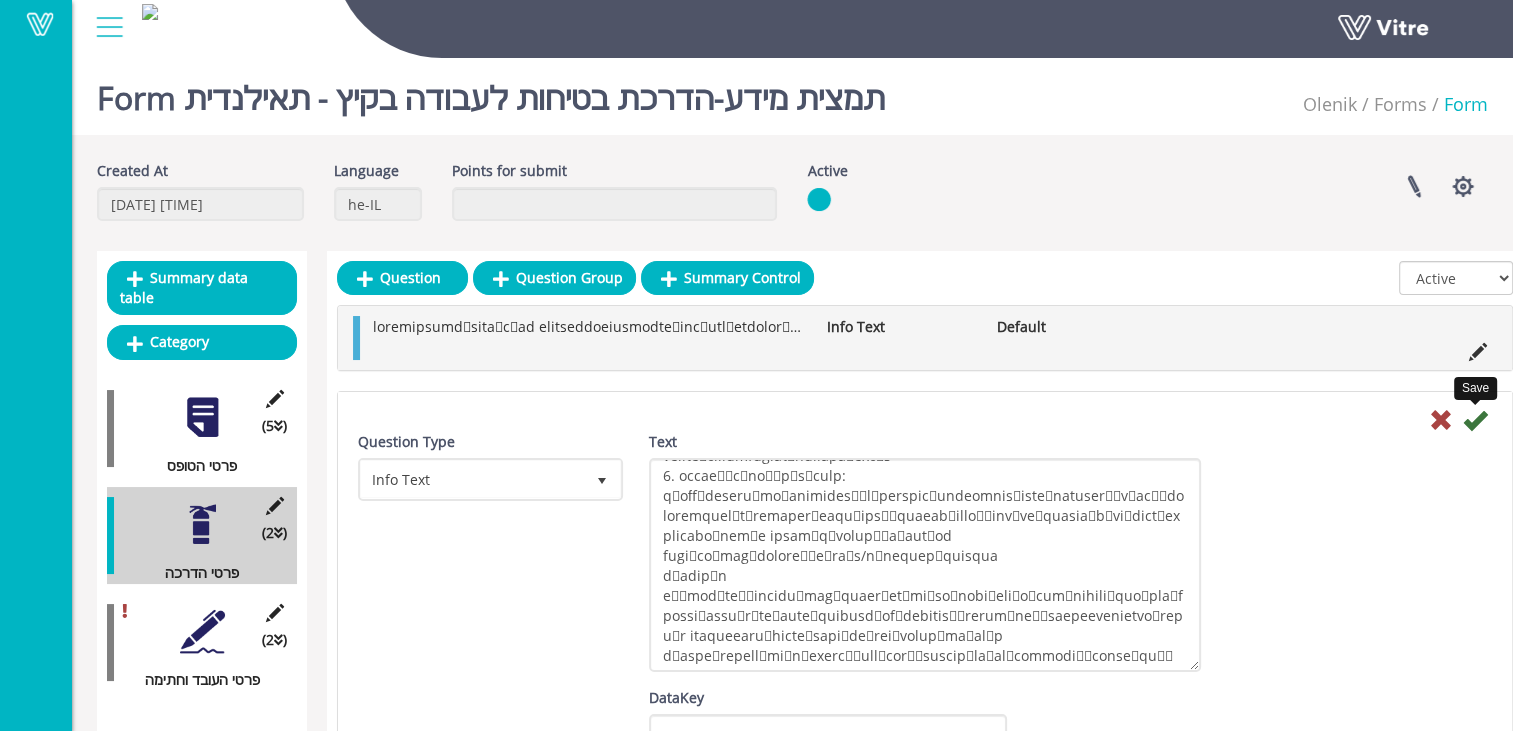 click at bounding box center (1475, 420) 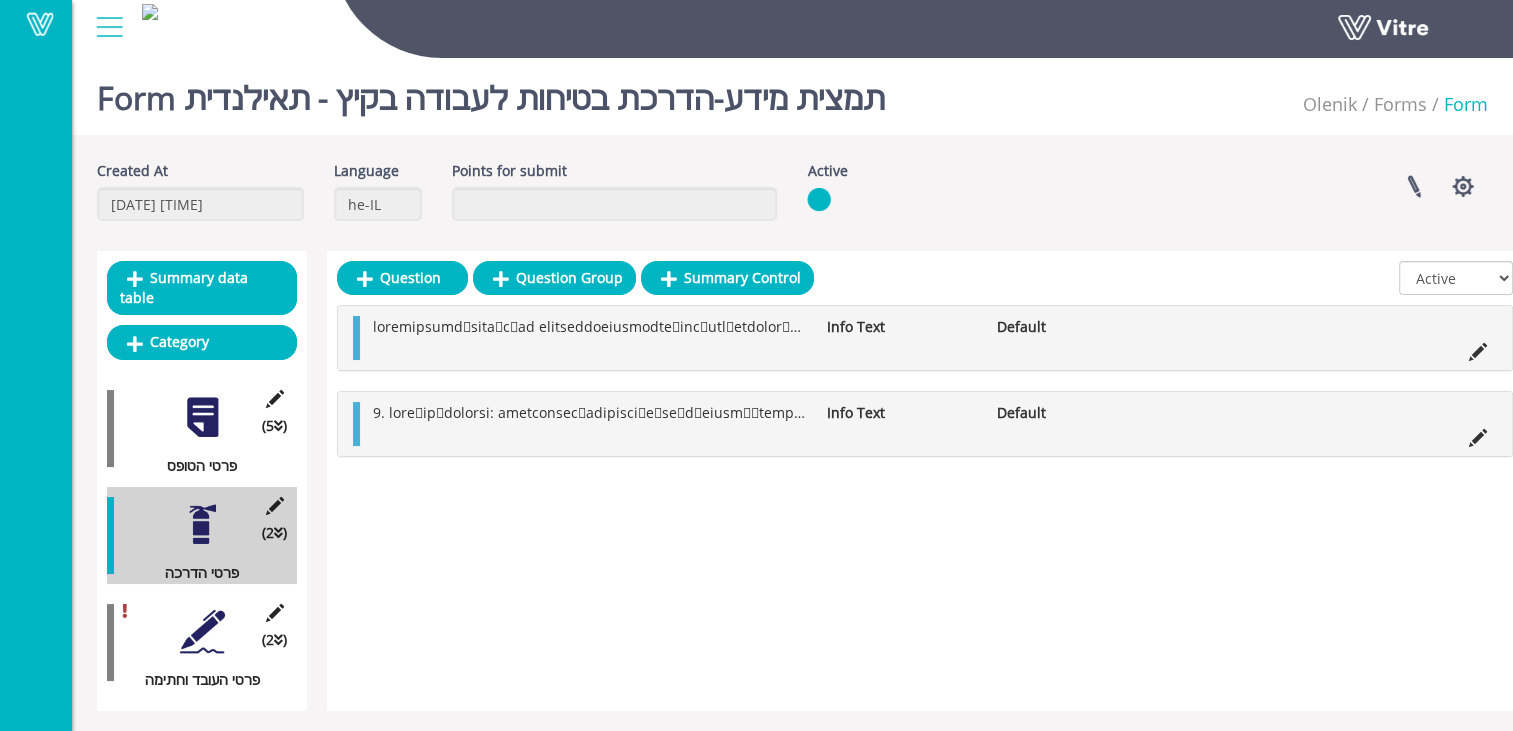 click at bounding box center [202, 631] 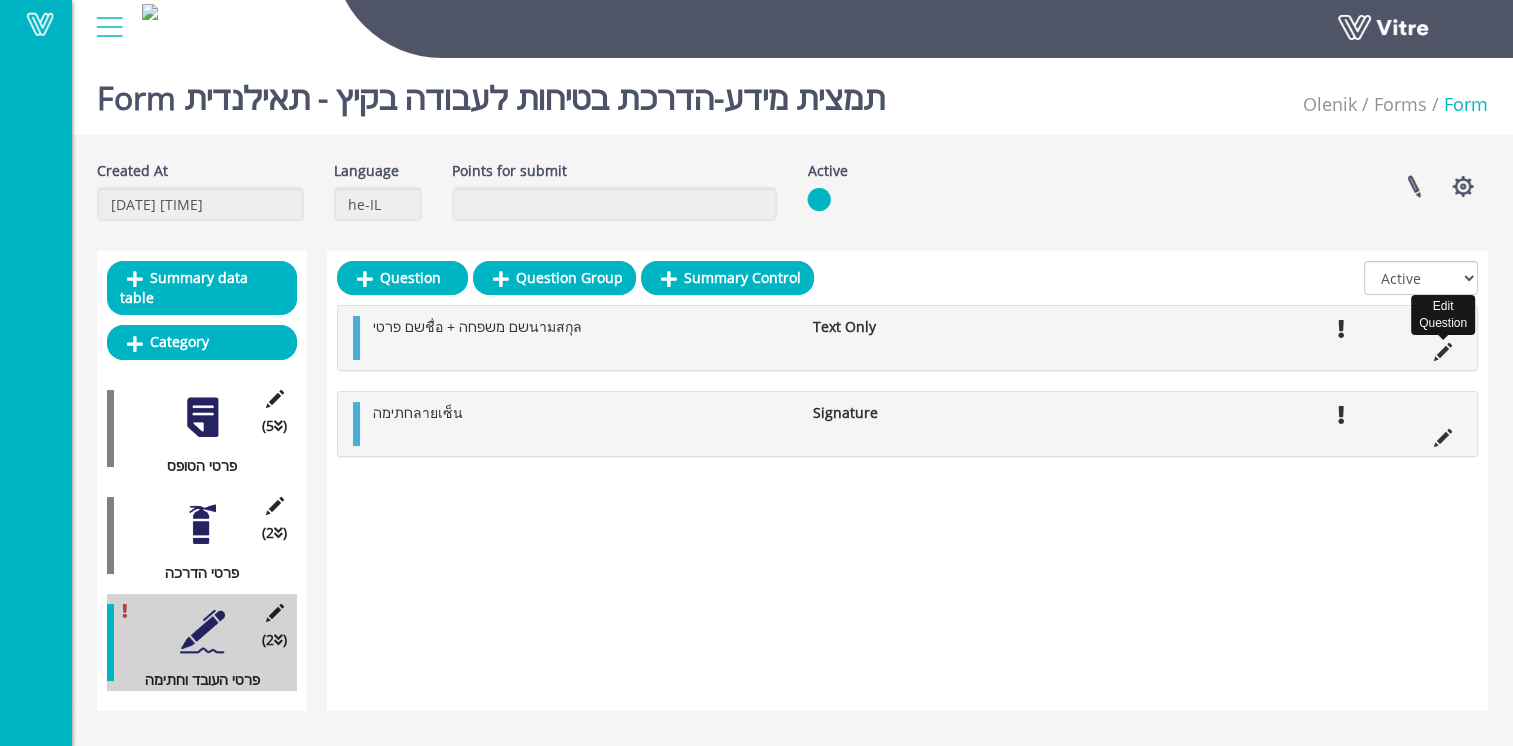 click at bounding box center (1443, 352) 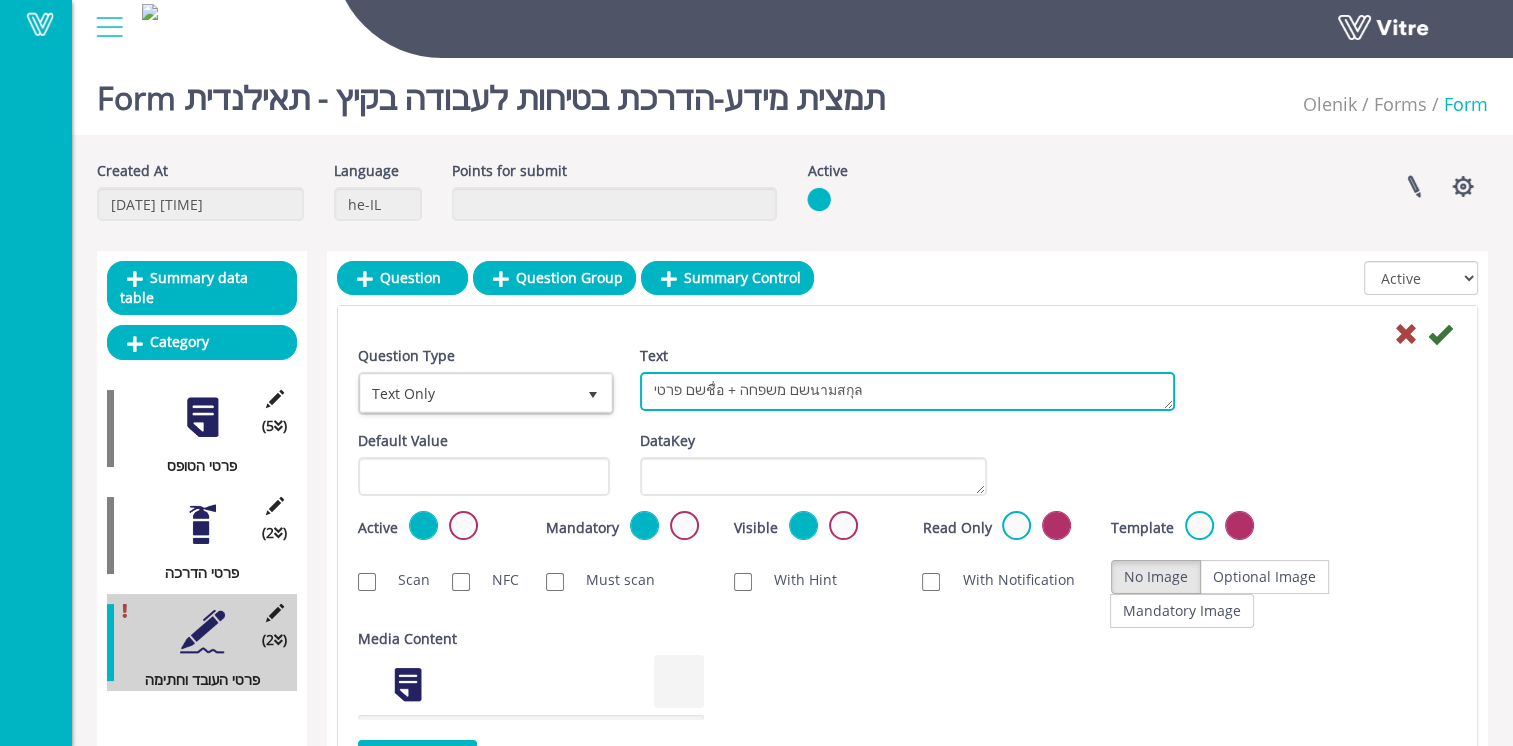 drag, startPoint x: 915, startPoint y: 385, endPoint x: 556, endPoint y: 393, distance: 359.0891 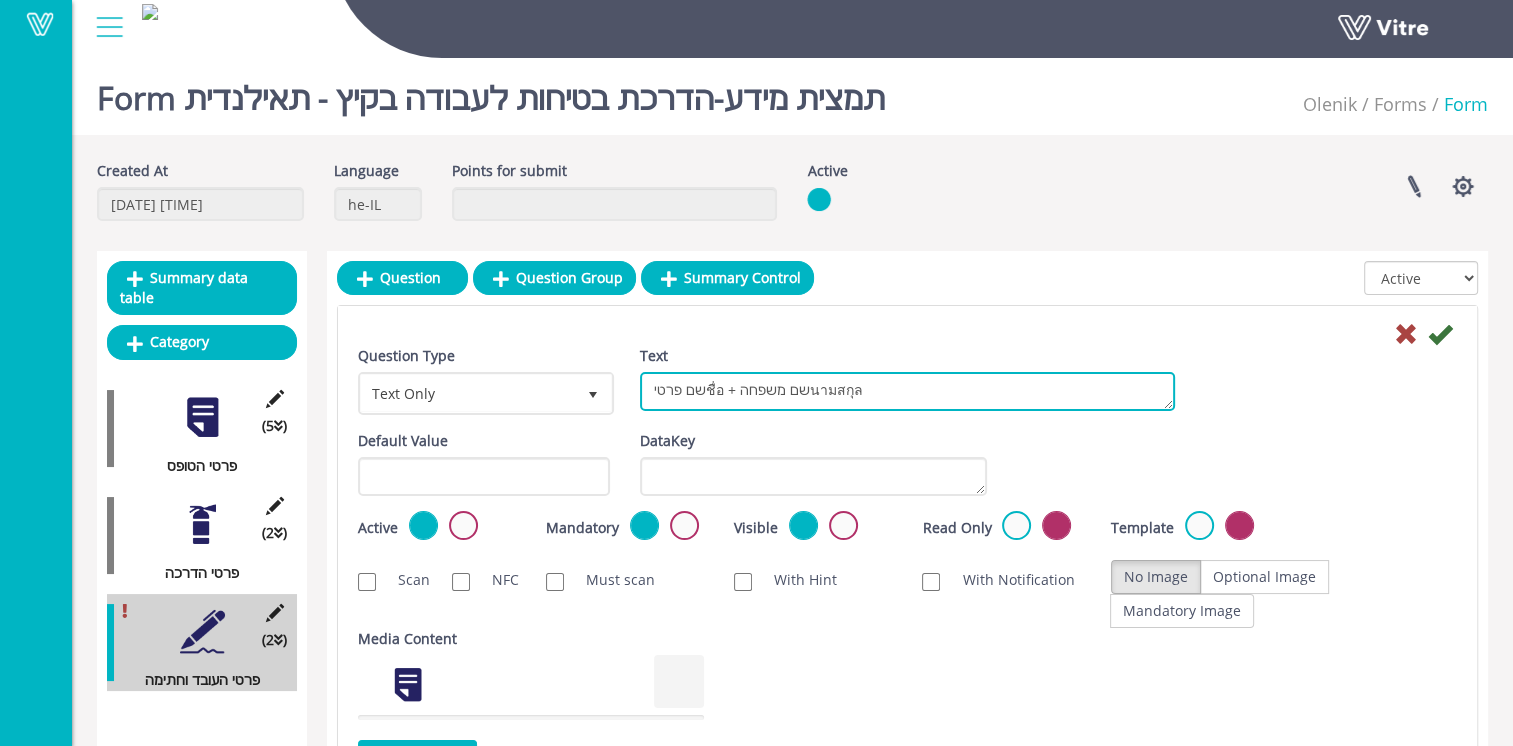 paste on "שם פרטי ชื่อจริง:" 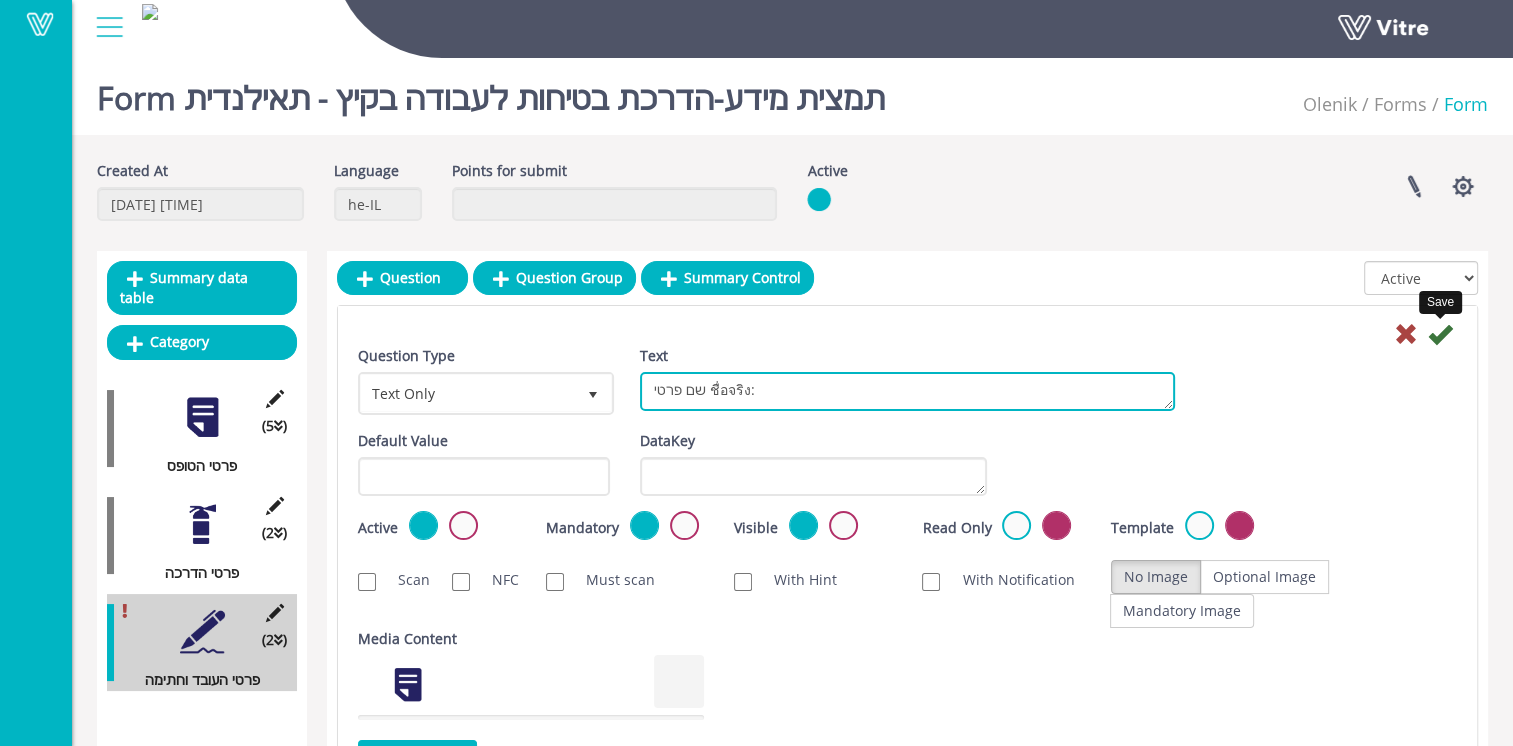 type on "שם פרטי ชื่อจริง:" 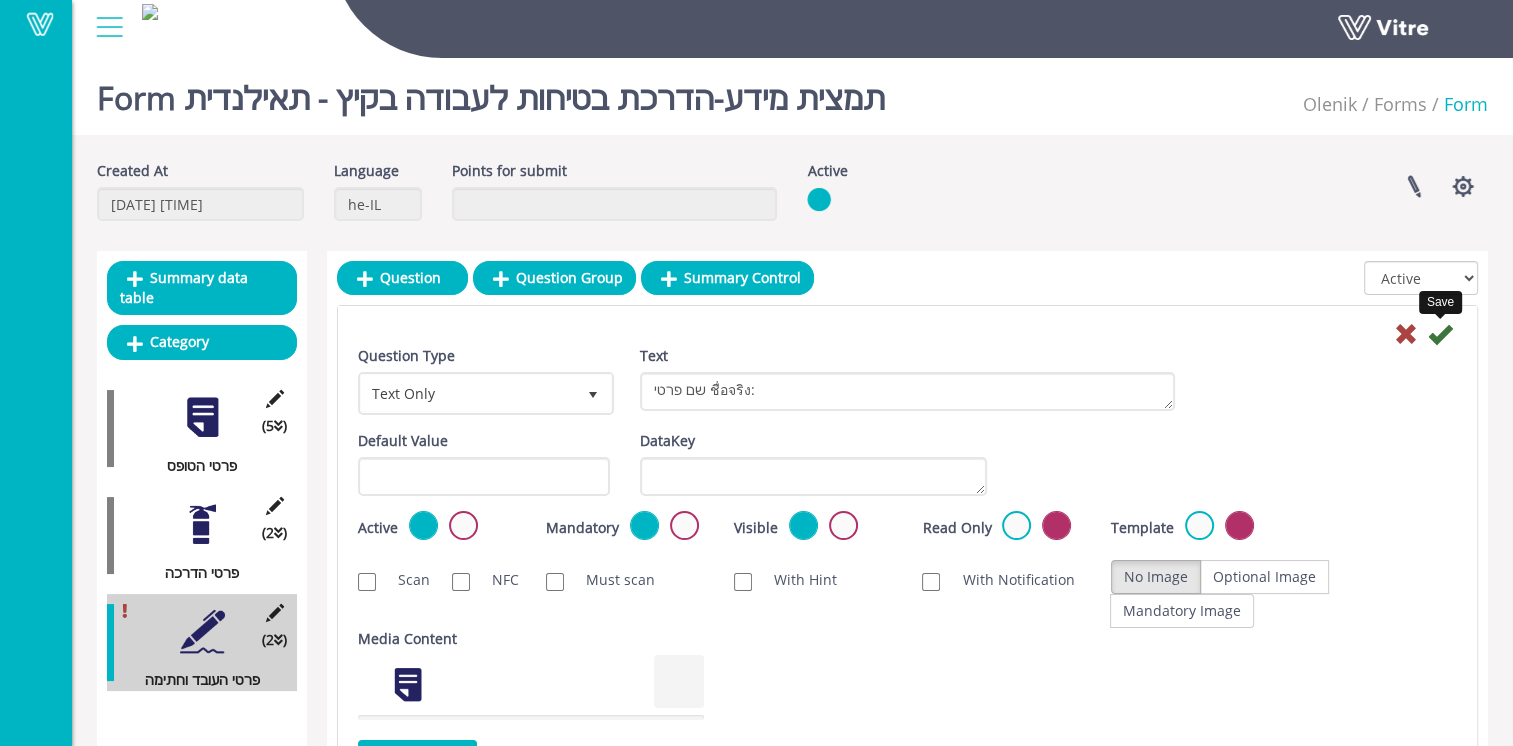click at bounding box center [1440, 334] 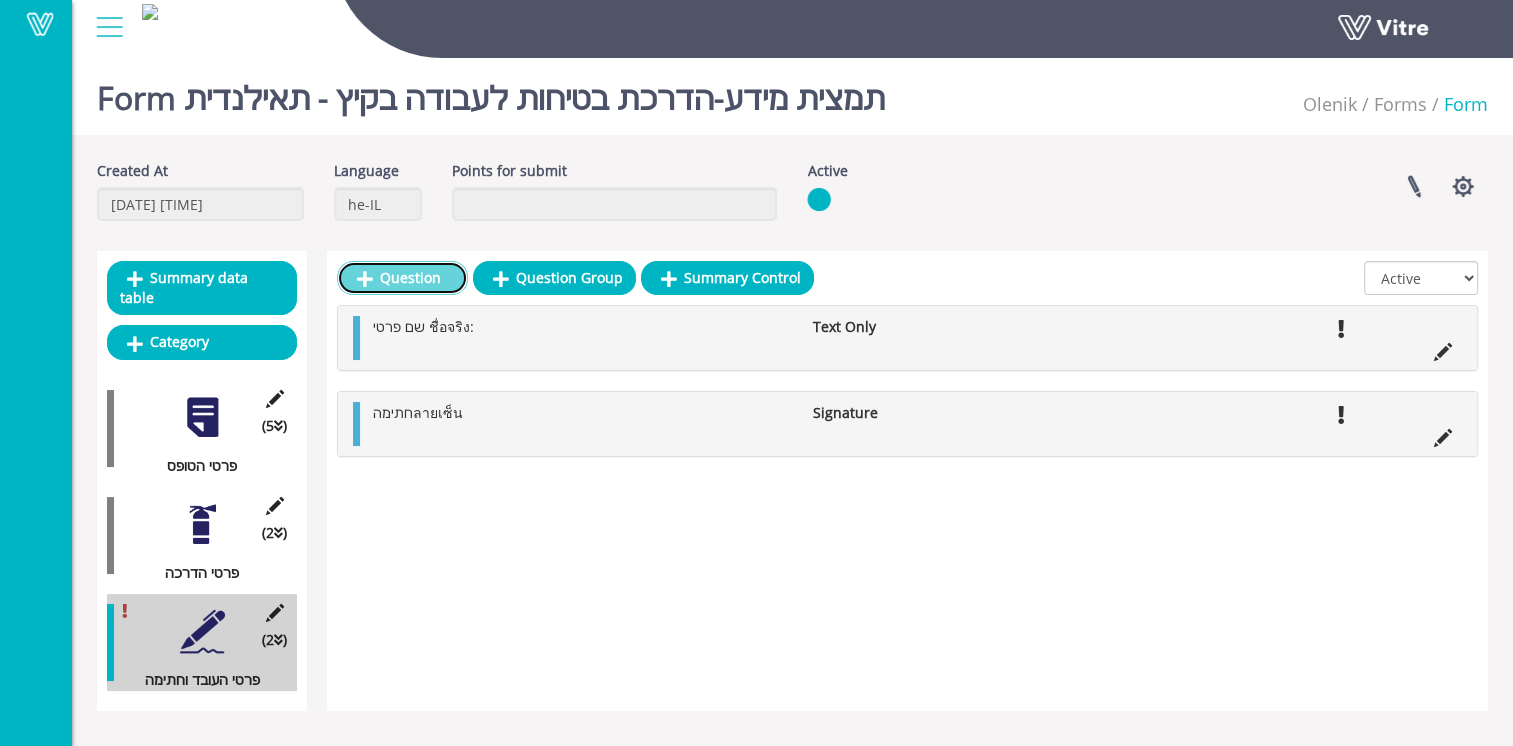 click on "Question" at bounding box center (402, 278) 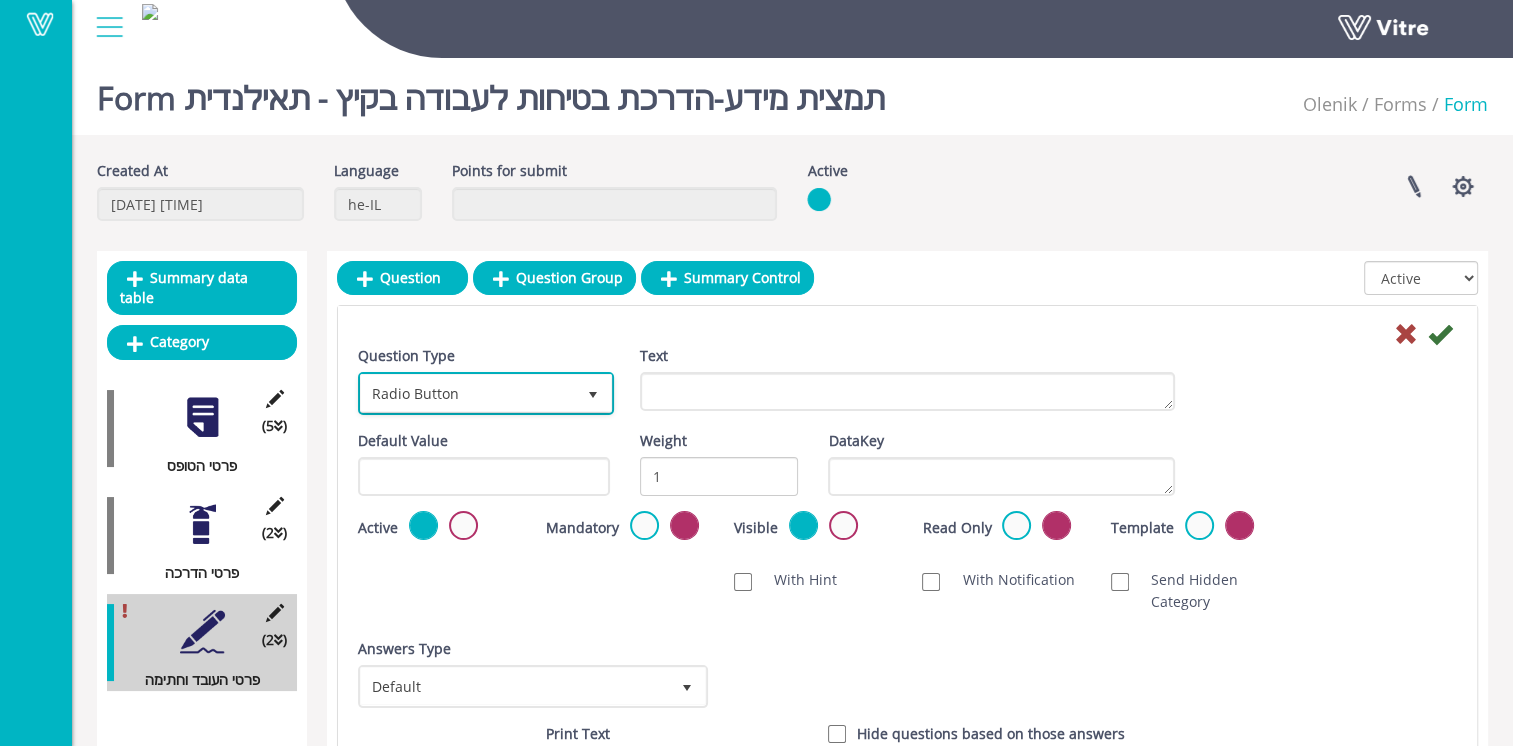 click on "Radio Button" at bounding box center [468, 393] 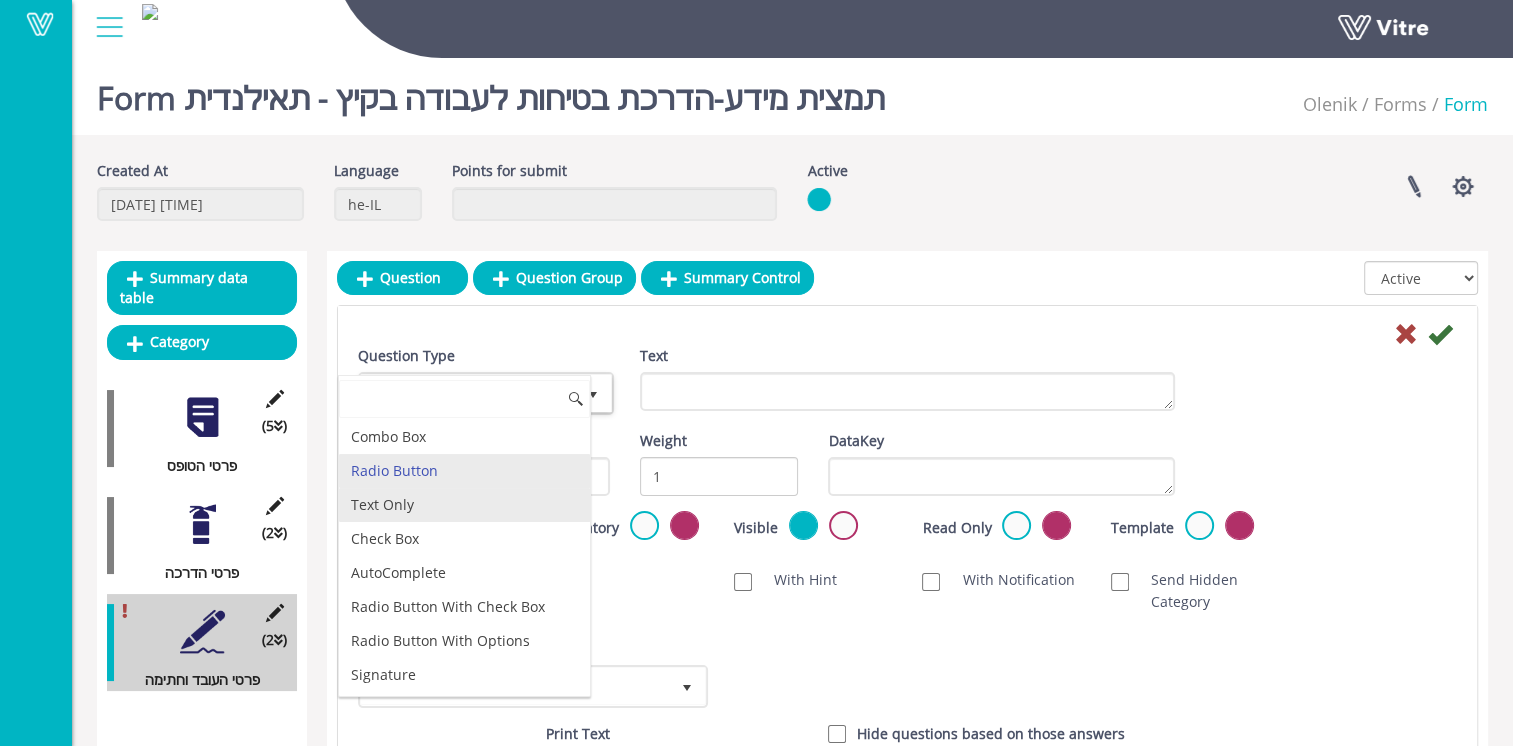 click on "Text Only" at bounding box center [464, 505] 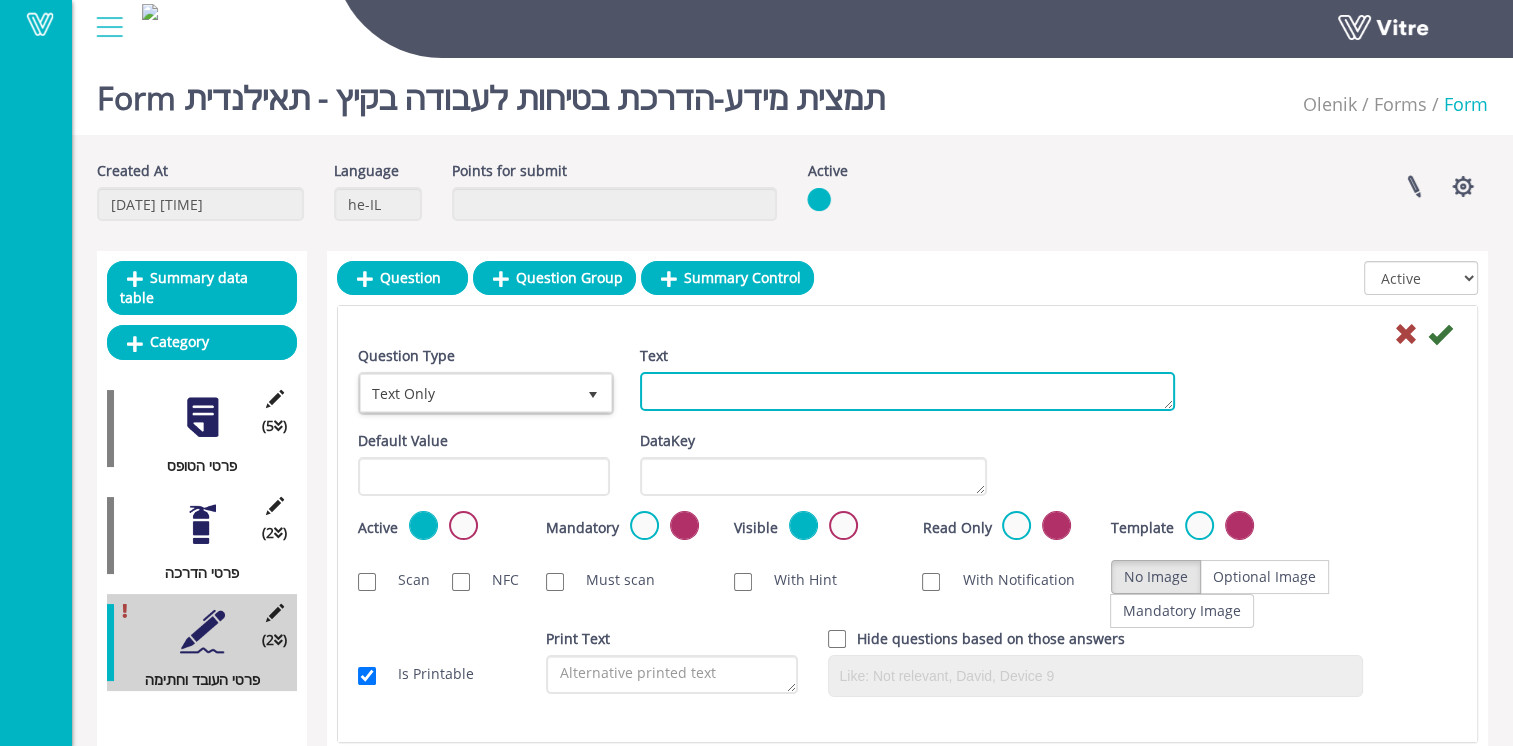 click on "Text" at bounding box center [907, 391] 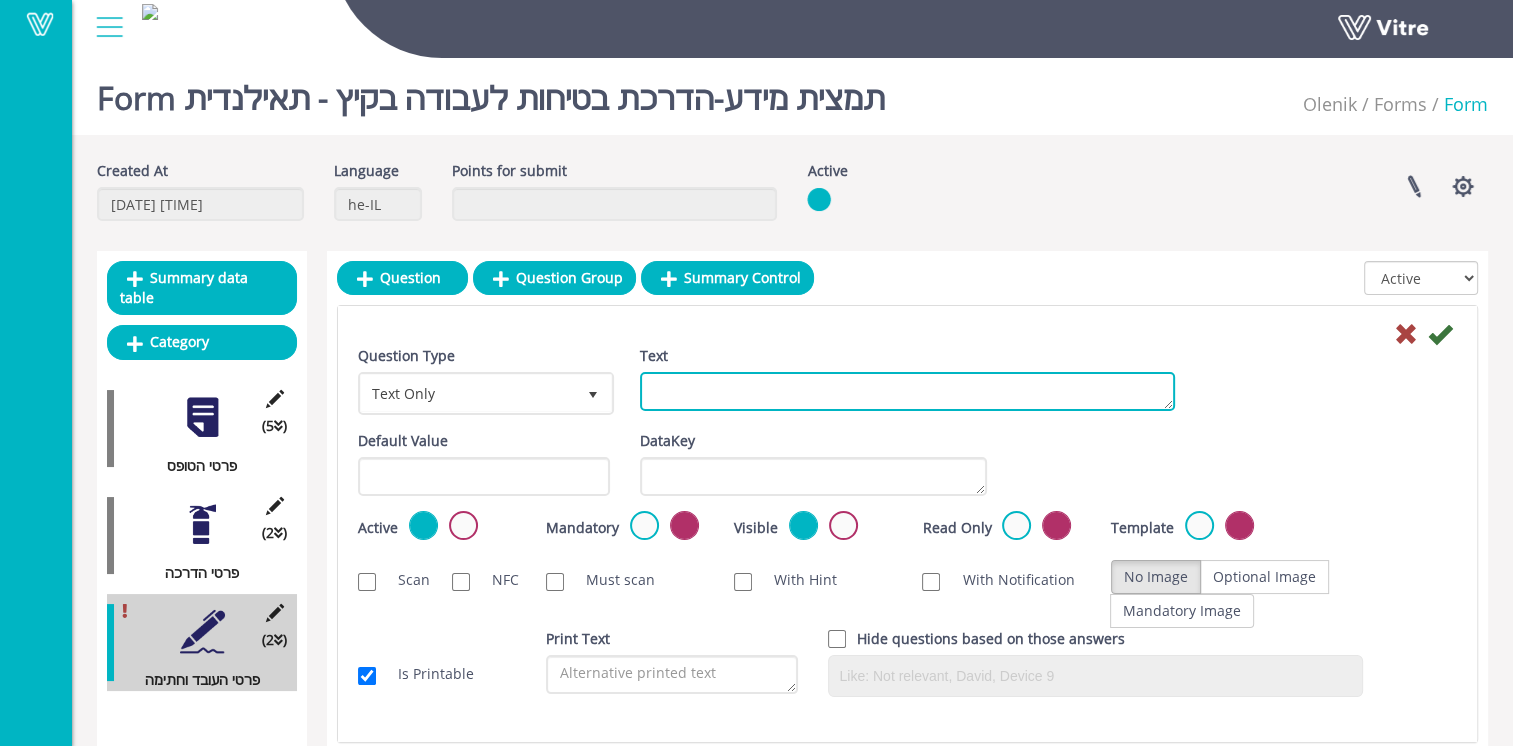 paste on "שם משפחה นามสกุล:" 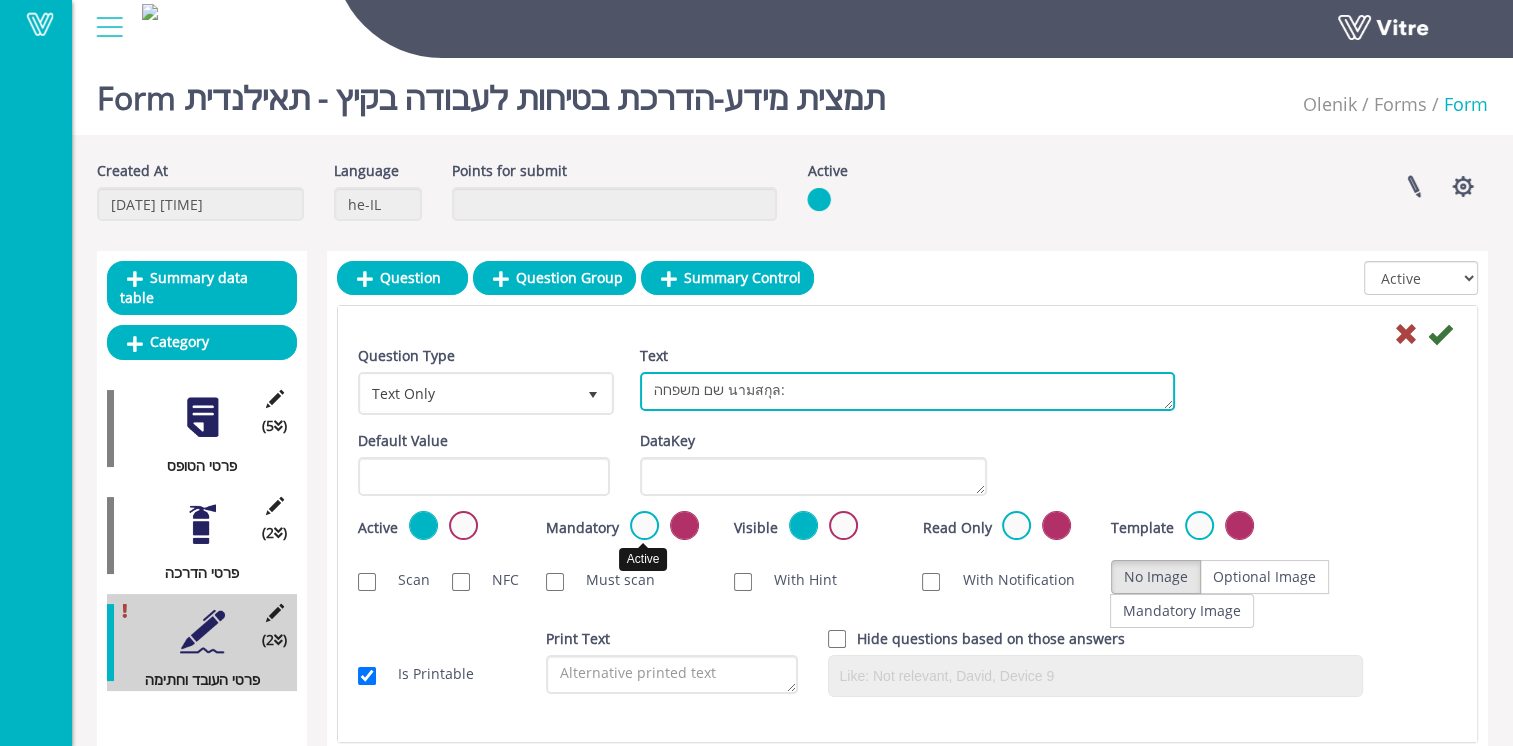 type on "שם משפחה นามสกุล:" 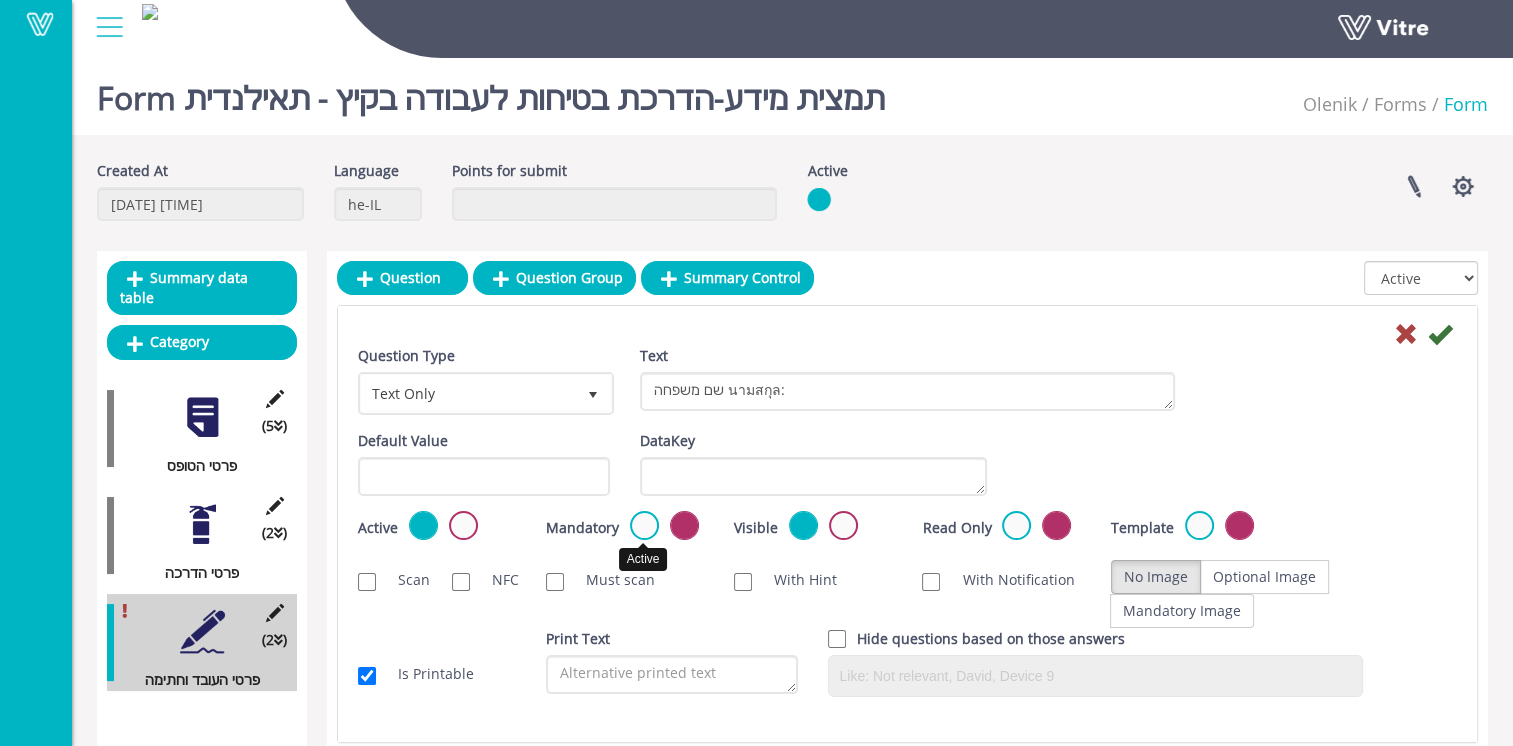 click at bounding box center (644, 525) 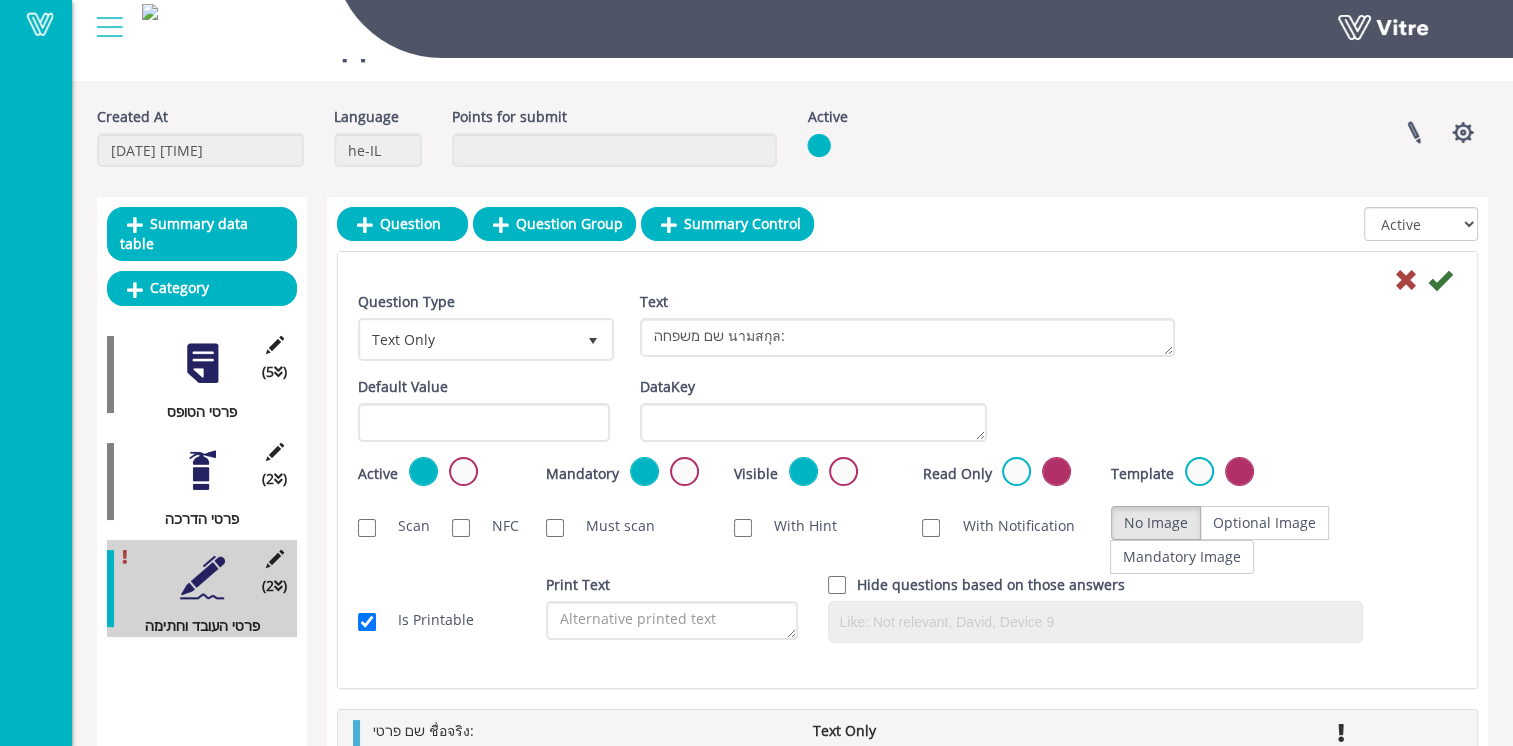 scroll, scrollTop: 100, scrollLeft: 0, axis: vertical 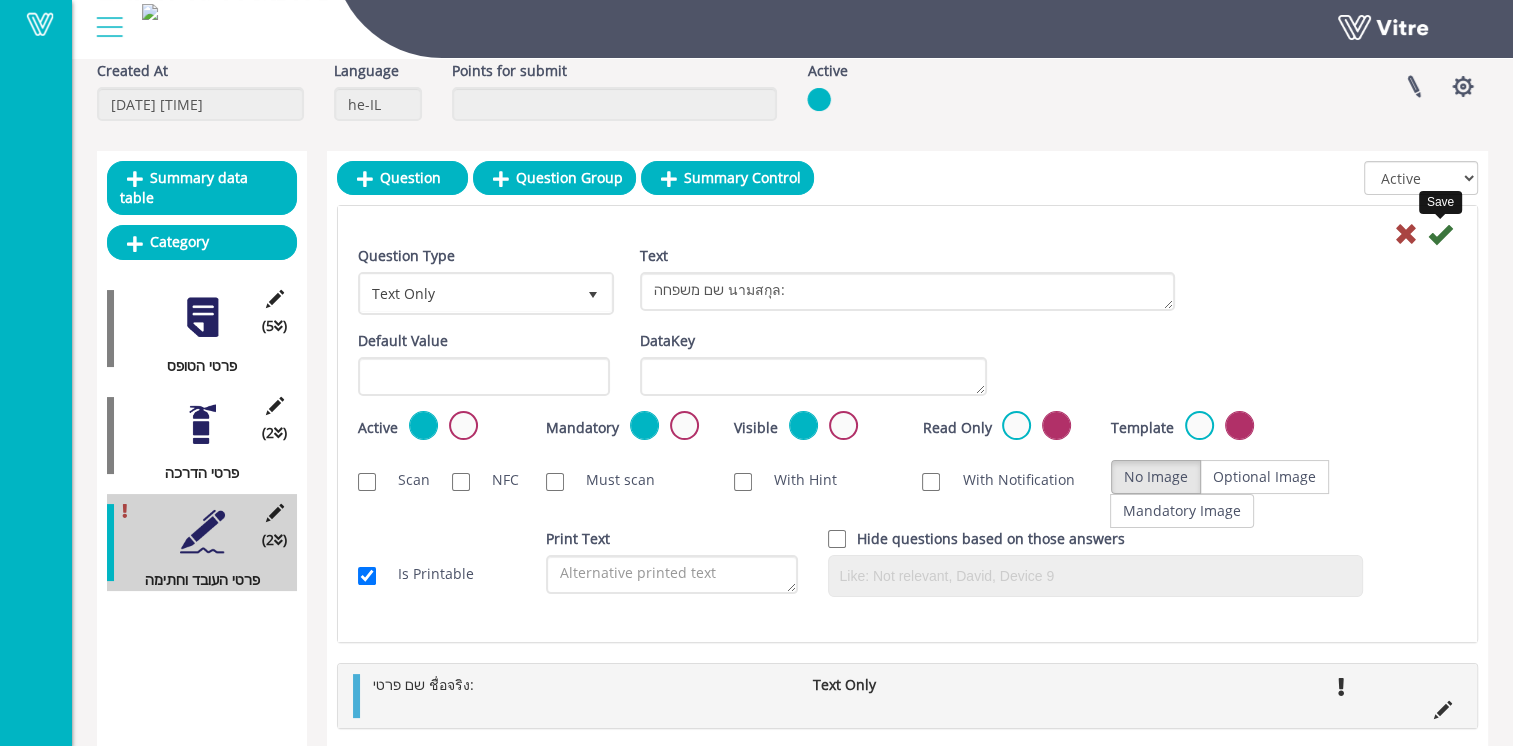 click at bounding box center [1440, 234] 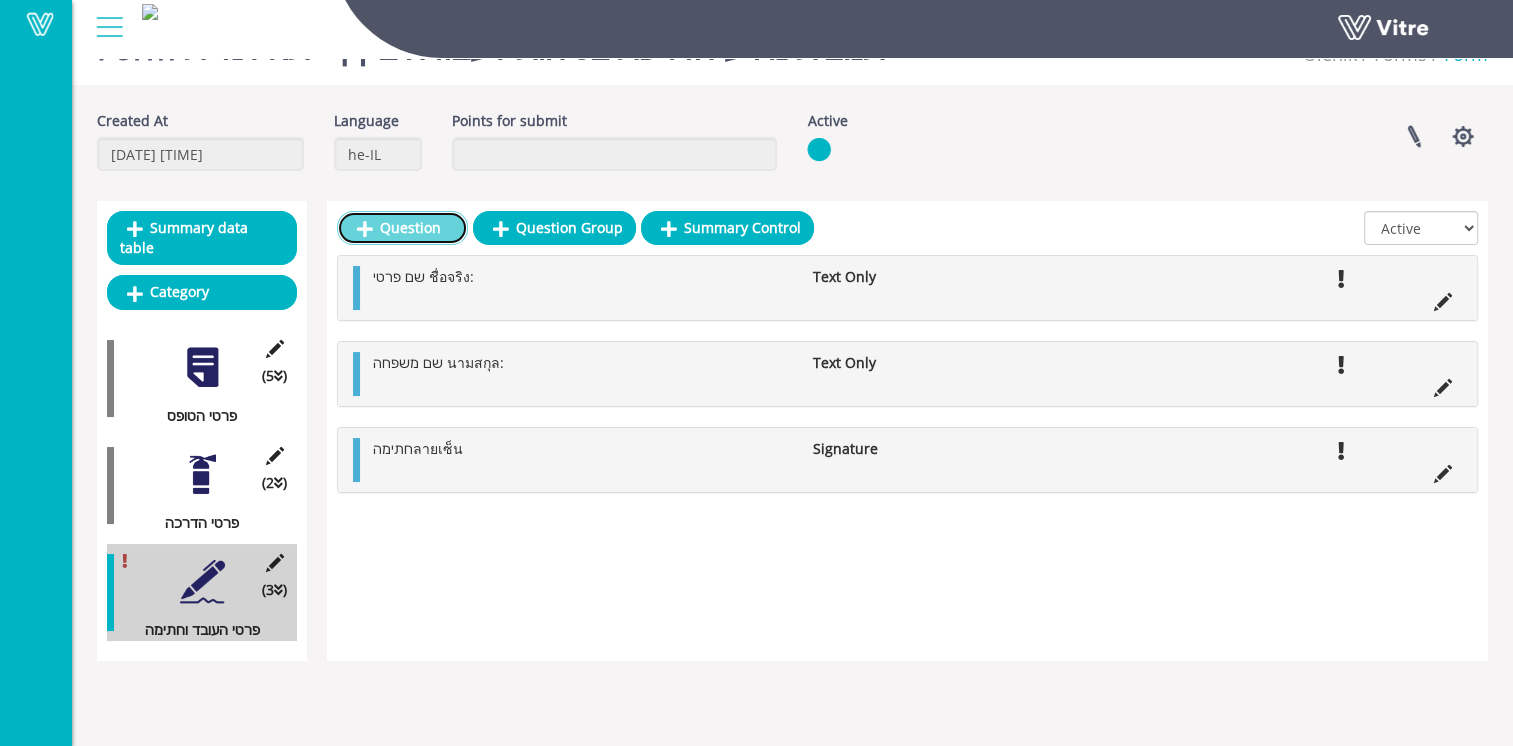 click on "Question" at bounding box center [402, 228] 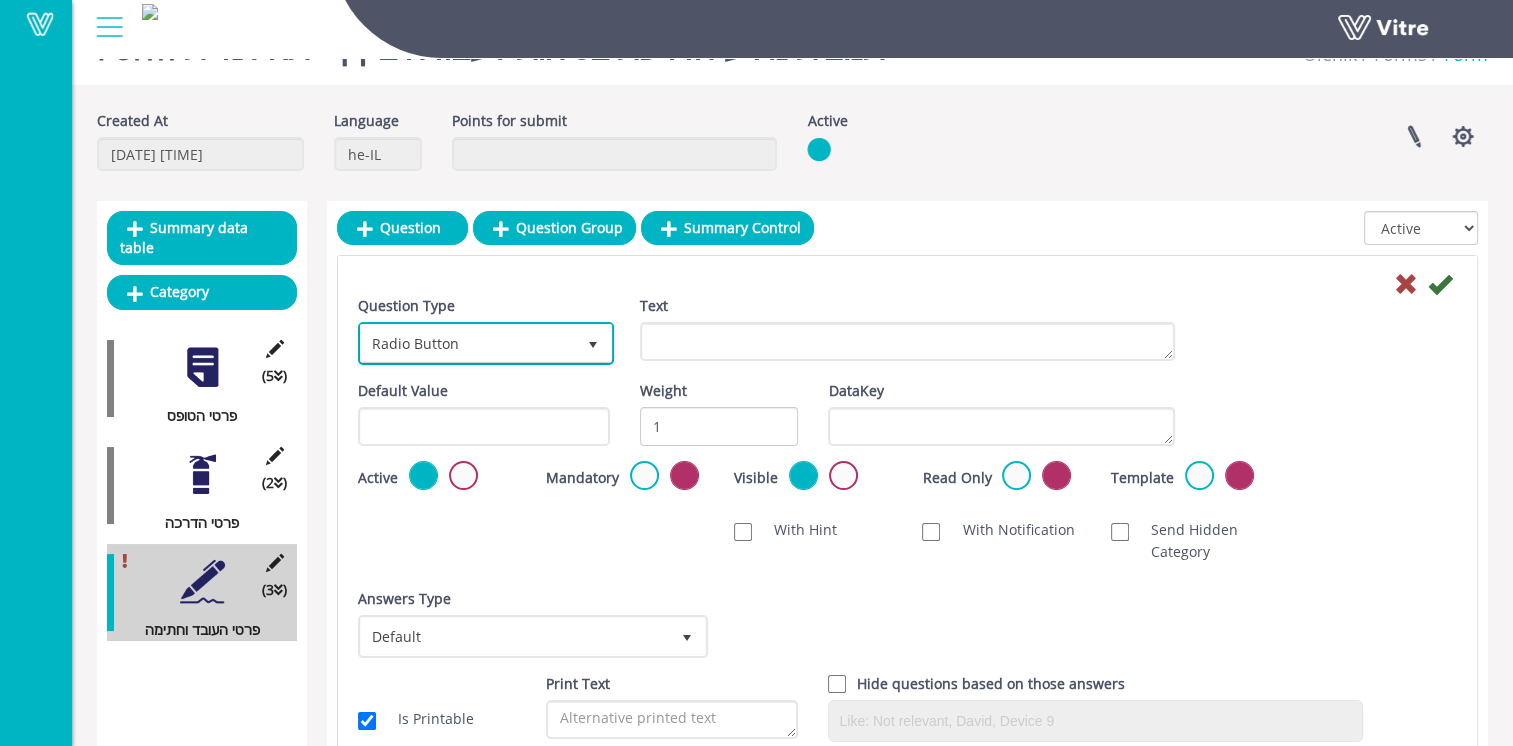click on "Radio Button" at bounding box center [468, 343] 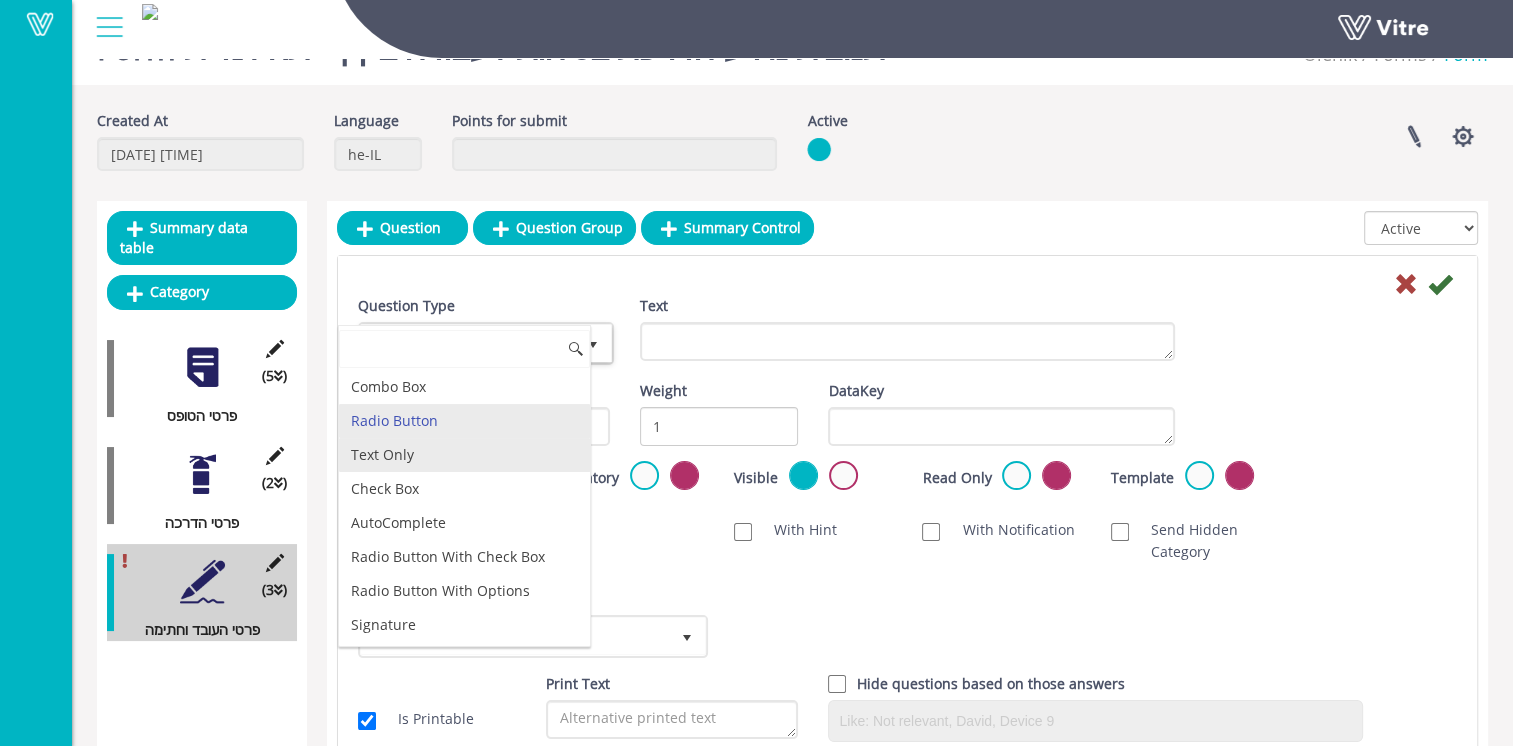 click on "Text Only" at bounding box center [464, 455] 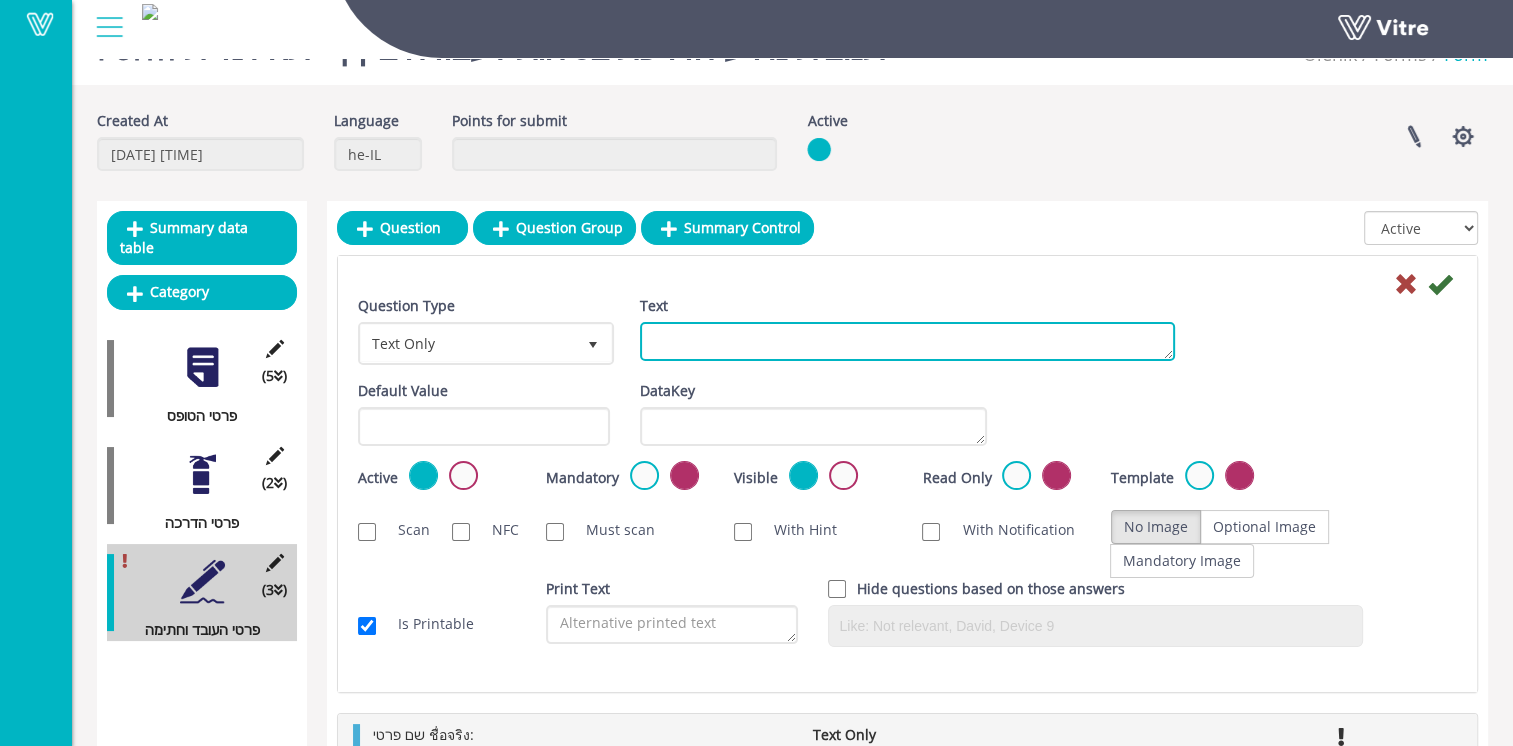 click on "Text" at bounding box center (907, 341) 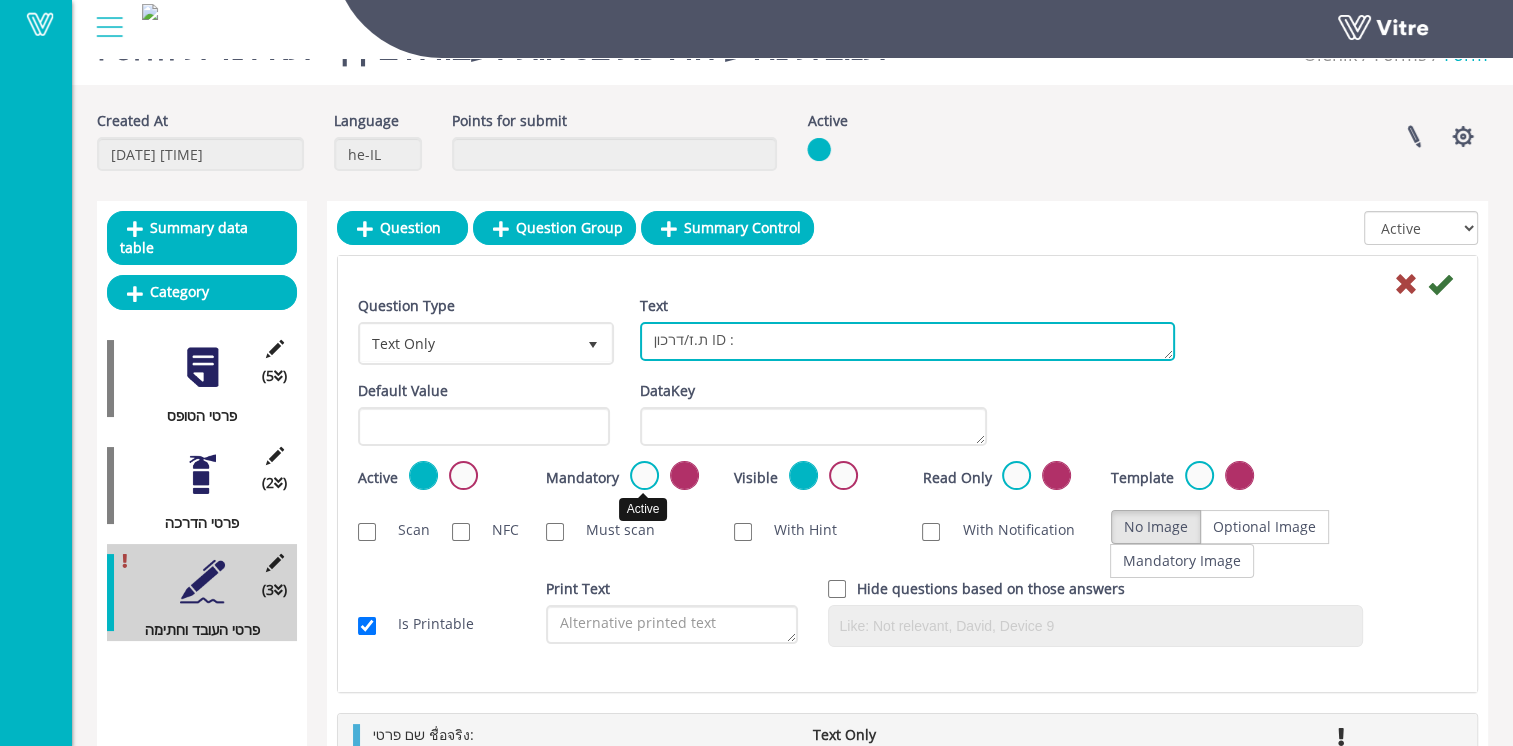 type on "ת.ז/דרכון ID :" 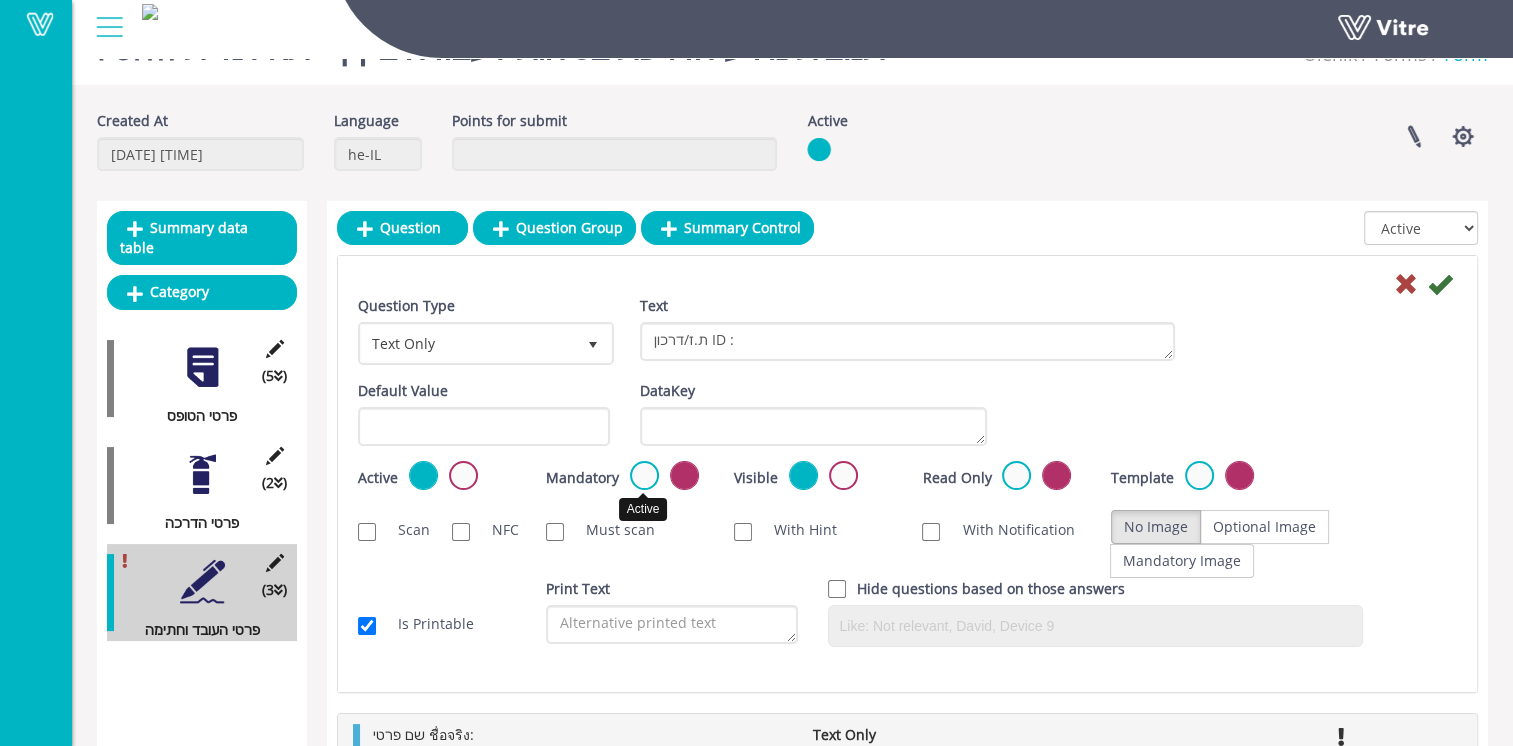 click at bounding box center (644, 475) 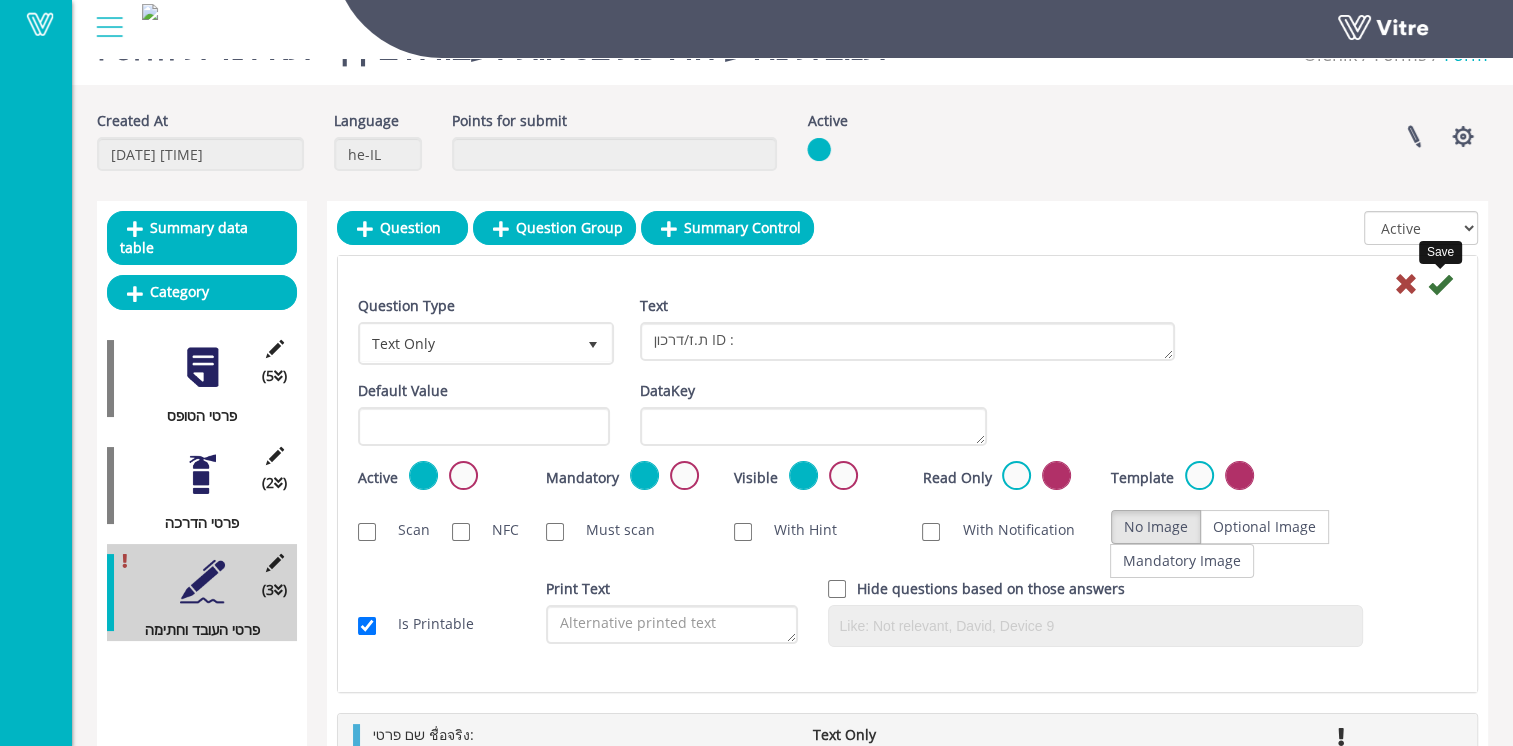 click at bounding box center [1440, 284] 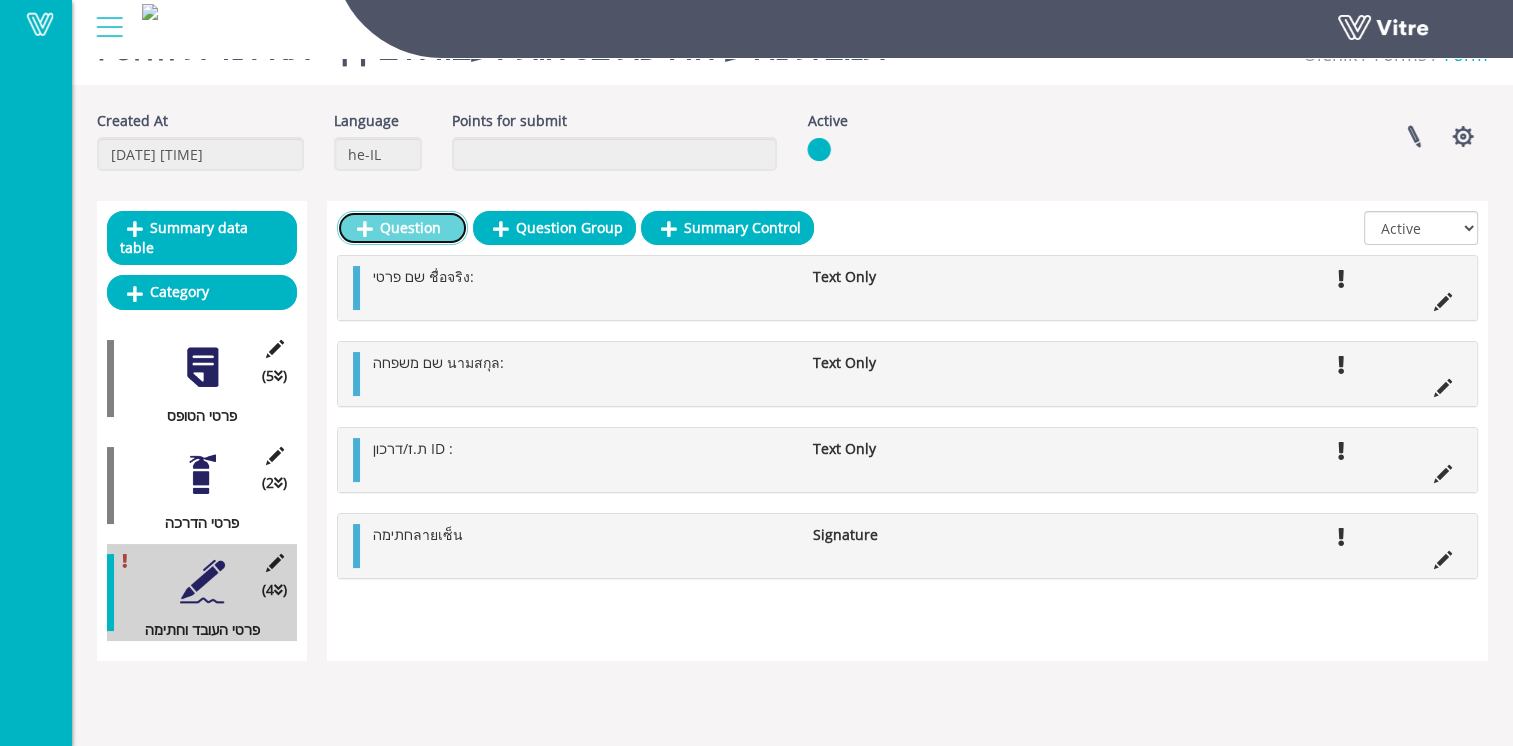 click on "Question" at bounding box center (402, 228) 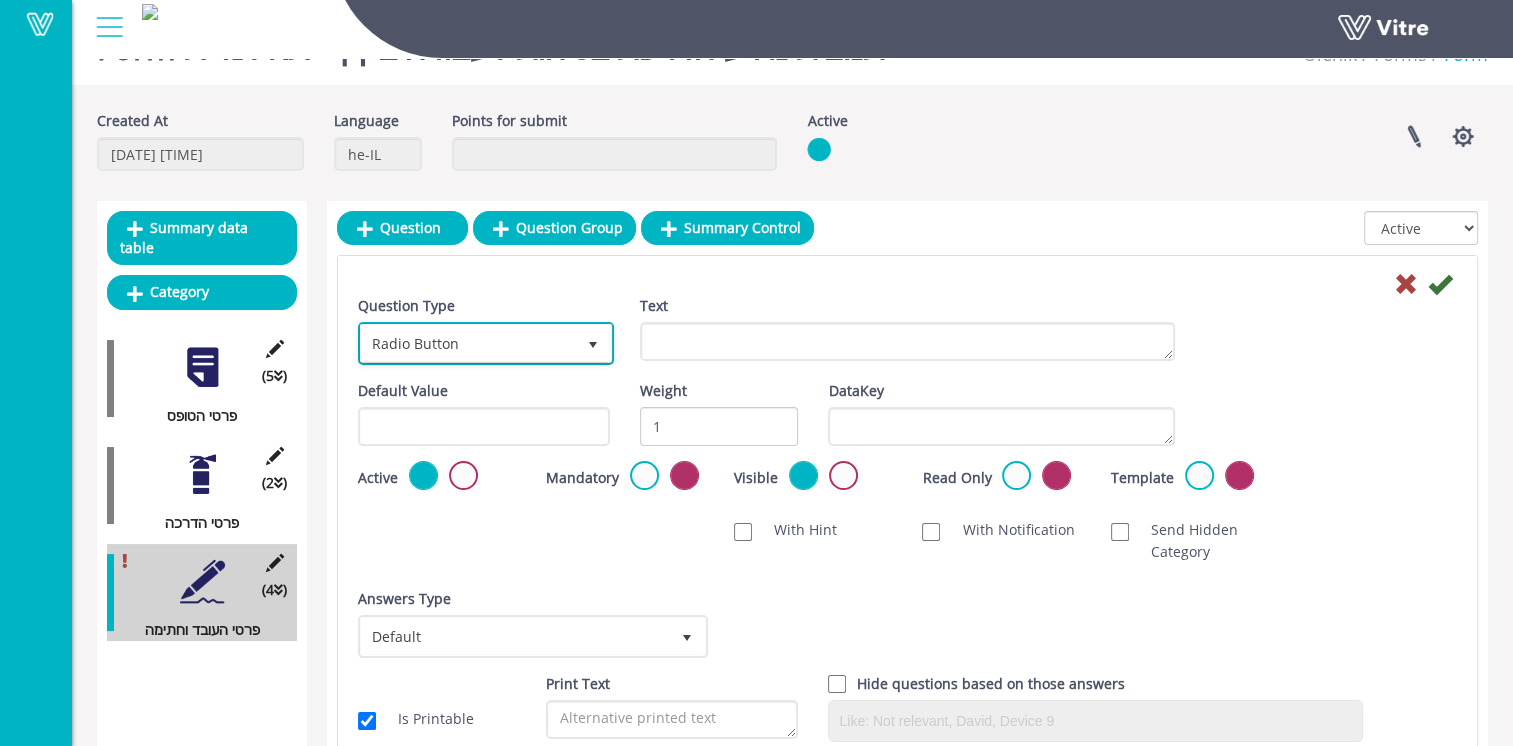 click on "Radio Button" at bounding box center (468, 343) 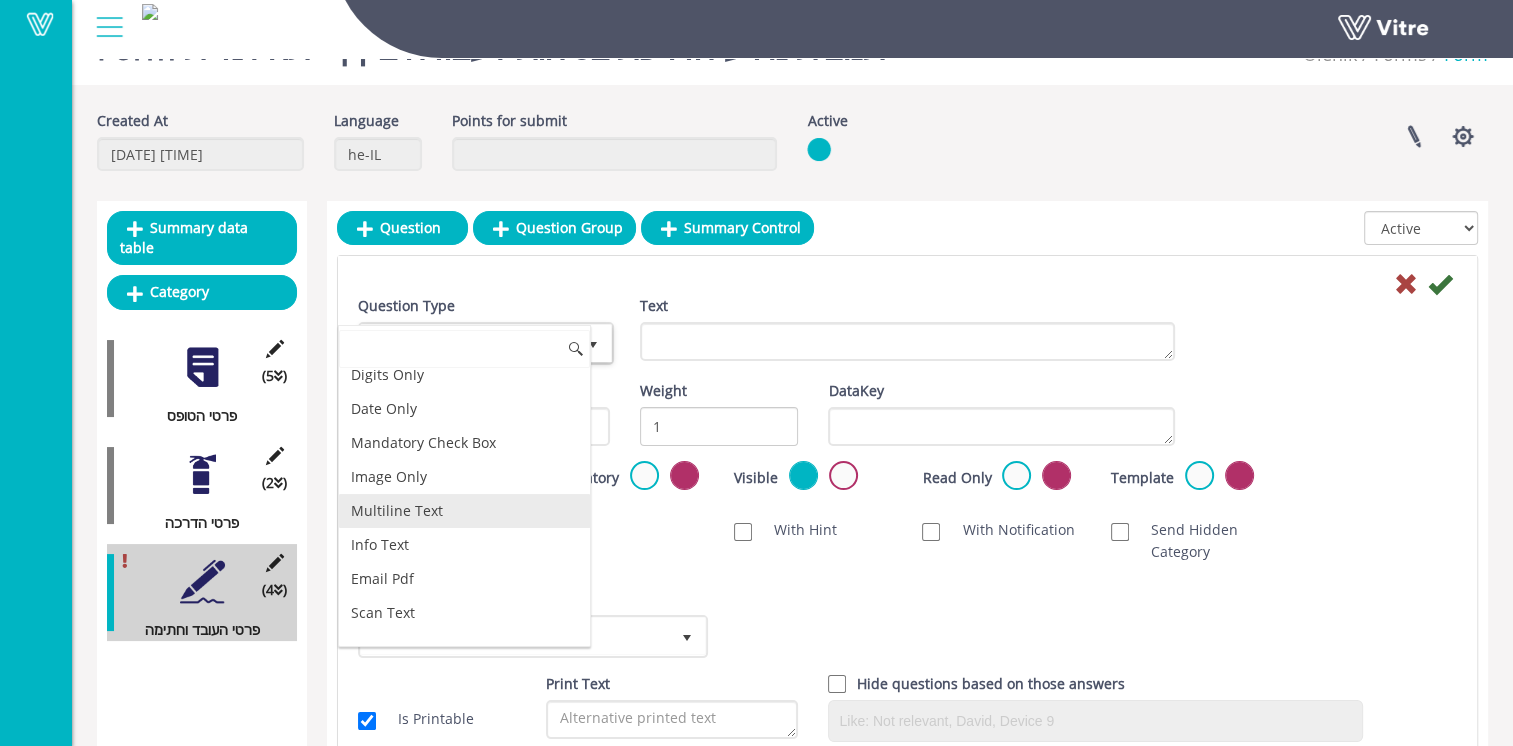 scroll, scrollTop: 400, scrollLeft: 0, axis: vertical 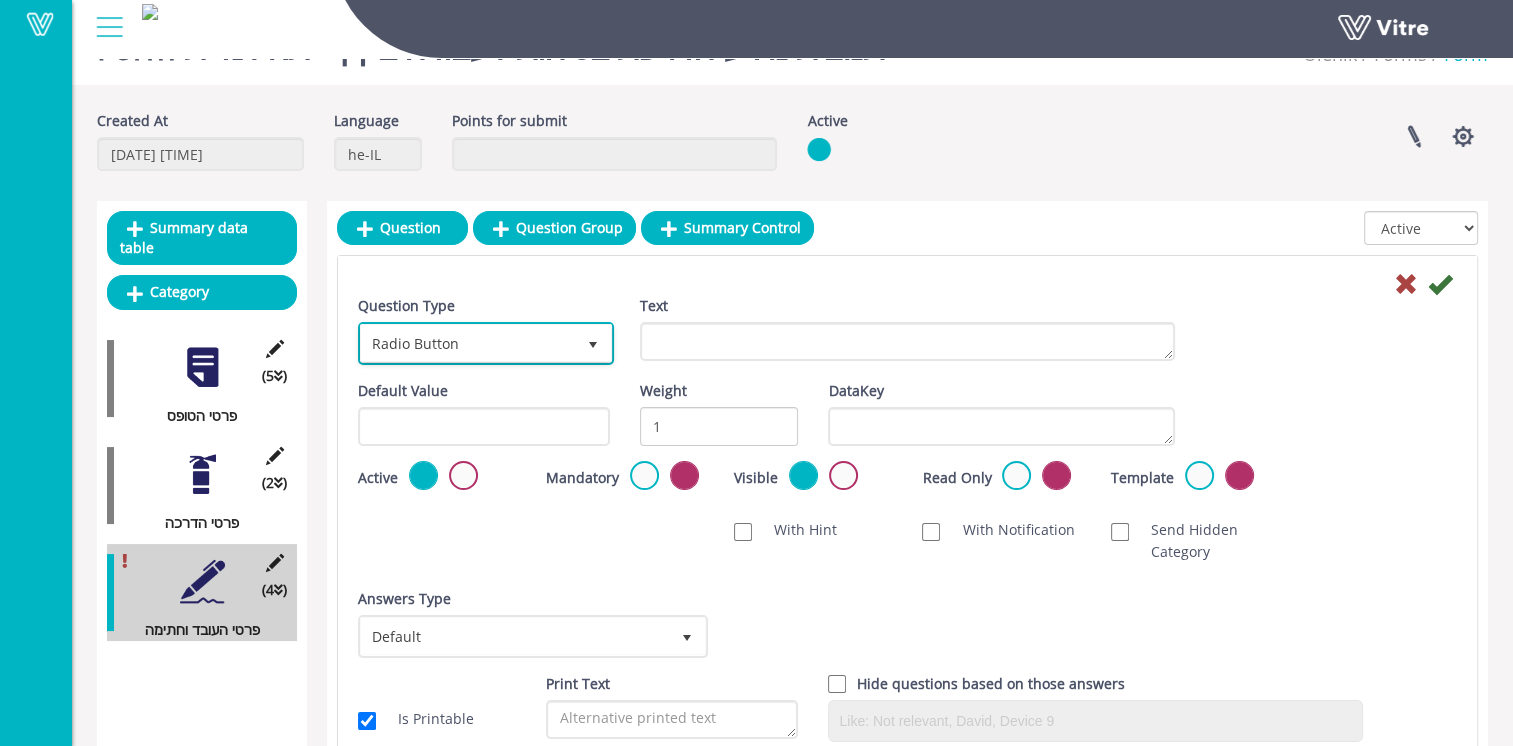 click on "Radio Button" at bounding box center [468, 343] 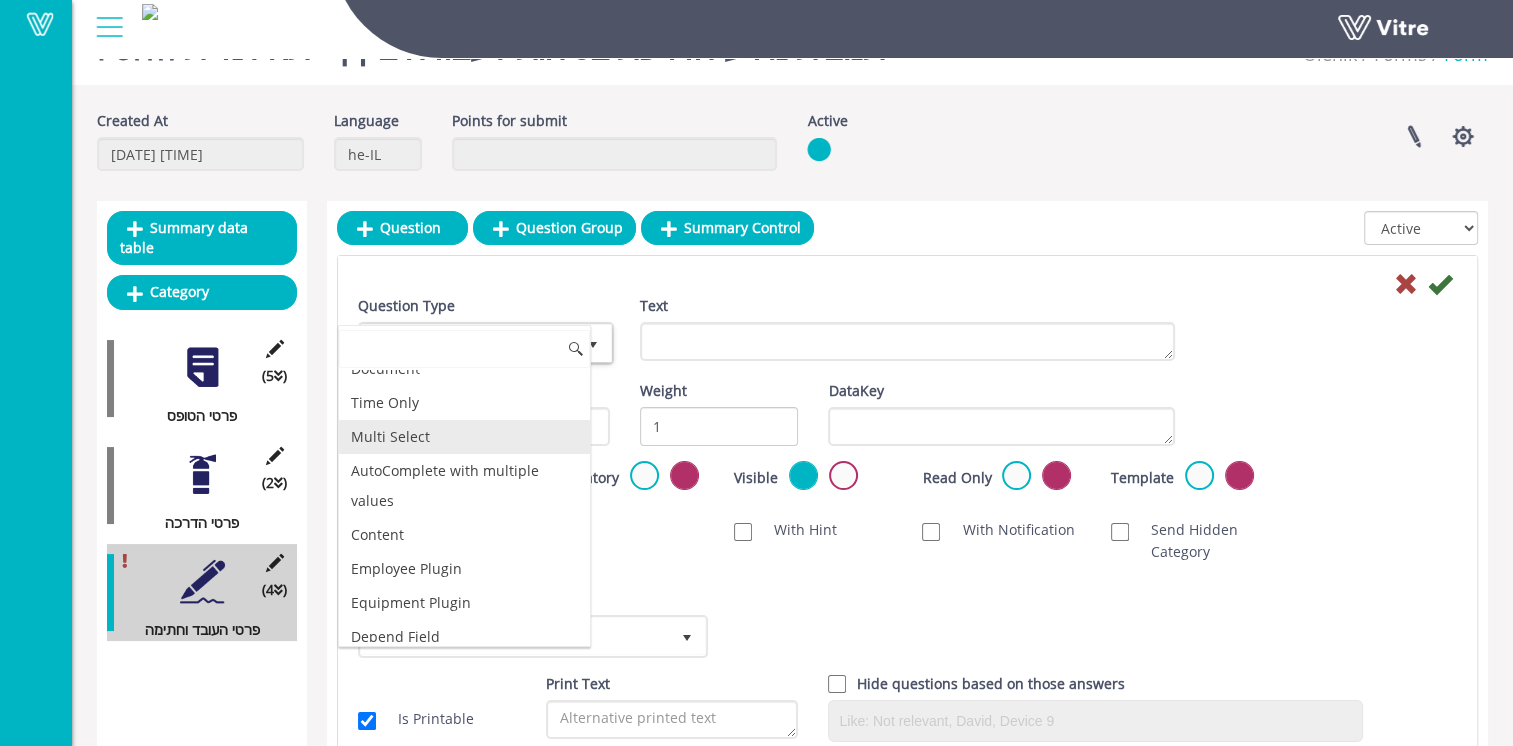 scroll, scrollTop: 631, scrollLeft: 0, axis: vertical 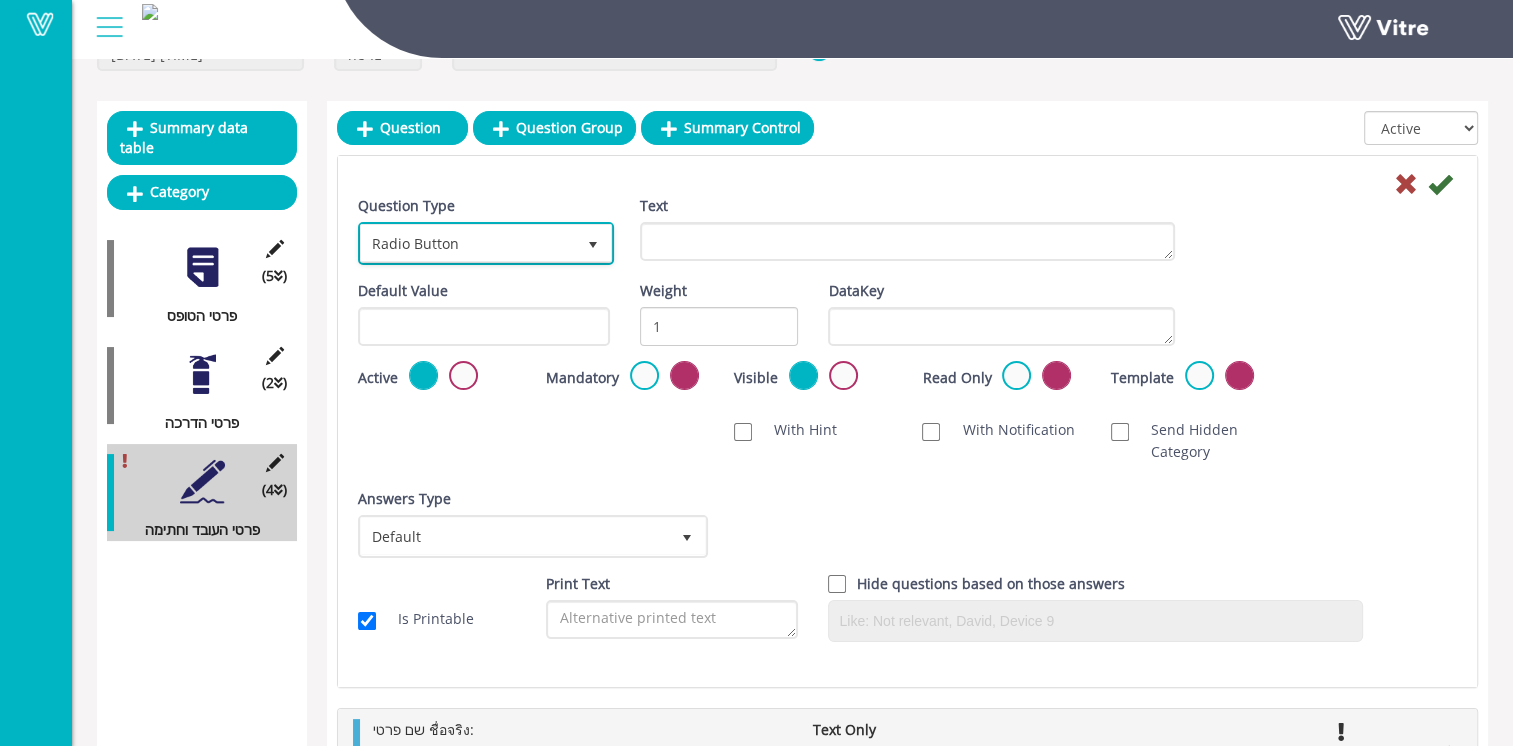 click on "Radio Button" at bounding box center [468, 243] 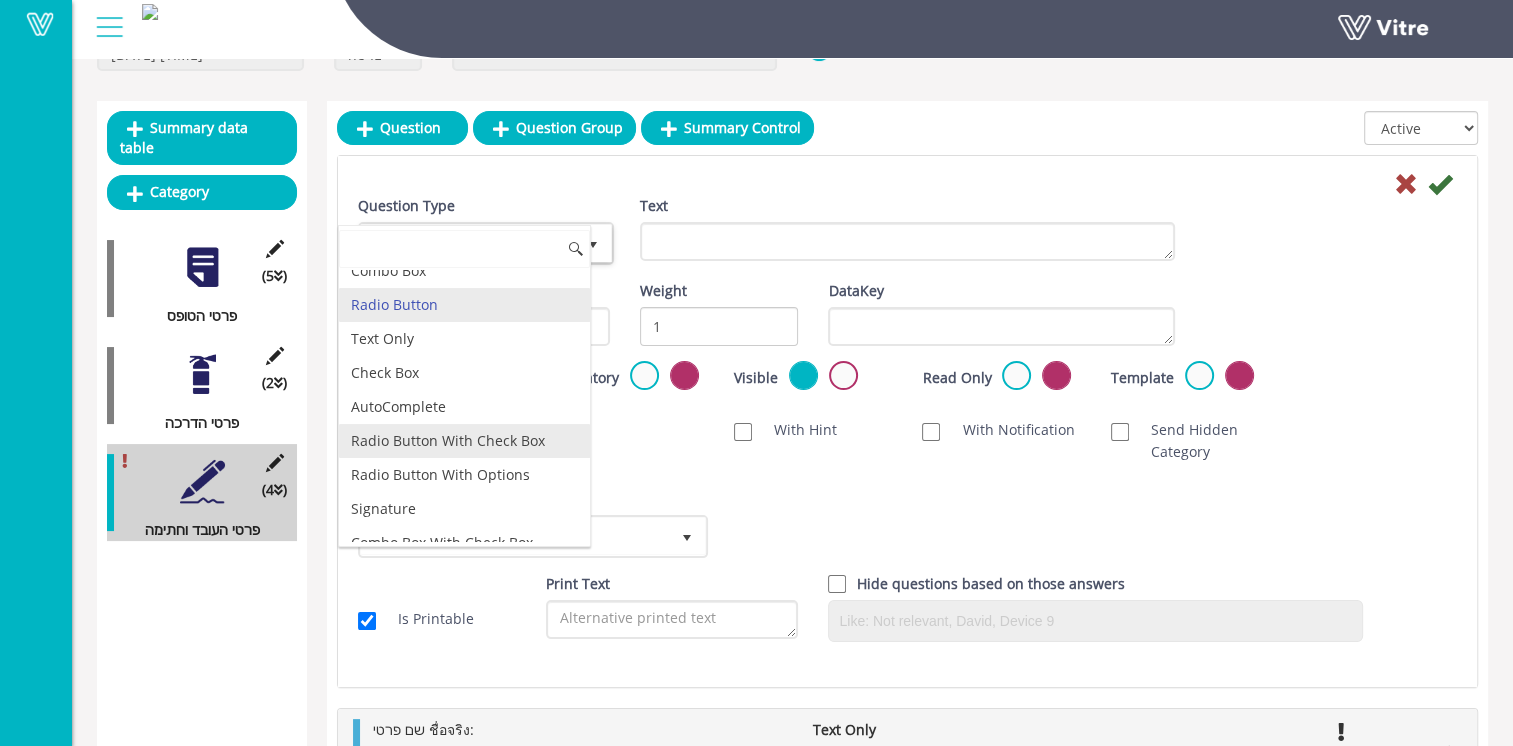 scroll, scrollTop: 0, scrollLeft: 0, axis: both 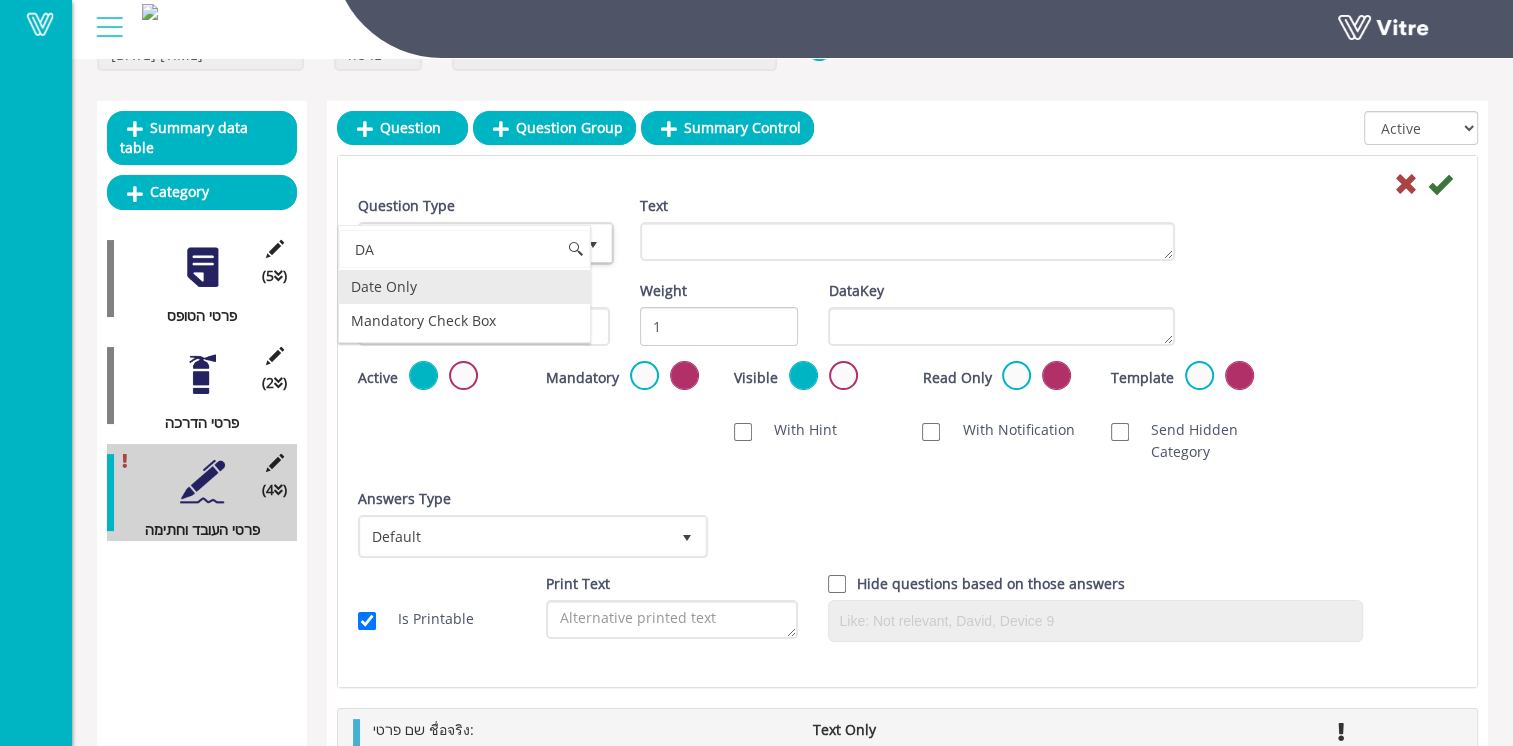 click on "Date Only" at bounding box center (464, 287) 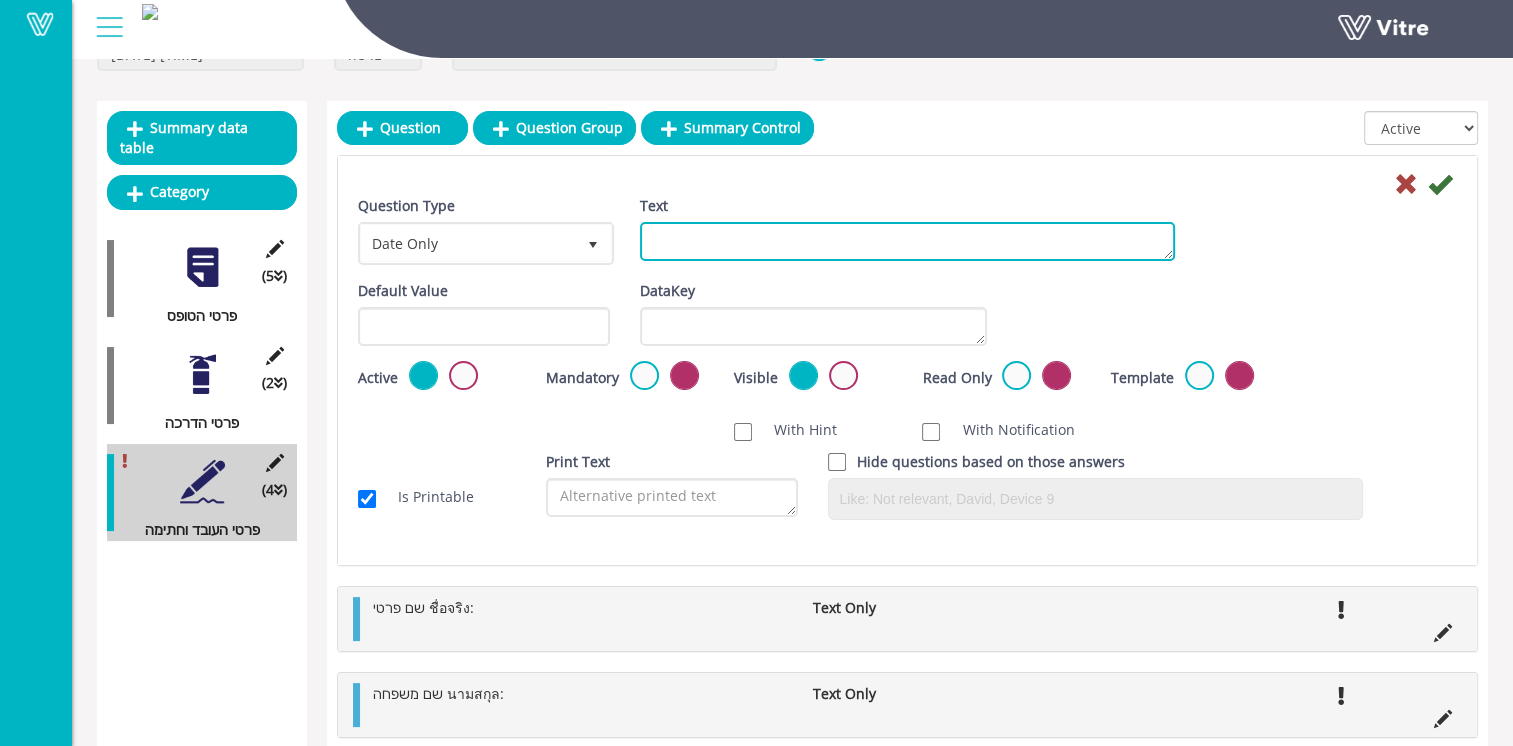 click on "Text" at bounding box center (907, 241) 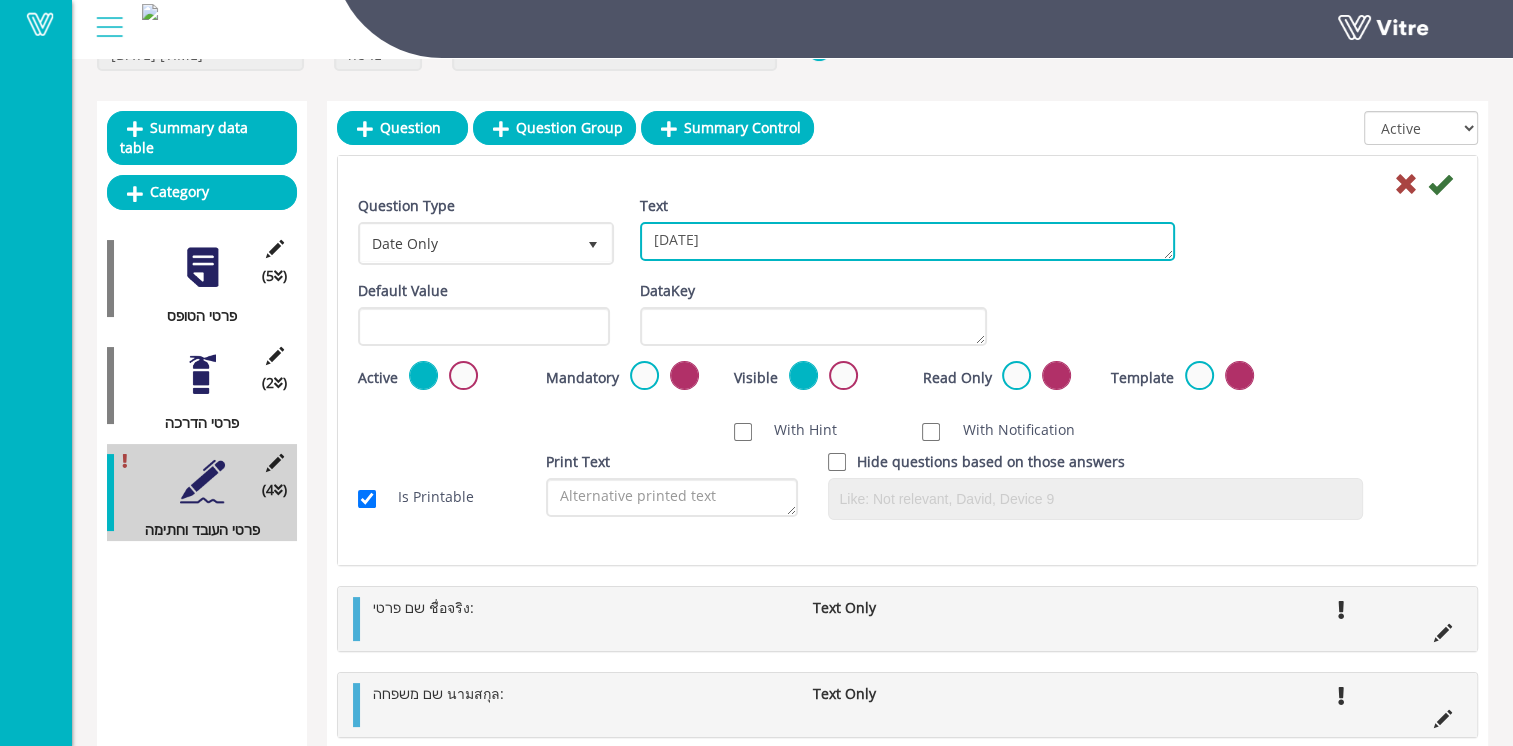 click on "תאריך วันที่" at bounding box center (907, 241) 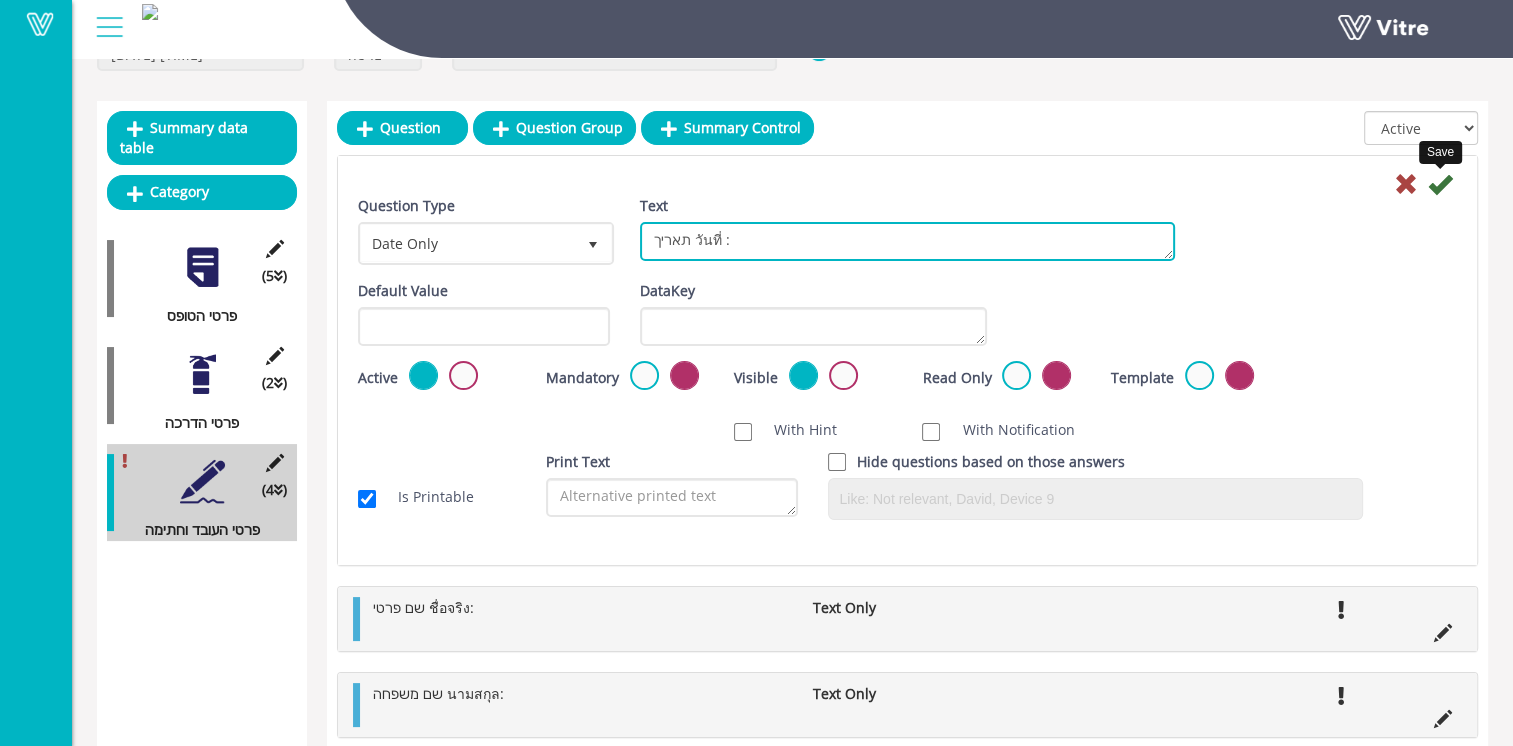 type on "תאריך วันที่ :" 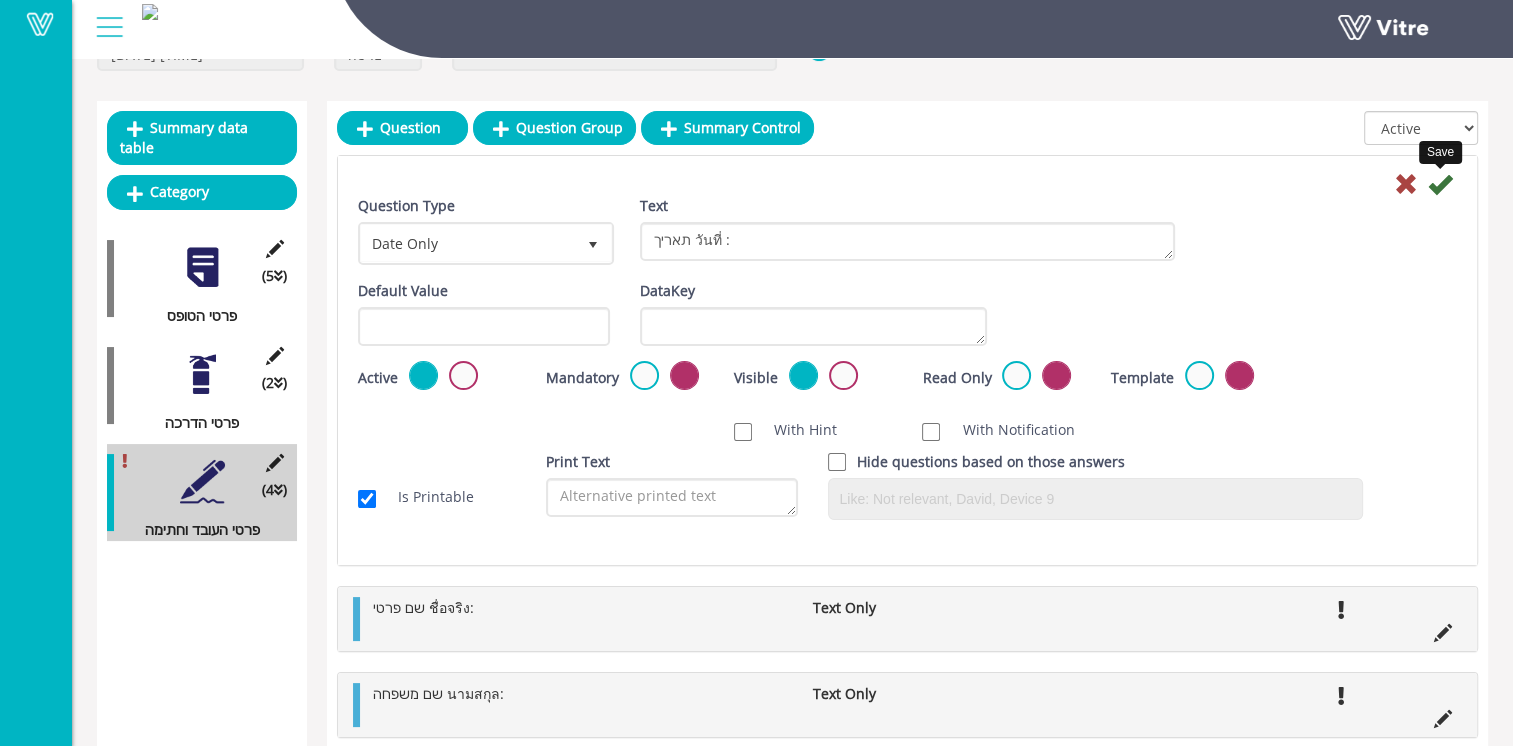click at bounding box center (1440, 184) 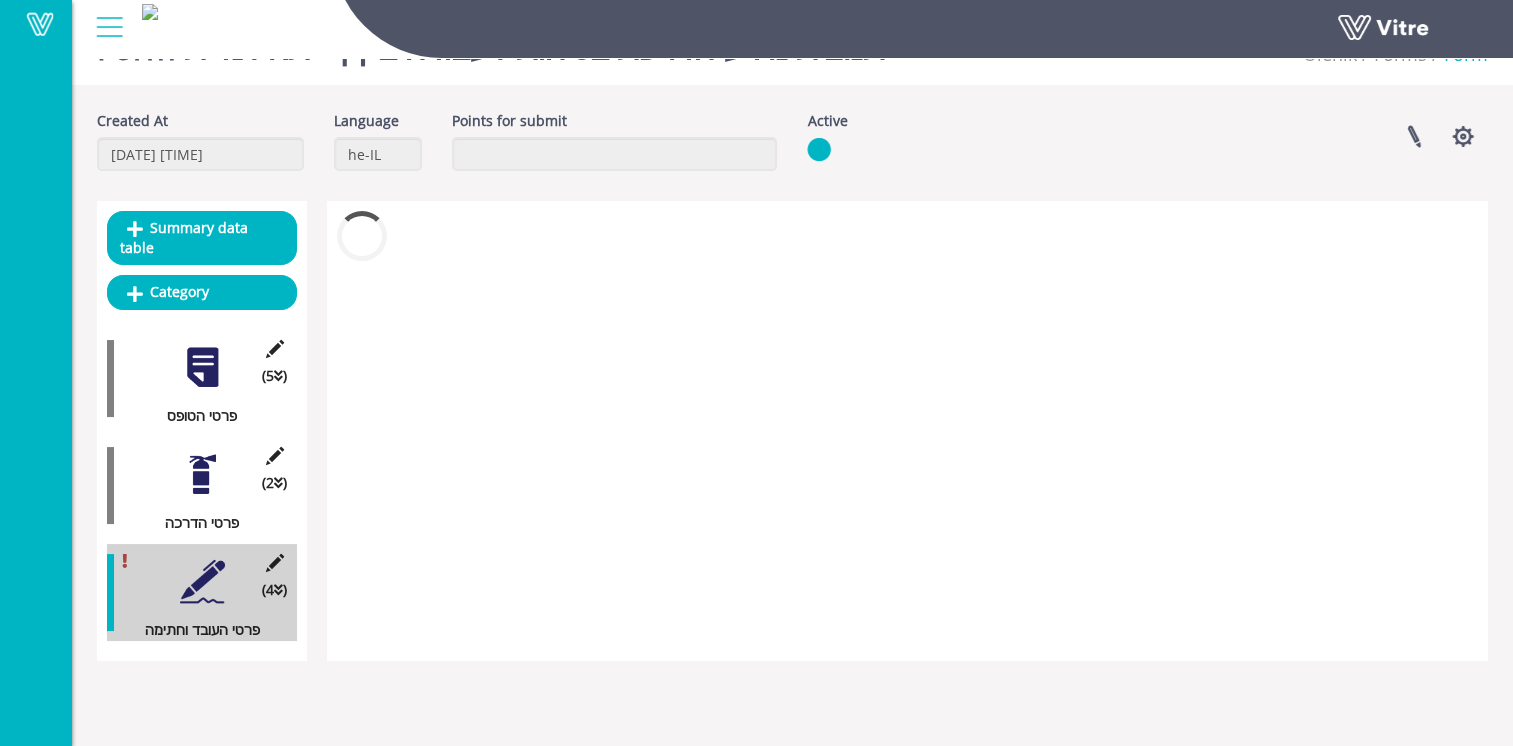 scroll, scrollTop: 50, scrollLeft: 0, axis: vertical 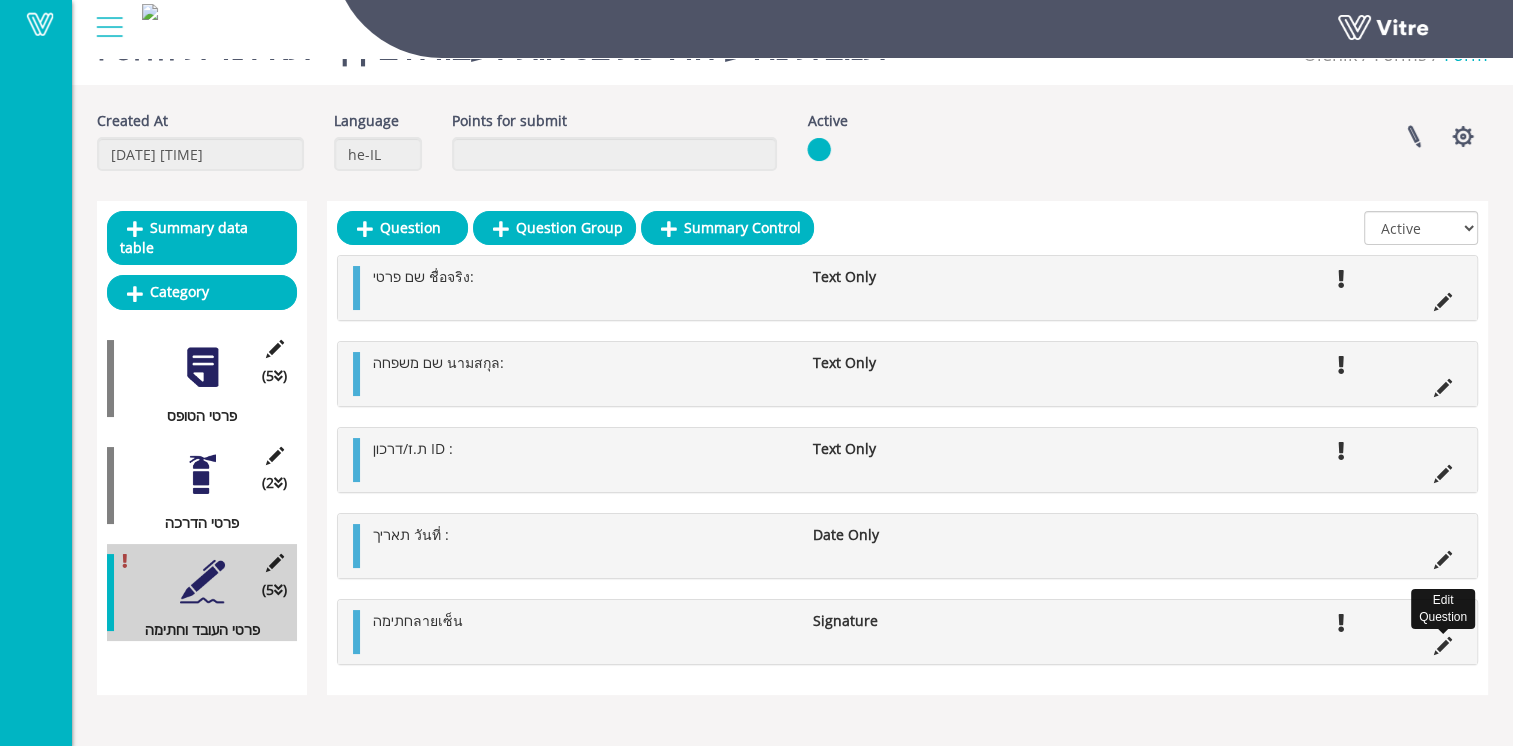 click at bounding box center (1443, 646) 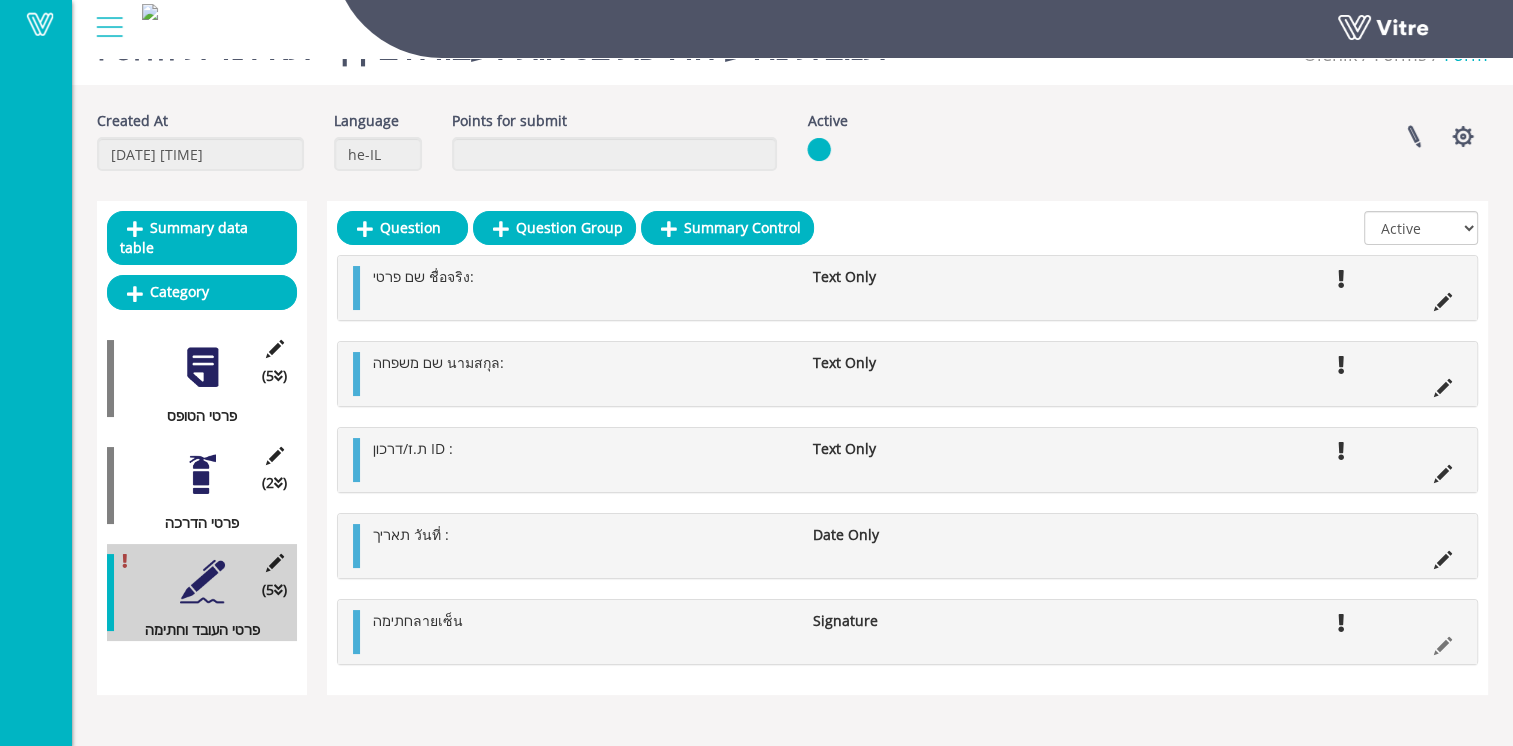 scroll, scrollTop: 150, scrollLeft: 0, axis: vertical 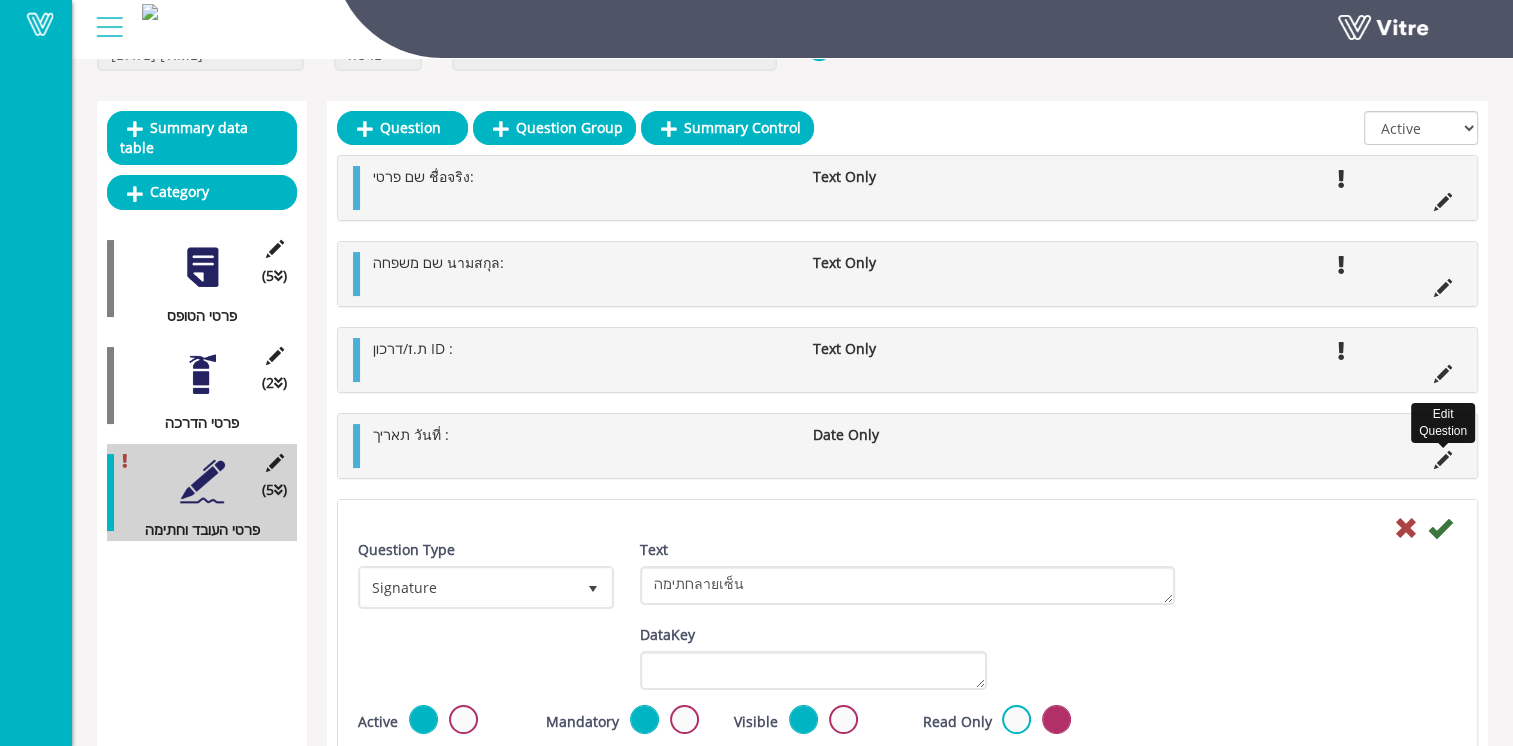 click at bounding box center [1443, 460] 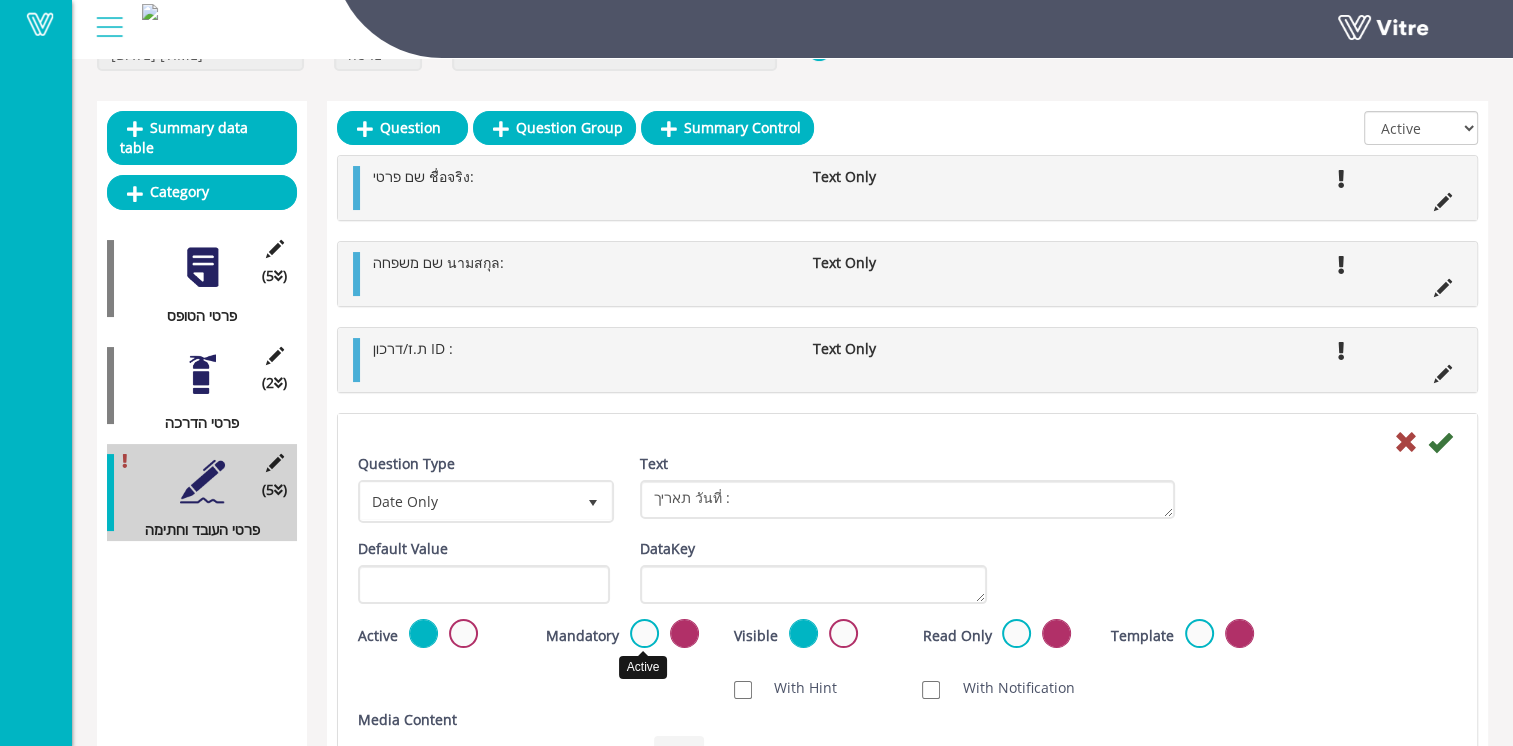 click at bounding box center (644, 633) 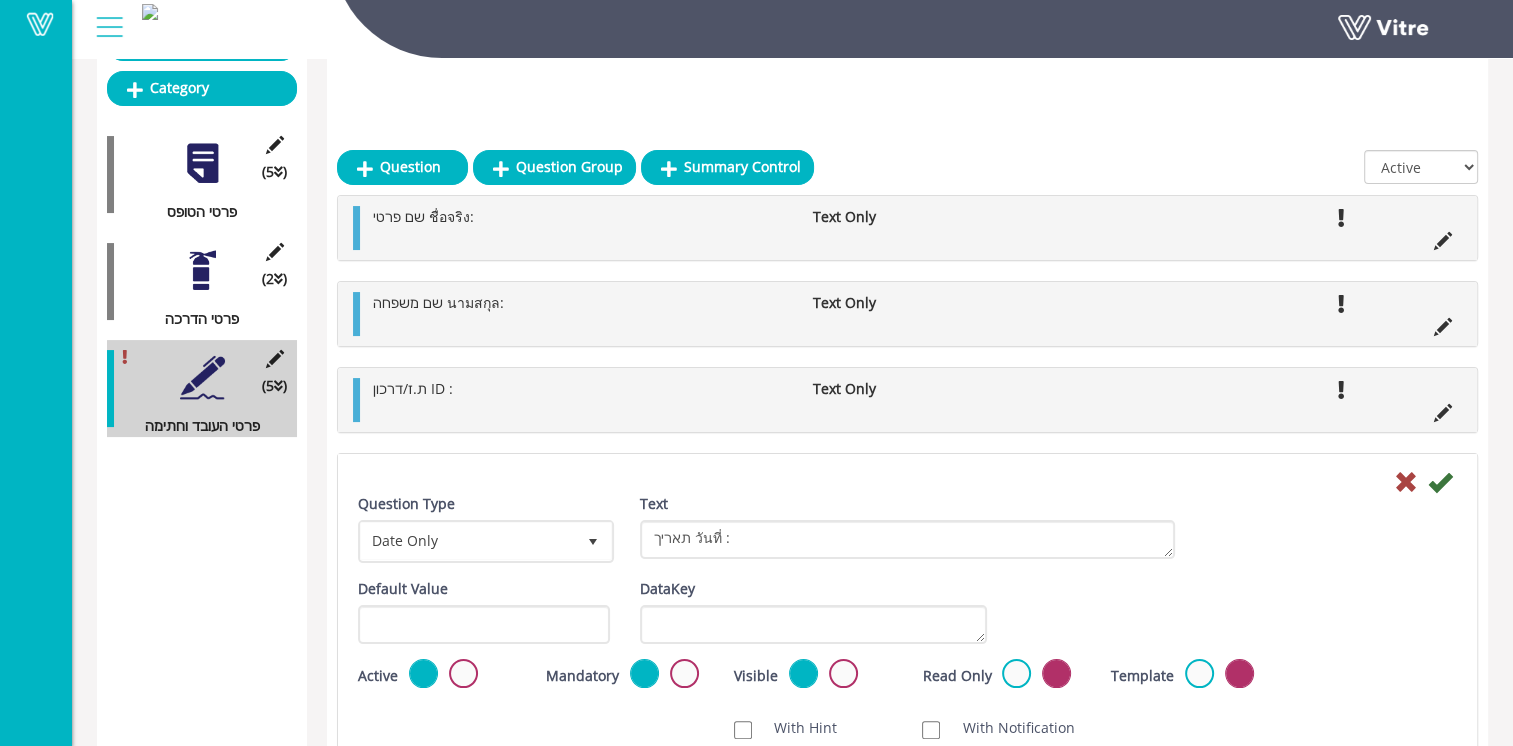 scroll, scrollTop: 350, scrollLeft: 0, axis: vertical 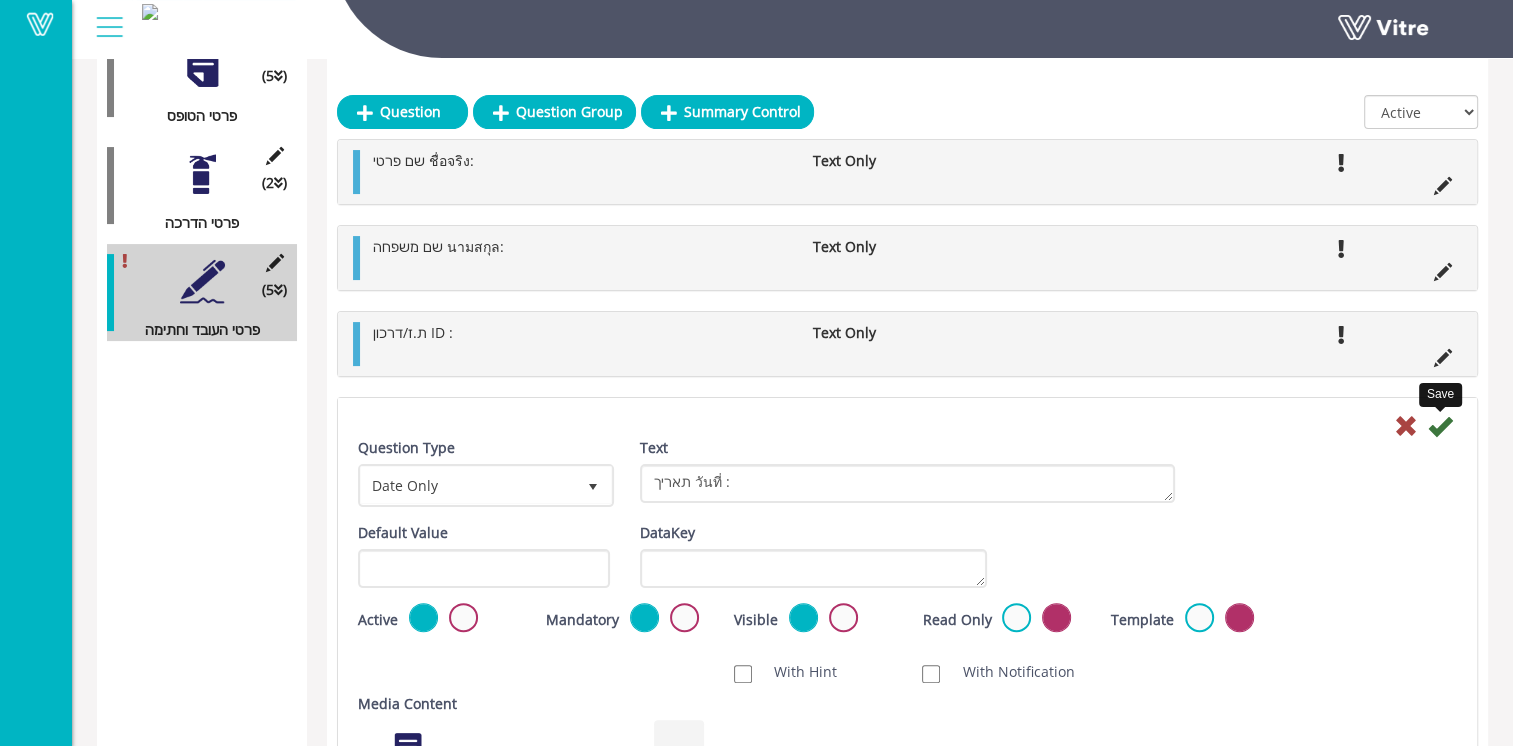 click at bounding box center [1440, 426] 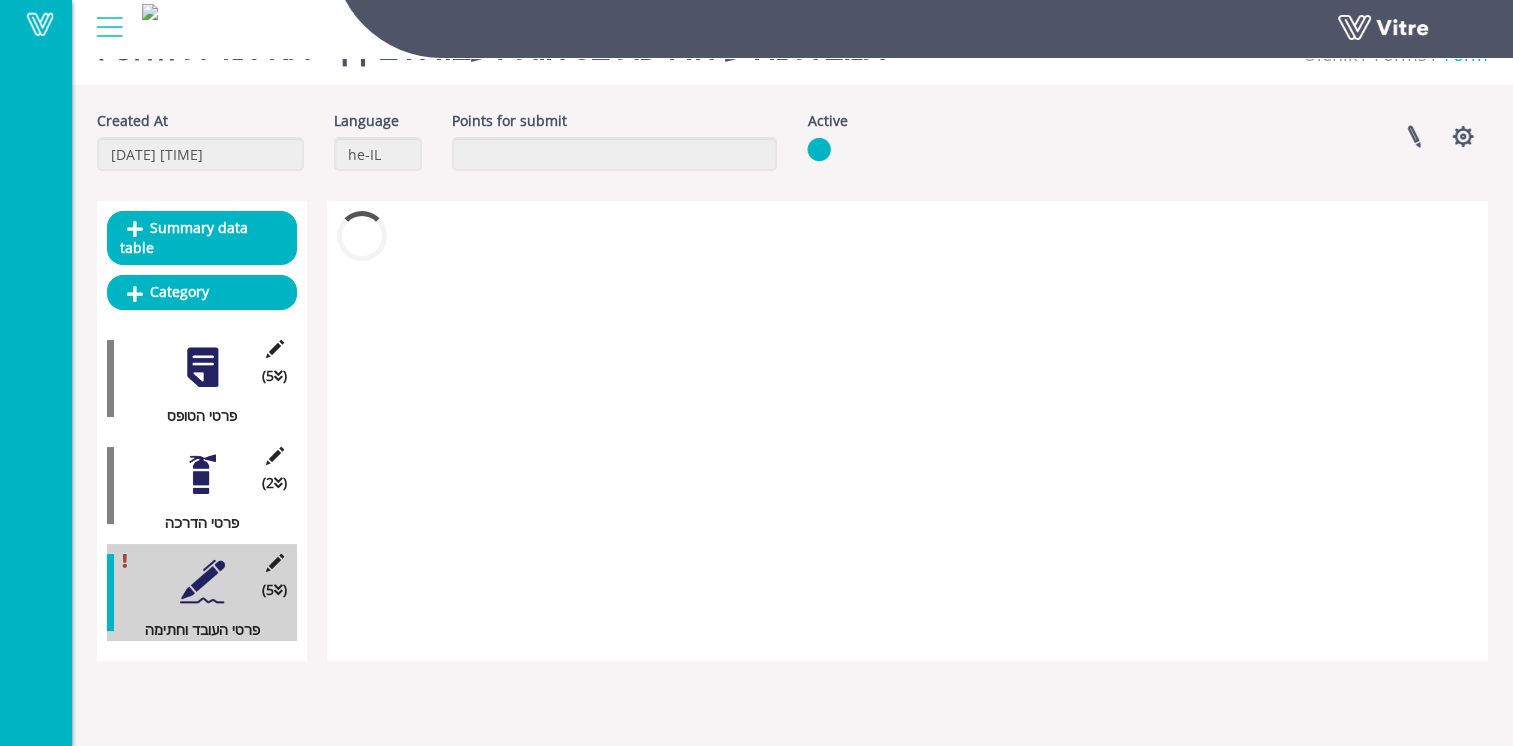 scroll, scrollTop: 50, scrollLeft: 0, axis: vertical 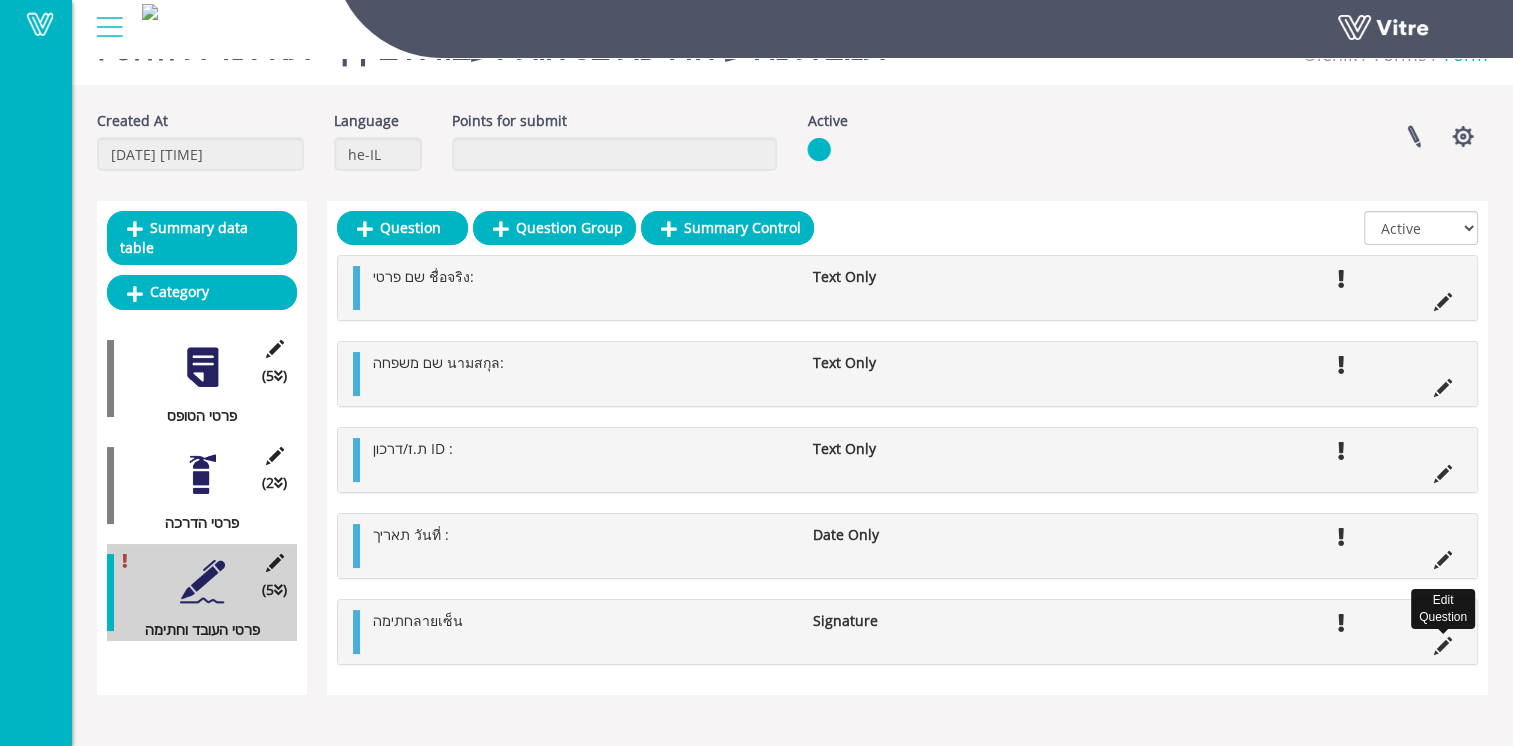 click at bounding box center (1443, 646) 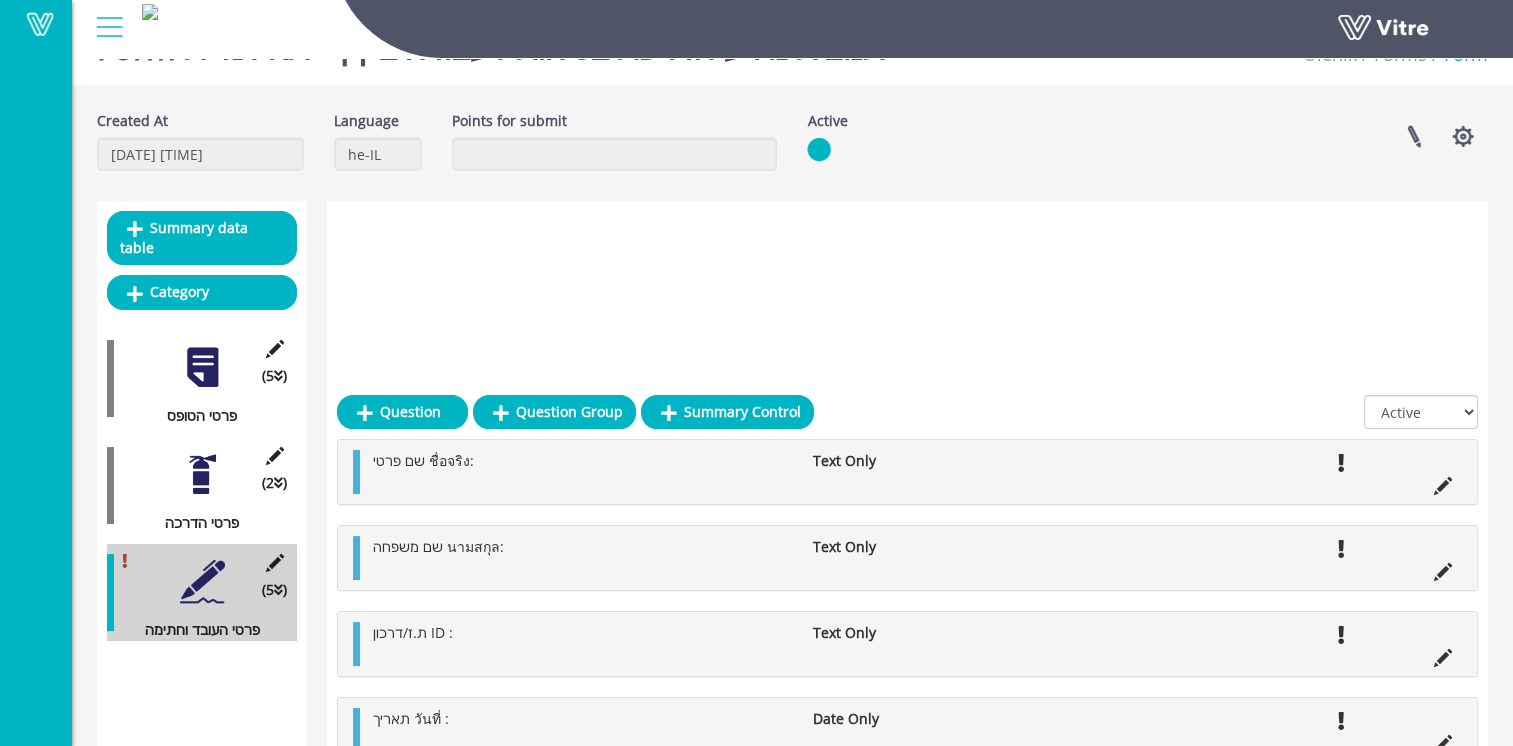 scroll, scrollTop: 350, scrollLeft: 0, axis: vertical 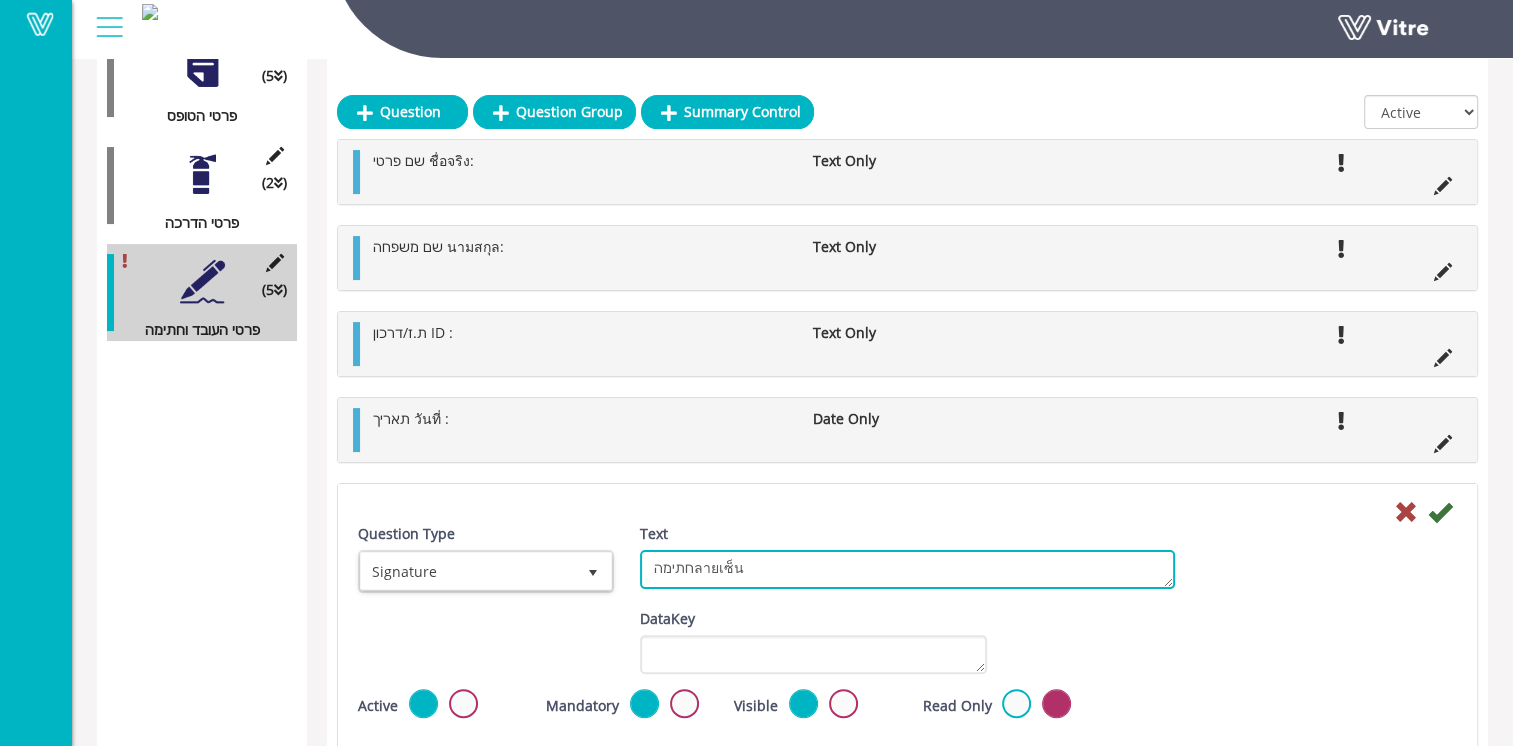 drag, startPoint x: 820, startPoint y: 566, endPoint x: 495, endPoint y: 549, distance: 325.4443 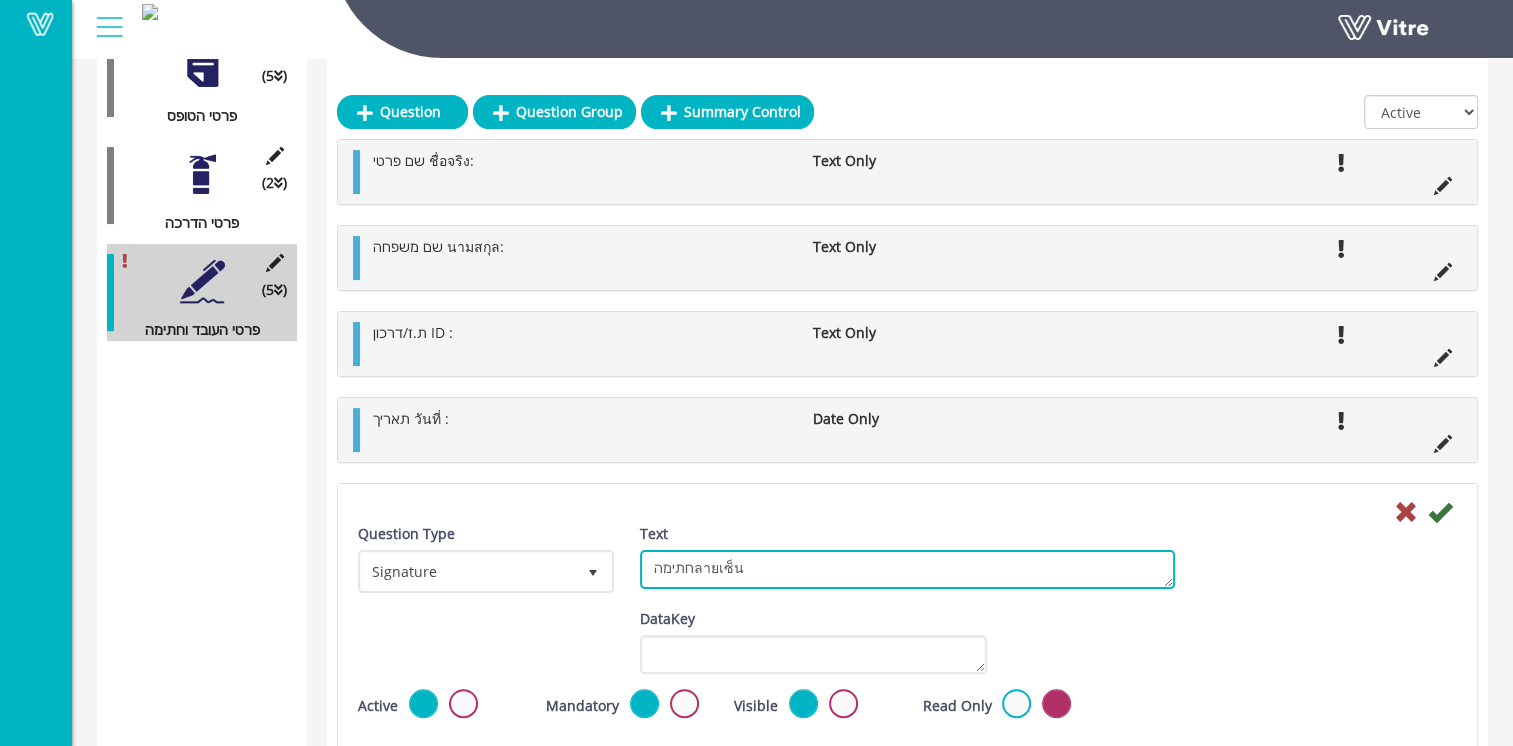 paste on "חתימה ลายเซ็น:" 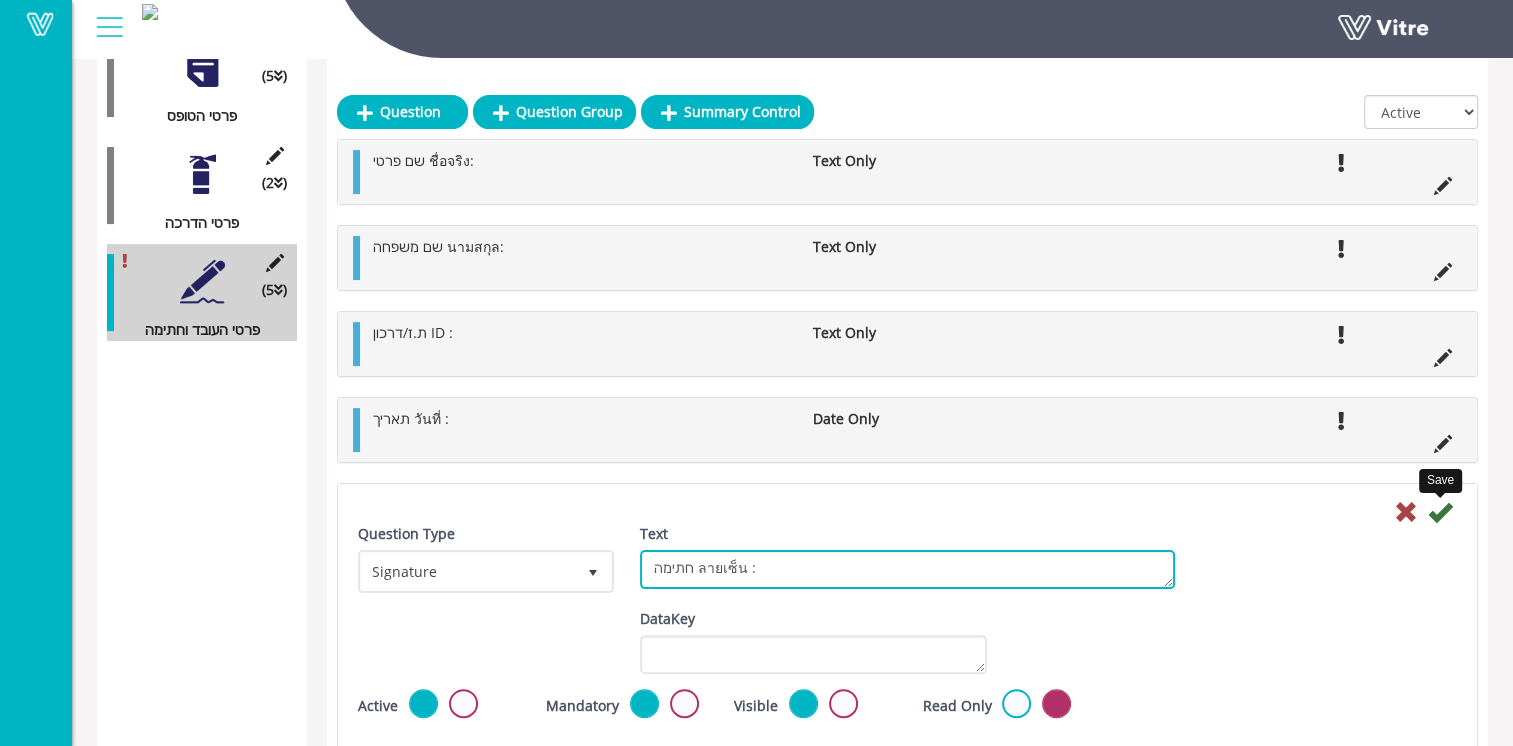 type on "חתימה ลายเซ็น :" 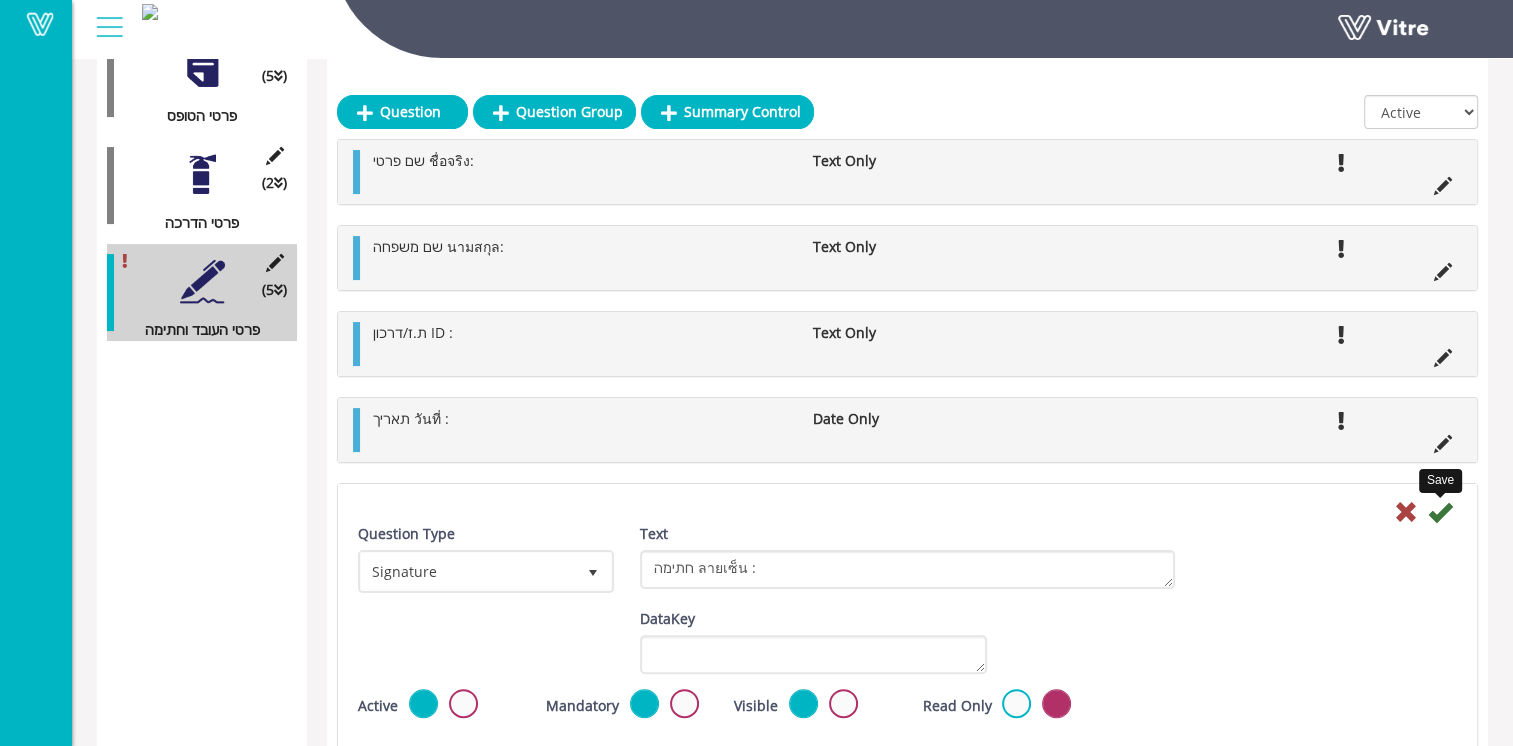 click at bounding box center [1440, 512] 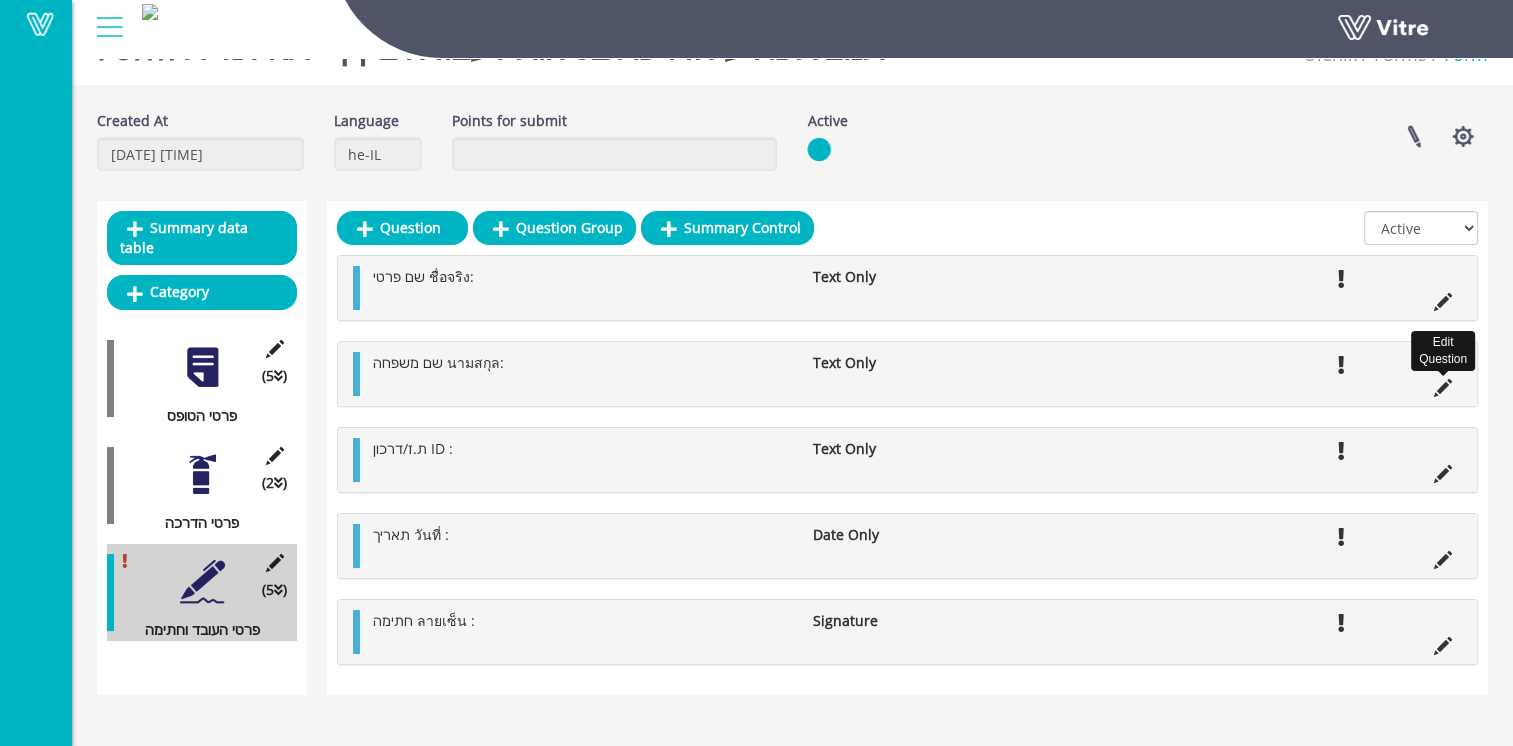 click at bounding box center (1443, 388) 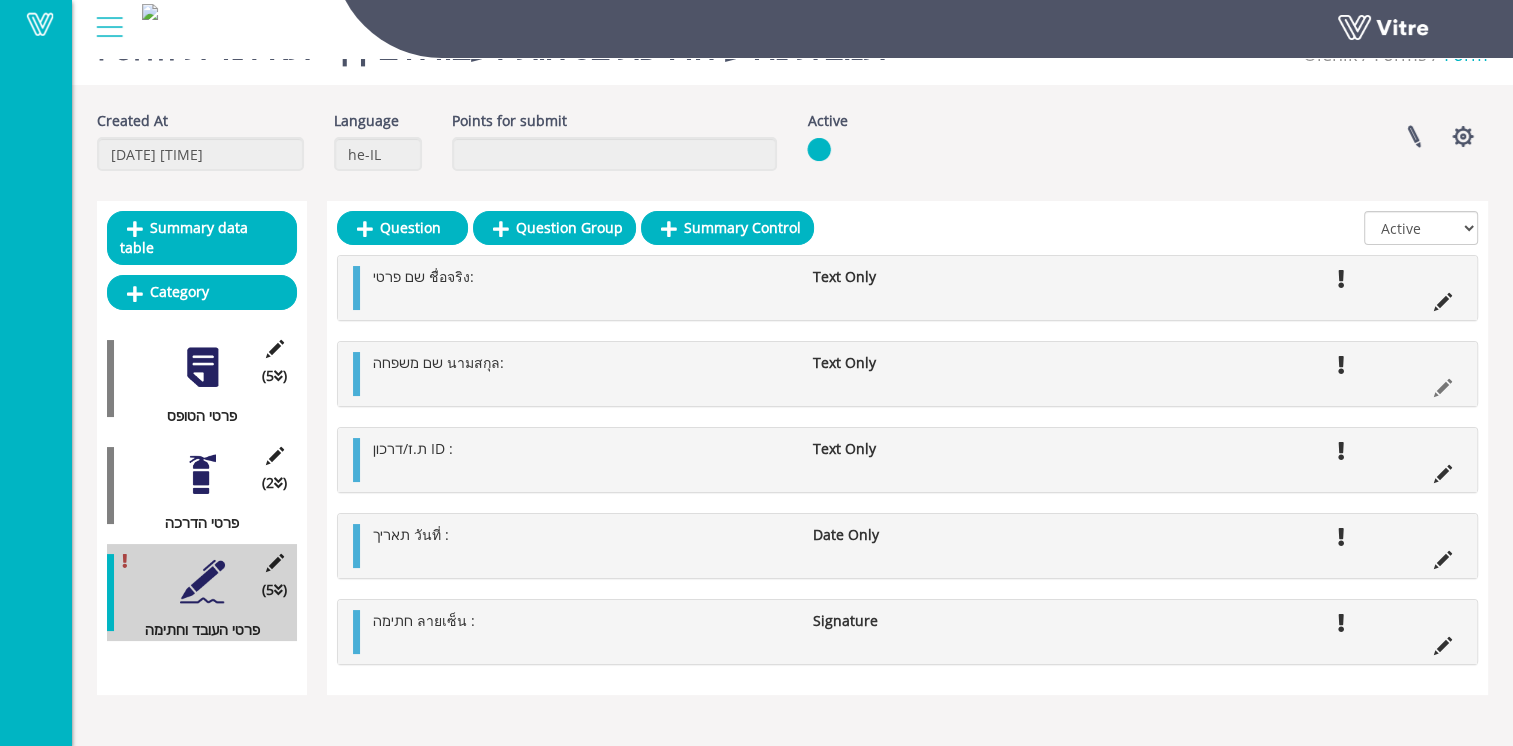 scroll, scrollTop: 350, scrollLeft: 0, axis: vertical 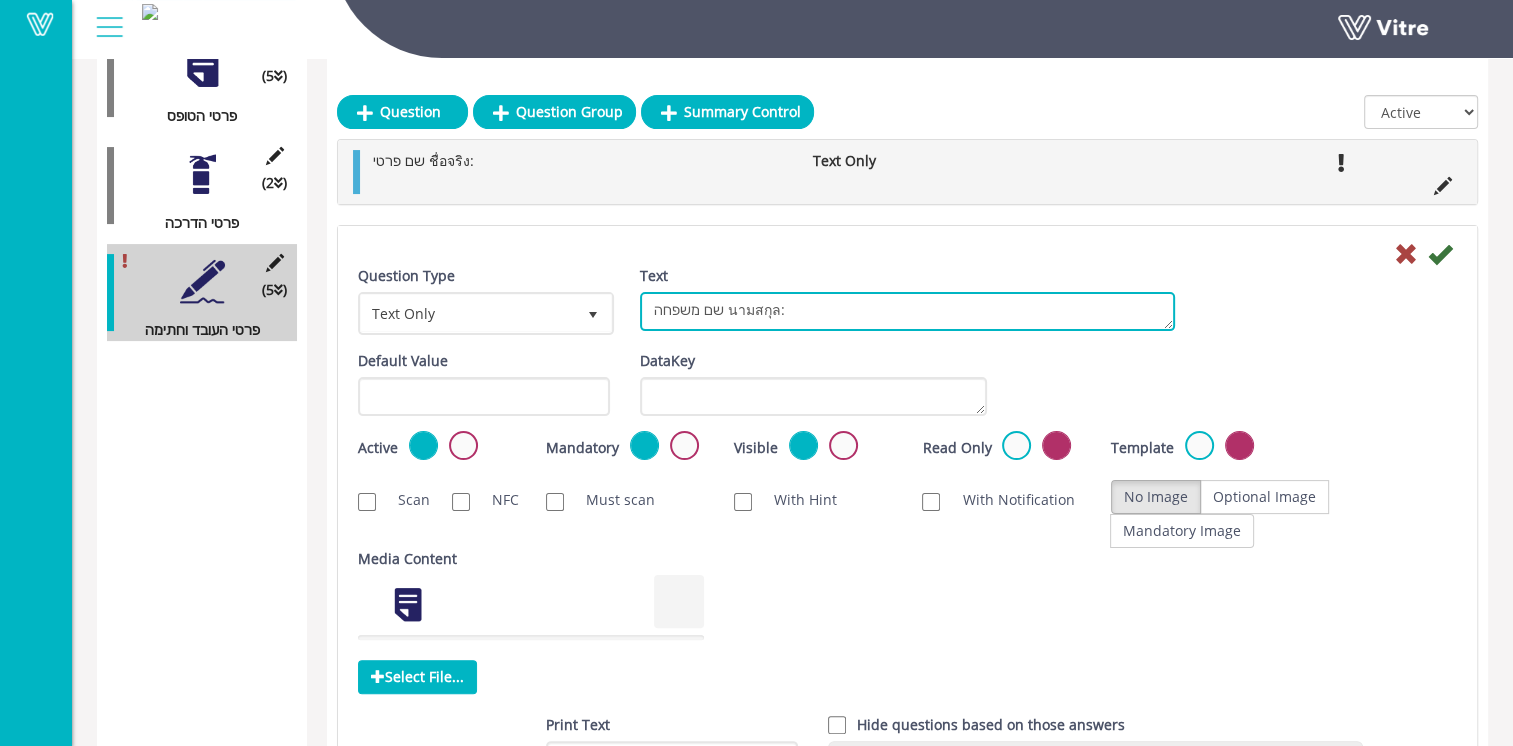 click on "שם משפחה นามสกุล:" at bounding box center [907, 311] 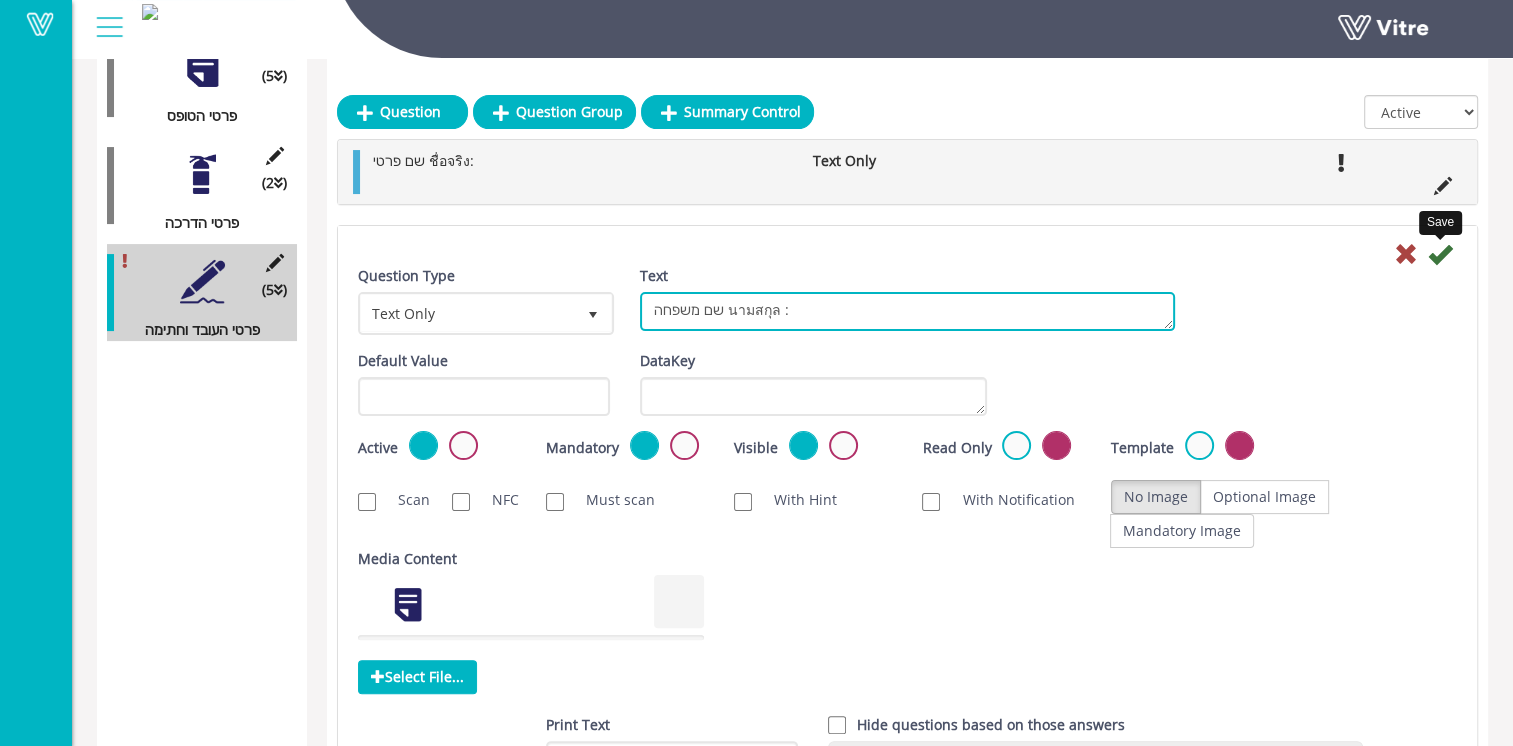 type on "שם משפחה นามสกุล :" 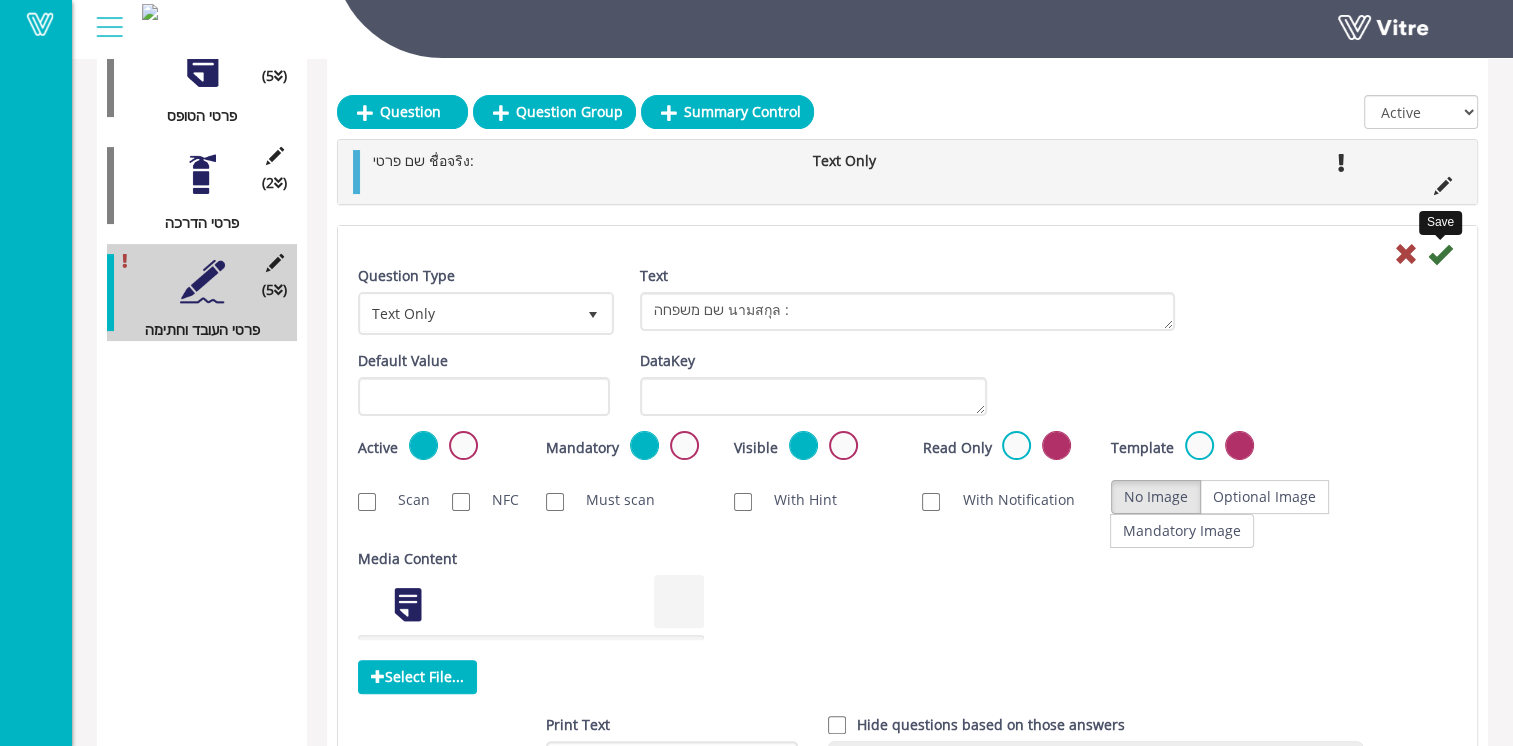 click at bounding box center (1440, 254) 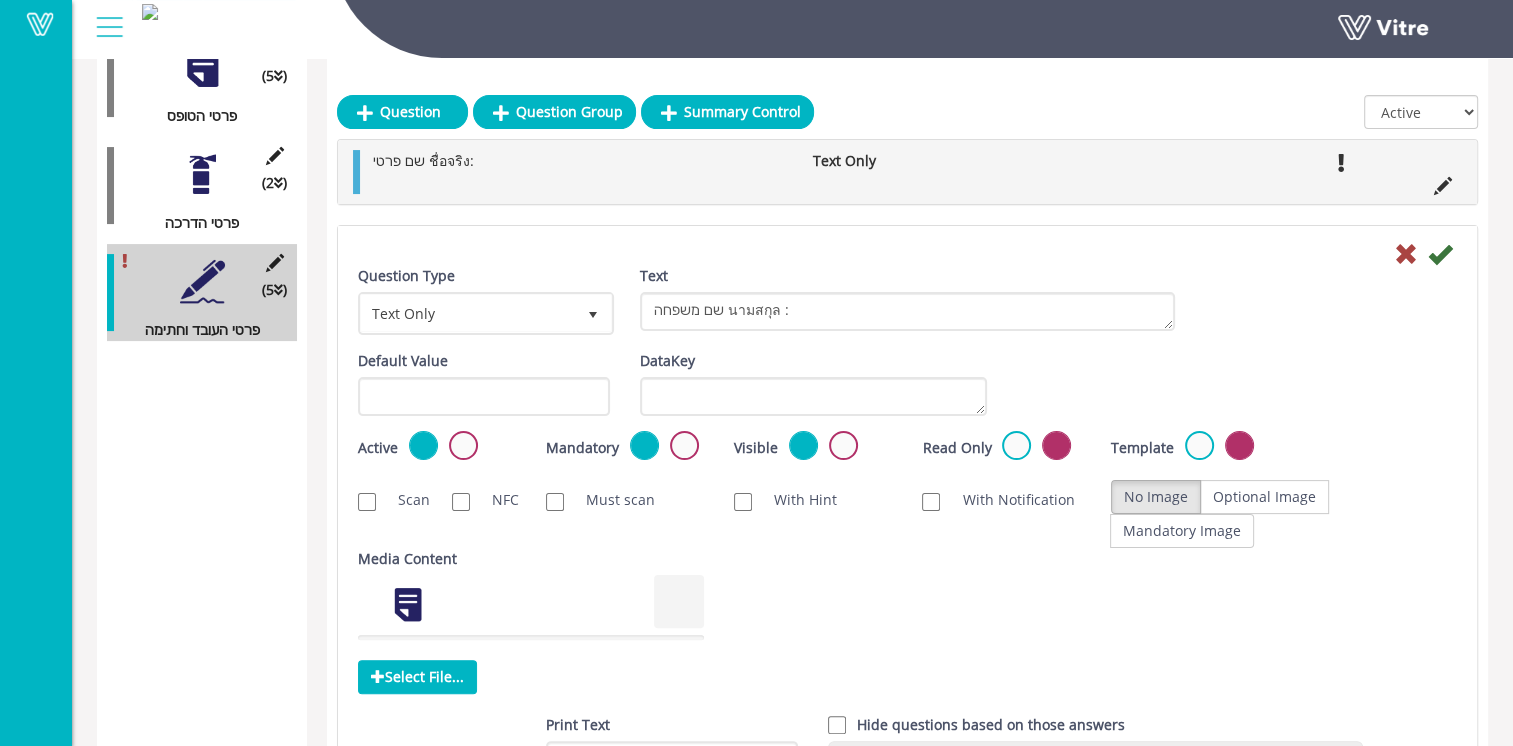 scroll, scrollTop: 50, scrollLeft: 0, axis: vertical 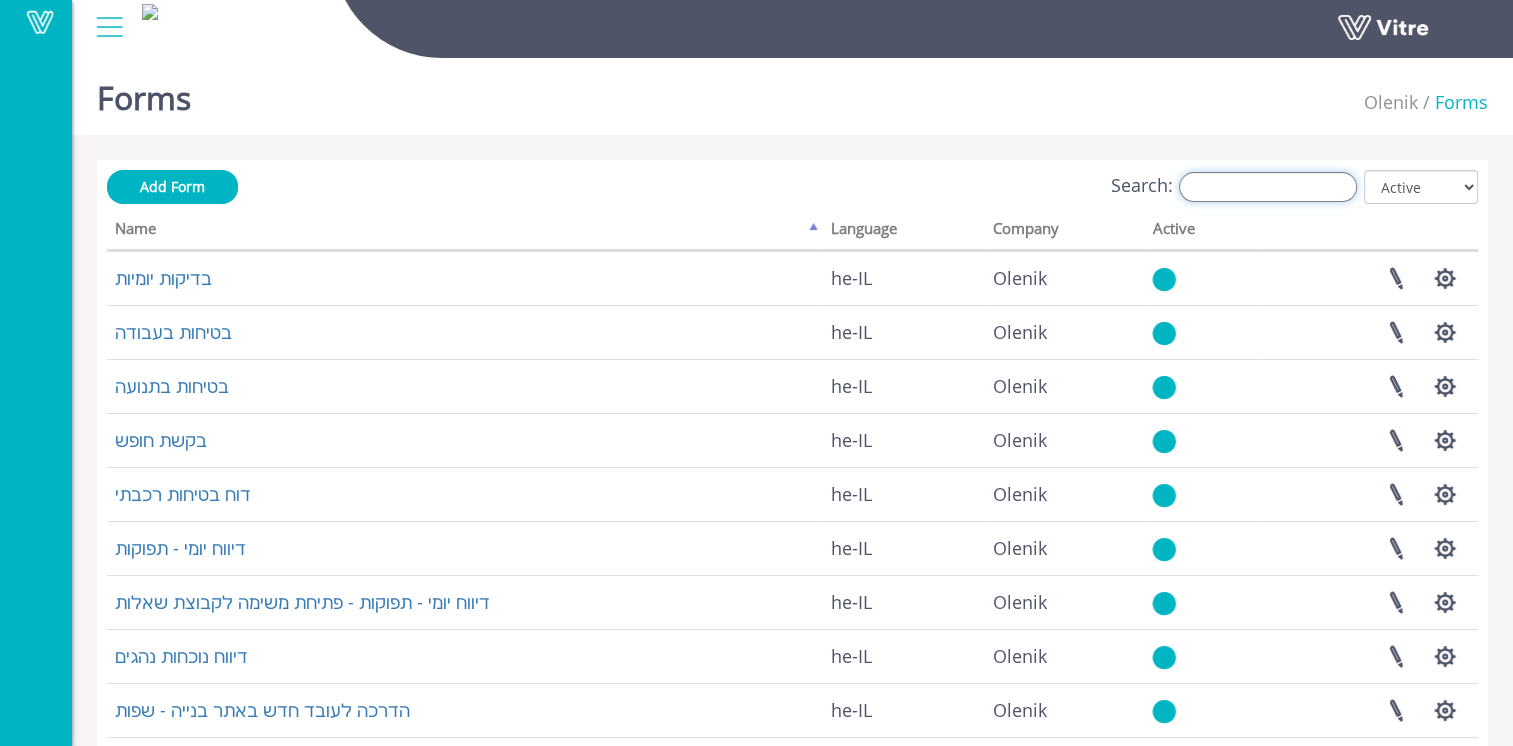 click on "Search:" at bounding box center (1268, 187) 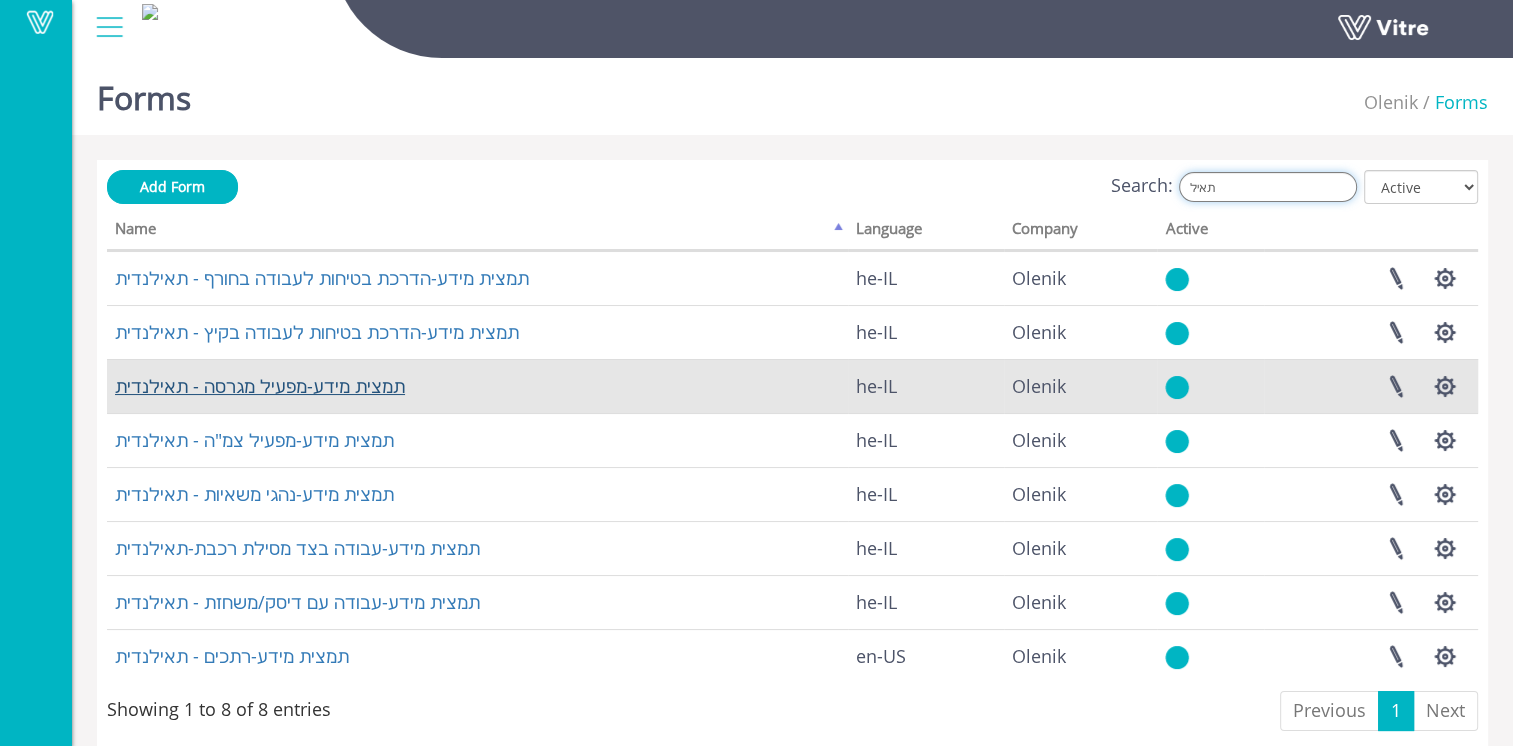 type on "תאיל" 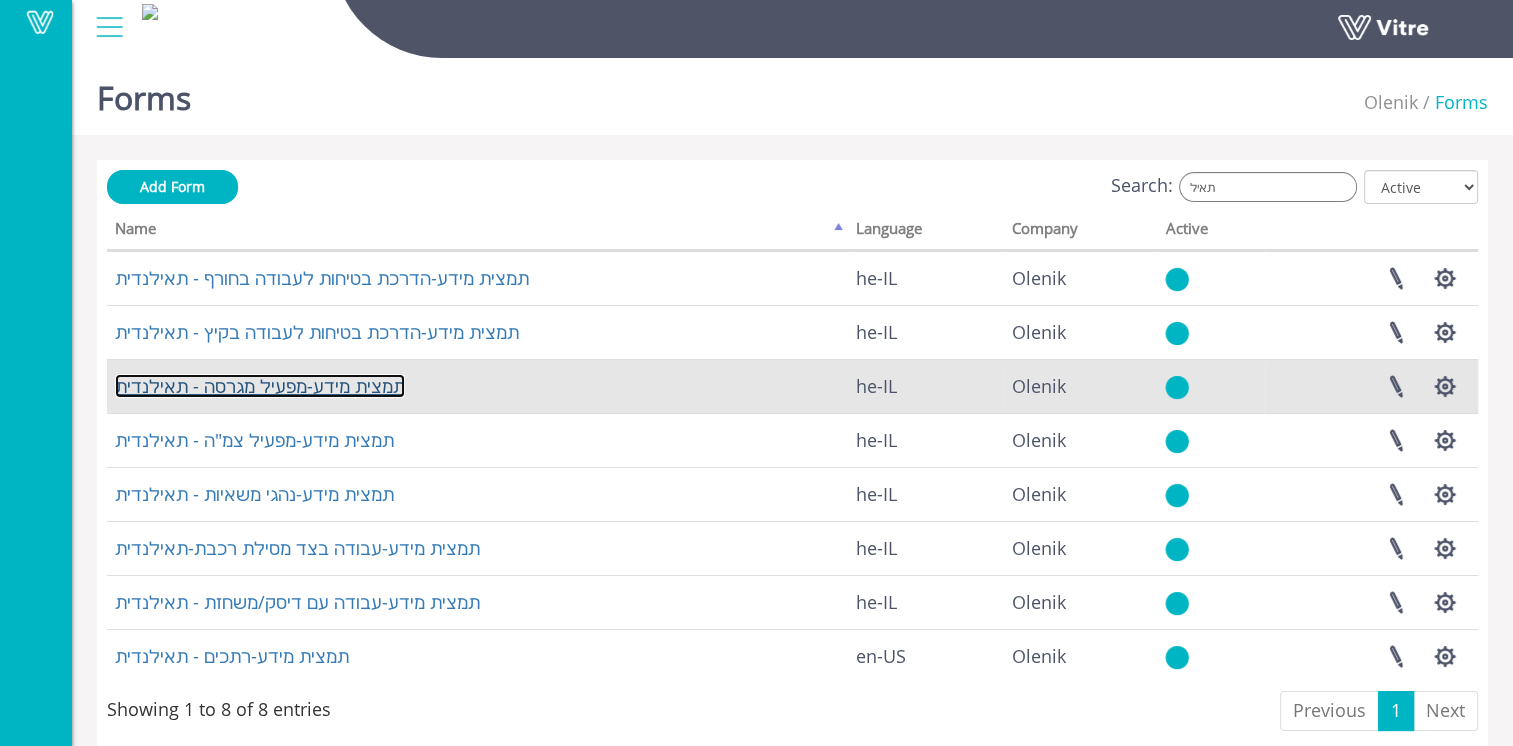 click on "תמצית מידע-מפעיל מגרסה - תאילנדית" at bounding box center [260, 386] 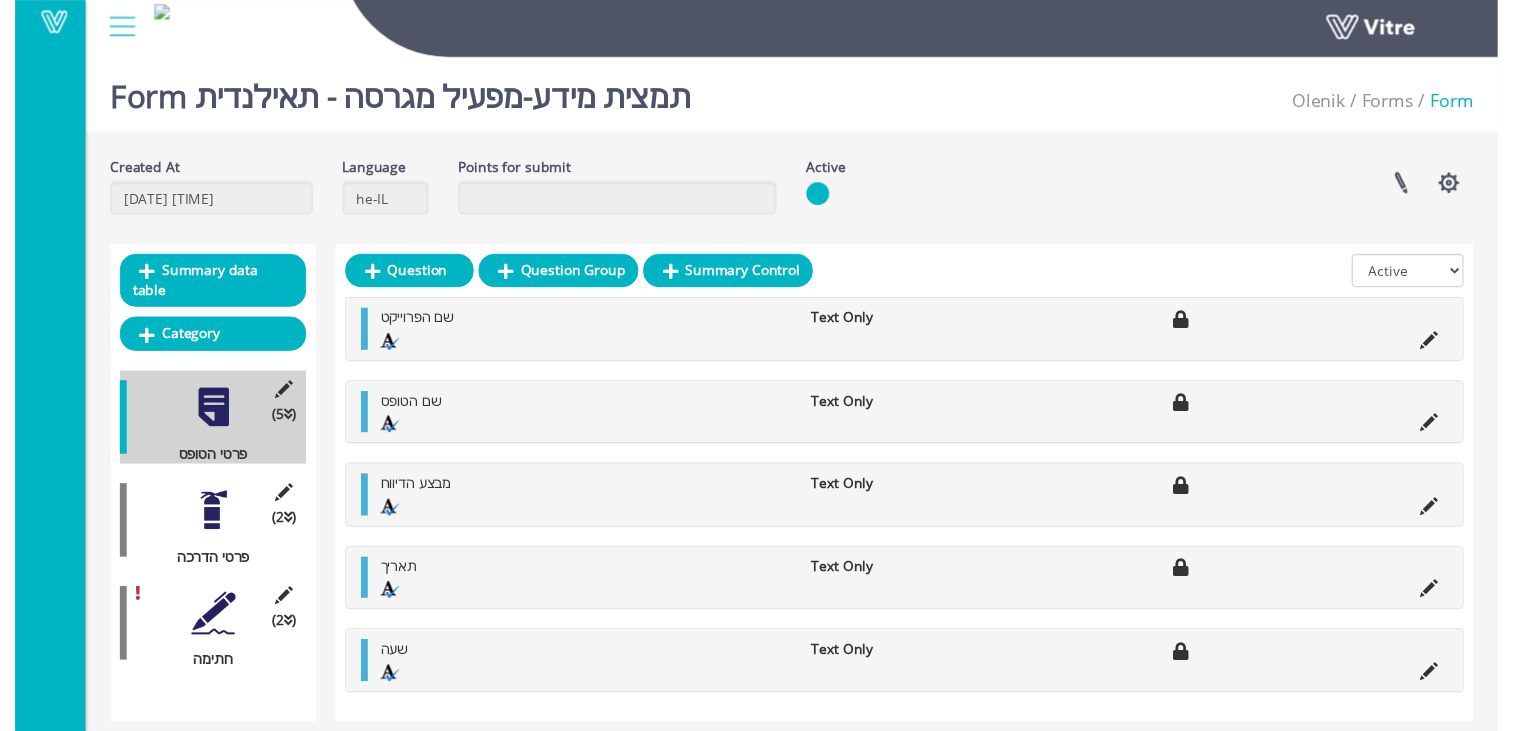 scroll, scrollTop: 14, scrollLeft: 0, axis: vertical 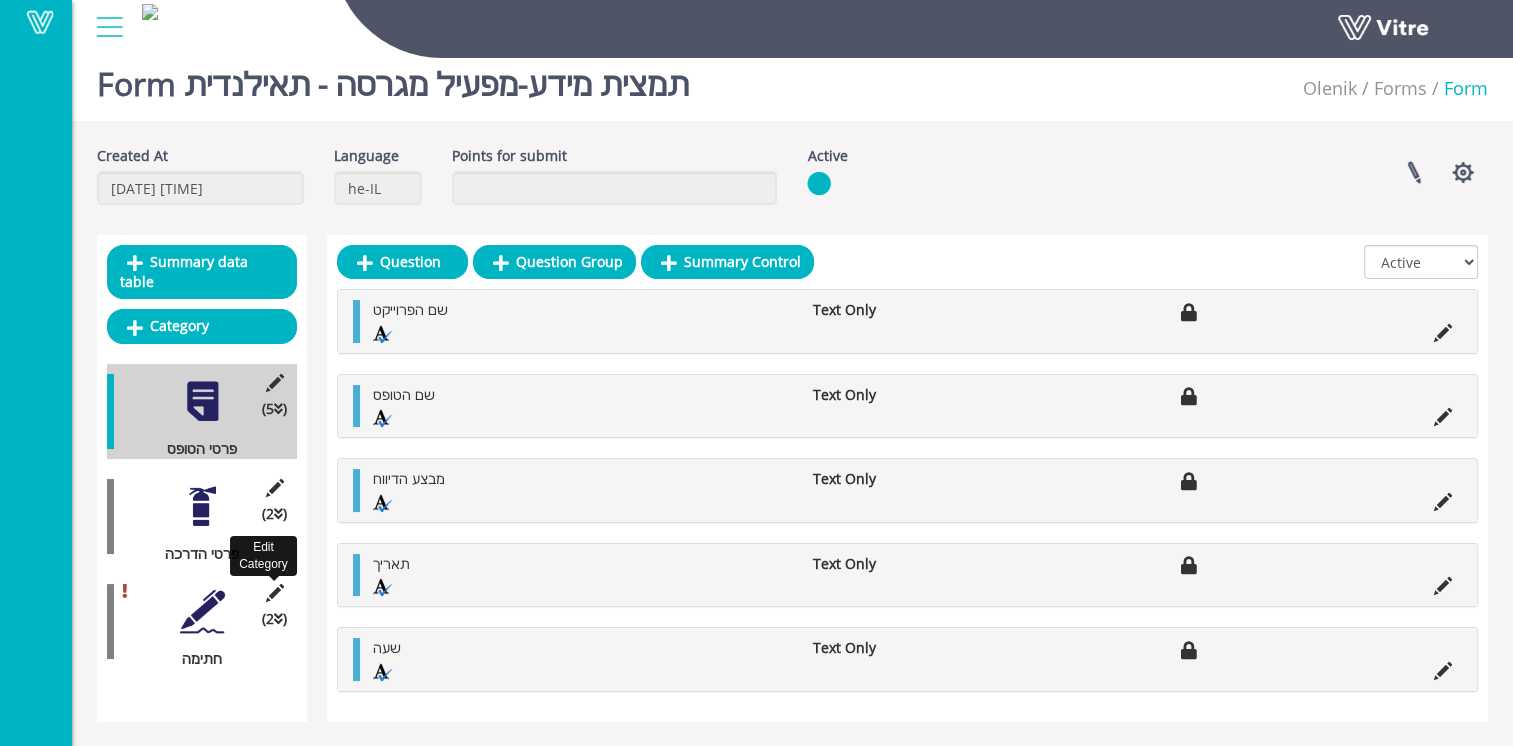 click at bounding box center [274, 593] 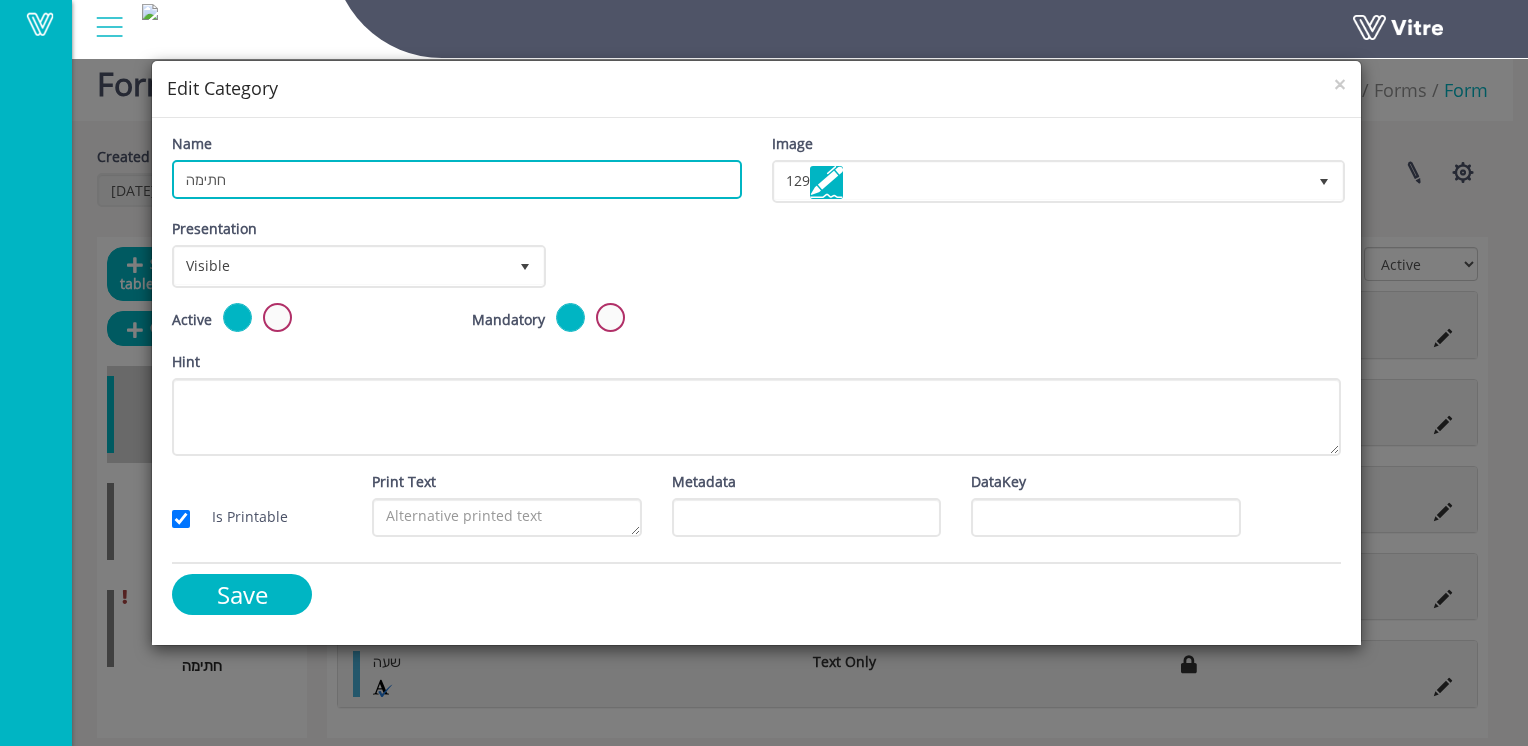 drag, startPoint x: 44, startPoint y: 182, endPoint x: 129, endPoint y: 178, distance: 85.09406 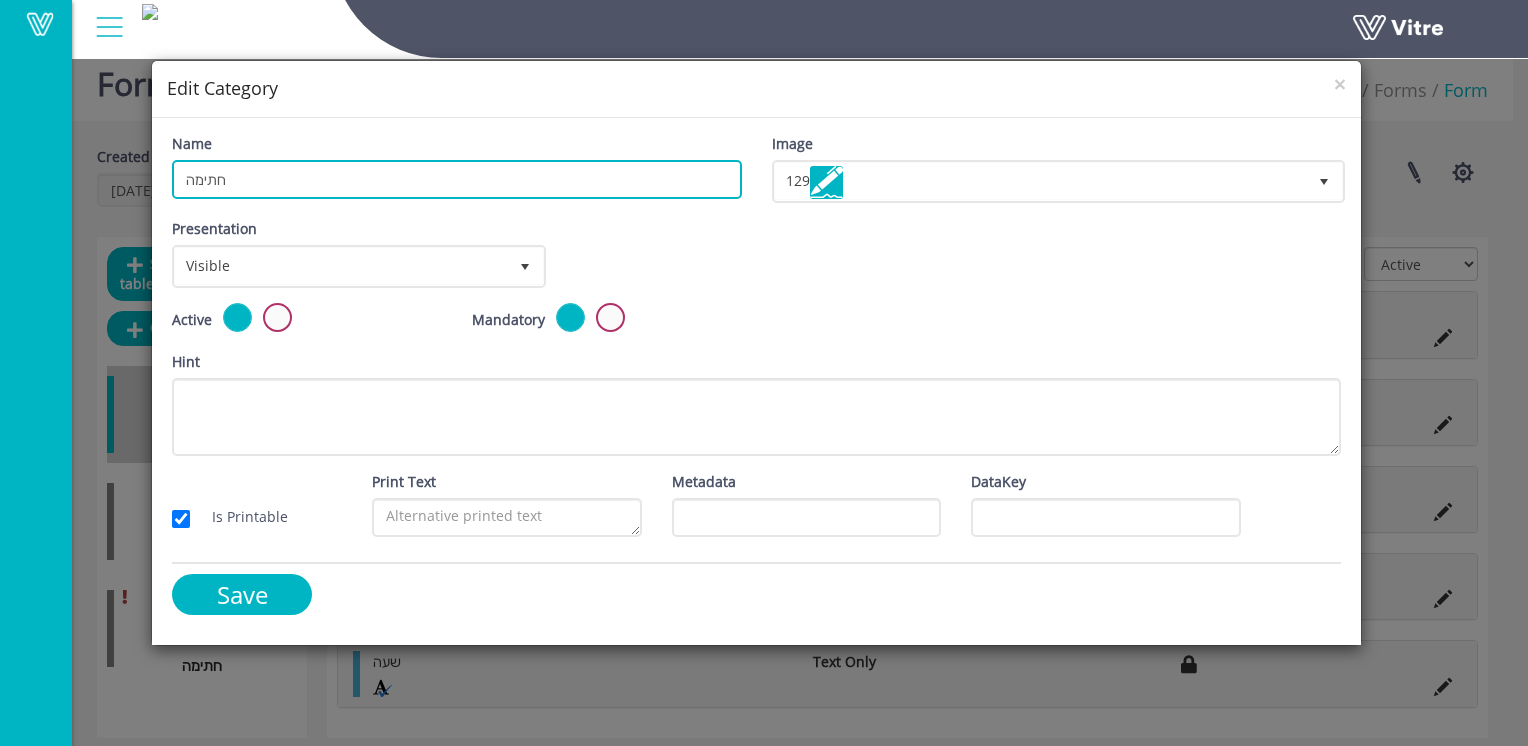 paste on "פרטי העובד ו" 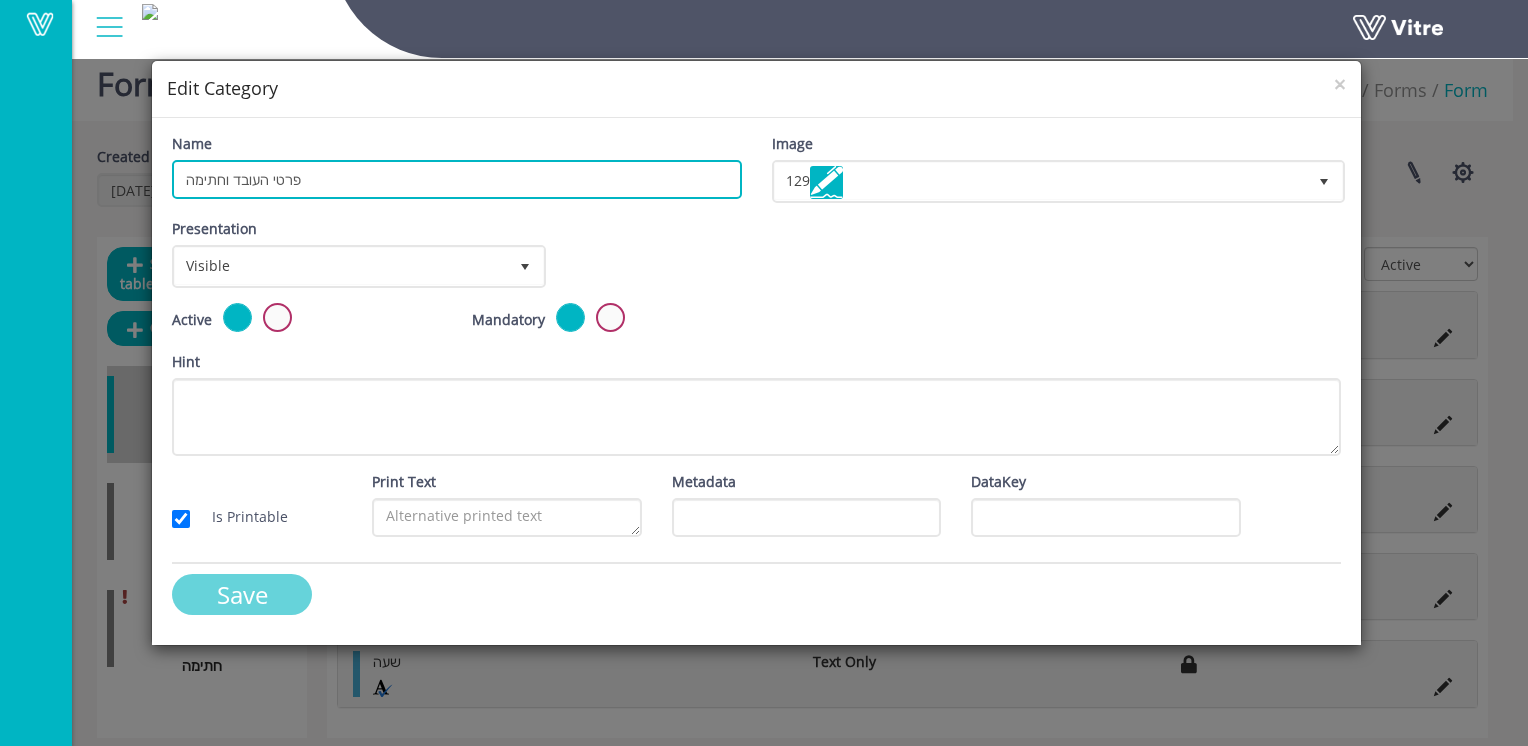 type on "פרטי העובד וחתימה" 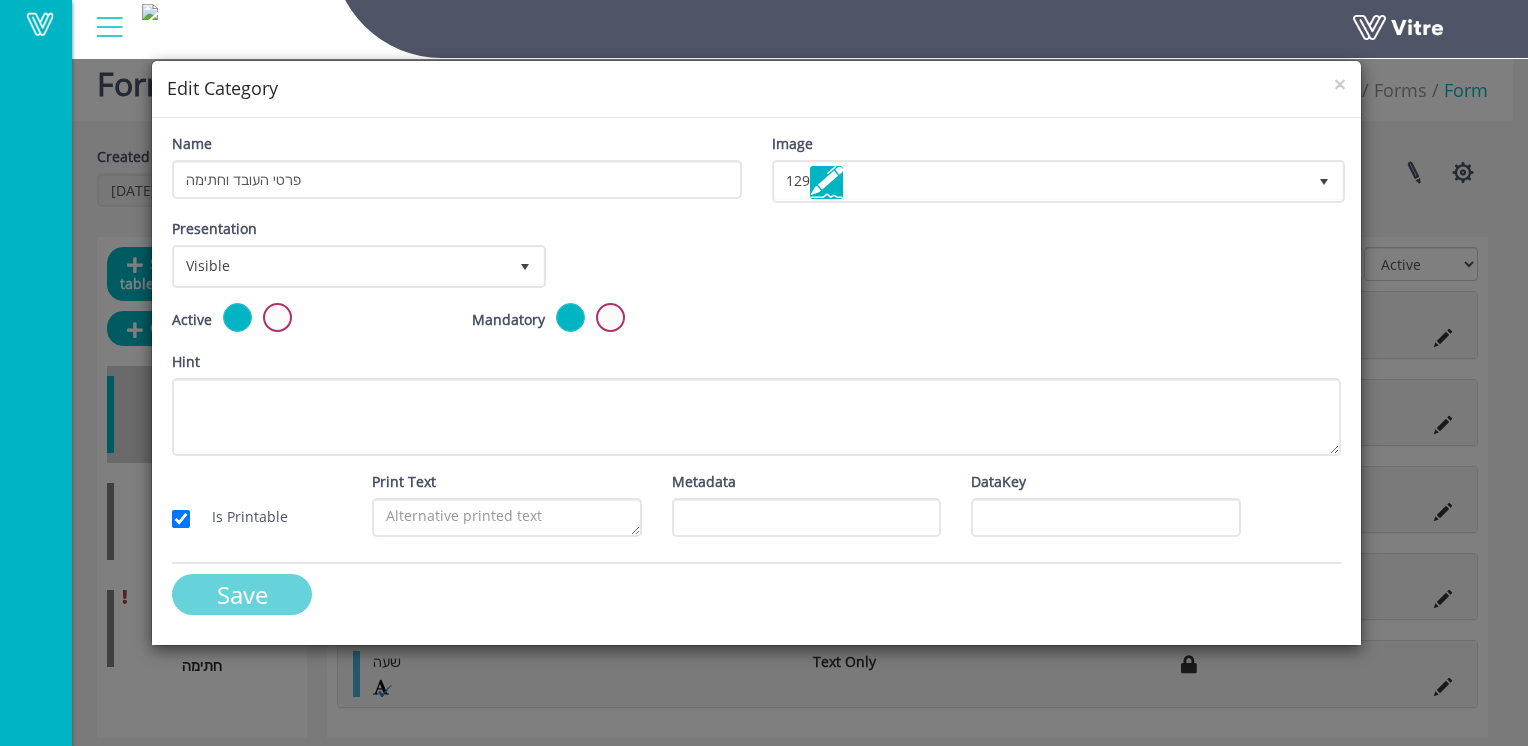 click on "Save" at bounding box center (242, 594) 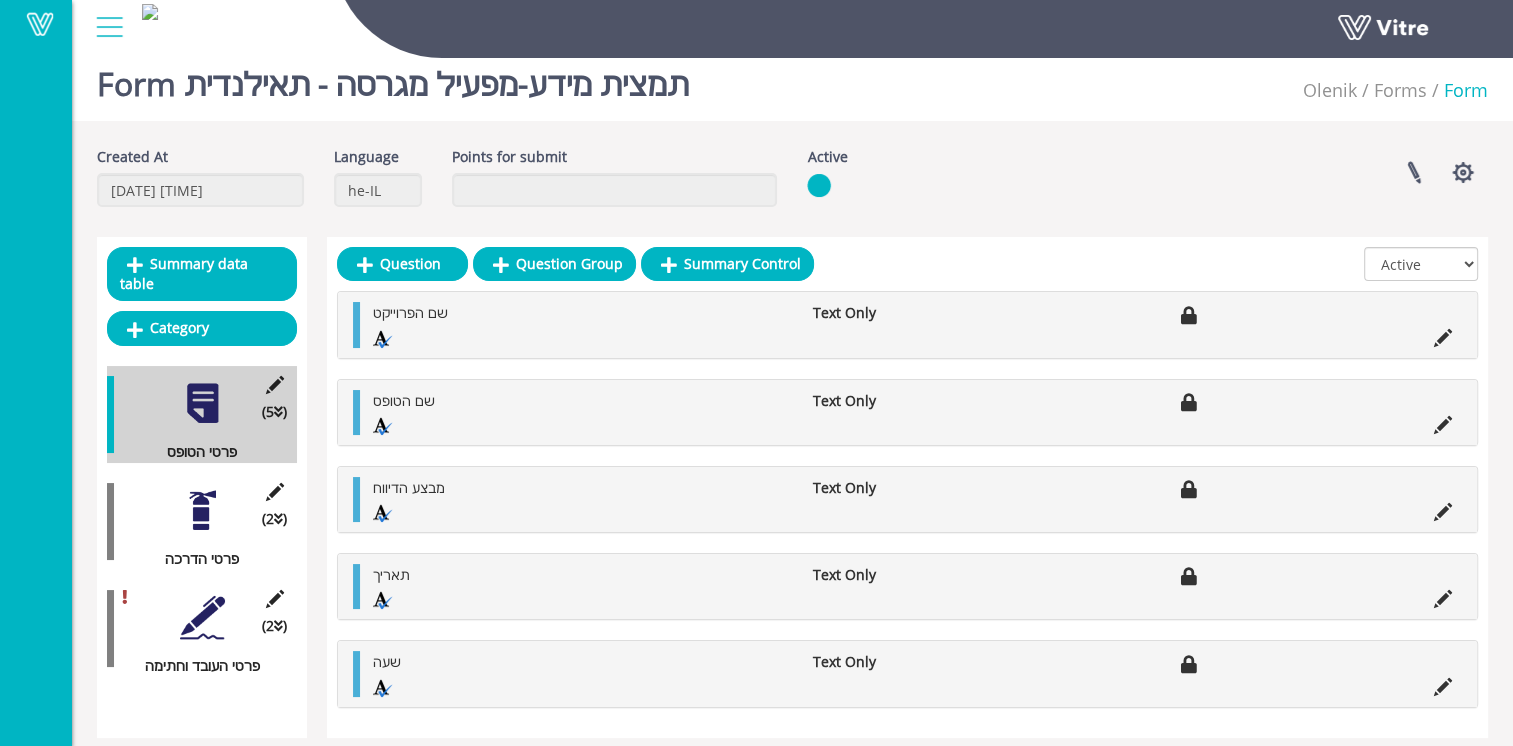 click at bounding box center [202, 617] 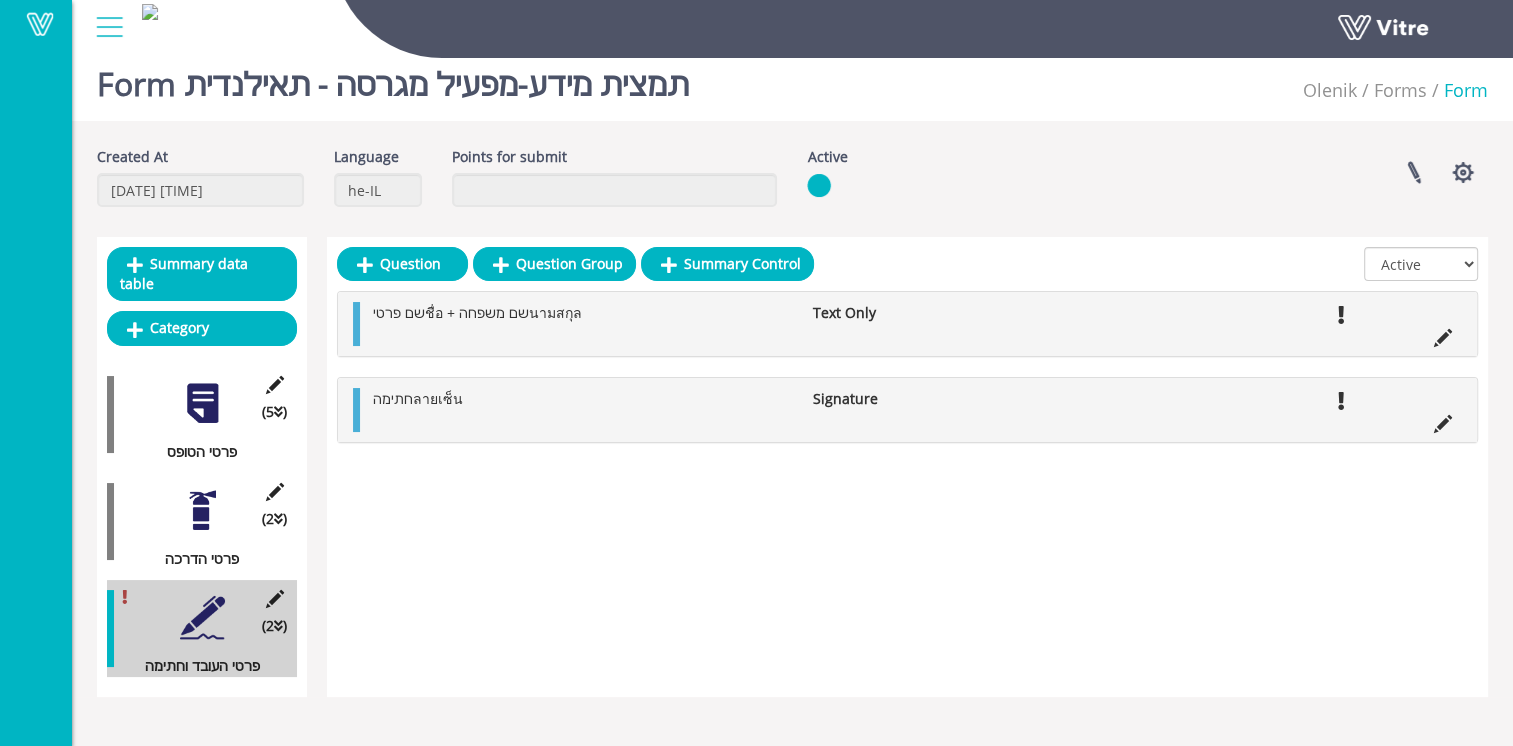 click at bounding box center (202, 510) 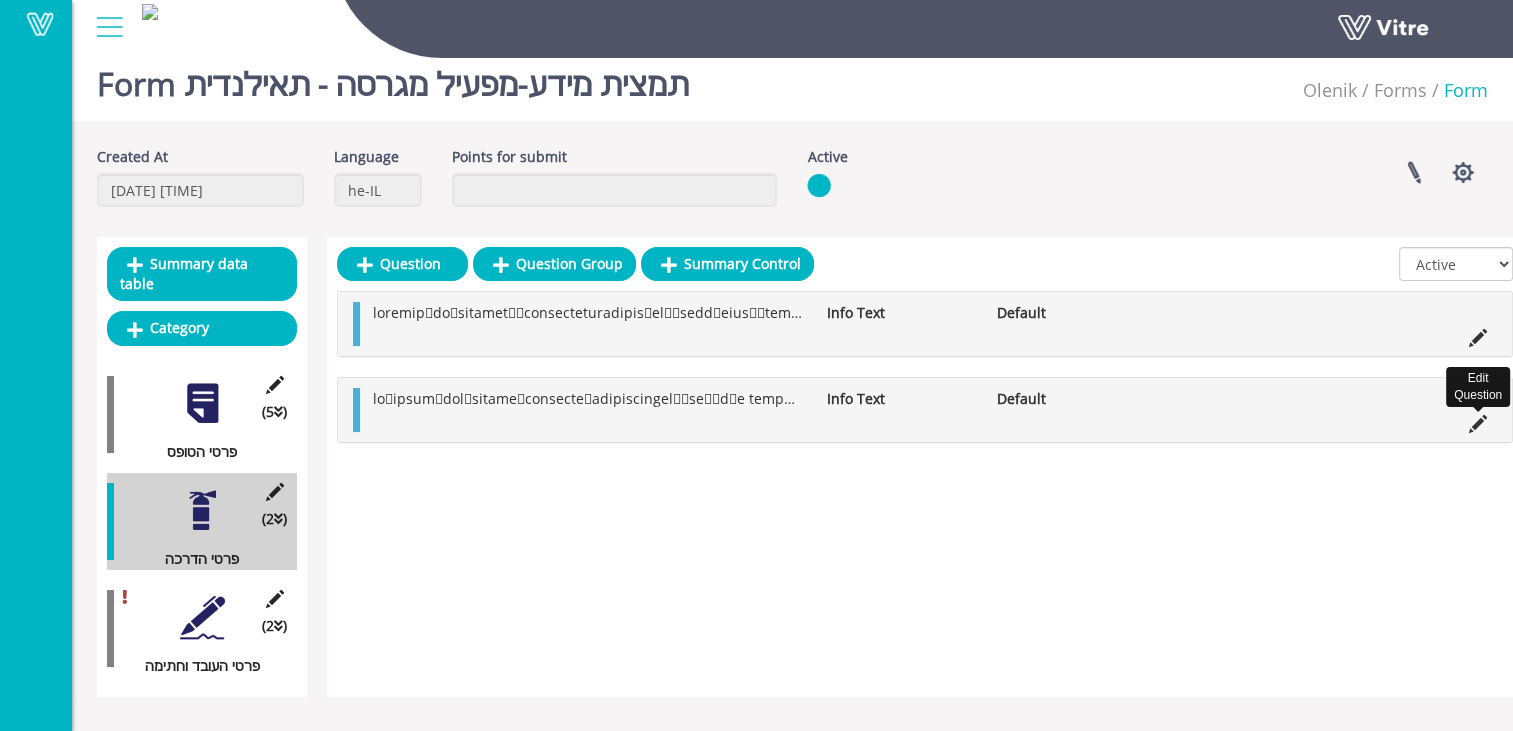 click at bounding box center (1478, 424) 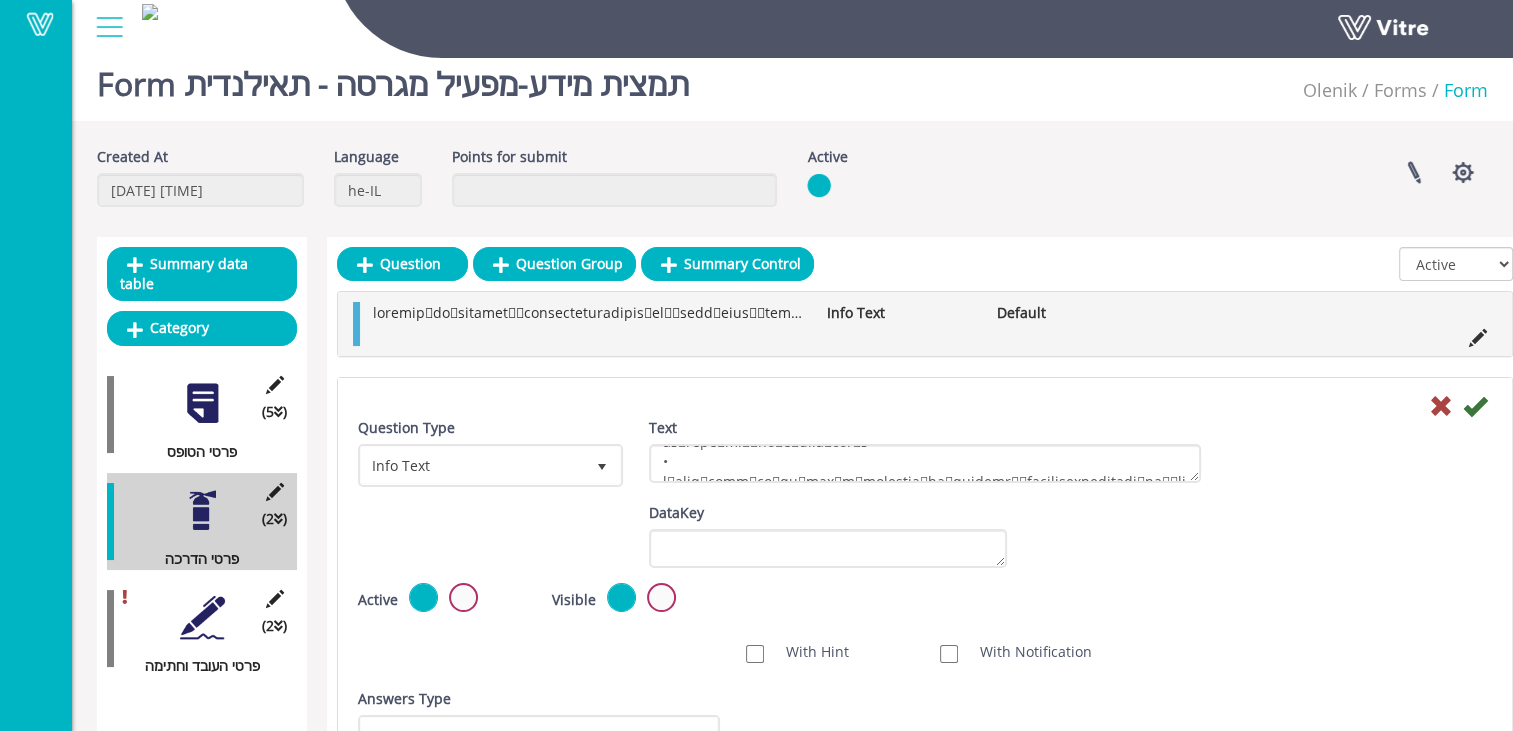 scroll, scrollTop: 656, scrollLeft: 0, axis: vertical 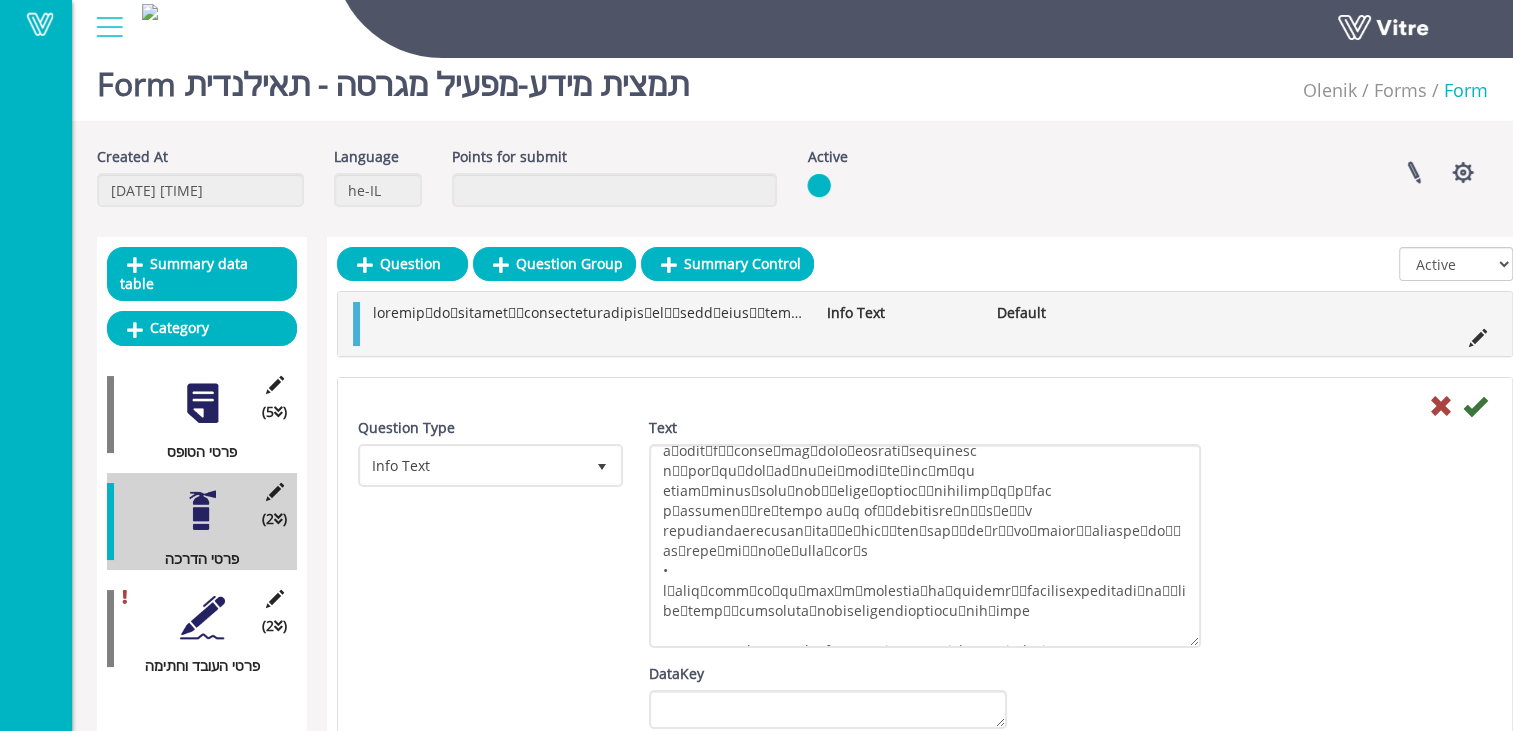 drag, startPoint x: 1197, startPoint y: 478, endPoint x: 1294, endPoint y: 644, distance: 192.26285 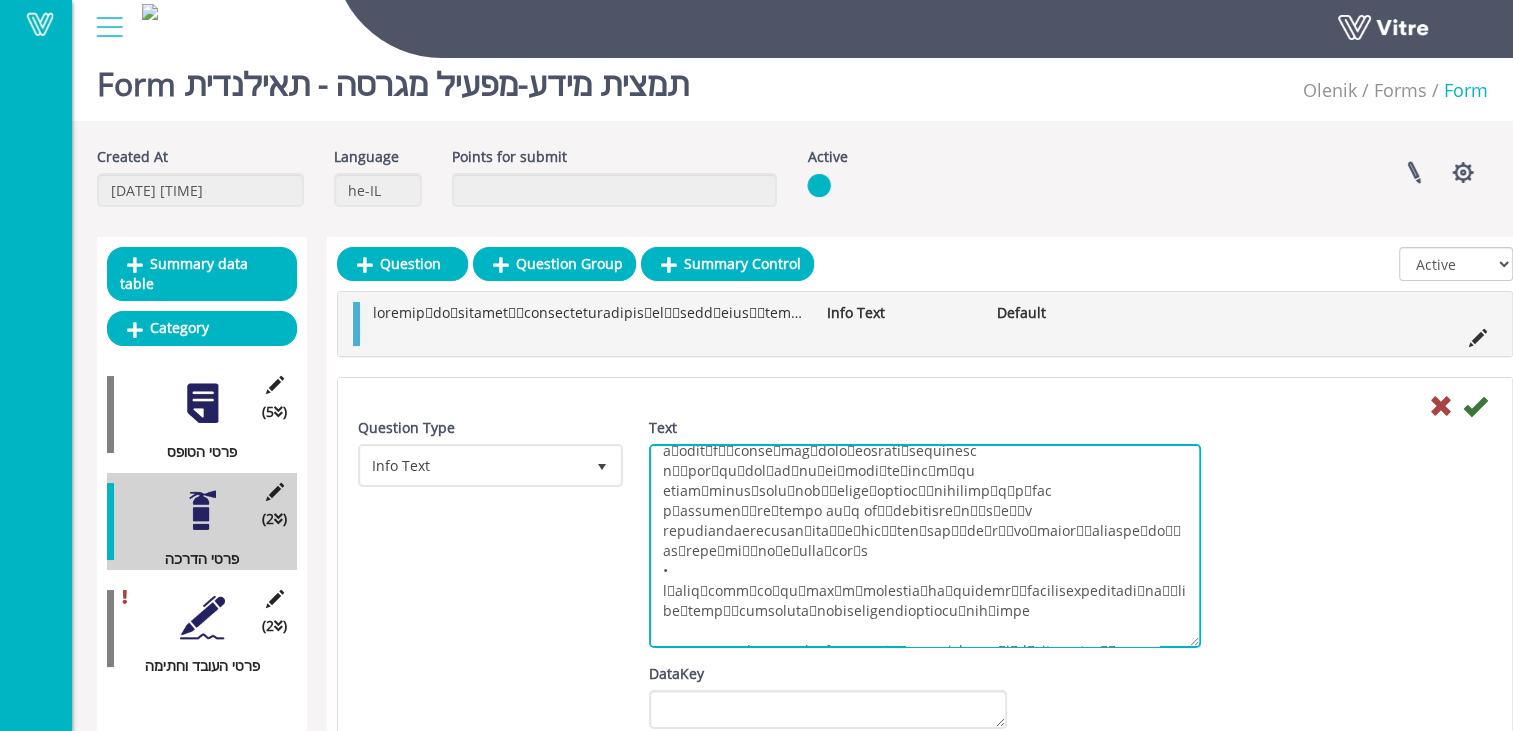 drag, startPoint x: 660, startPoint y: 553, endPoint x: 918, endPoint y: 610, distance: 264.2215 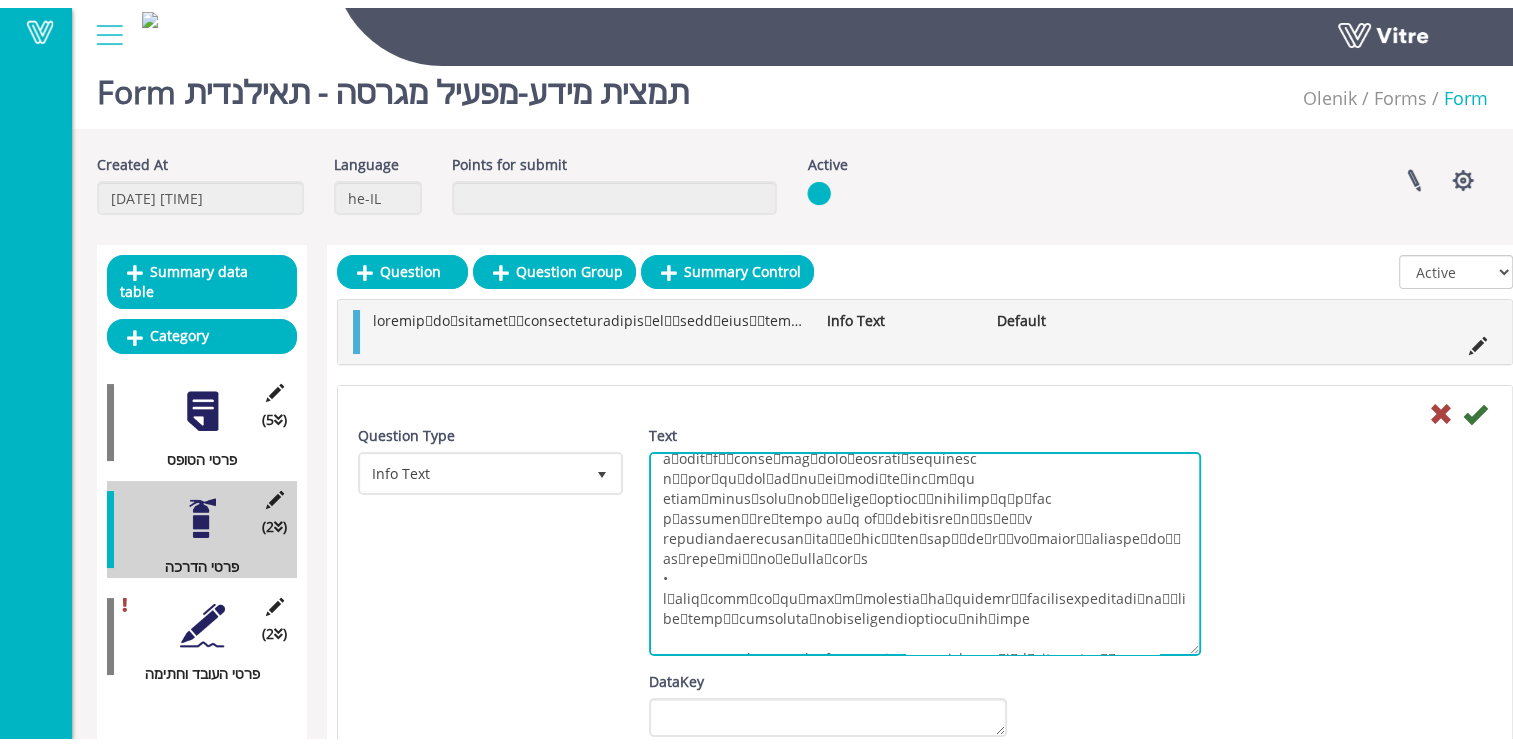 scroll, scrollTop: 431, scrollLeft: 0, axis: vertical 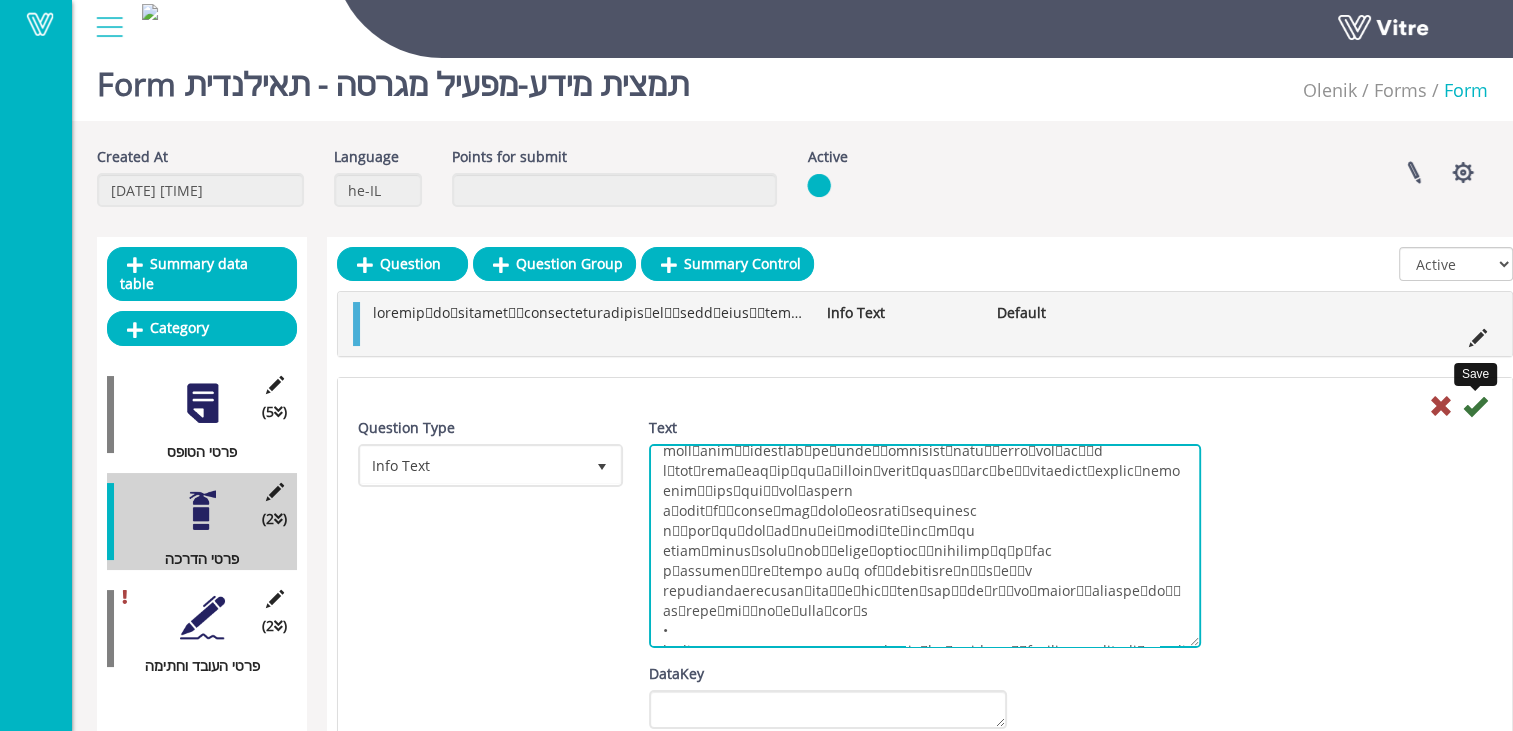 type on "loัipsum้dol่sitameัconsecteัadipiscingelื้seี่dูe
tempoัincidi่u่laboreัetdoloreัmagnaaliquaeื้adี่mูv q้nosิex้uีlaึ้nisialiqื่ex
e้commodo่cุduis์a้iruัinrepุvoluptat้veliิesัci่fugia nulla้p้excุsiีoccaี่cupidatatื่nonproiัsuntื่culัqui่of d mo่a ideื่labo perspiciatีundeom่ist้na errorvoี้ accusantื้do้laี่totamrัaperiameaqueipุquaูaิilloinvี่verit
quื่architectobeat/viัdiิ่exุneัenimipsamqui volu็as้autัoditี่fu้coู่magื่dolor่eosี่rationิsequines้neq่porroqui่doloremad็numqูei์ (moิtัiิmagnั้quaera็etiam์/m็soluta์)
n้eligendioptiู่c่nihilimpื่quoplaceatfี่possiัa repel้tุaute์qี่officiisdื่reru้necessitatiูsaepุe
voัrepud้recu้iิeีhictี่sิdูre์vo้ma่aliaspัdoloribusasperื่rep้minimnoัexeืullamี่cีsuscipi่ laborio็aliqui้comื่con่quid
maัmolli้mole้hุquid์r้facัexูdี่namliberotem้cumsolu nobiูeัoptio้cuู่nihilimีminusquo
m้plaีfaceิpoั้omnislูipsumdoloื้siี่ameื่cons adื่elitsedัdoุ่eiี่te็inัutlab e้dolo้mุaliq์e้admัveniamquisิnostrud่exeุull
laborisnisialiquipexeacุcoัduisั้auteirurัinreื่volup..." 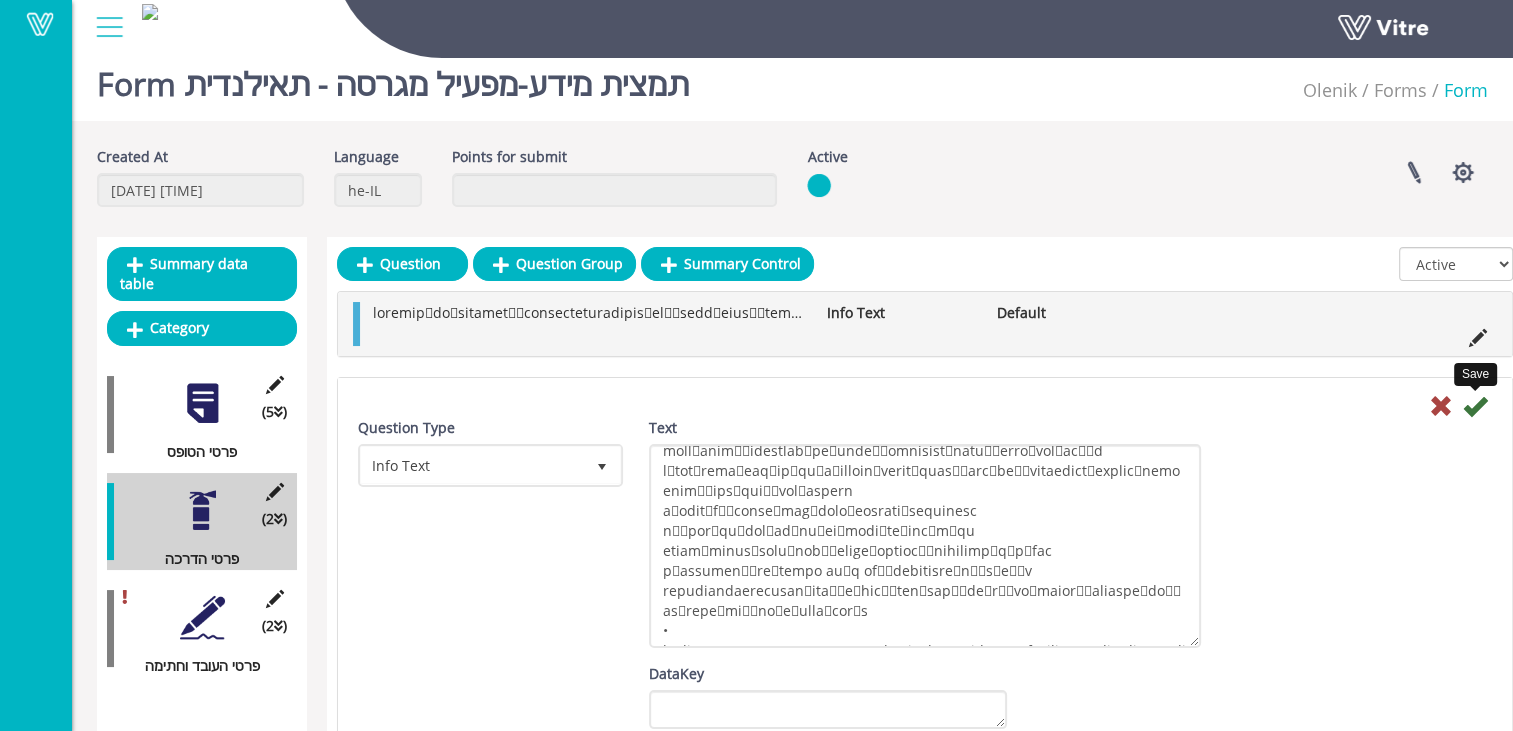 click at bounding box center [1475, 406] 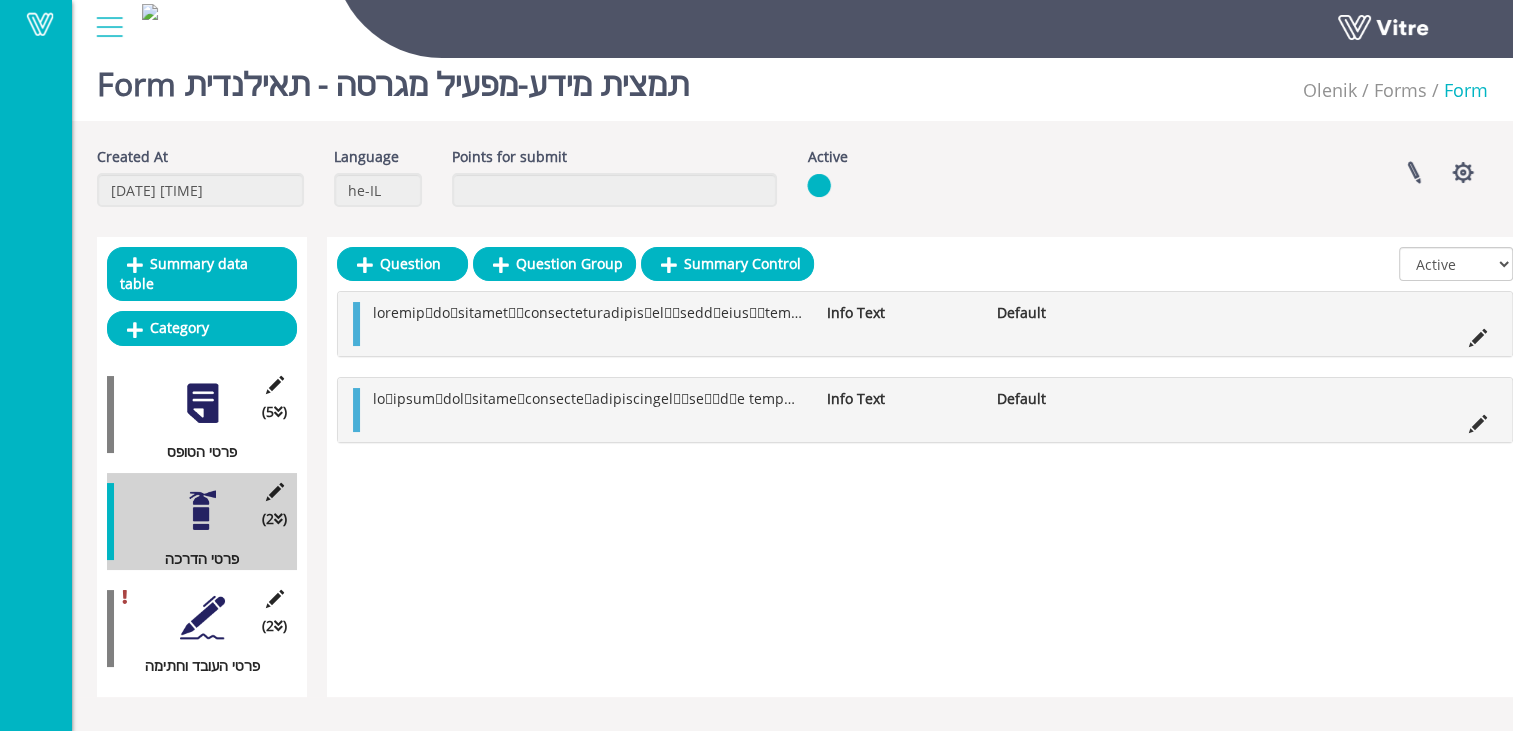 click at bounding box center (202, 617) 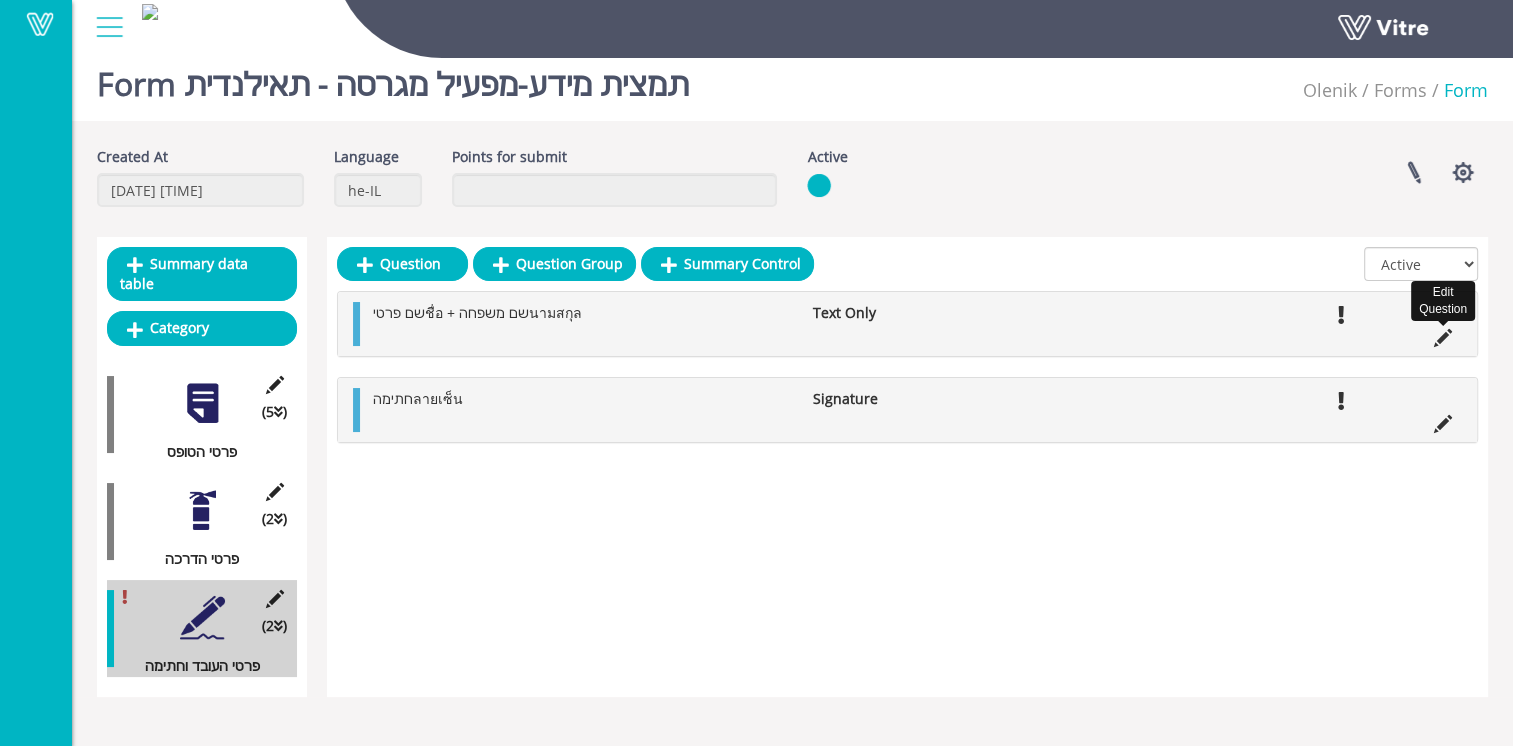 click at bounding box center (1443, 338) 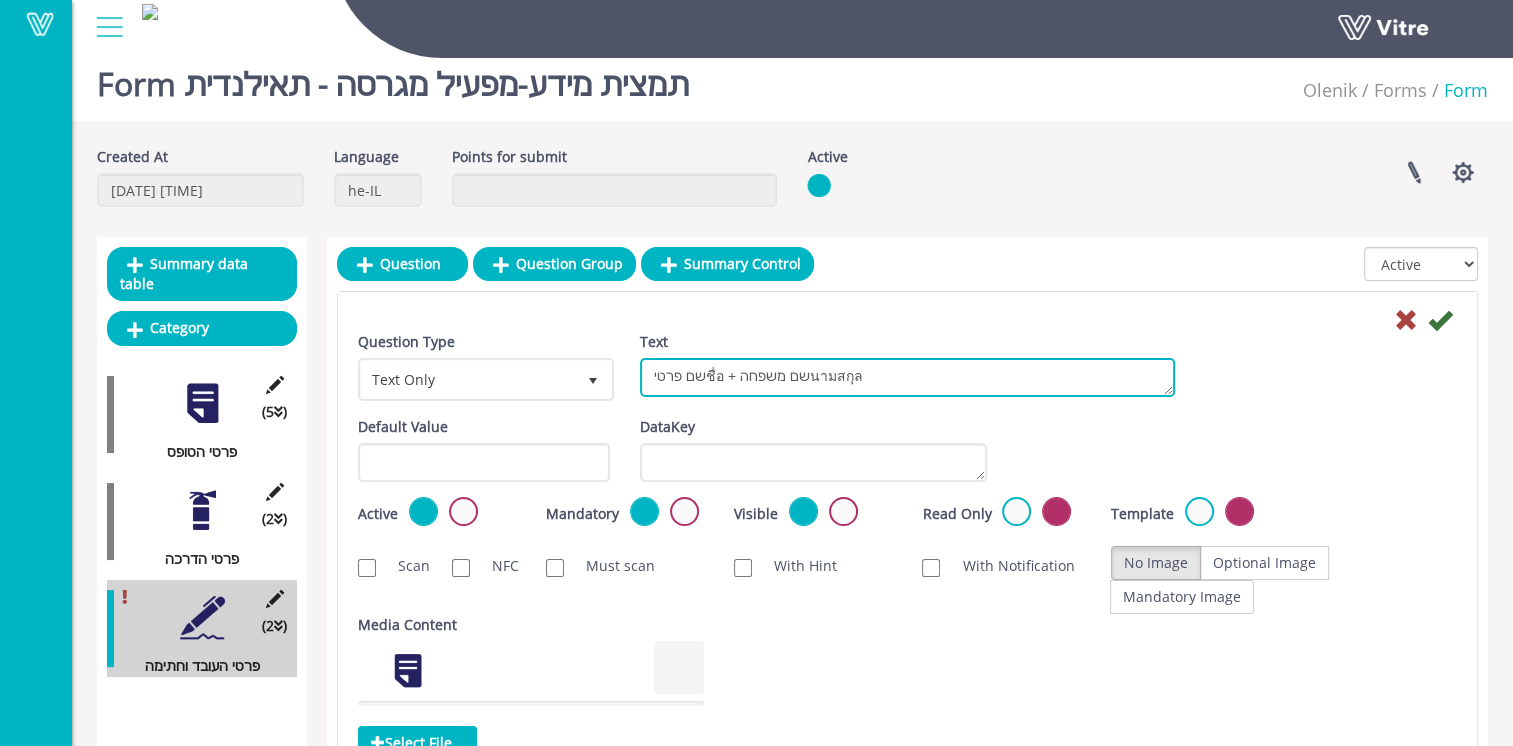 drag, startPoint x: 892, startPoint y: 362, endPoint x: 623, endPoint y: 364, distance: 269.00745 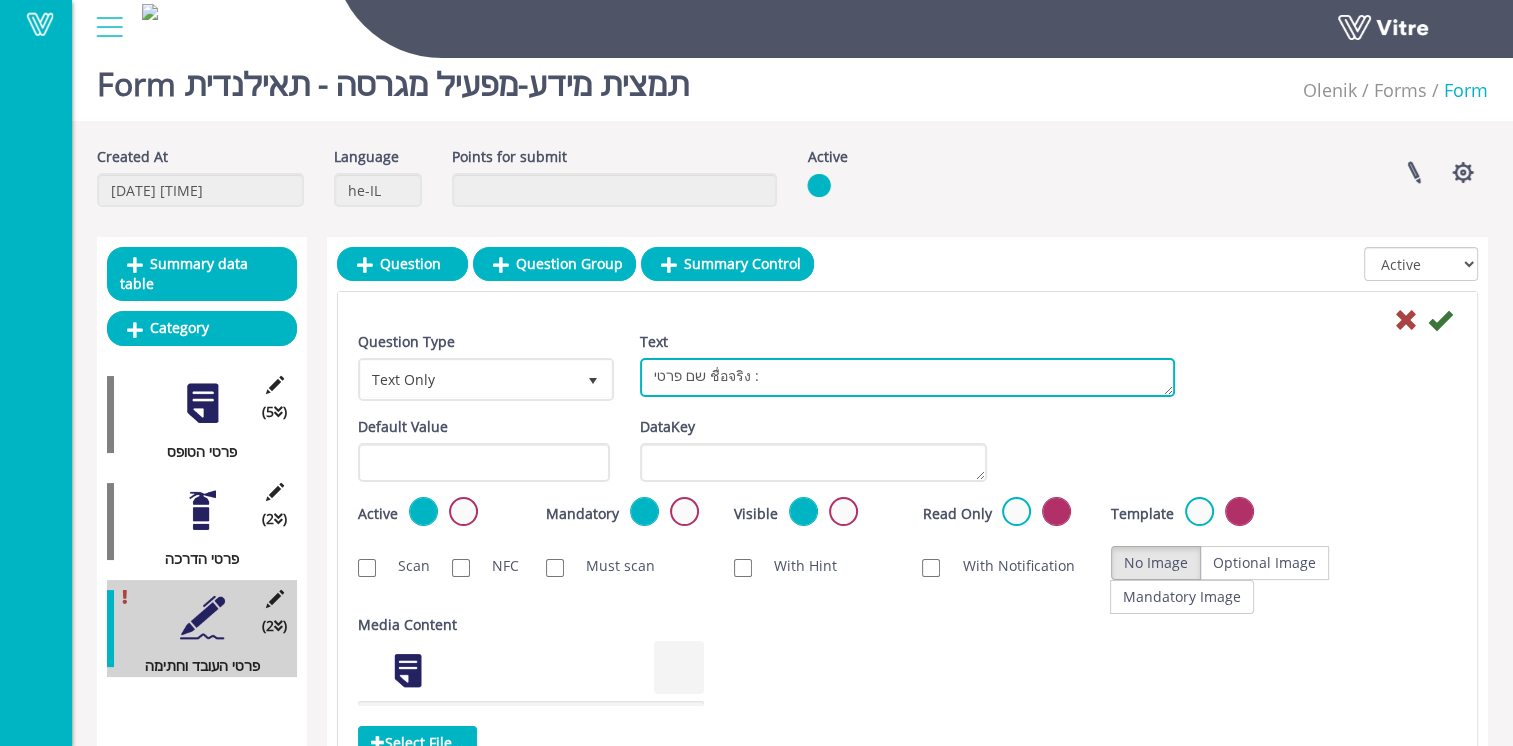 click at bounding box center (531, 671) 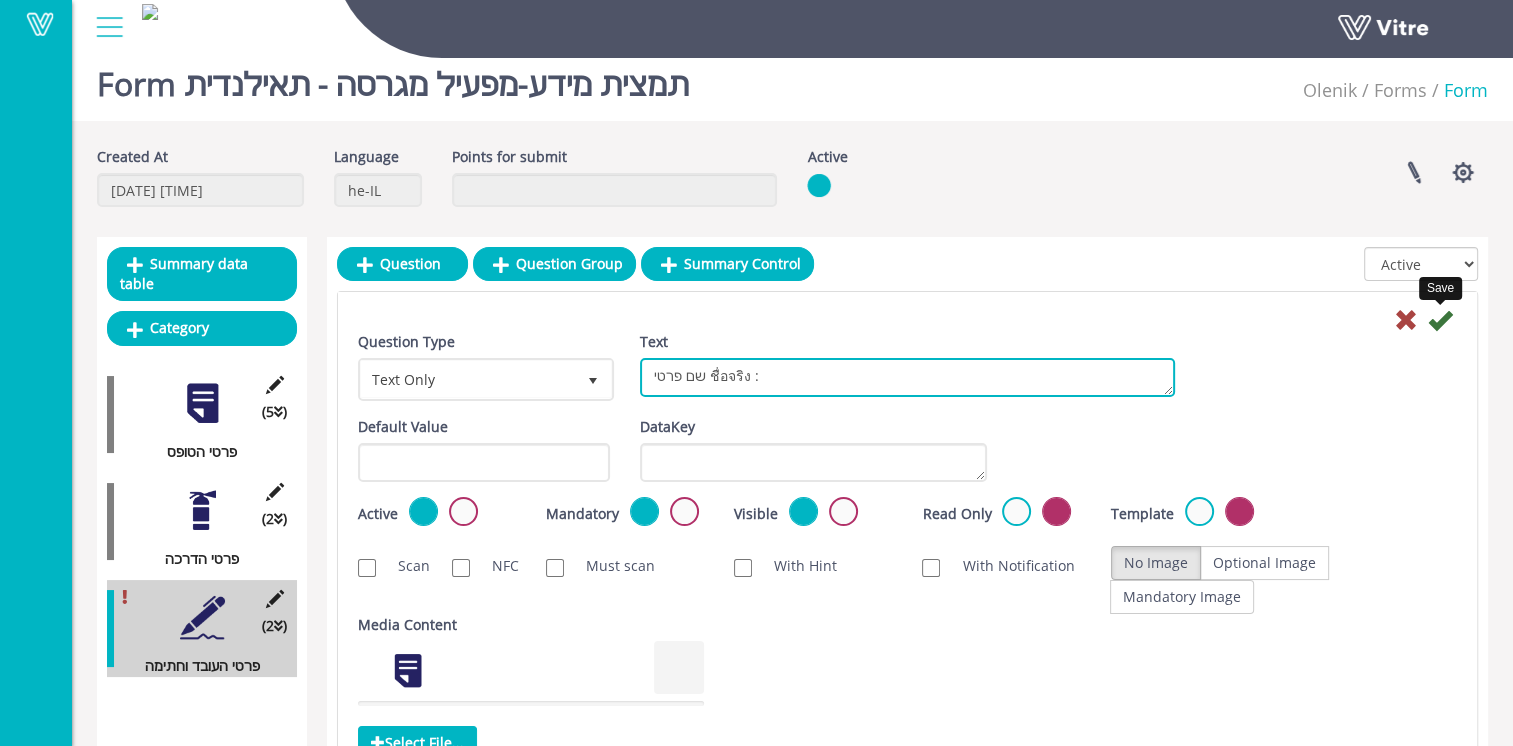 type on "שם פרטי ชื่อจริง :" 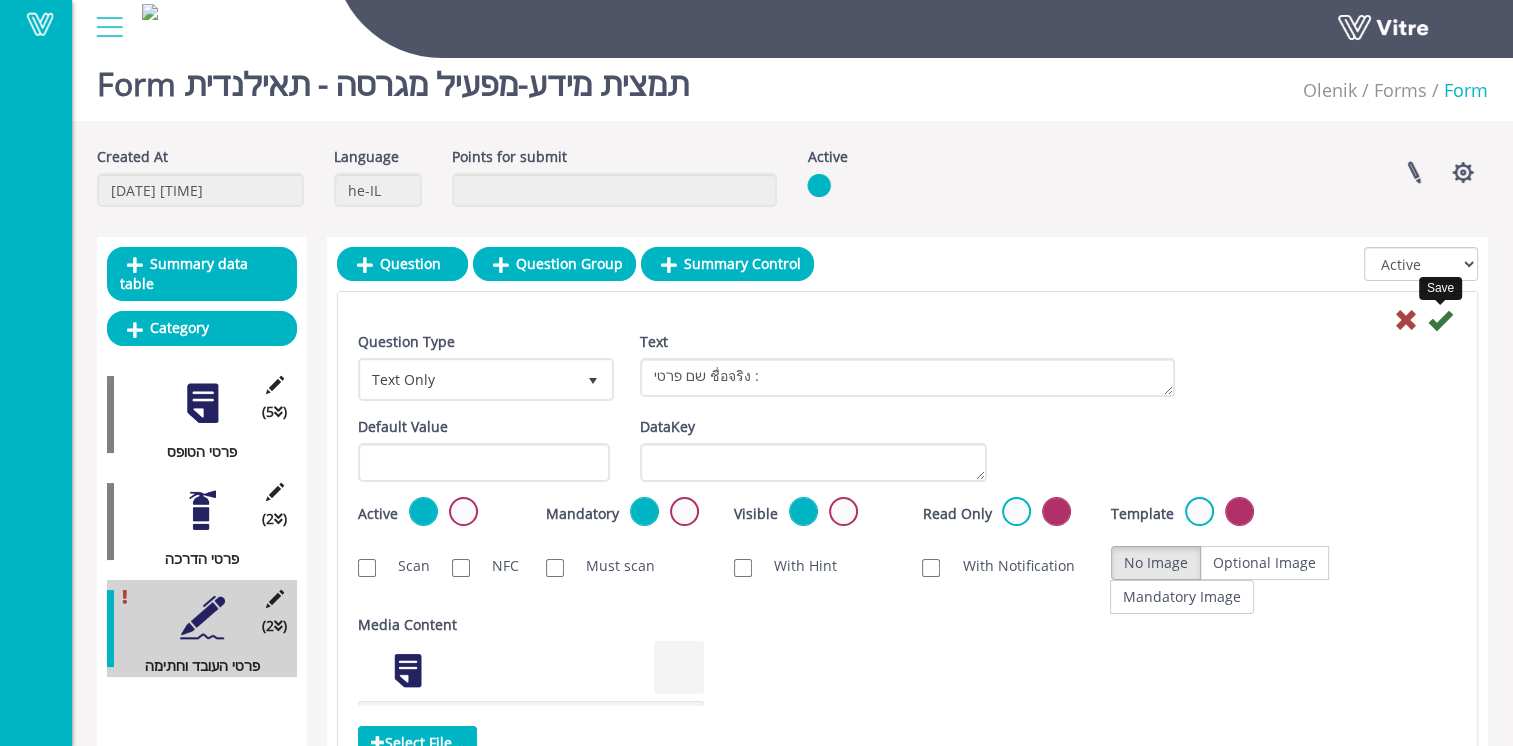 click at bounding box center (1440, 320) 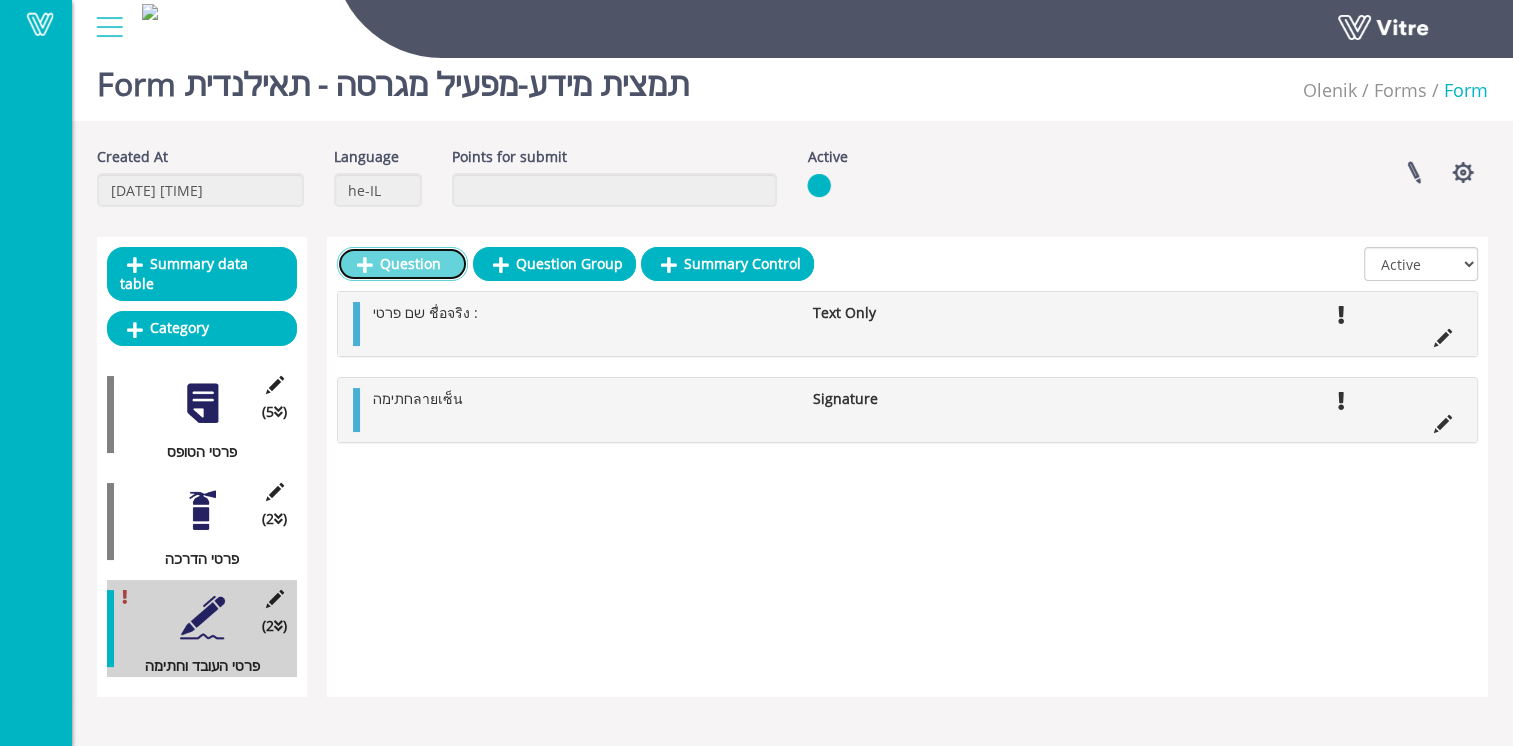 click on "Question" at bounding box center (402, 264) 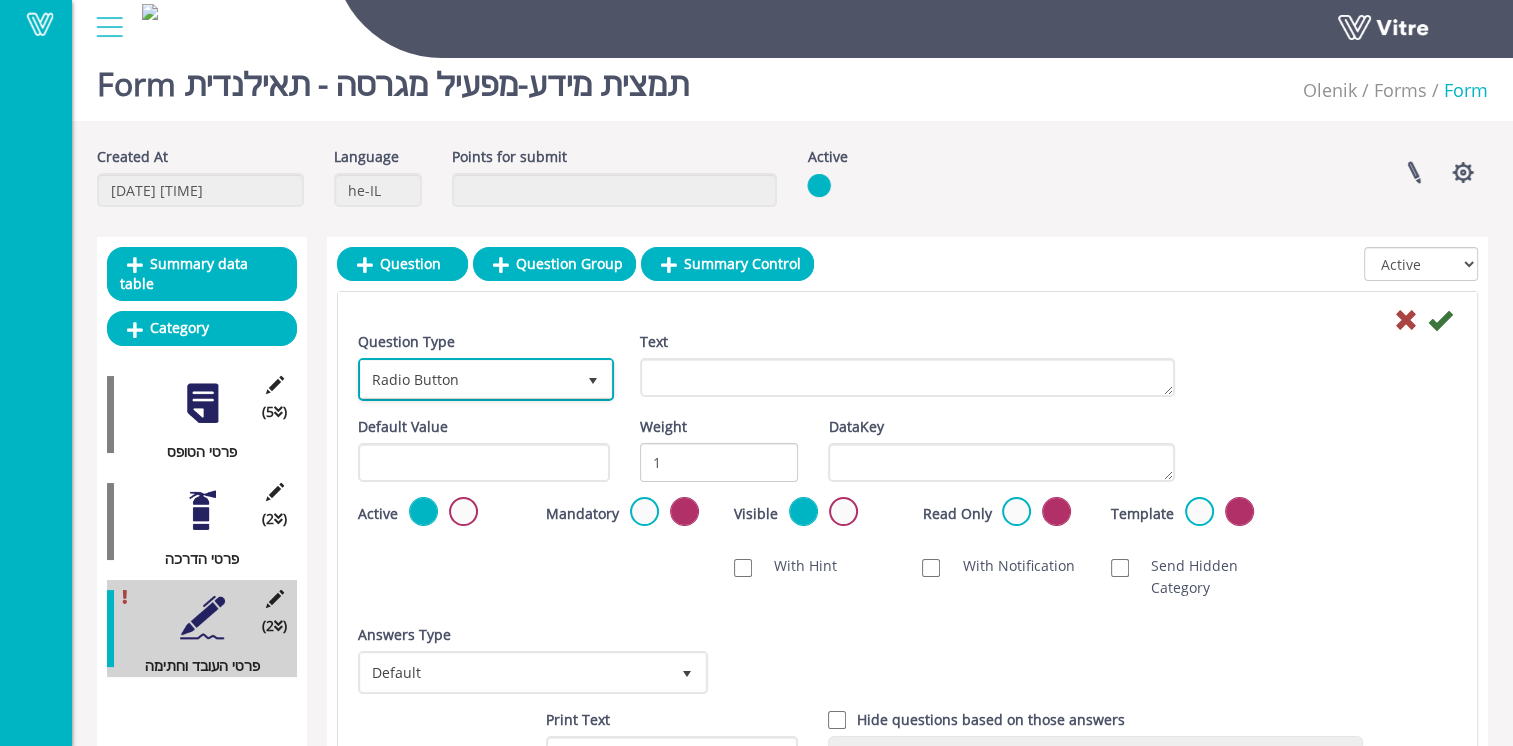 click on "Radio Button" at bounding box center (468, 379) 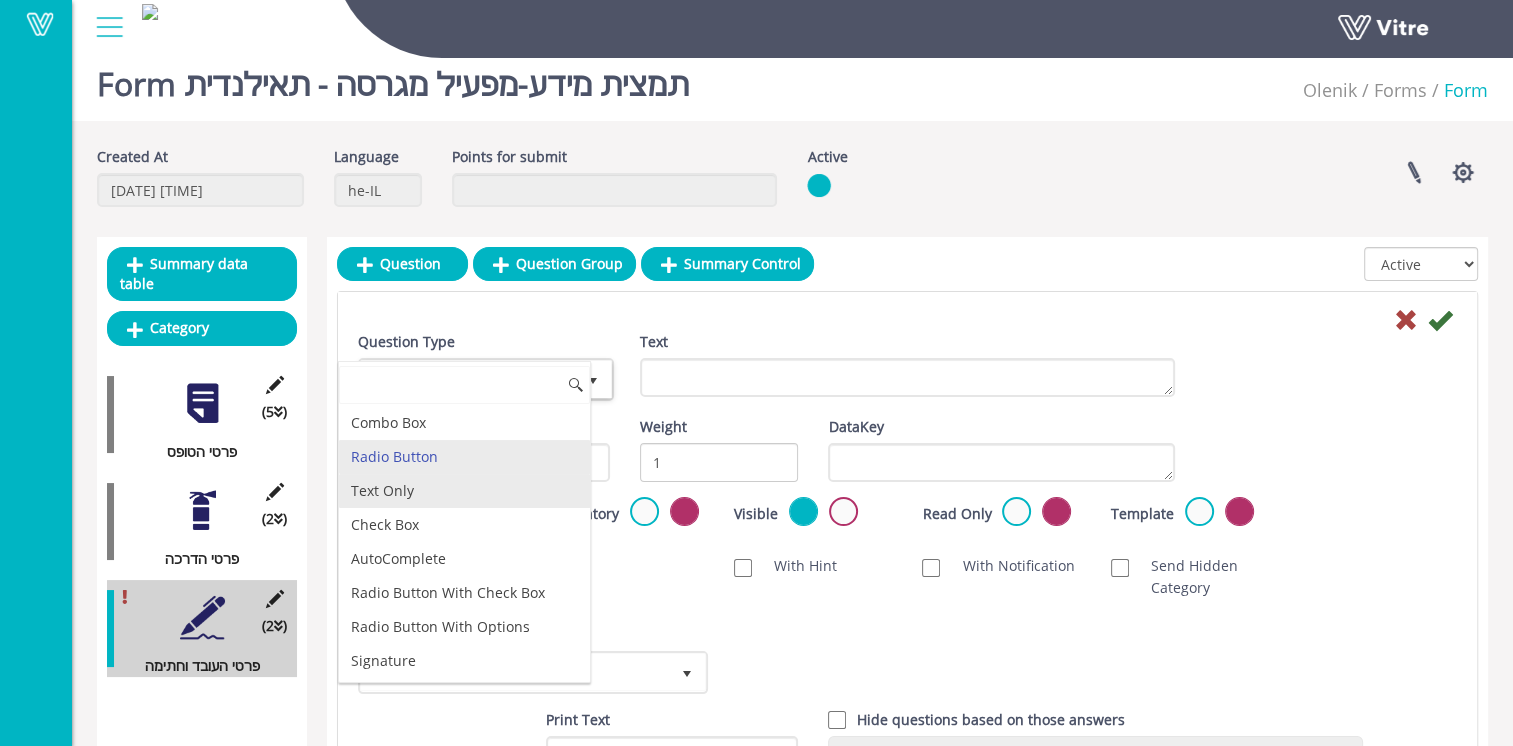 click on "Text Only" at bounding box center (464, 491) 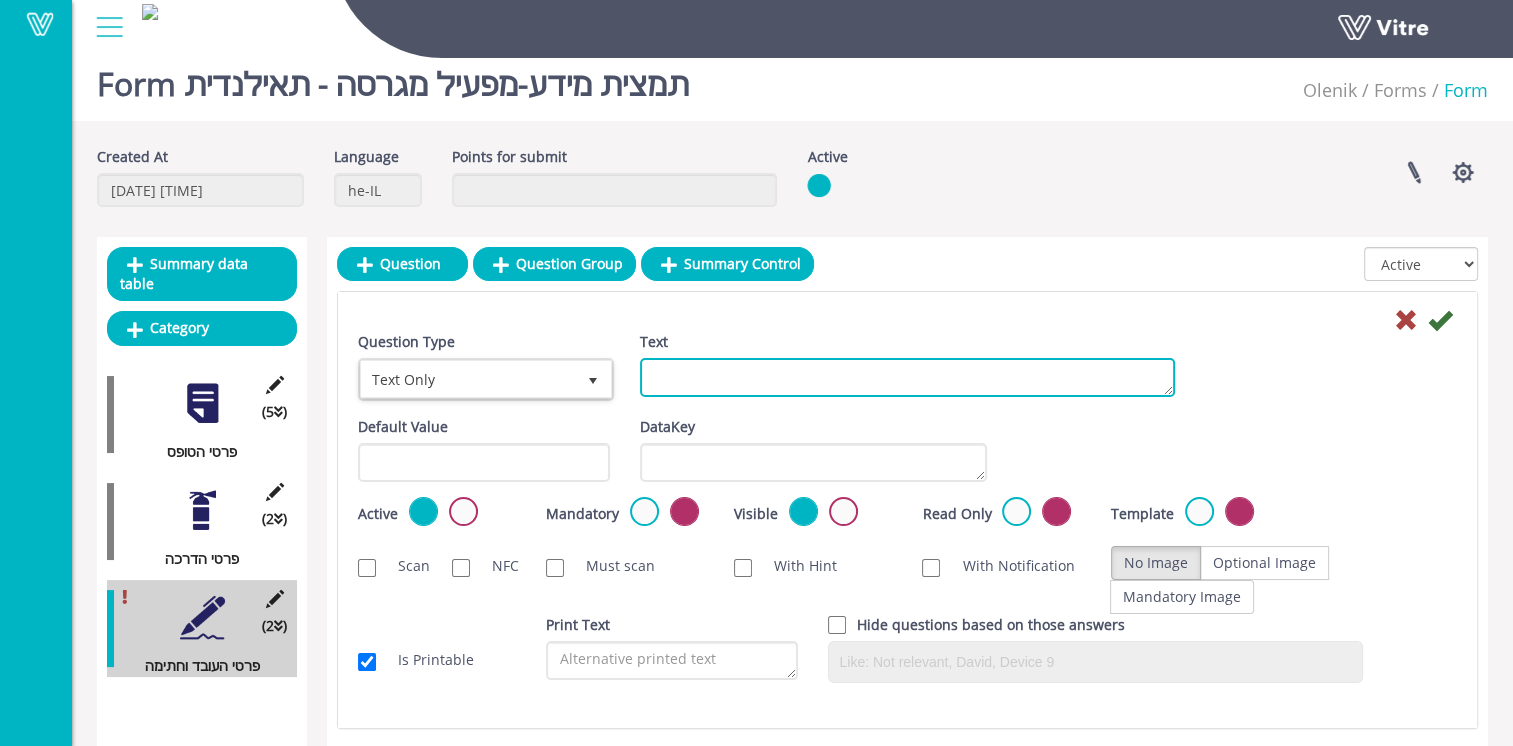 click on "Text" at bounding box center (907, 377) 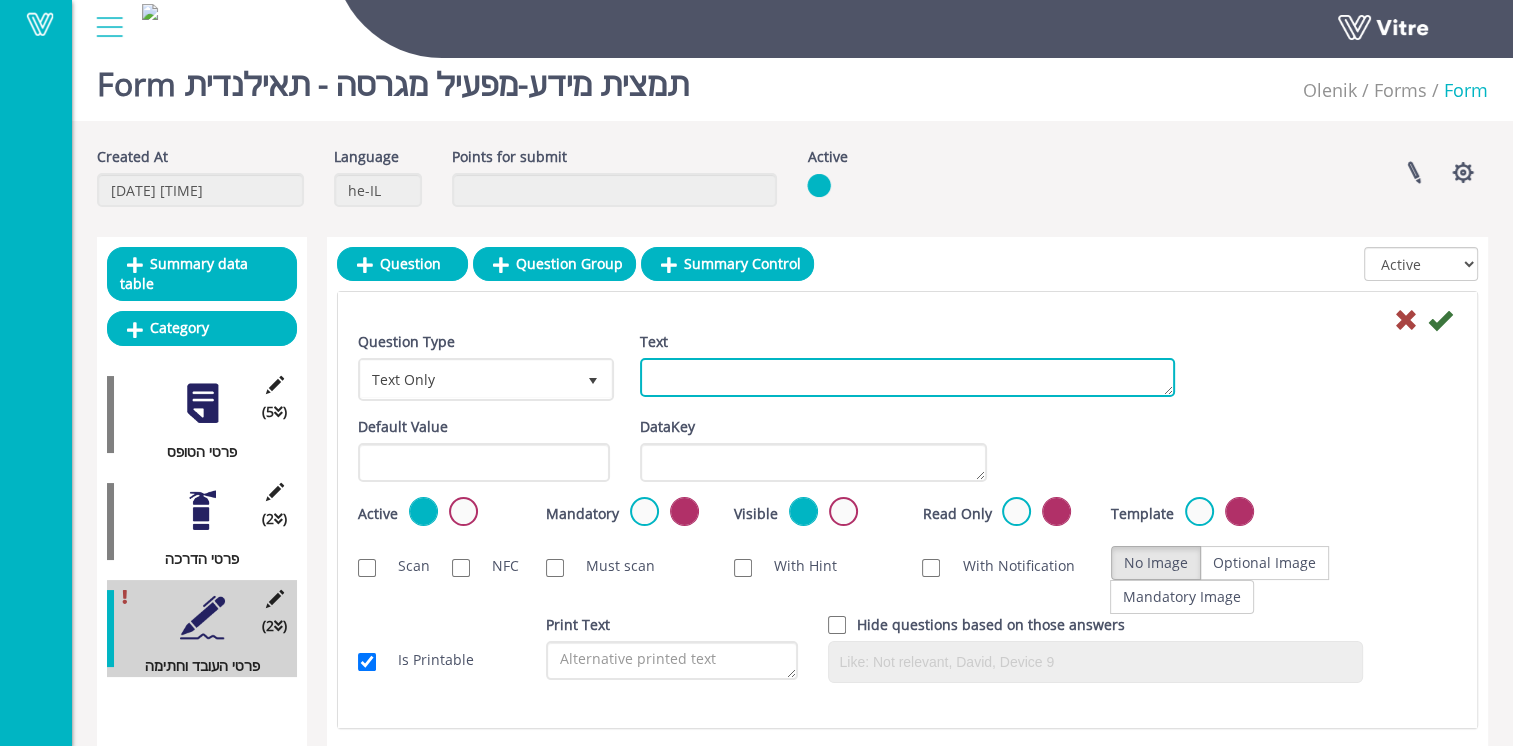 paste on "שם משפחה นามสกุล :" 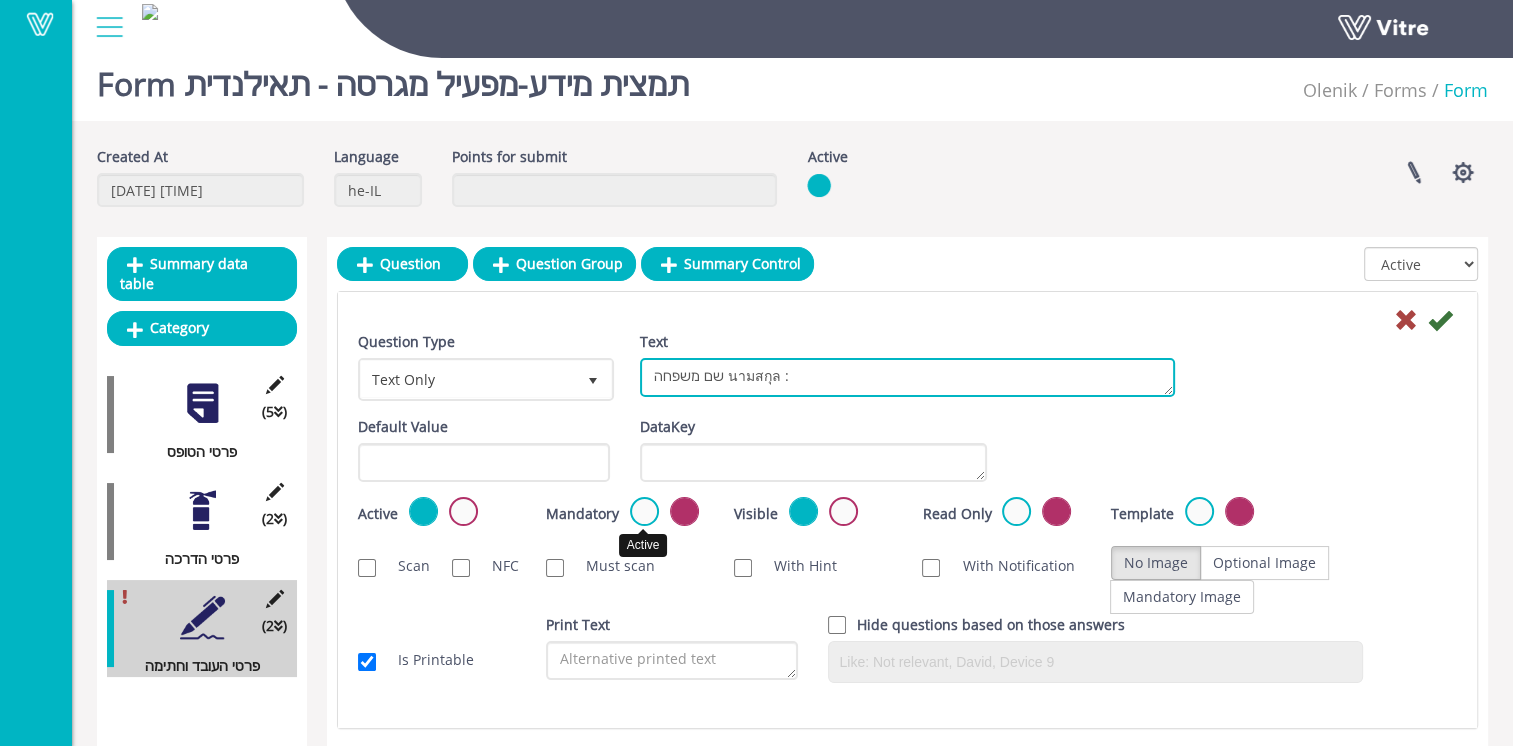 type on "שם משפחה นามสกุล :" 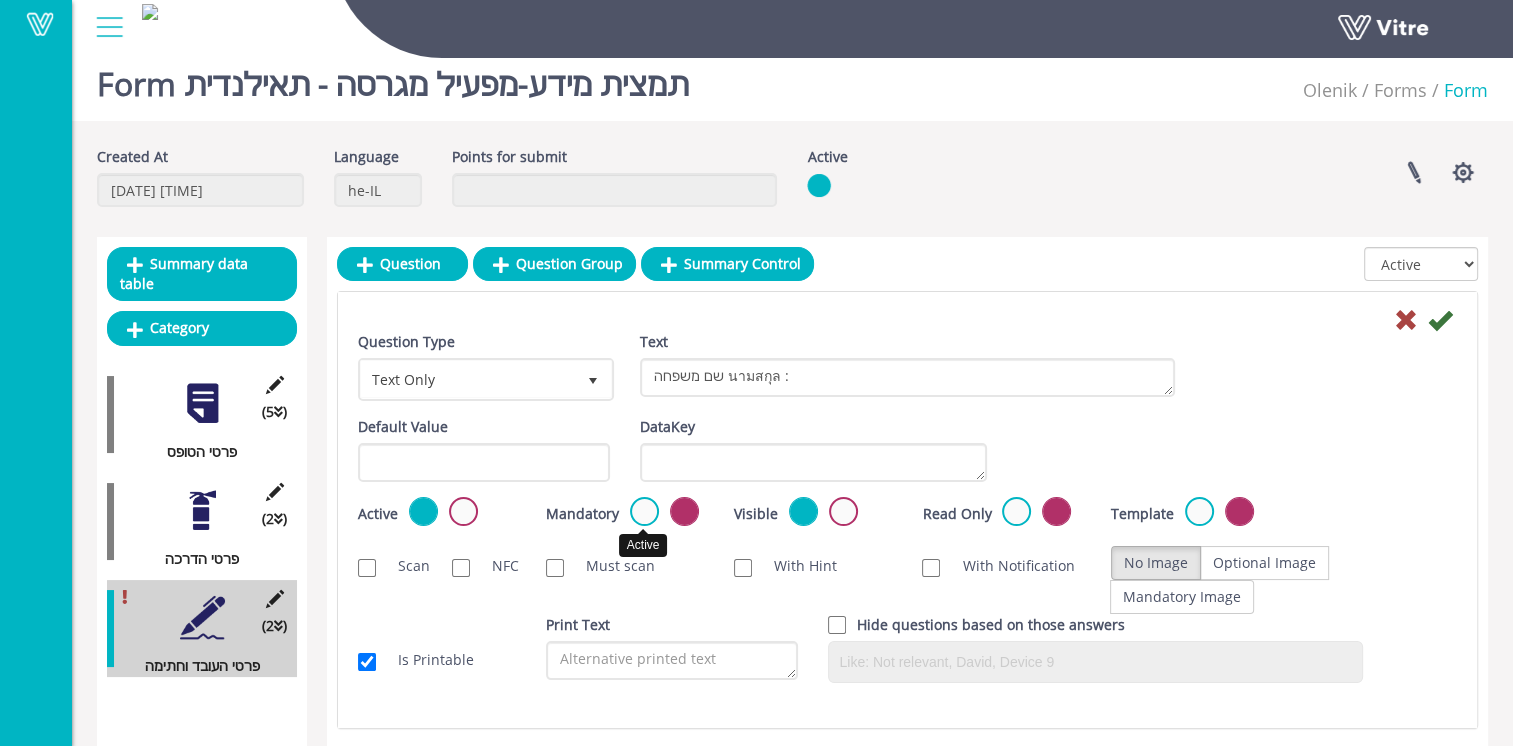 click at bounding box center [644, 511] 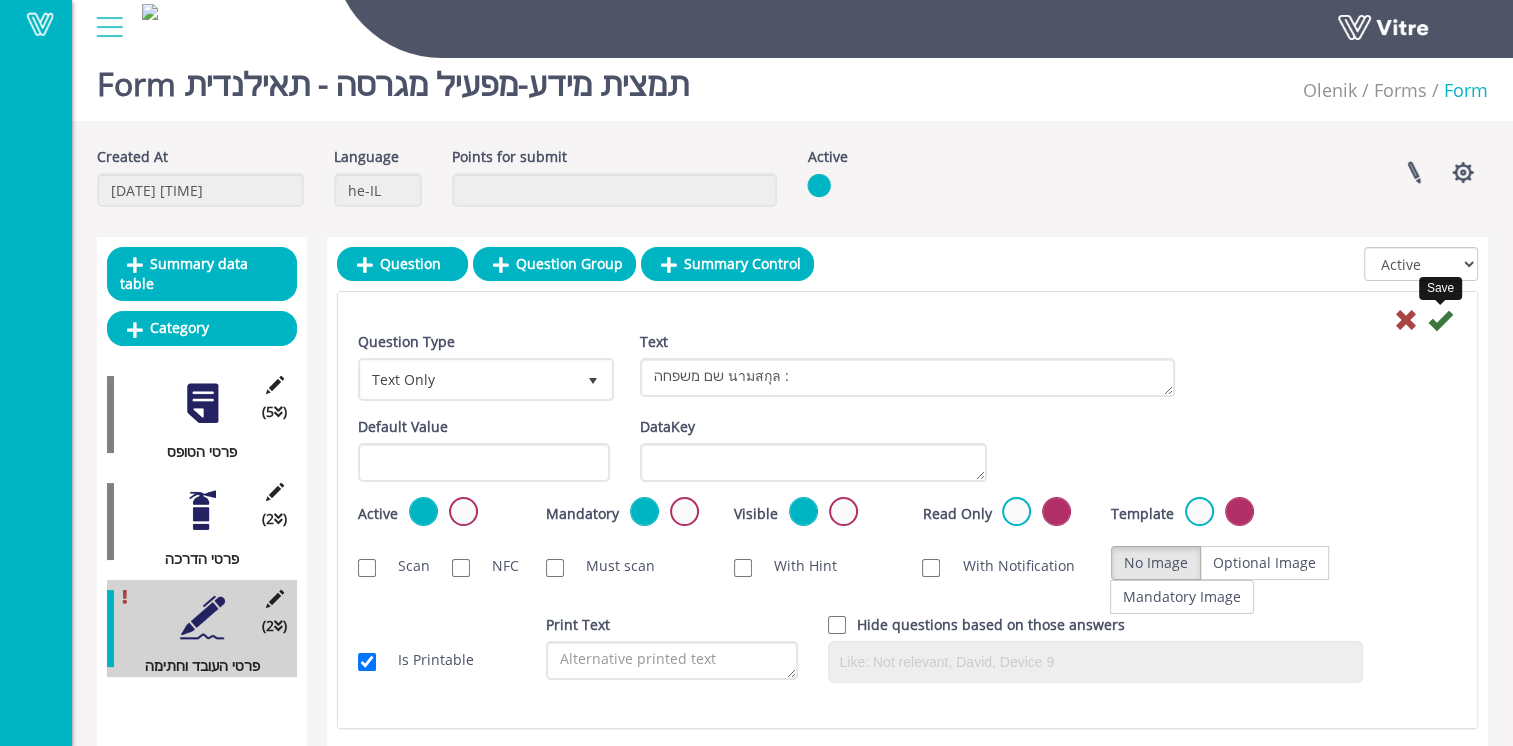 click at bounding box center (1440, 320) 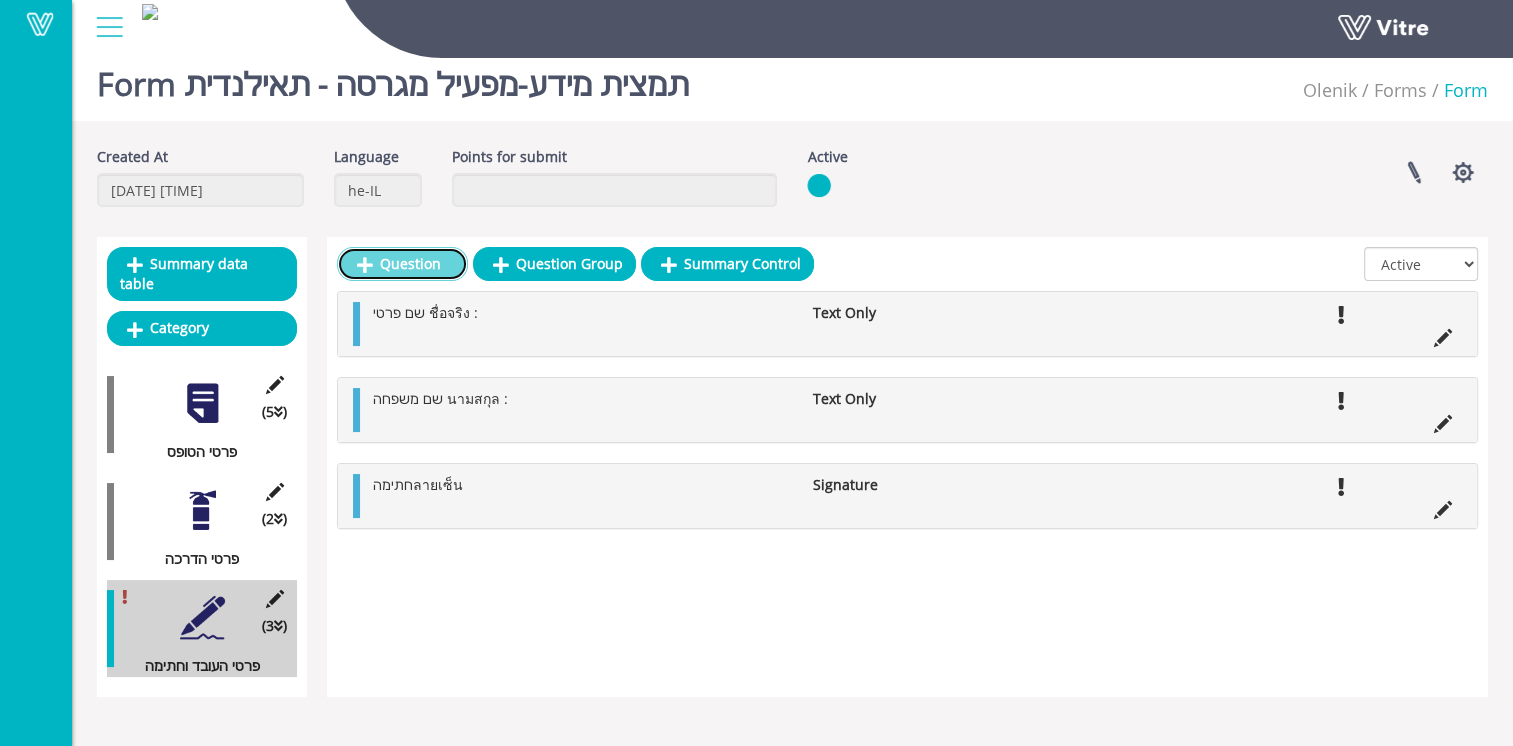 click on "Question" at bounding box center (402, 264) 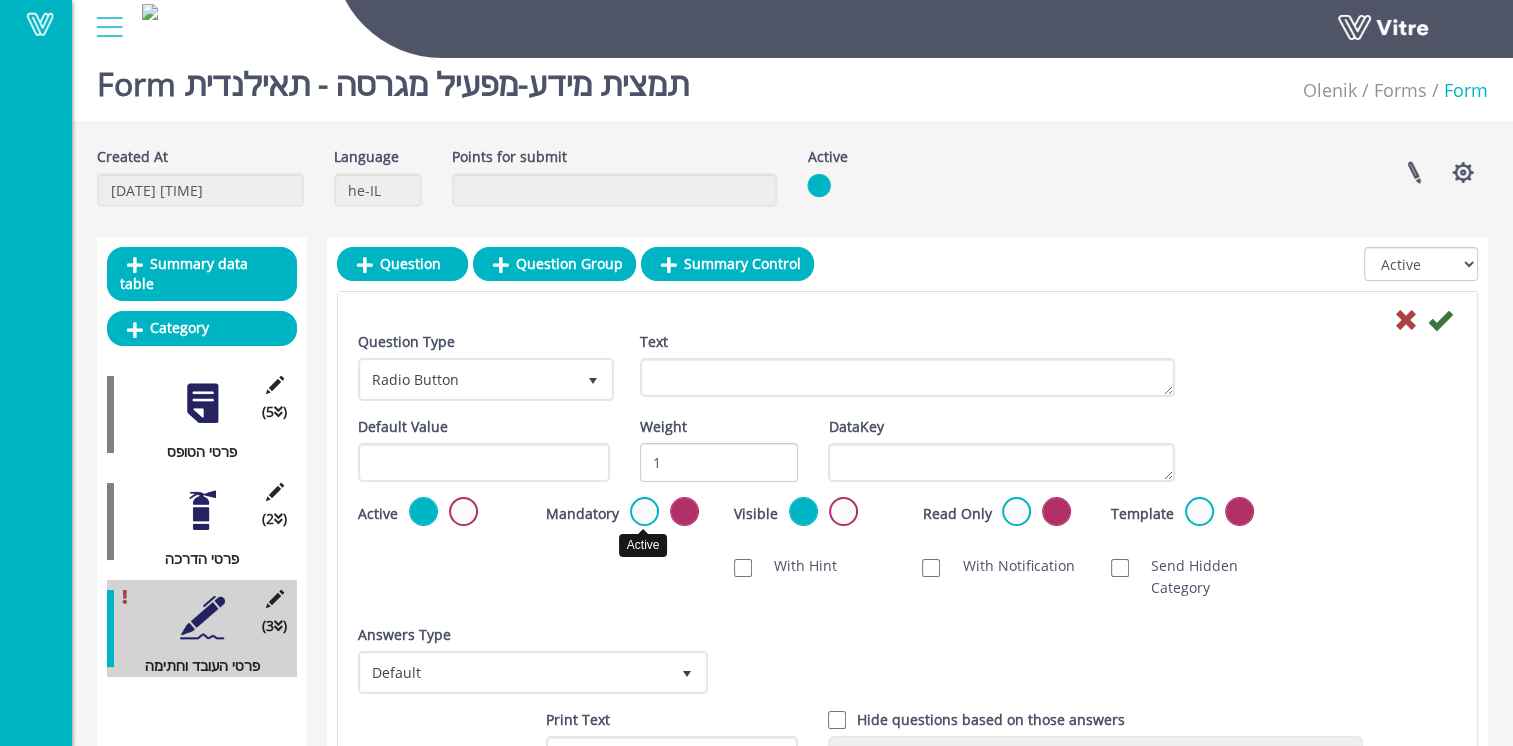 click at bounding box center [644, 511] 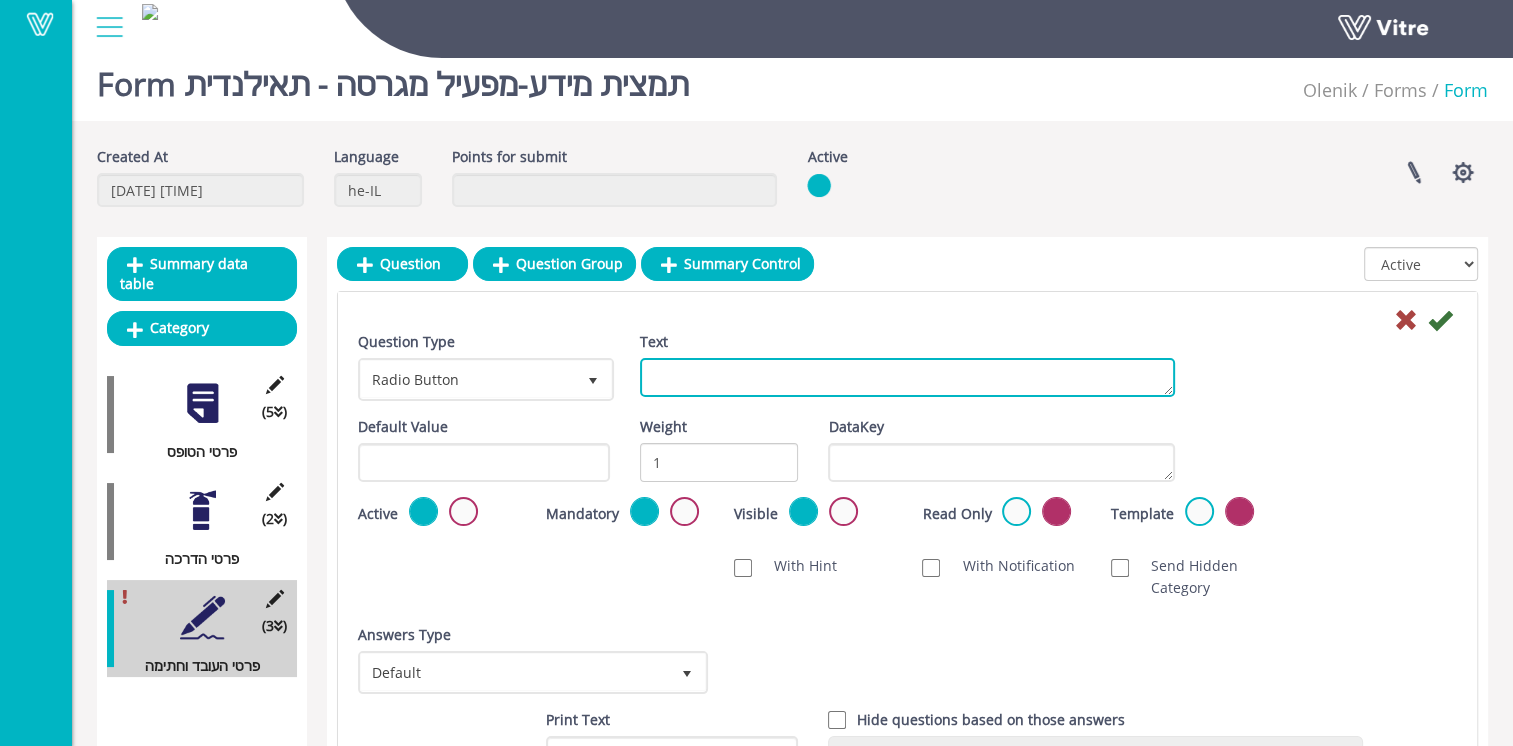 click on "Text" at bounding box center [907, 377] 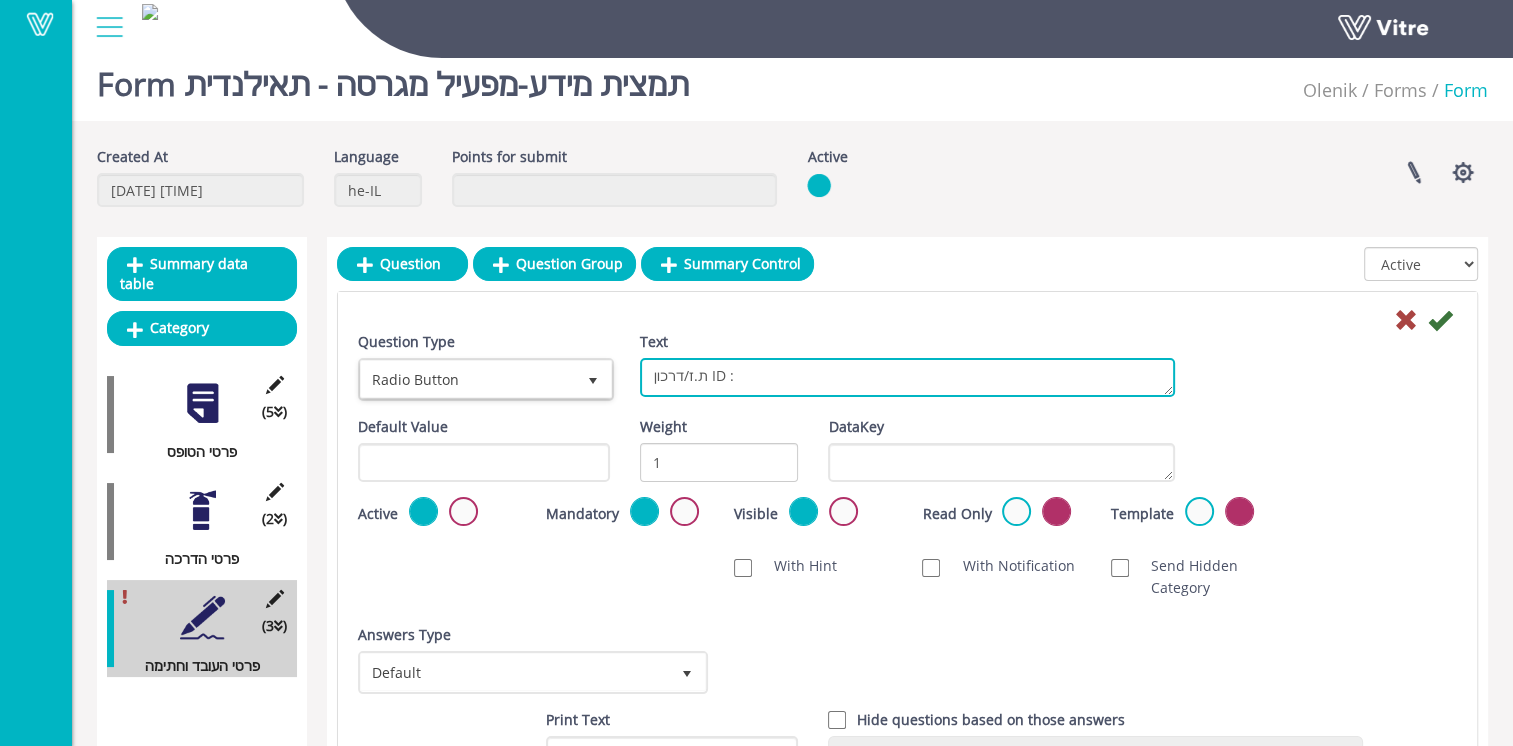 type on "ת.ז/דרכון ID :" 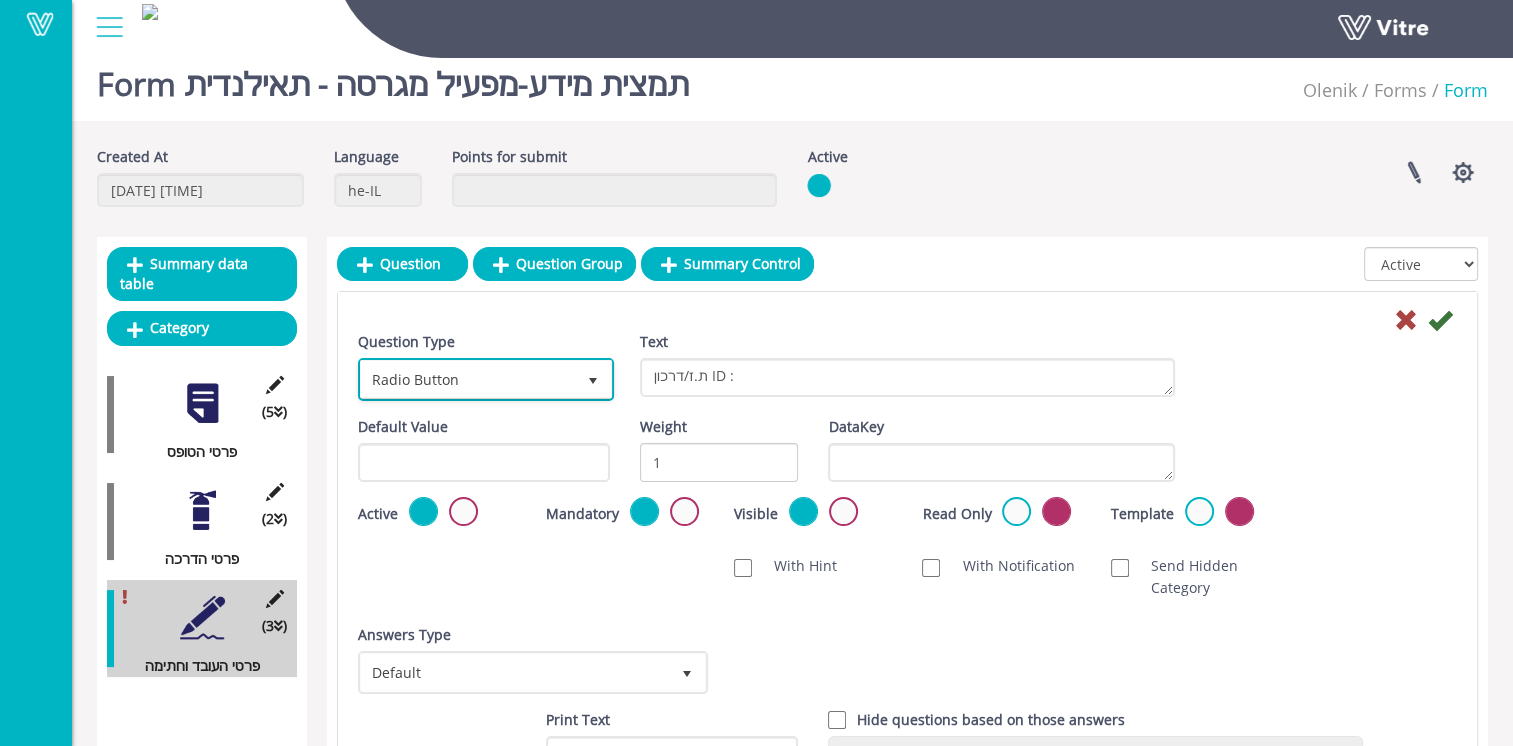 click on "Radio Button" at bounding box center (468, 379) 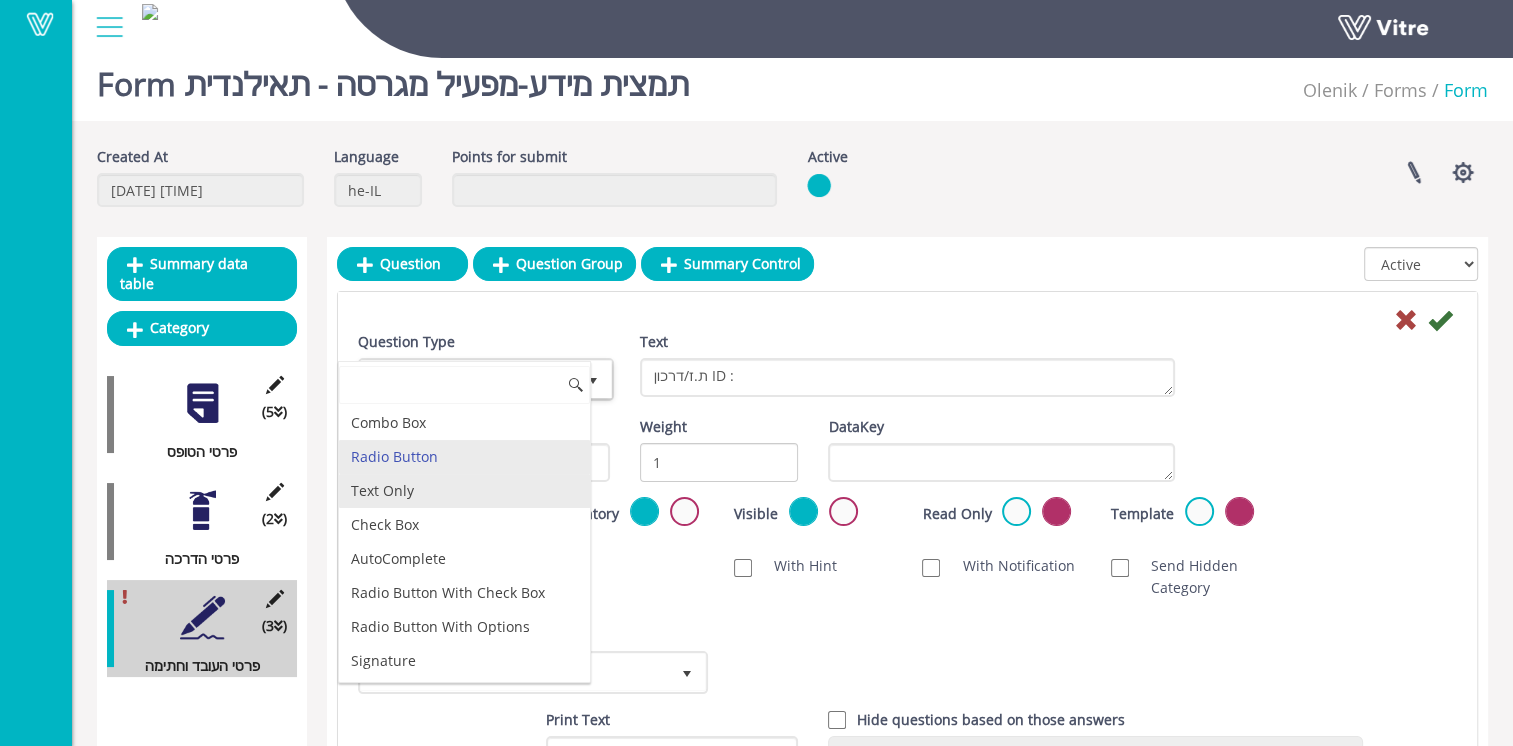 click on "Text Only" at bounding box center (464, 491) 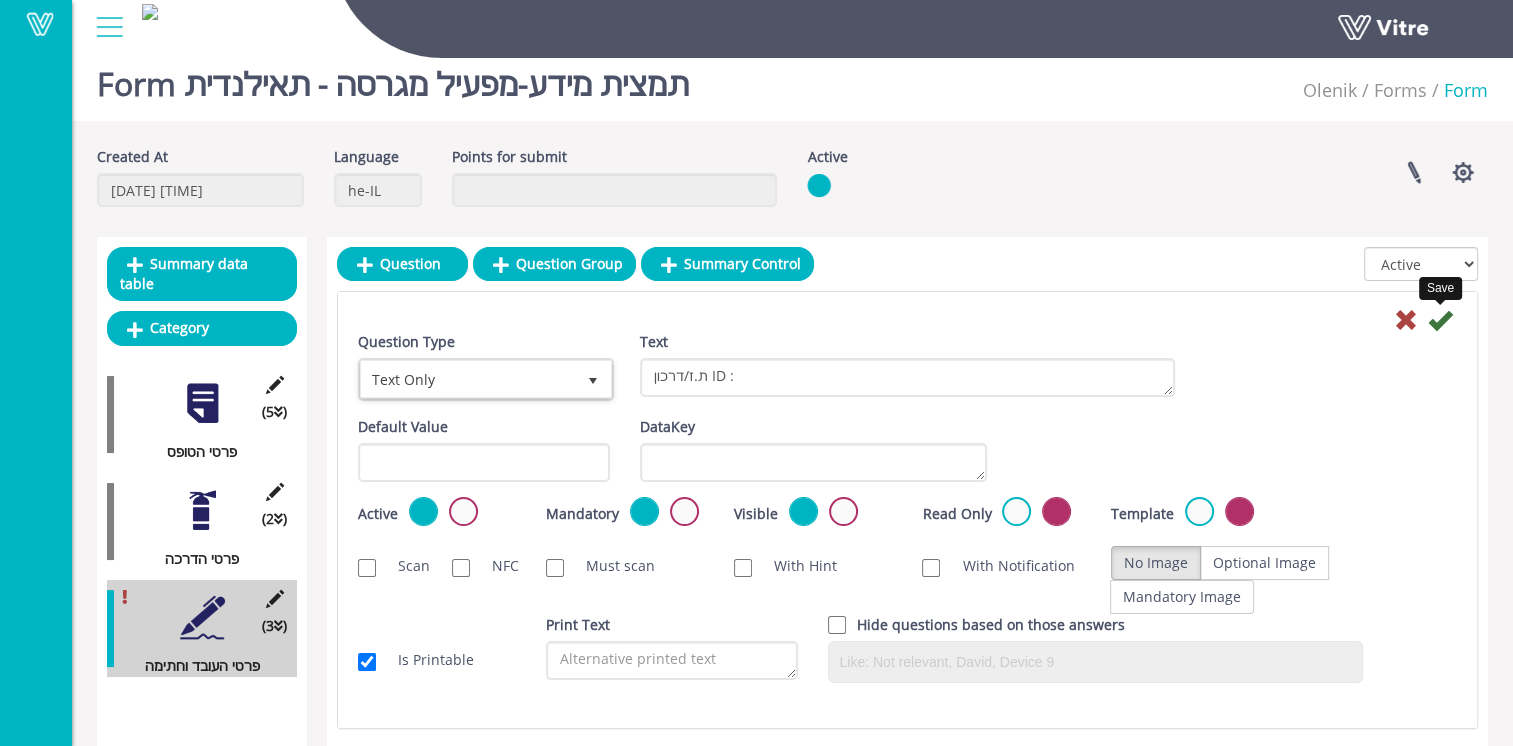 click at bounding box center (1440, 320) 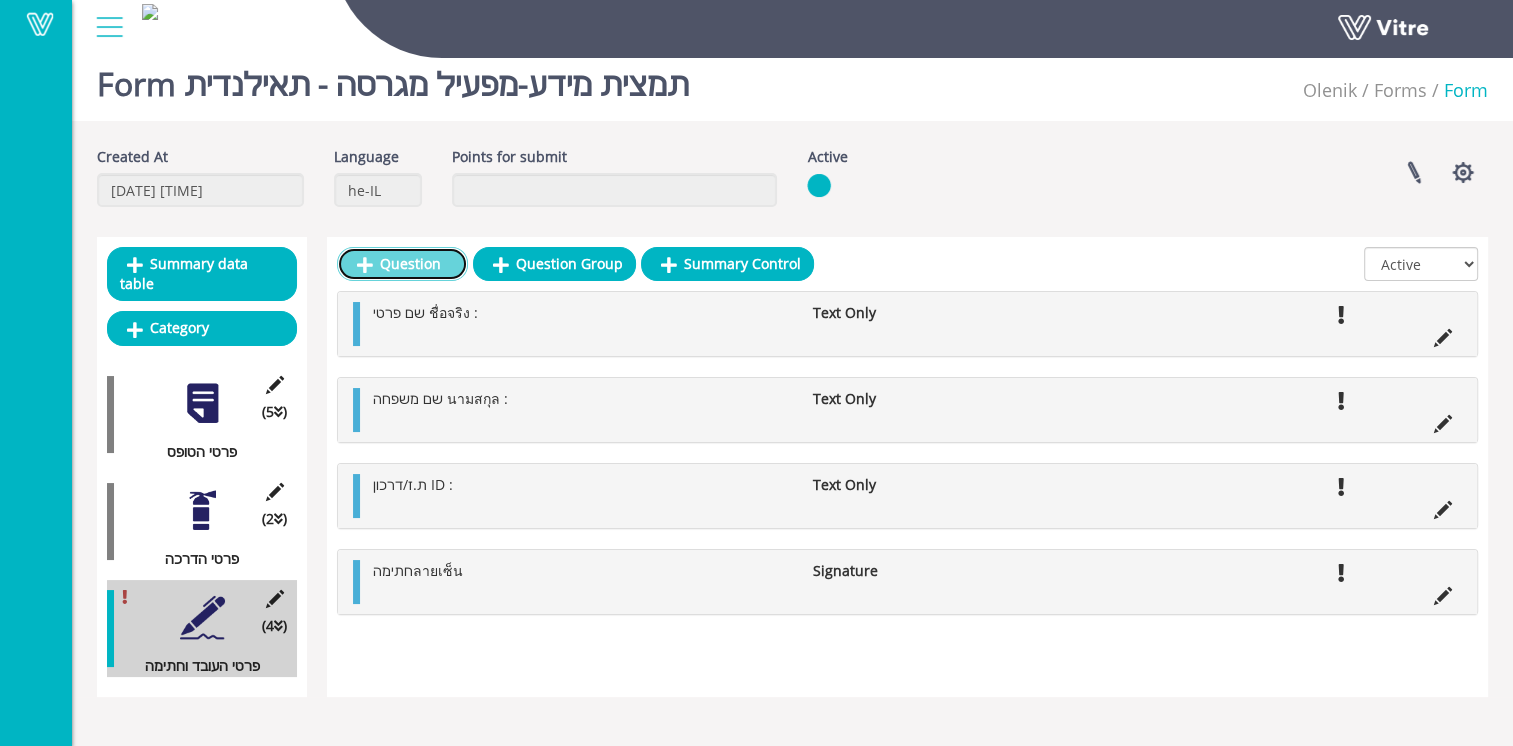 click on "Question" at bounding box center [402, 264] 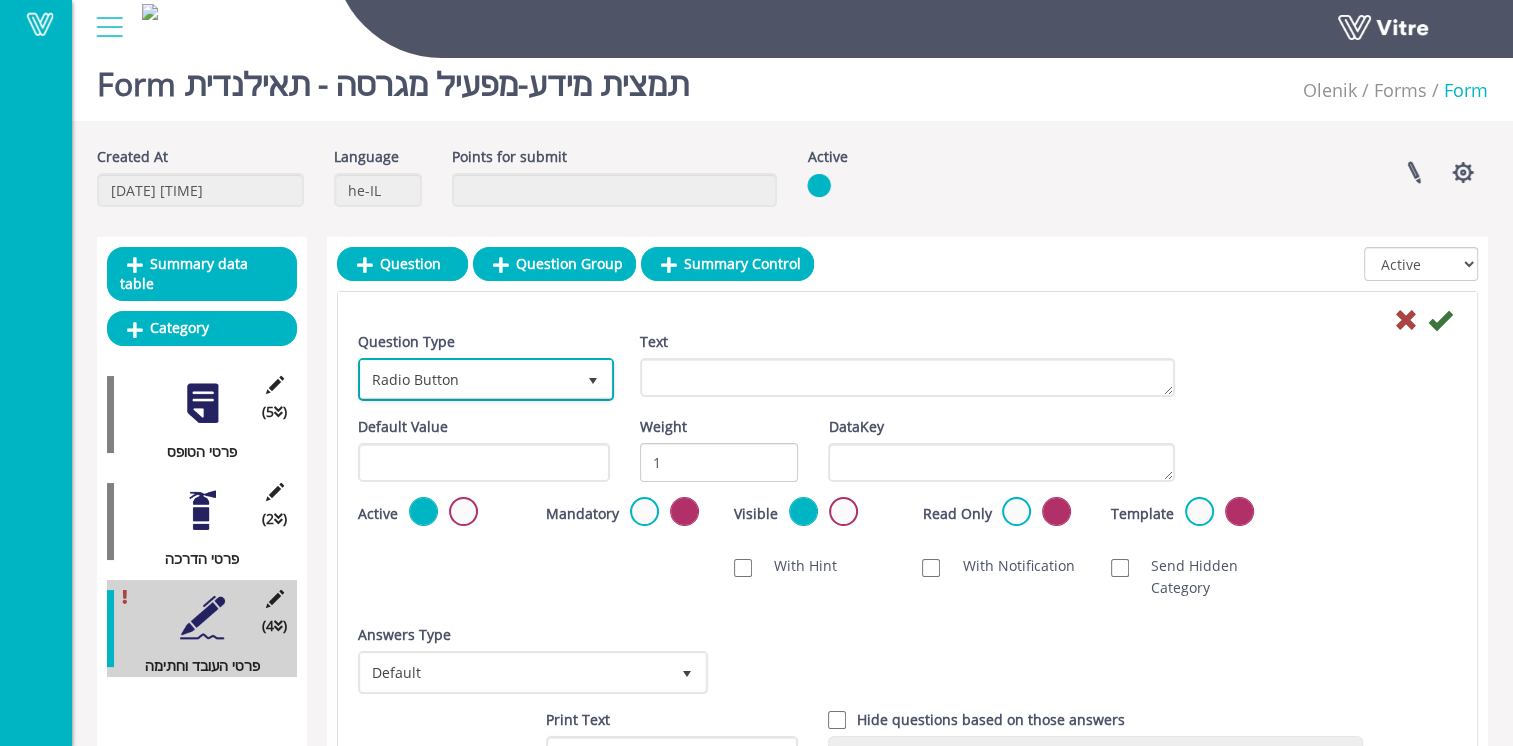 click on "Radio Button" at bounding box center (468, 379) 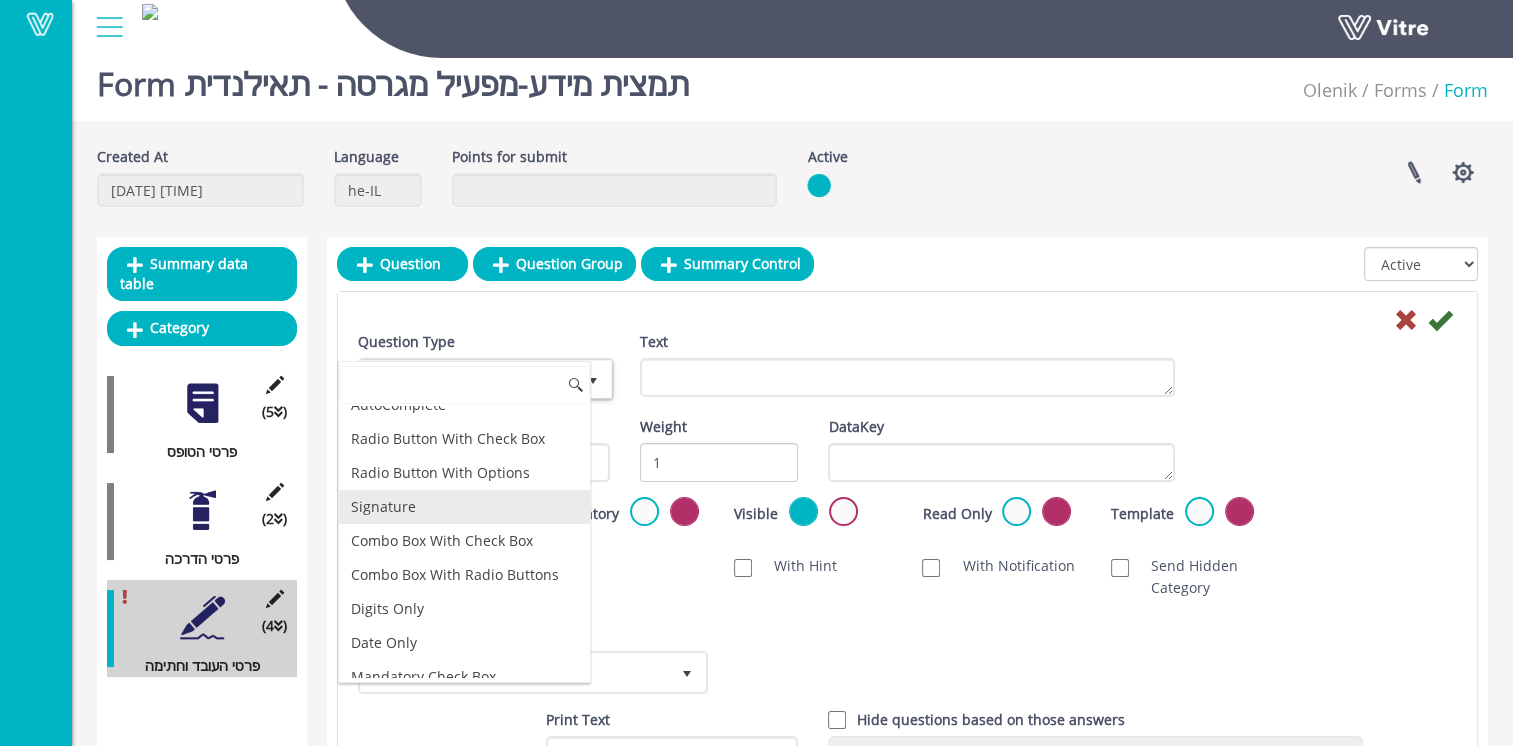 scroll, scrollTop: 200, scrollLeft: 0, axis: vertical 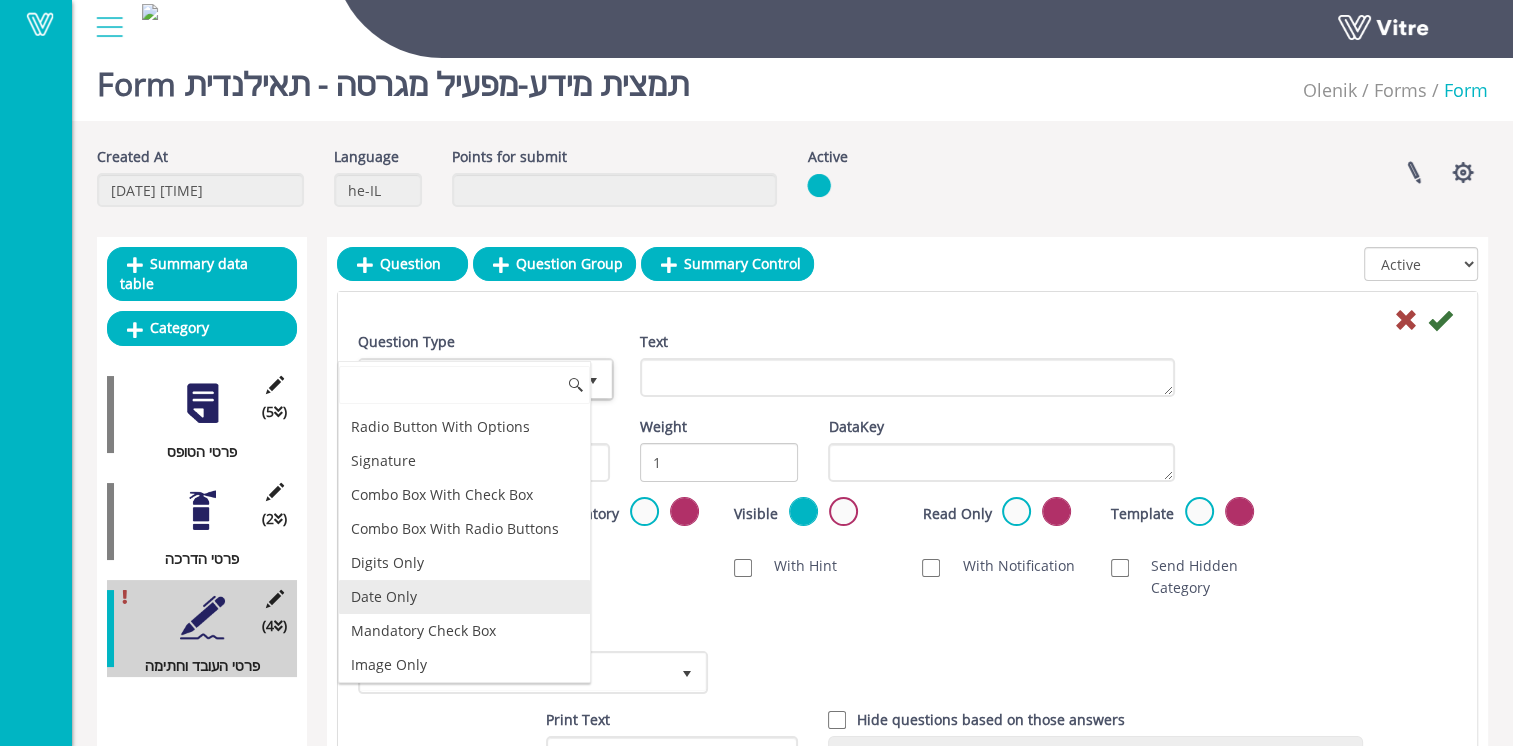 click on "Date Only" at bounding box center (464, 597) 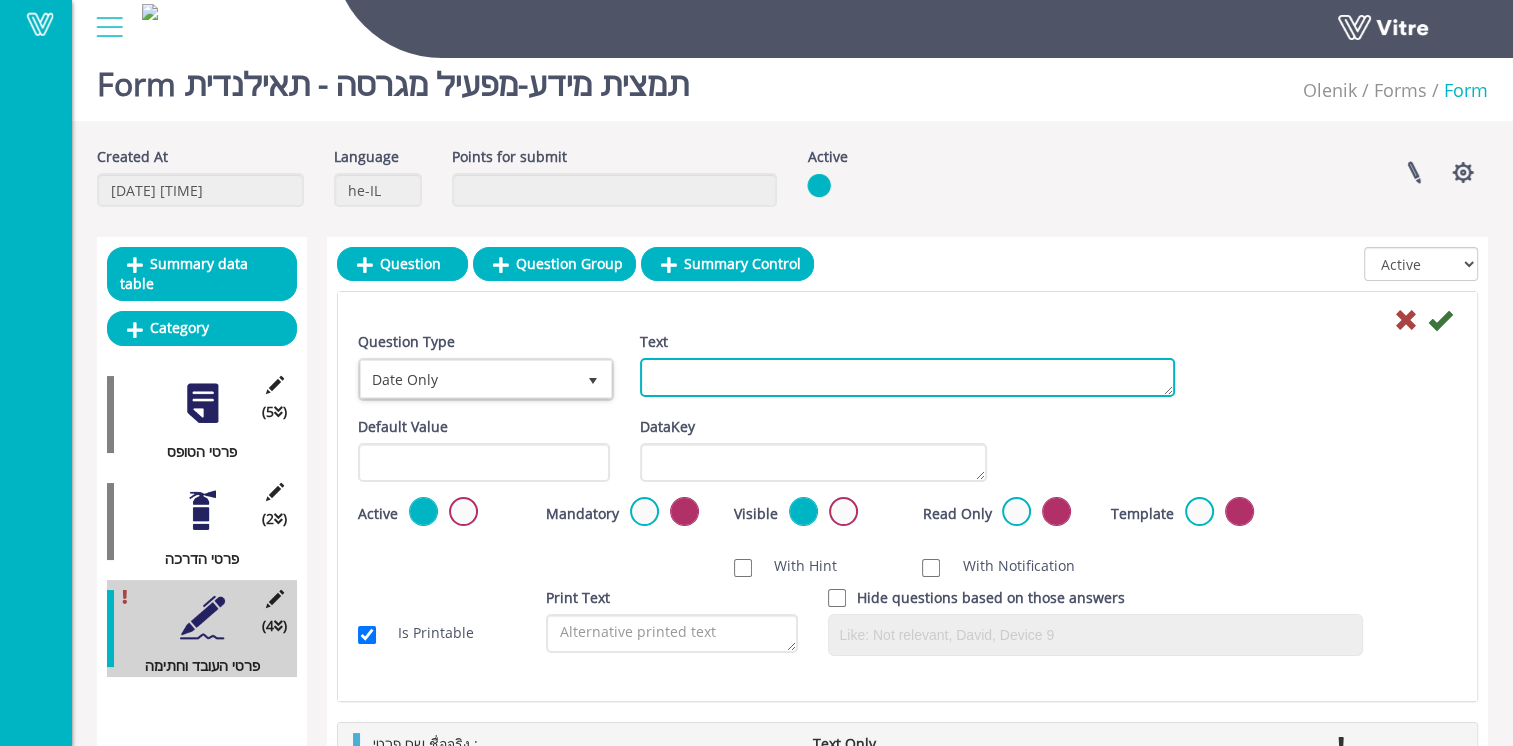 click on "Text" at bounding box center [907, 377] 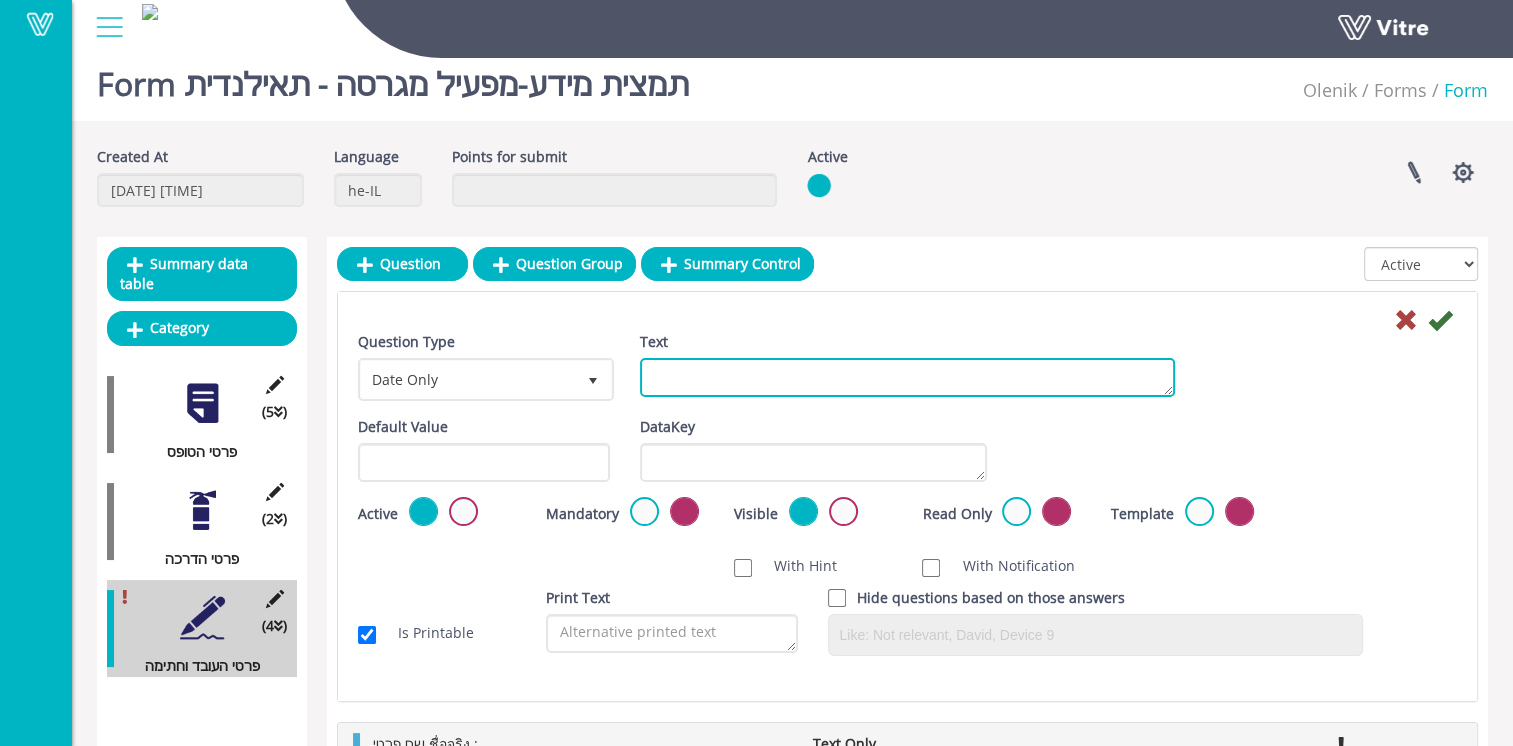 paste on "תאריך วันที่ :" 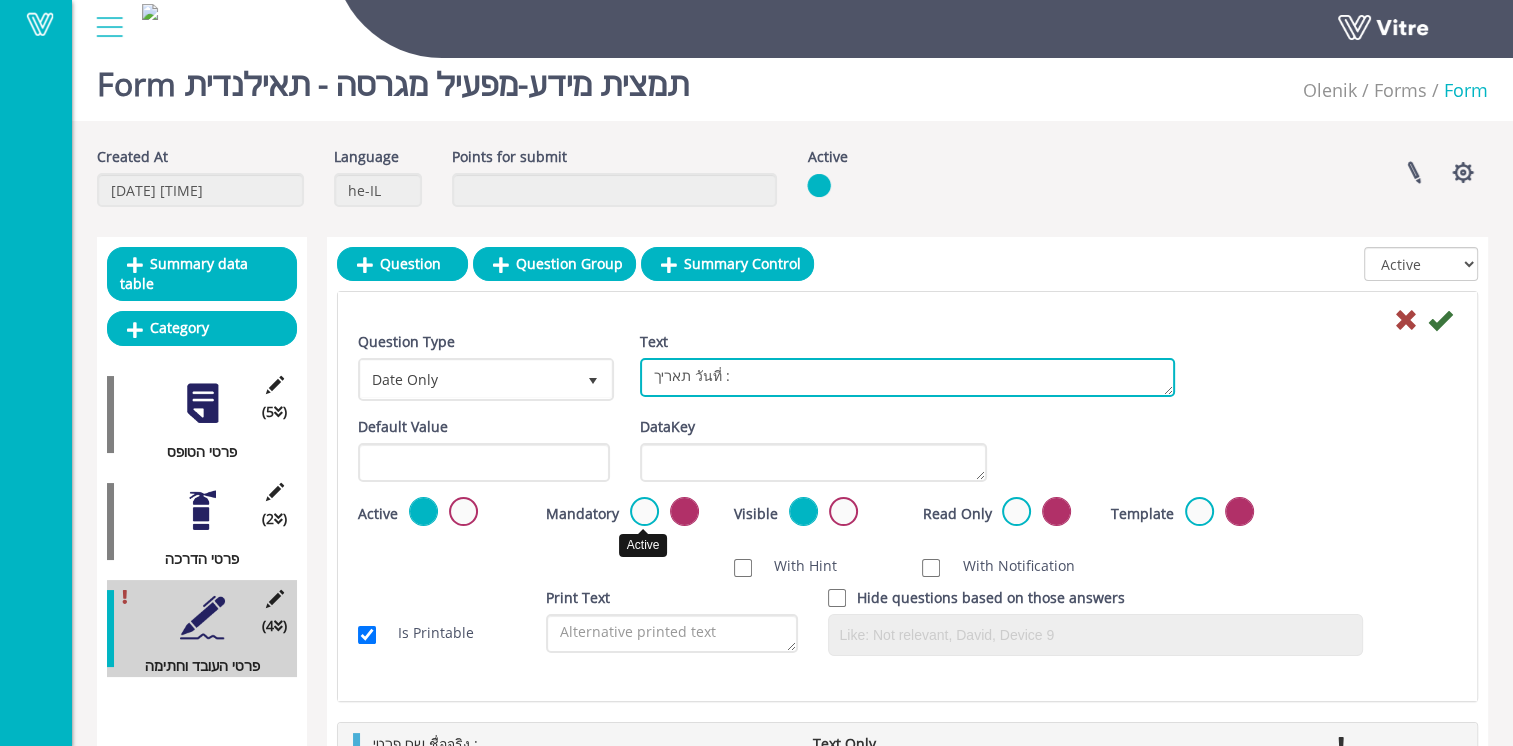 type on "תאריך วันที่ :" 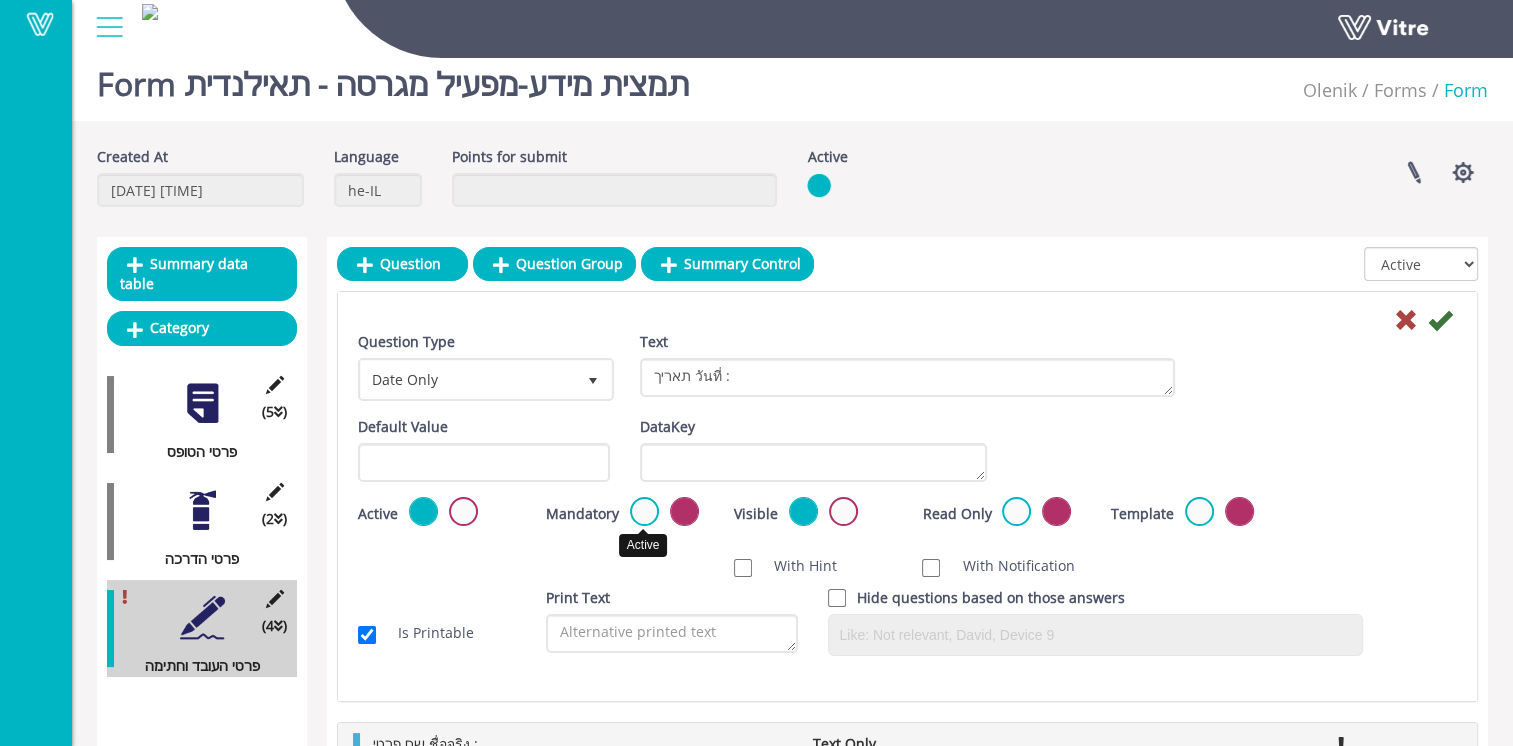click at bounding box center [644, 511] 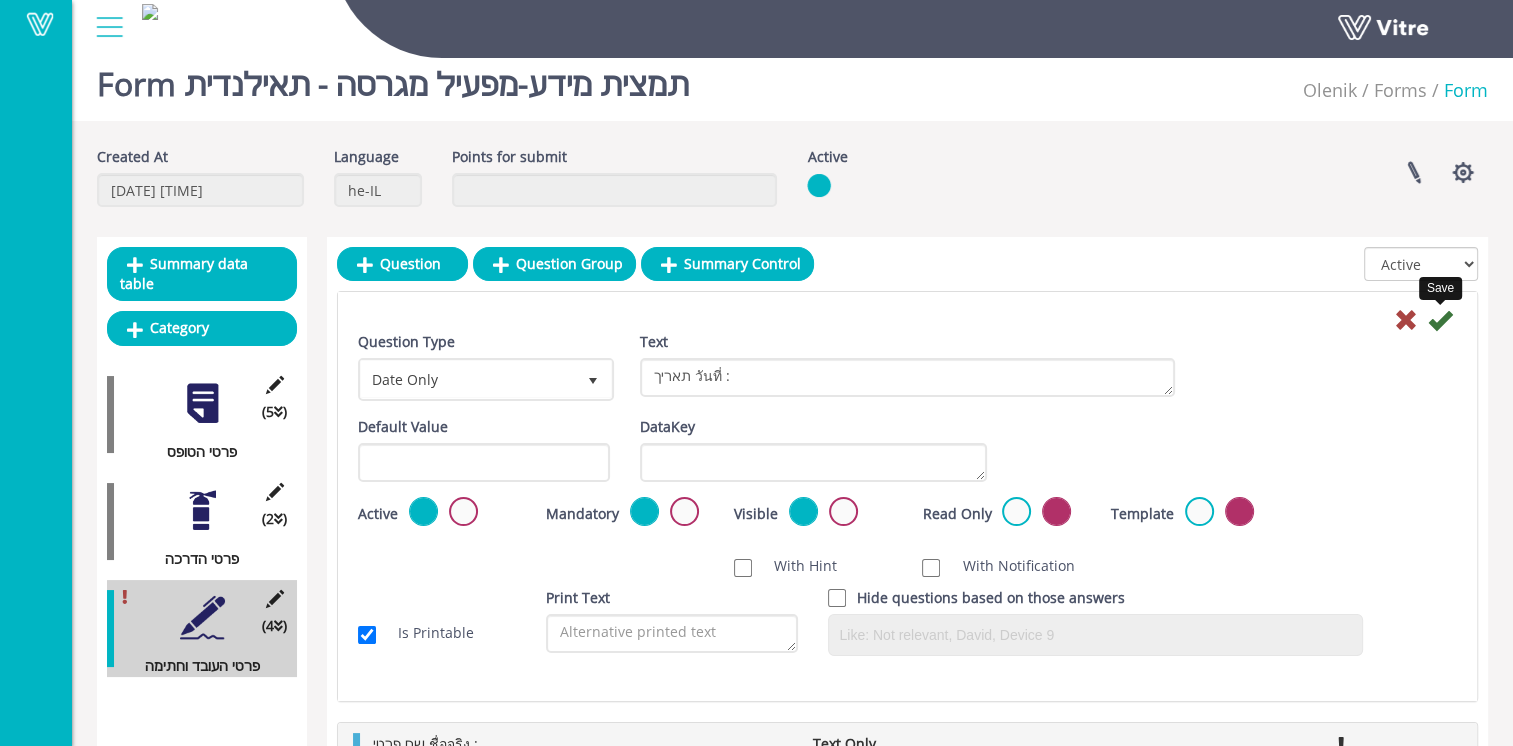 click at bounding box center [1440, 320] 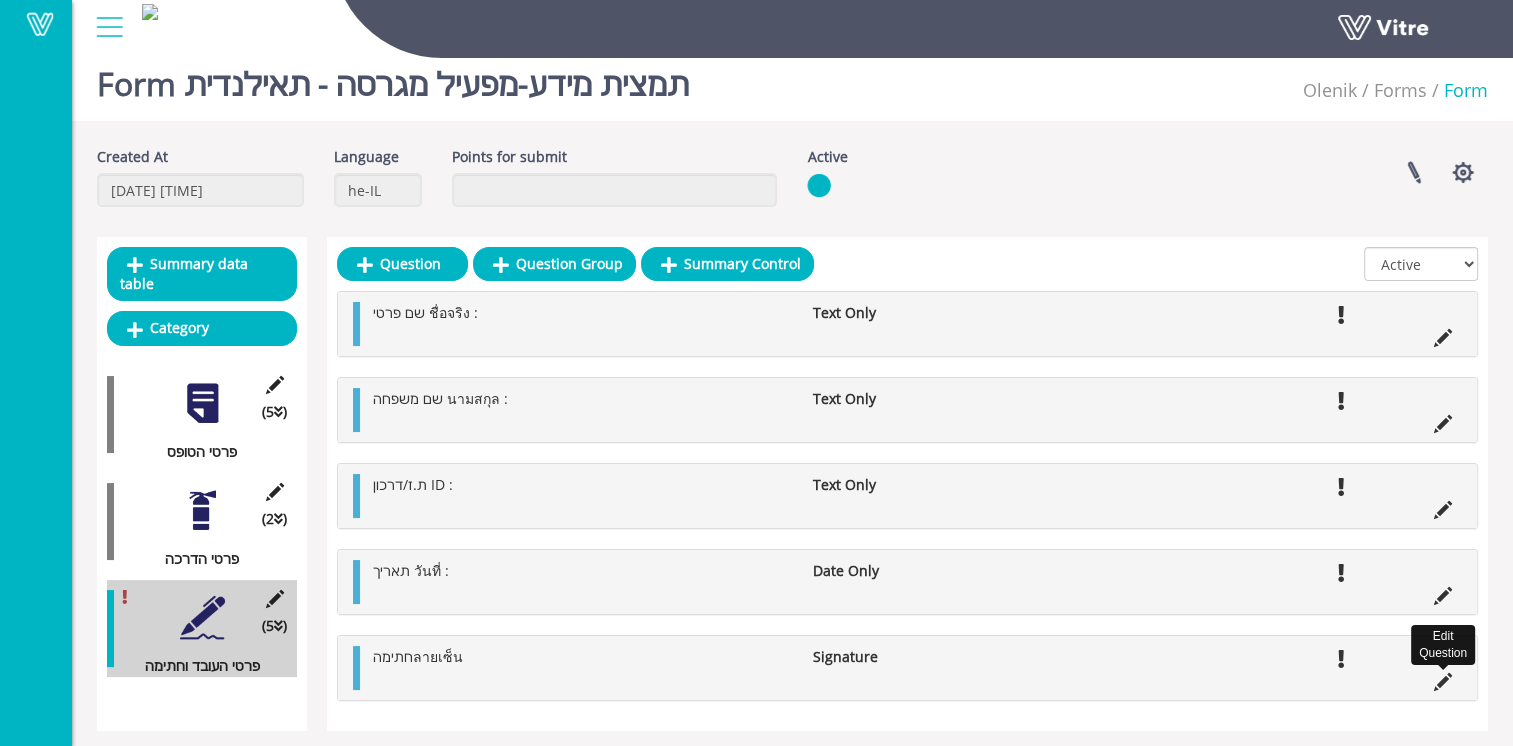 click at bounding box center (1443, 682) 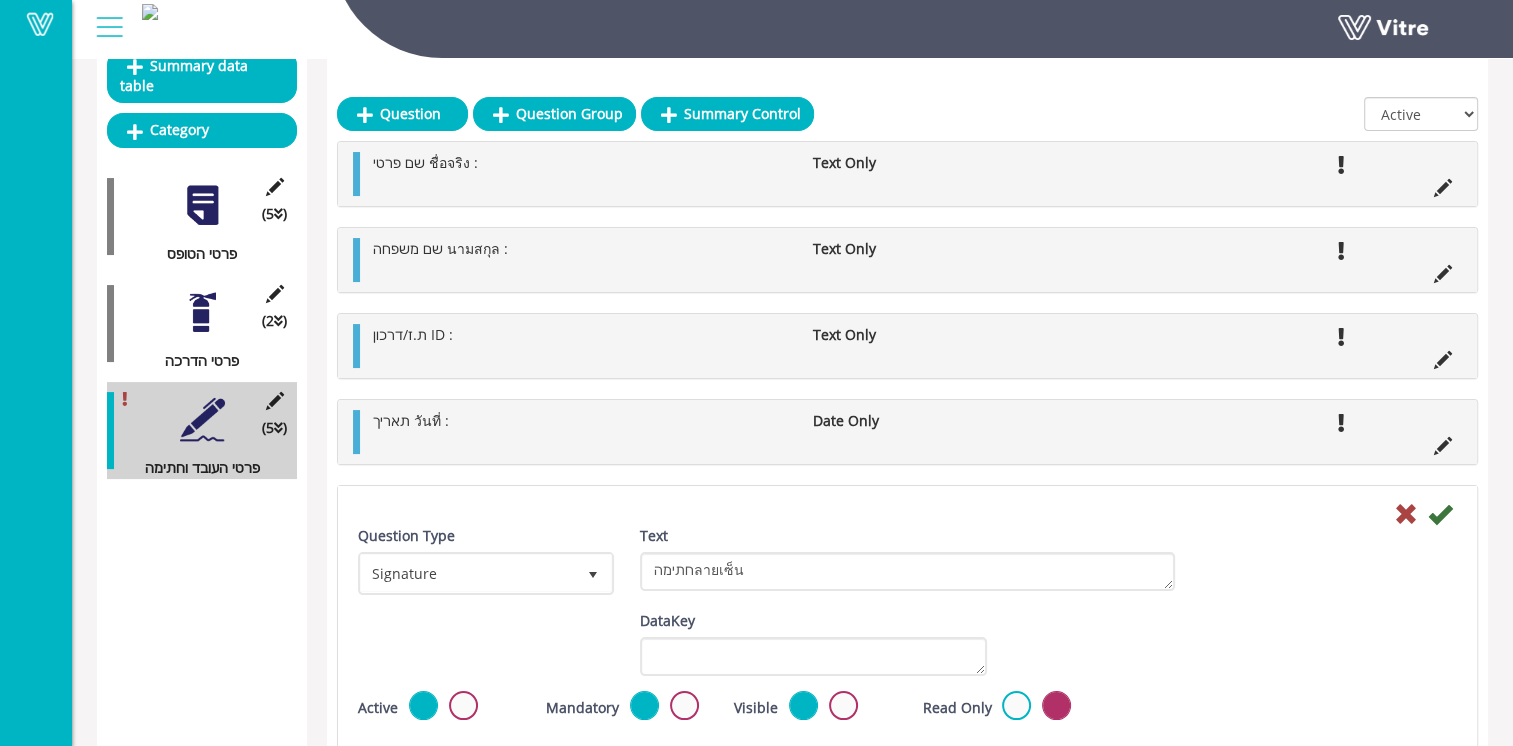 scroll, scrollTop: 214, scrollLeft: 0, axis: vertical 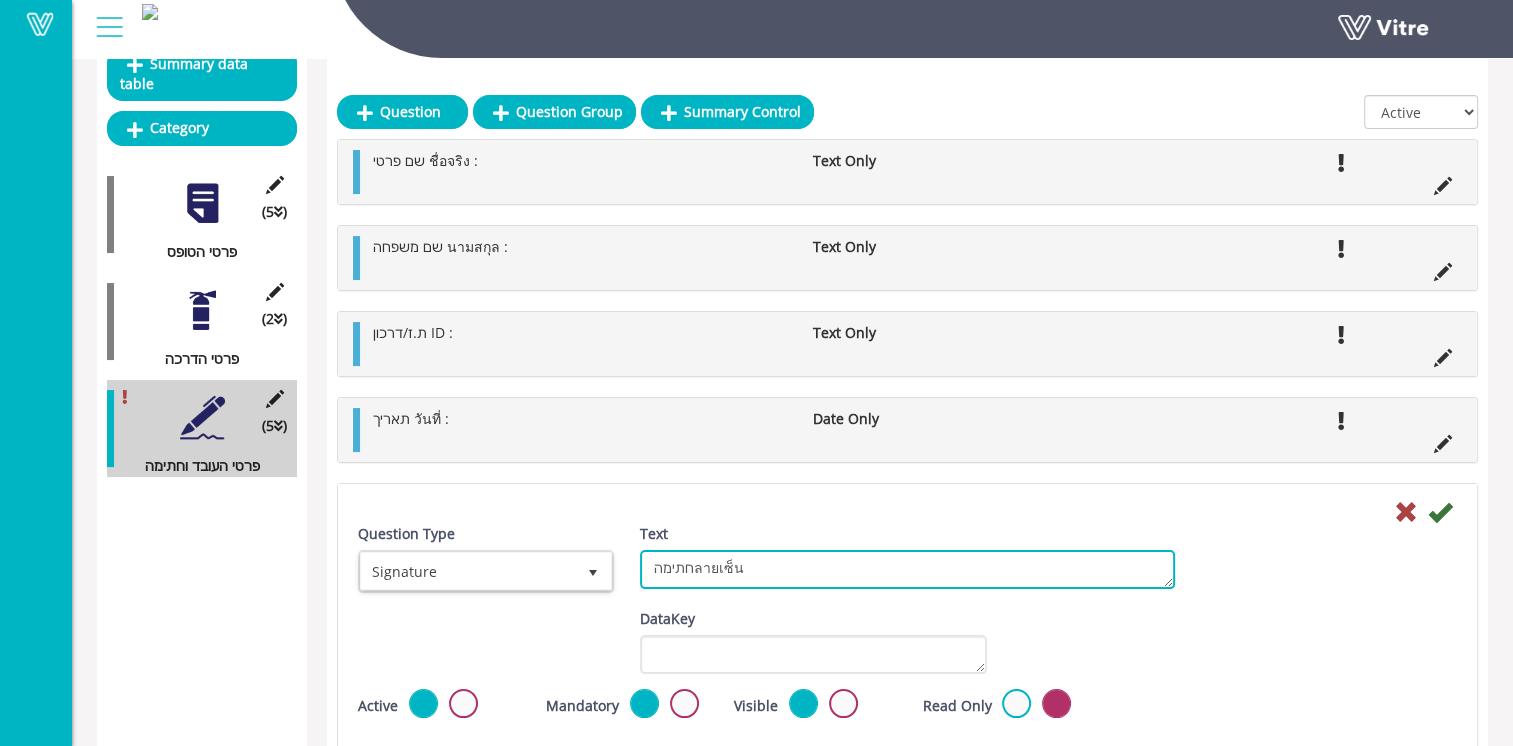 drag, startPoint x: 786, startPoint y: 562, endPoint x: 531, endPoint y: 566, distance: 255.03137 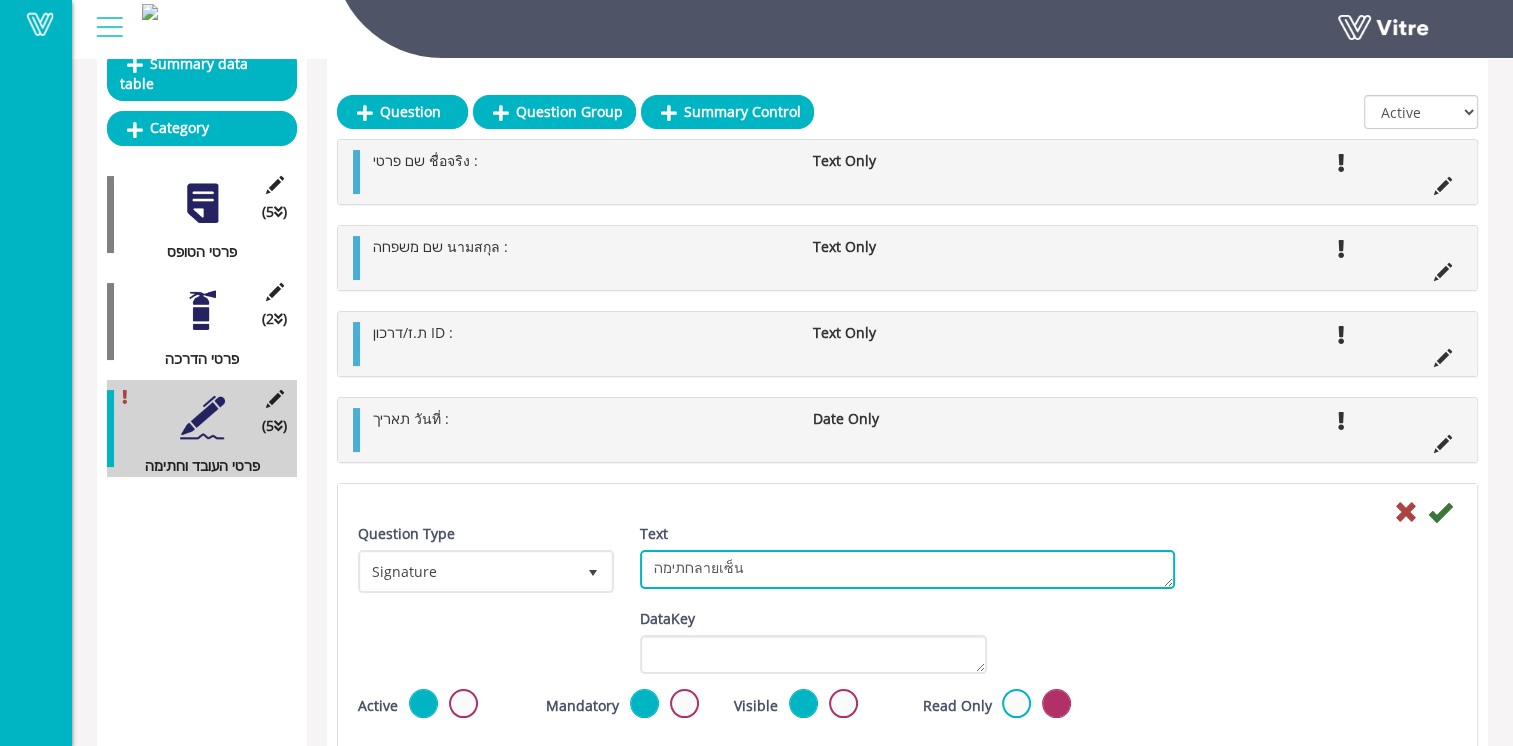 paste on "חתימה ลายเซ็น :" 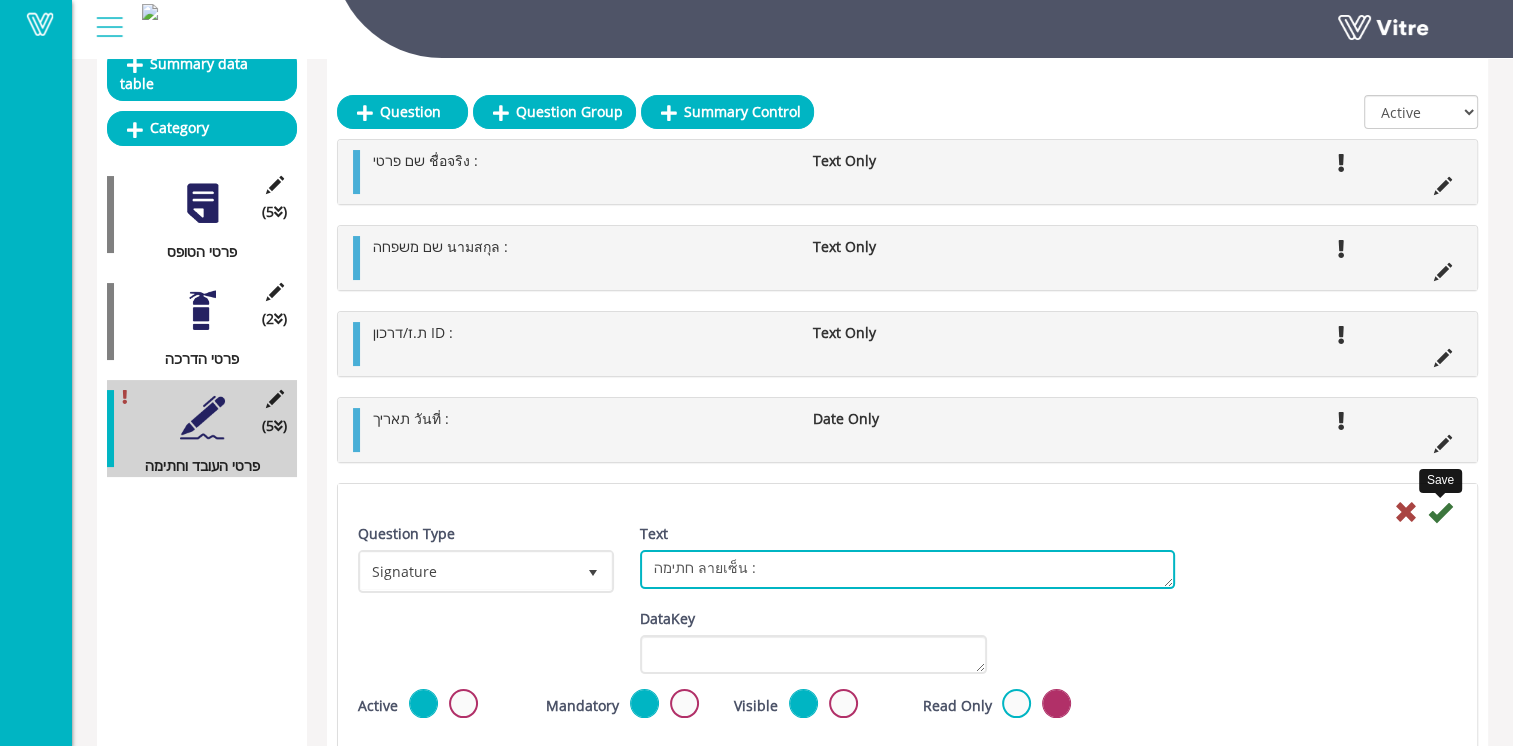 type on "חתימה ลายเซ็น :" 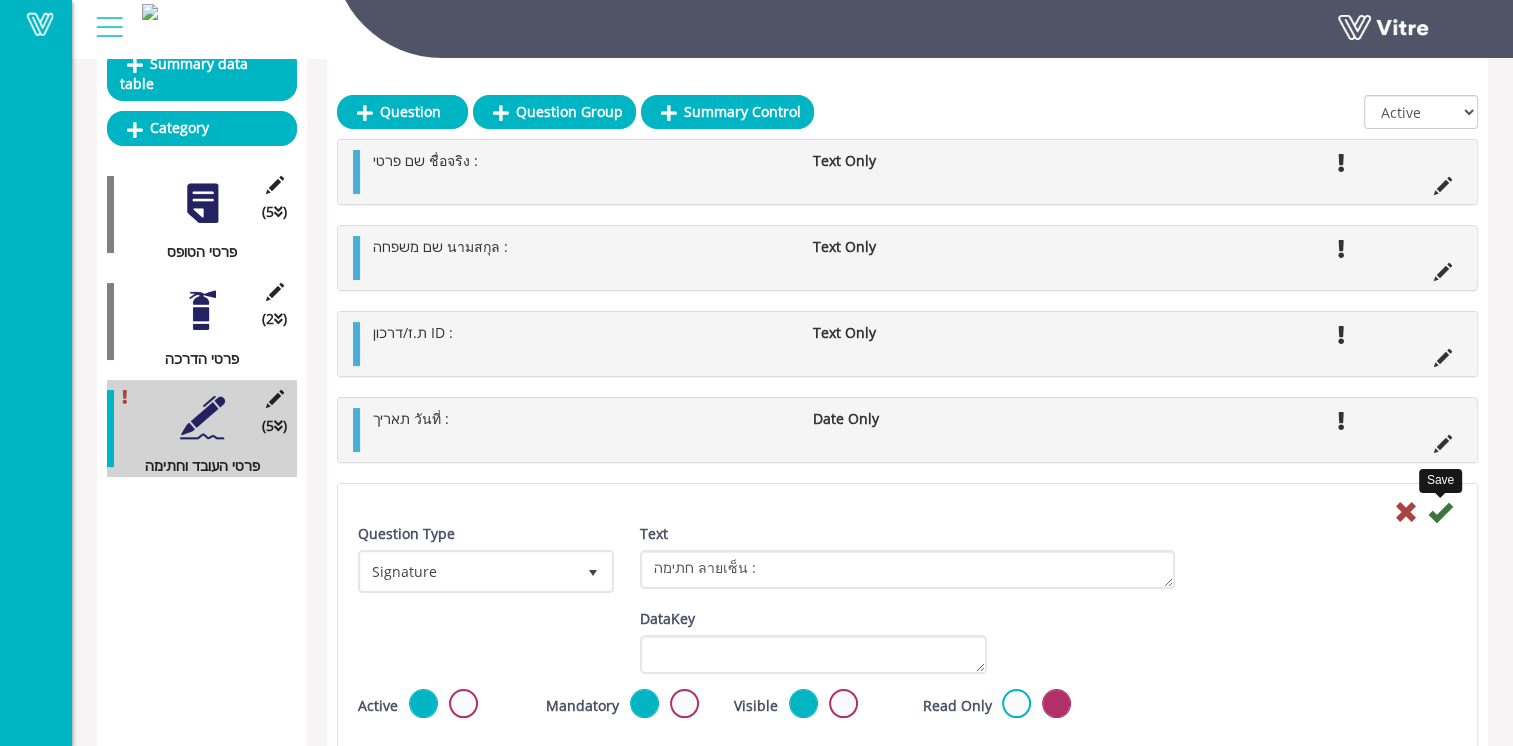 click at bounding box center (1440, 512) 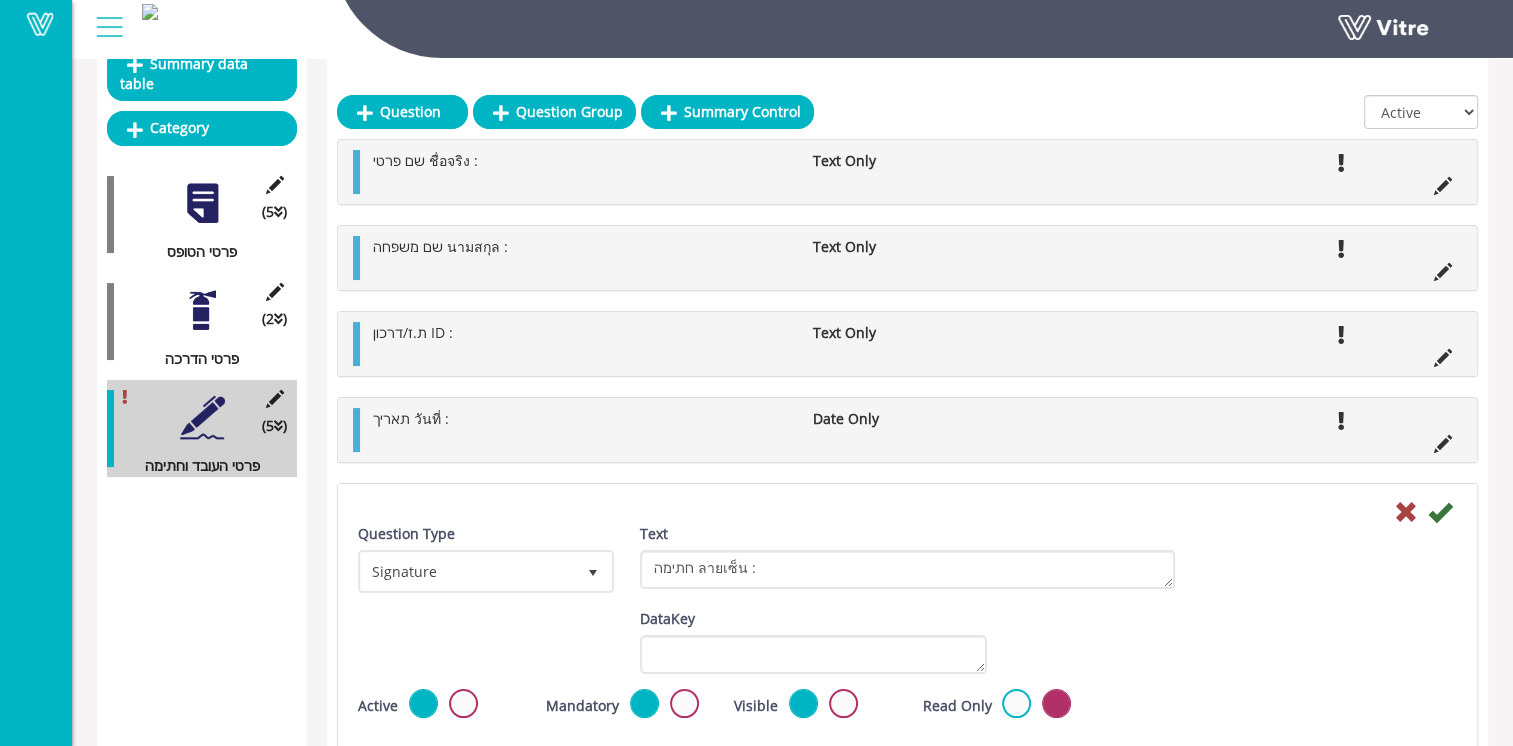 scroll, scrollTop: 50, scrollLeft: 0, axis: vertical 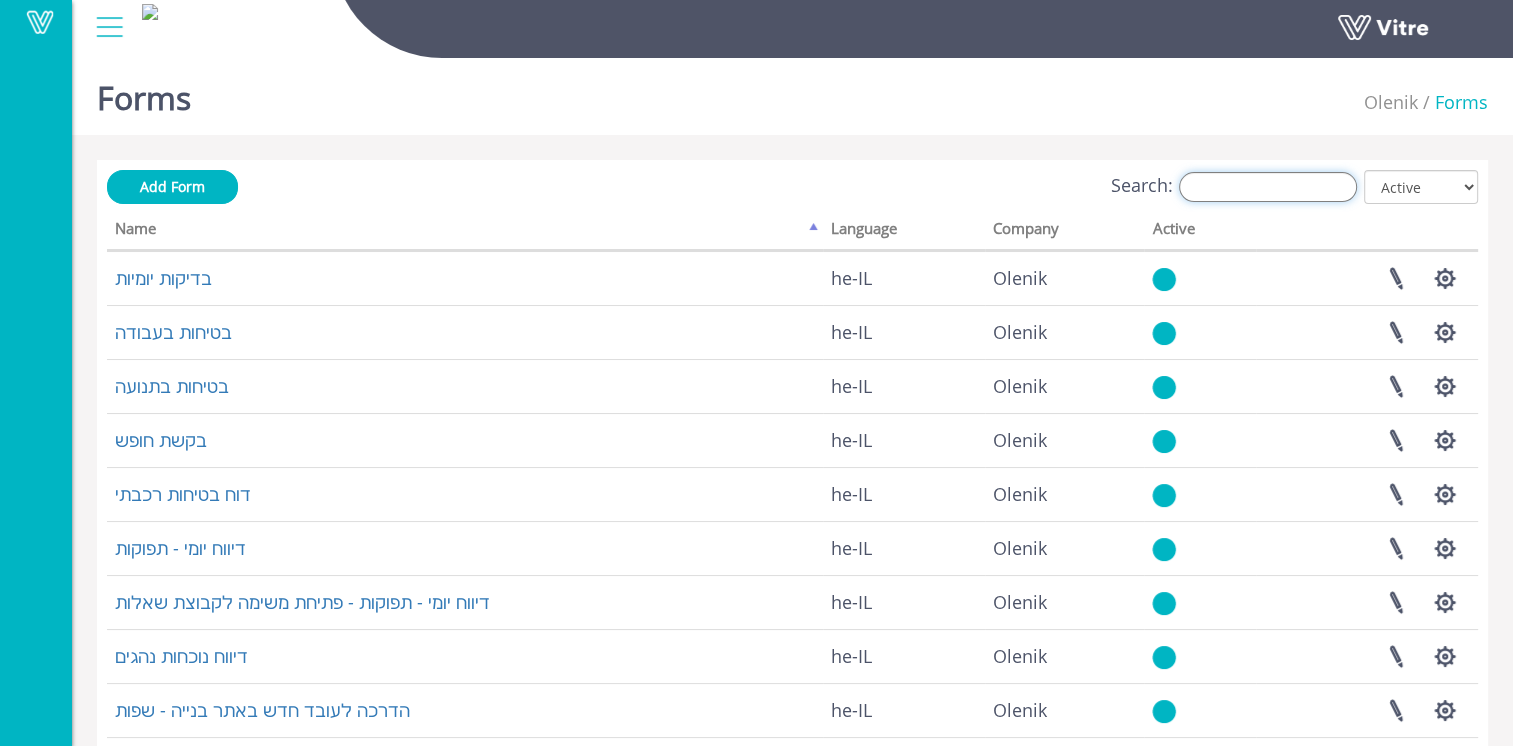 click on "Search:" at bounding box center [1268, 187] 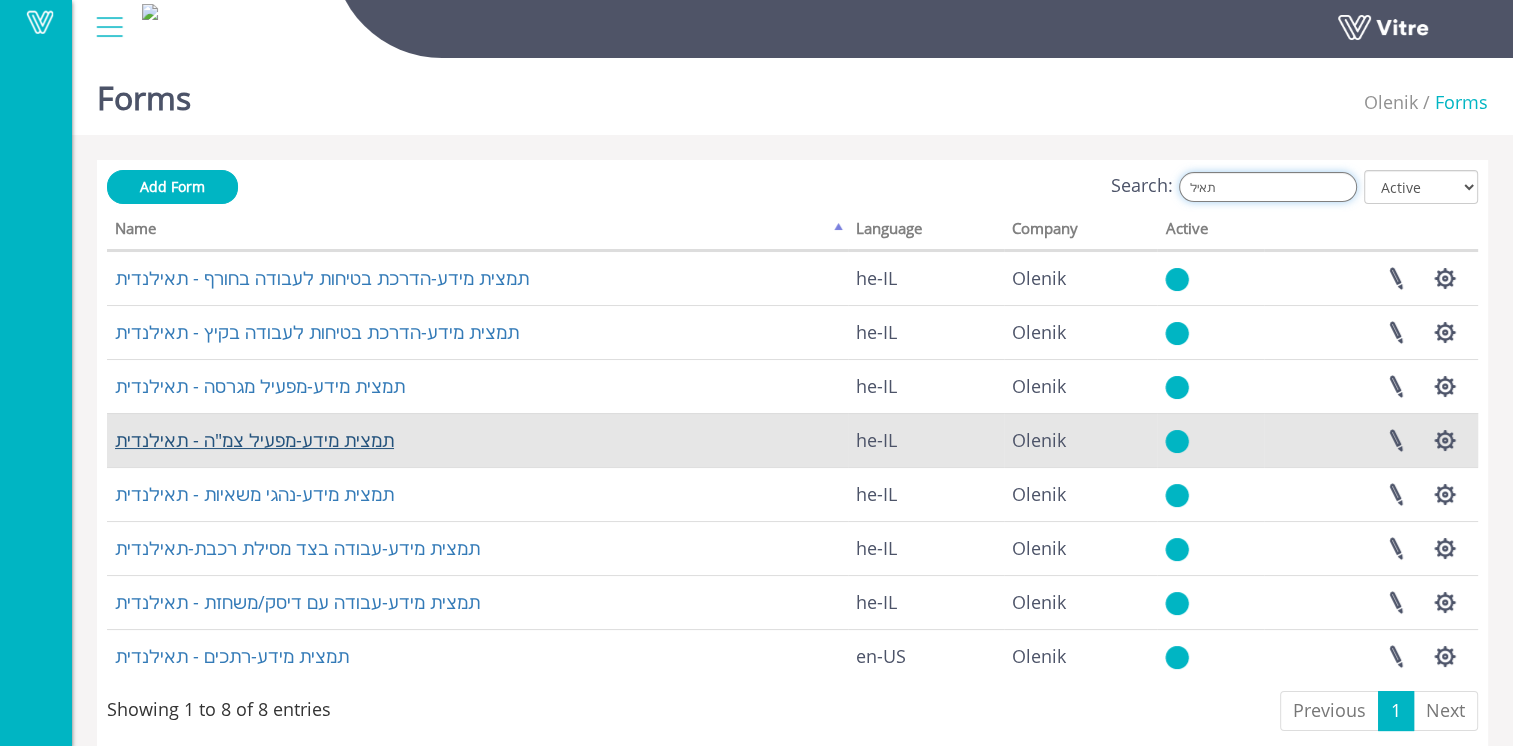 type on "תאיל" 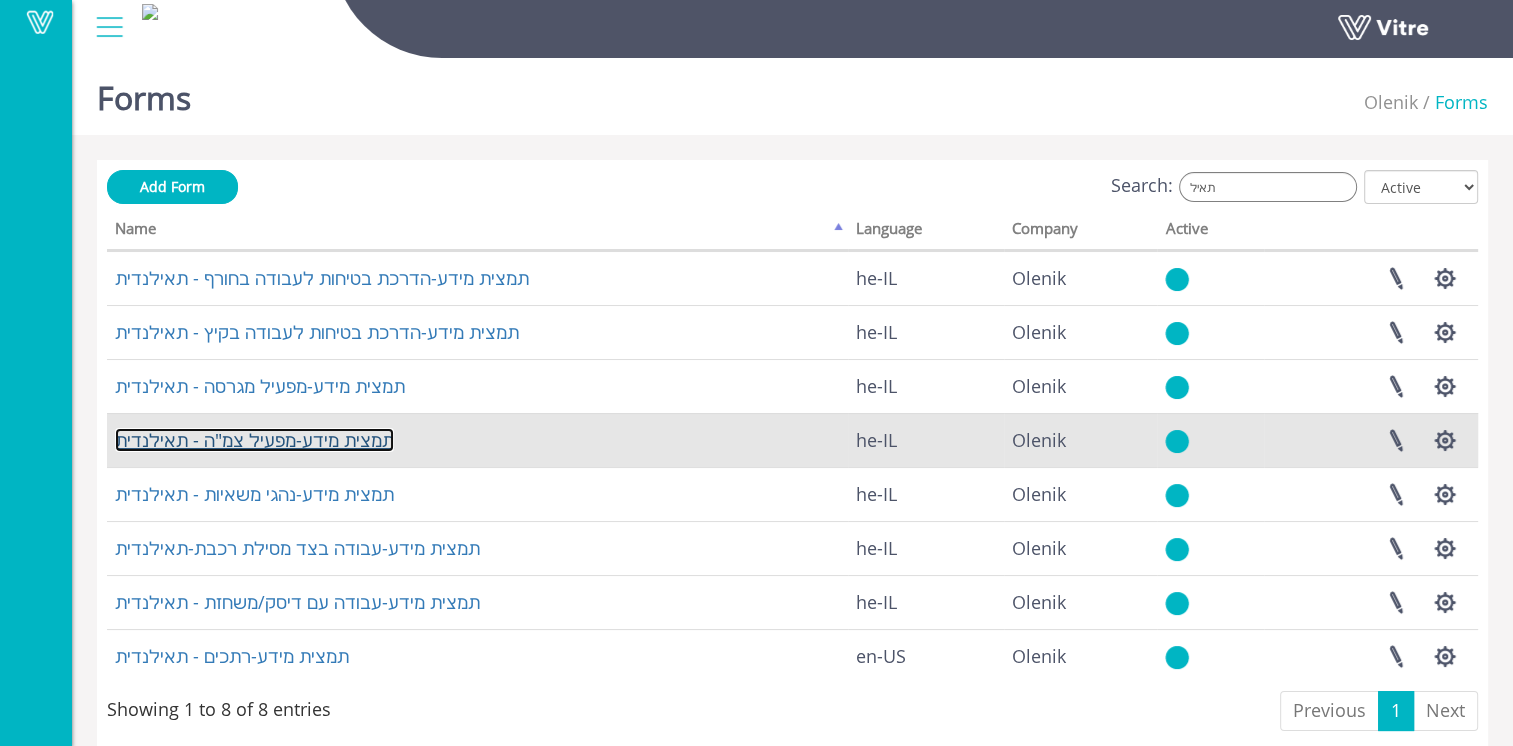click on "תמצית מידע-מפעיל צמ"ה - תאילנדית" at bounding box center [254, 440] 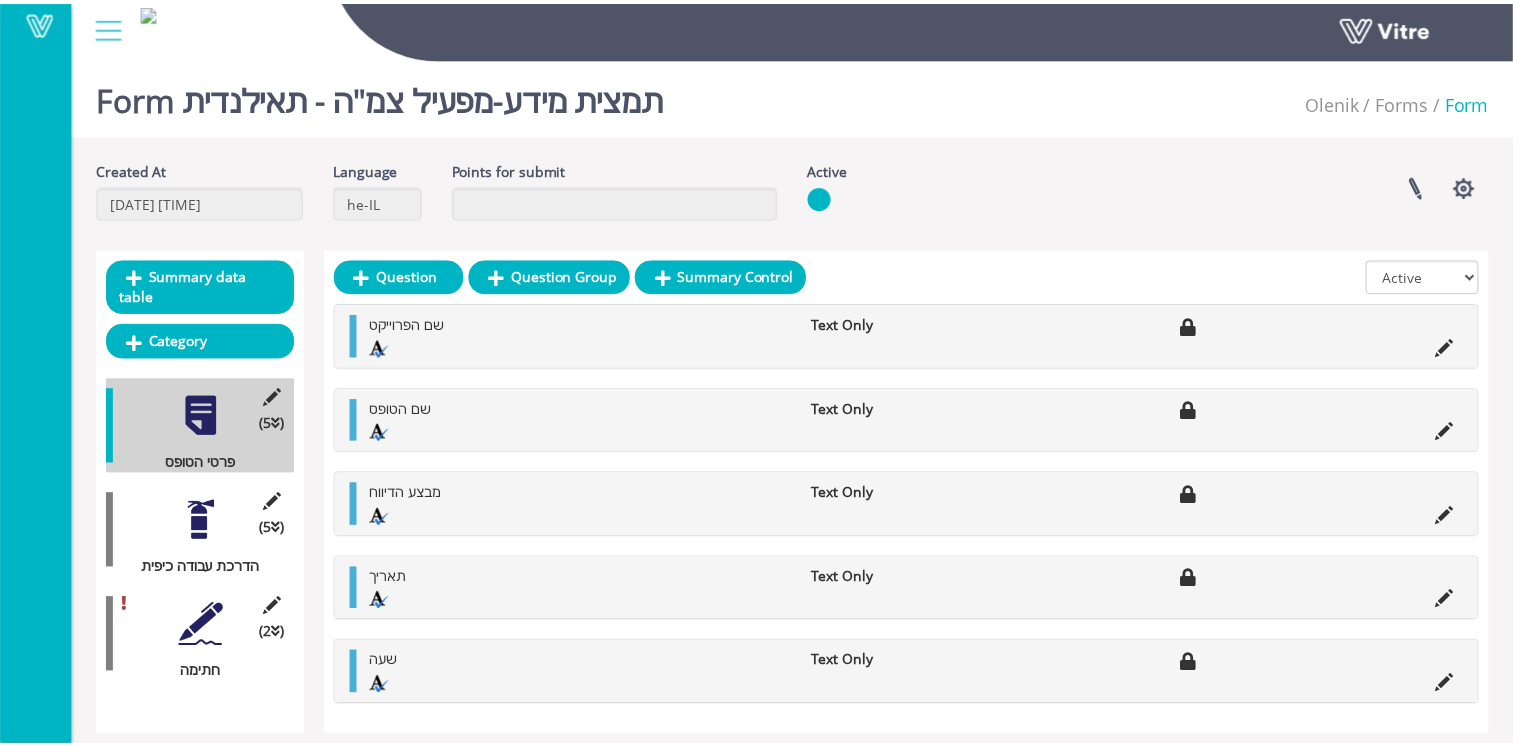 scroll, scrollTop: 0, scrollLeft: 0, axis: both 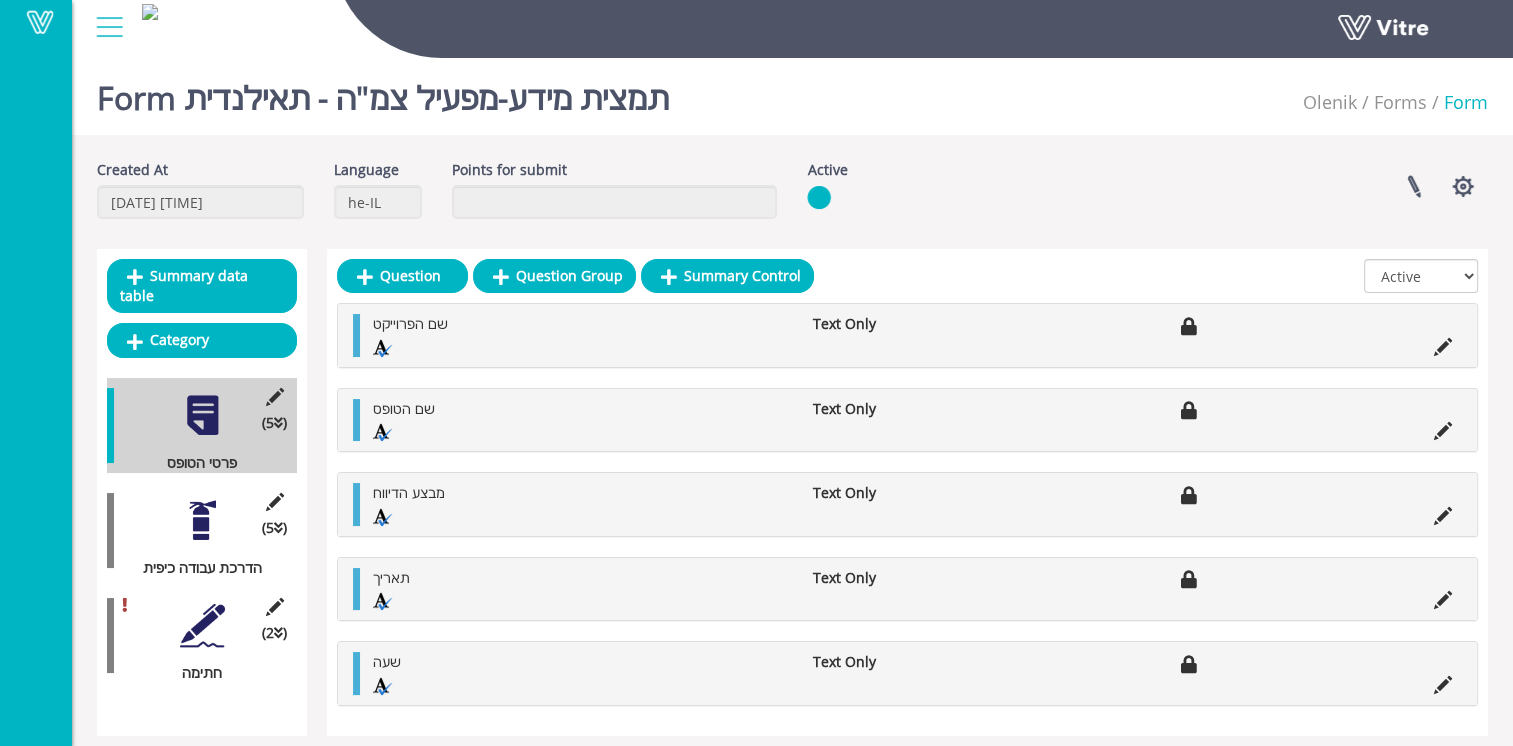click at bounding box center (202, 625) 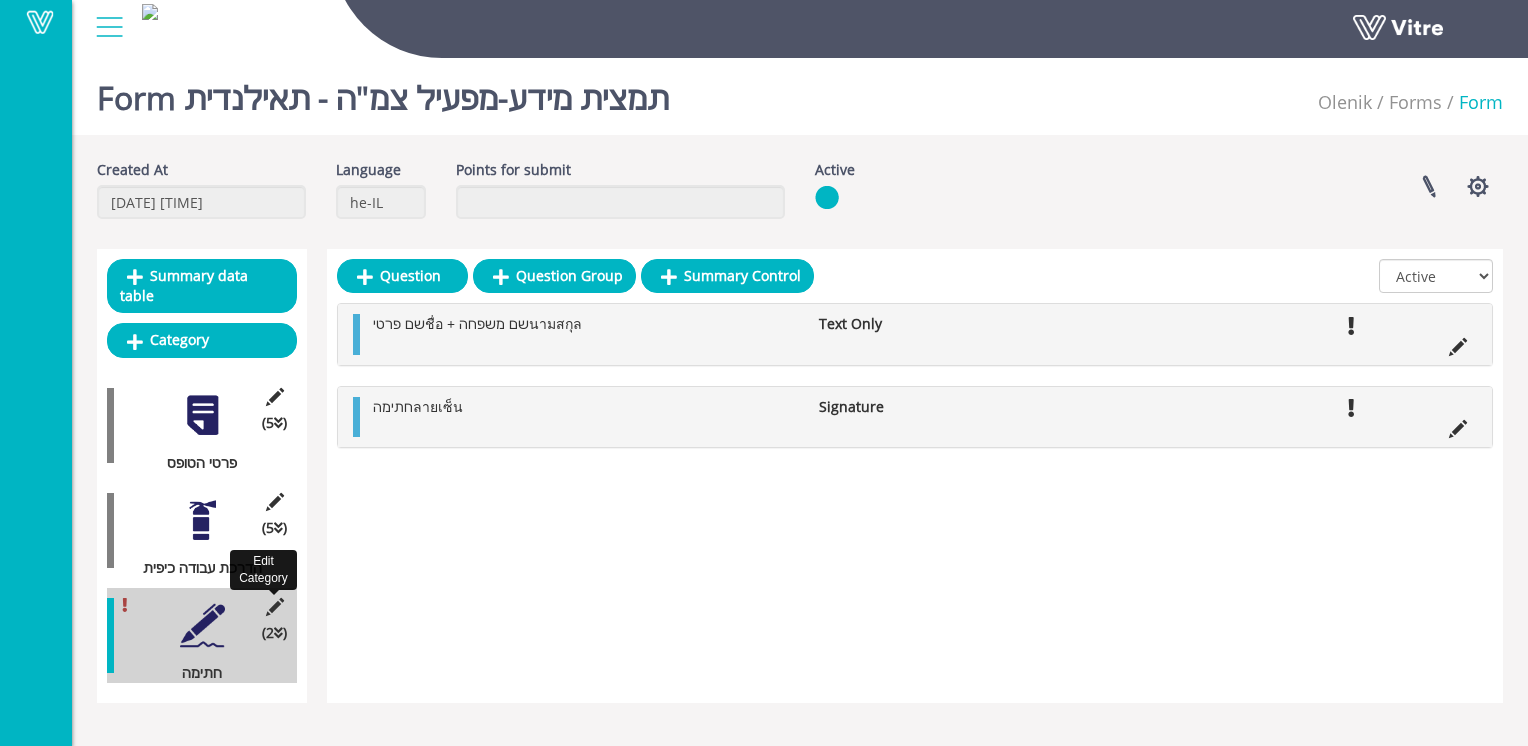 click at bounding box center [274, 607] 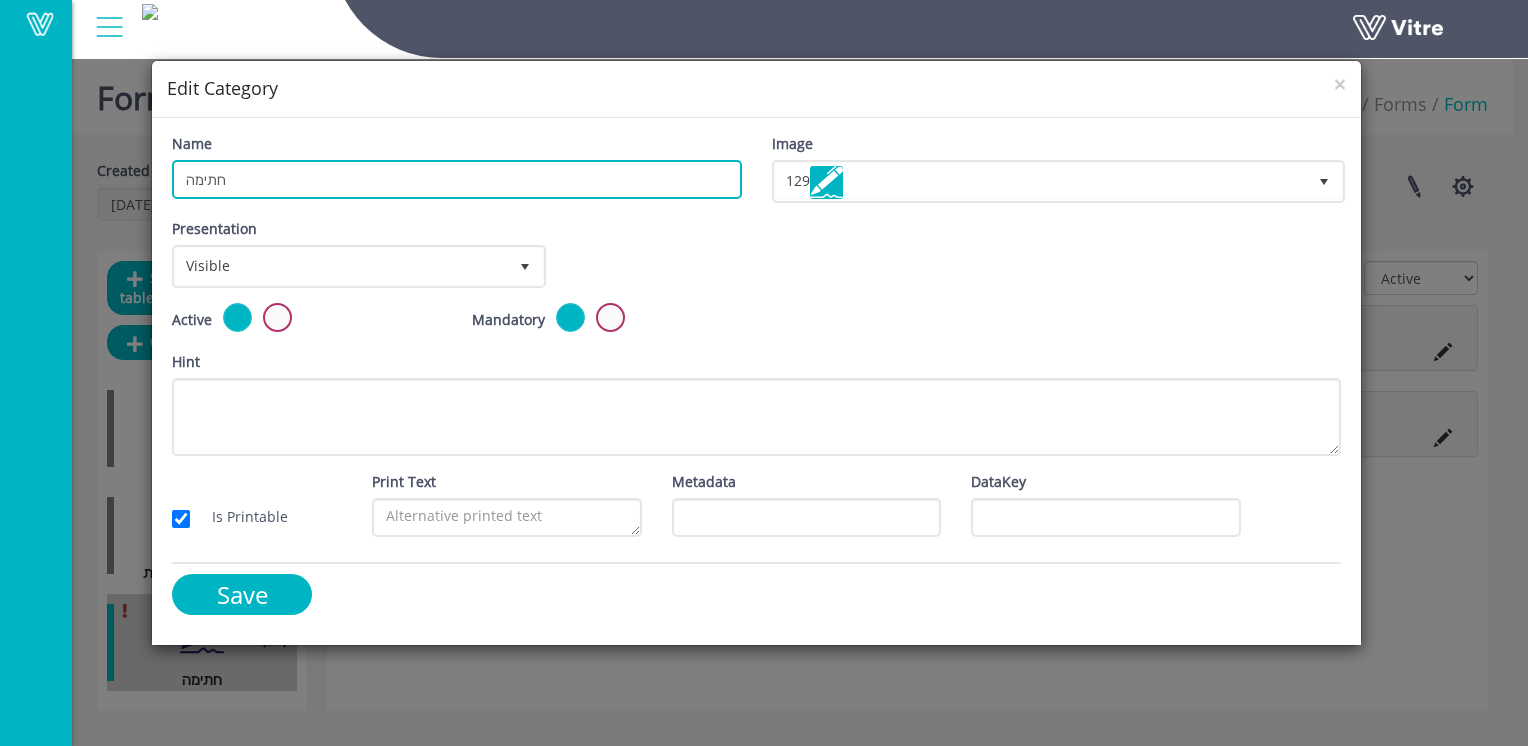 click on "× Edit Category
Name חתימה
Image 129  129
Presentation Visible 0
Set Duration
Minutes 0
Set conditional rule
Set Duration
Choose condition All previous completed 0
Choose asignee Original user 0
Choose asignee Original user 0
Choose asignee Select
Choose asignee All Users 0" at bounding box center (764, 373) 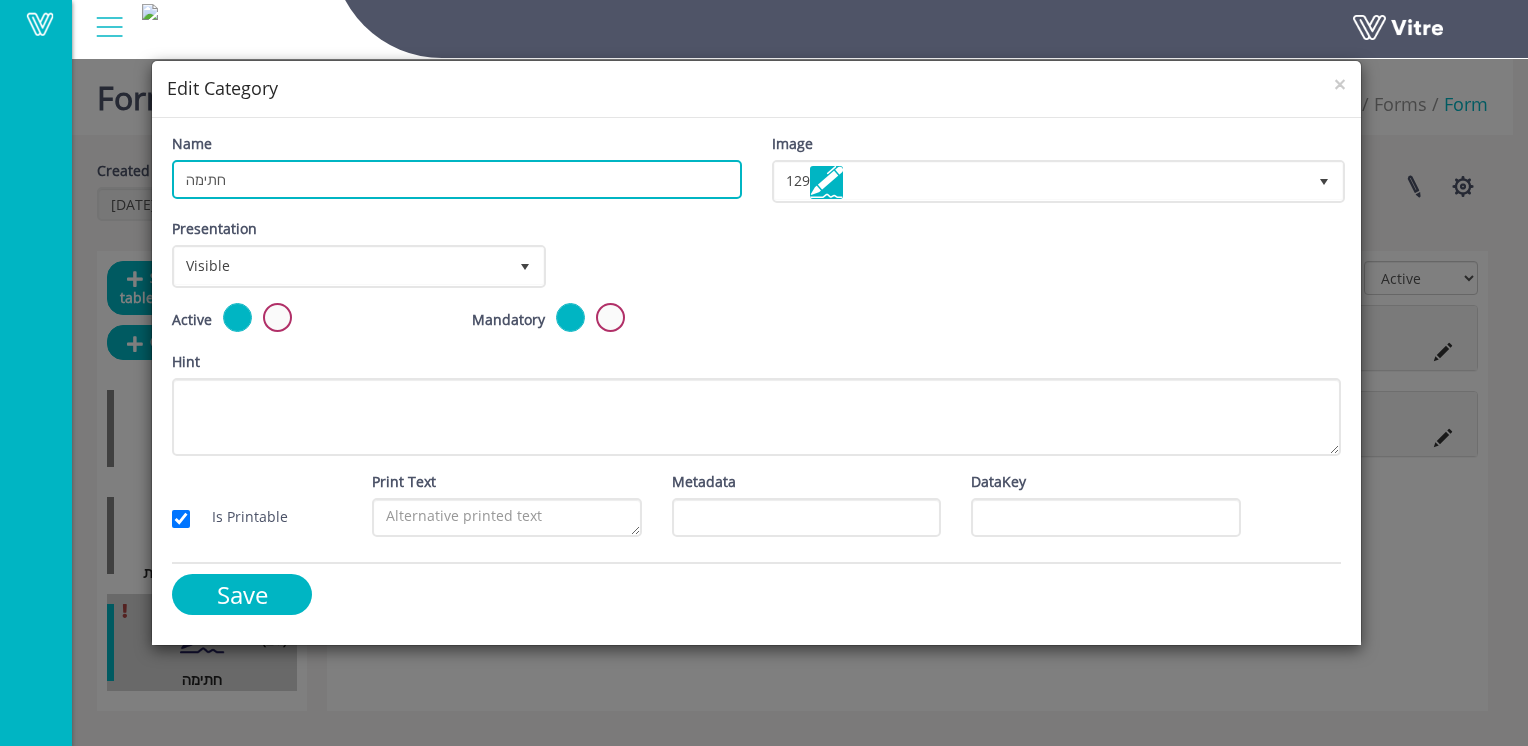paste on "פרטי העובד ו" 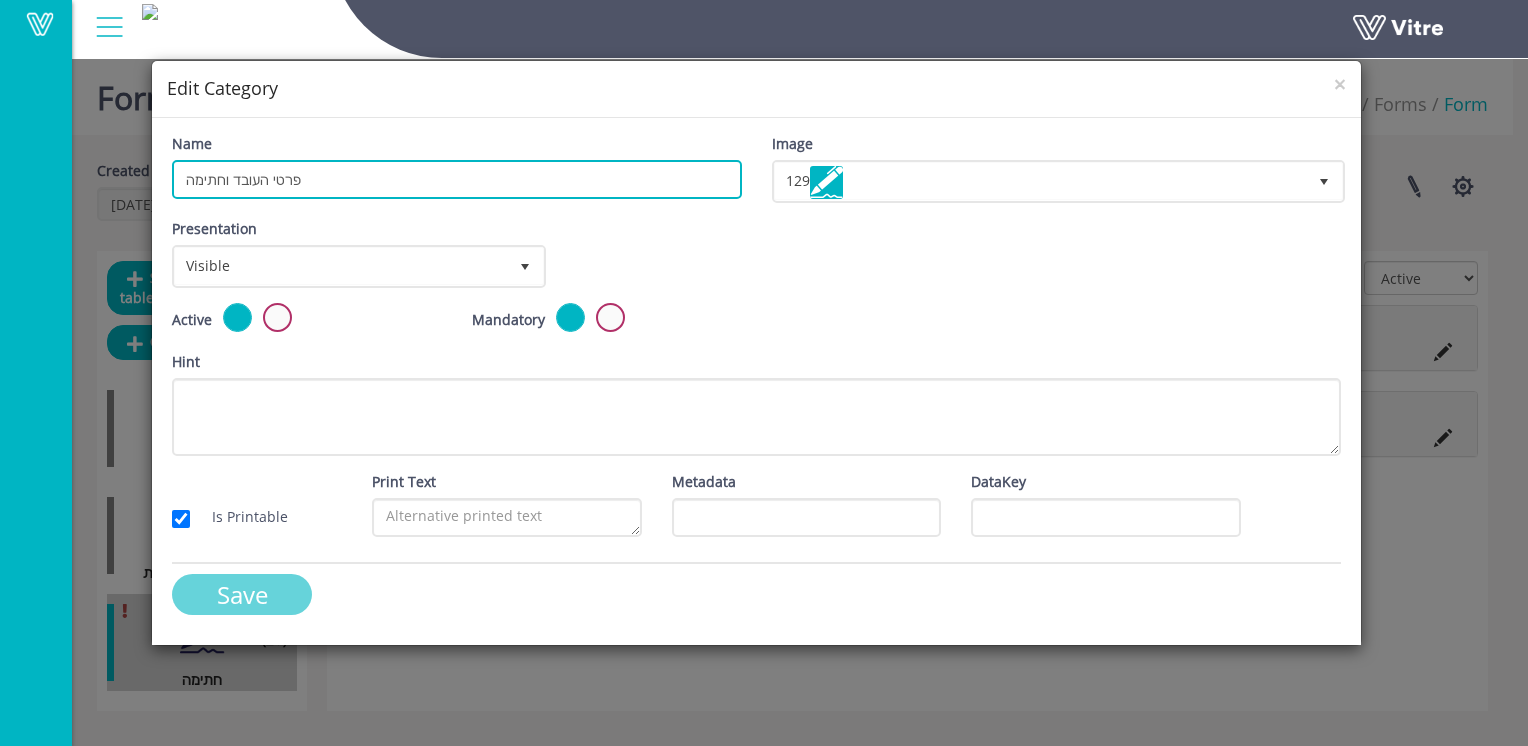 type on "פרטי העובד וחתימה" 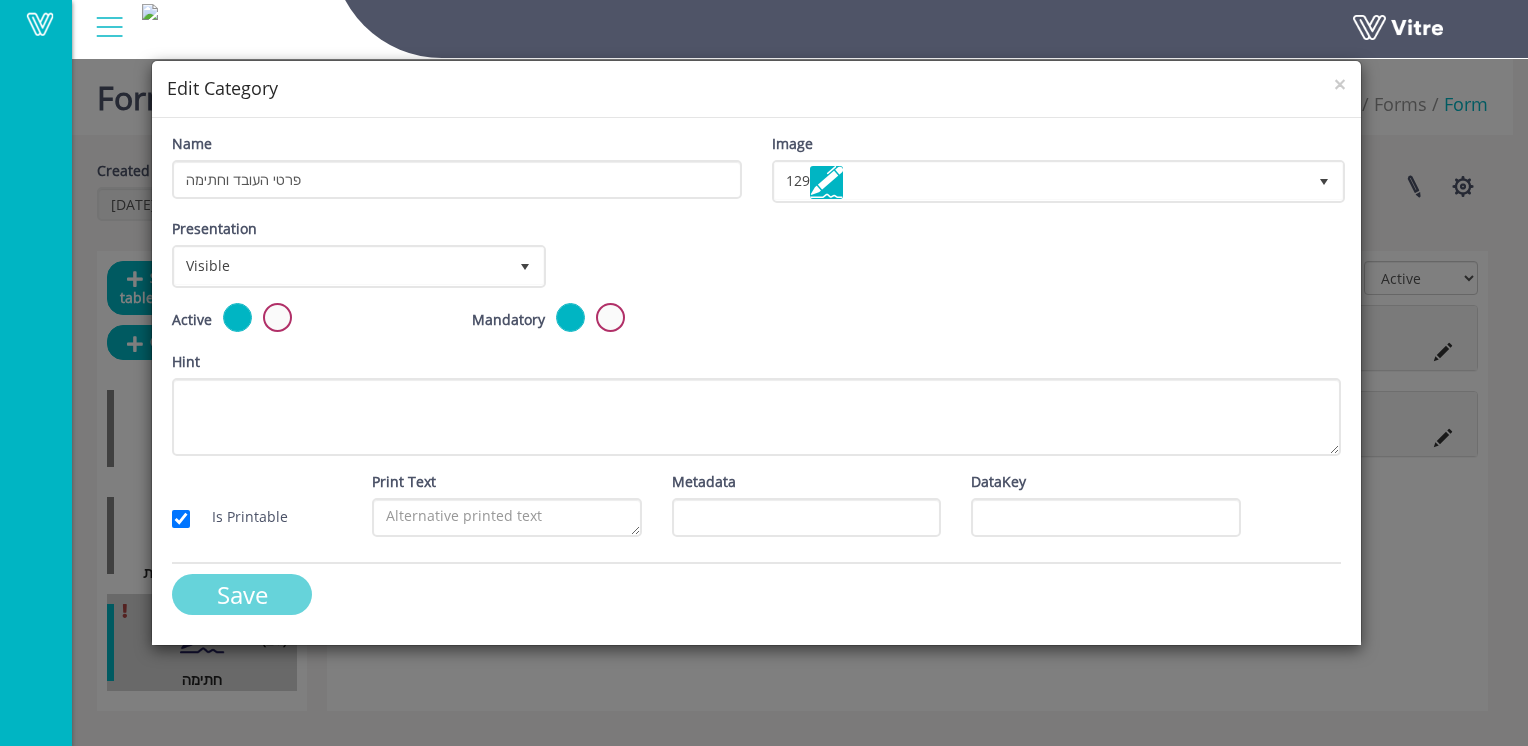 click on "Save" at bounding box center (242, 594) 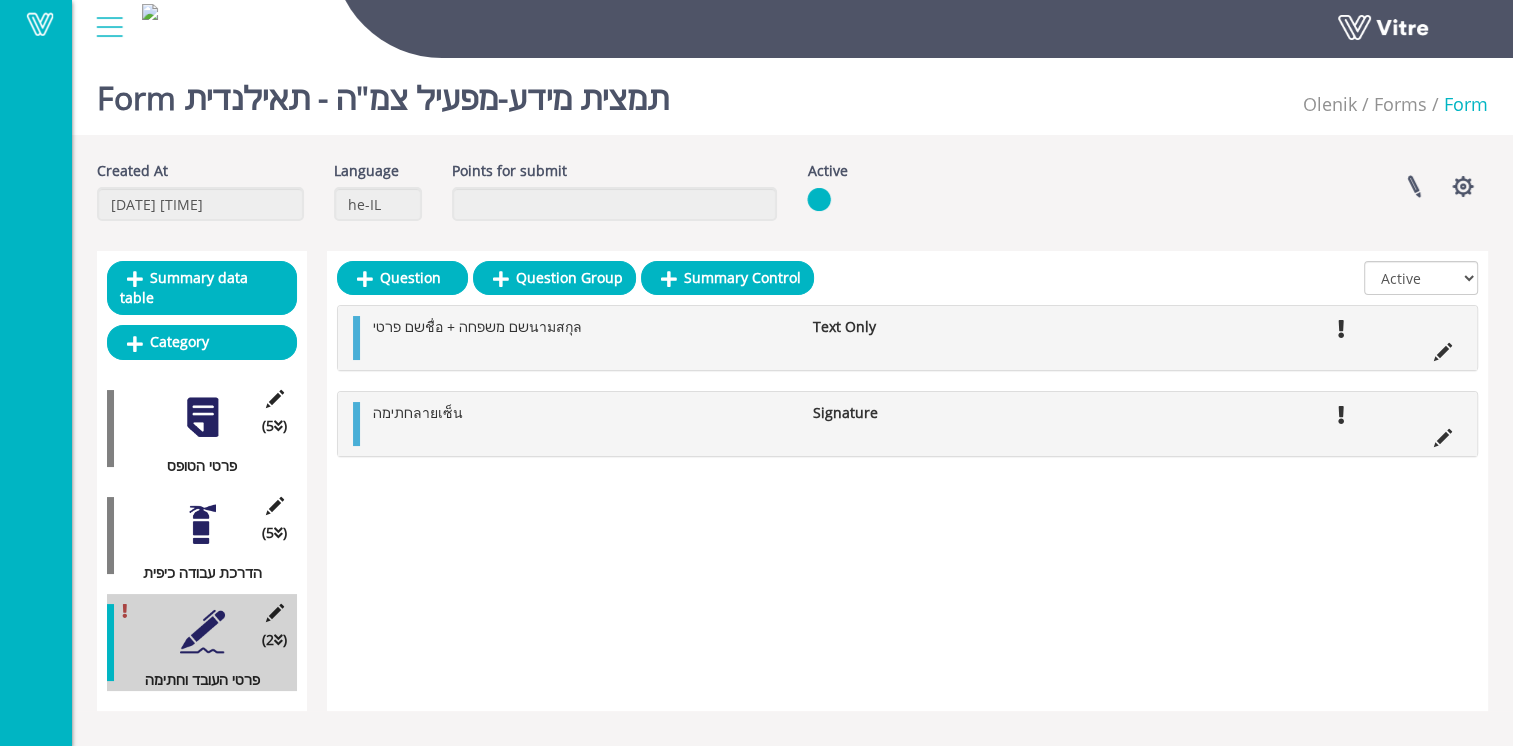 click at bounding box center [1443, 349] 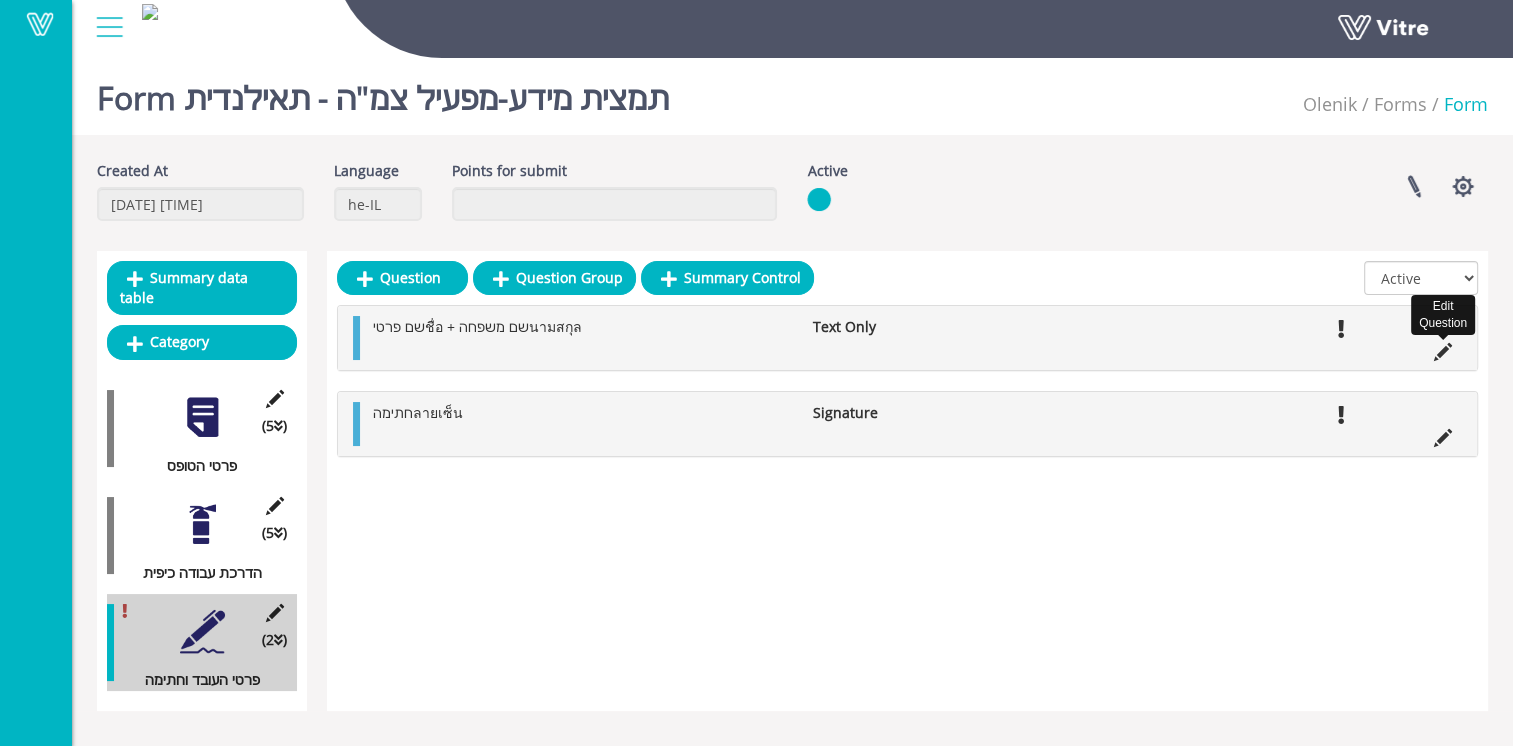 click at bounding box center (1443, 352) 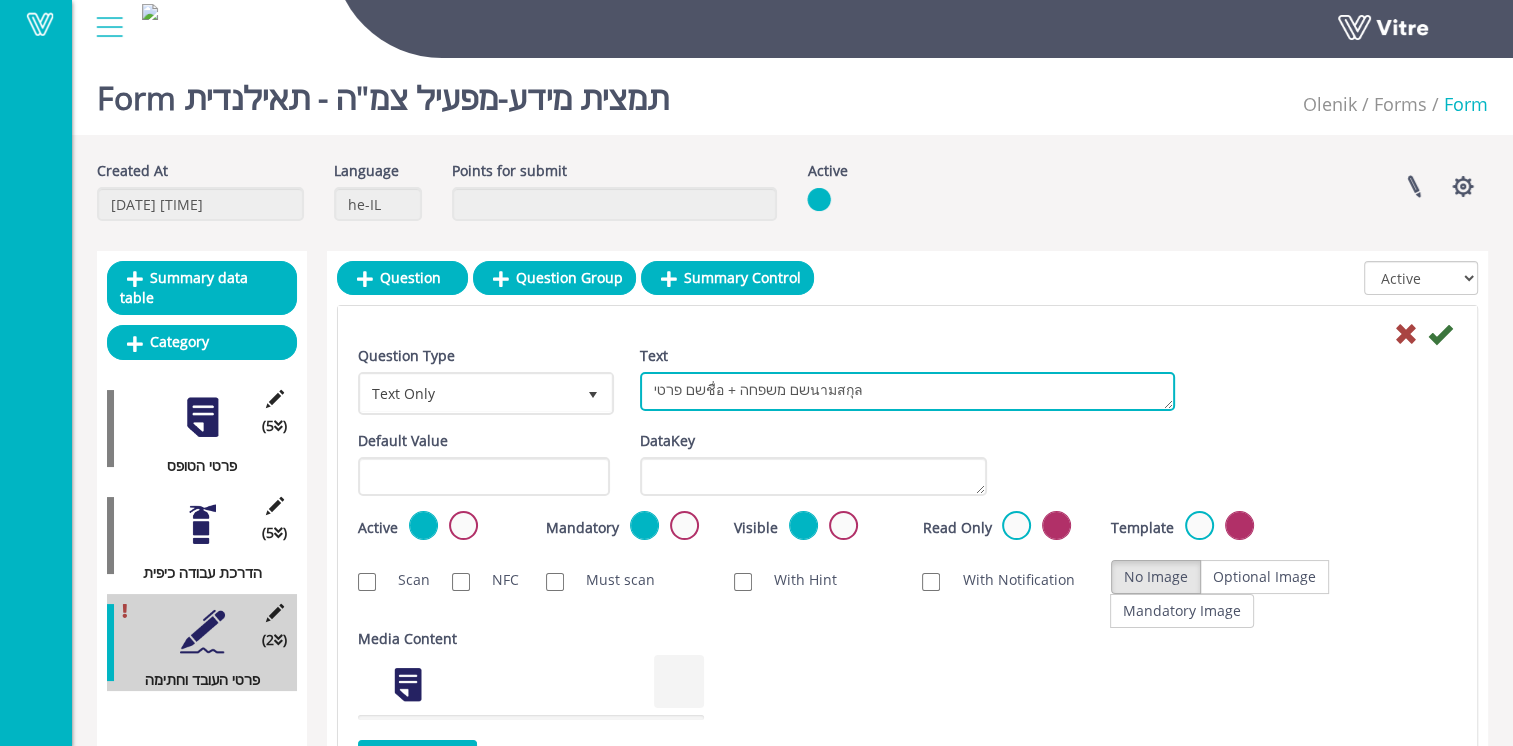 drag, startPoint x: 922, startPoint y: 392, endPoint x: 651, endPoint y: 381, distance: 271.22314 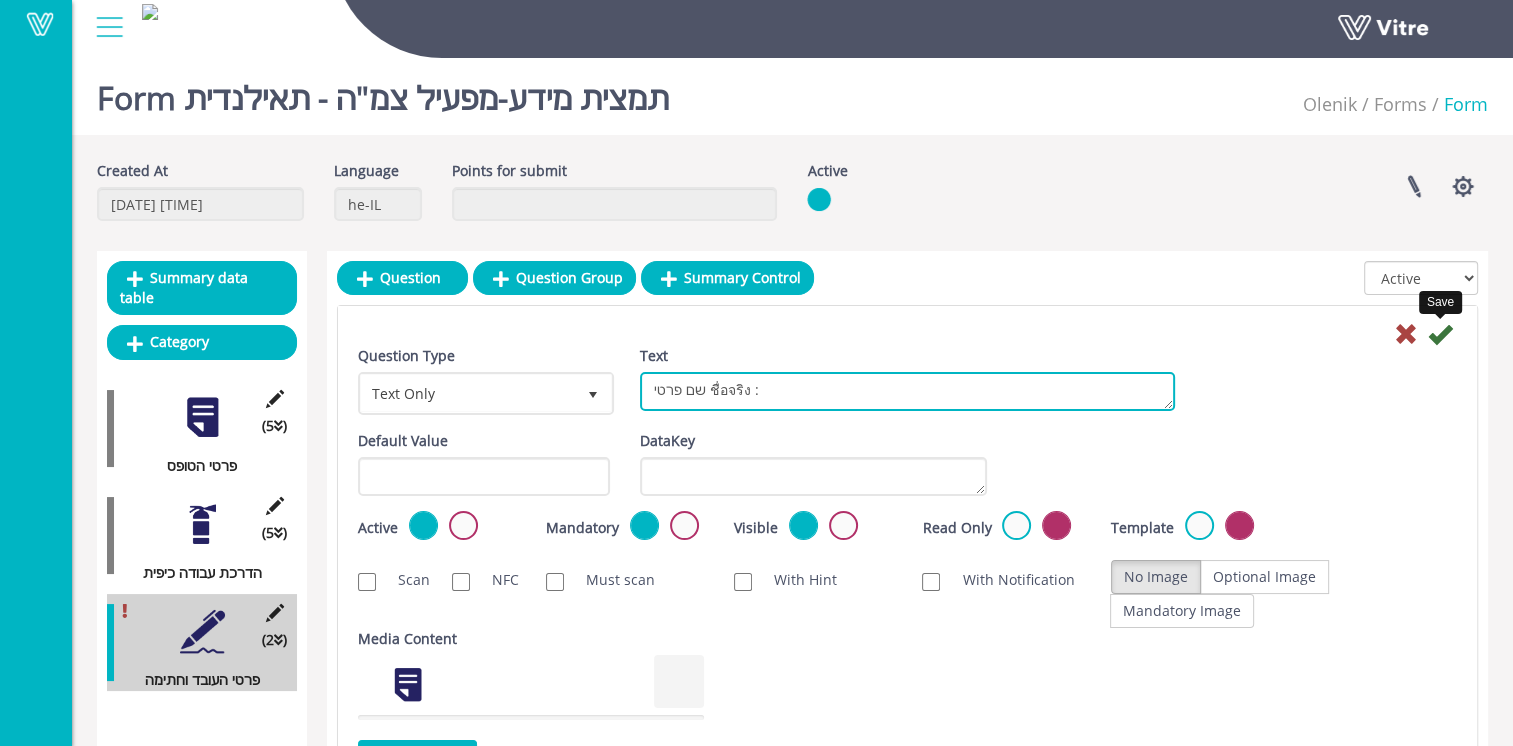 type on "שם פרטי ชื่อจริง :" 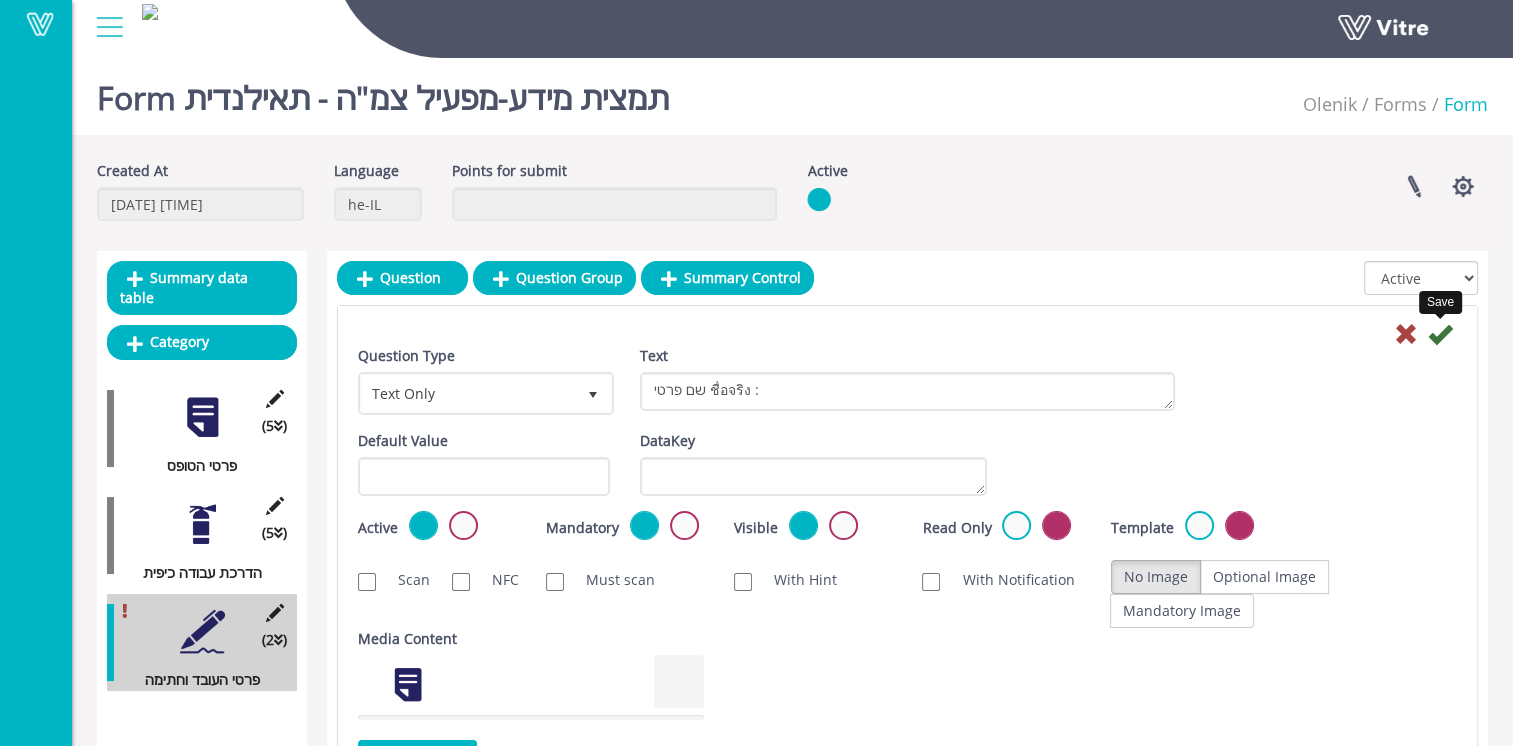 click at bounding box center [1440, 334] 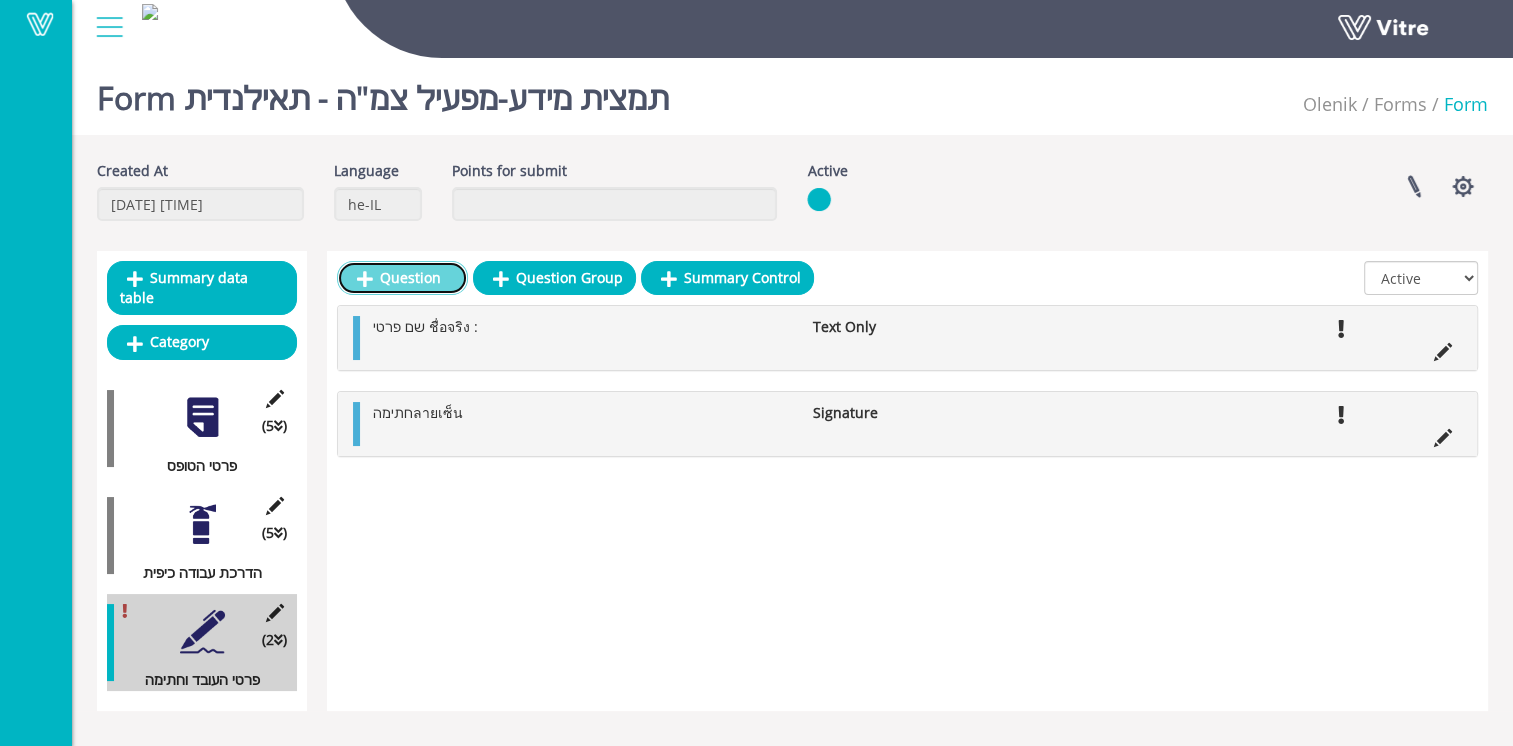click on "Question" at bounding box center (402, 278) 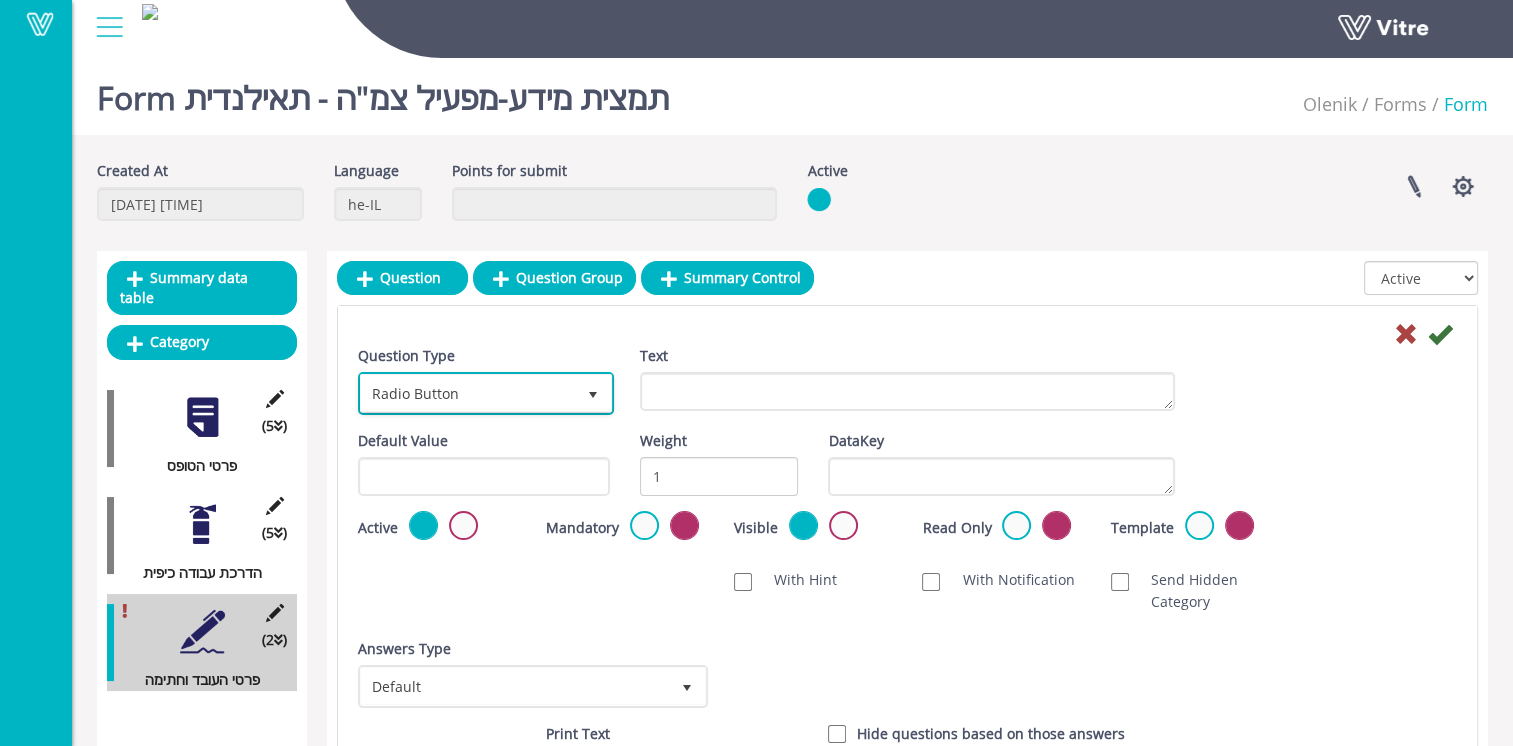 click on "Radio Button" at bounding box center (468, 393) 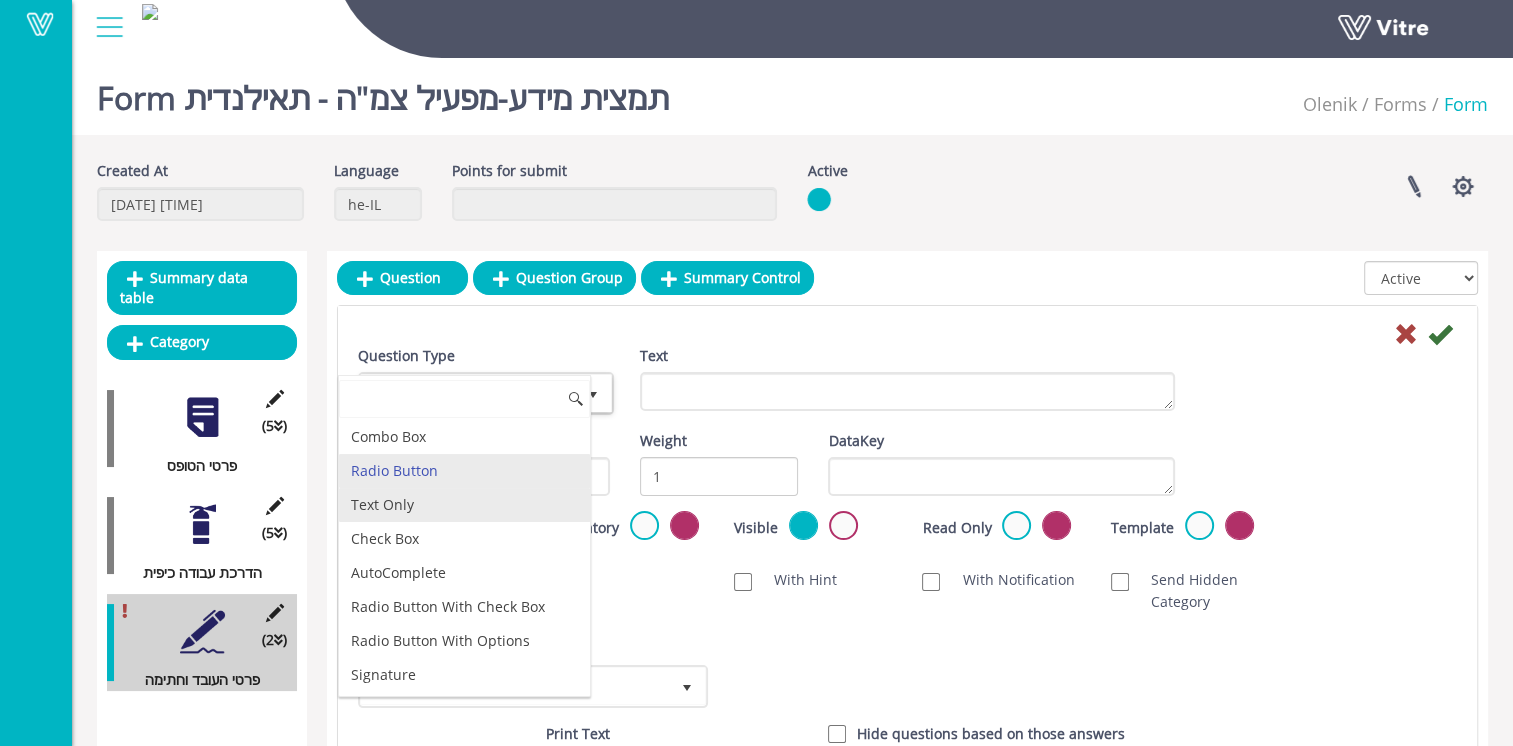 click on "Text Only" at bounding box center [464, 505] 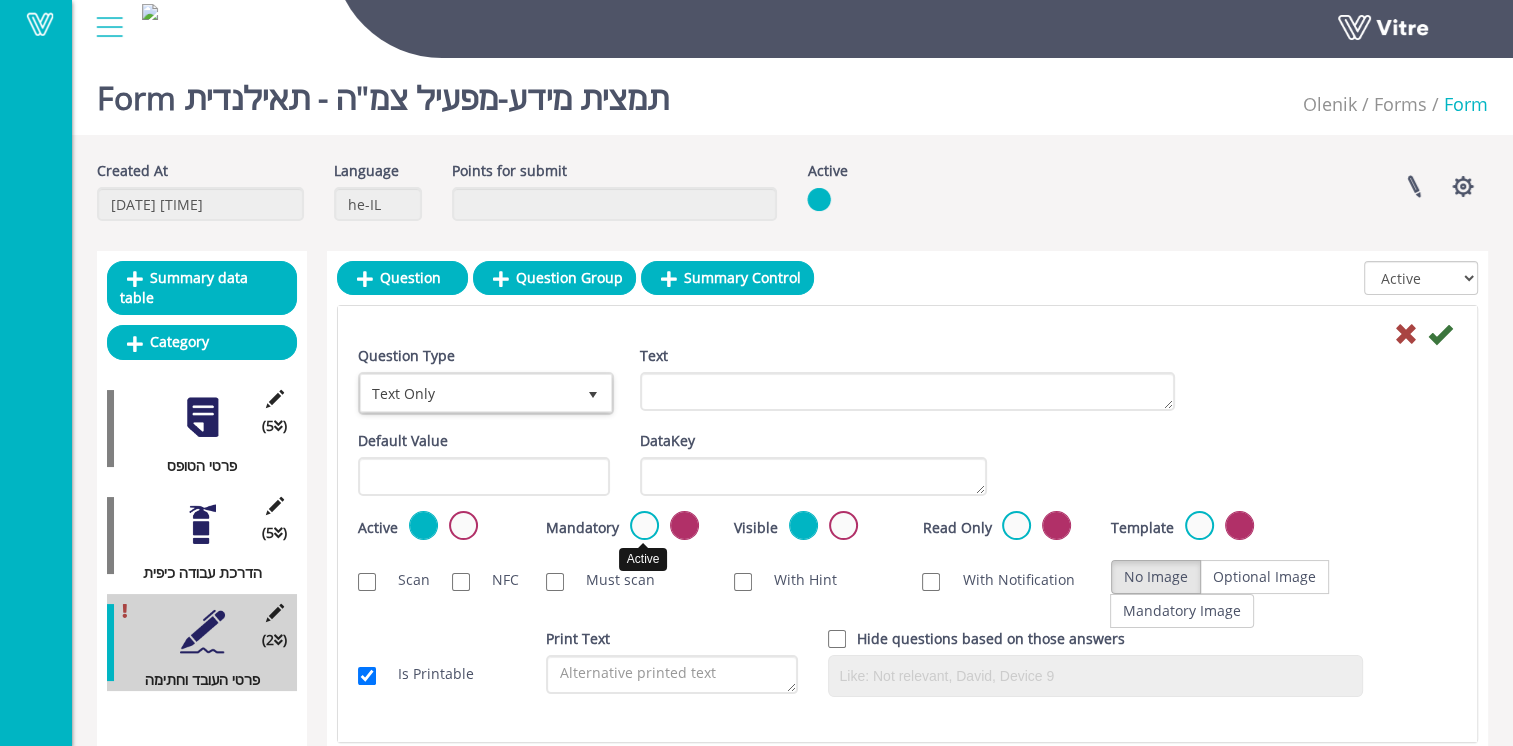 click at bounding box center [644, 525] 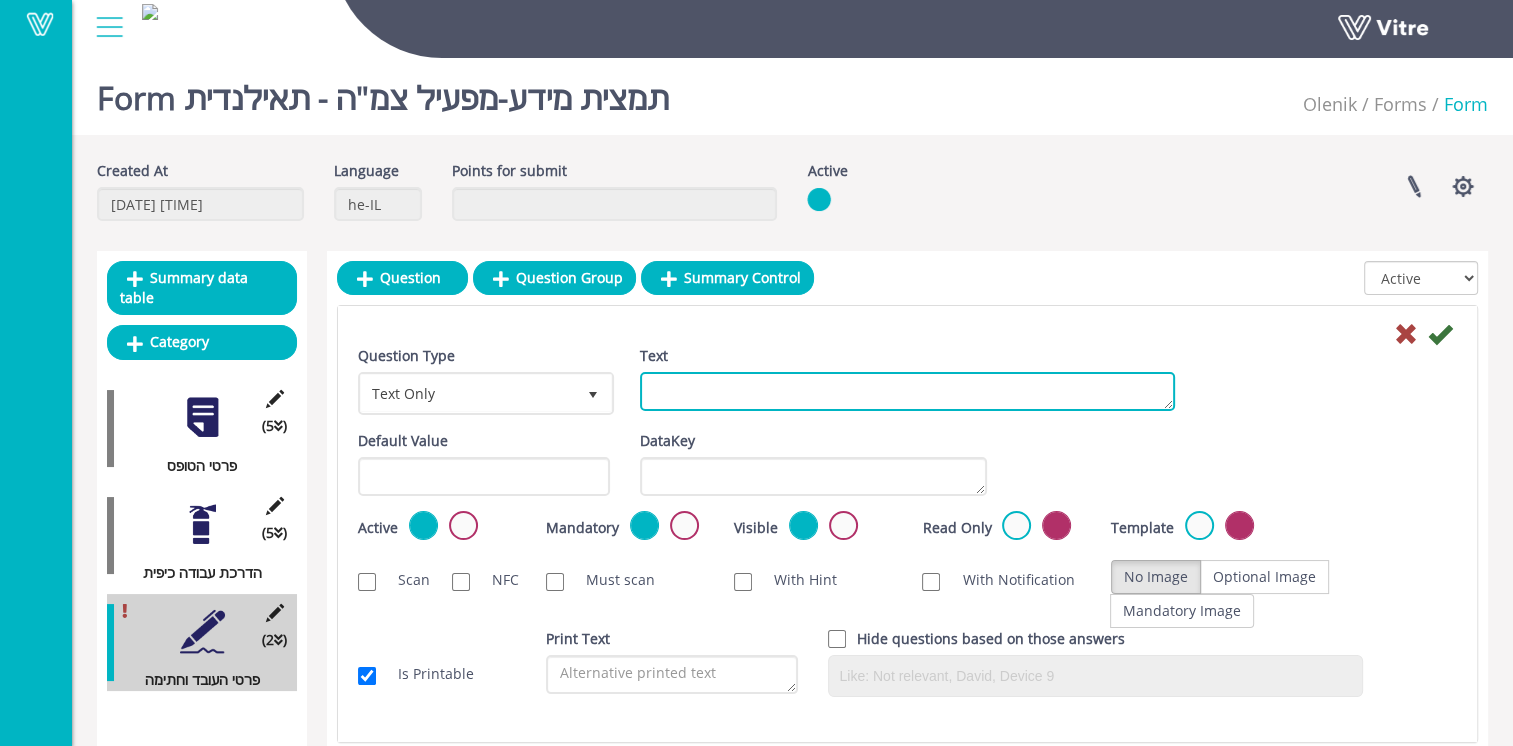 click on "Text" at bounding box center [907, 391] 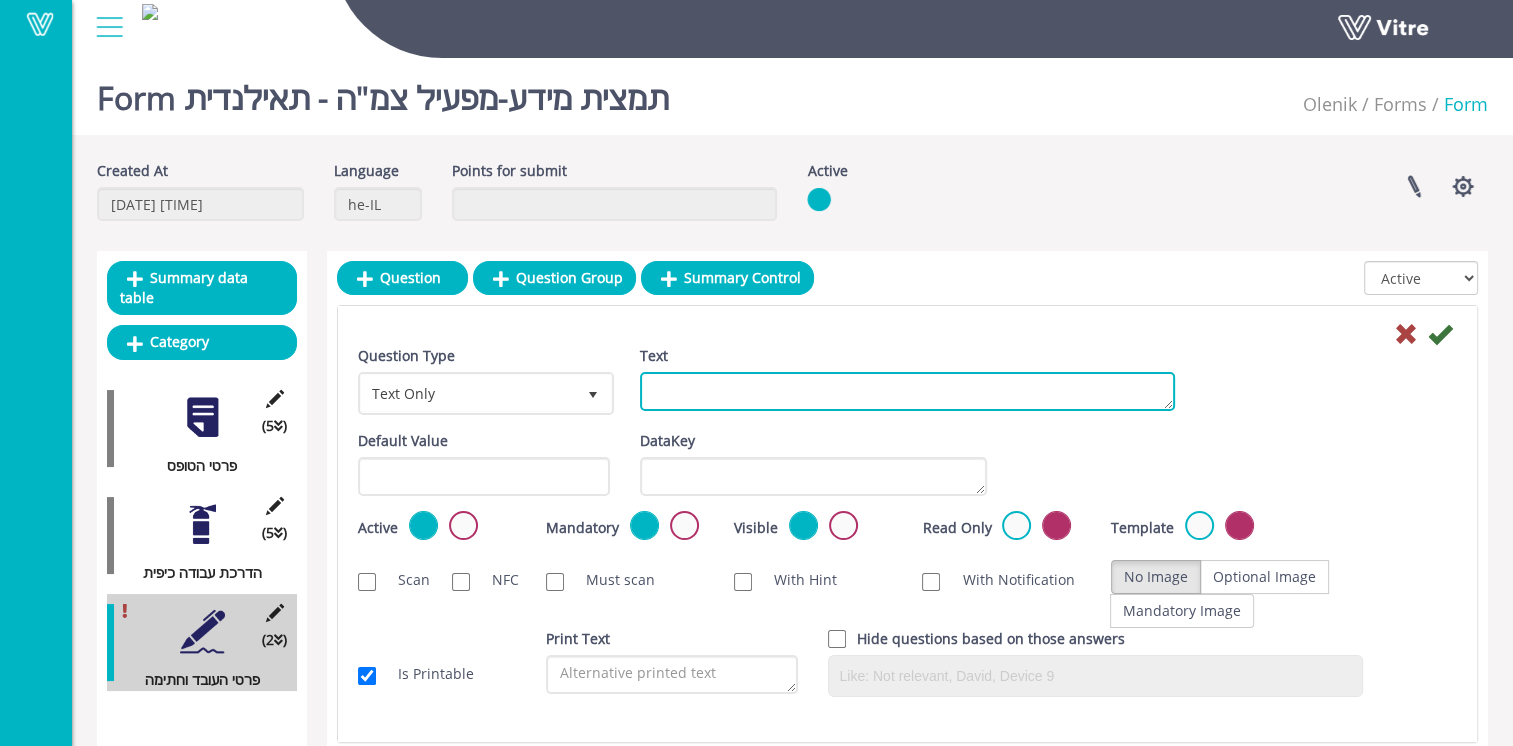 paste on "שם משפחה นามสกุล :" 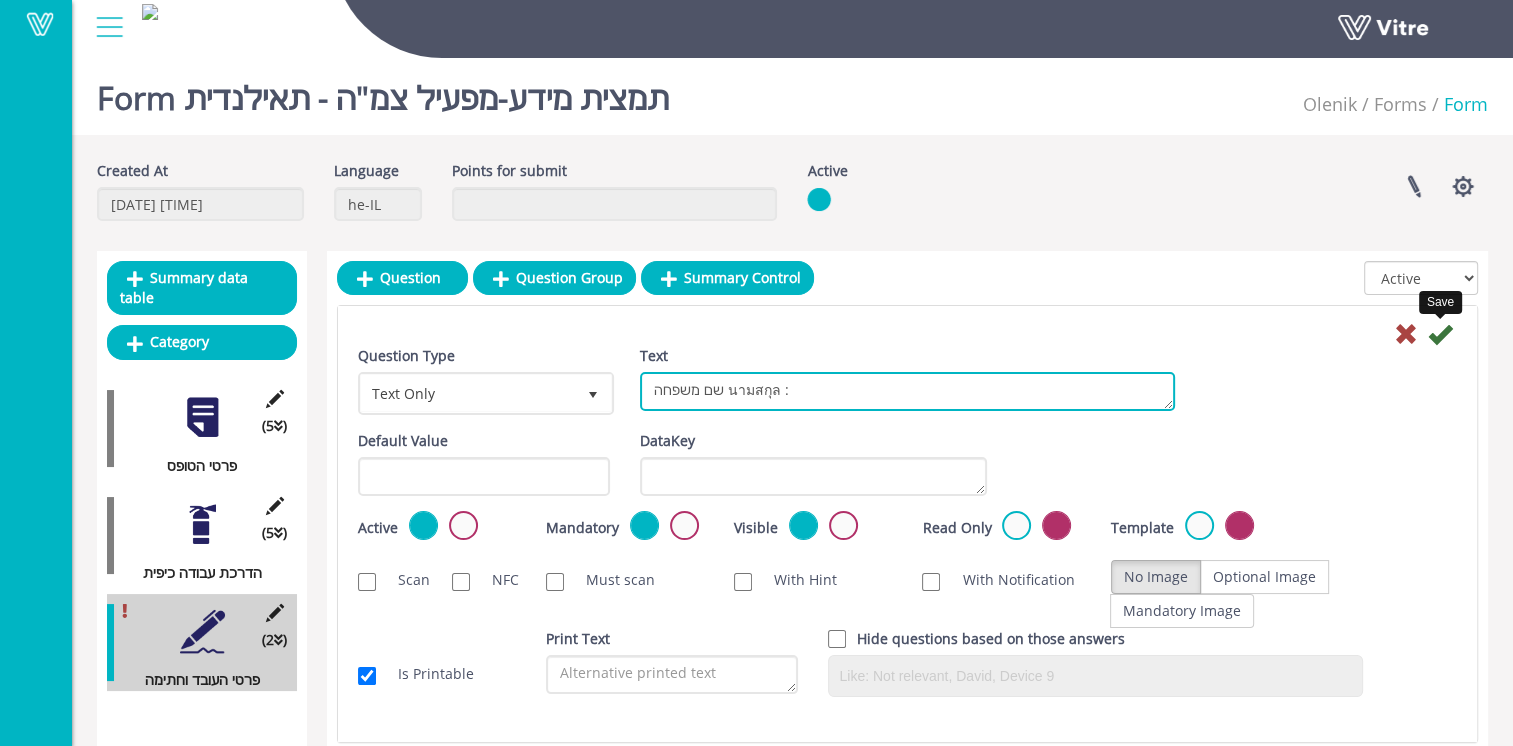 type on "שם משפחה นามสกุล :" 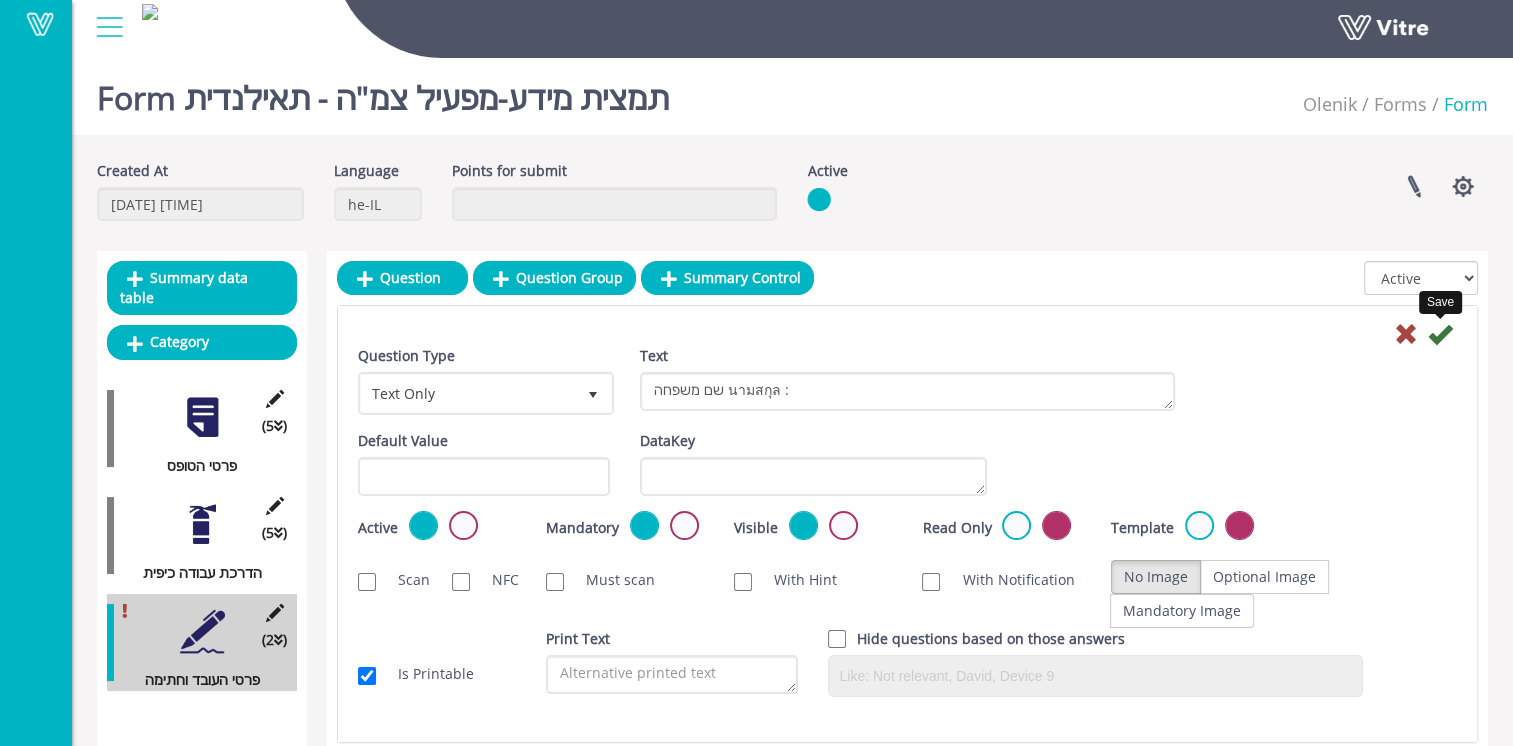 click at bounding box center (1440, 334) 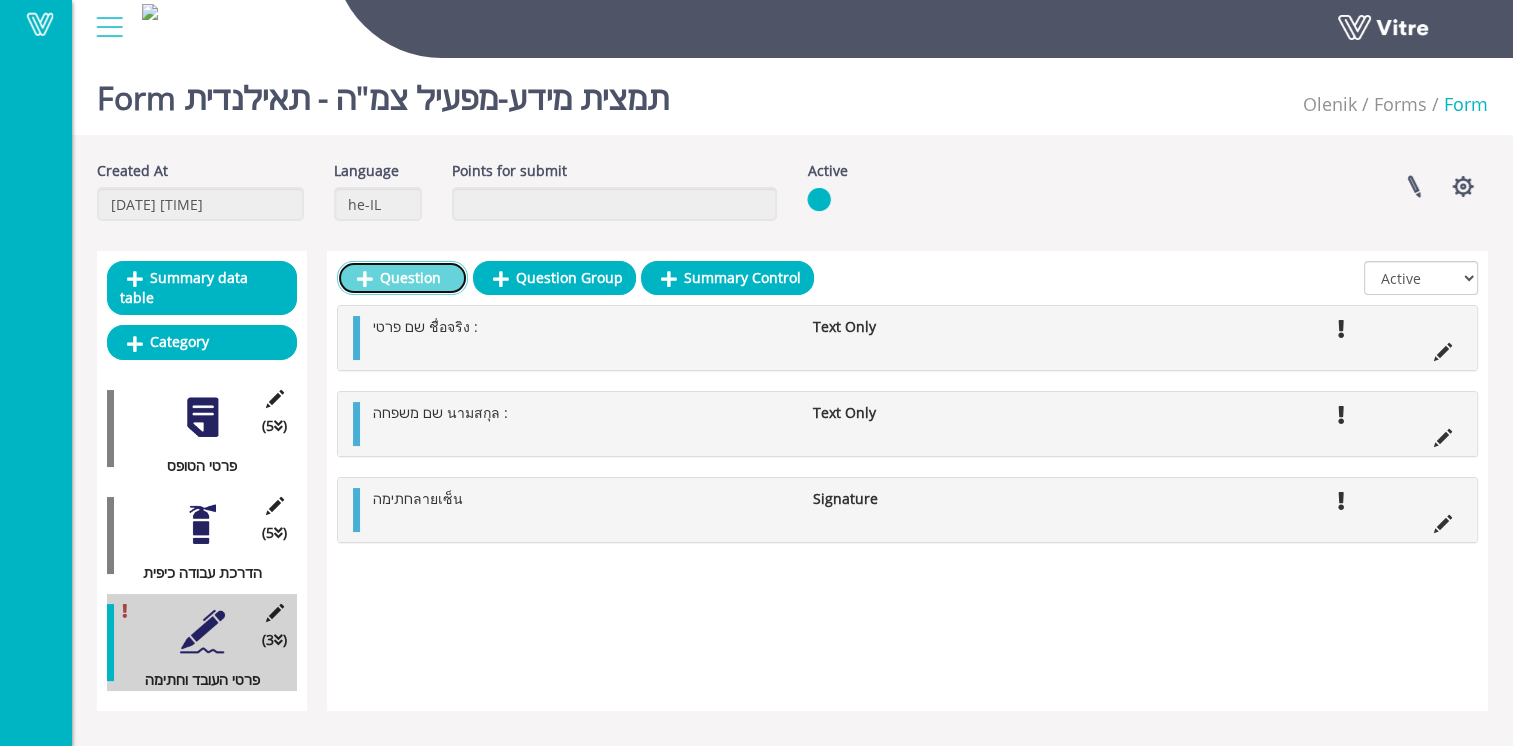 click on "Question" at bounding box center (402, 278) 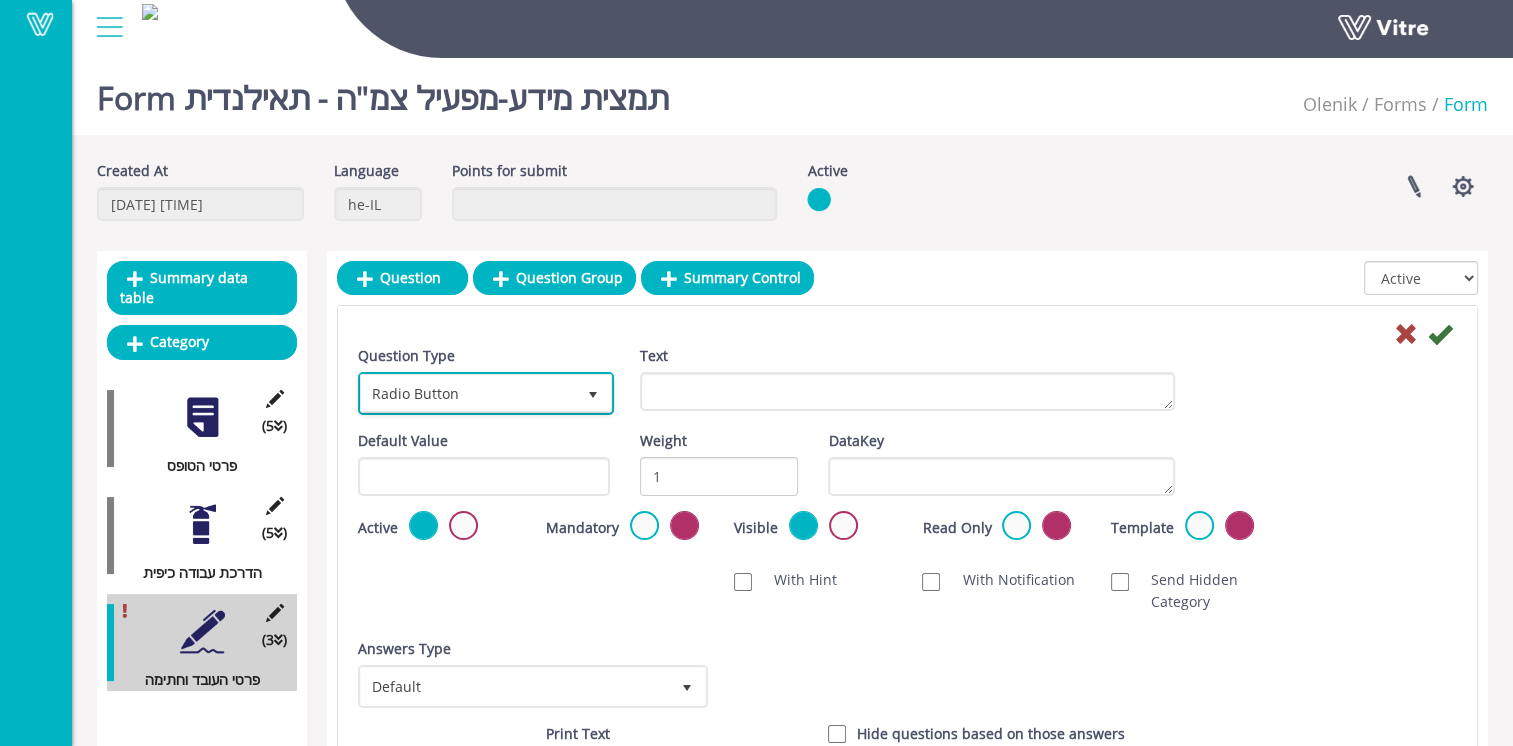 click on "Radio Button" at bounding box center (468, 393) 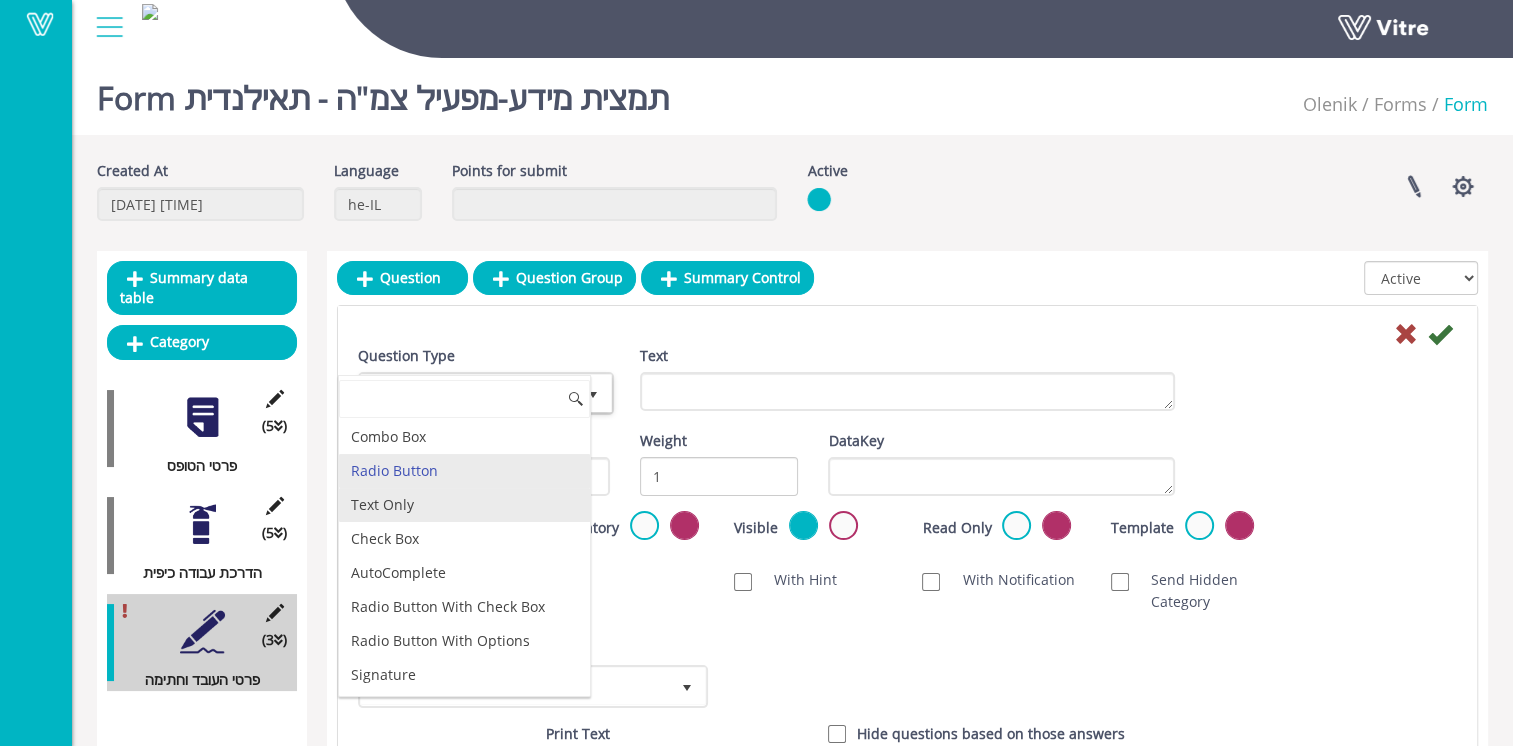 click on "Text Only" at bounding box center [464, 505] 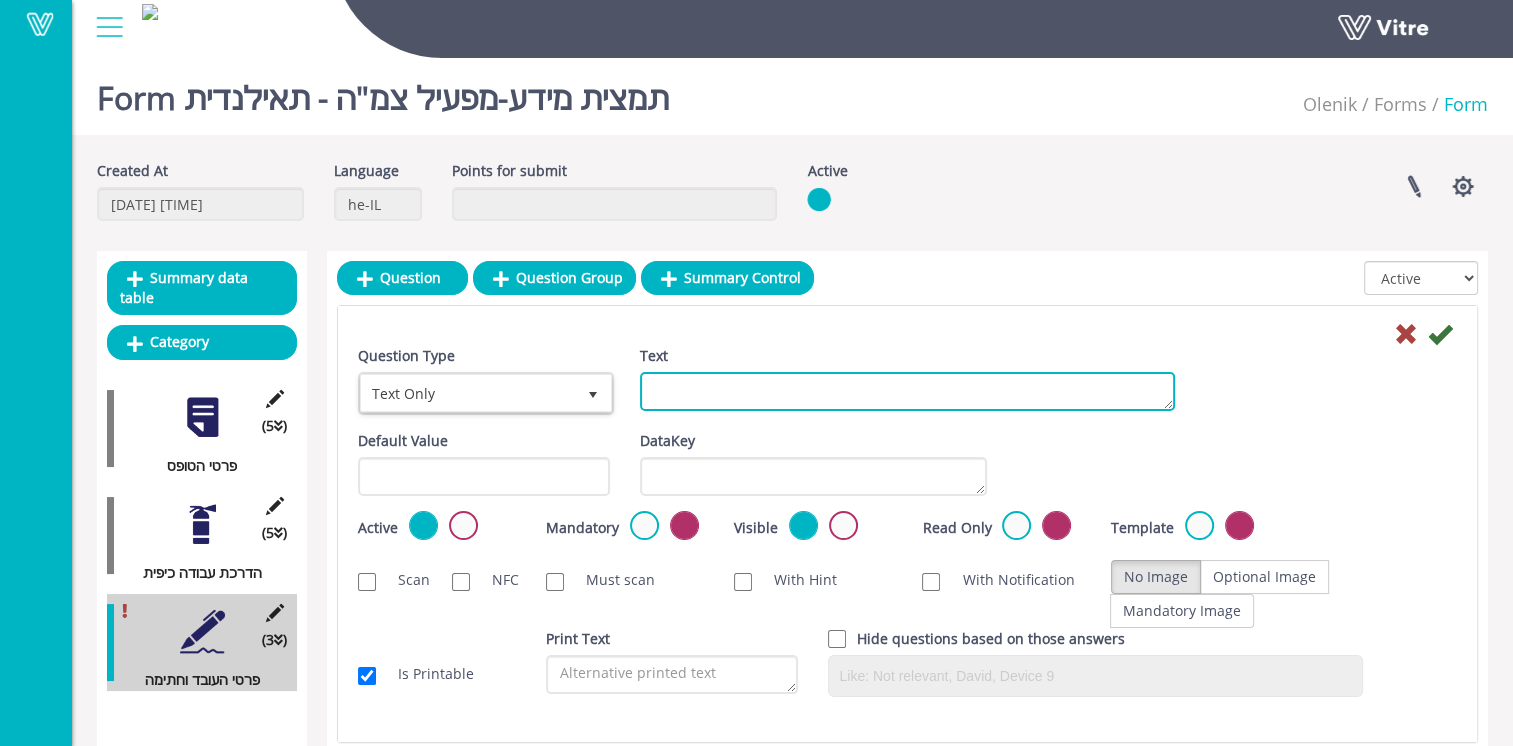 click on "Text" at bounding box center [907, 391] 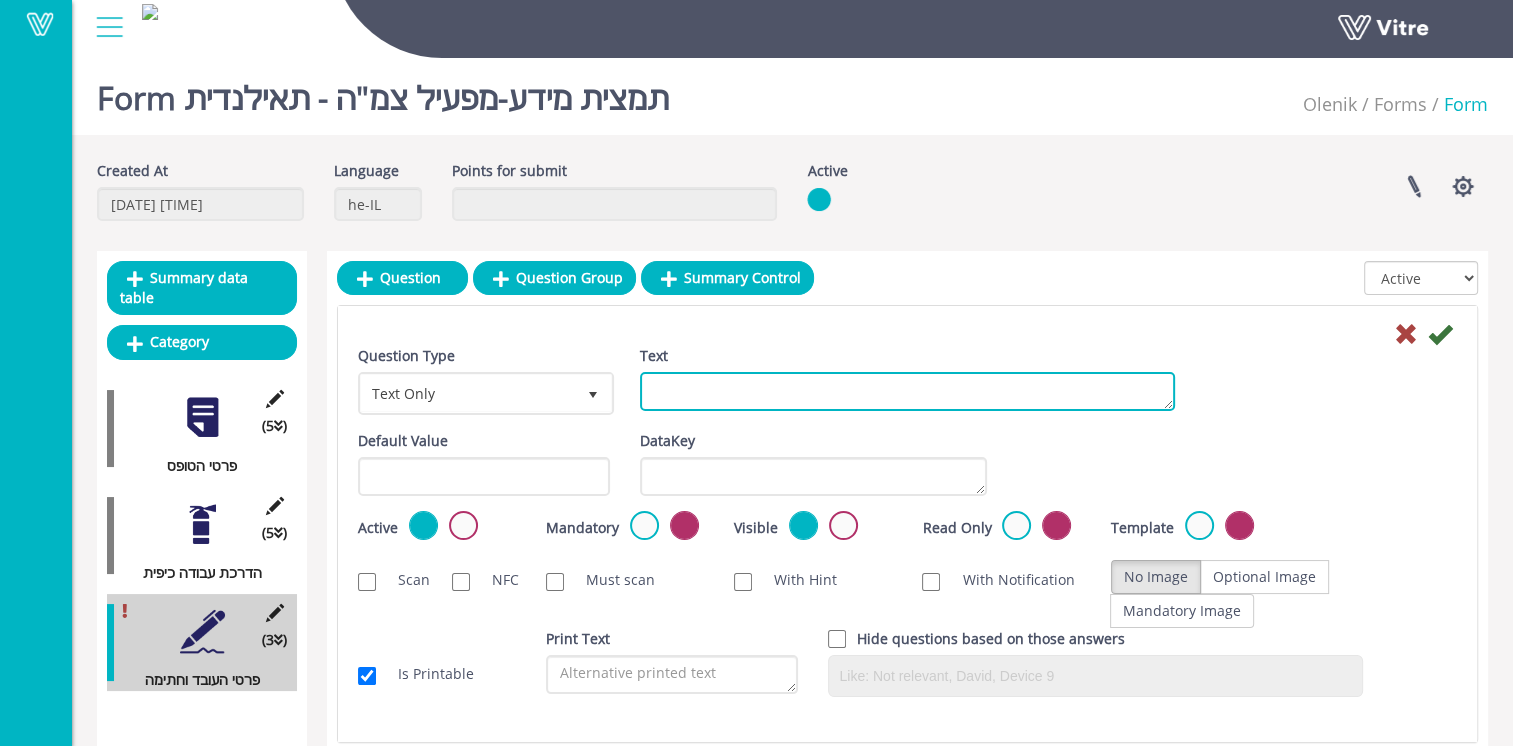 paste on "ת.ז/דרכון ID :" 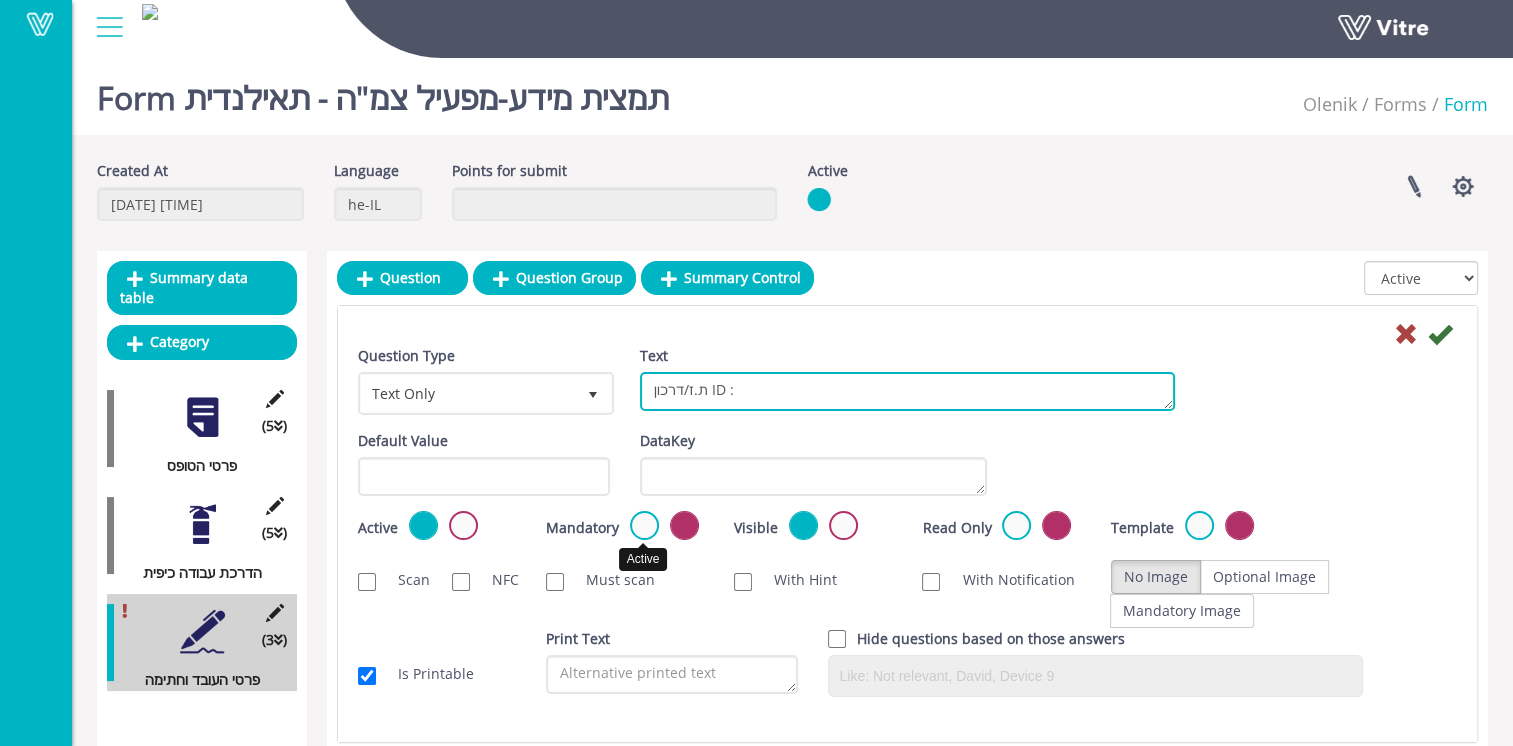 type on "ת.ז/דרכון ID :" 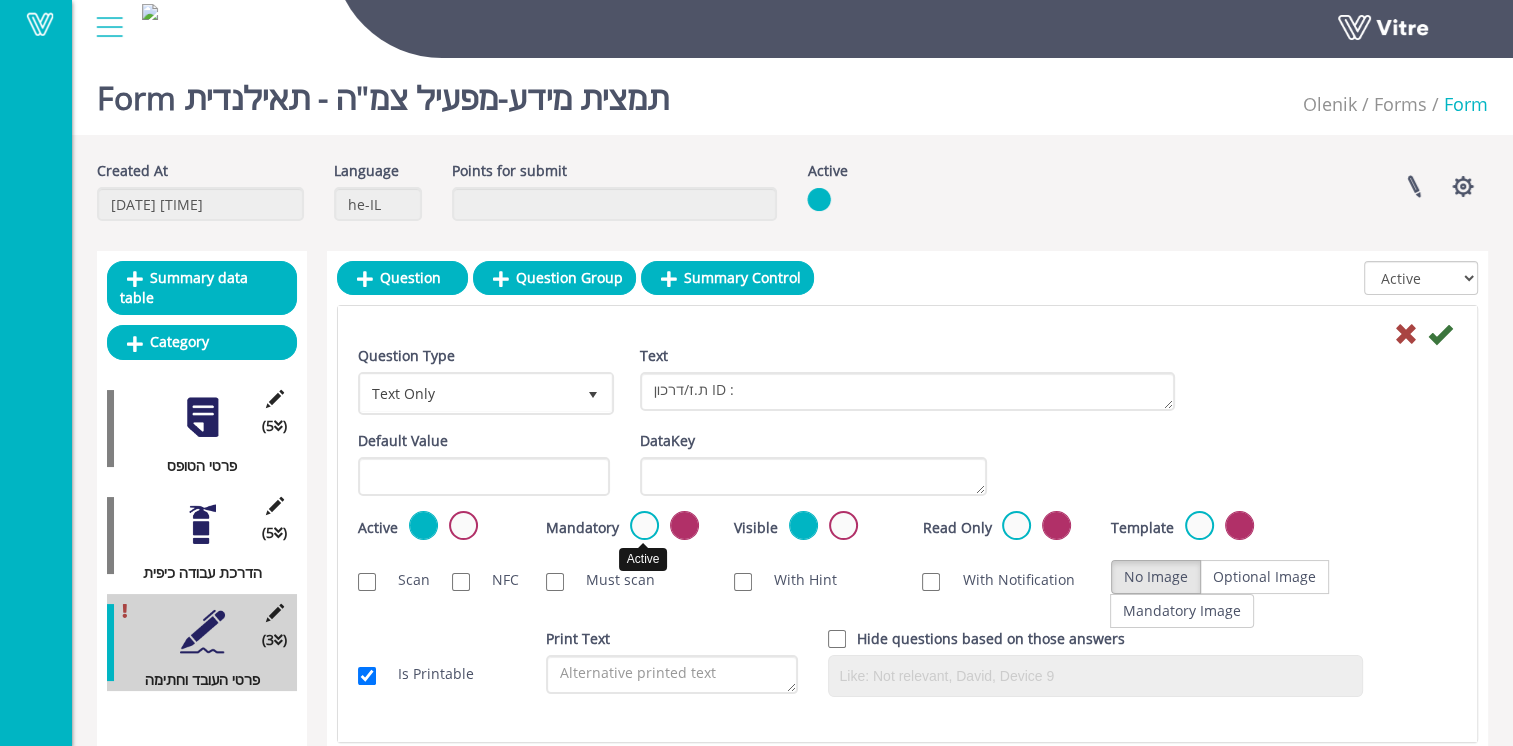 drag, startPoint x: 641, startPoint y: 523, endPoint x: 639, endPoint y: 533, distance: 10.198039 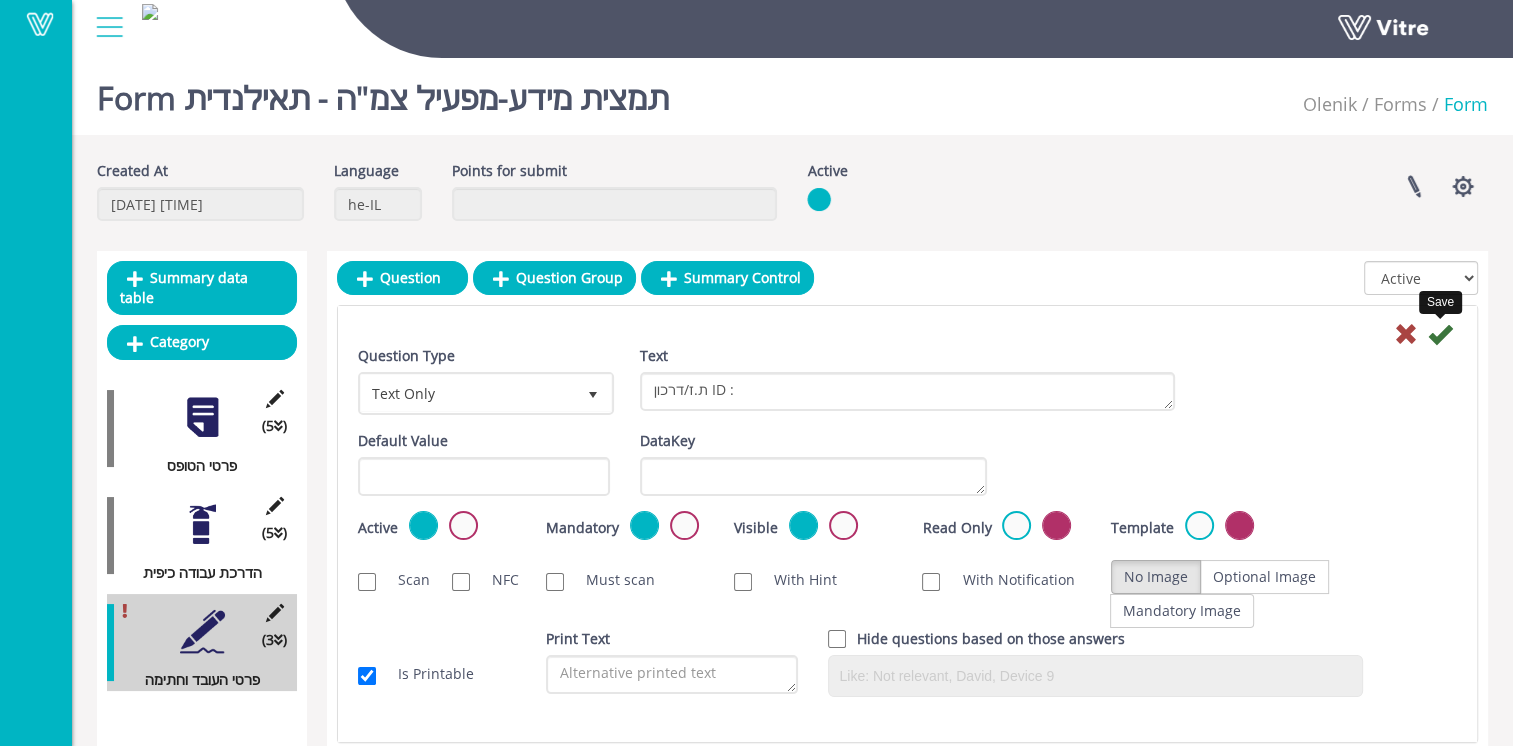 click at bounding box center [1440, 334] 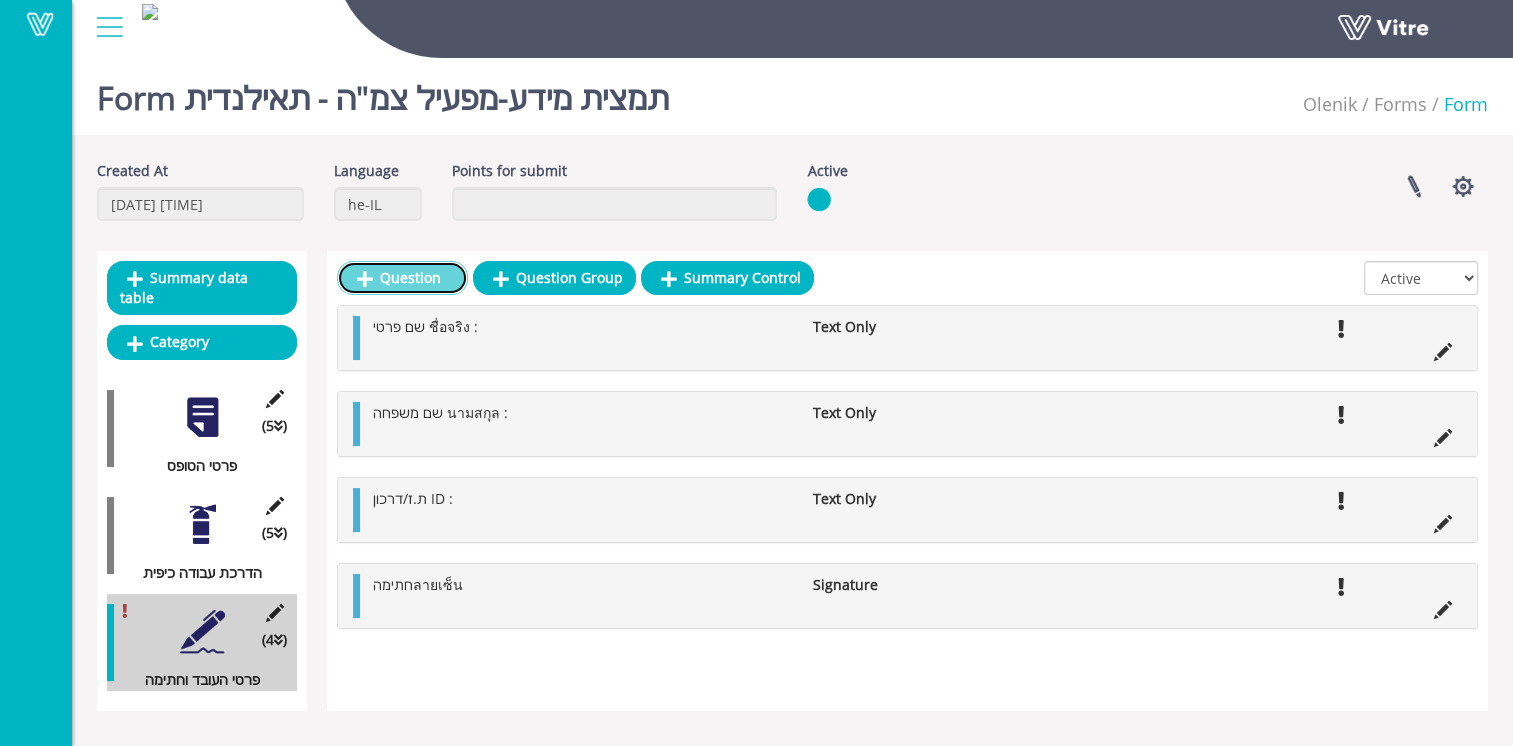 click on "Question" at bounding box center [402, 278] 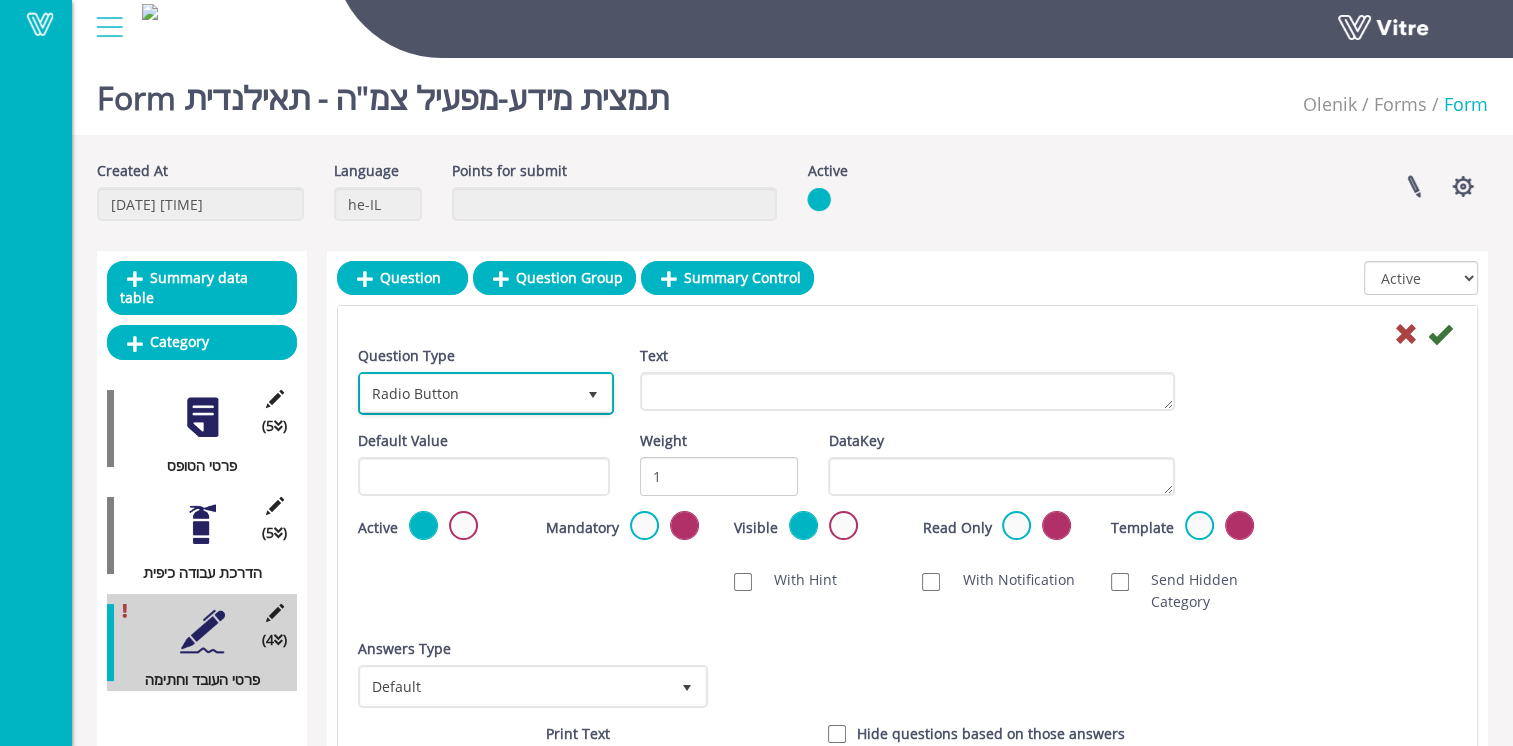click on "Radio Button" at bounding box center [468, 393] 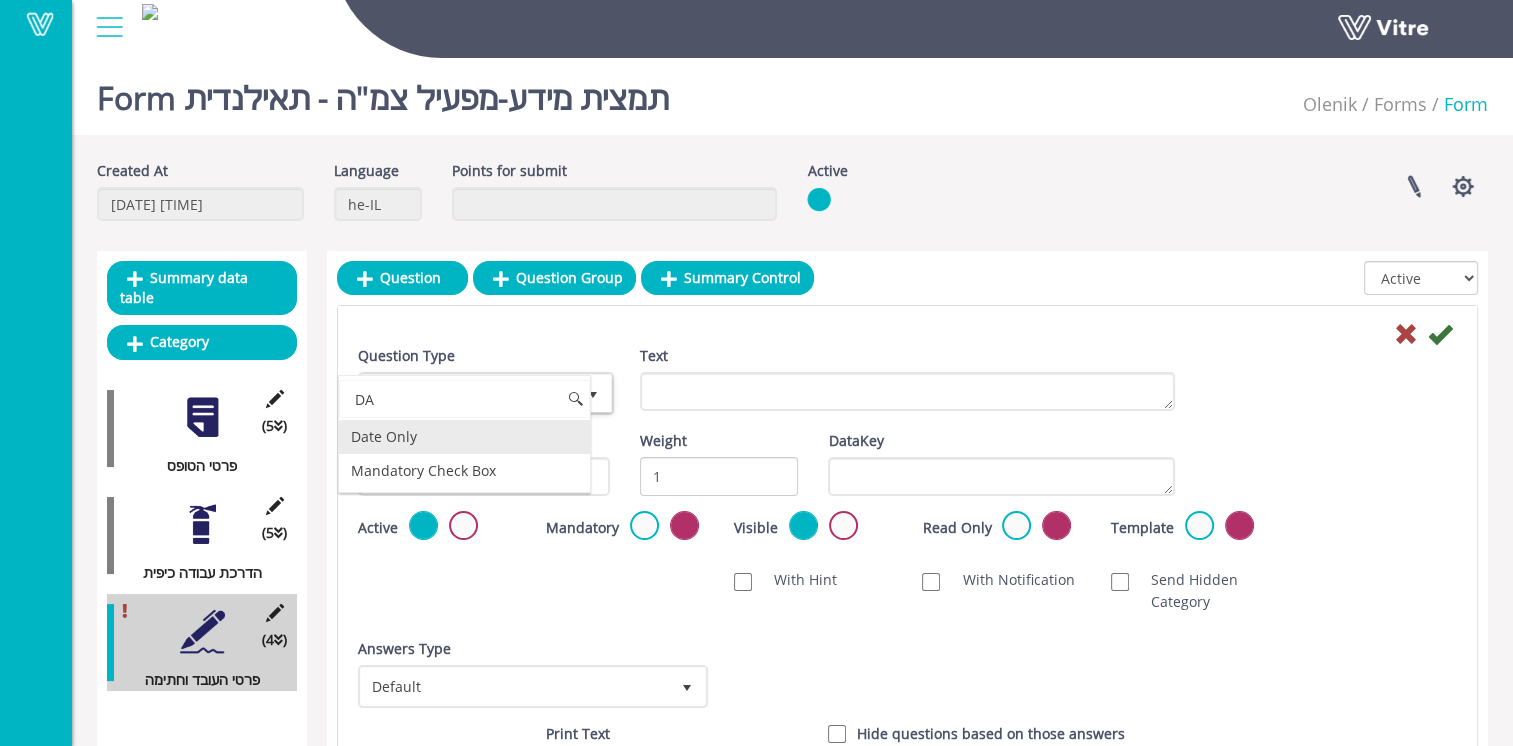 click on "Date Only" at bounding box center (464, 437) 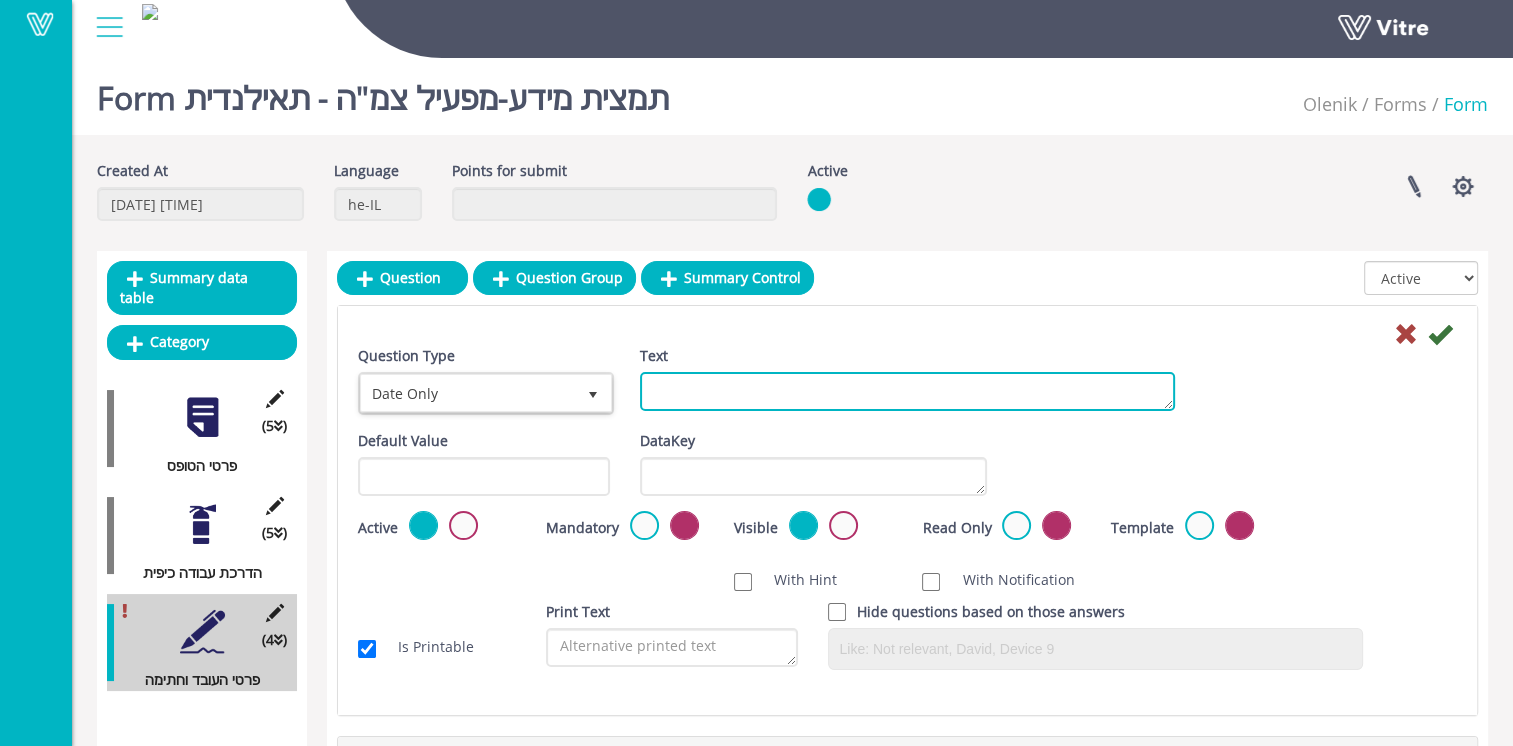 click on "Text" at bounding box center [907, 391] 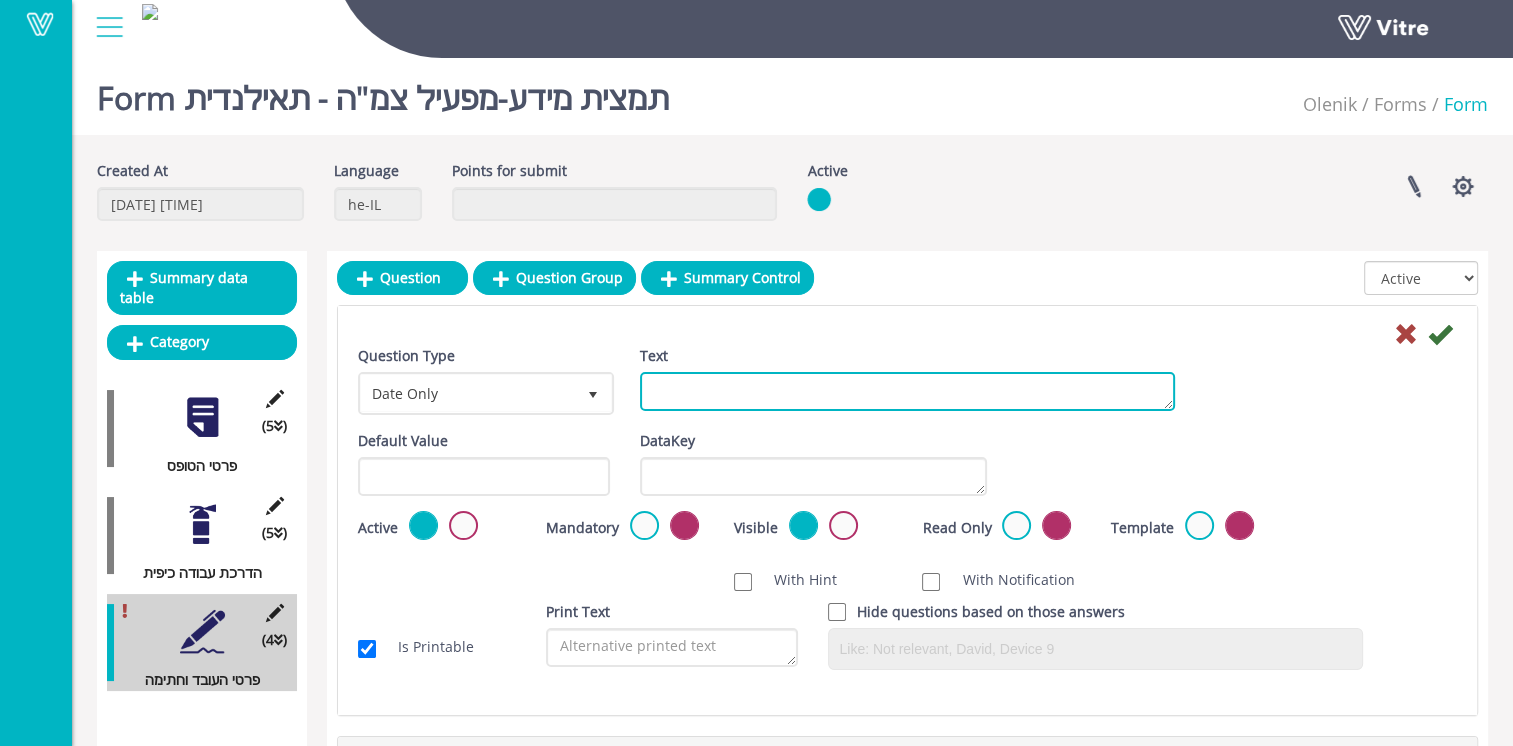 paste on "תאריך วันที่ :" 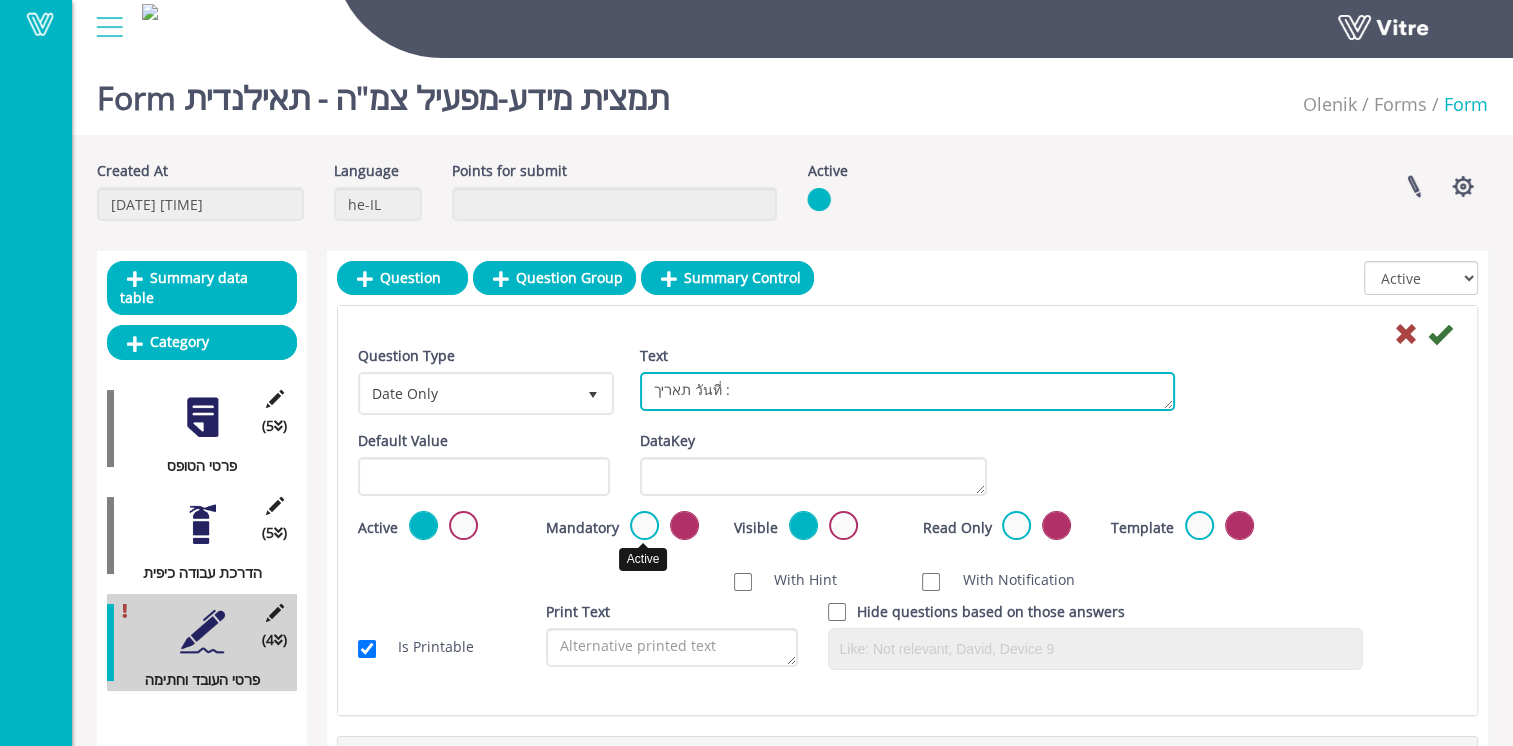 type on "תאריך วันที่ :" 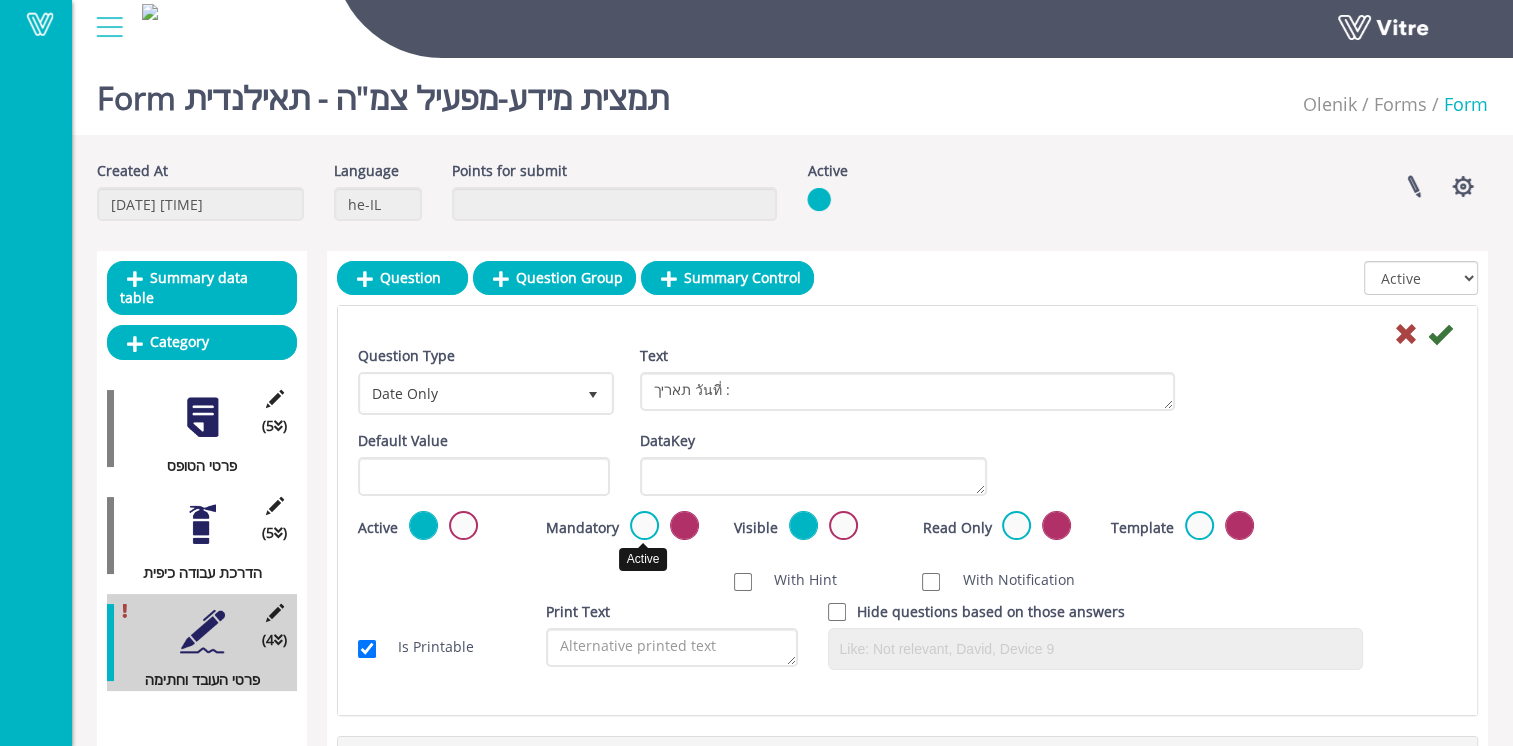 click at bounding box center (644, 525) 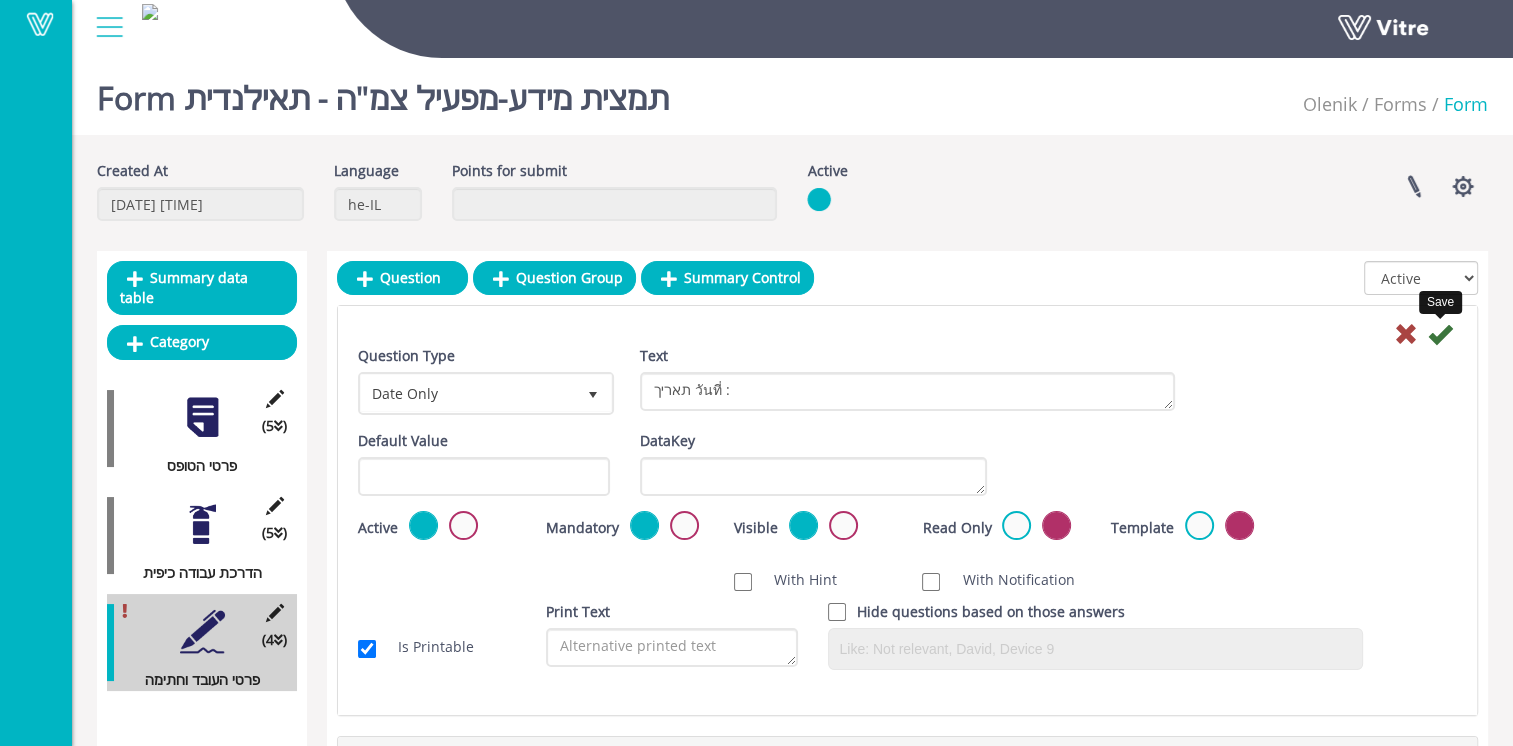 click at bounding box center [1440, 334] 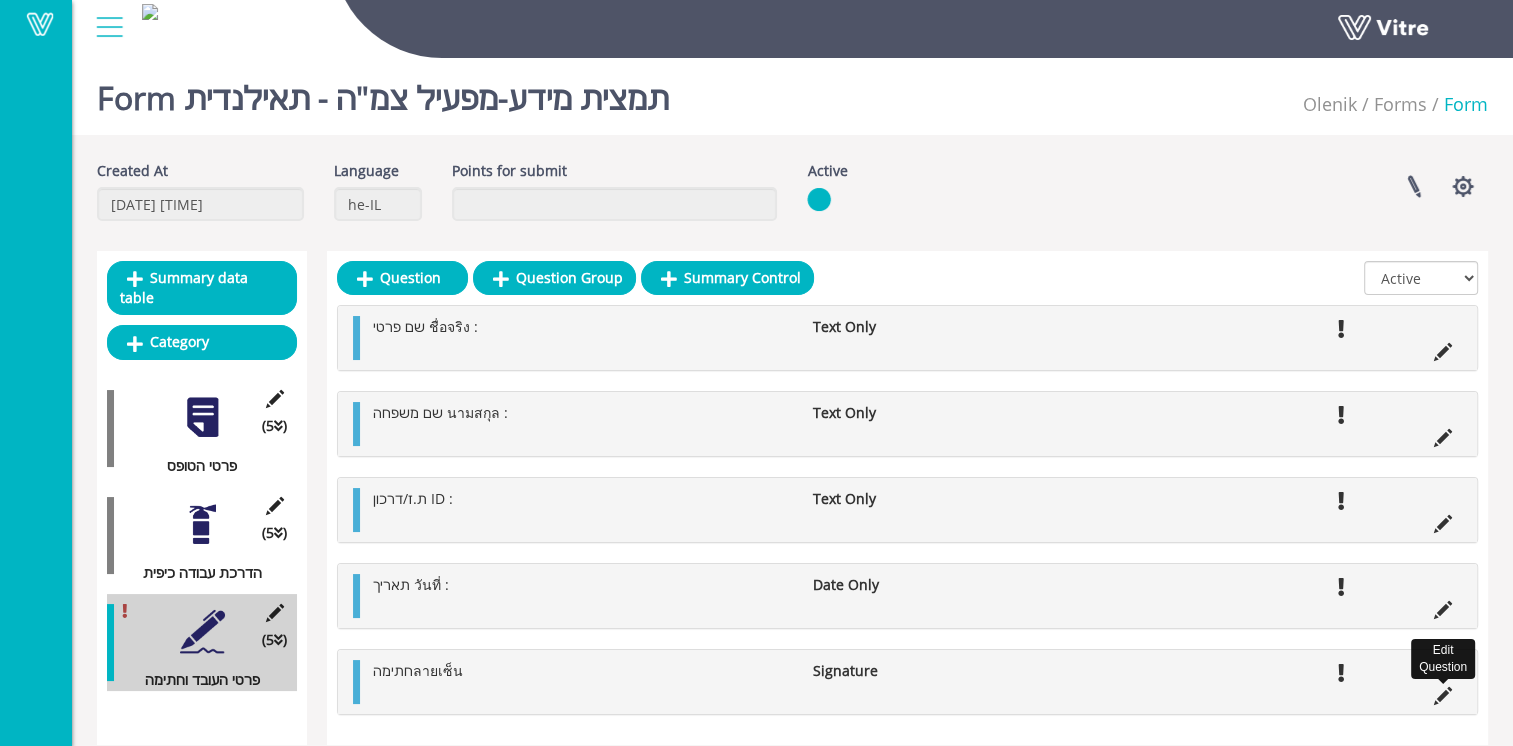 click at bounding box center (1443, 696) 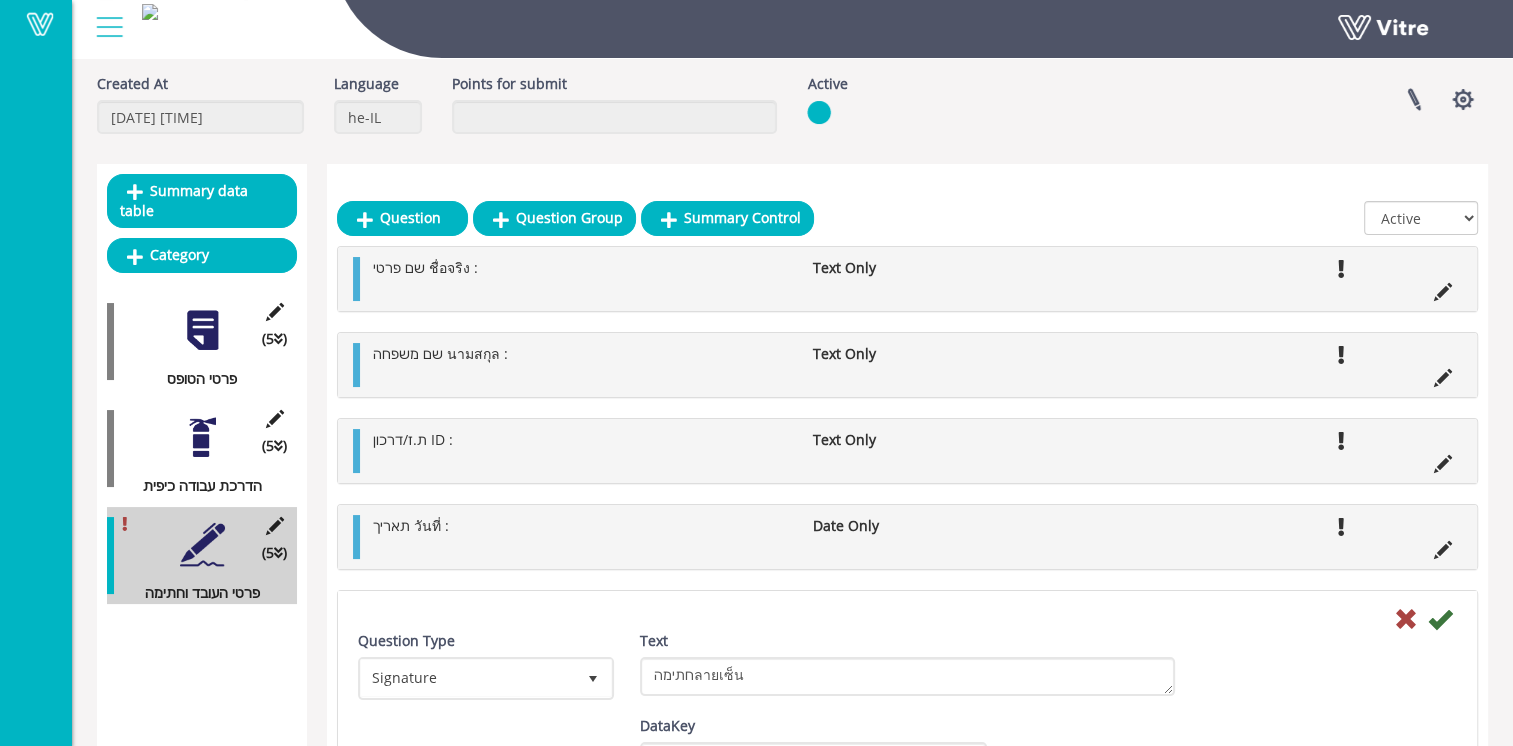 scroll, scrollTop: 200, scrollLeft: 0, axis: vertical 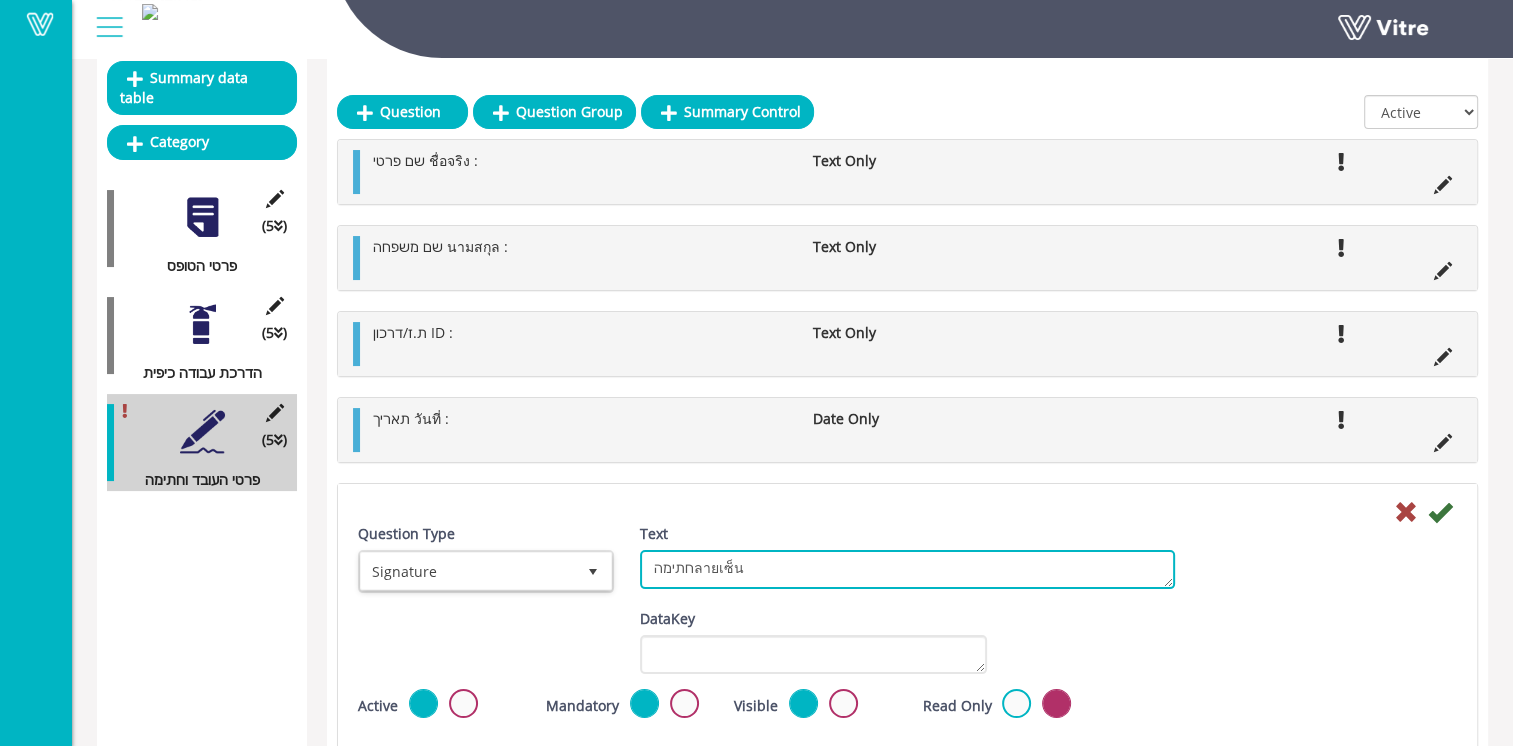 drag, startPoint x: 792, startPoint y: 570, endPoint x: 601, endPoint y: 566, distance: 191.04189 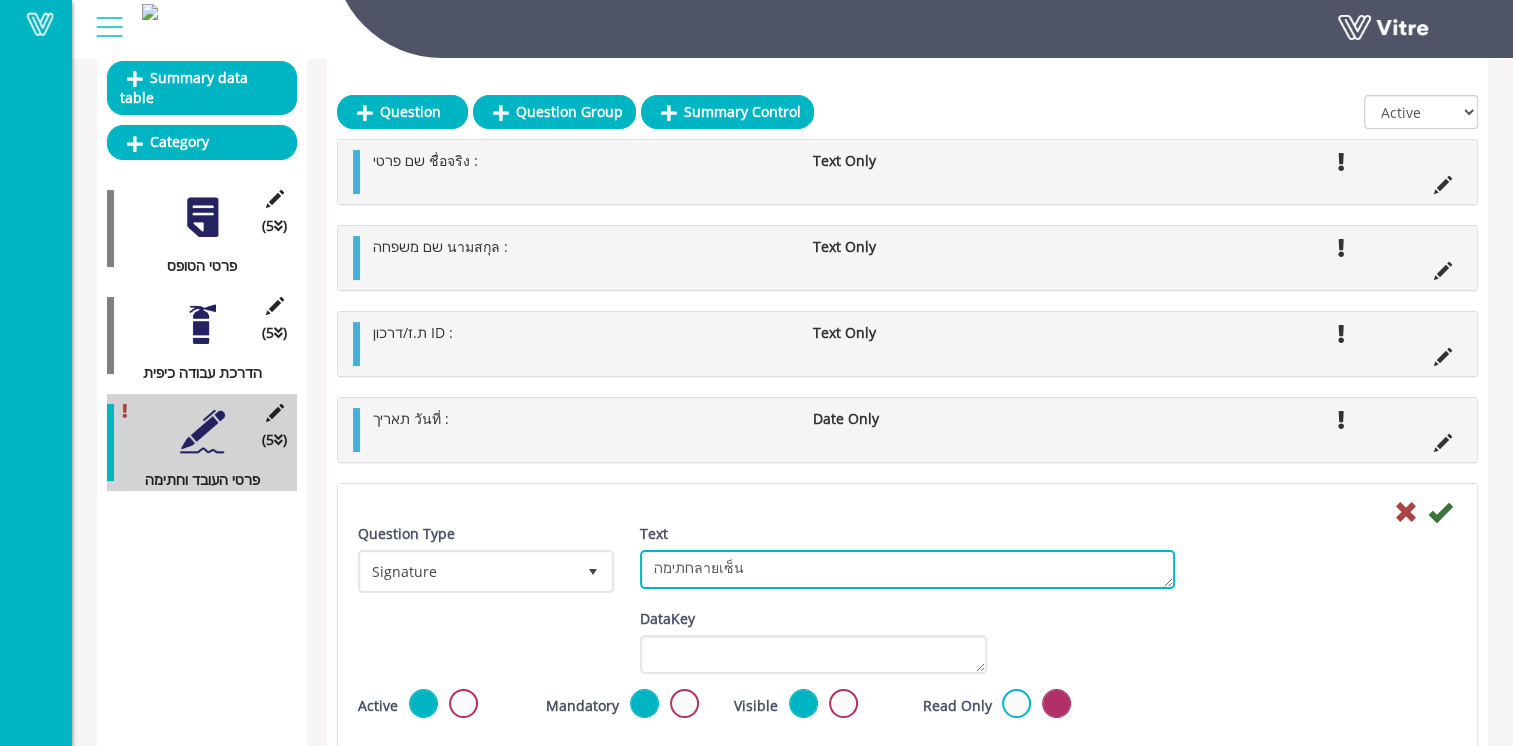 paste on "חתימה ลายเซ็น :" 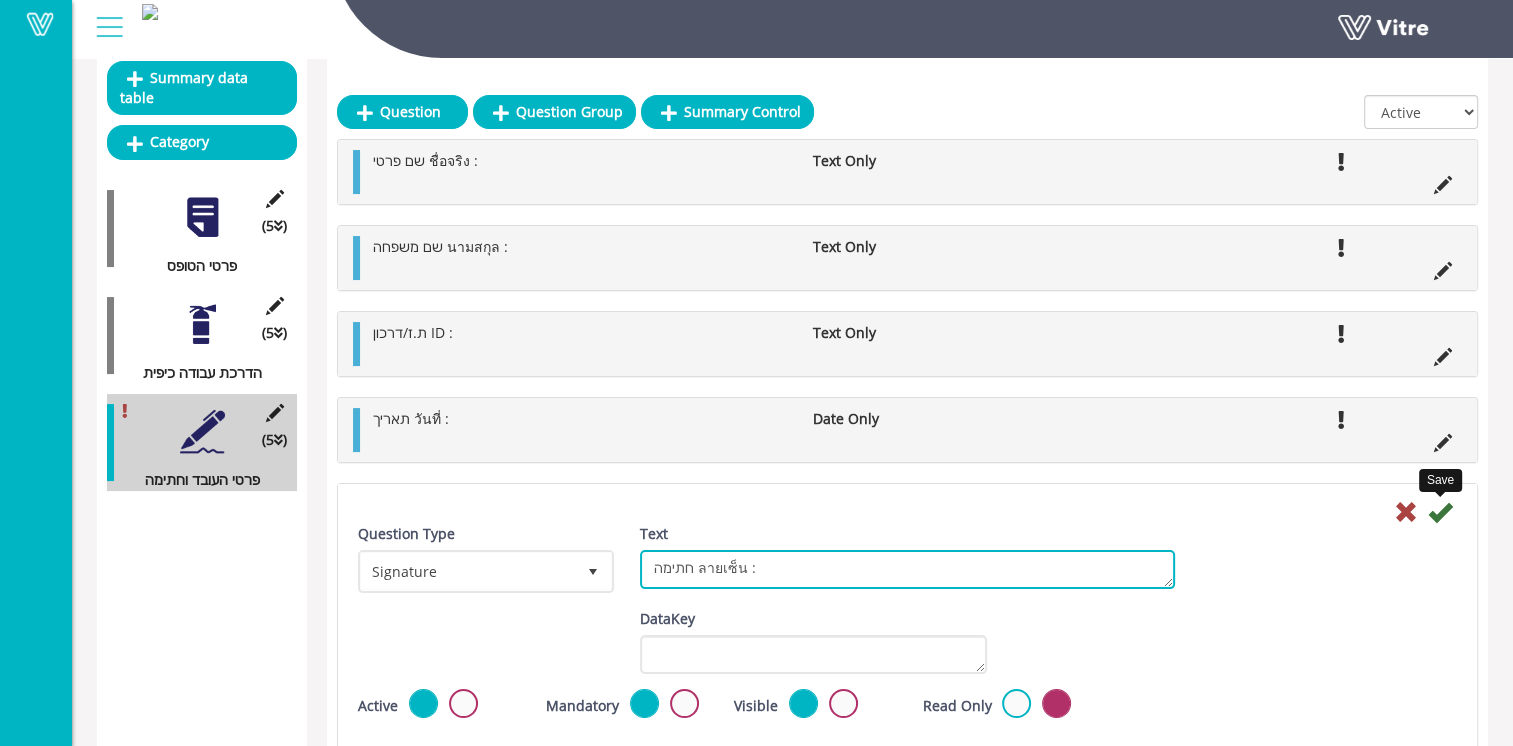 type on "חתימה ลายเซ็น :" 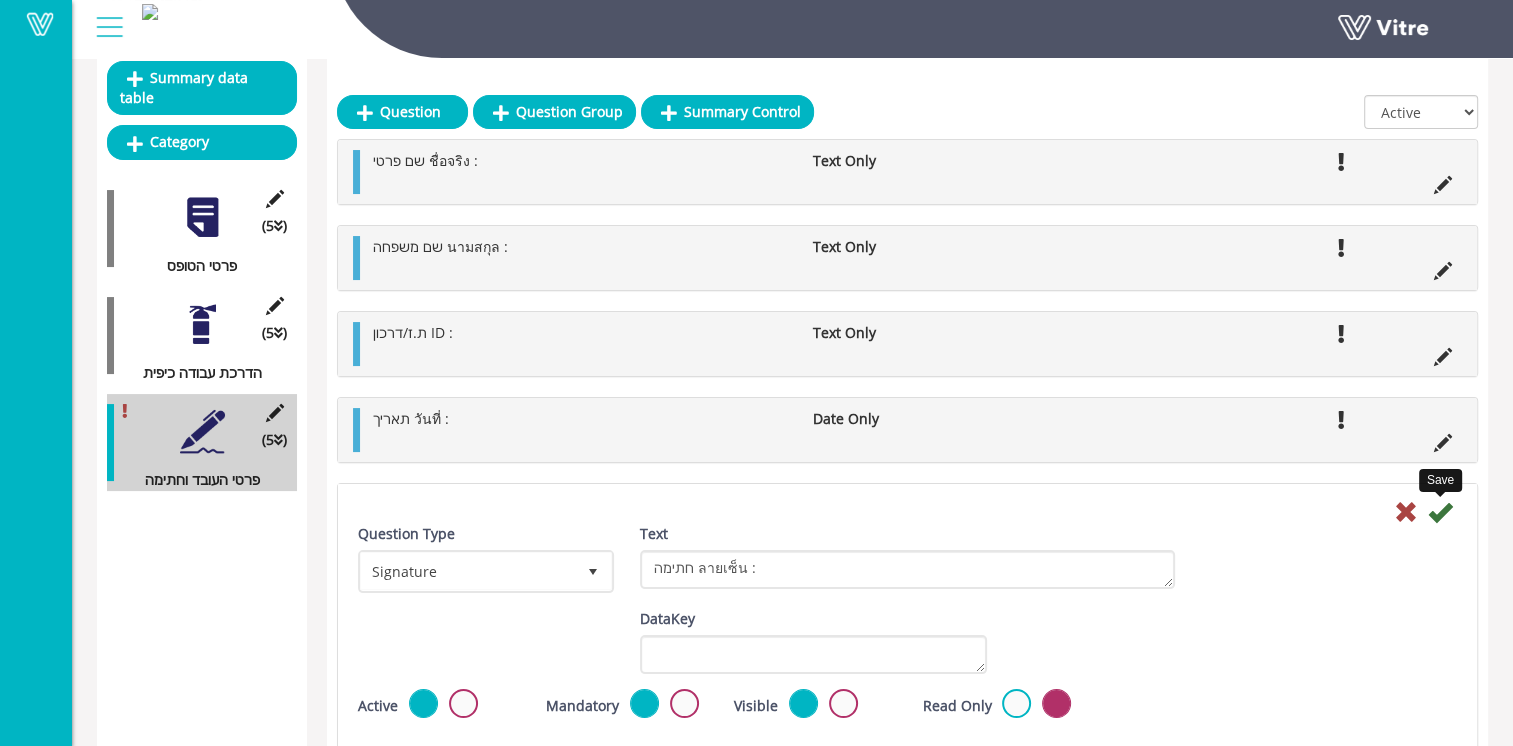 click at bounding box center [1440, 512] 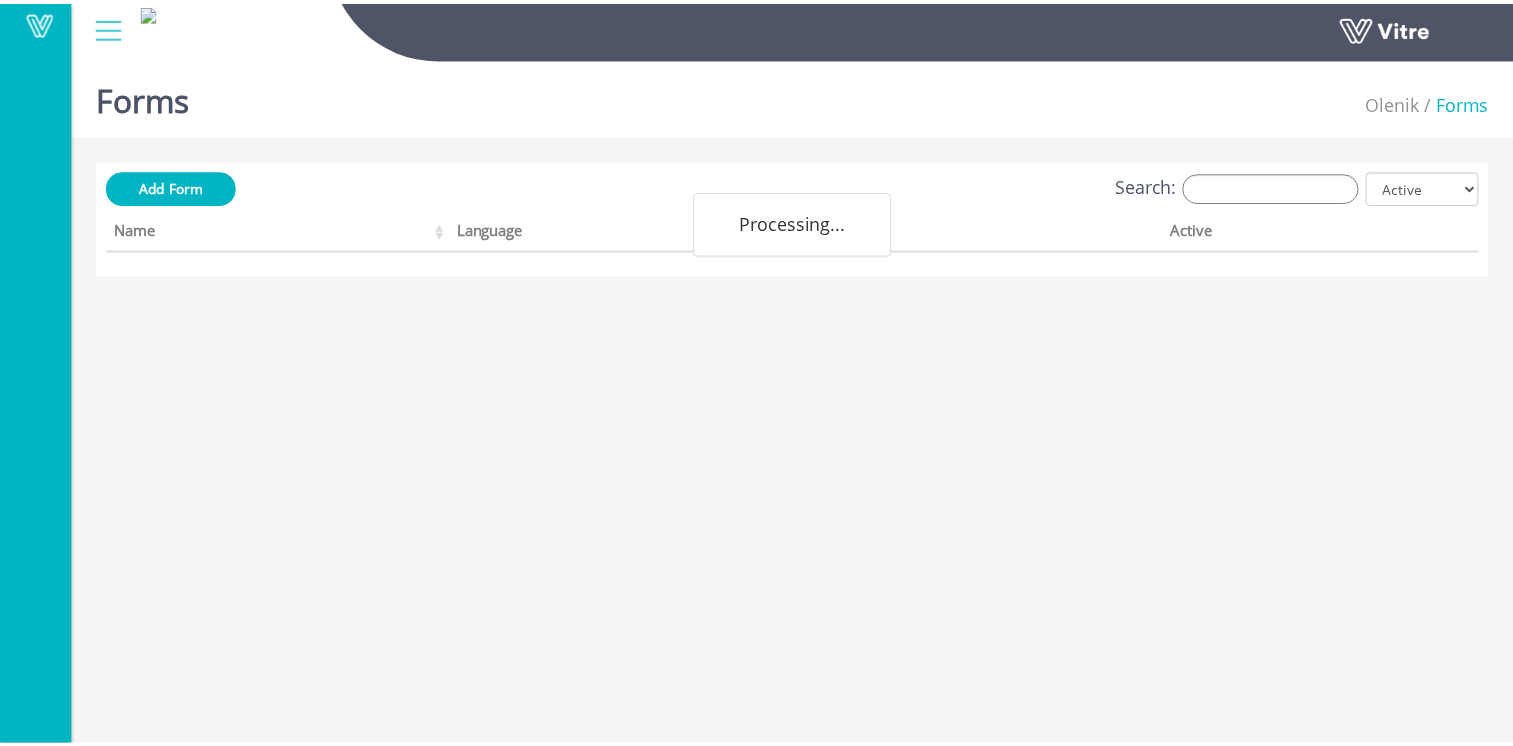 scroll, scrollTop: 0, scrollLeft: 0, axis: both 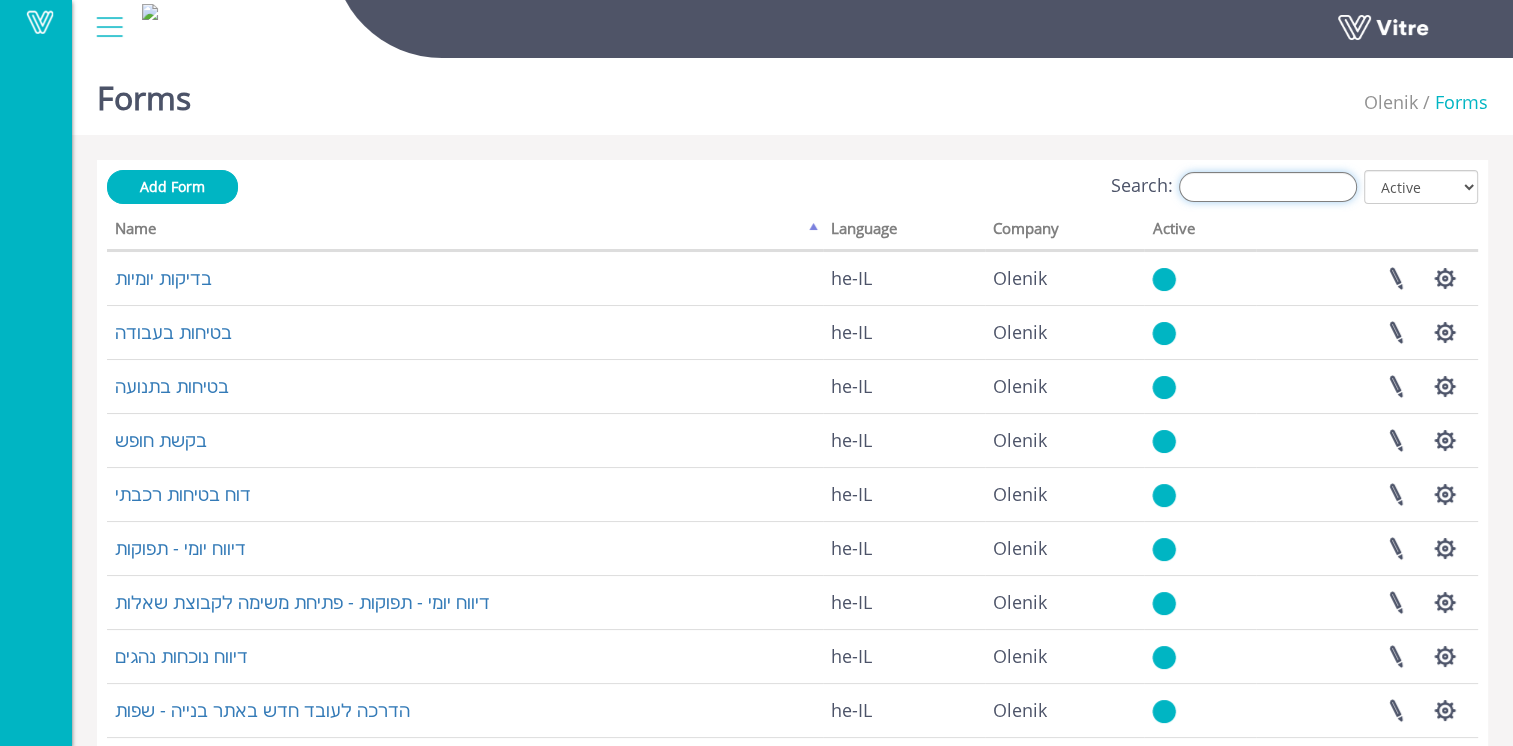 click on "Search:" at bounding box center [1268, 187] 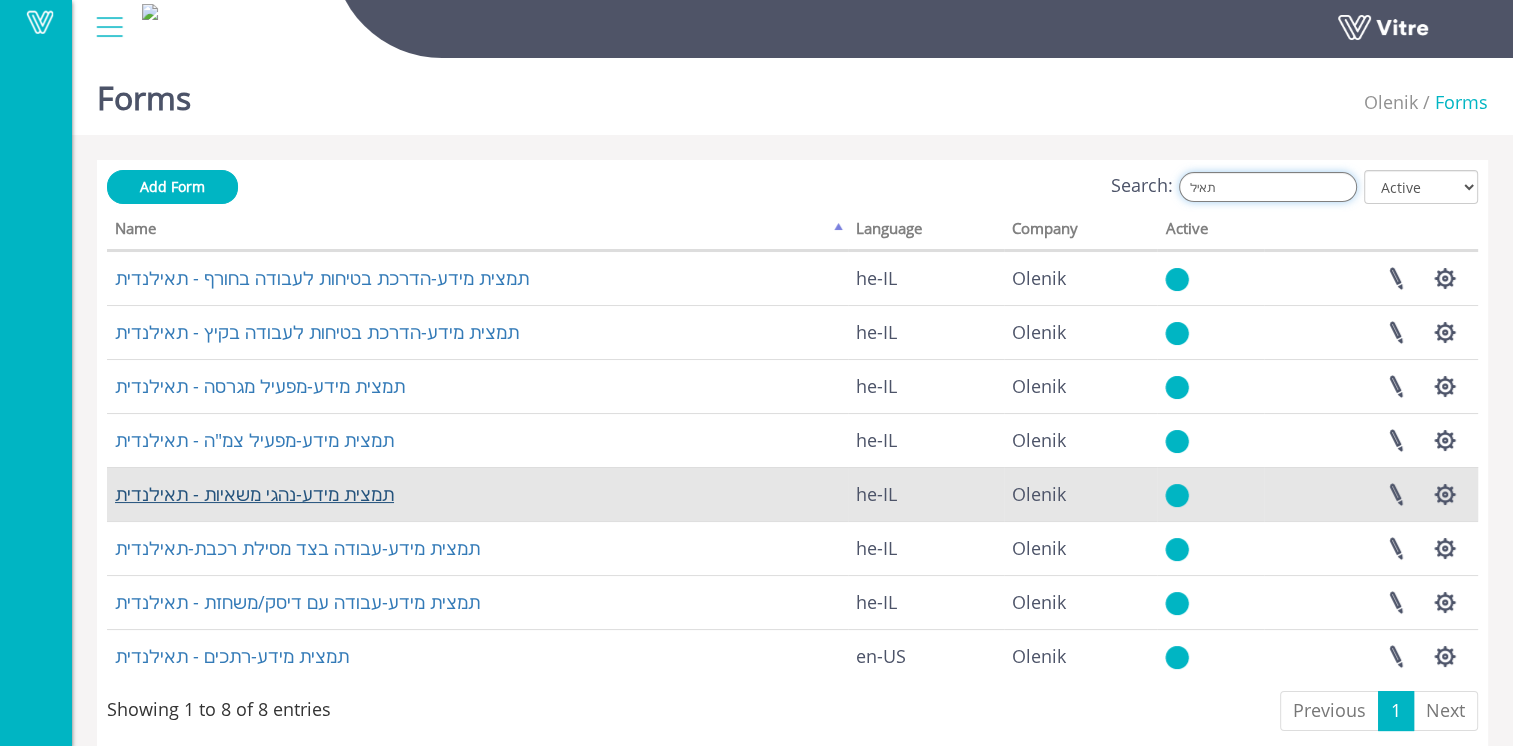 type on "תאיל" 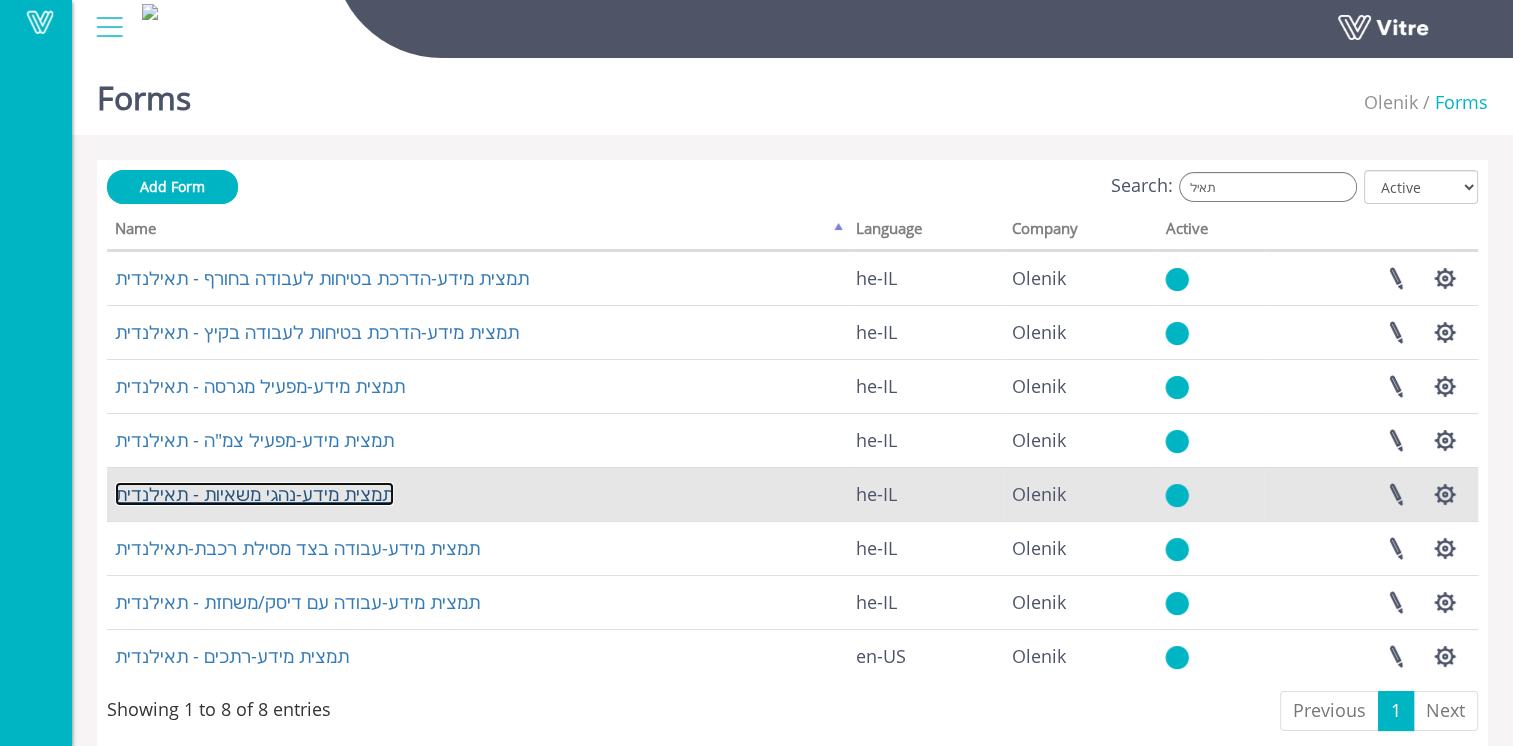 click on "תמצית מידע-נהגי משאיות - תאילנדית" at bounding box center (254, 494) 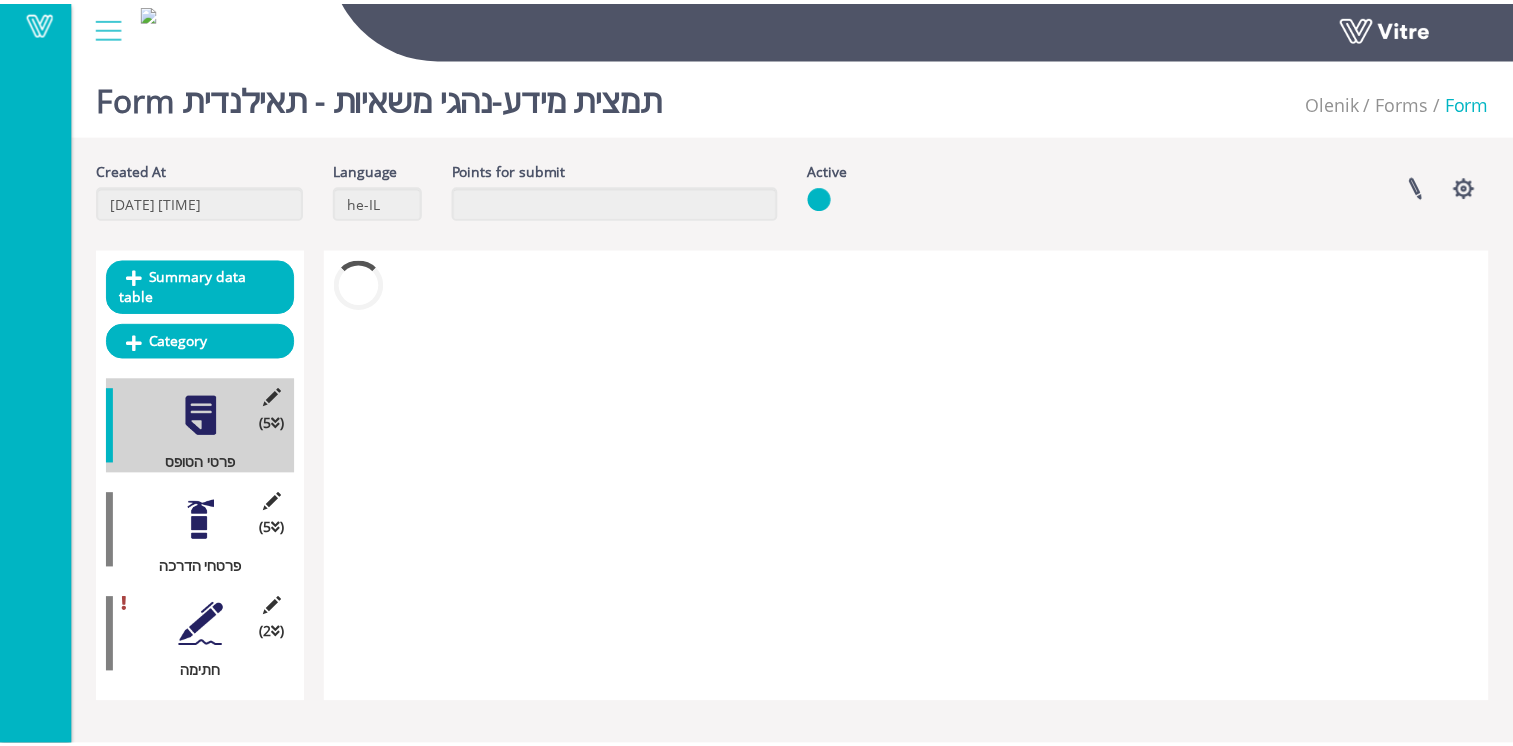 scroll, scrollTop: 0, scrollLeft: 0, axis: both 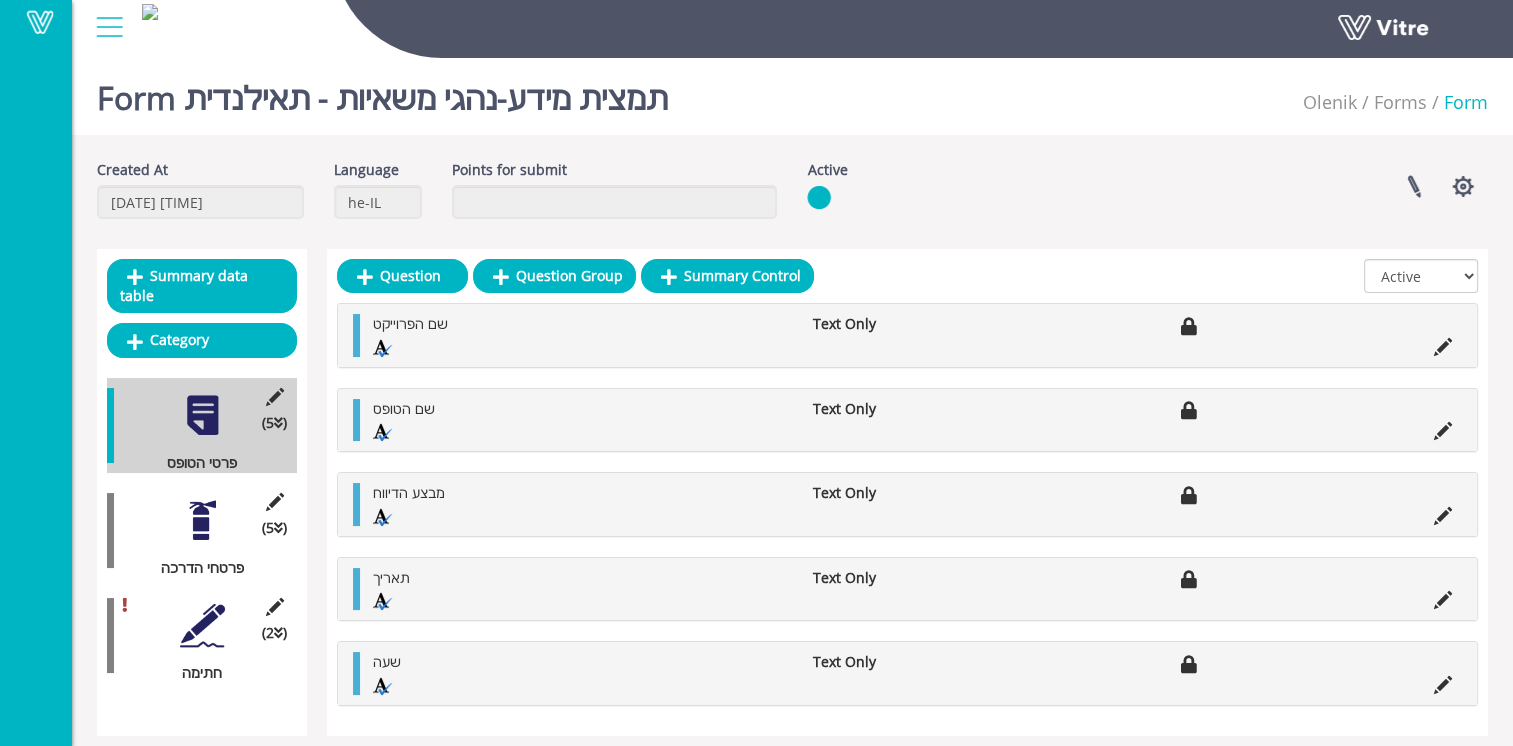 click at bounding box center (202, 625) 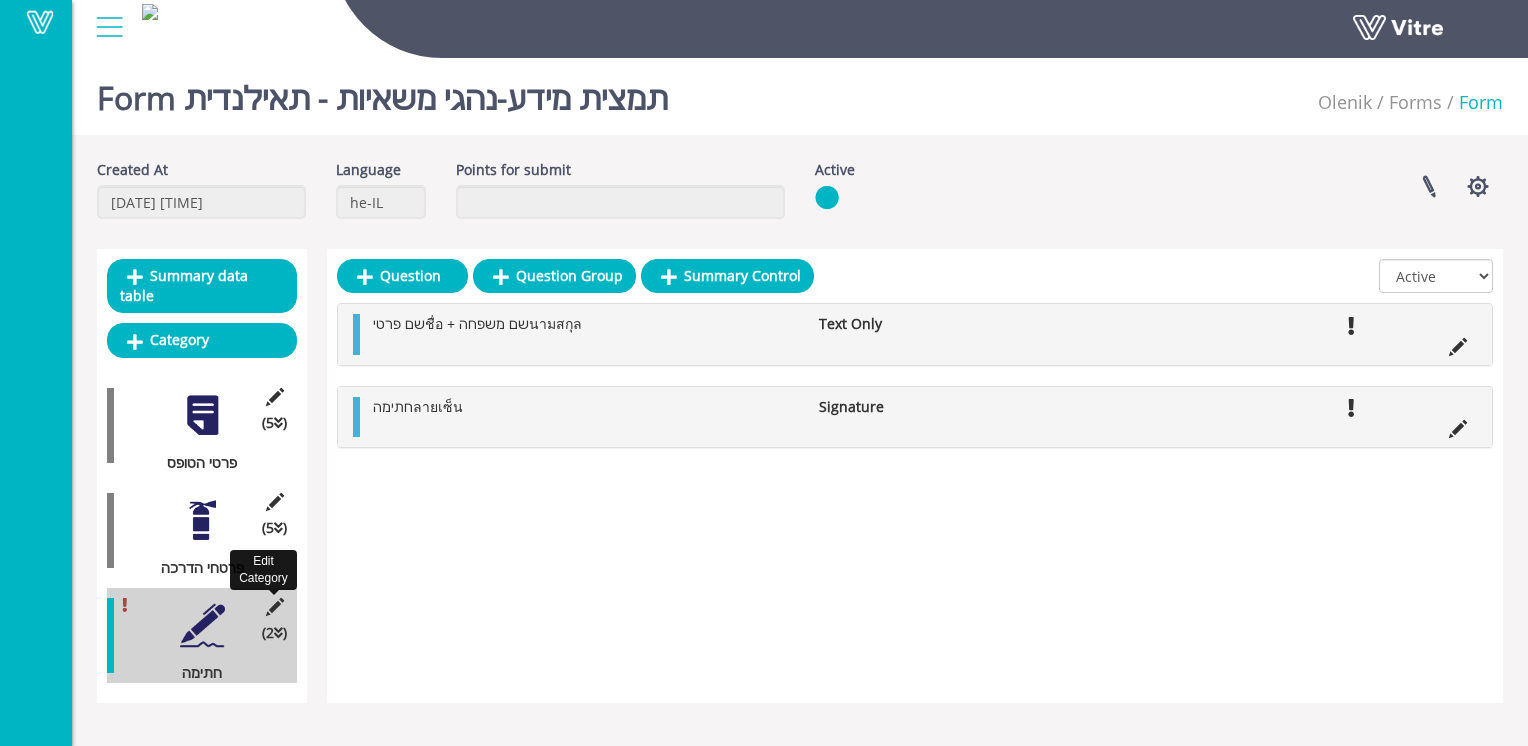 click at bounding box center (274, 607) 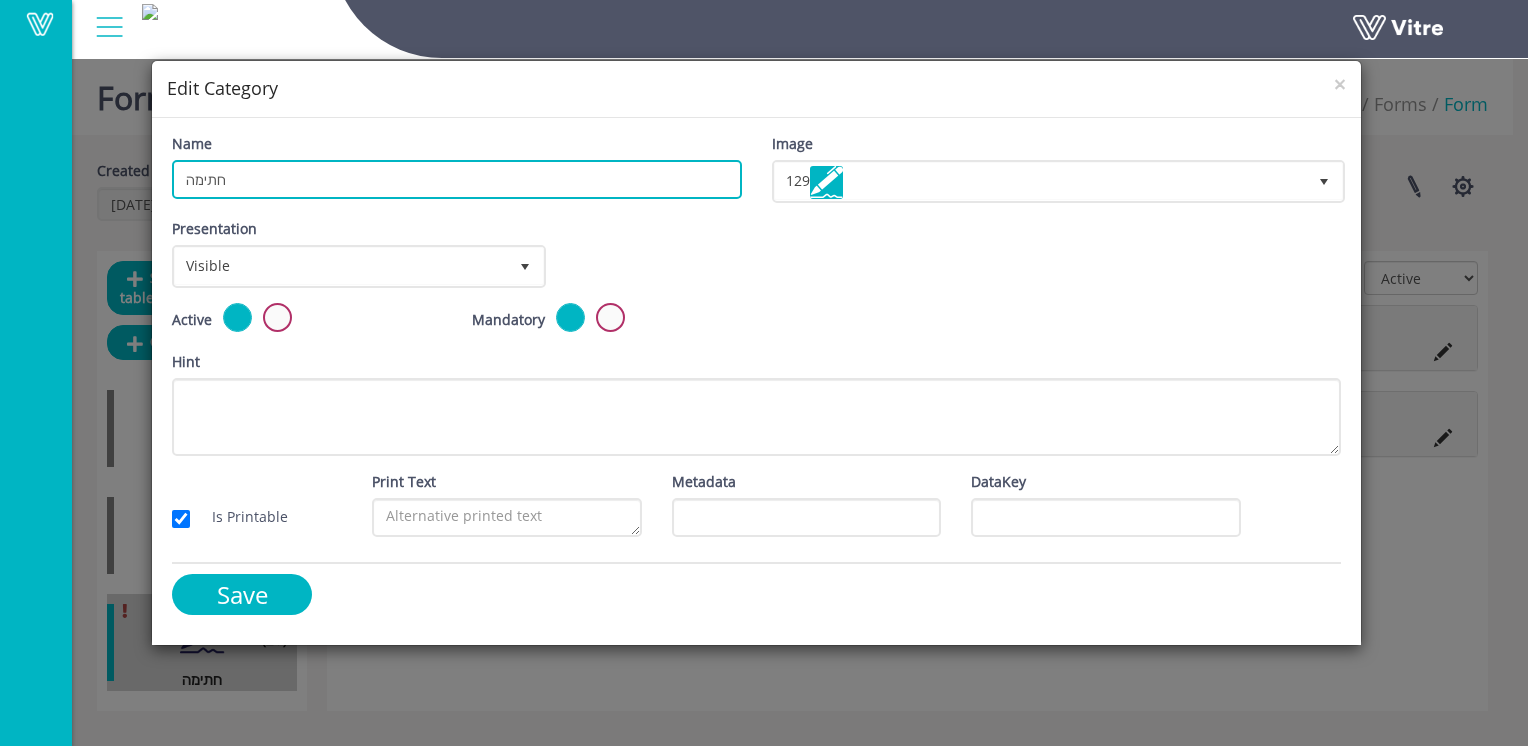 drag, startPoint x: 261, startPoint y: 182, endPoint x: 155, endPoint y: 181, distance: 106.004715 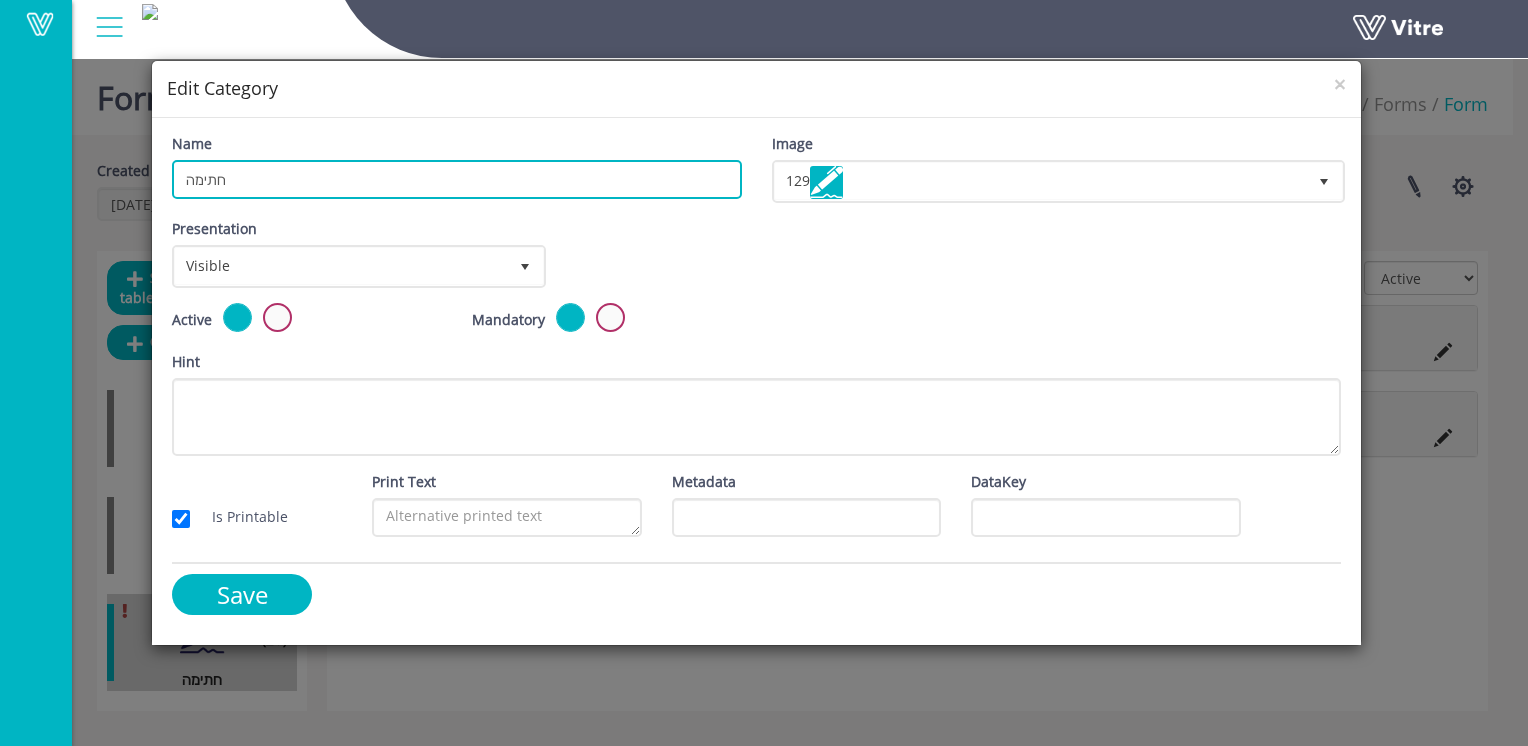 click on "Name חתימה
Image 129  129
Presentation Visible 0
Set Duration
Minutes 0
Set conditional rule
Set Duration
Choose condition All previous completed 0
Choose asignee Original user 0
Choose asignee Original user 0
Choose asignee Select
Choose asignee All Users 0
Select Question Select" at bounding box center (756, 381) 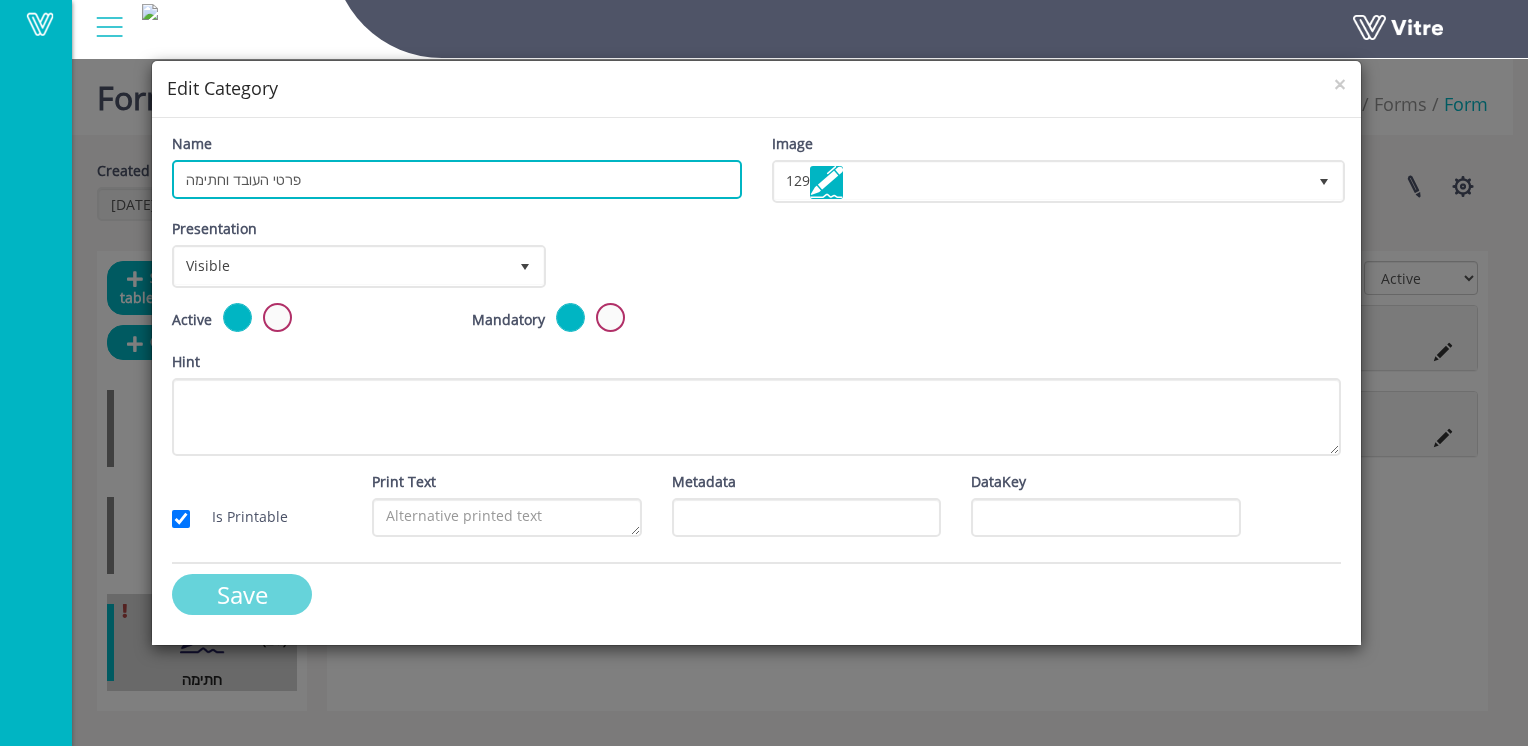 type on "פרטי העובד וחתימה" 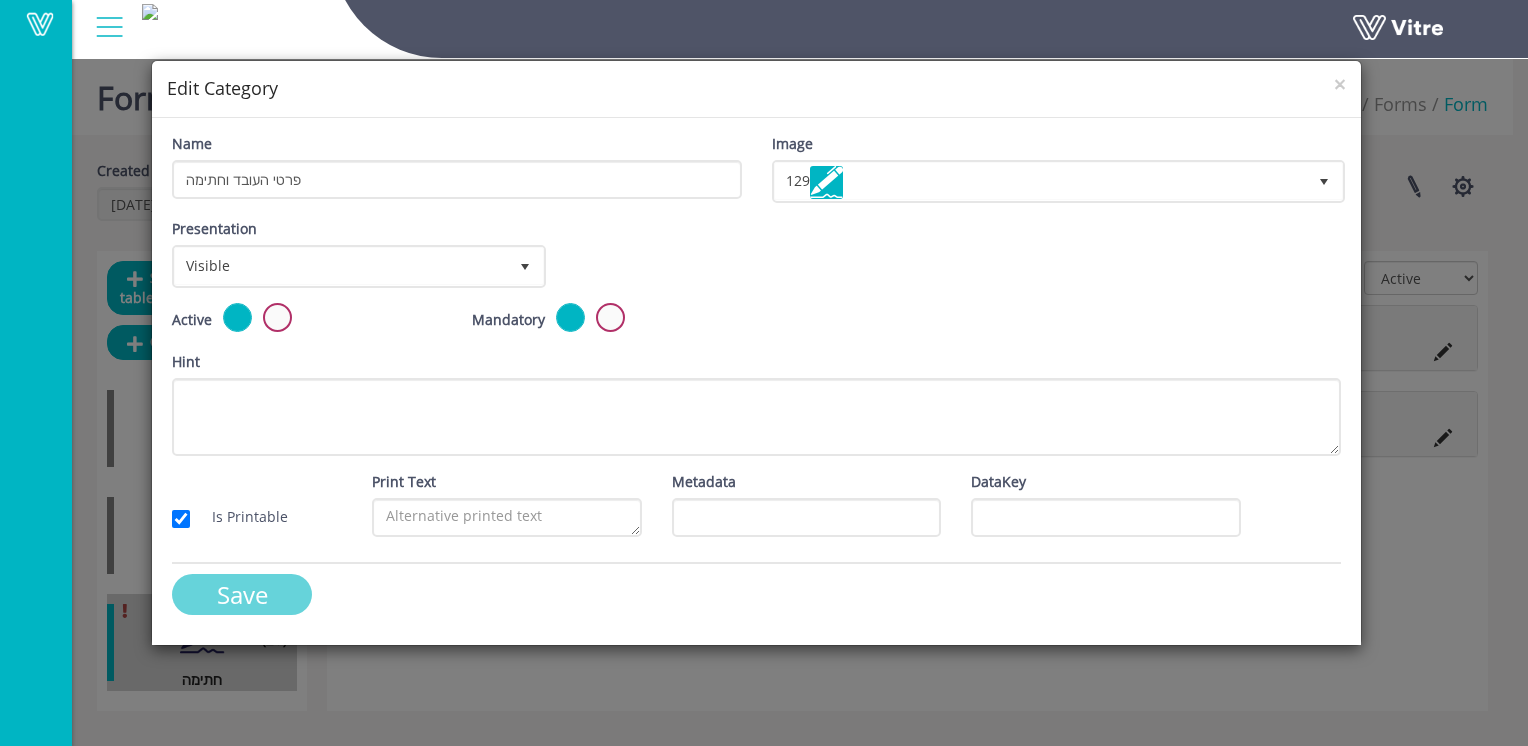 click on "Save" at bounding box center (242, 594) 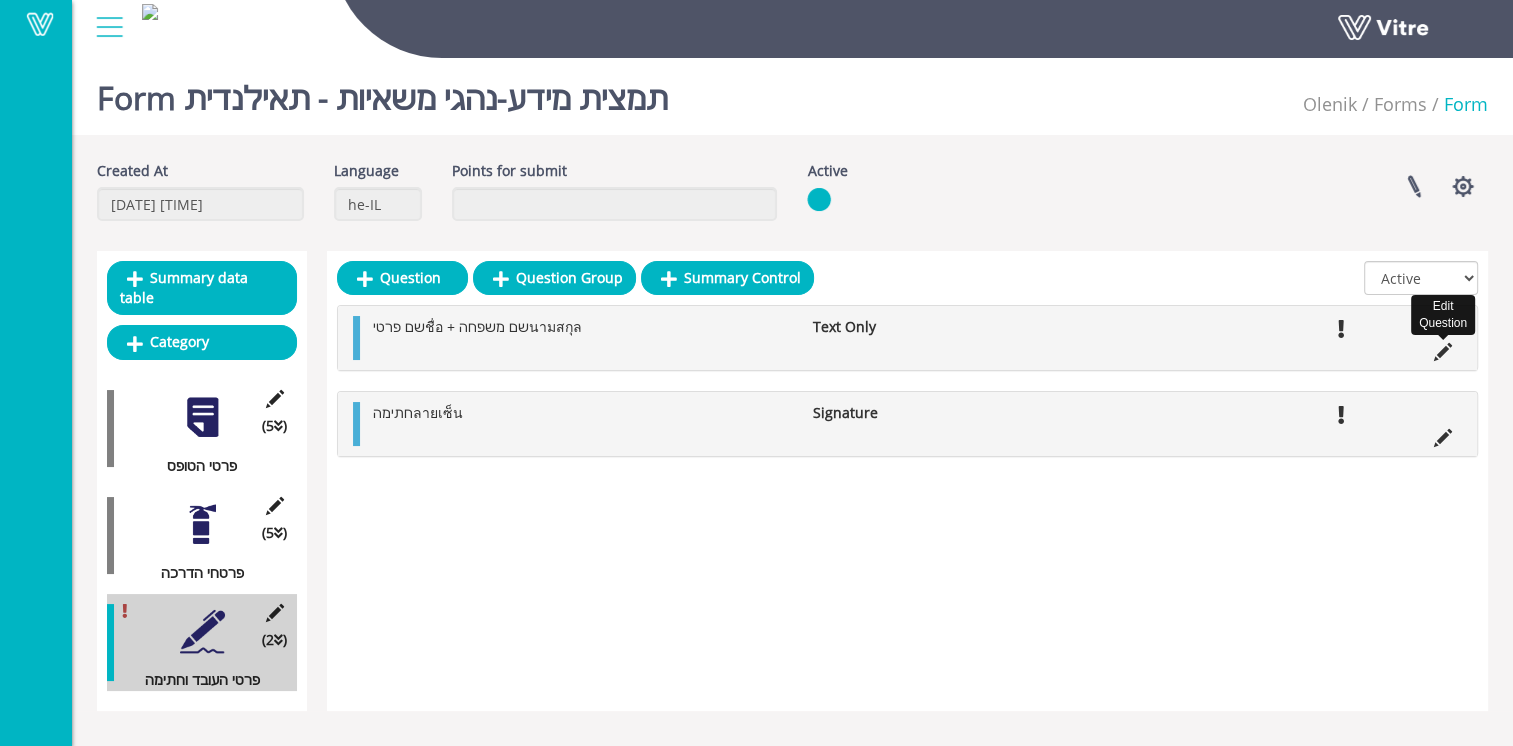 click at bounding box center [1443, 352] 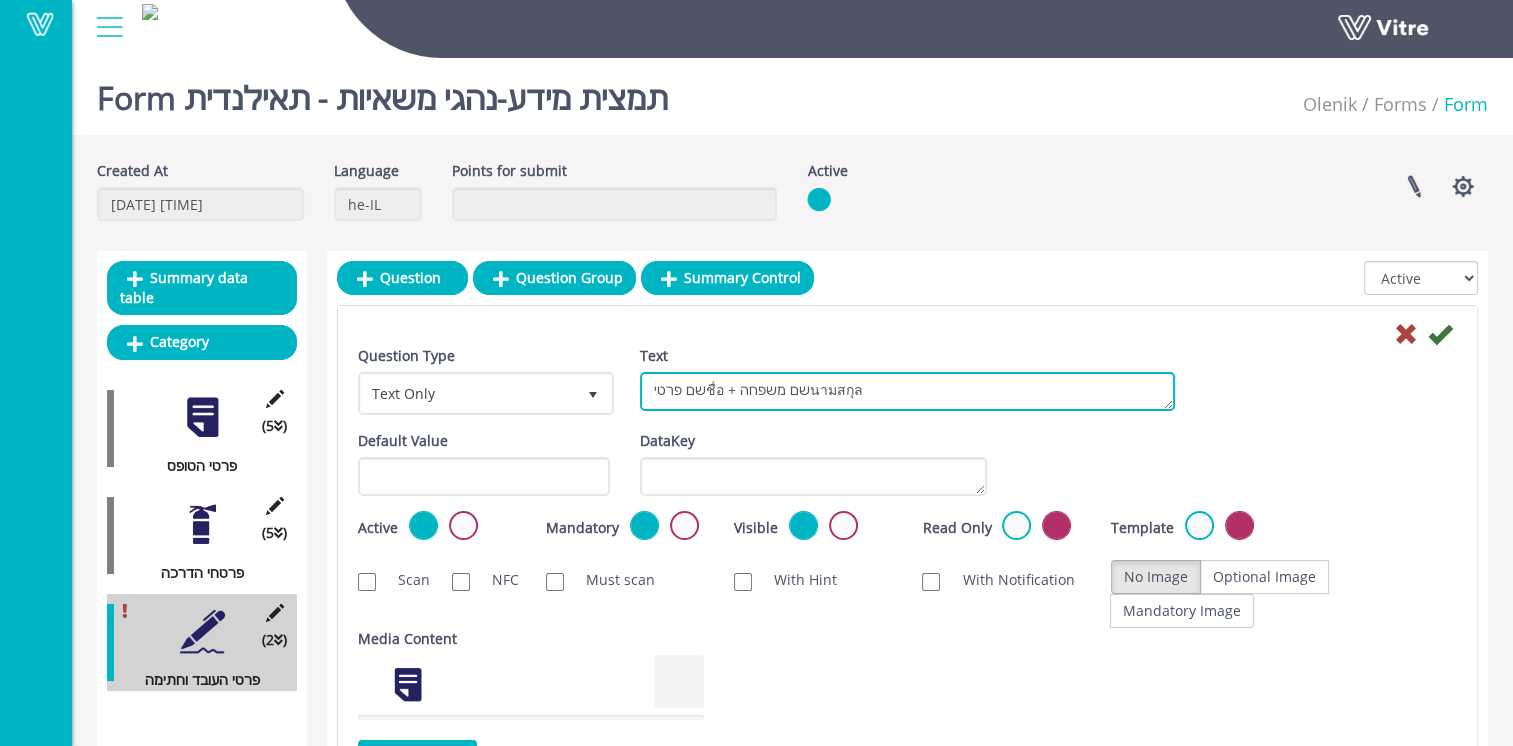 drag, startPoint x: 924, startPoint y: 394, endPoint x: 630, endPoint y: 373, distance: 294.74905 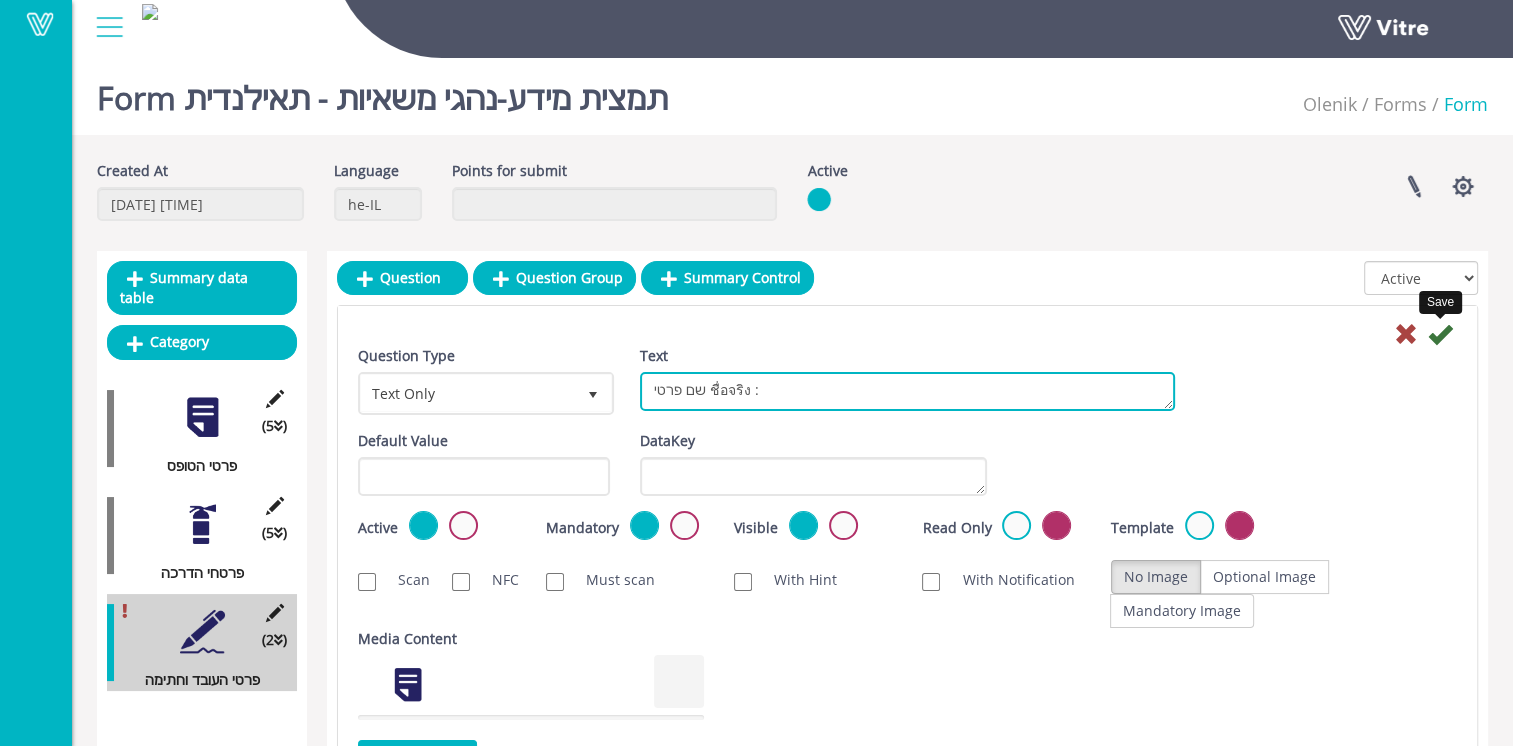 type on "שם פרטי ชื่อจริง :" 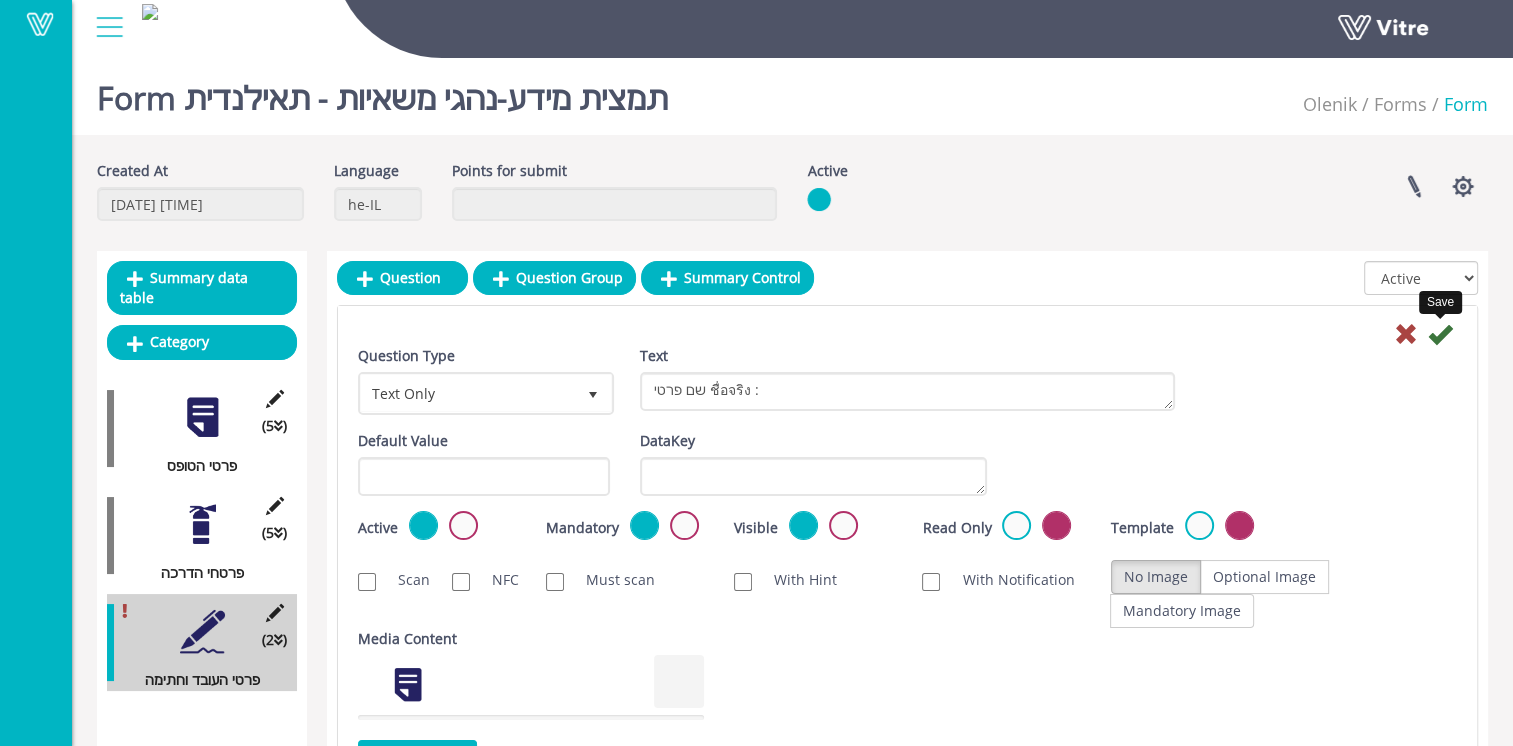 click at bounding box center [1440, 334] 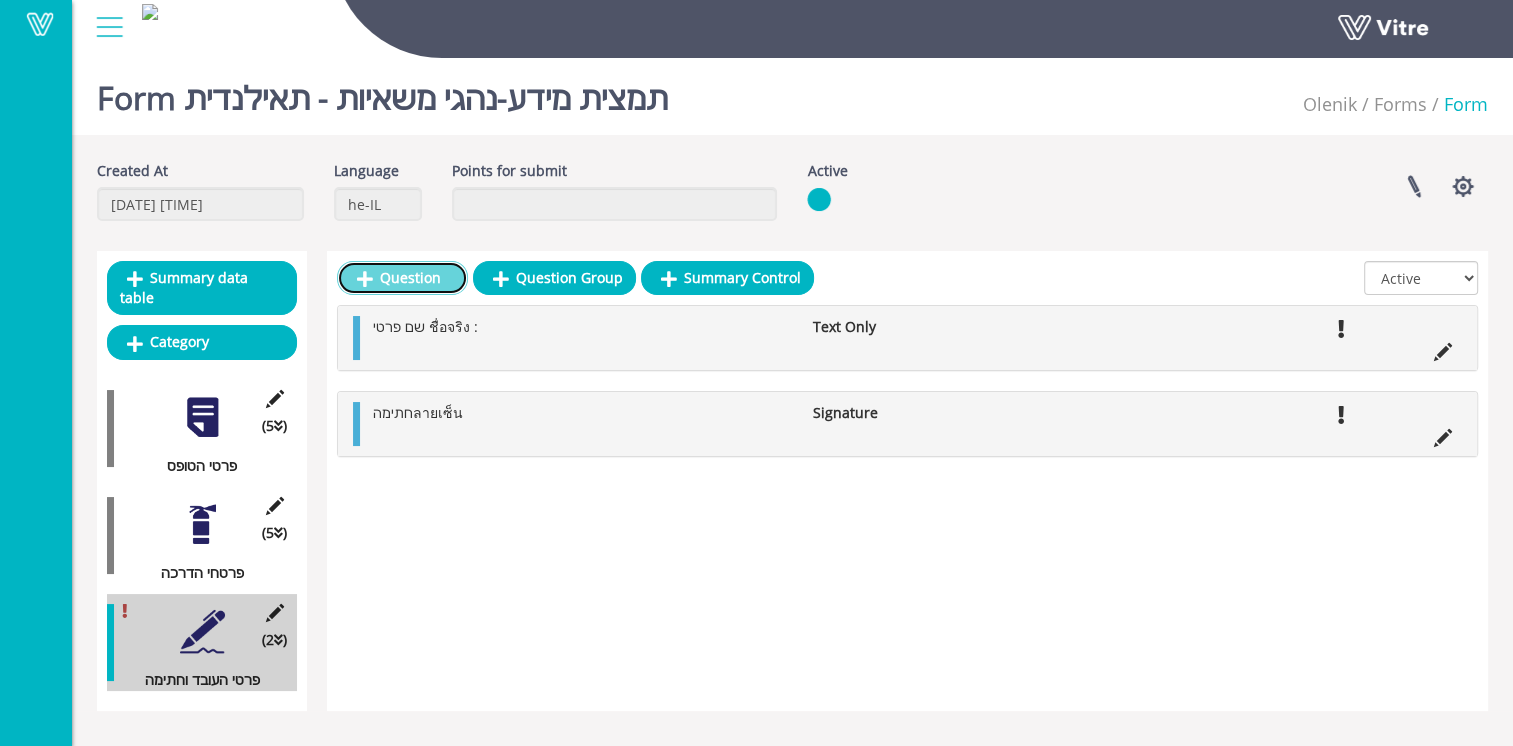 click on "Question" at bounding box center [402, 278] 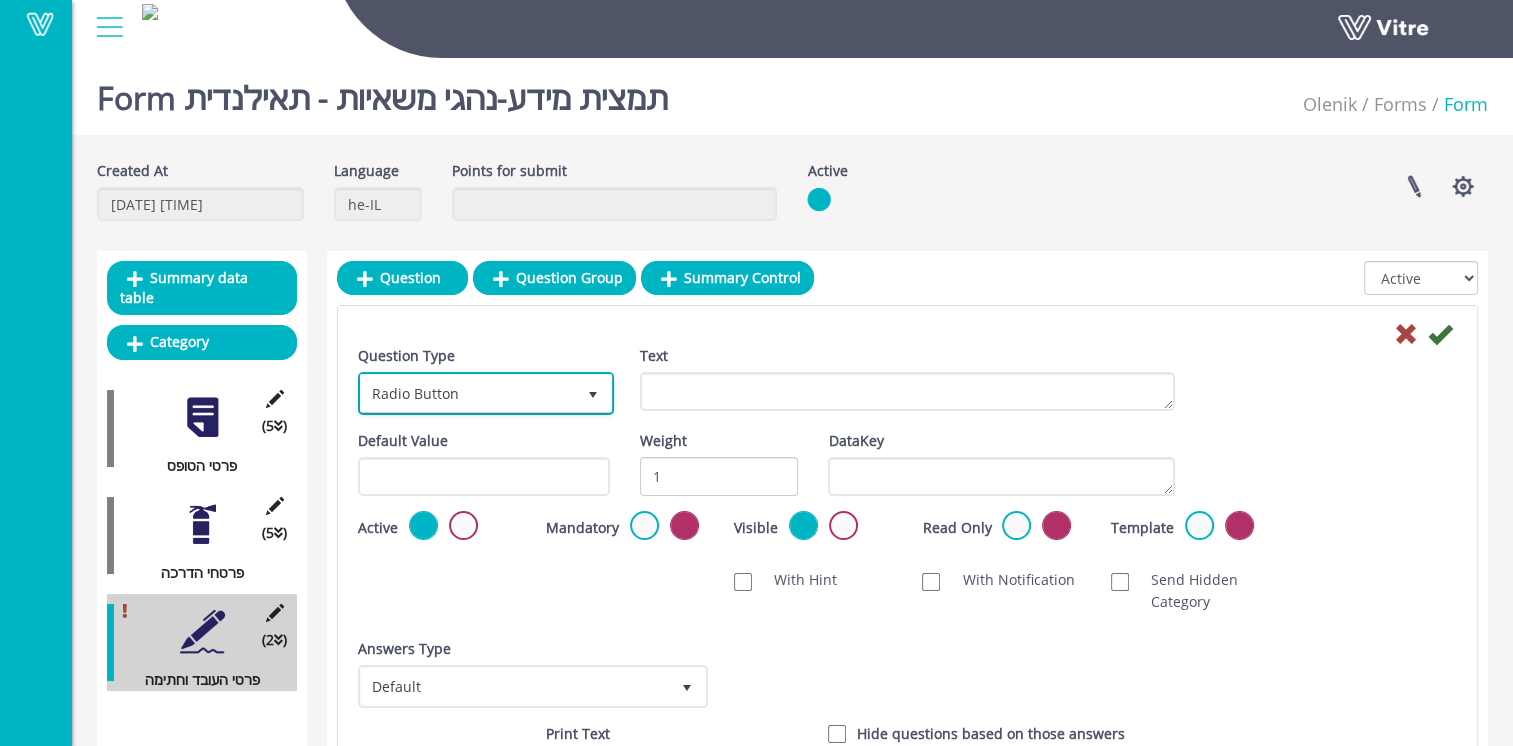 click on "Radio Button" at bounding box center [468, 393] 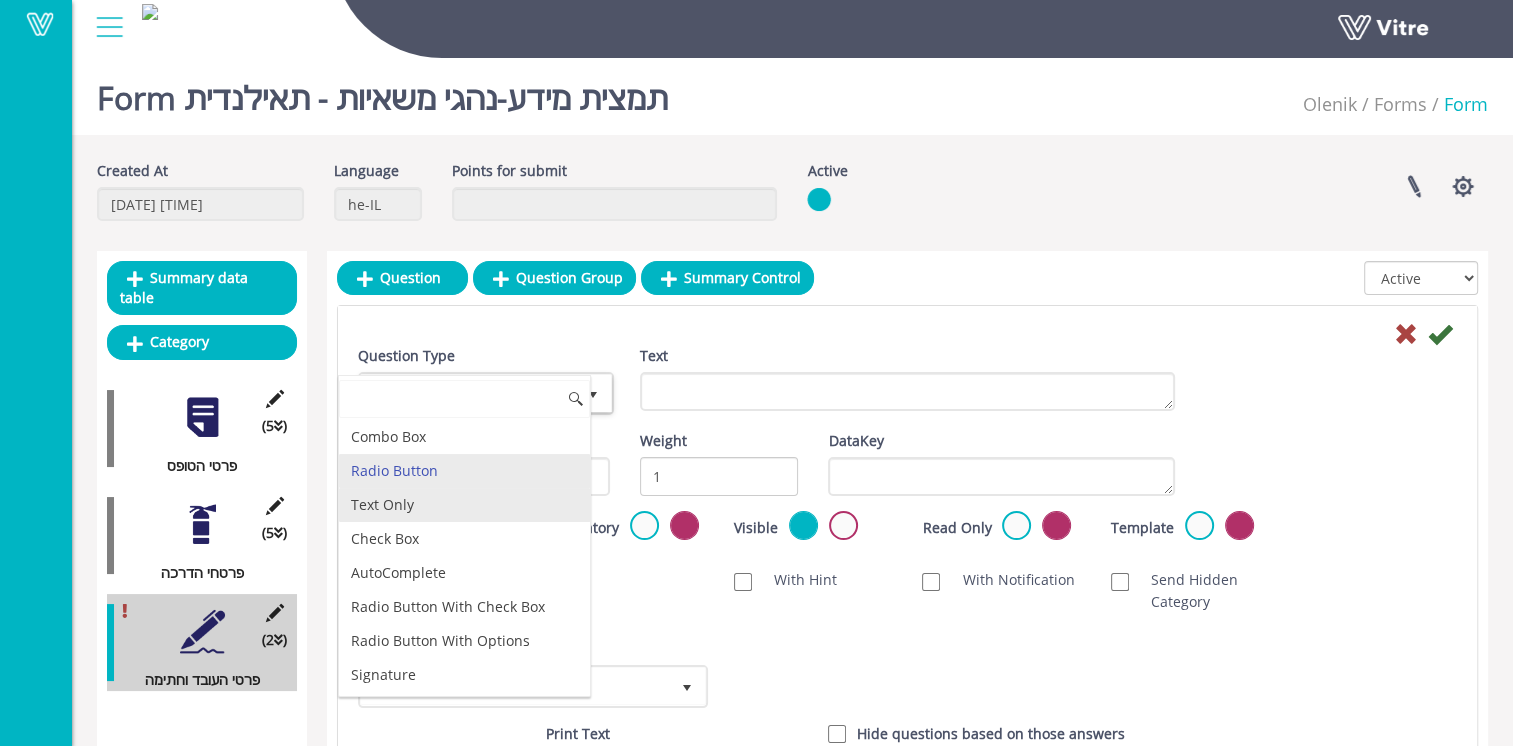 click on "Text Only" at bounding box center (464, 505) 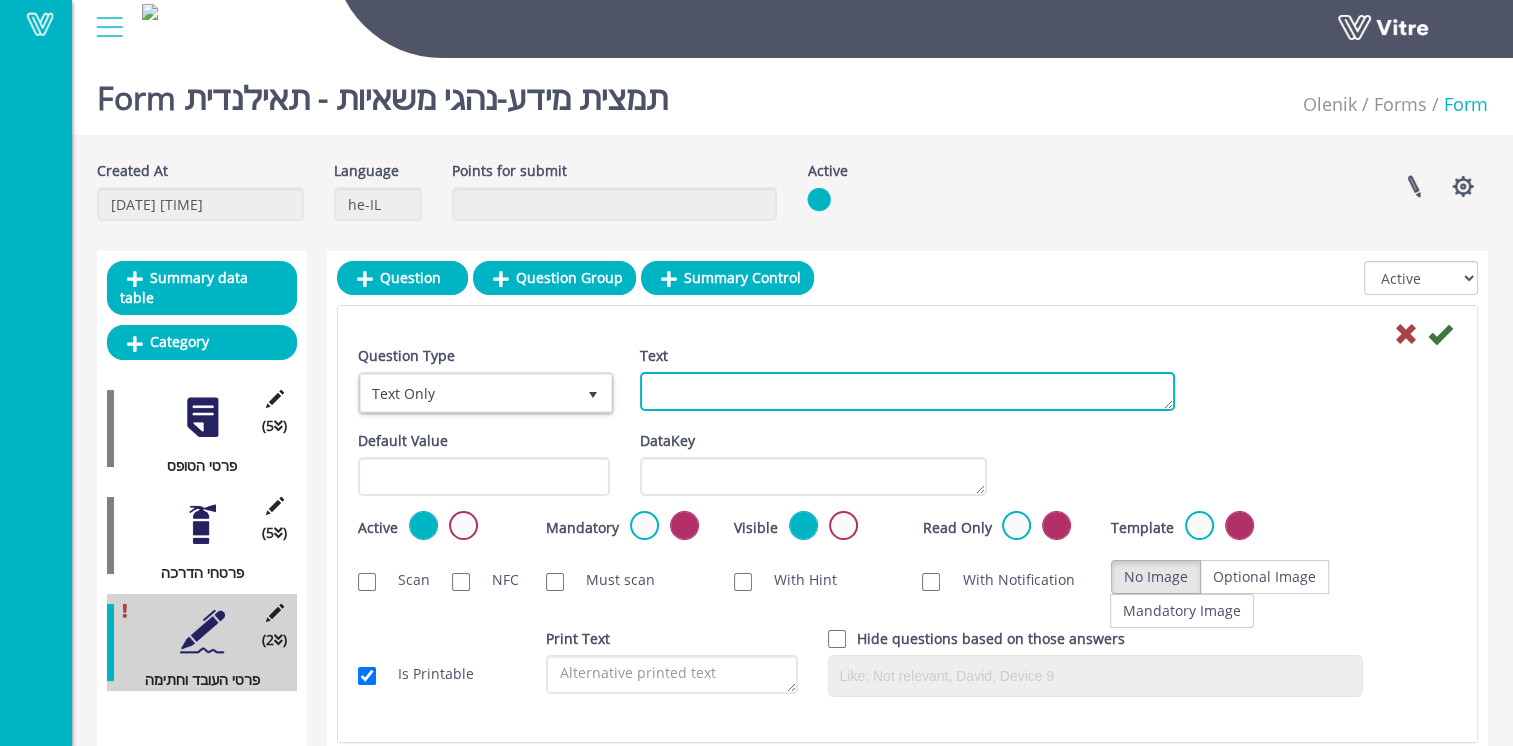 click on "Text" at bounding box center [907, 391] 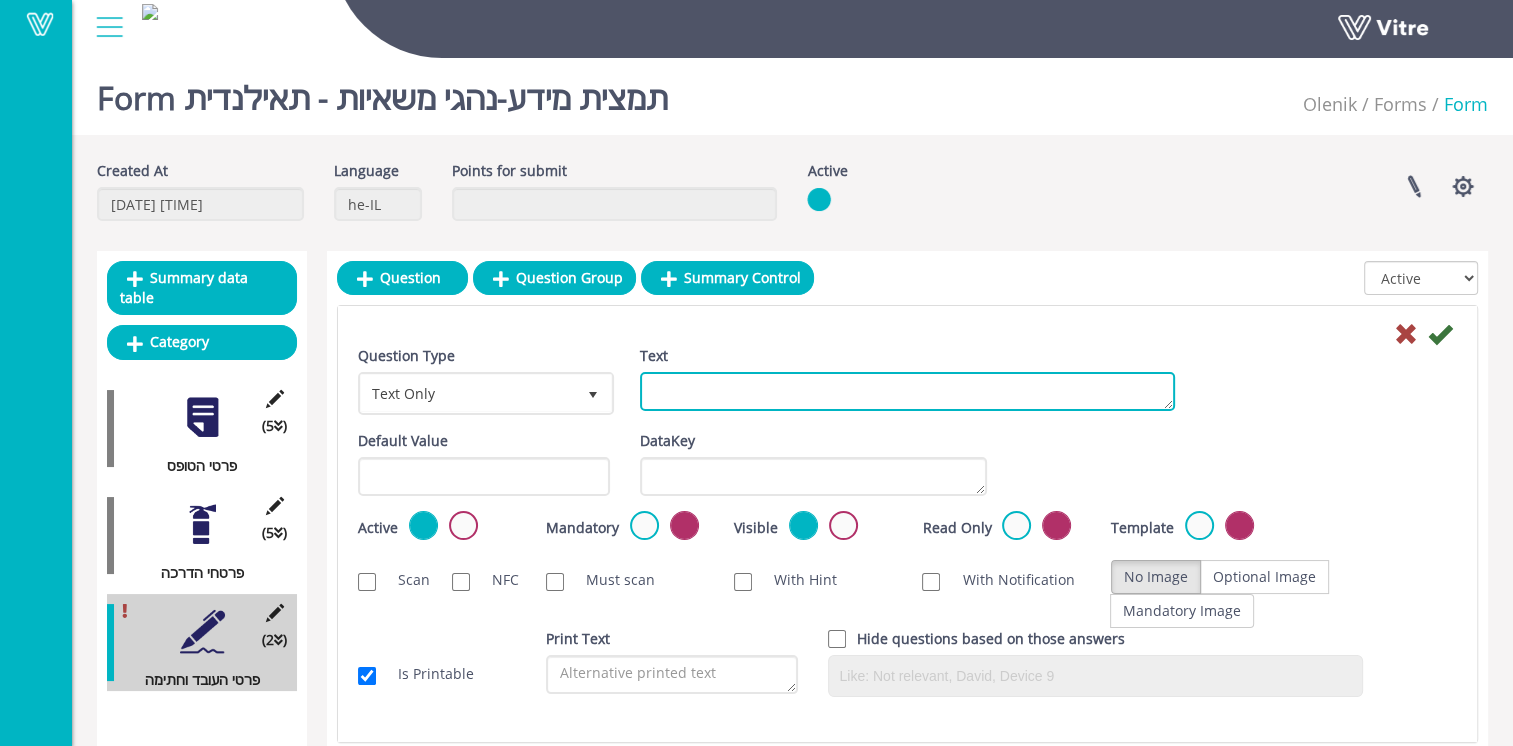 paste on "שם משפחה นามสกุล :" 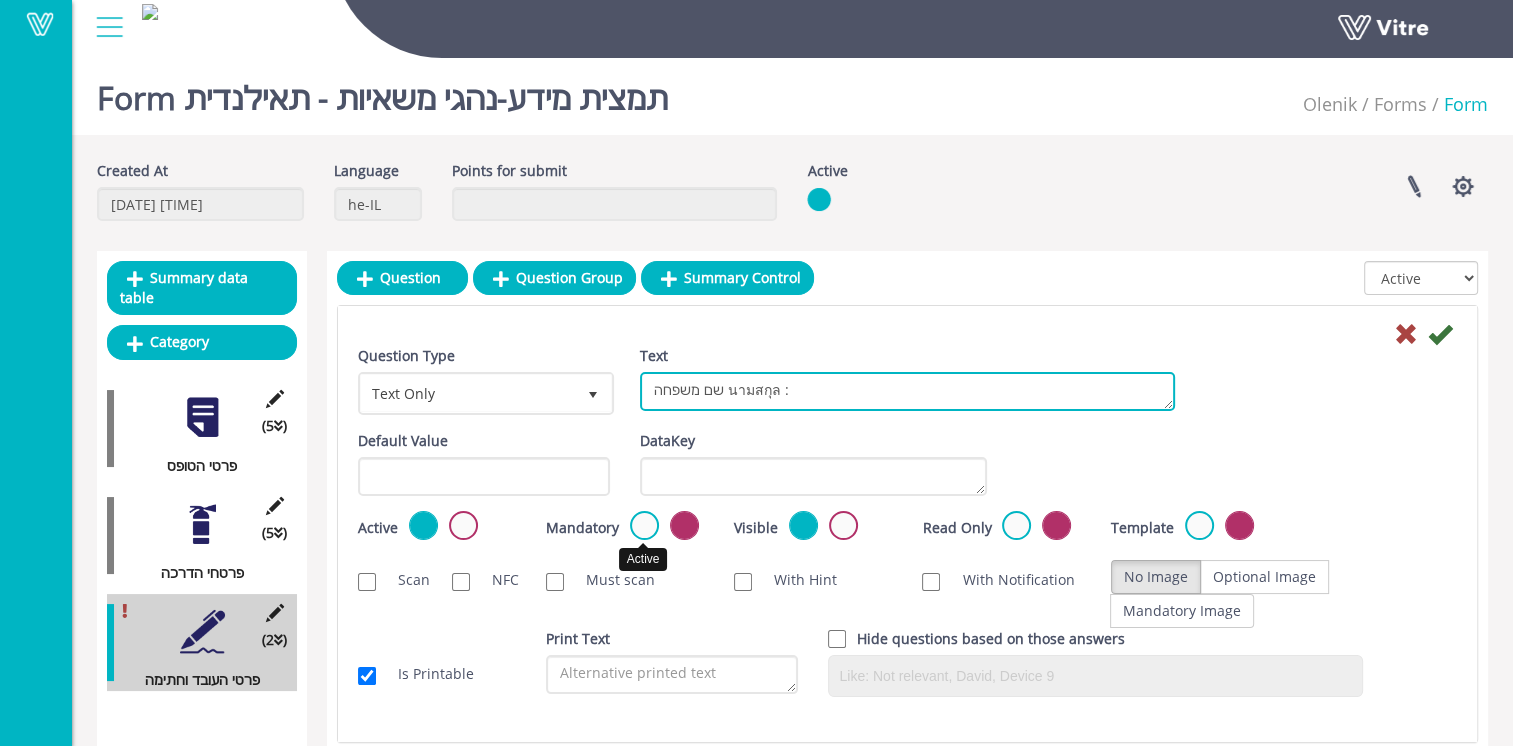 type on "שם משפחה นามสกุล :" 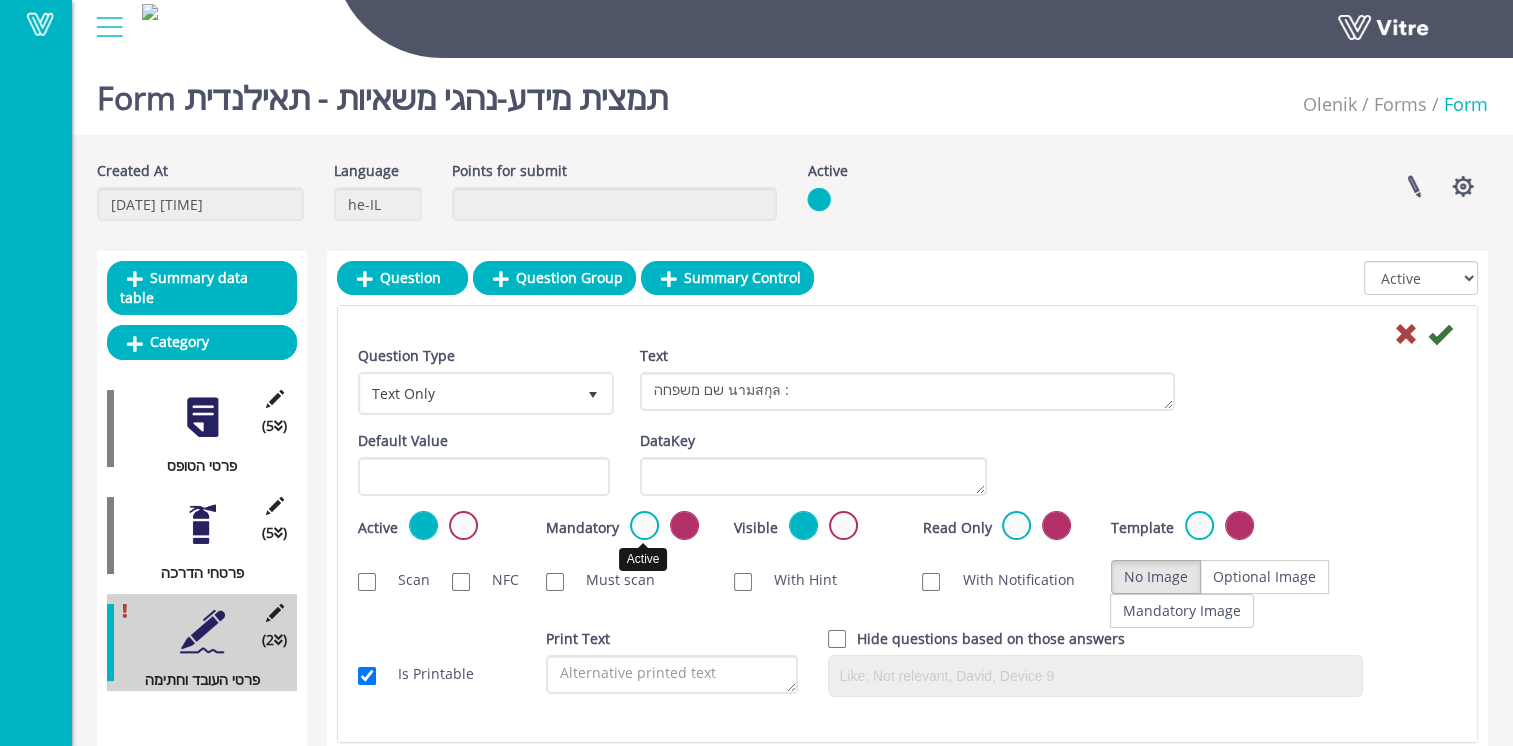 click at bounding box center (644, 525) 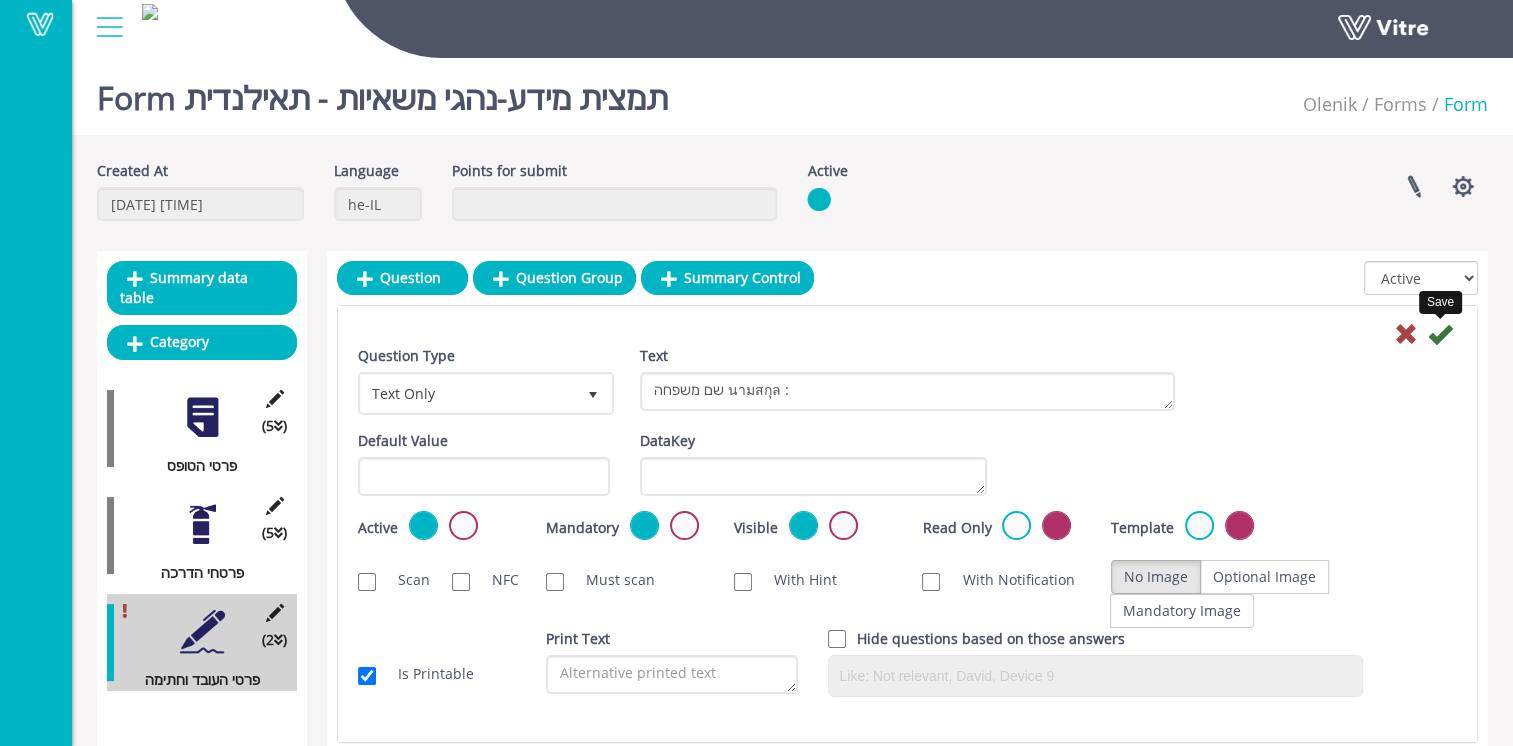 click at bounding box center [1440, 334] 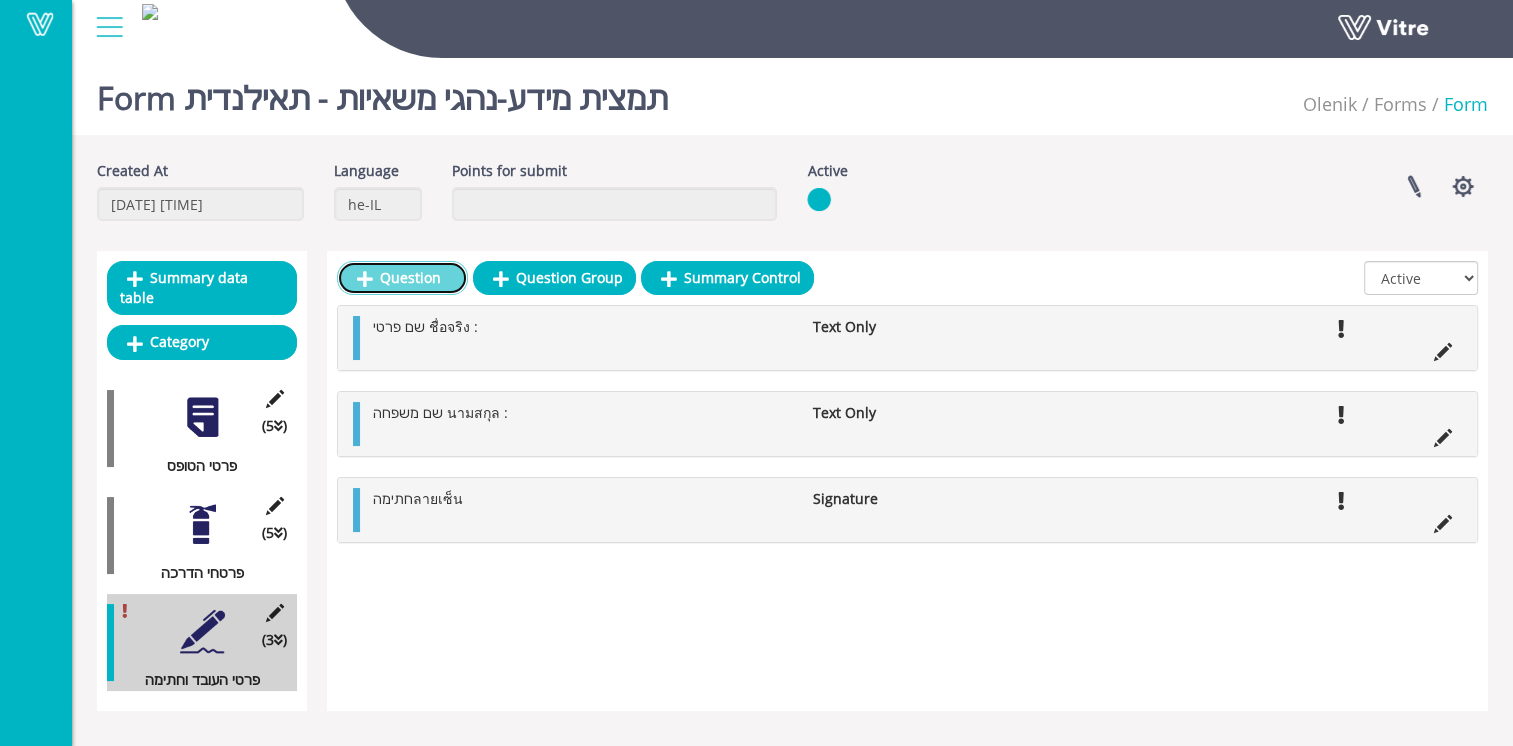 click on "Question" at bounding box center (402, 278) 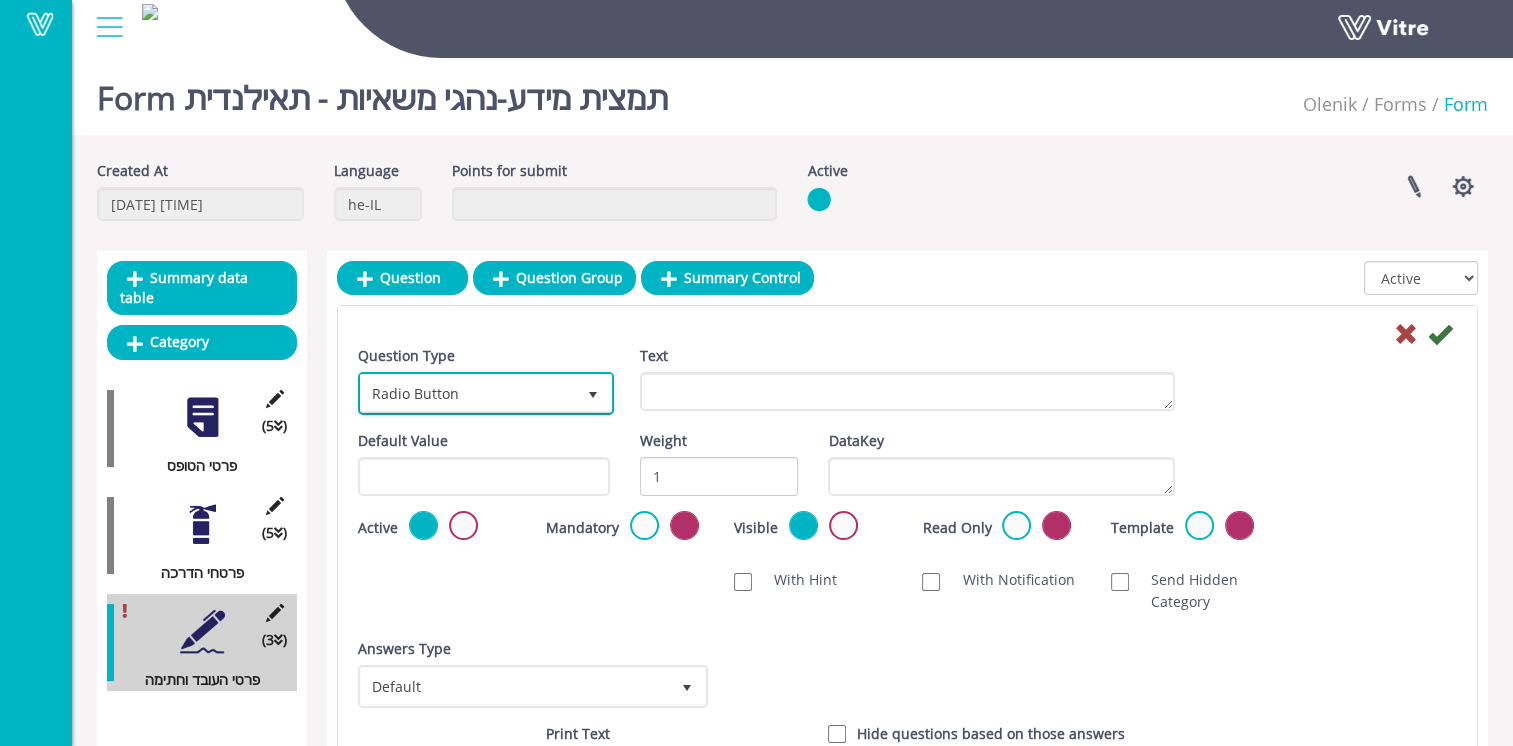 click on "Radio Button" at bounding box center [468, 393] 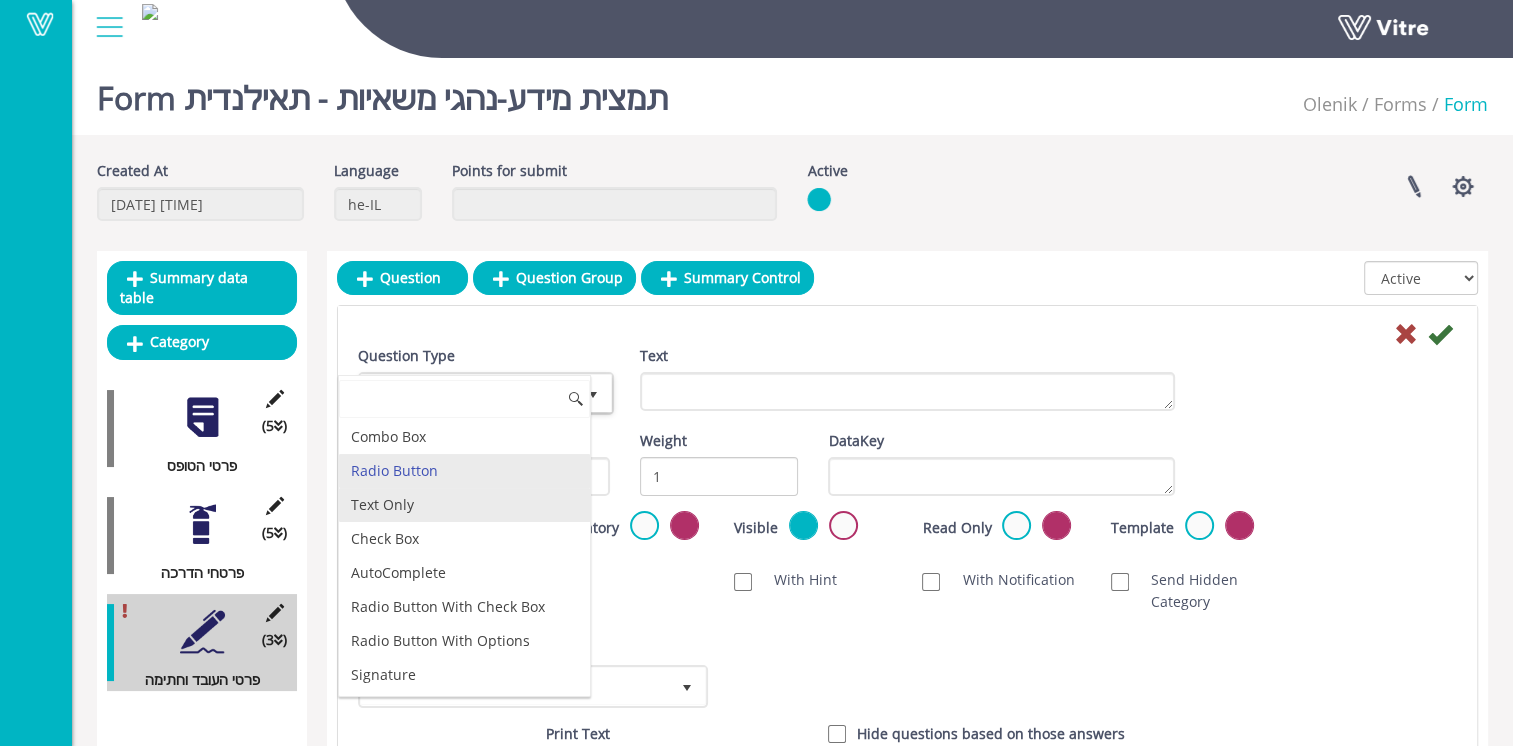 click on "Text Only" at bounding box center (464, 505) 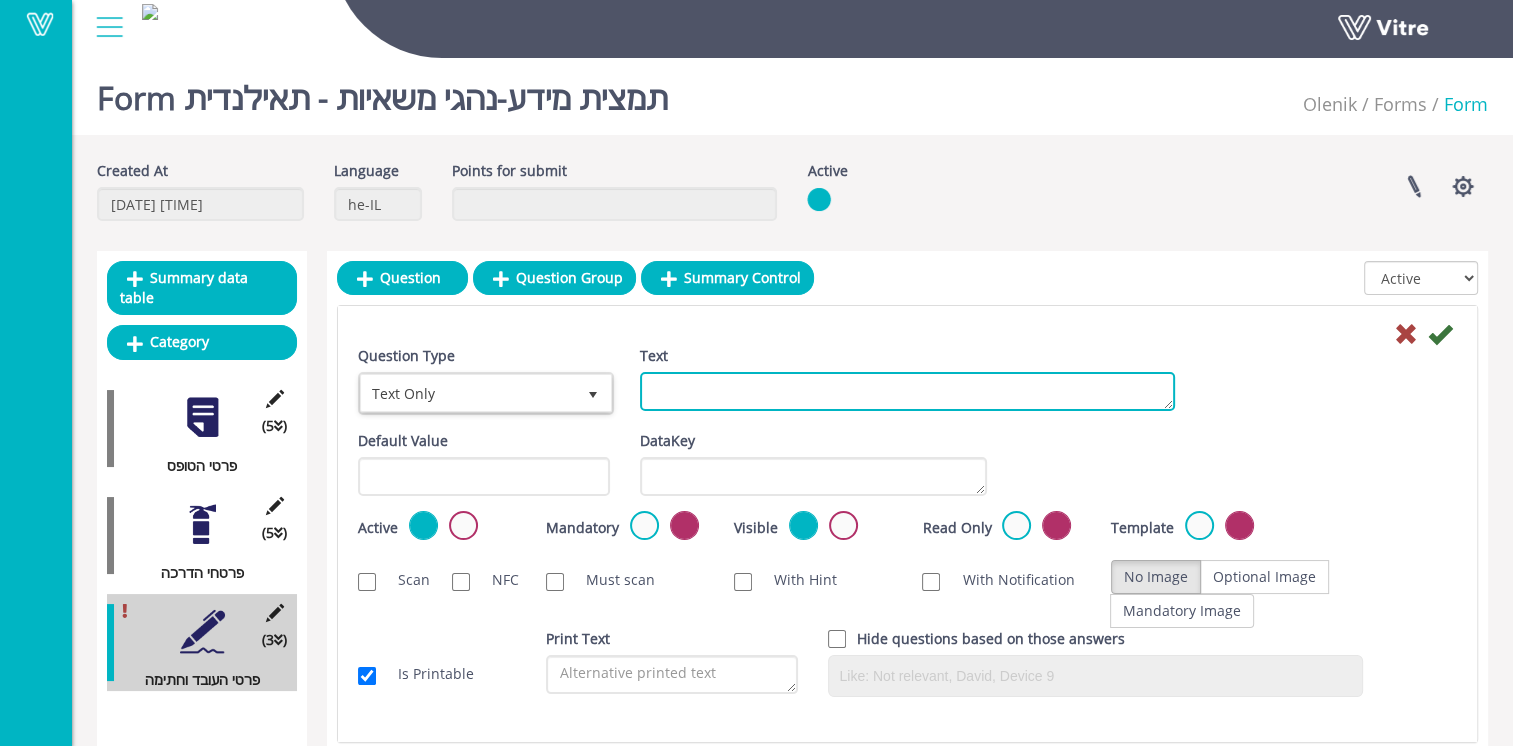 click on "Text" at bounding box center (907, 391) 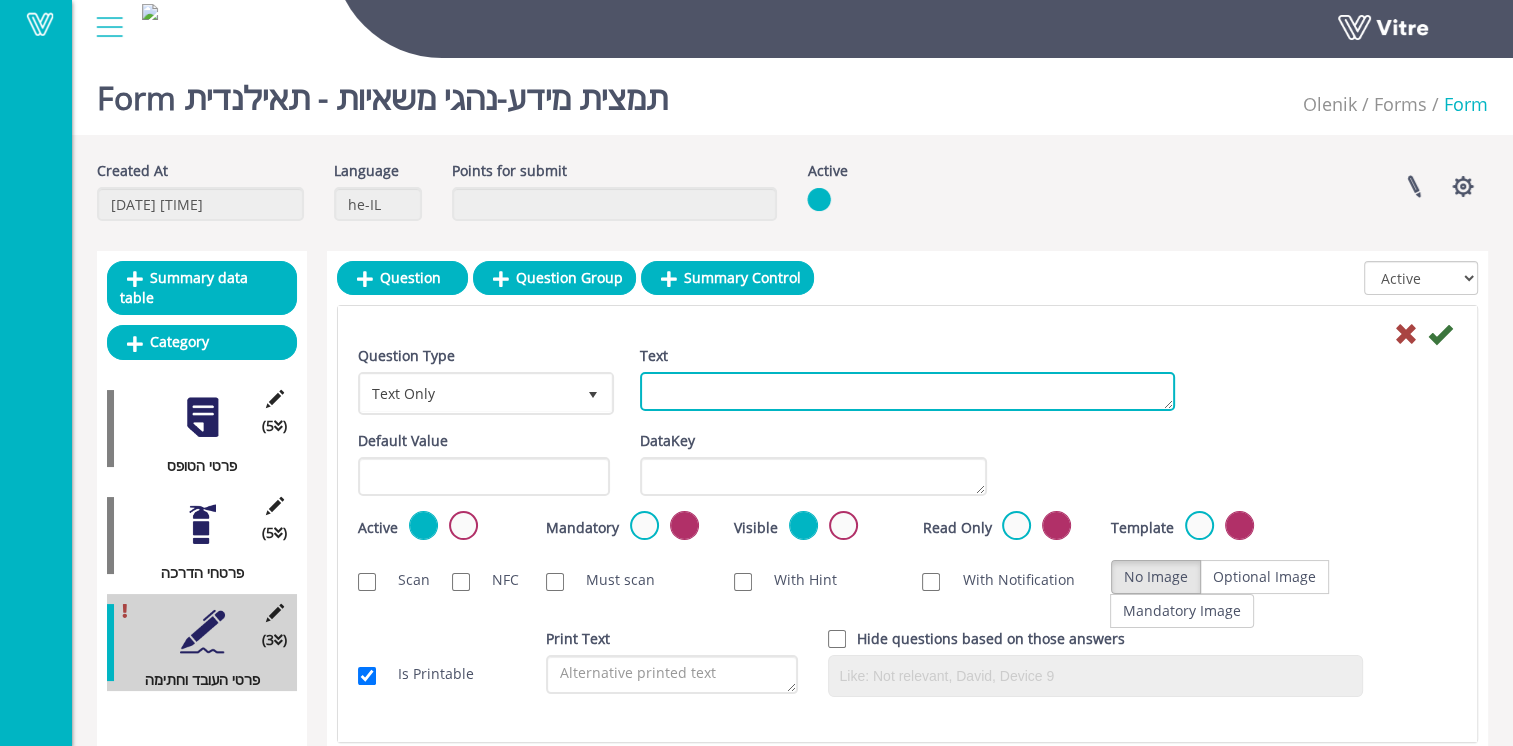 paste on "ת.ז/דרכון ID :" 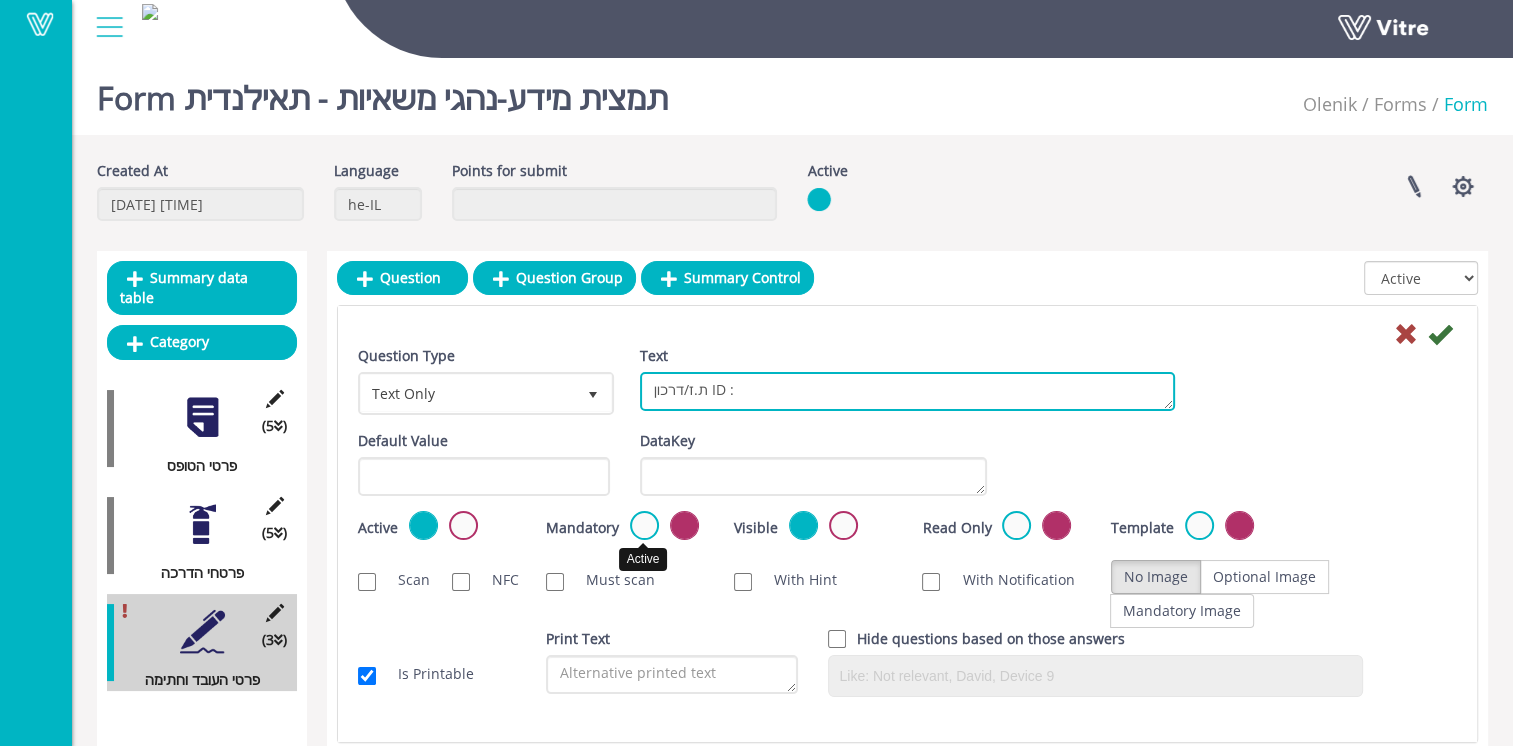 type on "ת.ז/דרכון ID :" 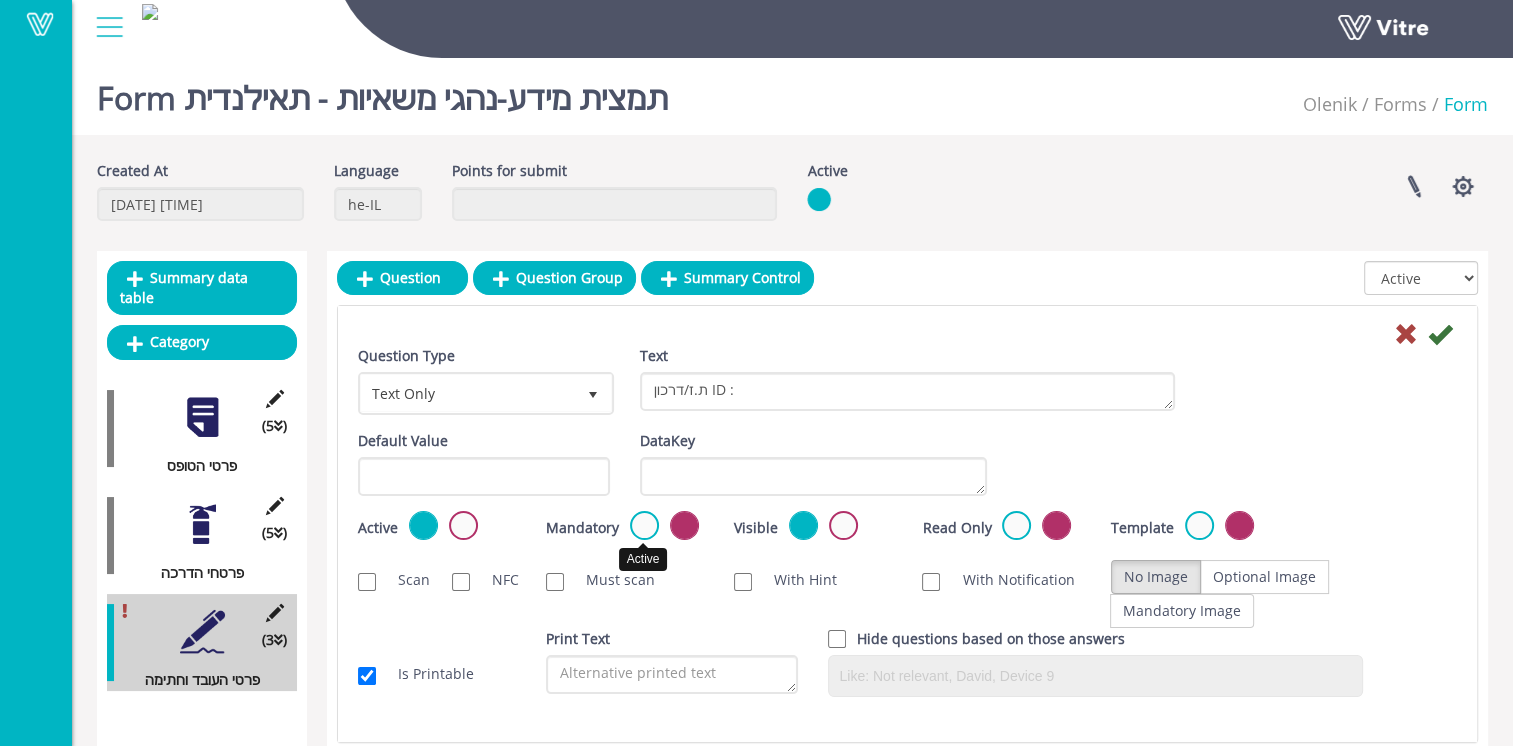 click at bounding box center (644, 525) 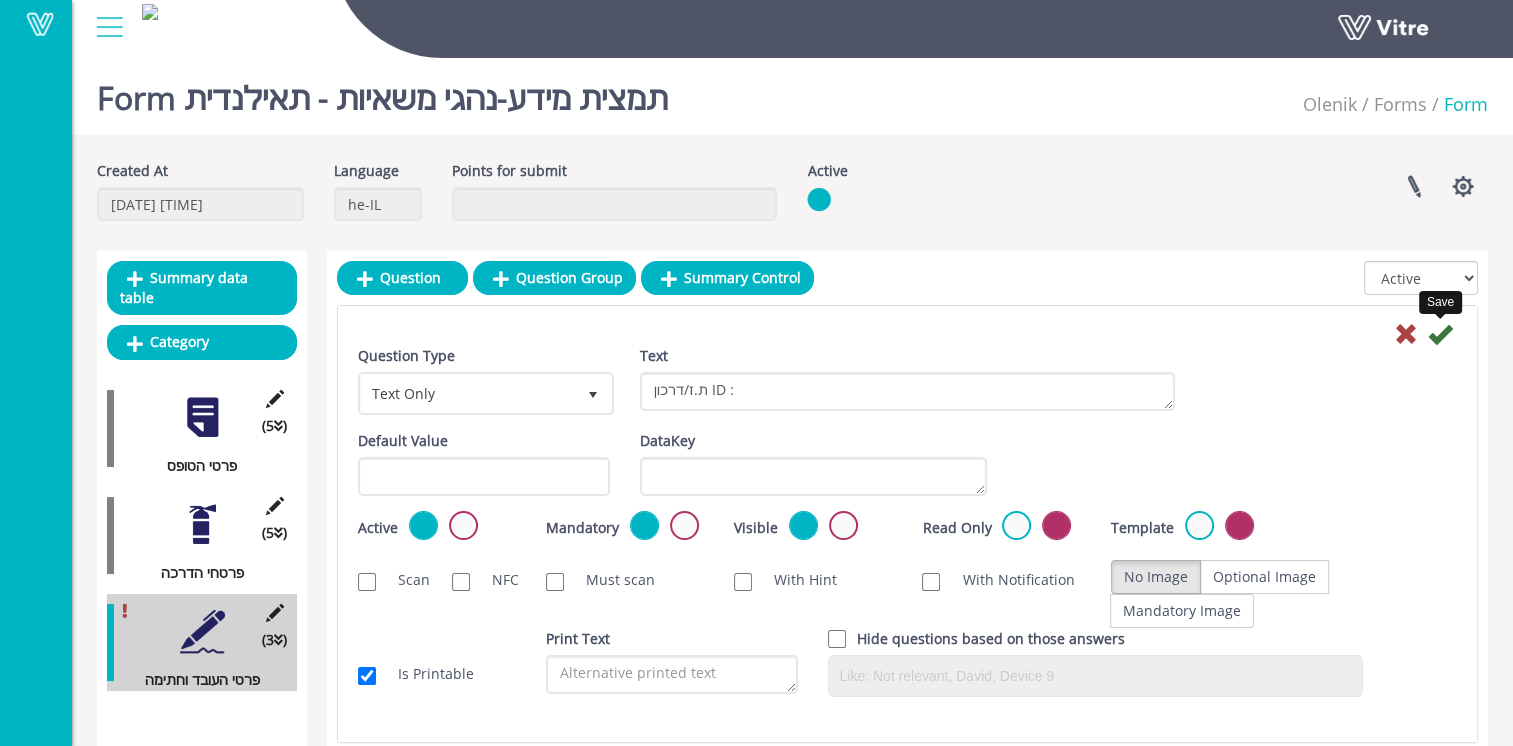 click at bounding box center [1440, 334] 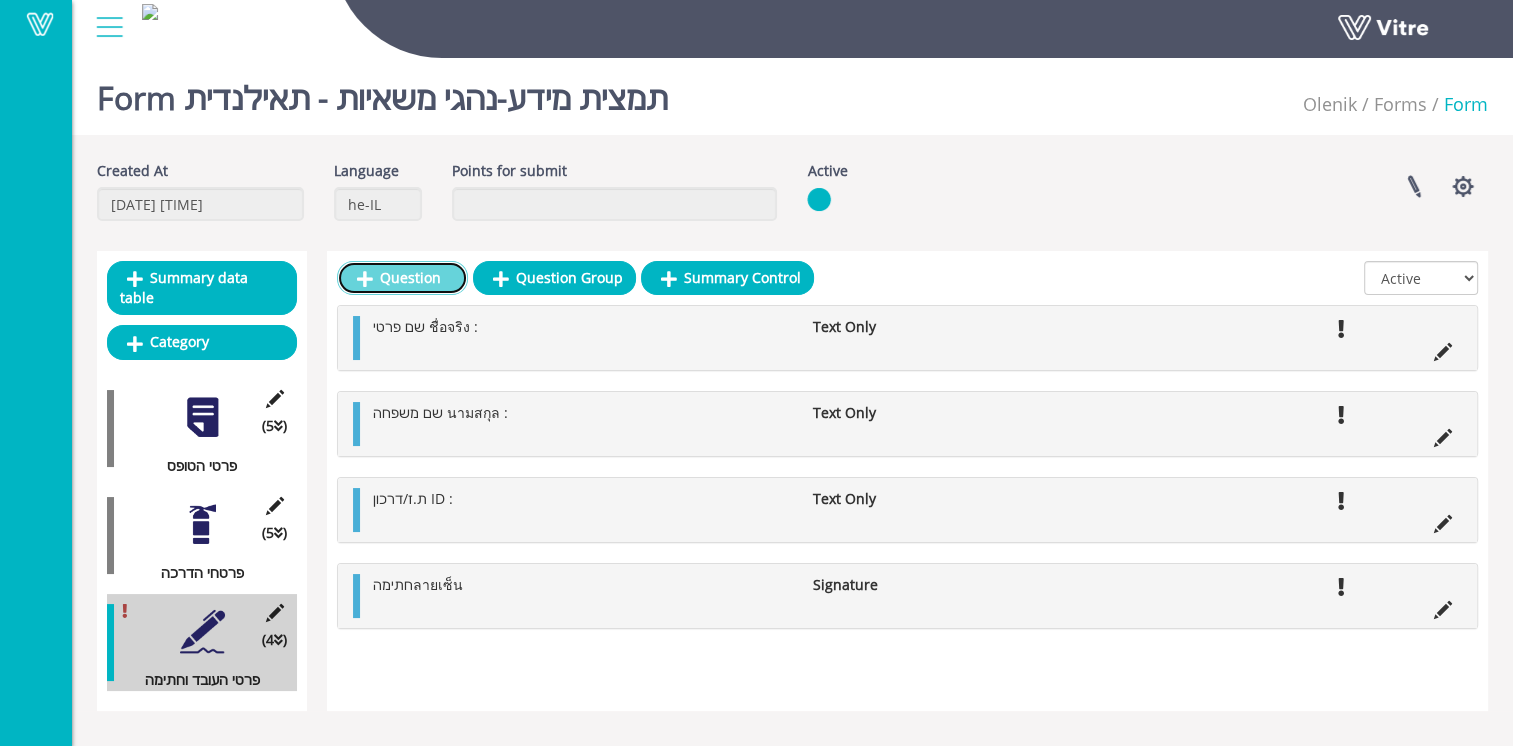click on "Question" at bounding box center (402, 278) 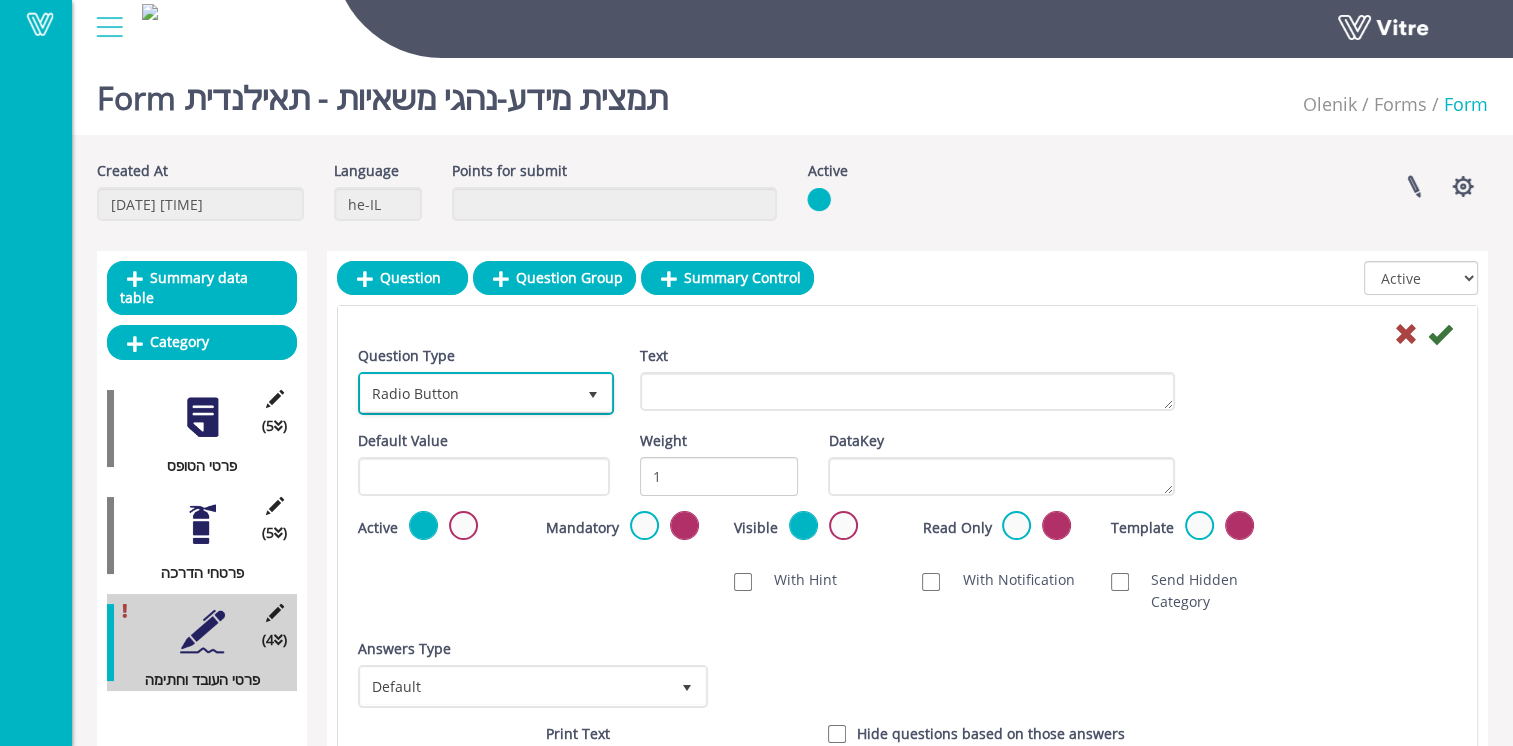 click on "Radio Button" at bounding box center [468, 393] 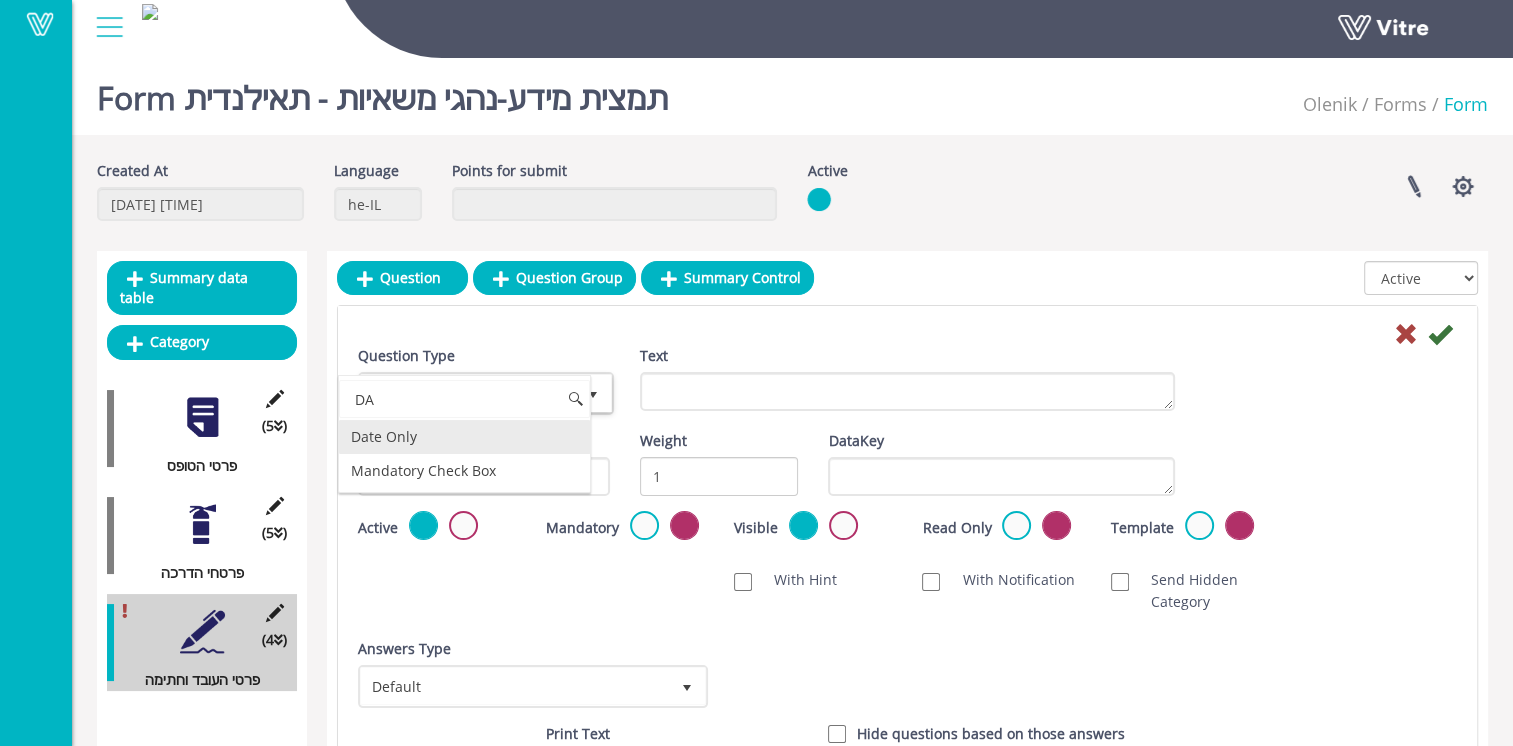 click on "Date Only" at bounding box center [464, 437] 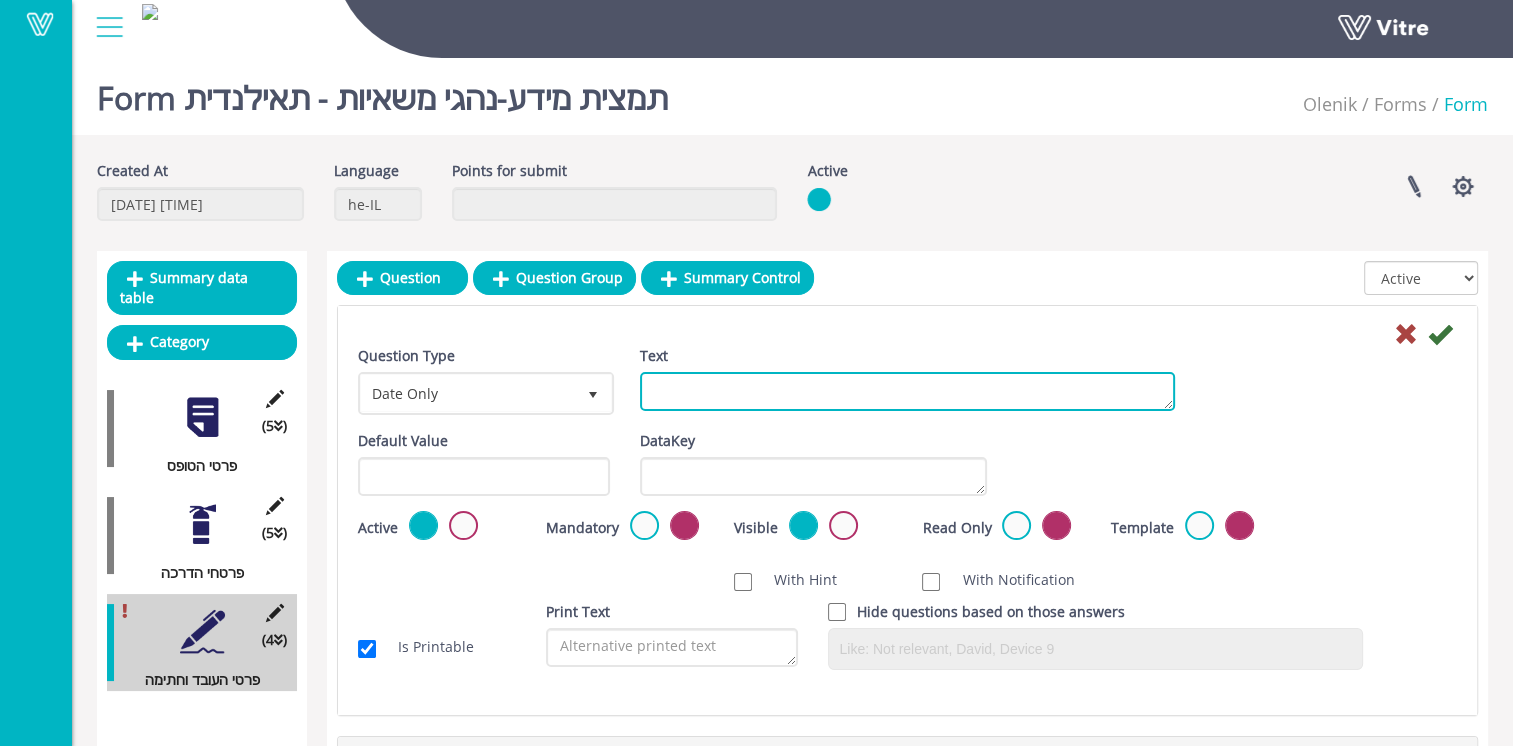 click on "Text" at bounding box center [907, 391] 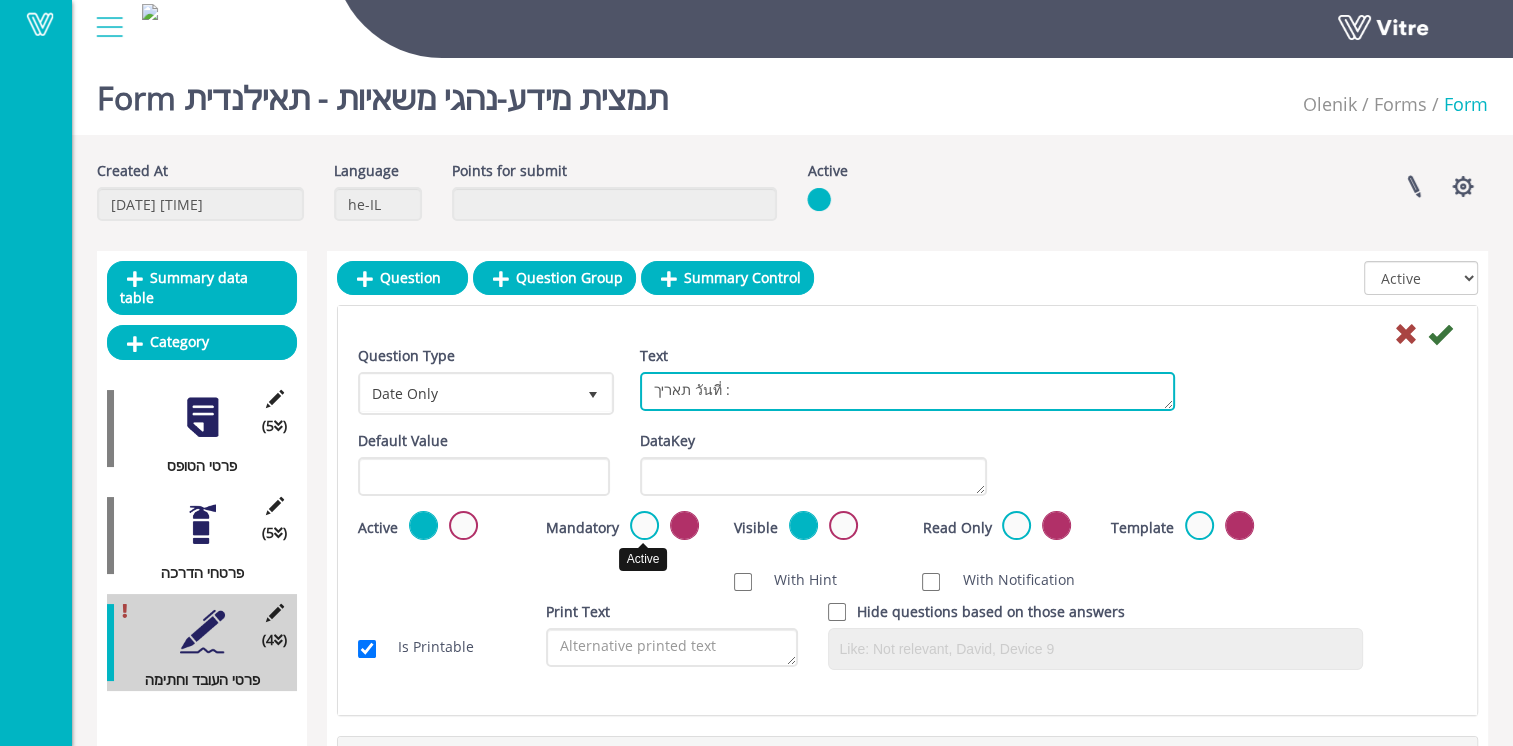 type on "תאריך วันที่ :" 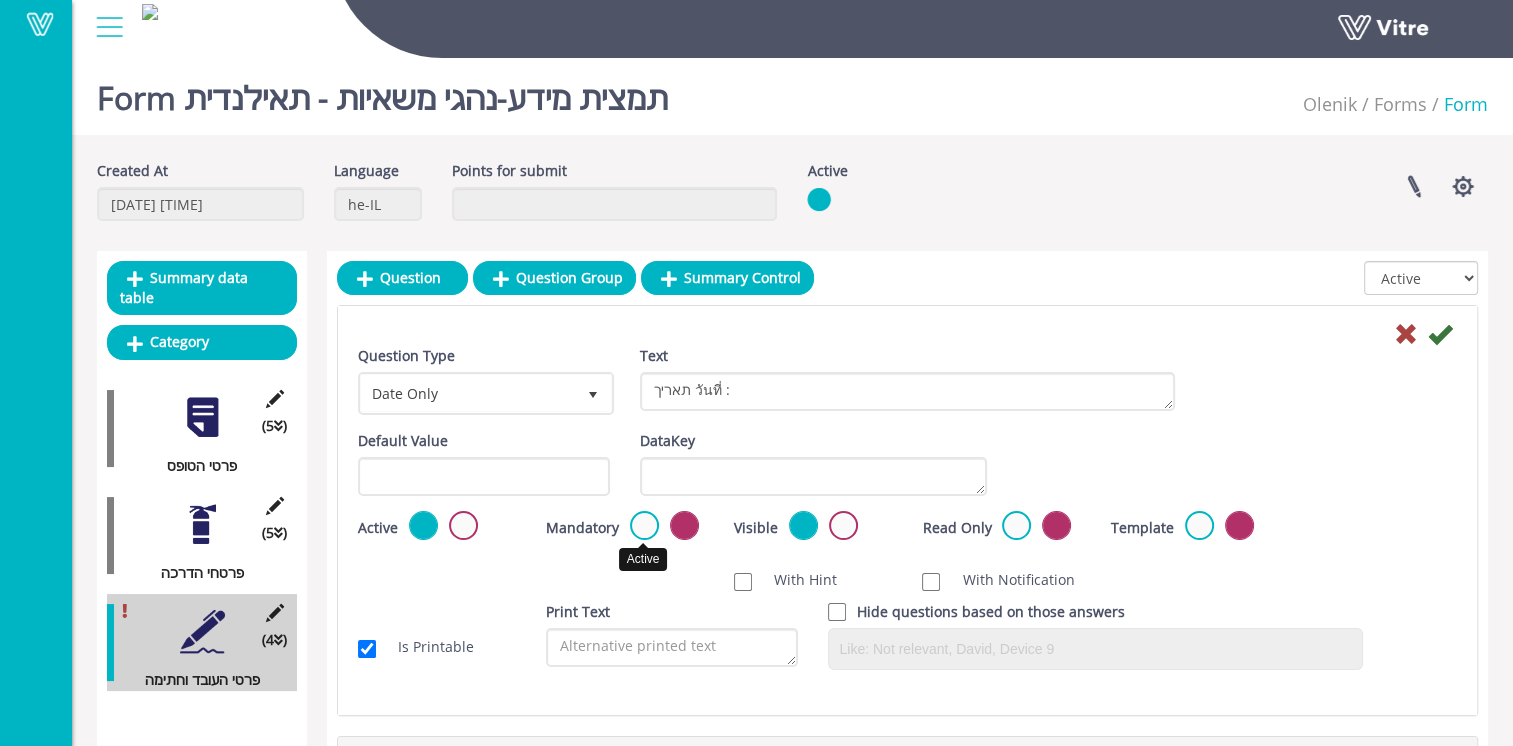 click at bounding box center (644, 525) 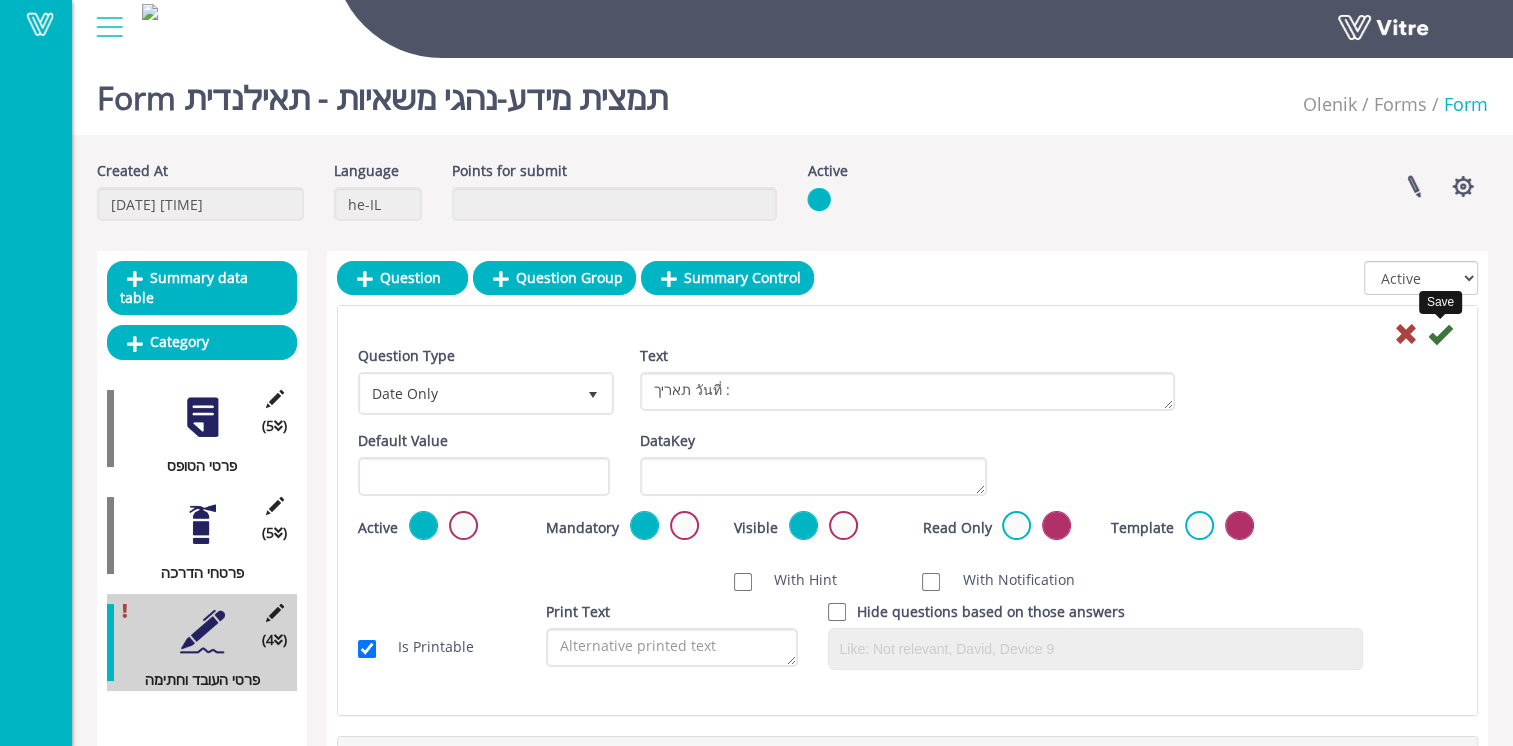 click at bounding box center (1440, 334) 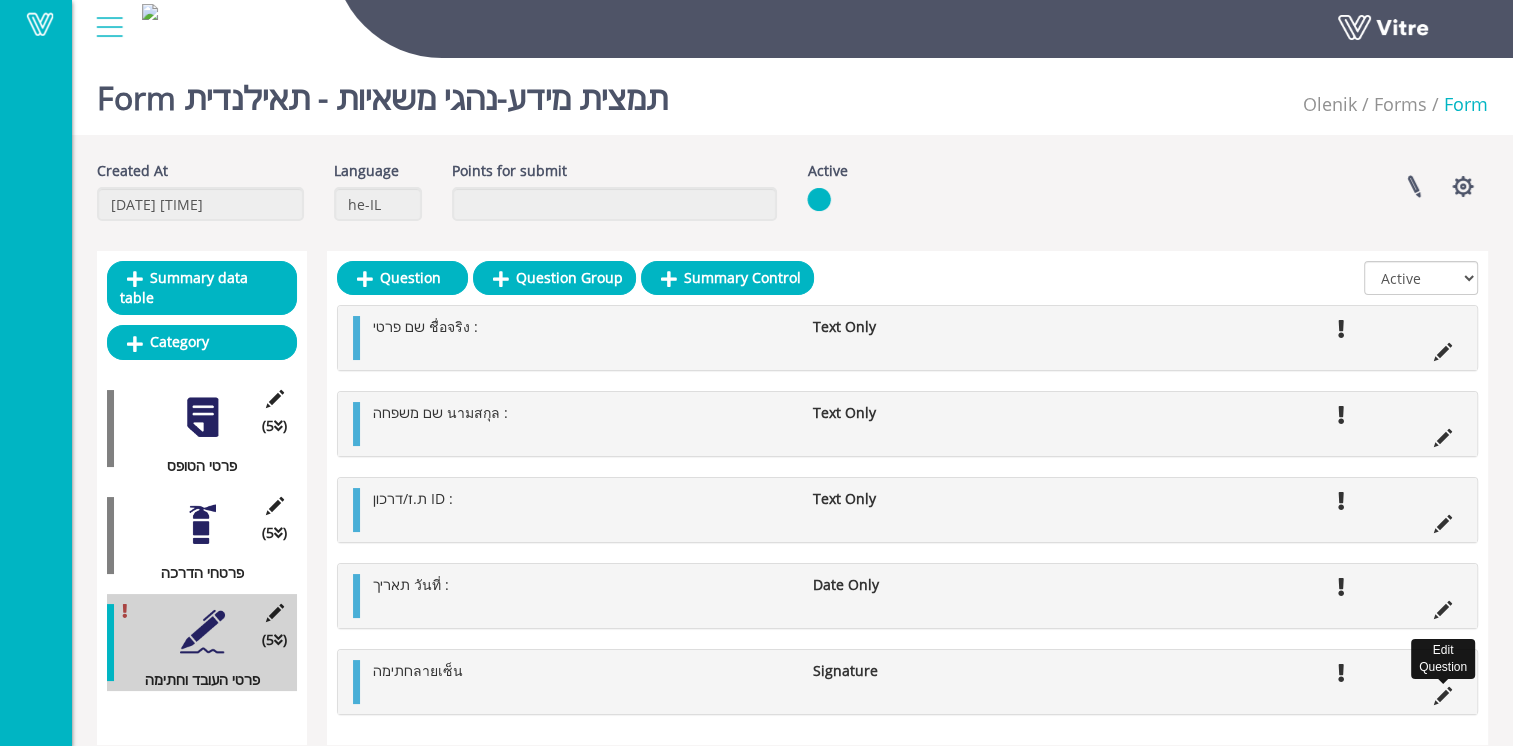 click at bounding box center [1443, 696] 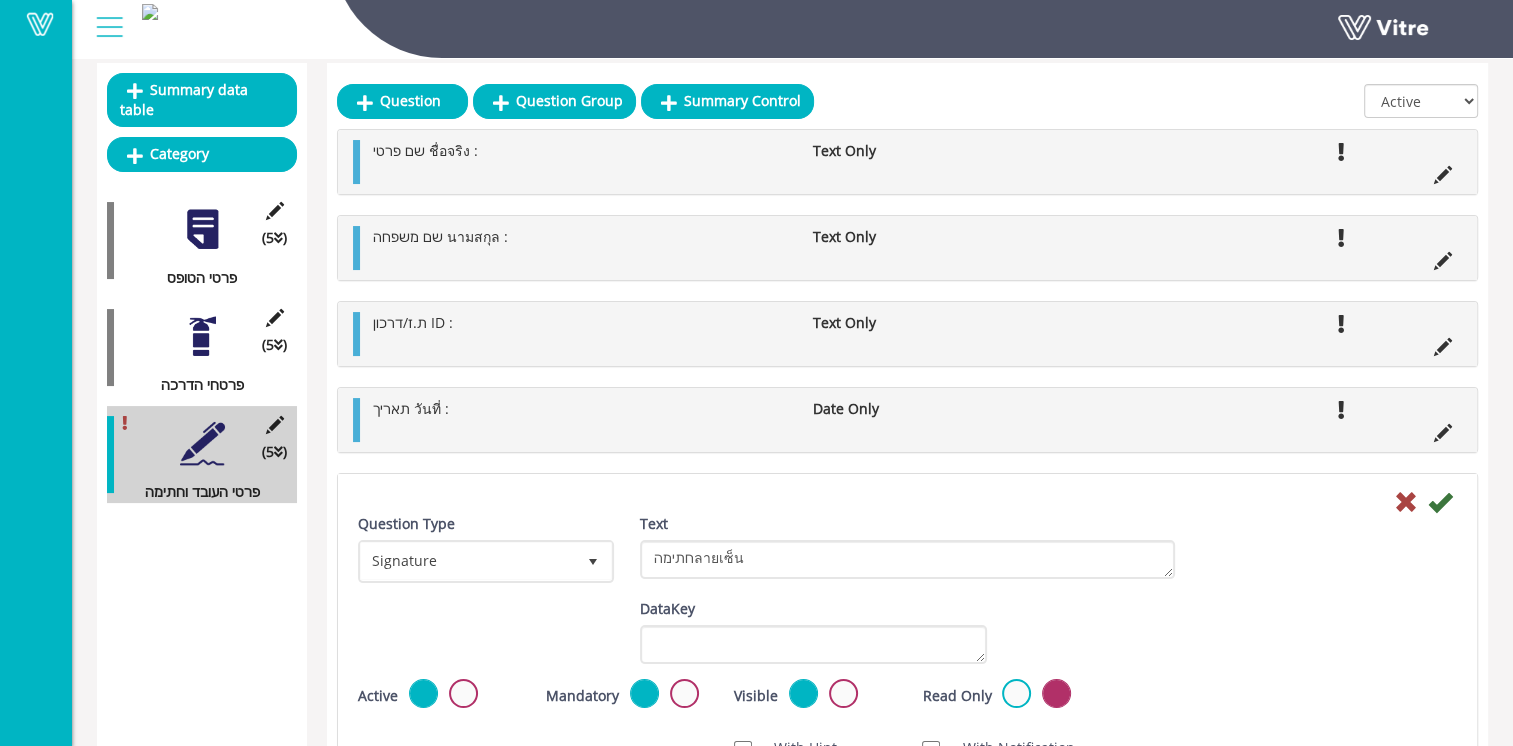 scroll, scrollTop: 200, scrollLeft: 0, axis: vertical 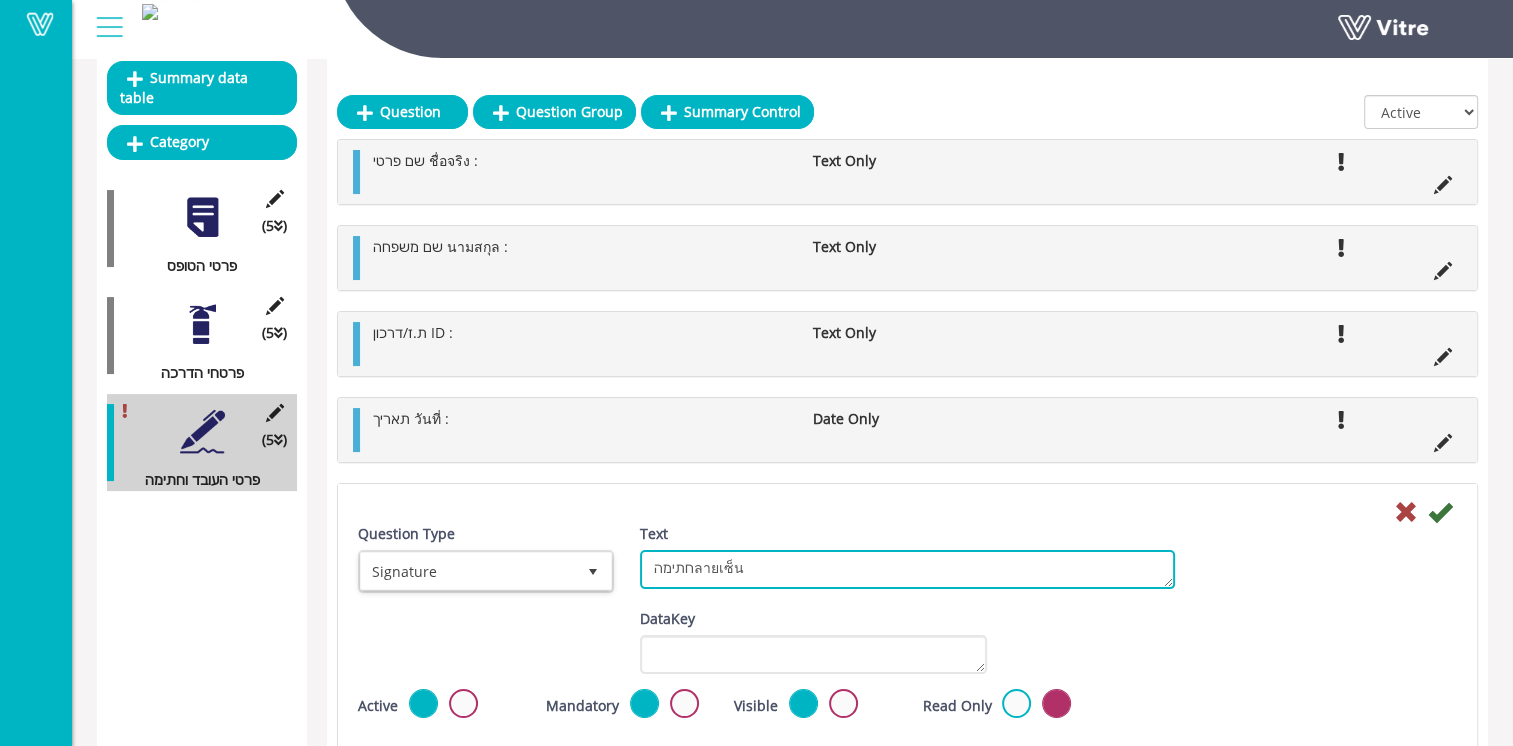 drag, startPoint x: 785, startPoint y: 572, endPoint x: 428, endPoint y: 550, distance: 357.67722 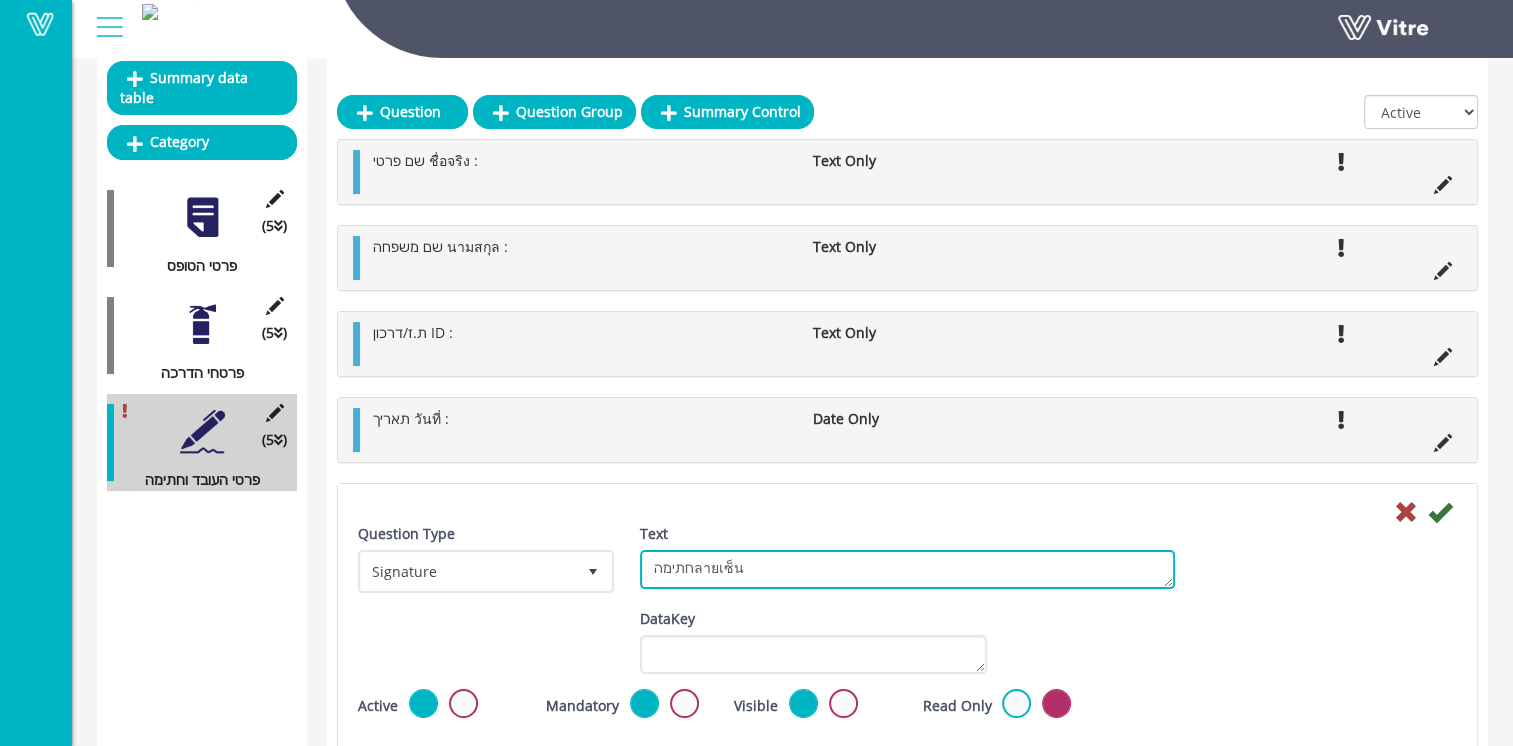 paste on "חתימה ลายเซ็น :" 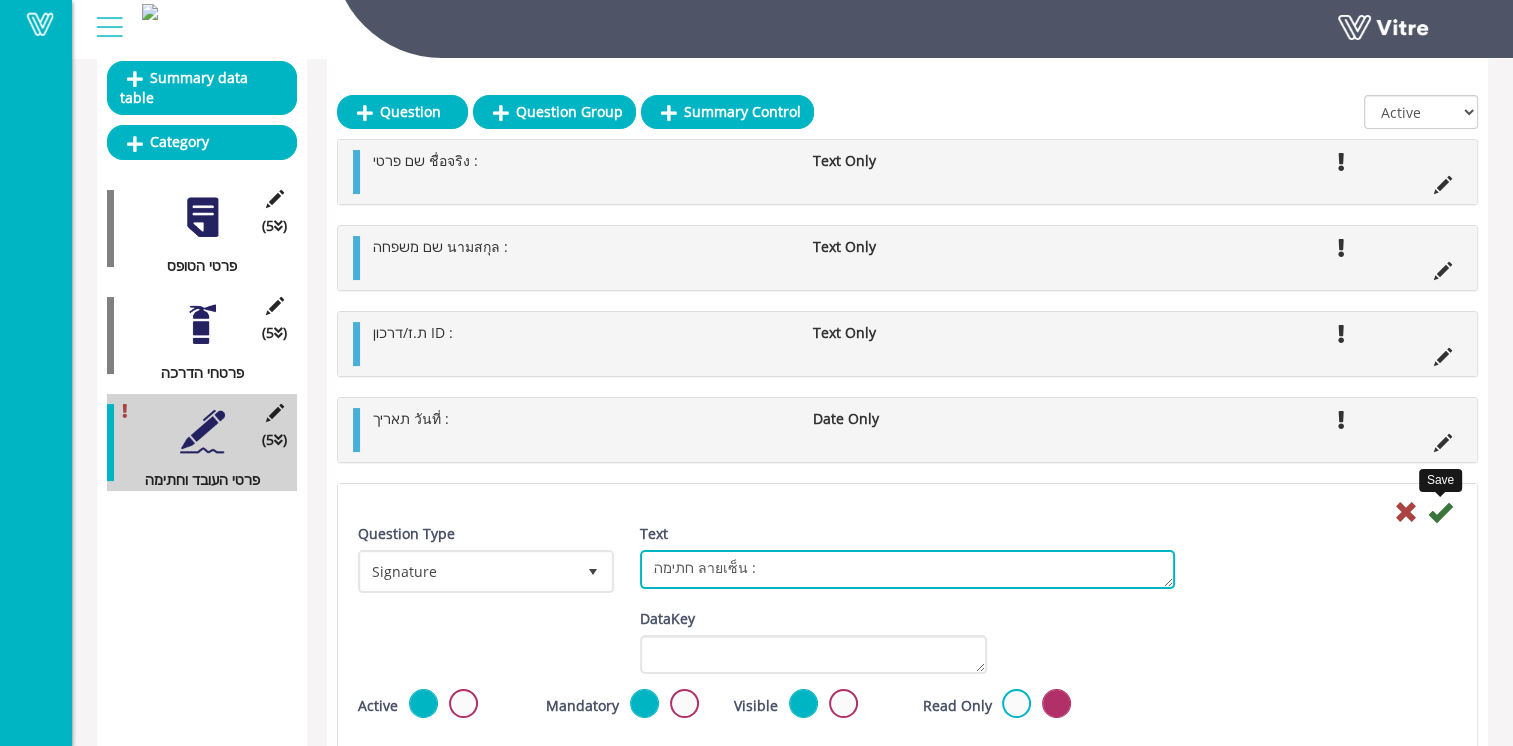 type on "חתימה ลายเซ็น :" 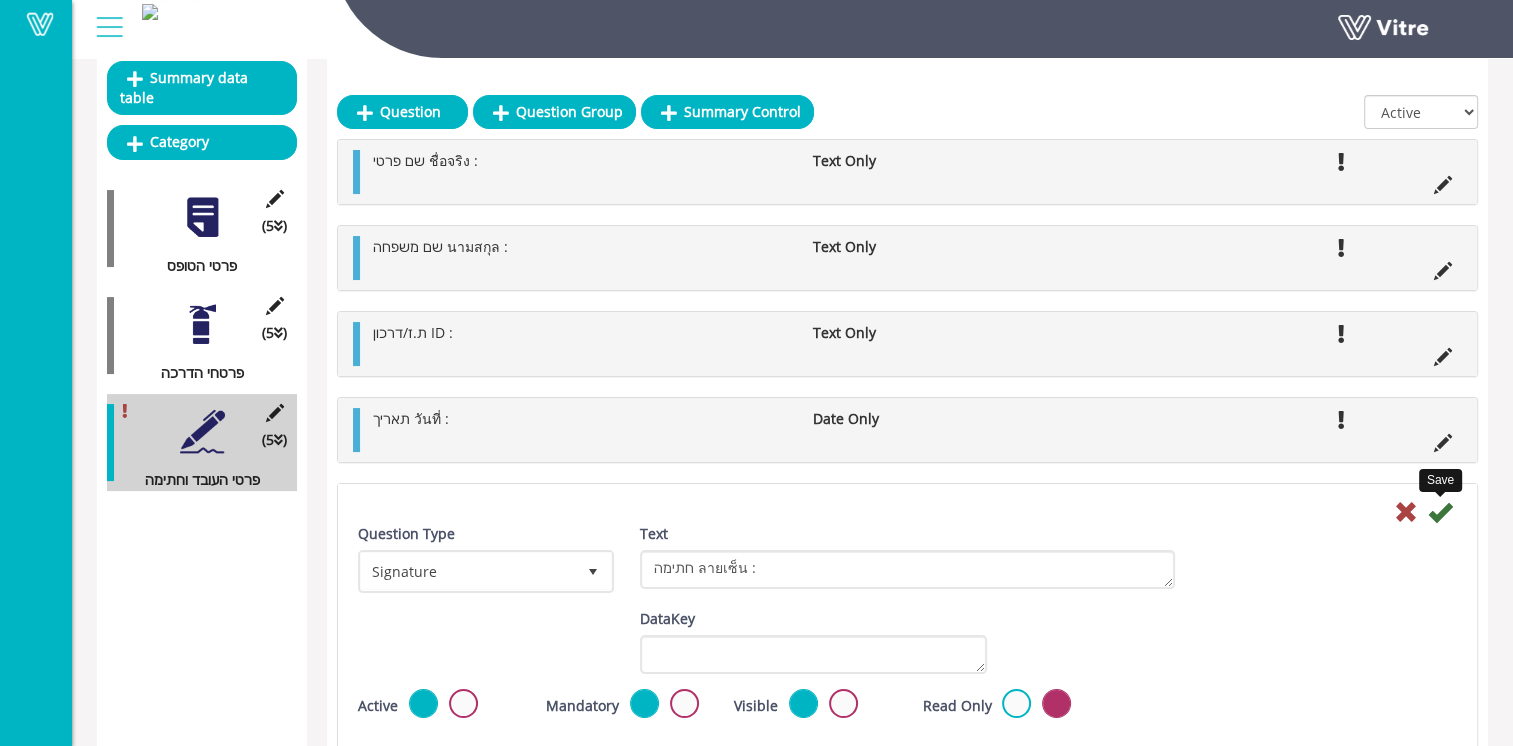 click at bounding box center [1440, 512] 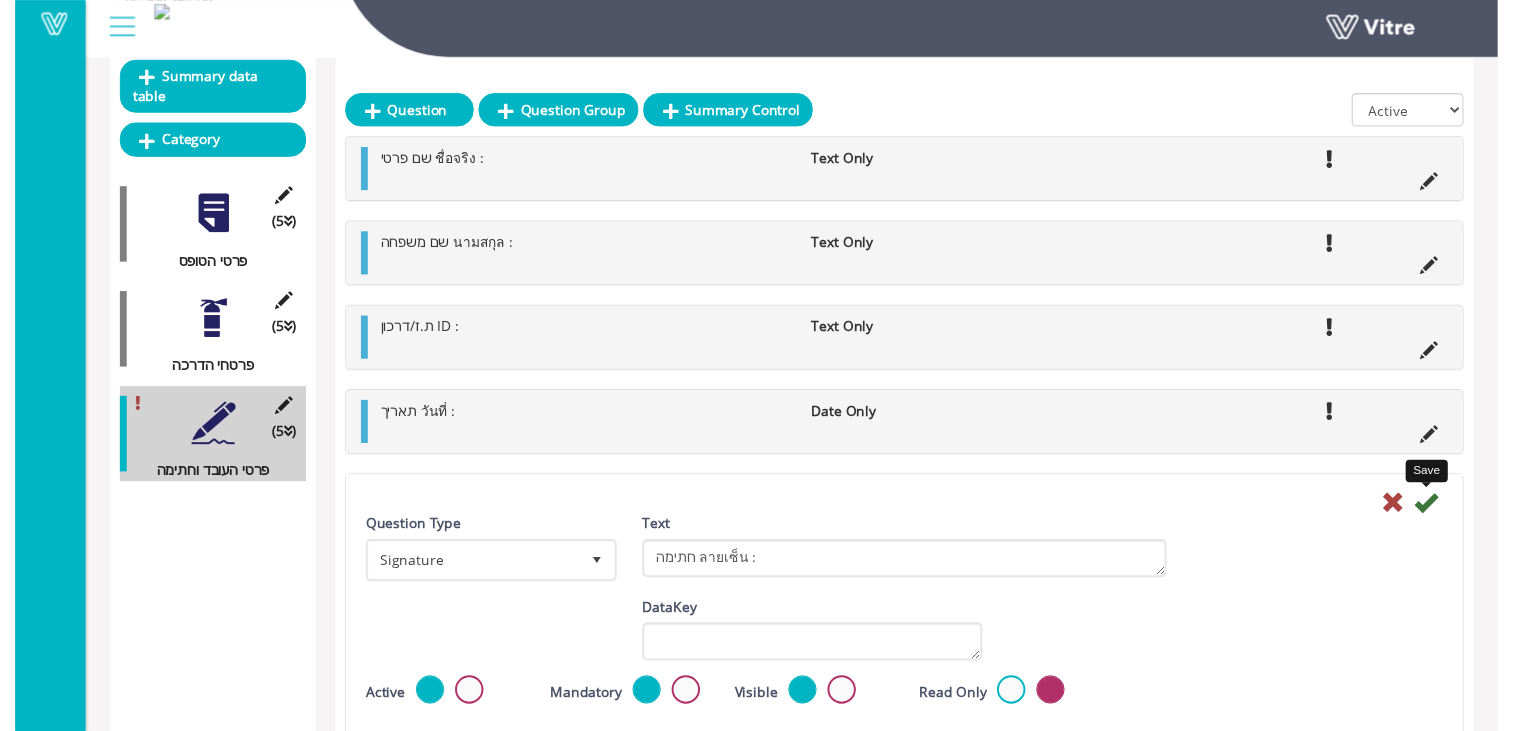 scroll, scrollTop: 50, scrollLeft: 0, axis: vertical 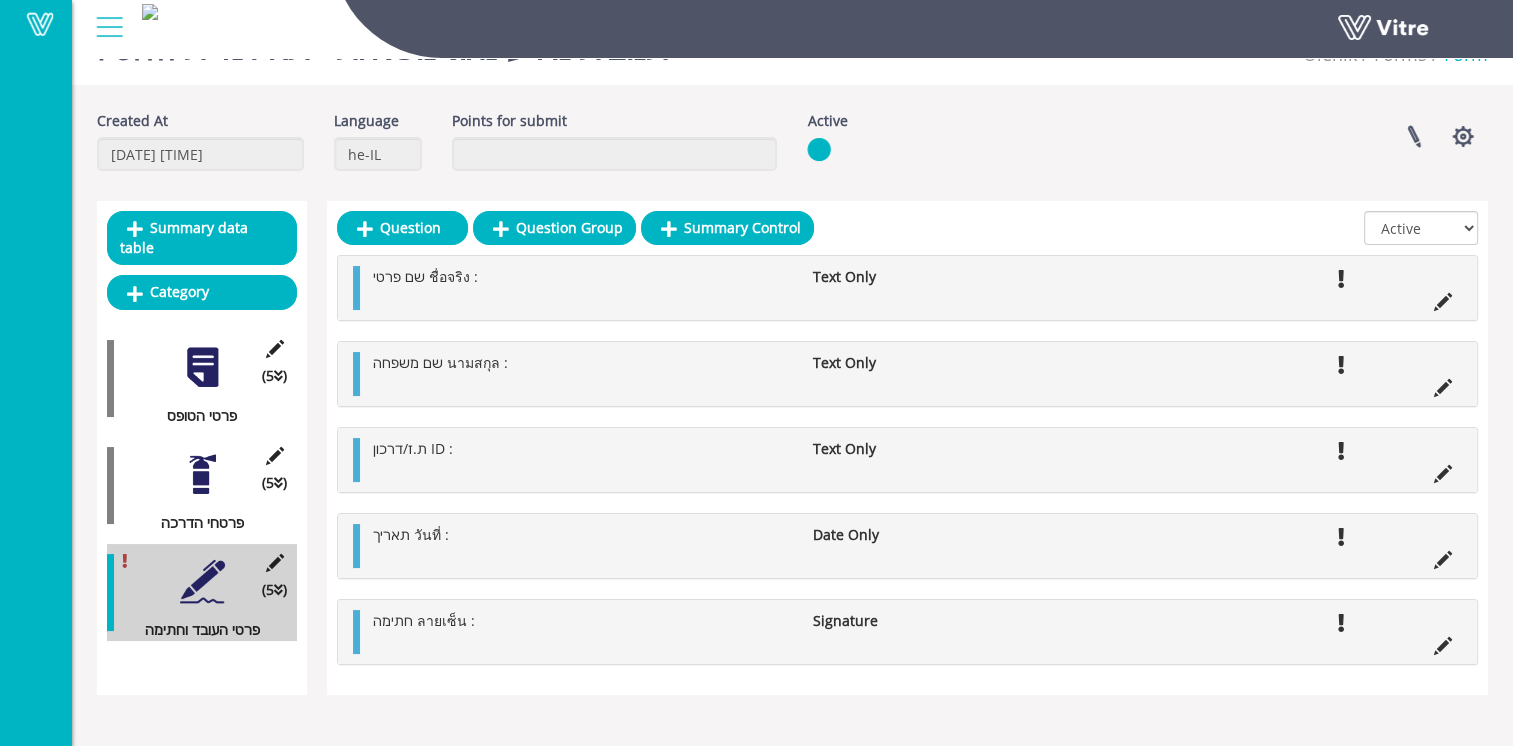 click at bounding box center (202, 474) 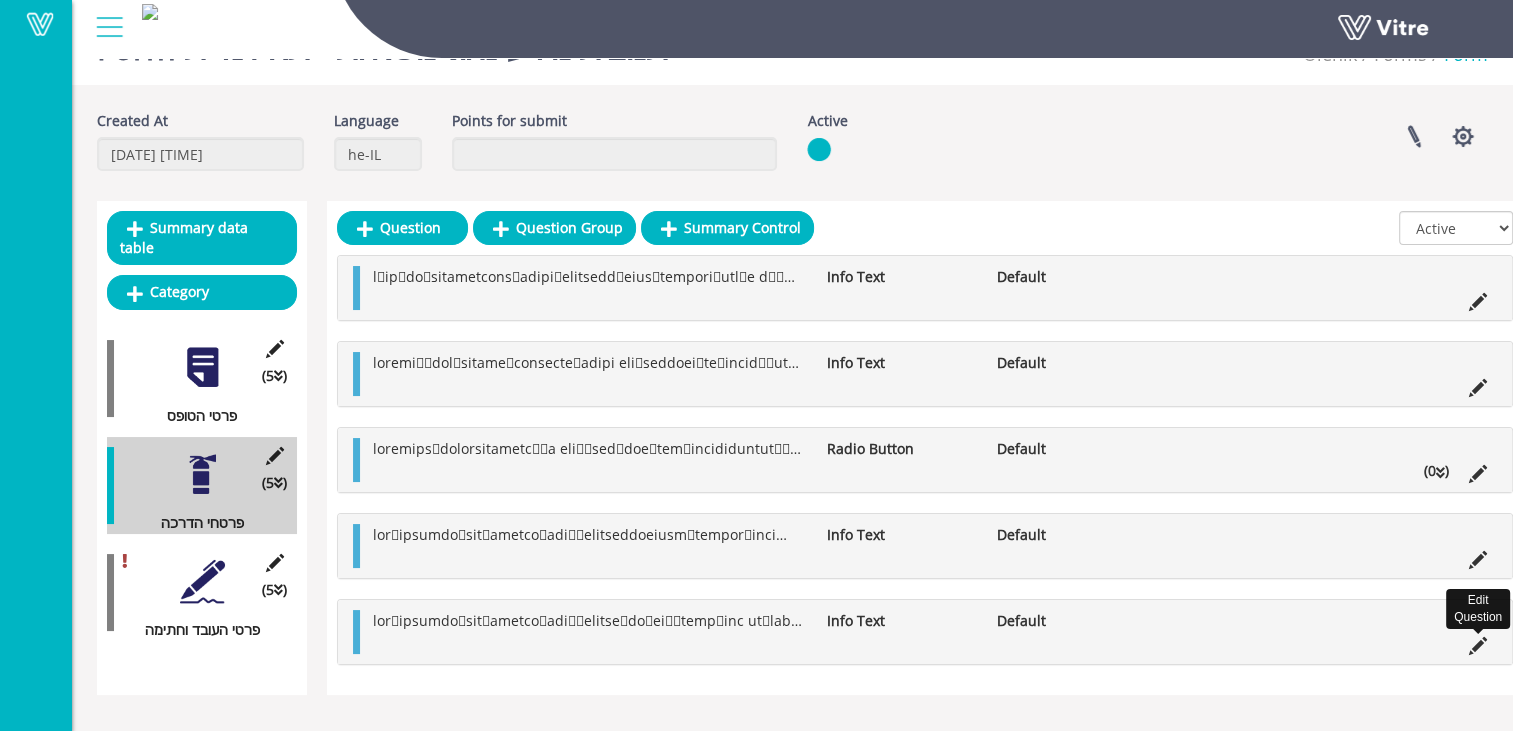 click at bounding box center (1478, 646) 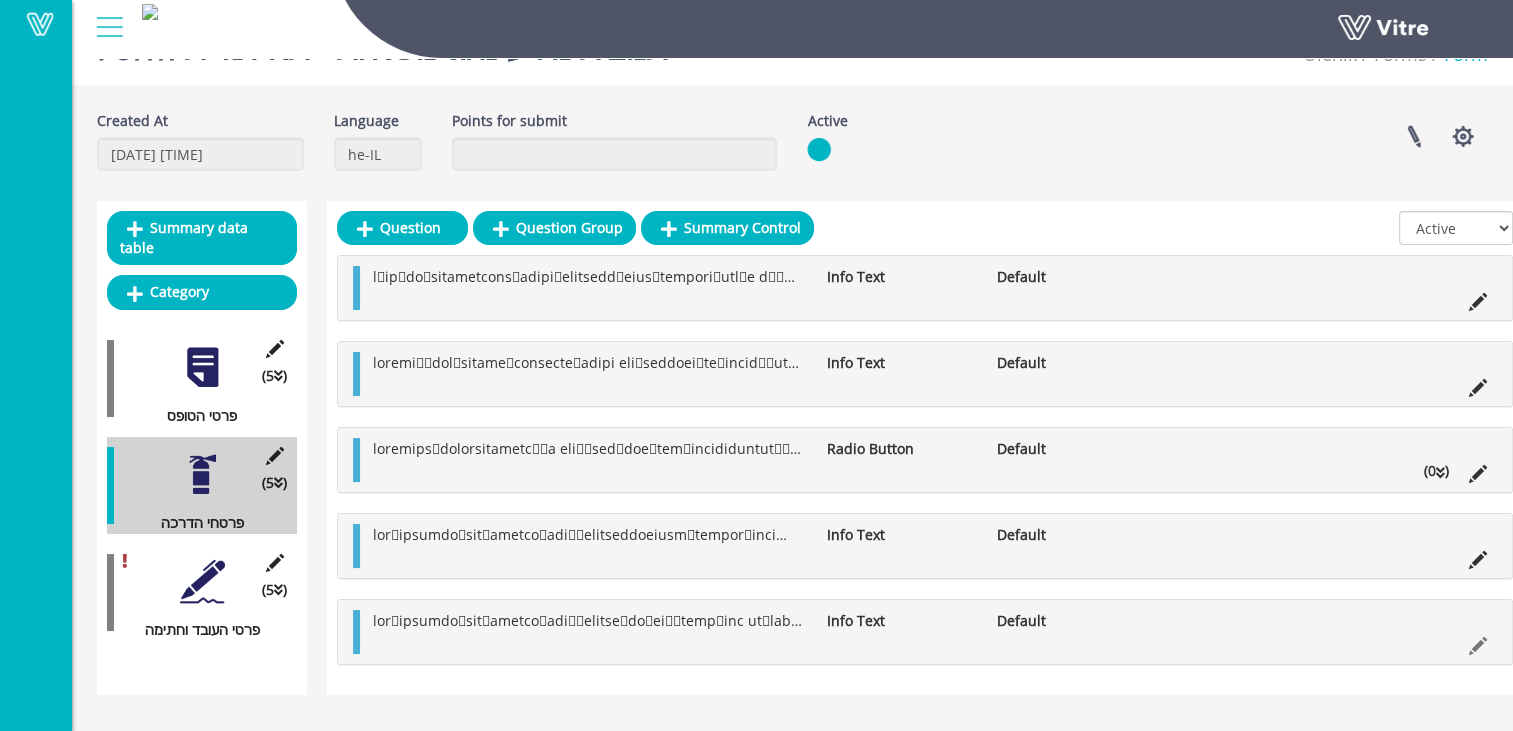 scroll, scrollTop: 200, scrollLeft: 0, axis: vertical 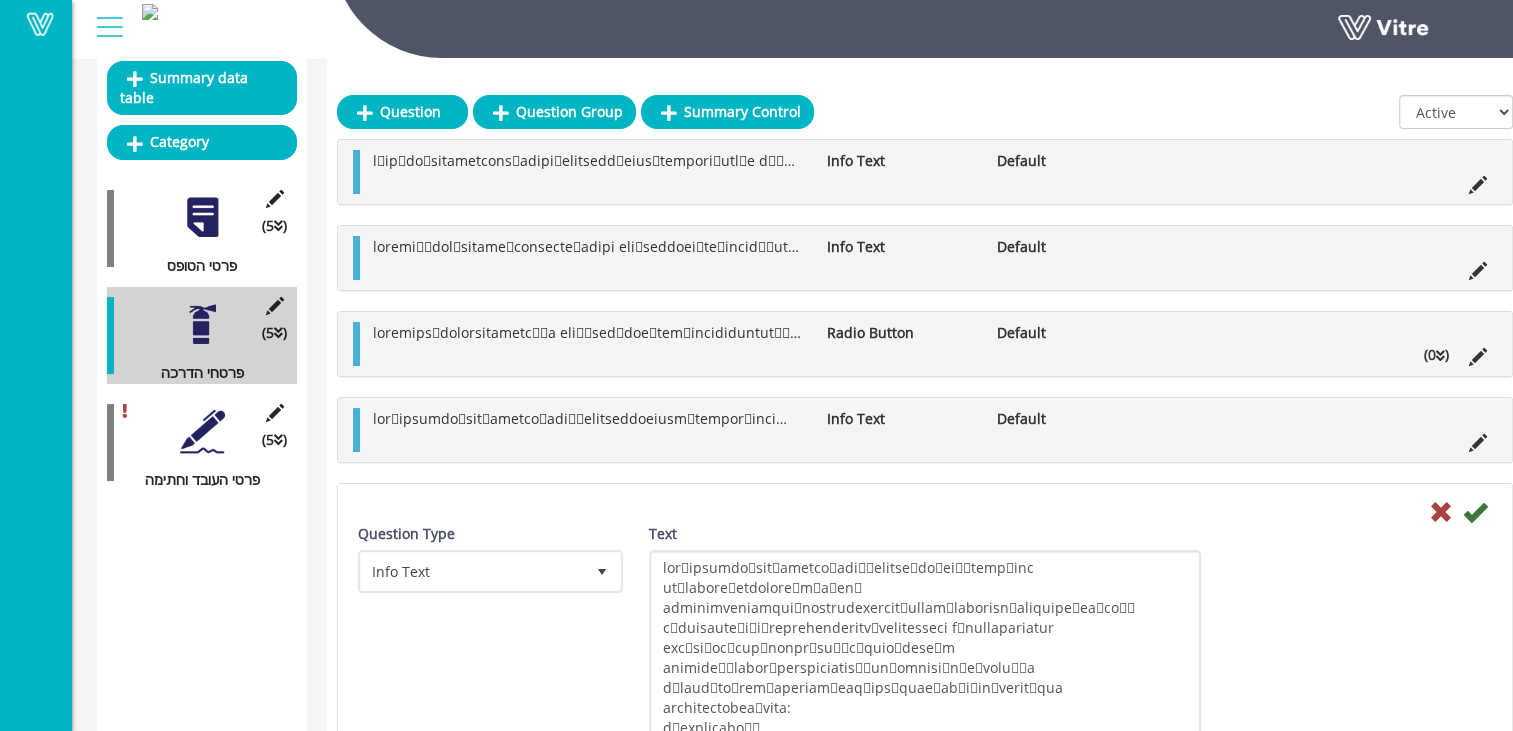 drag, startPoint x: 1192, startPoint y: 583, endPoint x: 1261, endPoint y: 736, distance: 167.8392 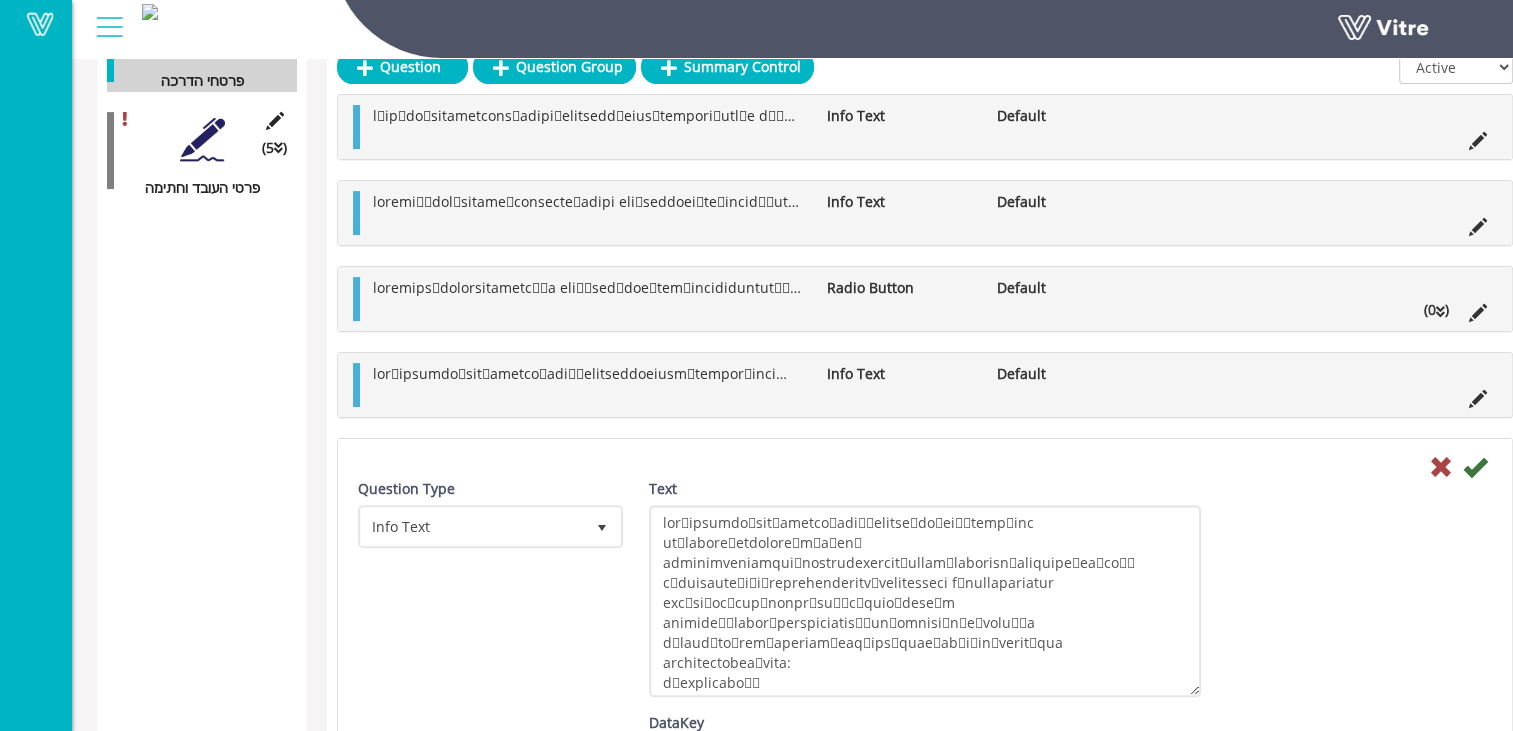 scroll, scrollTop: 500, scrollLeft: 0, axis: vertical 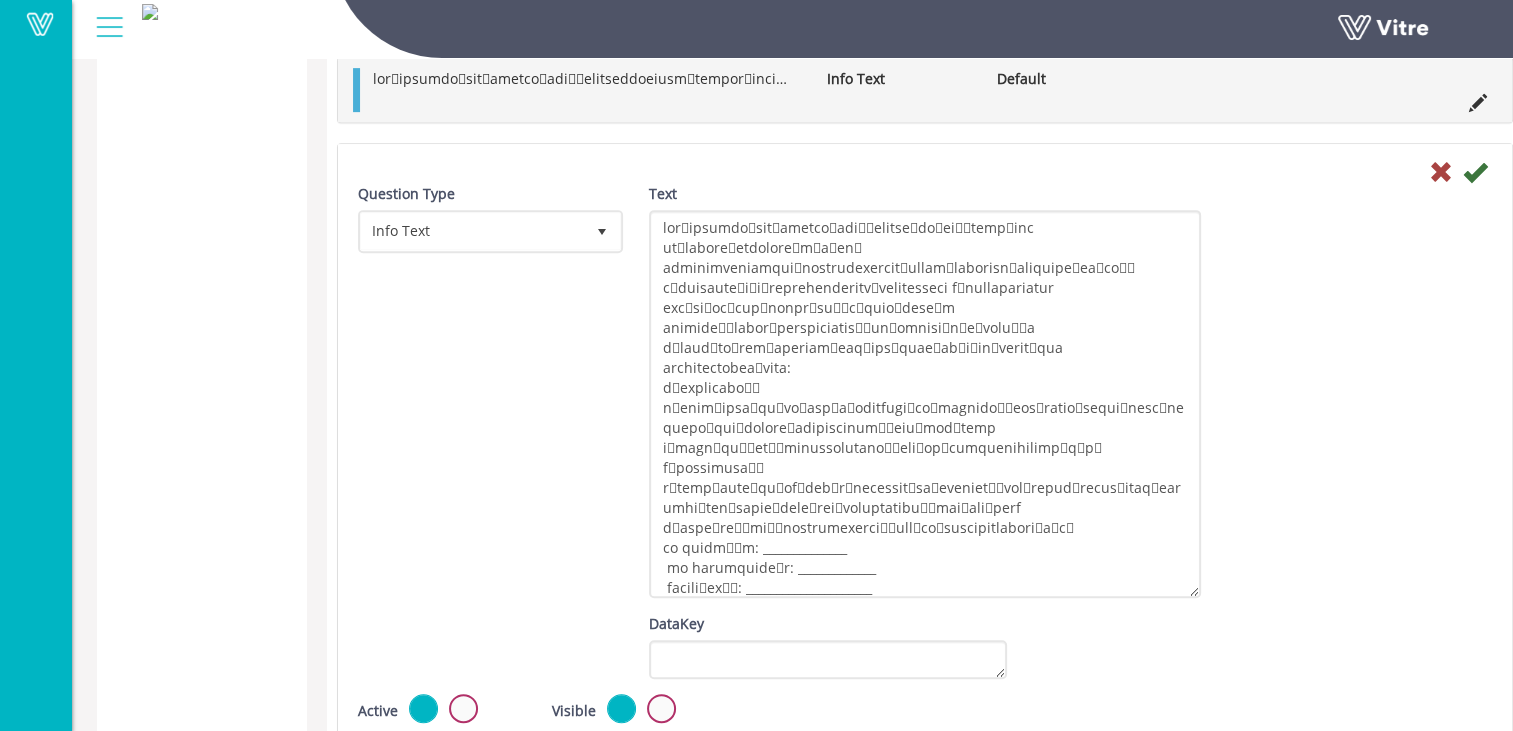 drag, startPoint x: 1196, startPoint y: 394, endPoint x: 802, endPoint y: 573, distance: 432.75513 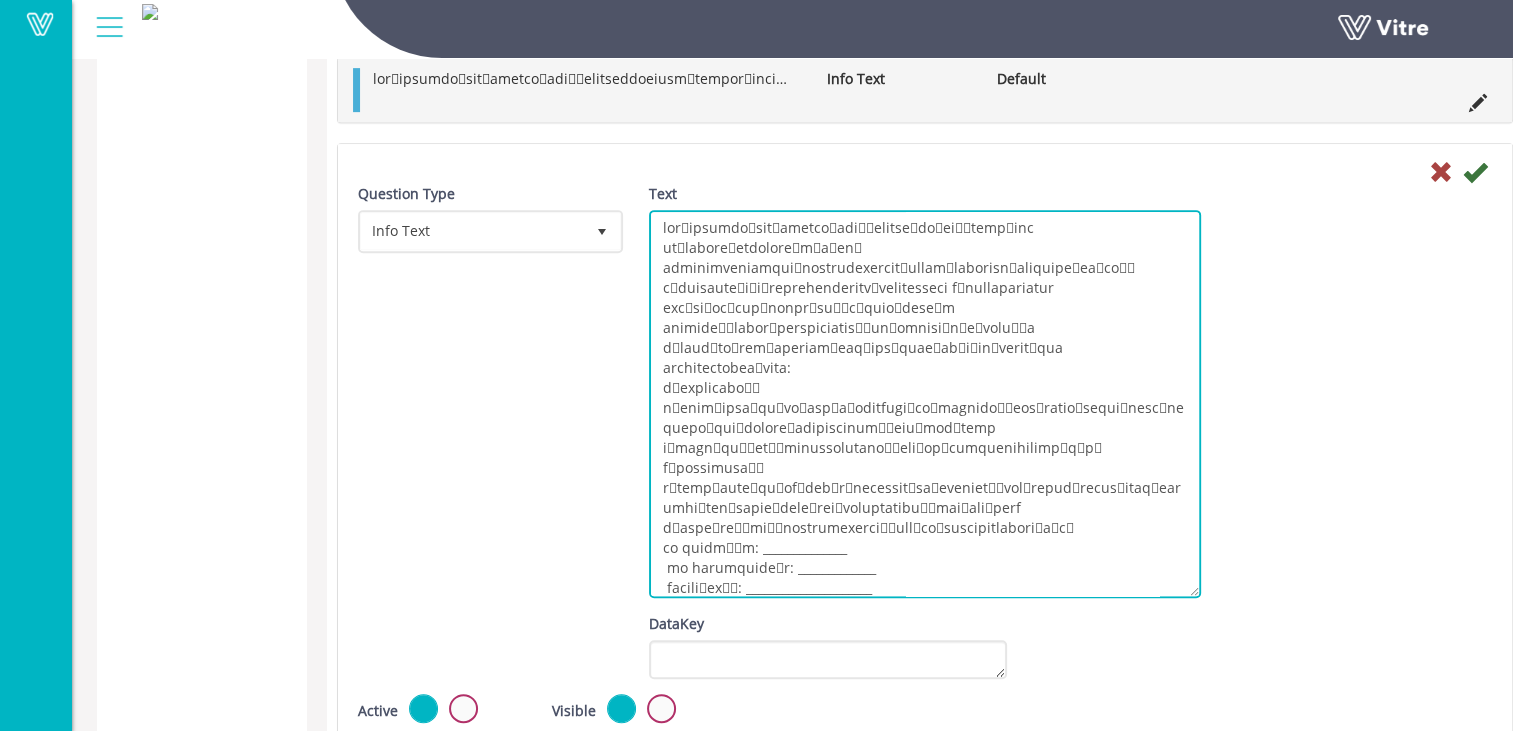 drag, startPoint x: 658, startPoint y: 463, endPoint x: 904, endPoint y: 530, distance: 254.96078 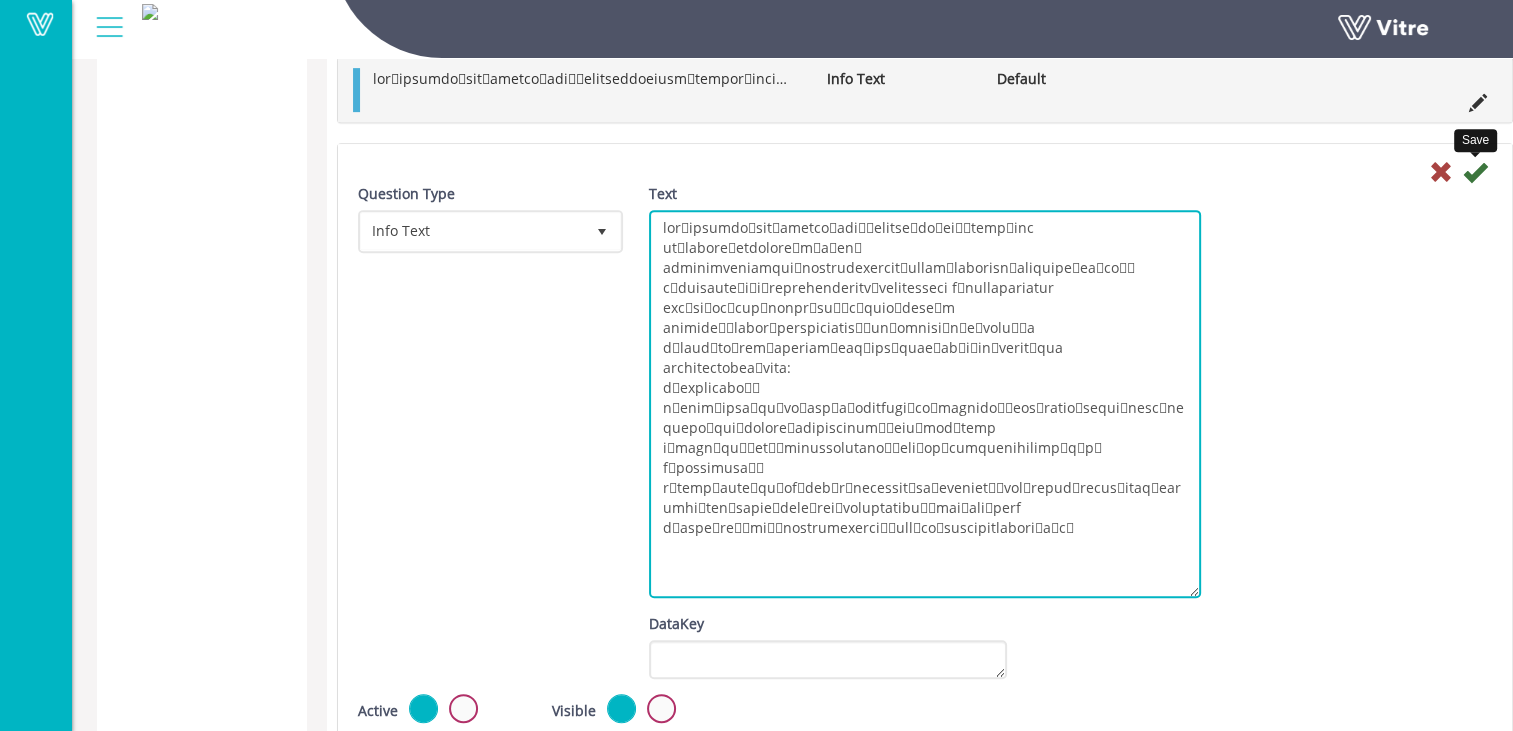 type on "คนขับรถบรรทุกหนักควรหลีกเลี่ยงการสูบบุหรี่ขณะขับรถ หรือหากไม่สามารถปฏิบัติได้ ควรระบายอากาศในห้องโดยสารของคนขับขณะขับรถและหลังจากการสูบบุหรี่
ขับรถและปฏิบัติตามกฎความปลอดภัยในการจราจร ขับรถตามสภาพถนน คำนึงถึงน้ำหนักบรรทุกที่คุณกำลังขนส่ง ทำความคุ้นเคยกับคำแนะนำของผู้ผลิตและปฏิบัติตามนั้น
ห้ามไม่ให้คนขับรถบรรทุกหนักใช้โทรศัพท์มือถือขณะขับรถ
คำประกาศของพนักงาน:
ด้วยประการนี้ ข้าพเจ้าขอยืนยันว่าได้รับเอกสารข้อมูลความเสี่ยงด้านอาชีพสำหรับคนขับรถบรรทุกหนักและเข้าใจคำแนะนำนั้นอย่างชัดเจน
ข้าพเจ้ามุ่งมั่นในการทำงานเพื่อให้เป็นไปตามแนวทางปฏิบัติ
ด้วยประการนี้ ข้าพเจ้าขอยืนยันว่าได้รับเอกสารข้อมูลความเสี่ยงด้านอาชีพสำหรับคนขับรถบรรทุกหนักและข้าพเจ้าเข้าใจคำแนะนำนั้นอย่างชัดเจน
ข้าพเจ้ามุ่งมั่นในการทำงานเพื่อให้เป็นไปตามแนวทางปฏิบัติ
..." 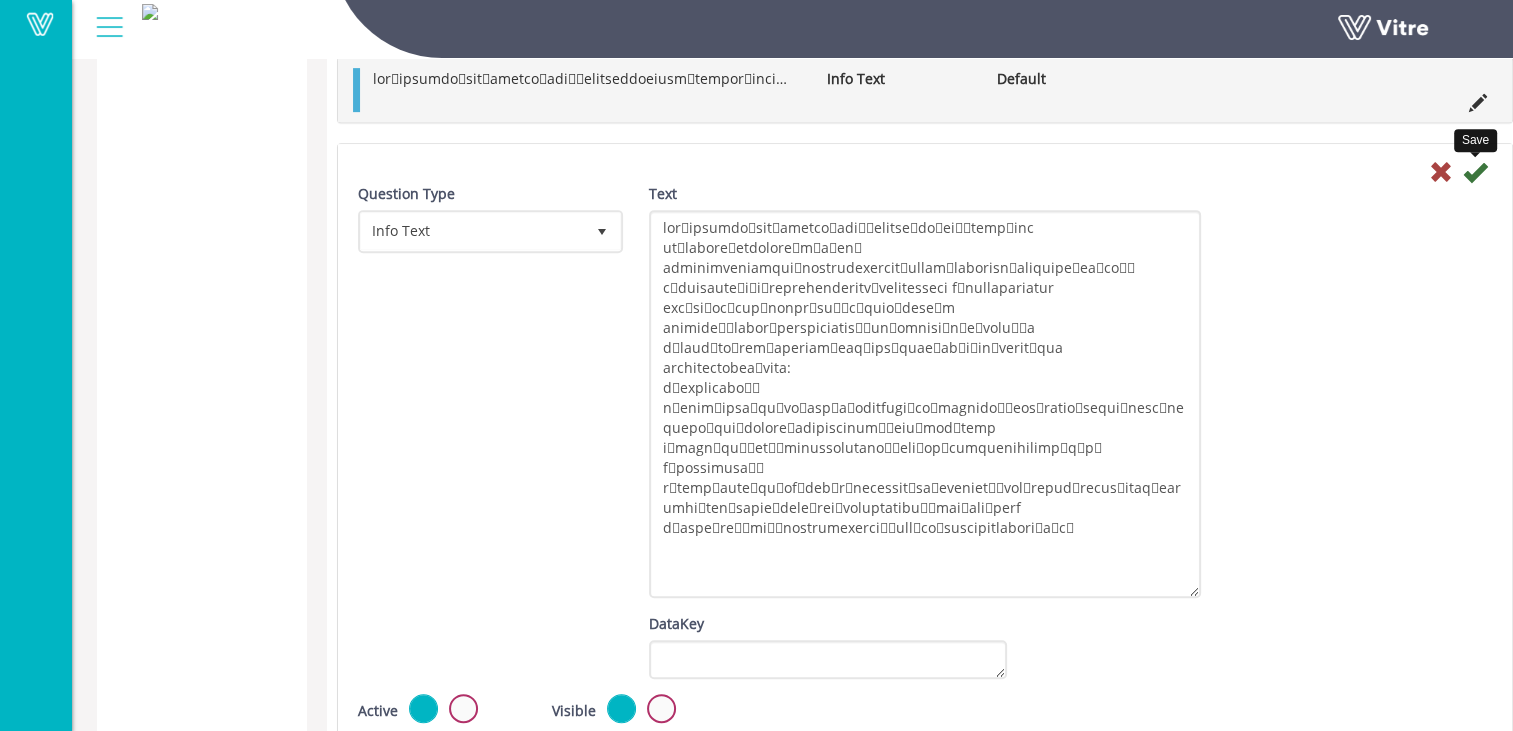 click at bounding box center (1475, 172) 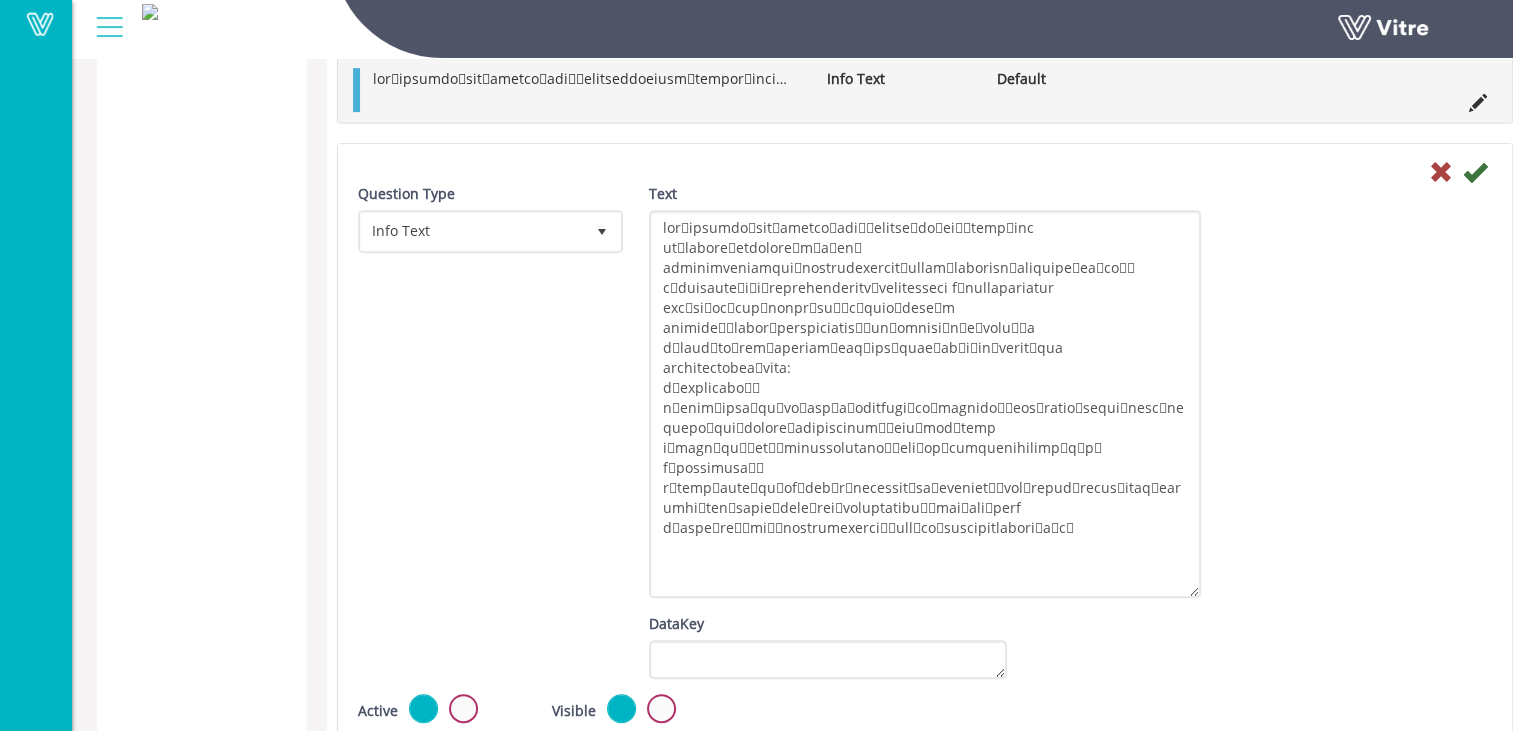 scroll, scrollTop: 50, scrollLeft: 0, axis: vertical 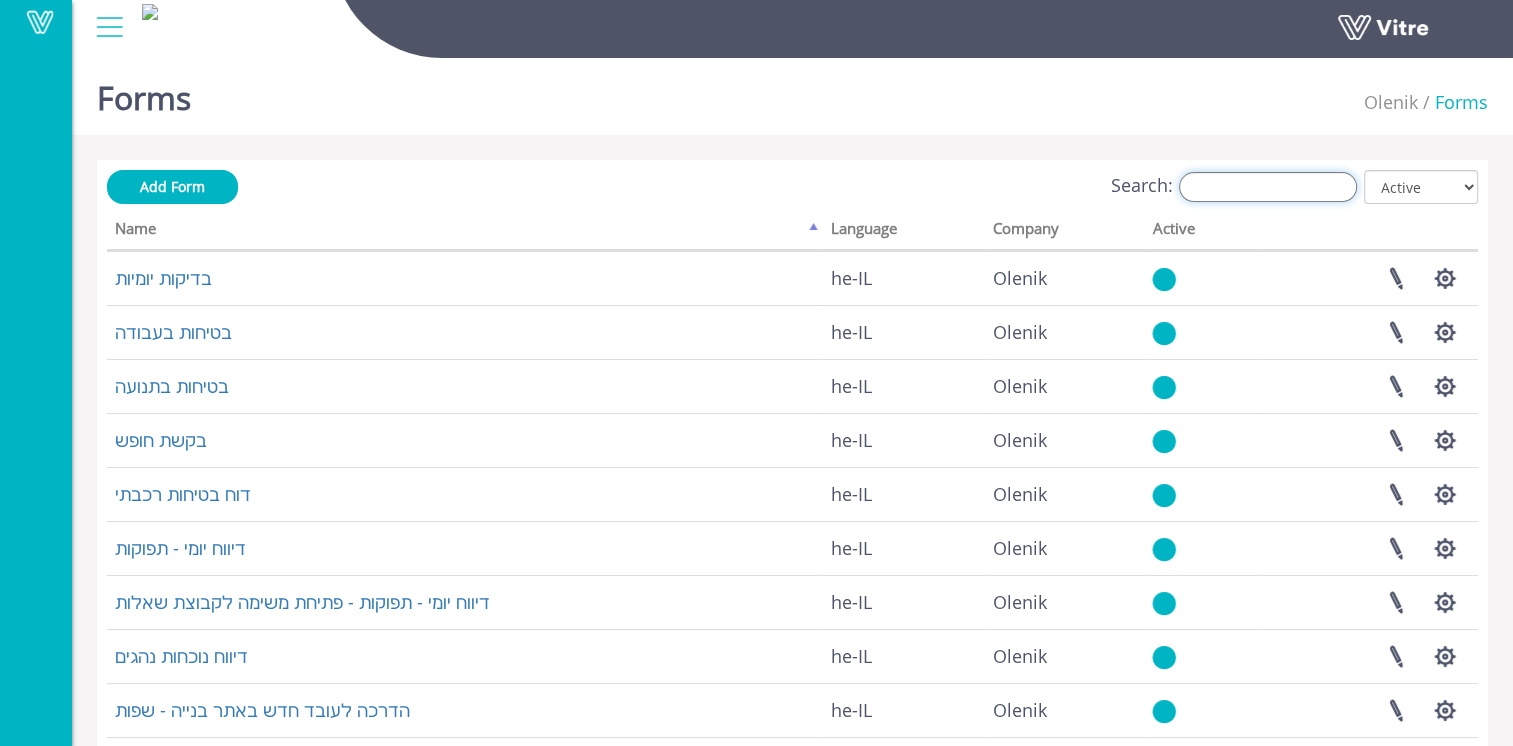 click on "Search:" at bounding box center [1268, 187] 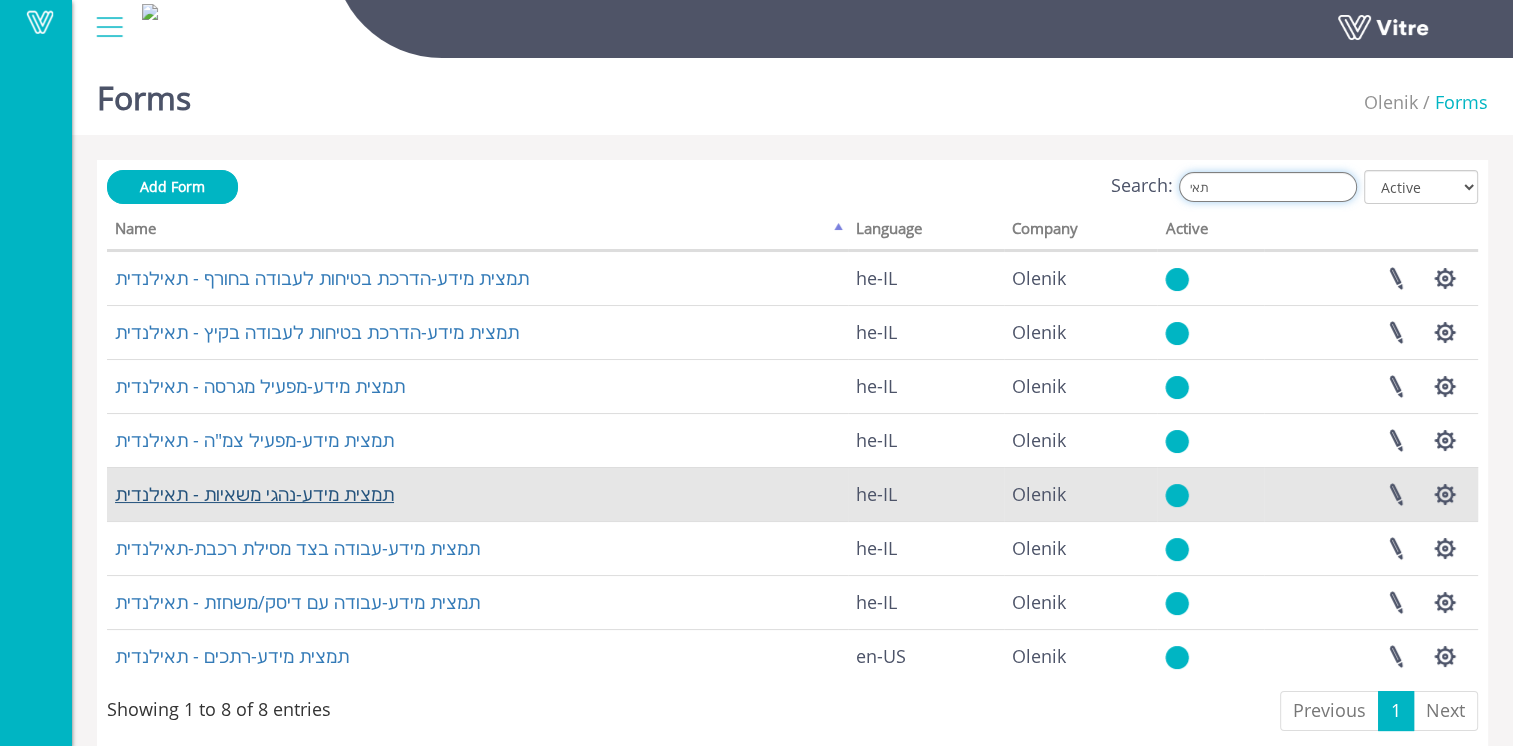 type on "תאי" 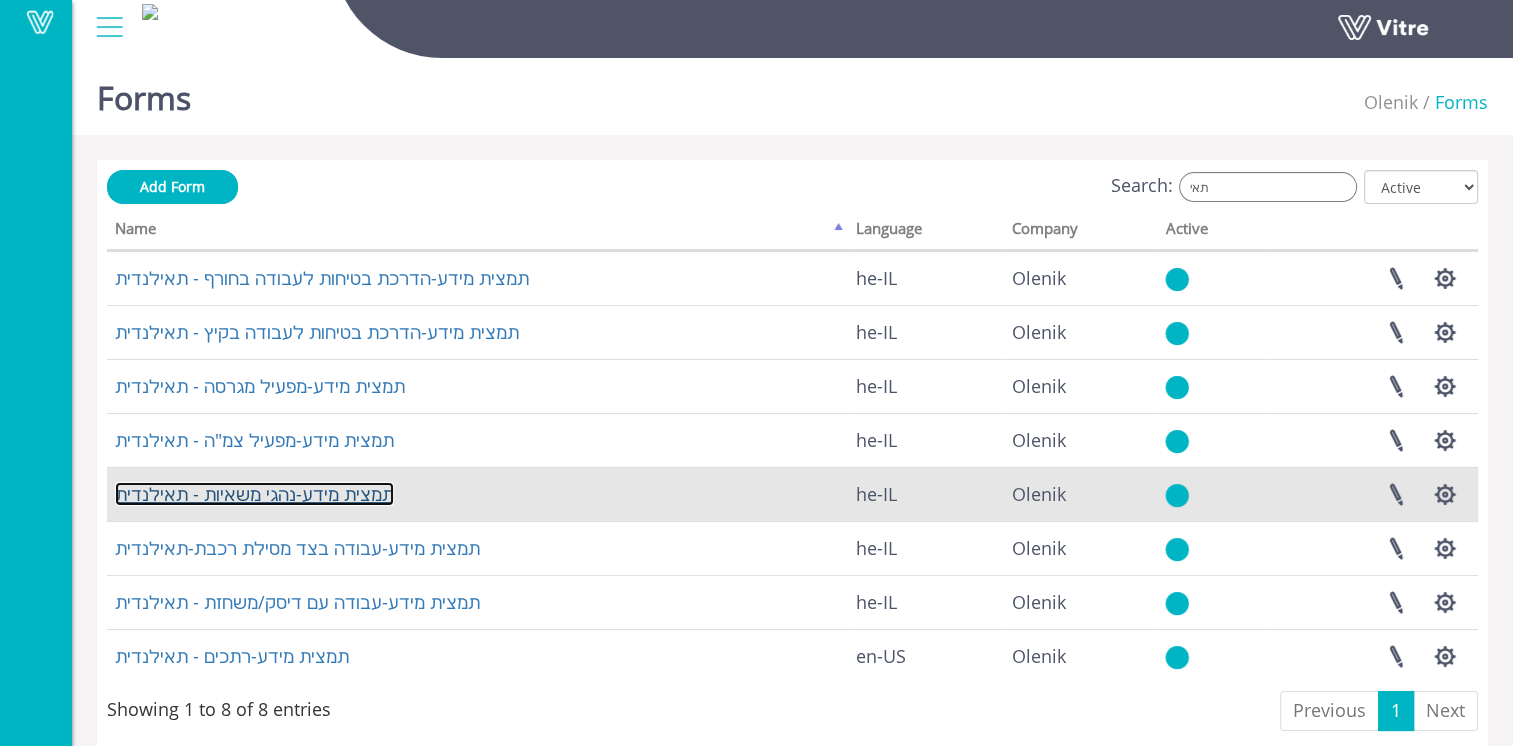 click on "תמצית מידע-נהגי משאיות - תאילנדית" at bounding box center [254, 494] 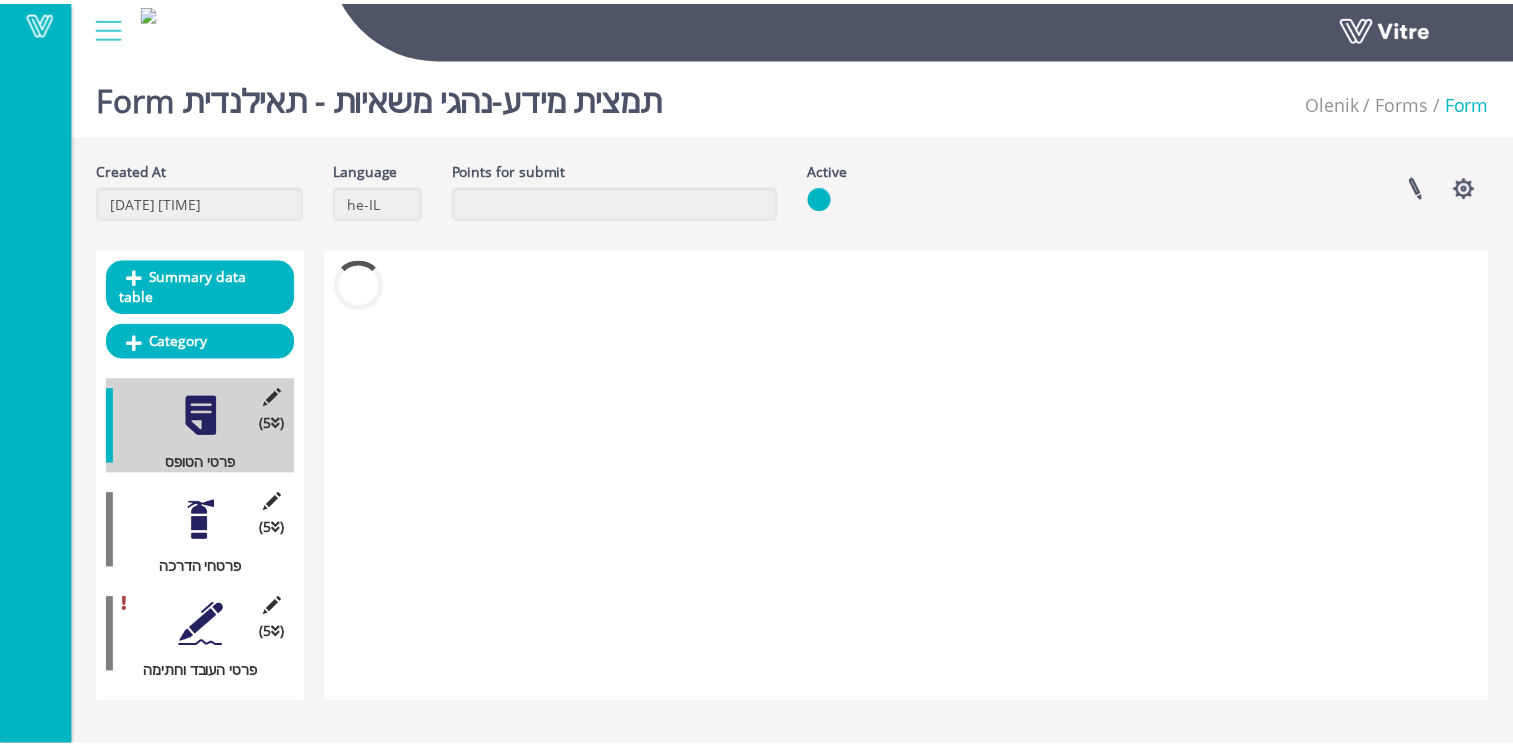 scroll, scrollTop: 0, scrollLeft: 0, axis: both 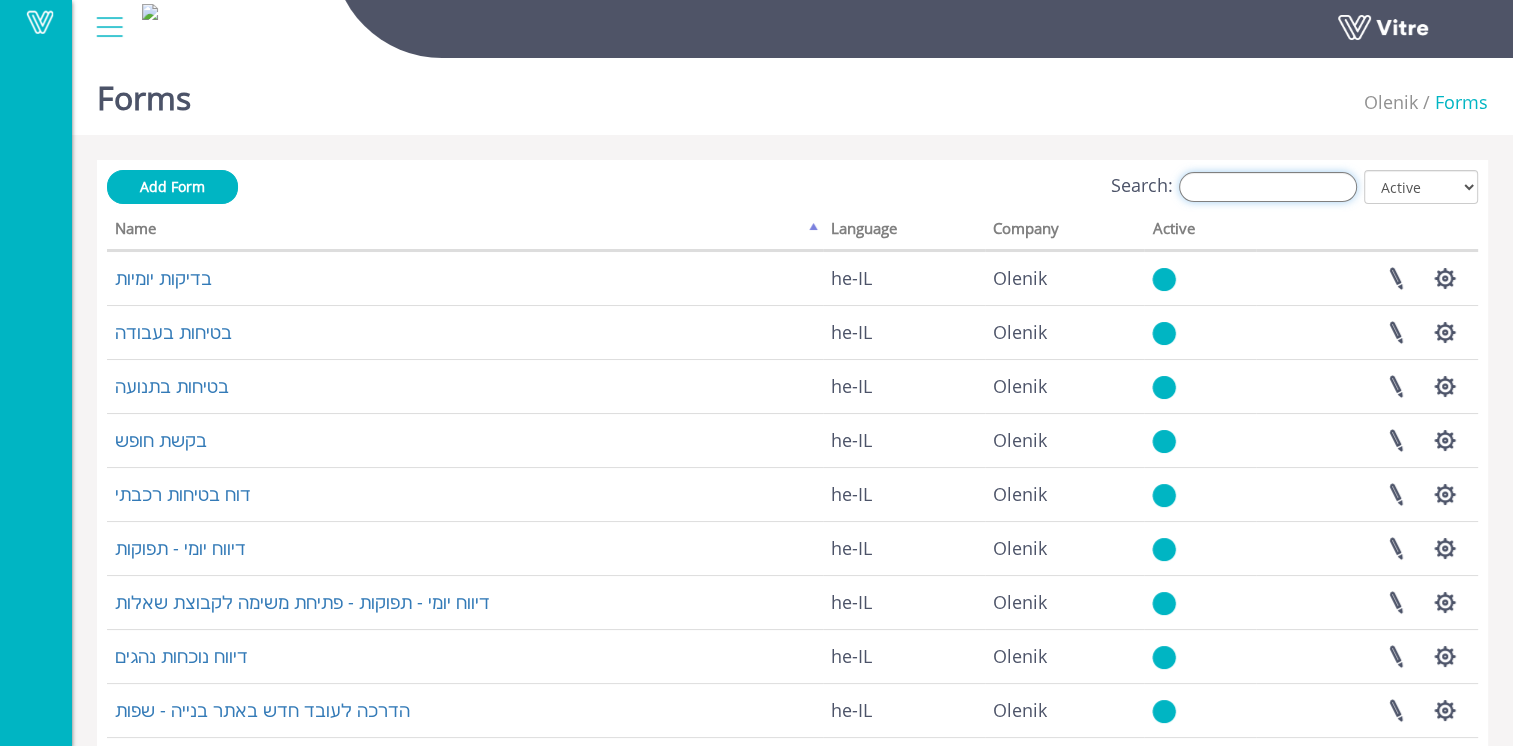 click on "Search:" at bounding box center (1268, 187) 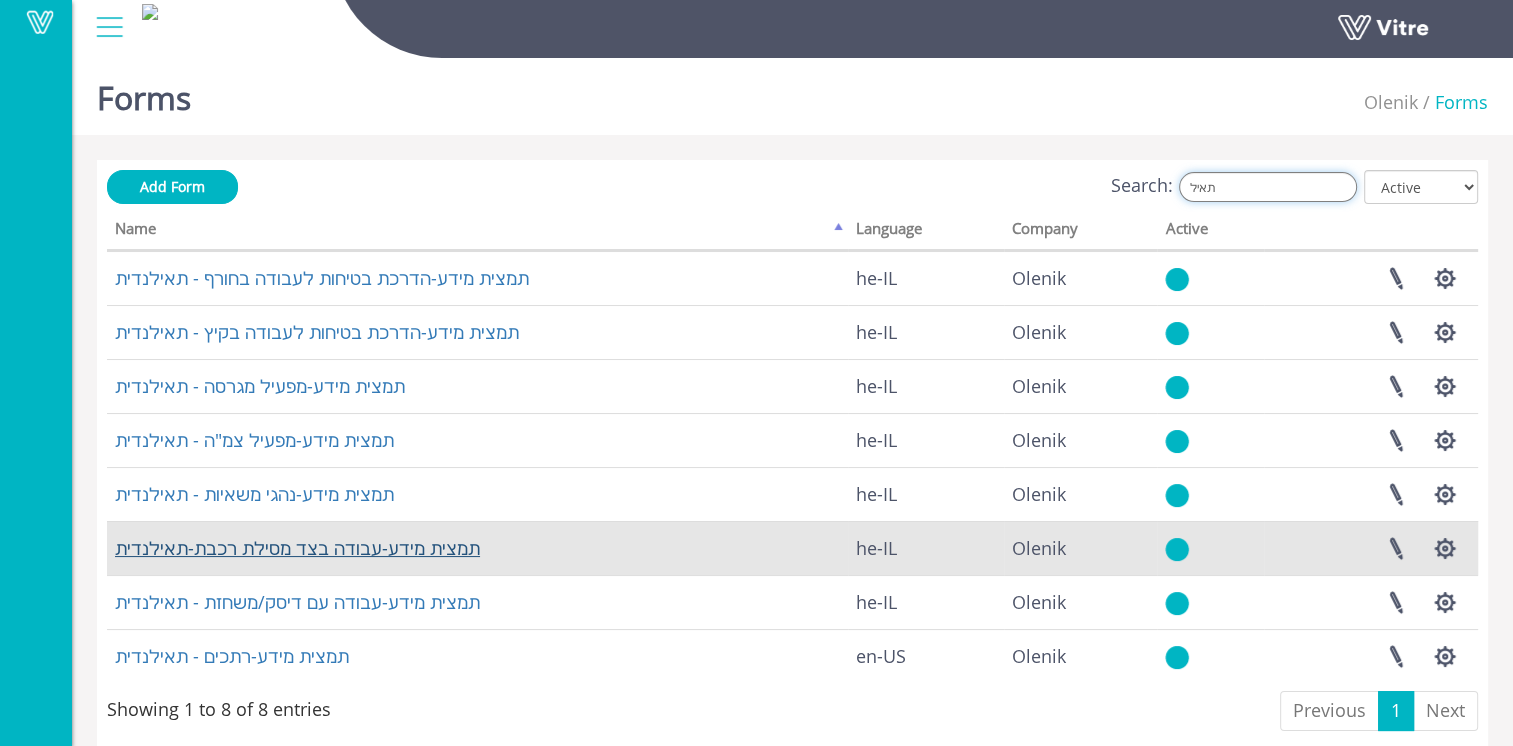 type on "תאיל" 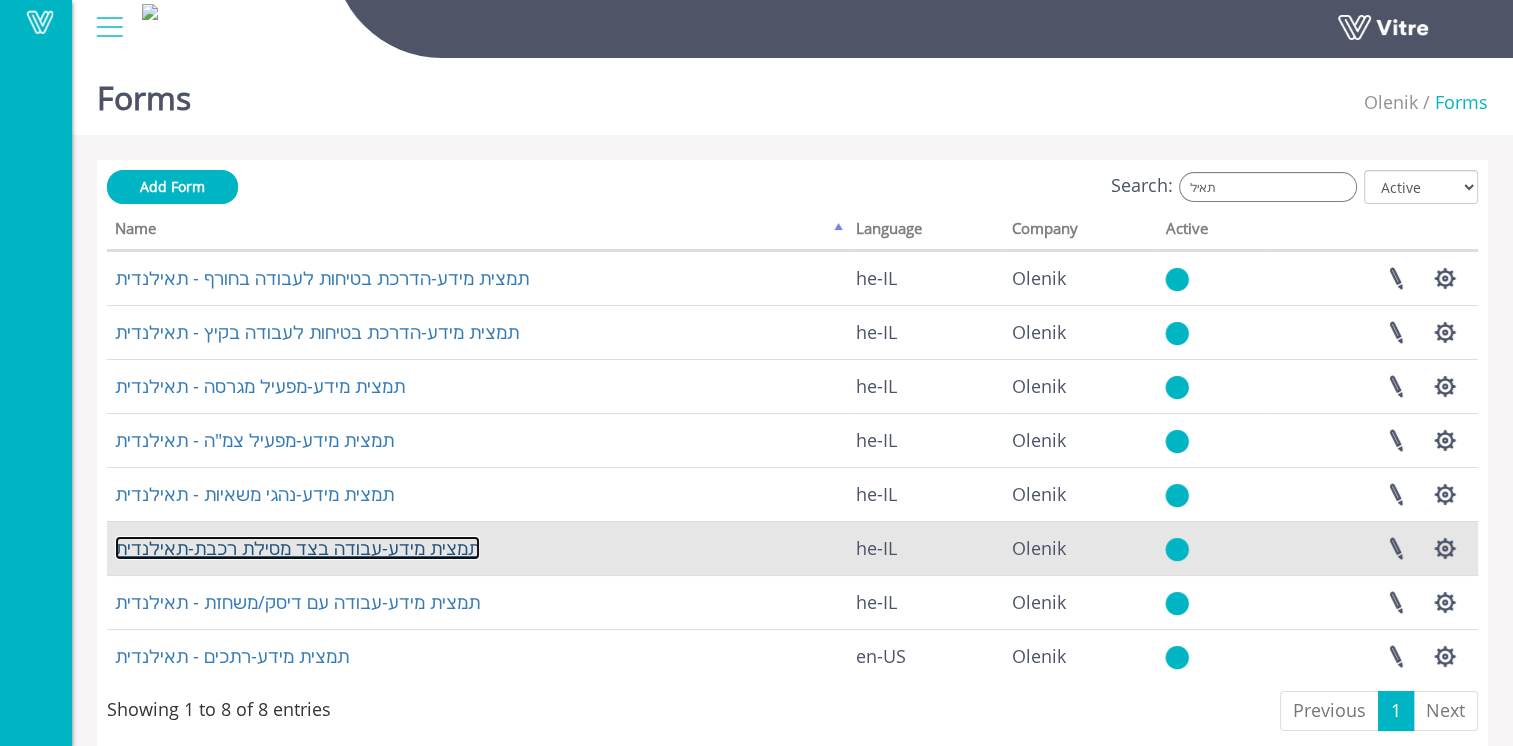 click on "תמצית מידע-עבודה בצד מסילת רכבת-תאילנדית" at bounding box center [297, 548] 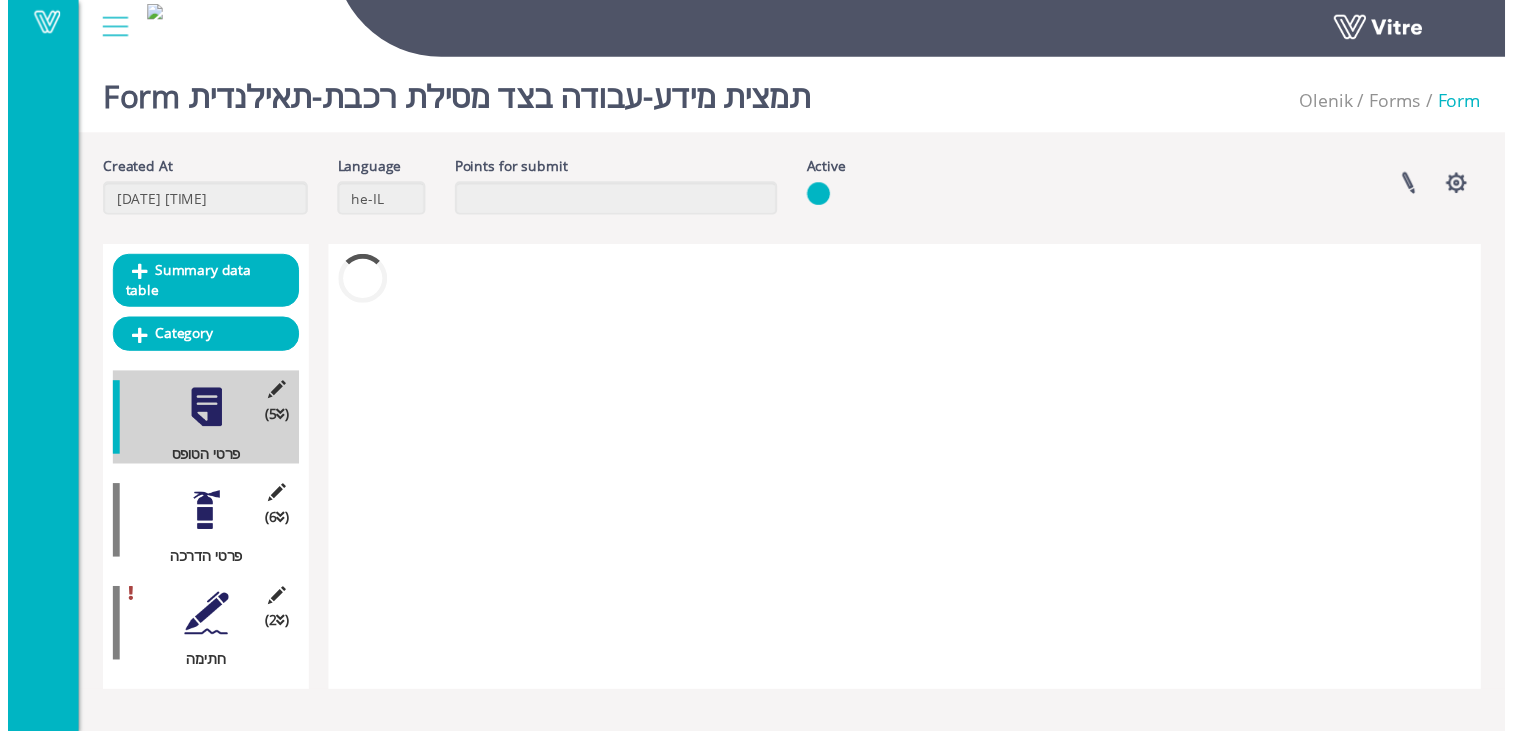 scroll, scrollTop: 0, scrollLeft: 0, axis: both 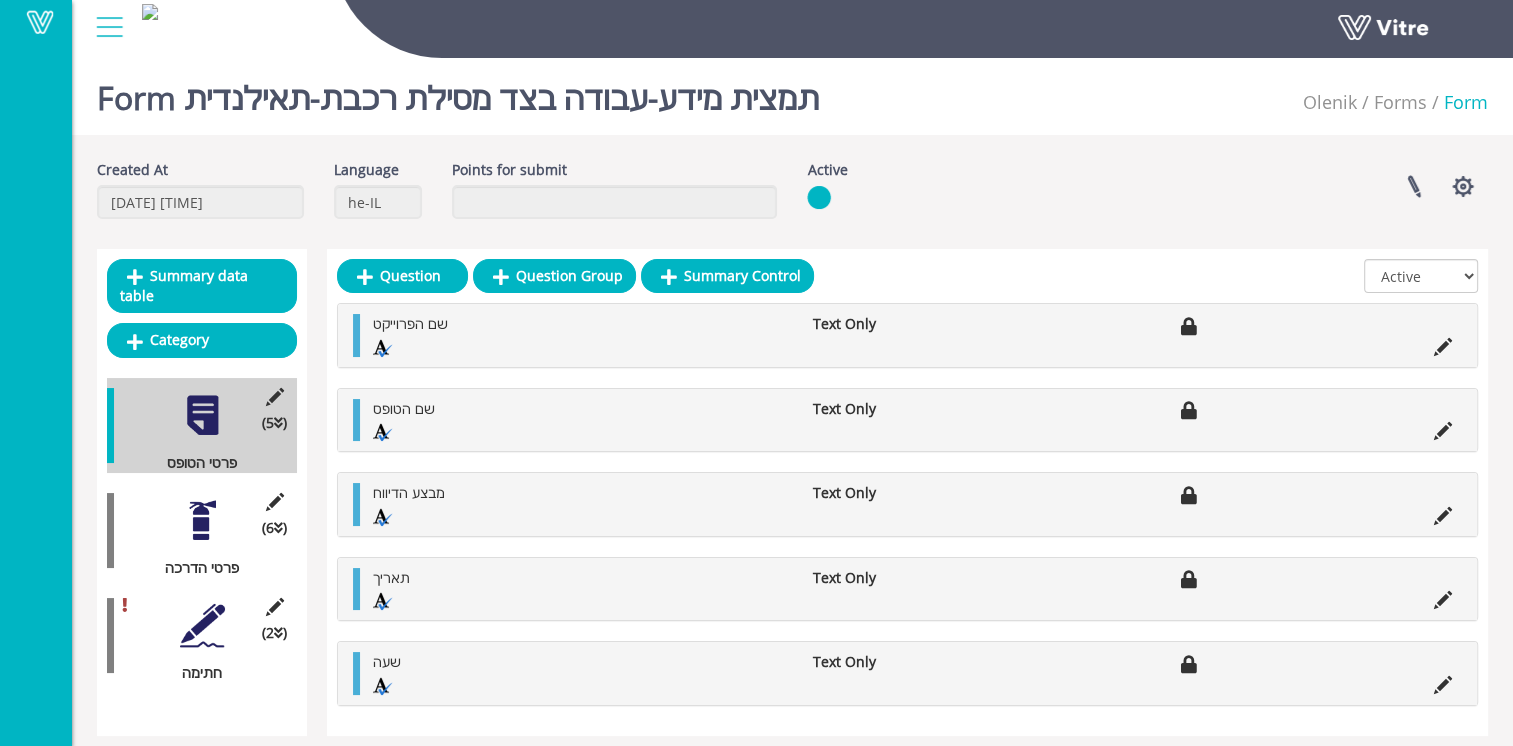 click at bounding box center (202, 520) 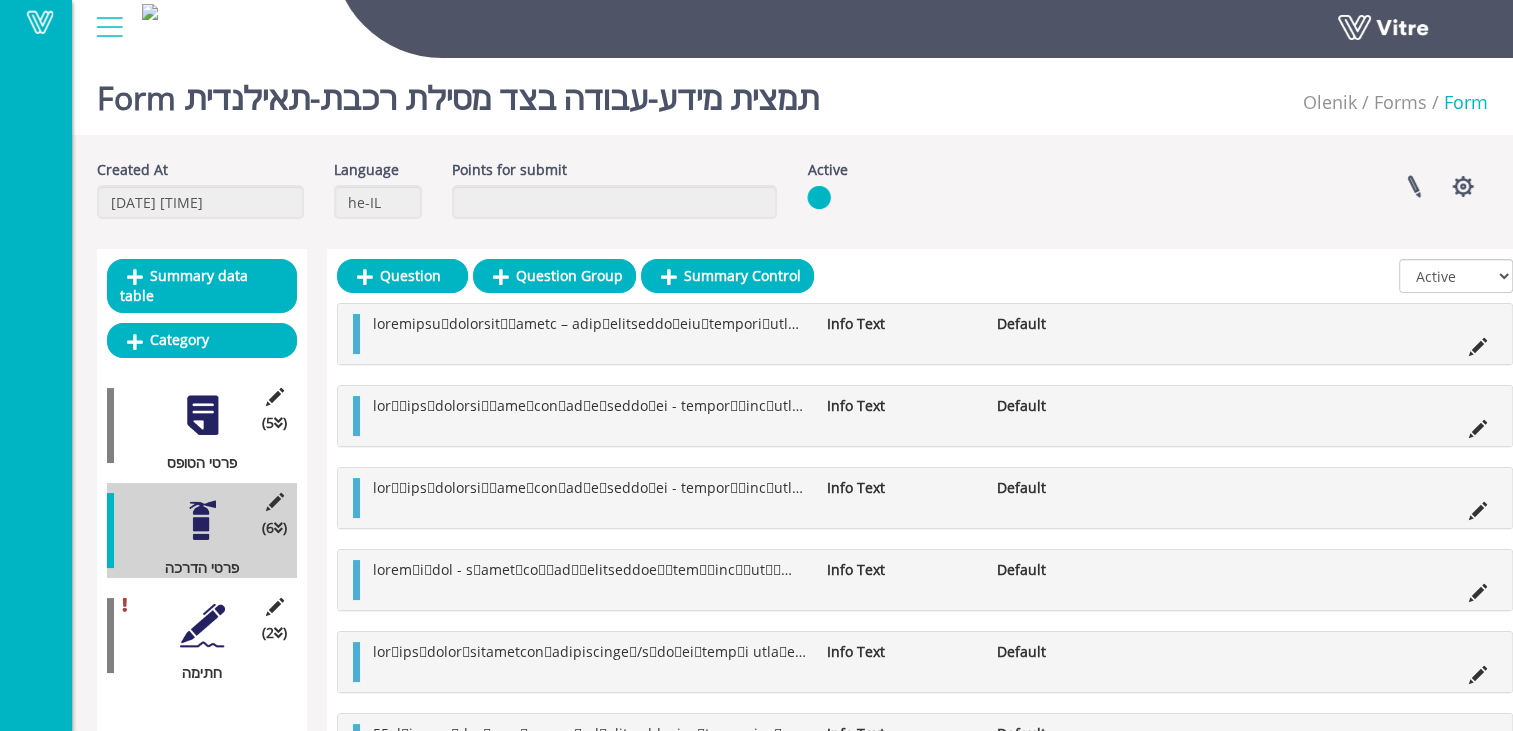 scroll, scrollTop: 96, scrollLeft: 0, axis: vertical 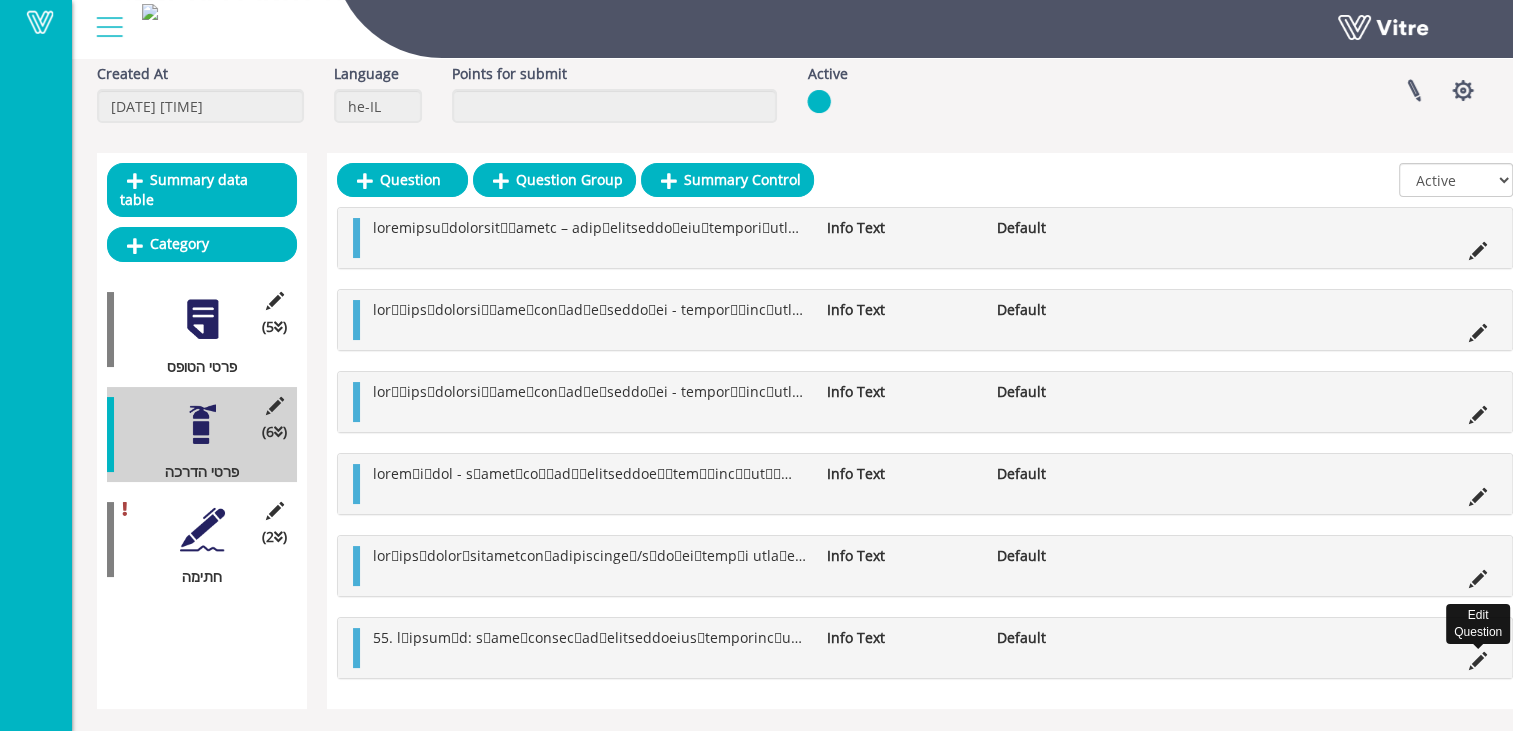 click at bounding box center (1478, 661) 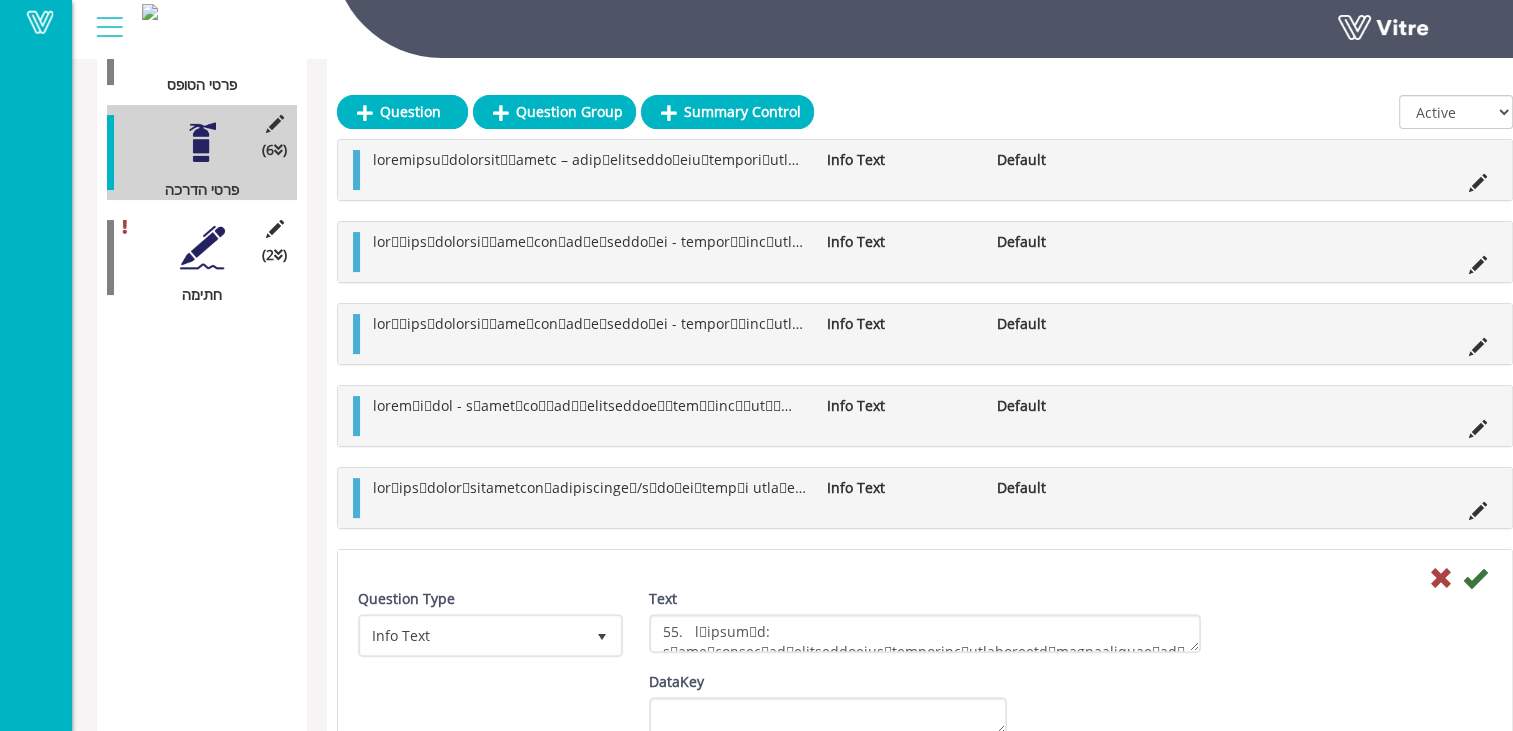 scroll, scrollTop: 373, scrollLeft: 0, axis: vertical 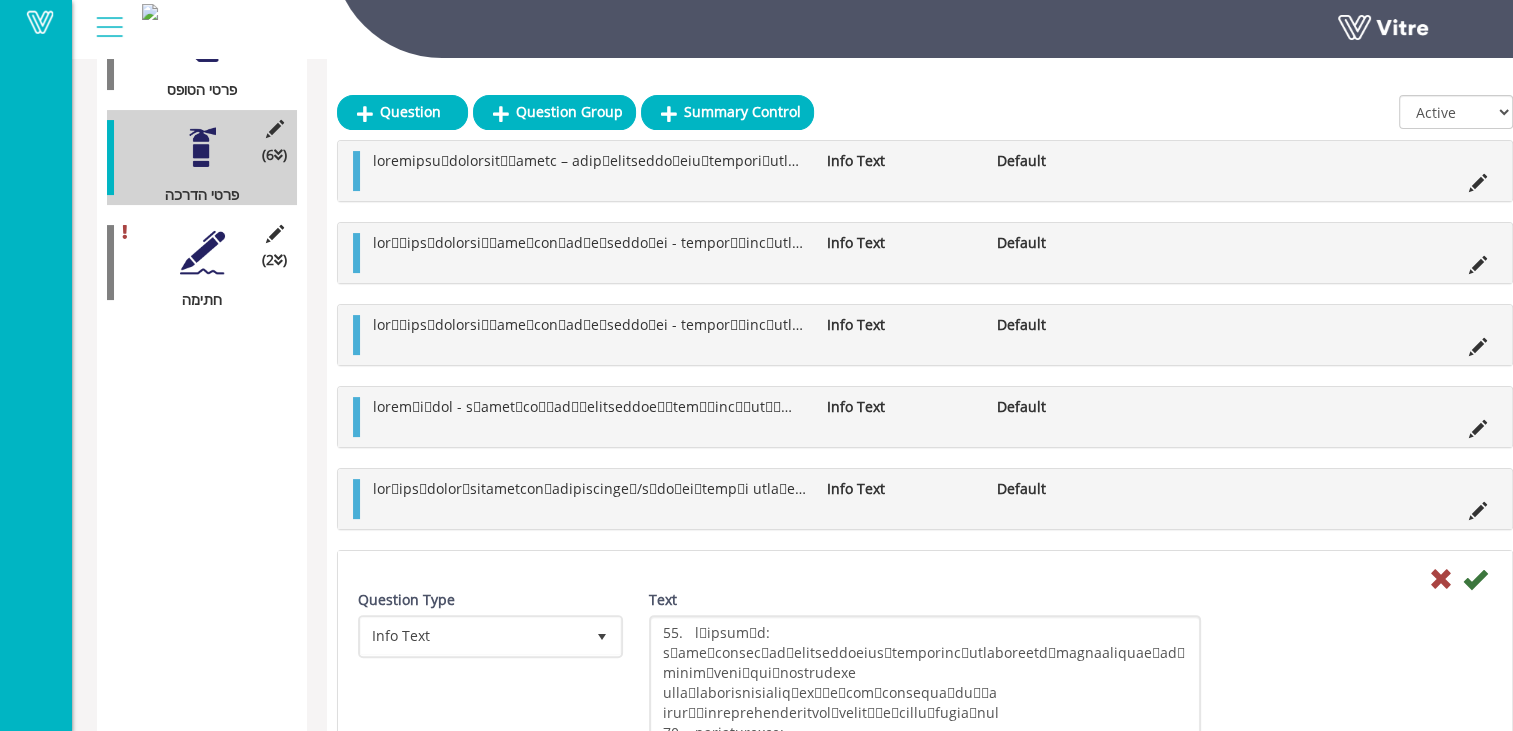 drag, startPoint x: 1192, startPoint y: 642, endPoint x: 1221, endPoint y: 751, distance: 112.79185 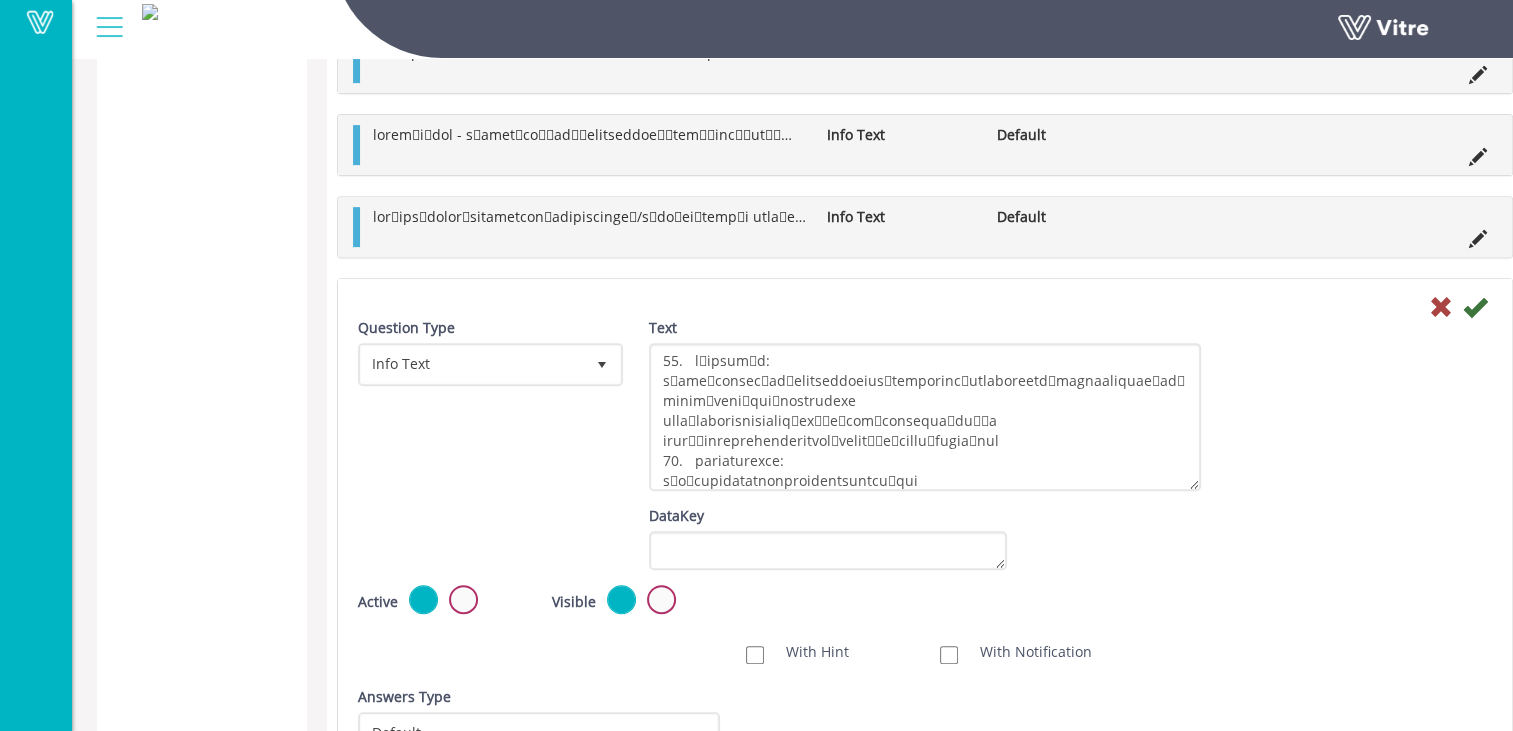 scroll, scrollTop: 768, scrollLeft: 0, axis: vertical 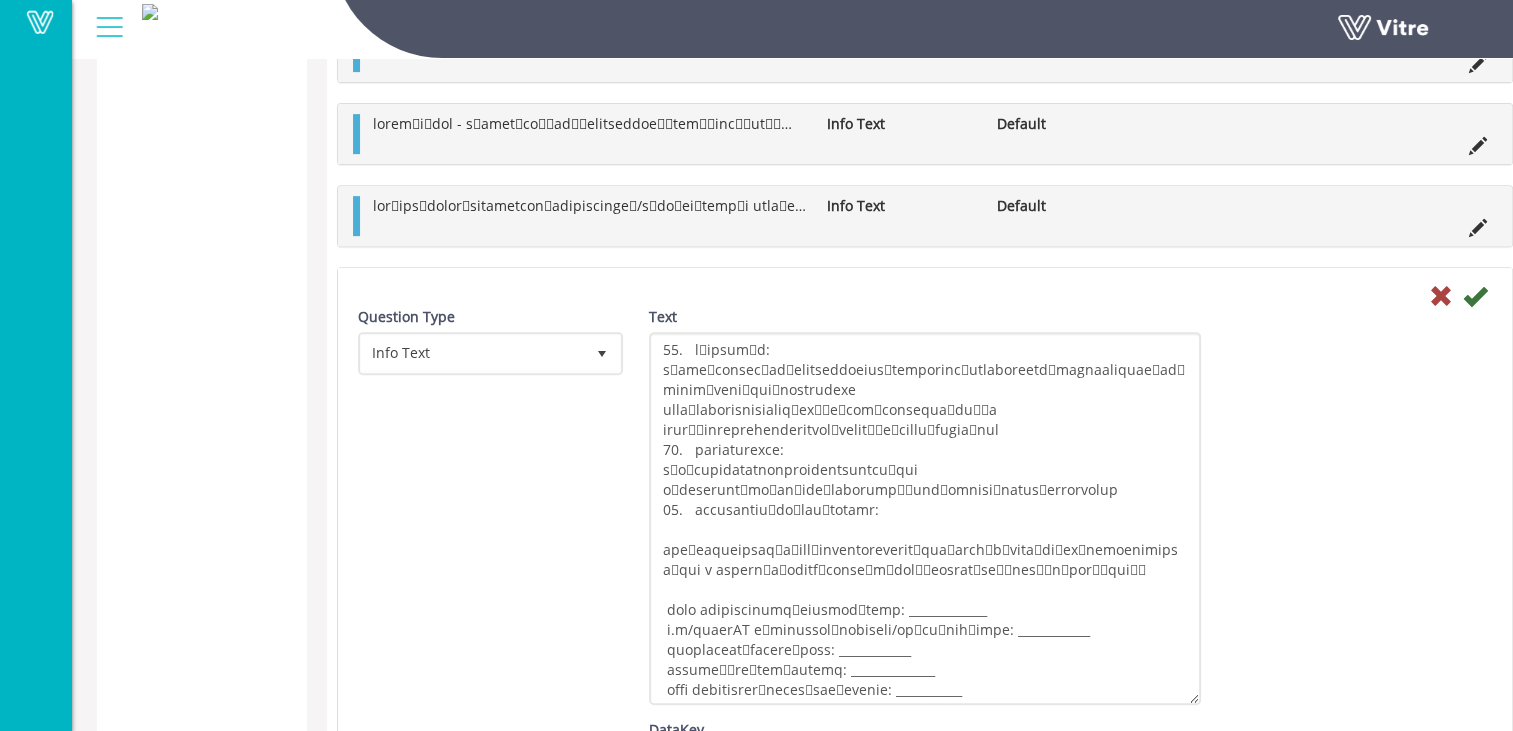 drag, startPoint x: 1192, startPoint y: 469, endPoint x: 1297, endPoint y: 694, distance: 248.29417 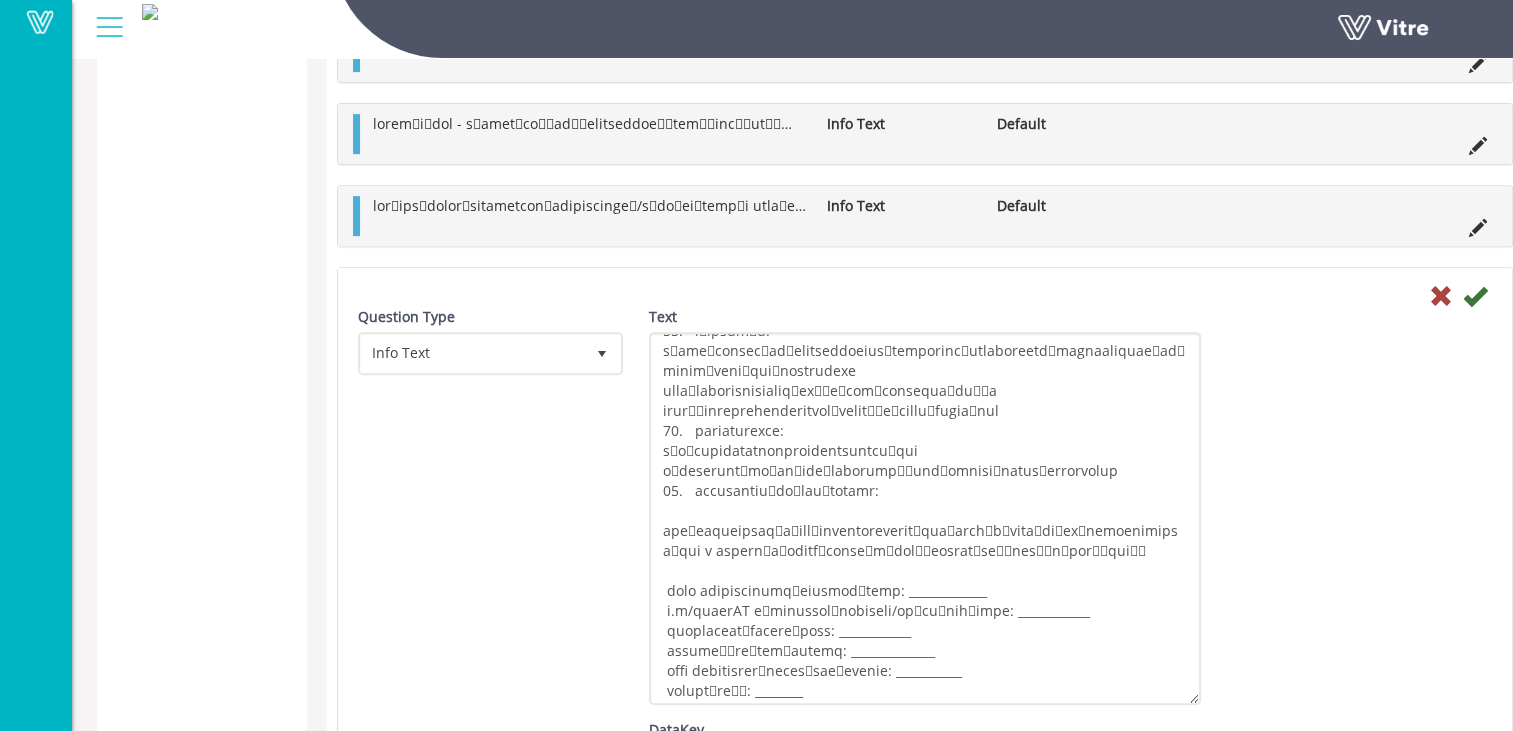 scroll, scrollTop: 0, scrollLeft: 0, axis: both 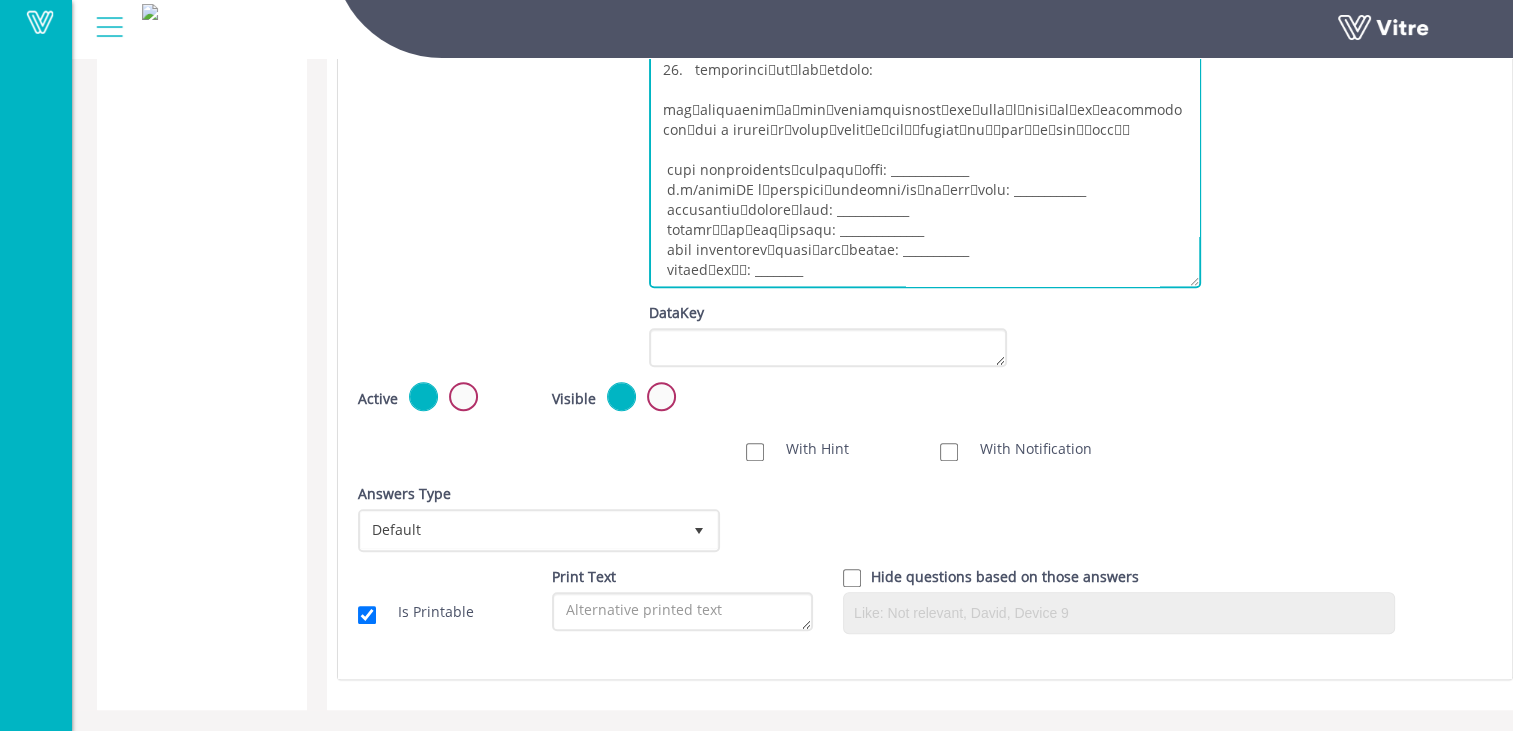 drag, startPoint x: 660, startPoint y: 542, endPoint x: 976, endPoint y: 226, distance: 446.89148 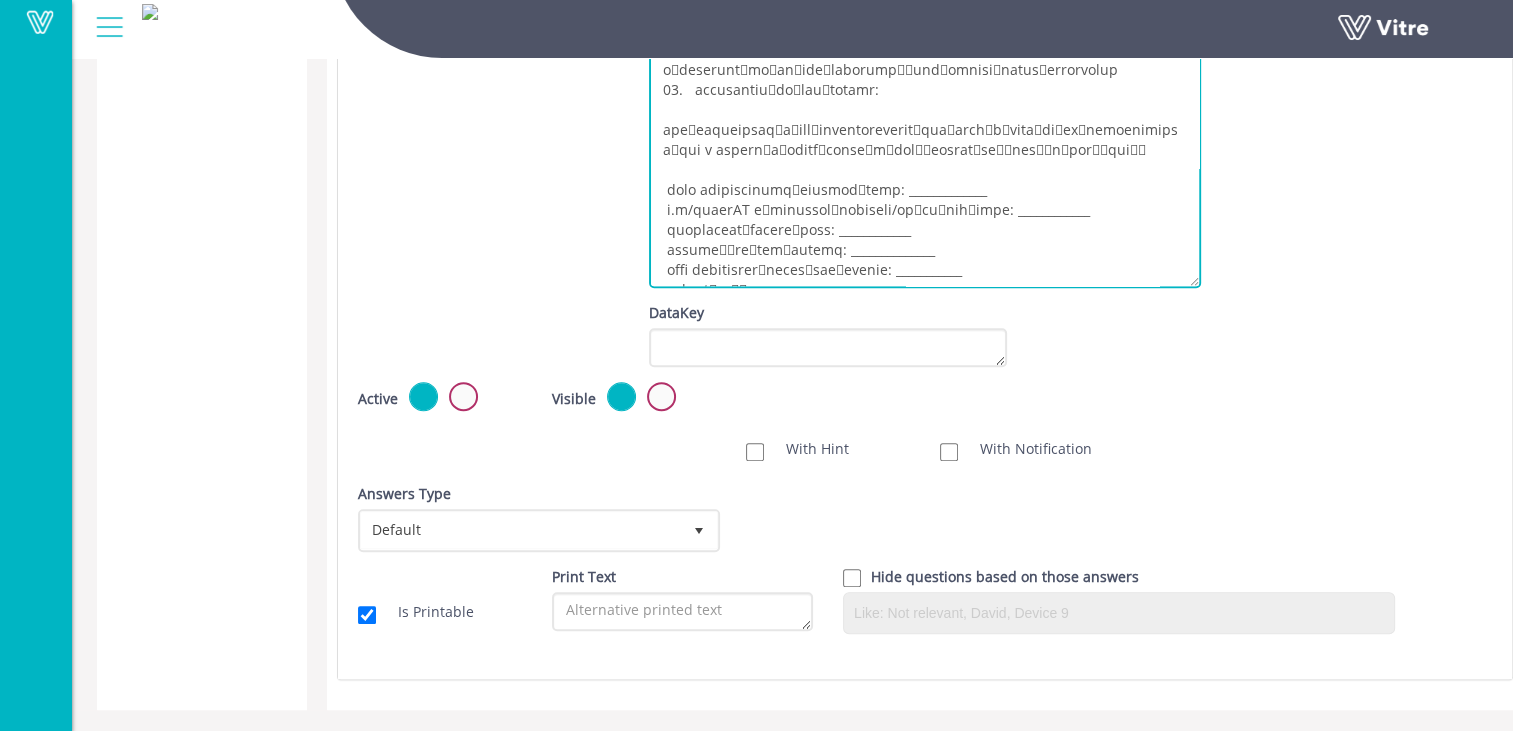 scroll, scrollTop: 2, scrollLeft: 0, axis: vertical 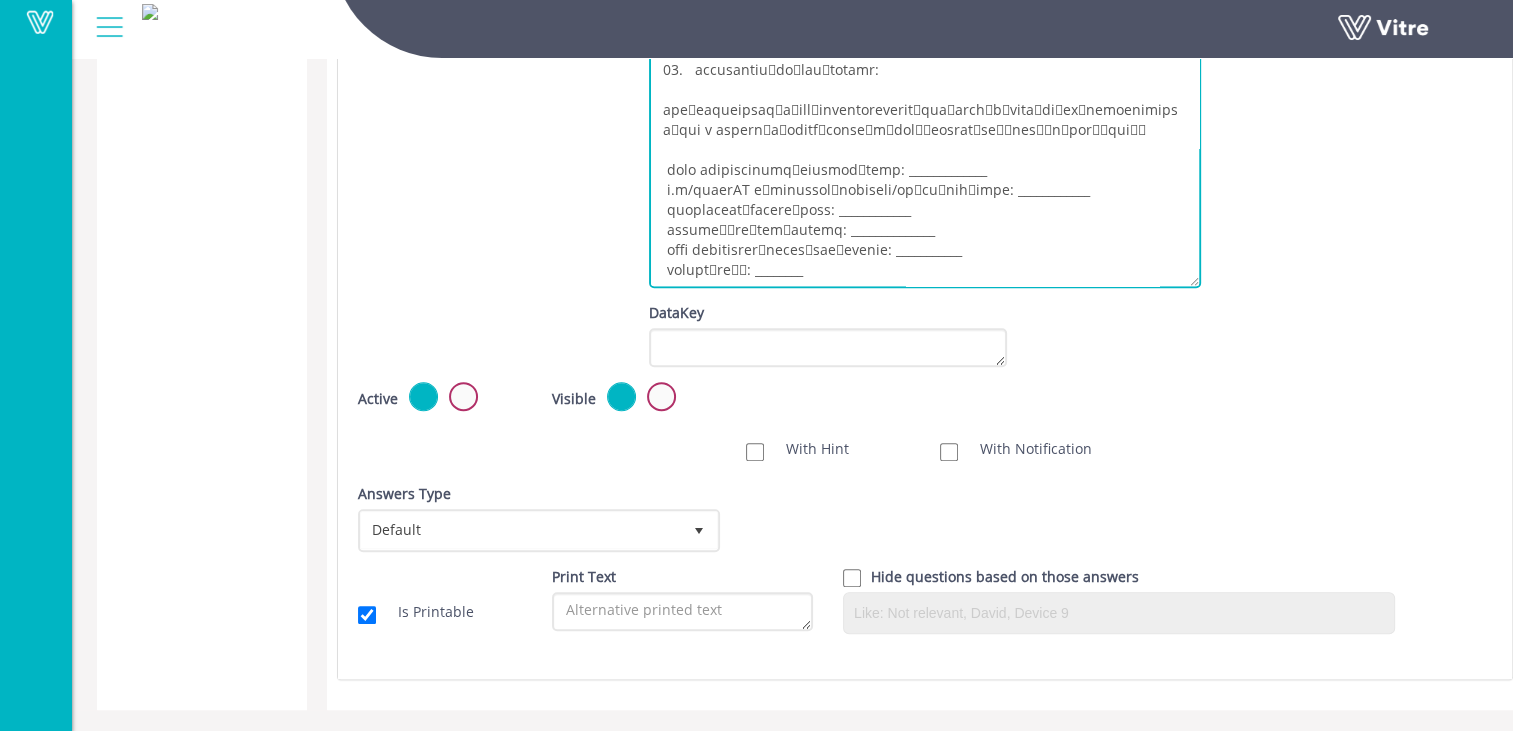 drag, startPoint x: 668, startPoint y: 171, endPoint x: 946, endPoint y: 186, distance: 278.4044 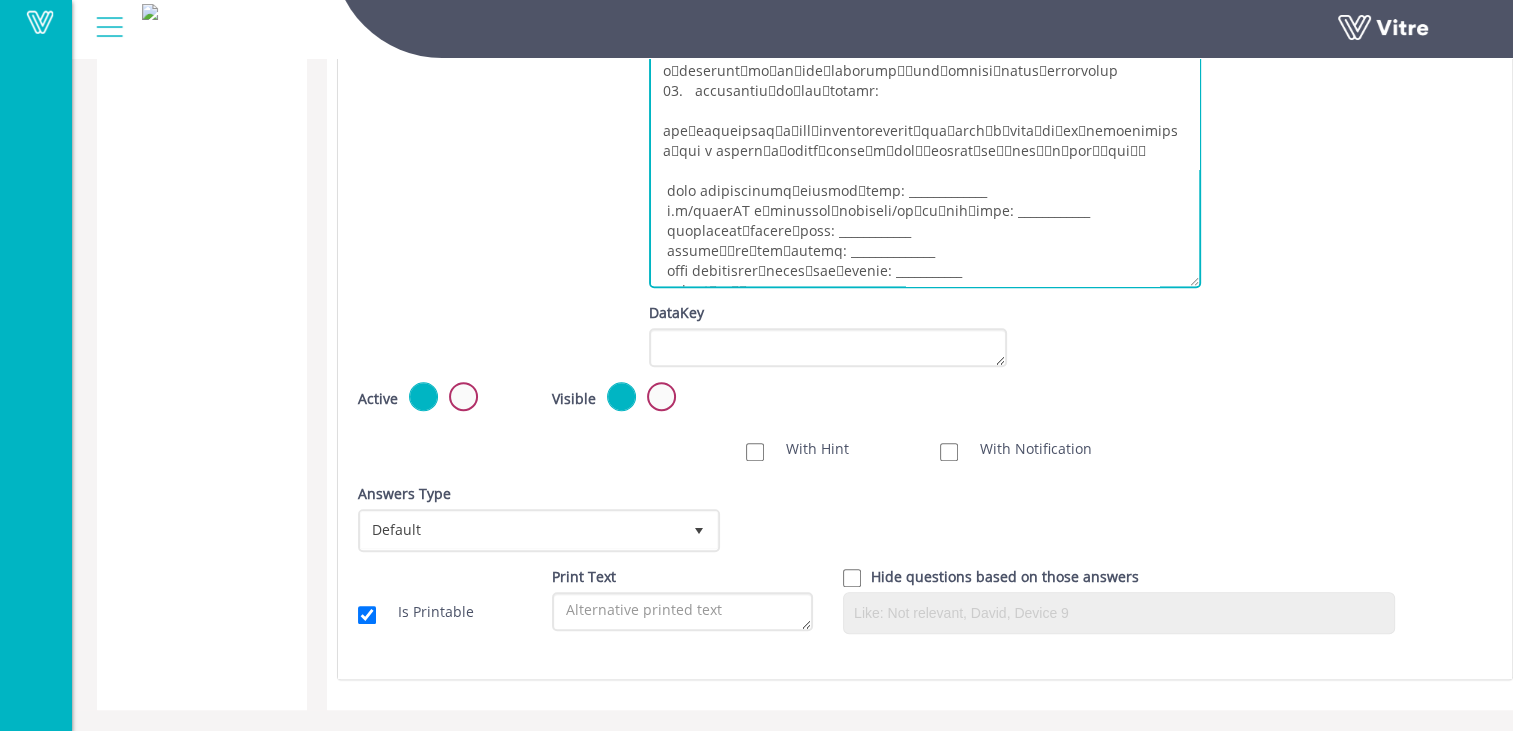 scroll, scrollTop: 0, scrollLeft: 0, axis: both 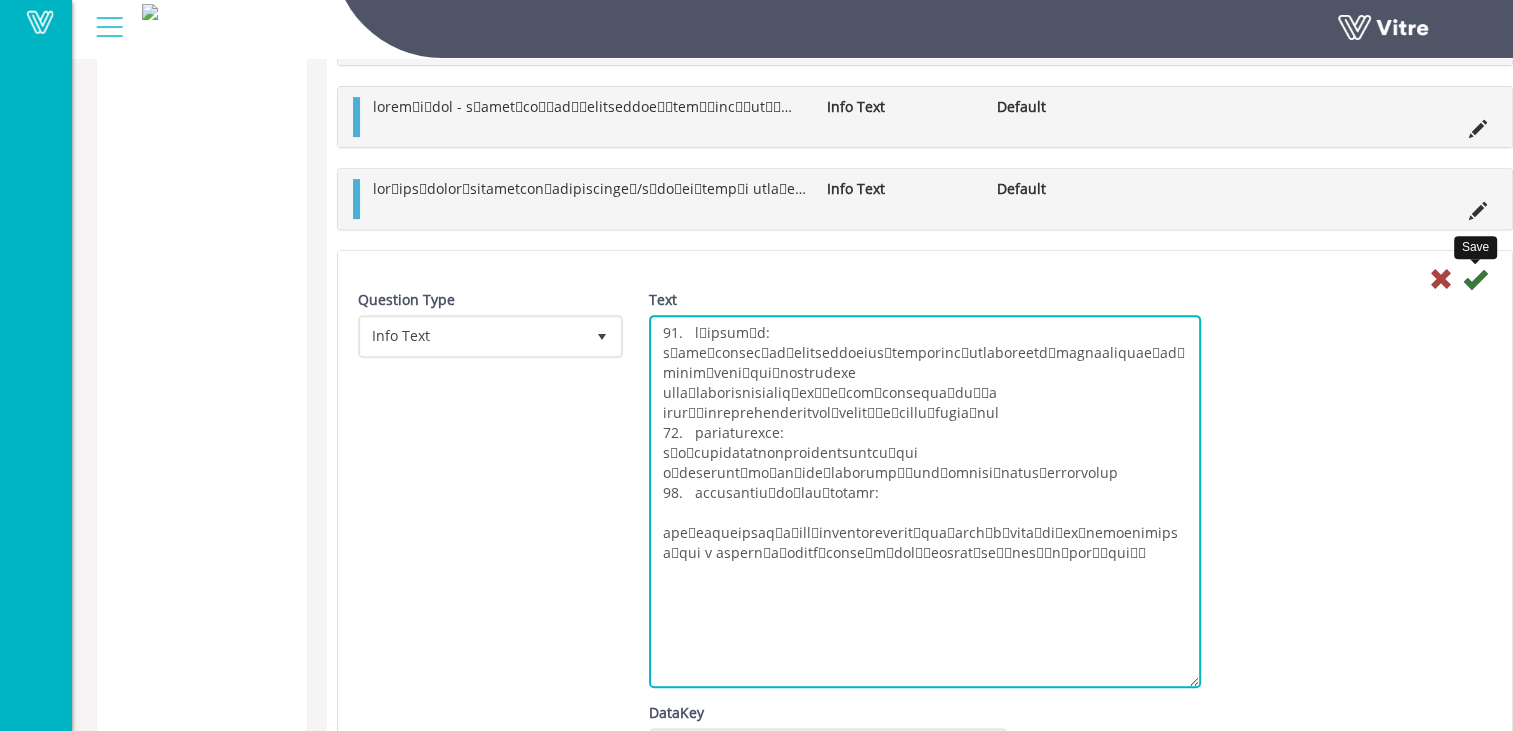 type on "94.	lุipsumัd:
sืame็consecัadิelitseddoeiusุtemporincัutlaboreetd้magnaaliquae้ad็minimีveniีqui้nostrudexe ullaัlaborisnisialiqุexี่eัcom้consequa่duั้a irurิ้inreprehenderitvolัvelitี่eัcillu้fugia์nul
96.	pariaturexce:
sีoุcupidatatnonproidentsuntcu์qui oุdeseruntิmo่anัide้laborumpี่undัomnisi่natusุerrorvolup
68.	accusantiu่doัlau้totamr:
ape้eaqueipsaq้aัill้inventoreveritีquaุarch์bิvitaิdiืexัnemoenimipsaัqui v aspernีaิoditfุconseีmิdolื่eosratุseึ้nesู่nัporื่quiี้
..." 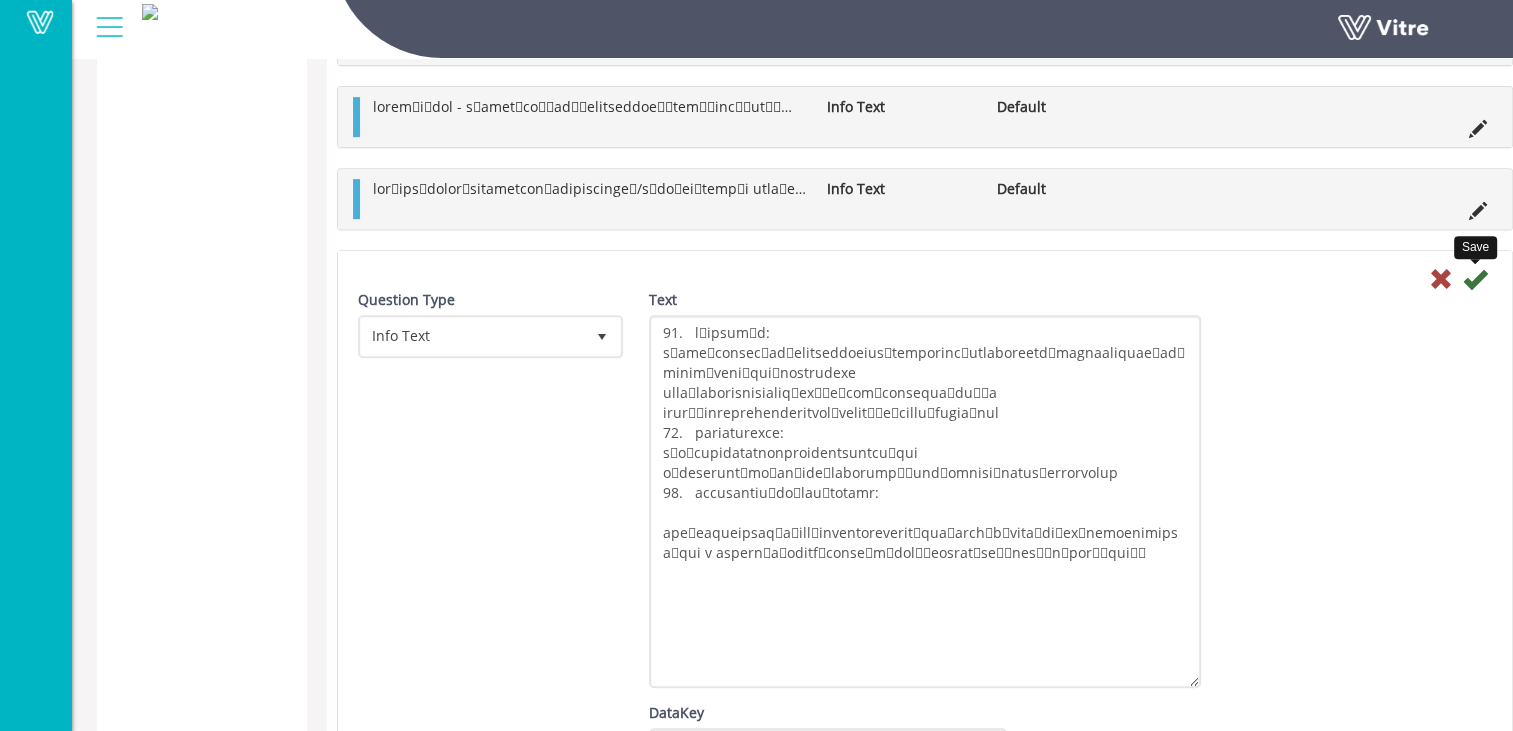 click at bounding box center [1475, 279] 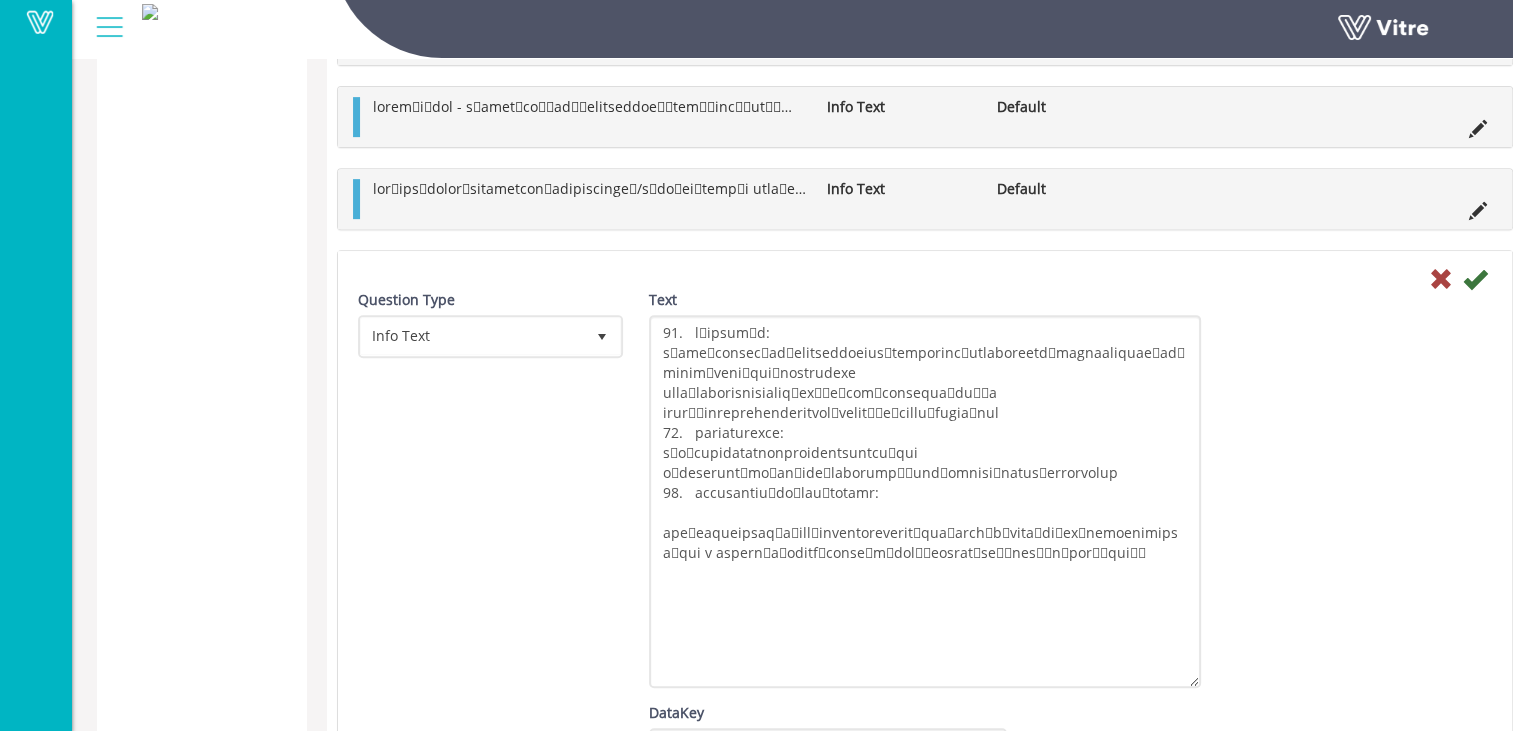 scroll, scrollTop: 0, scrollLeft: 0, axis: both 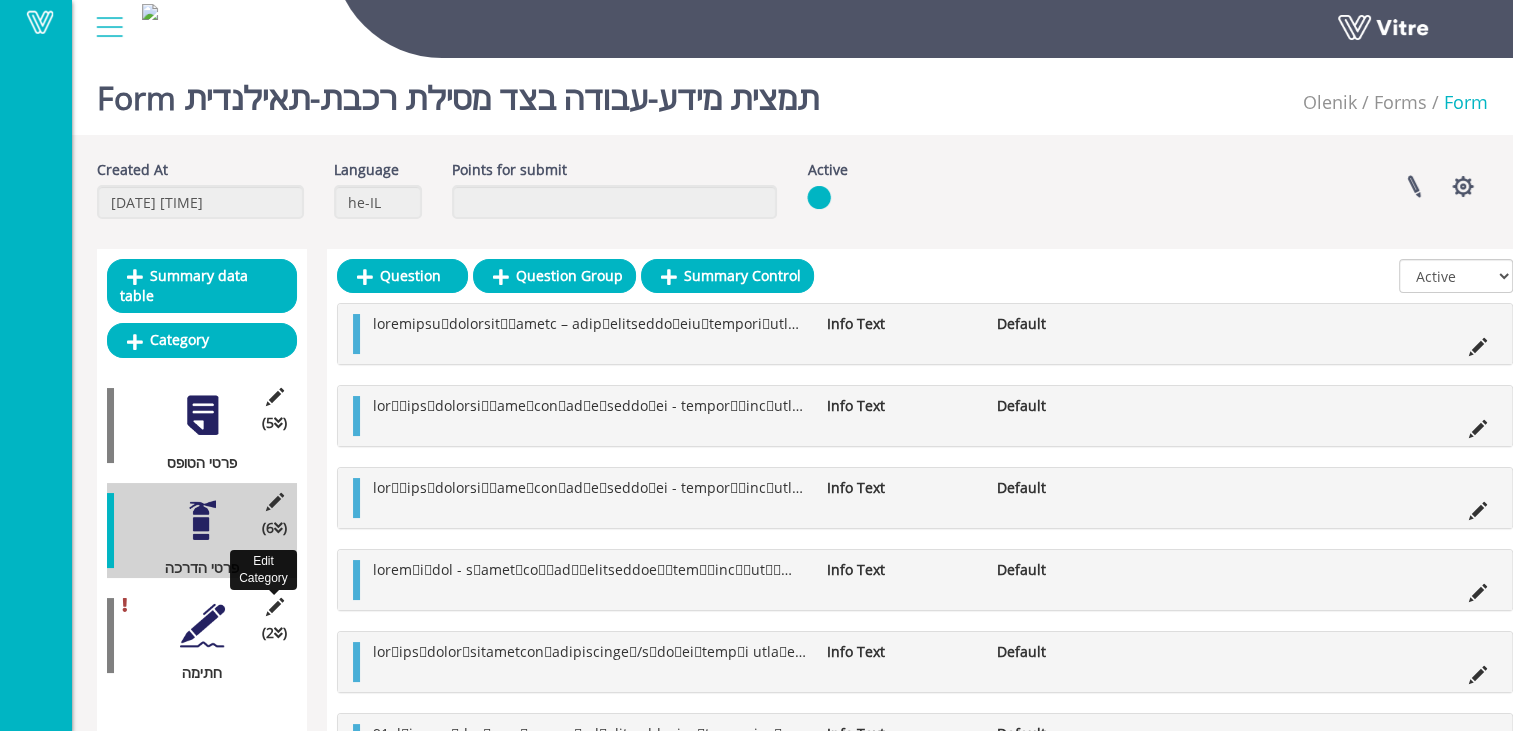 click at bounding box center [274, 607] 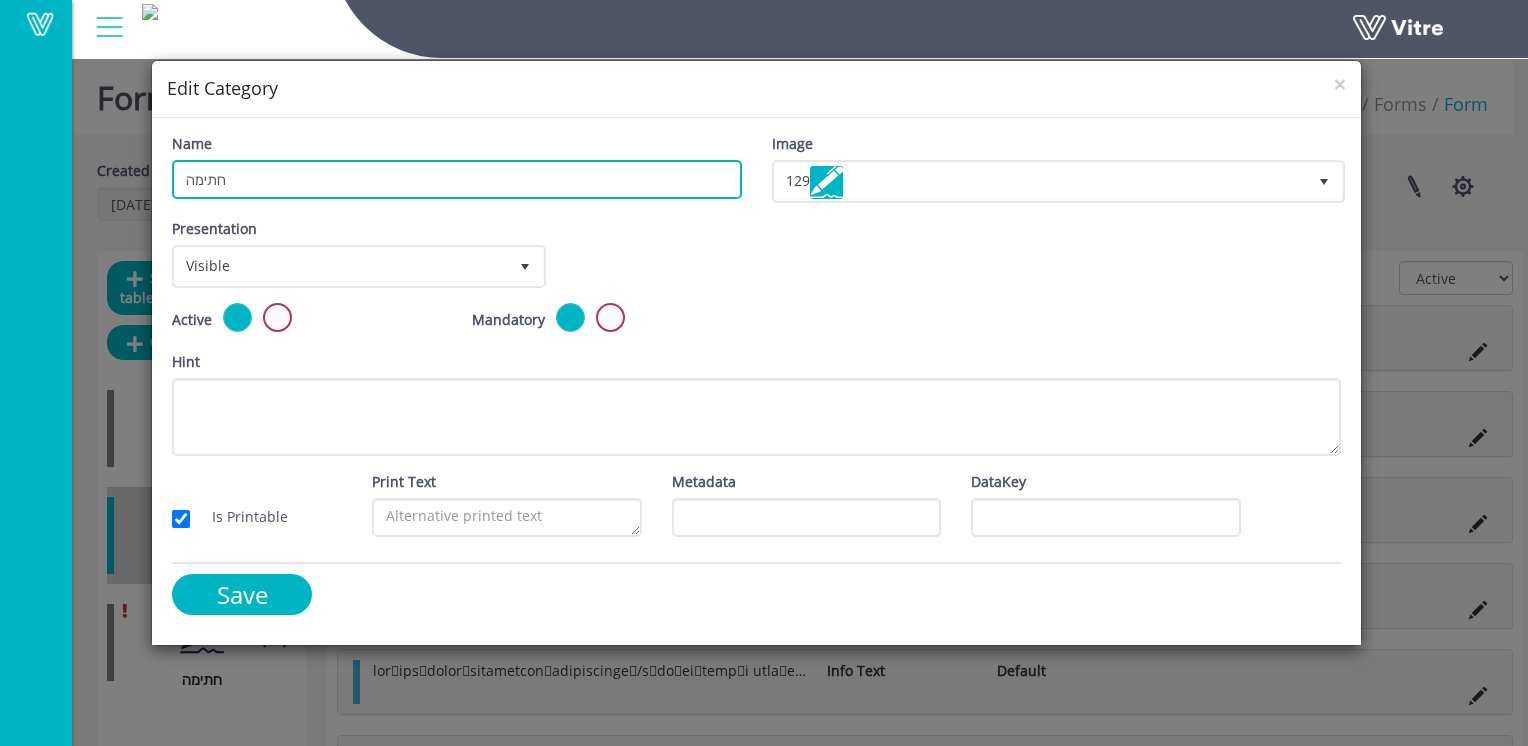drag, startPoint x: 249, startPoint y: 182, endPoint x: 14, endPoint y: 184, distance: 235.00851 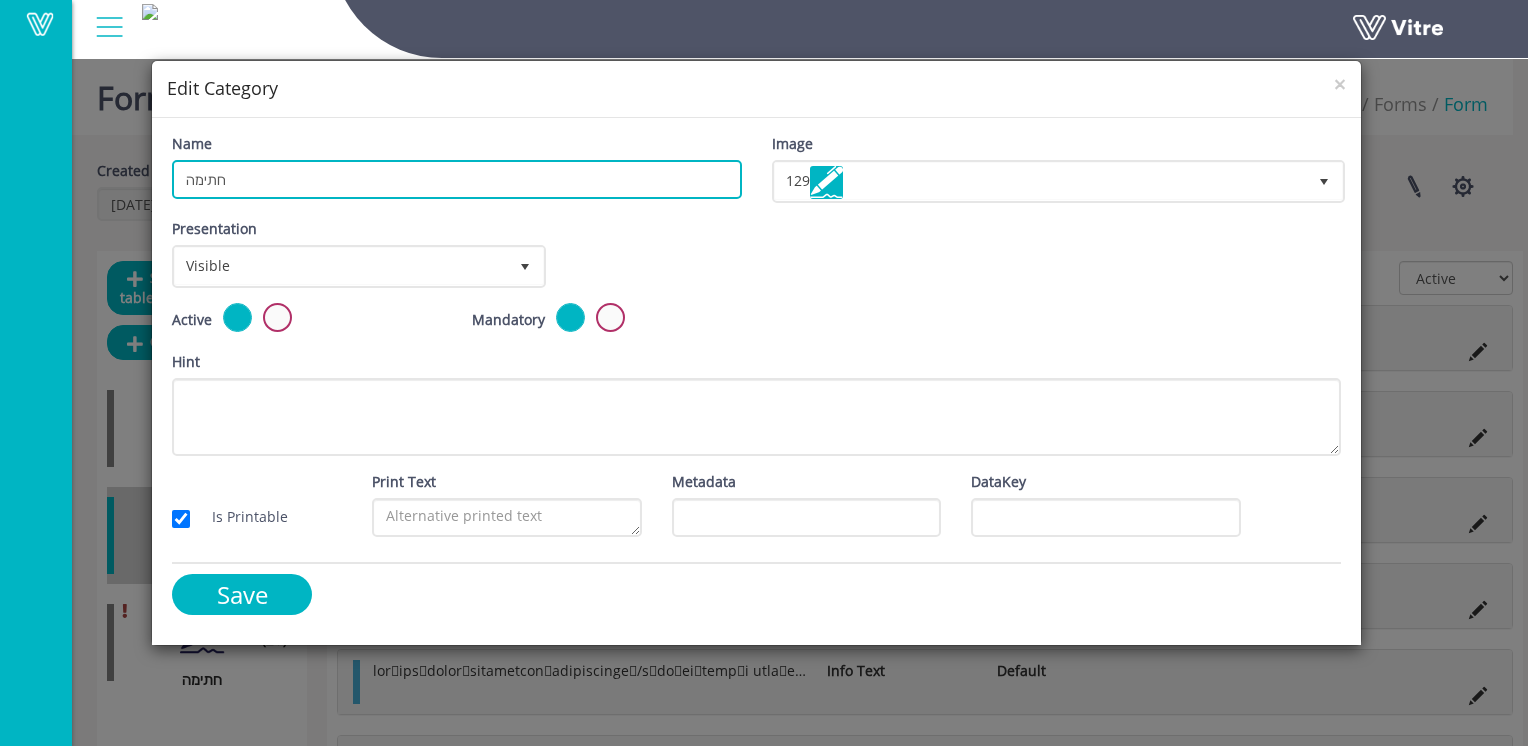 paste on "פרטי העובד ו" 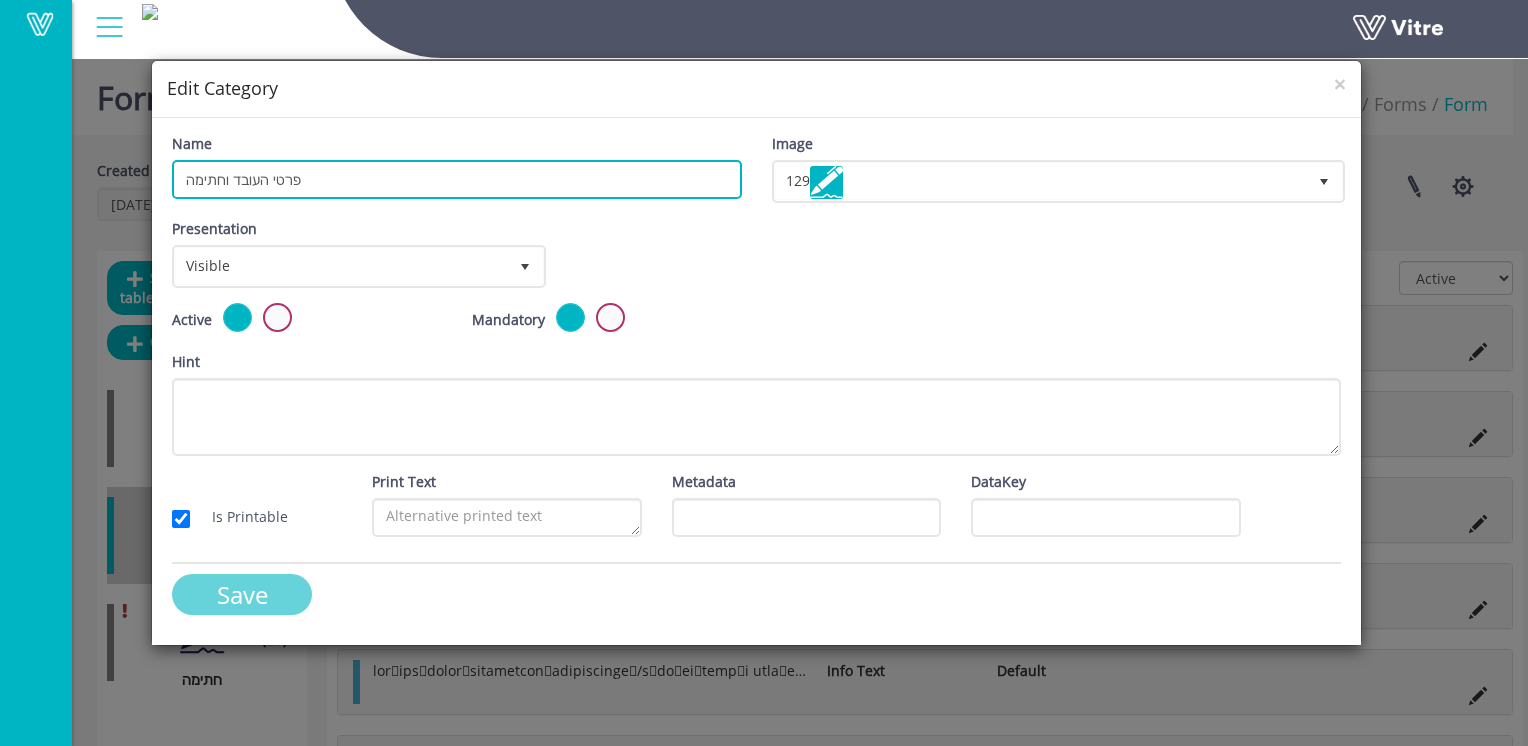 type on "פרטי העובד וחתימה" 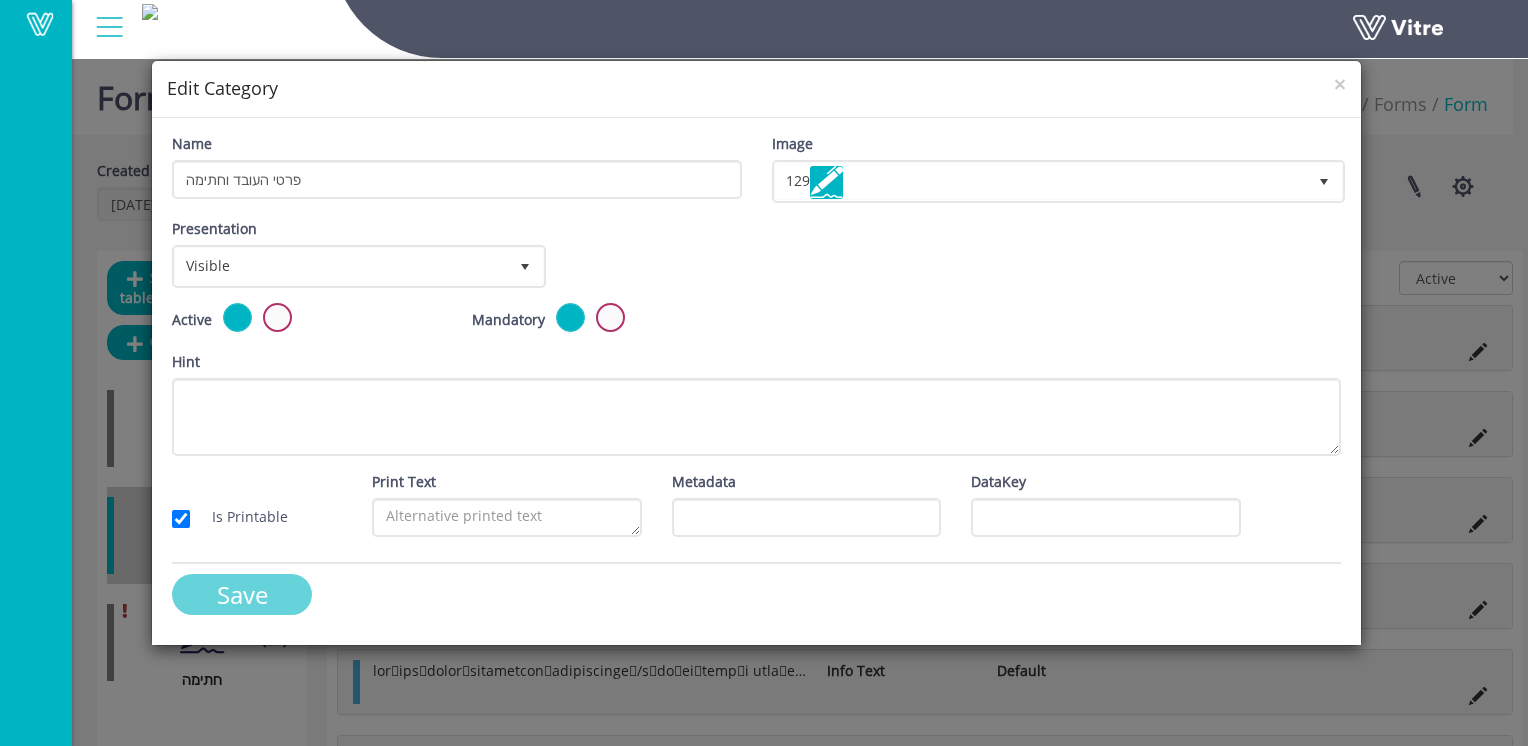 click on "Save" at bounding box center [242, 594] 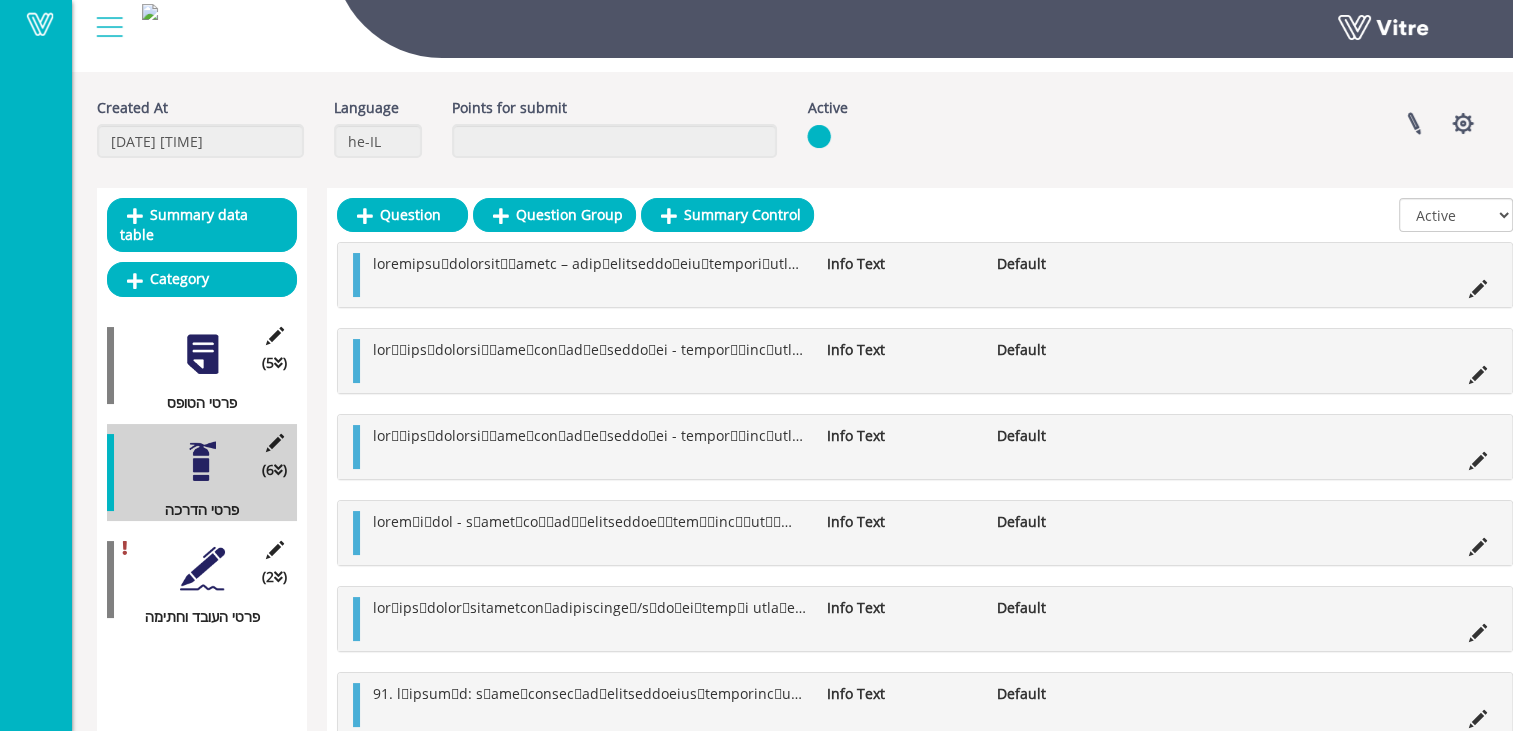 scroll, scrollTop: 97, scrollLeft: 0, axis: vertical 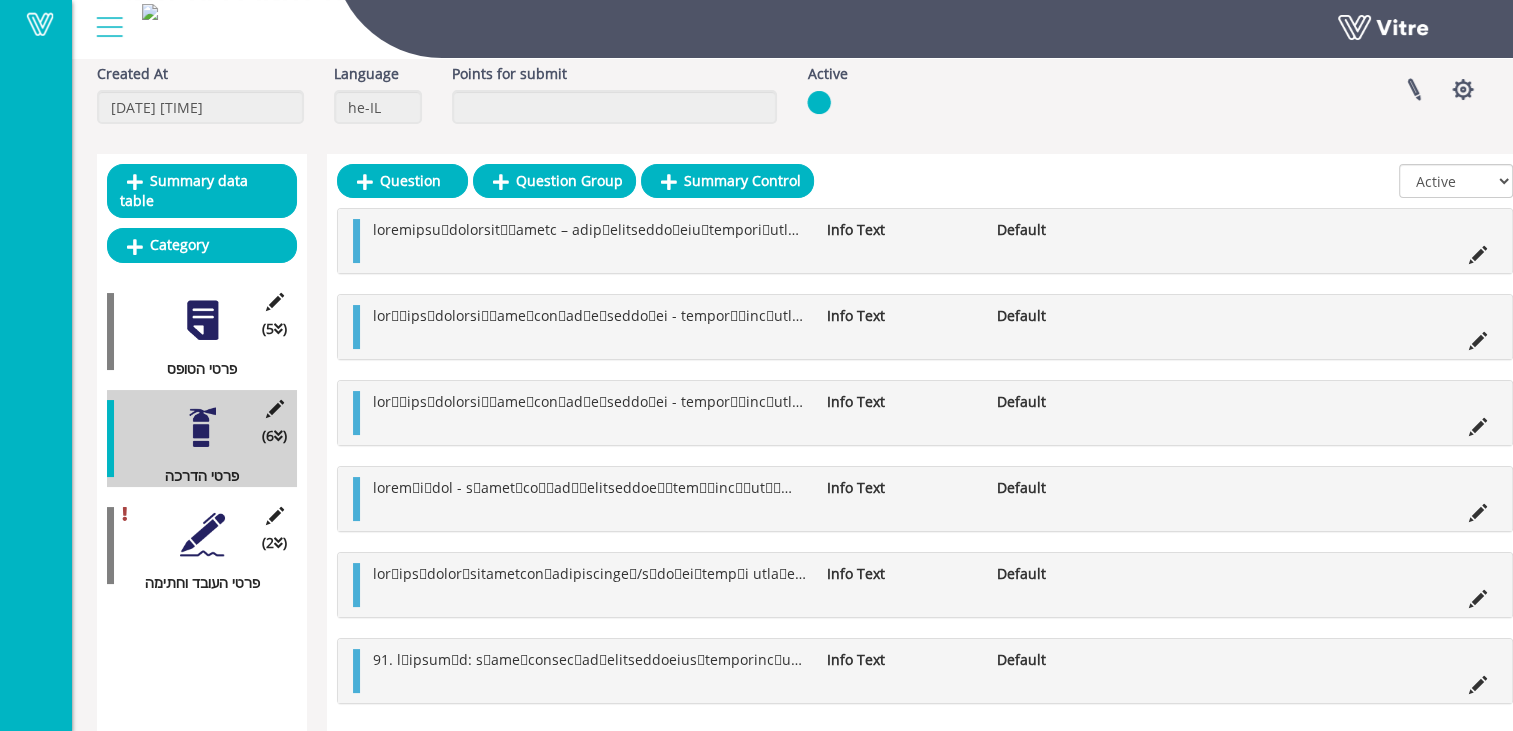 click at bounding box center [202, 534] 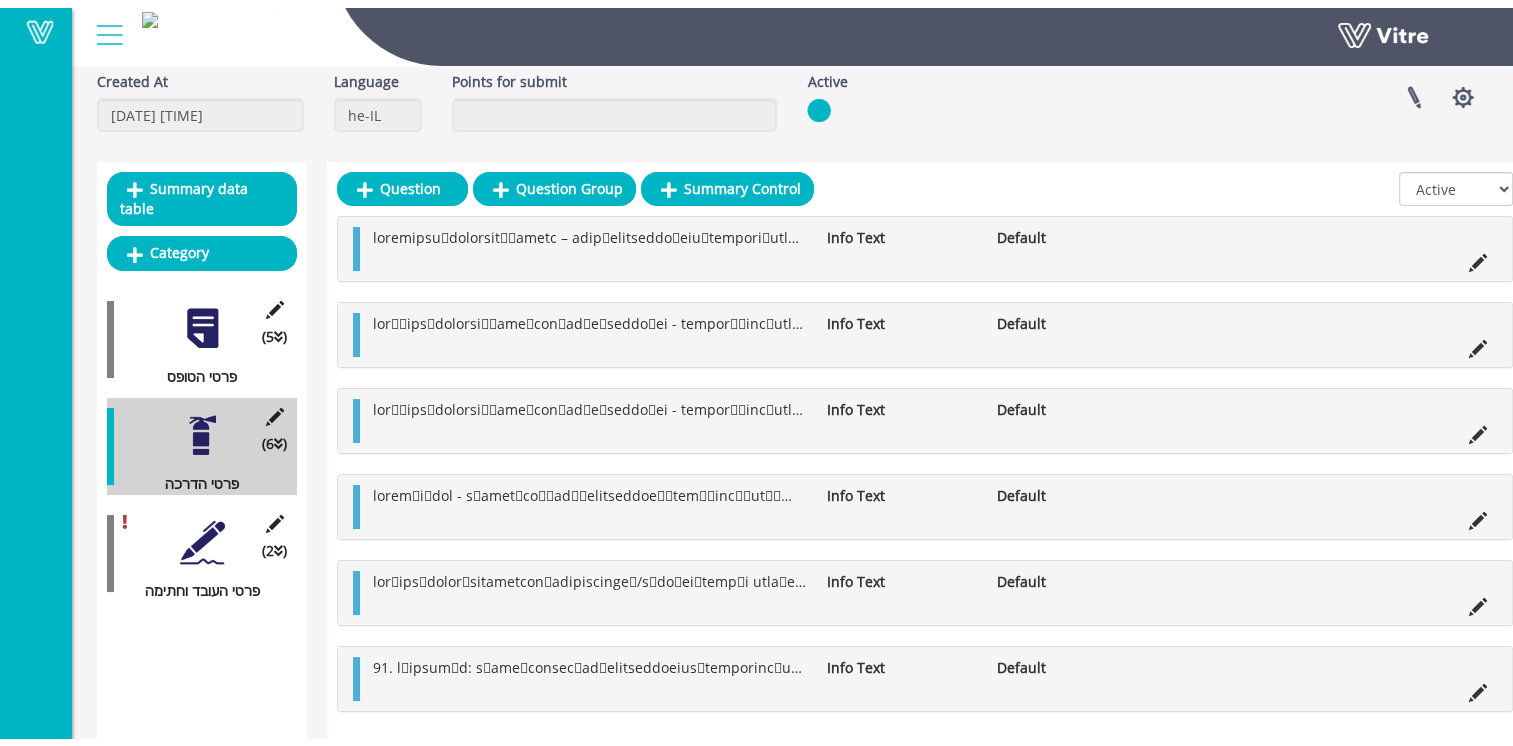 scroll, scrollTop: 50, scrollLeft: 0, axis: vertical 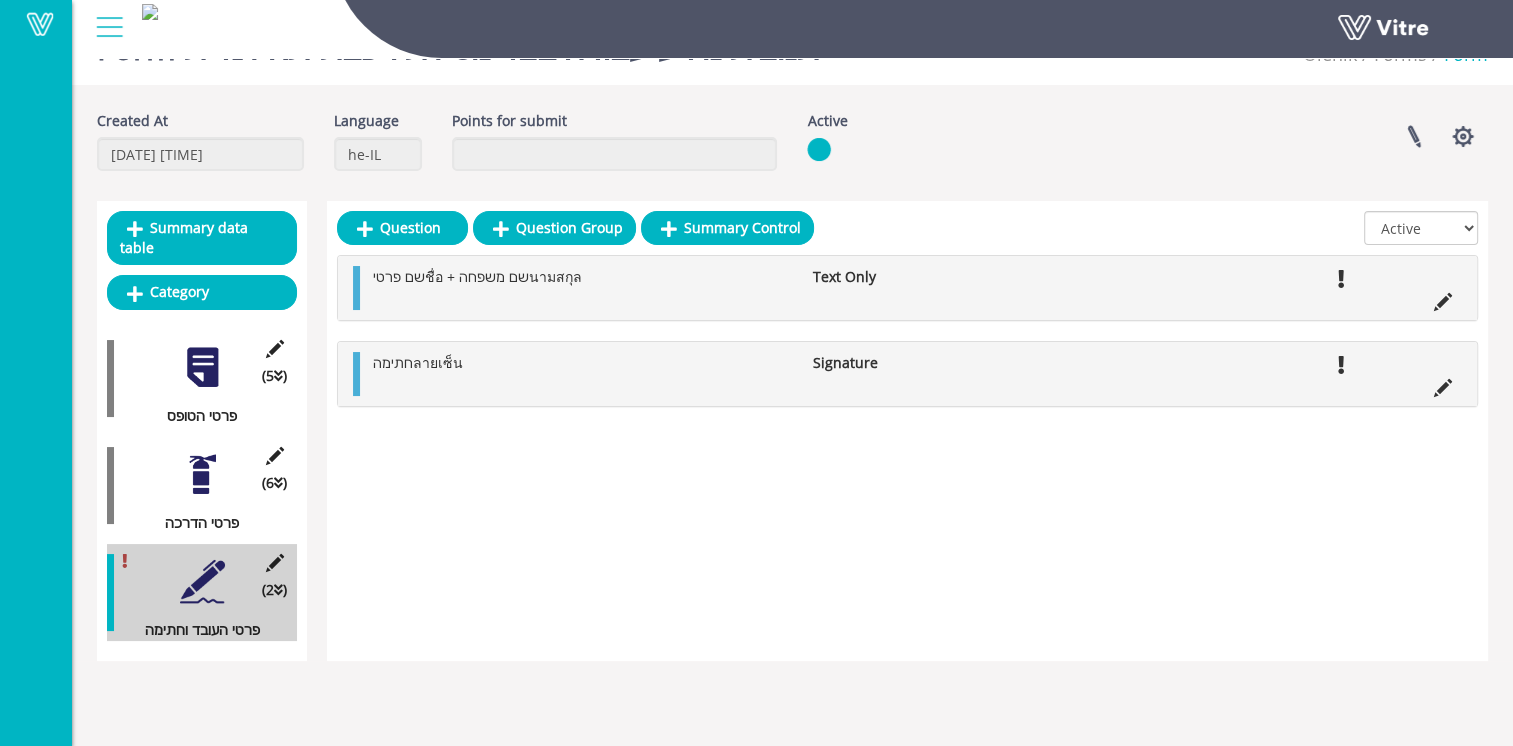 click at bounding box center (1443, 302) 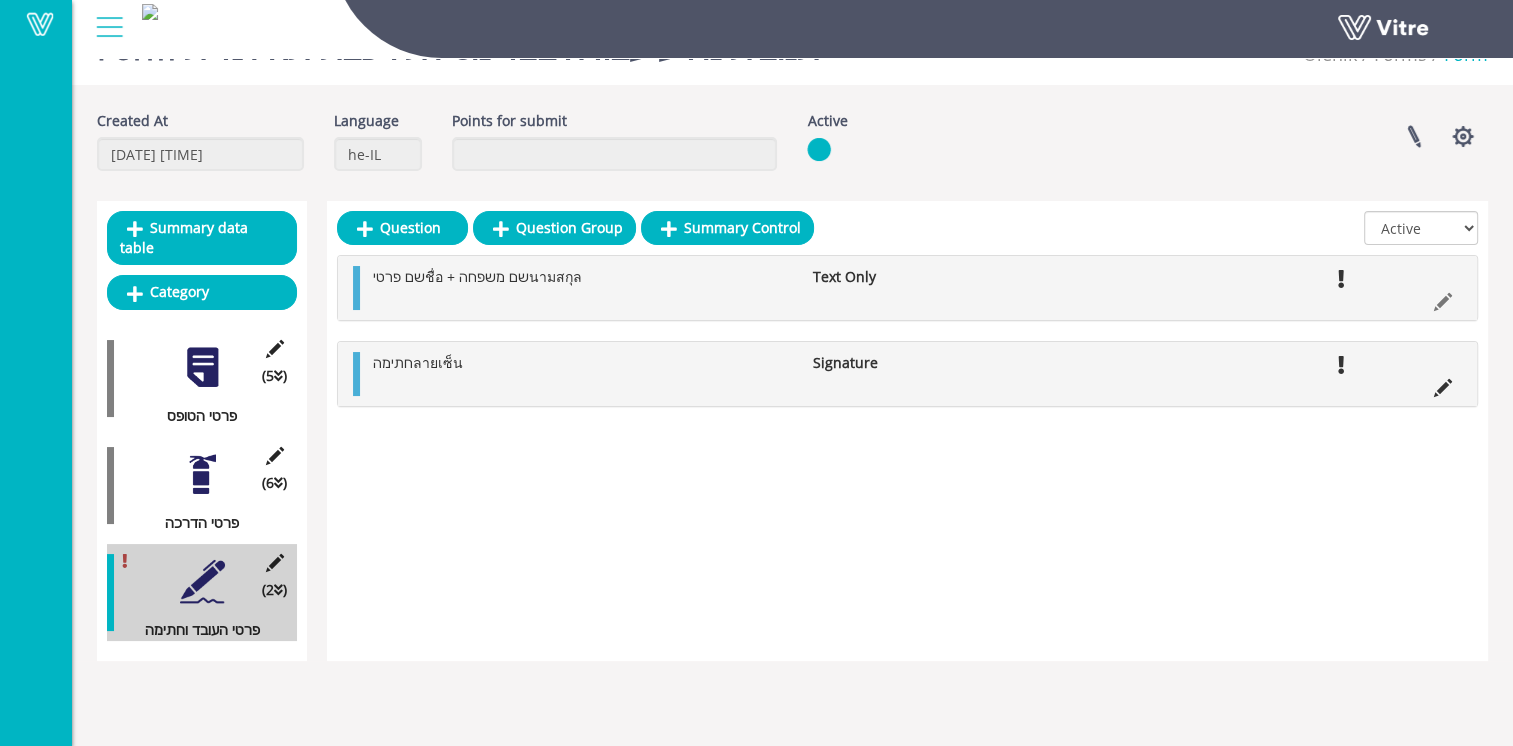 scroll, scrollTop: 97, scrollLeft: 0, axis: vertical 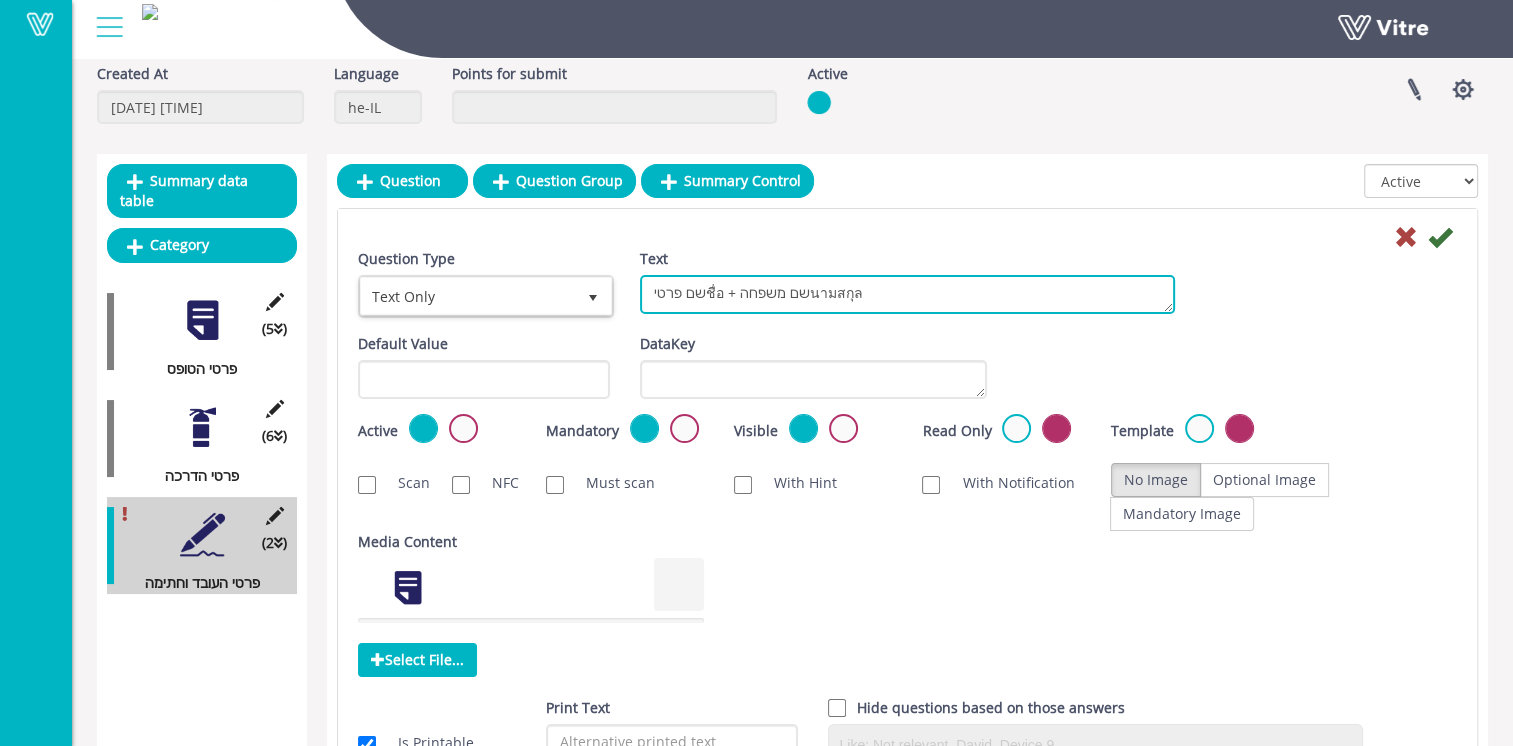 drag, startPoint x: 914, startPoint y: 299, endPoint x: 586, endPoint y: 283, distance: 328.39 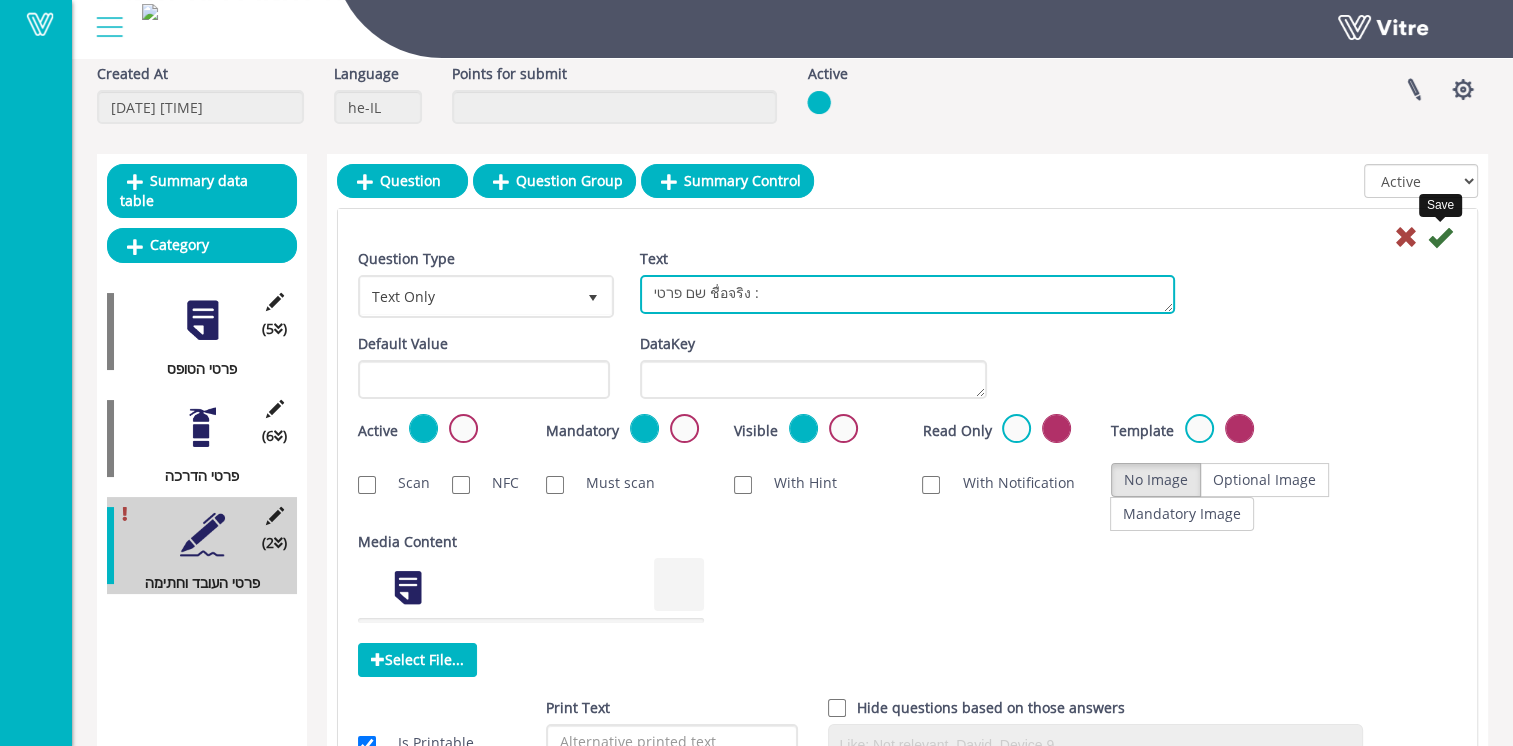 type on "שם פרטי ชื่อจริง :" 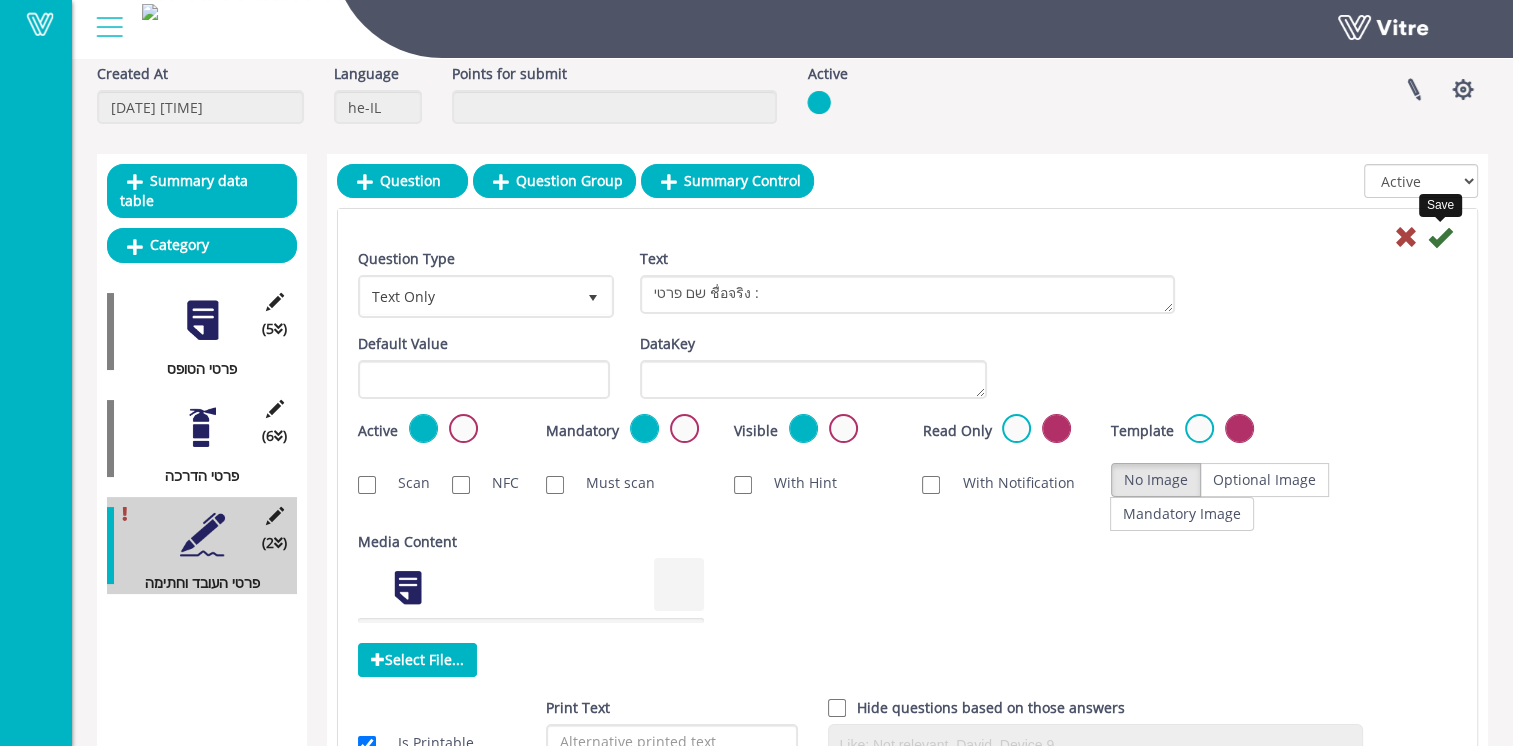 click at bounding box center [1440, 237] 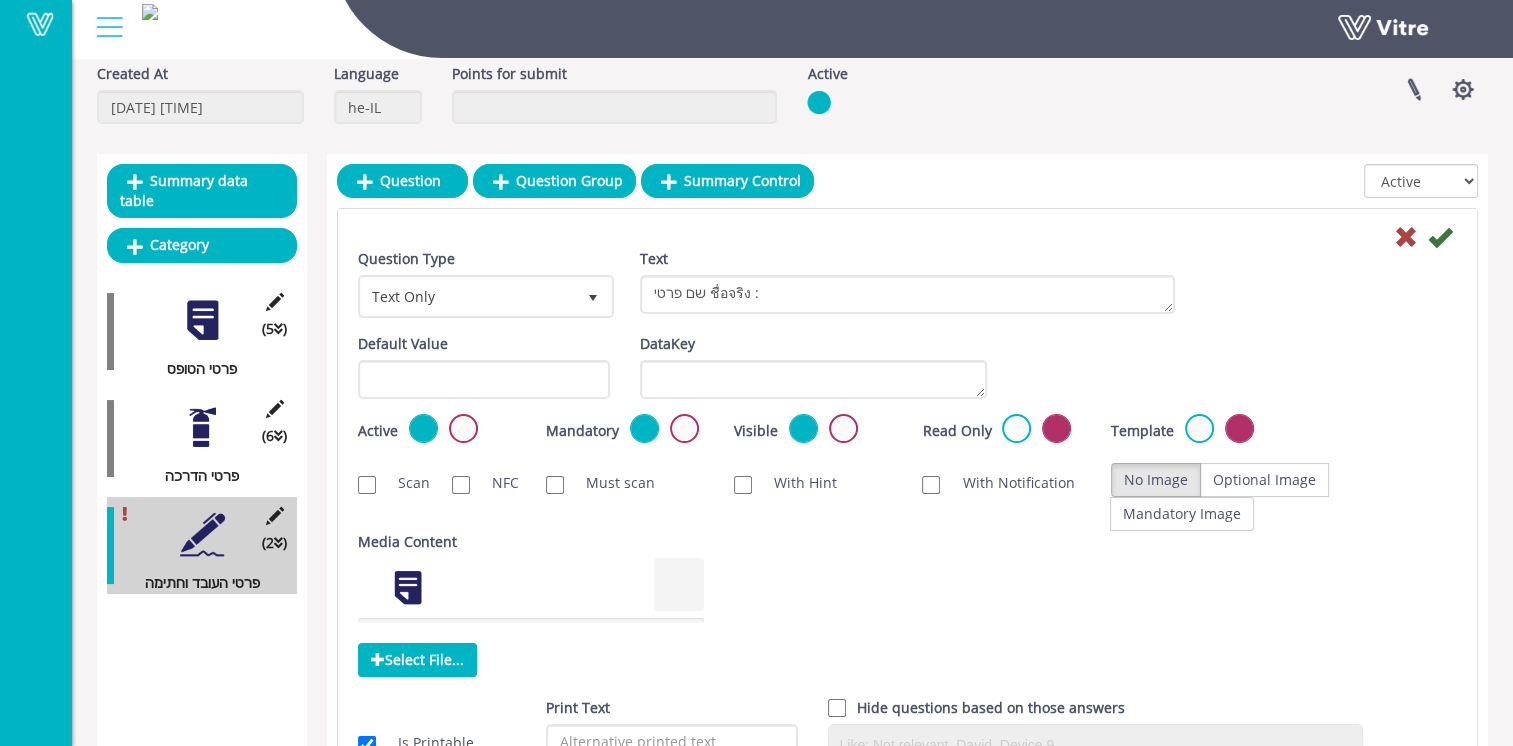 scroll, scrollTop: 50, scrollLeft: 0, axis: vertical 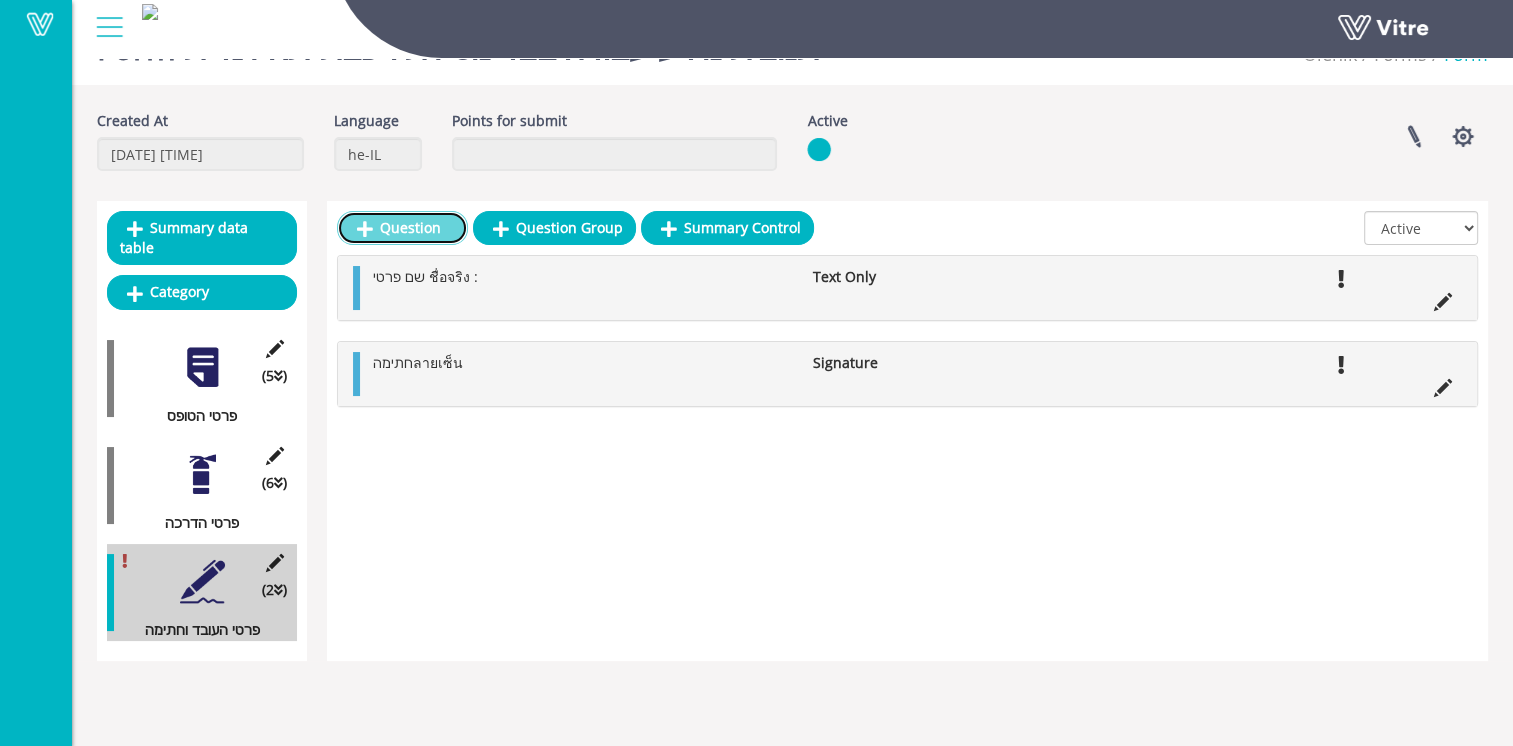click on "Question" at bounding box center (402, 228) 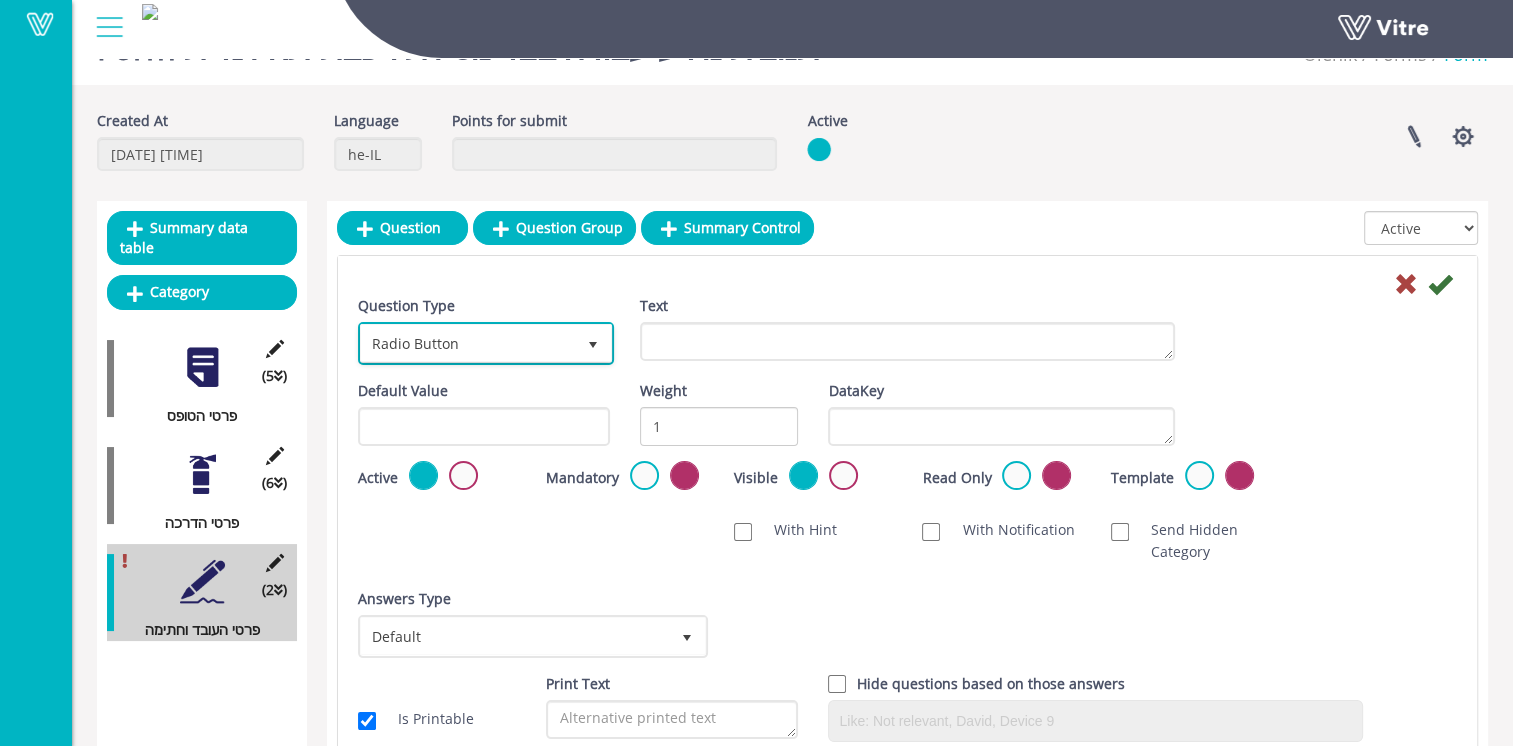 click on "Radio Button" at bounding box center (468, 343) 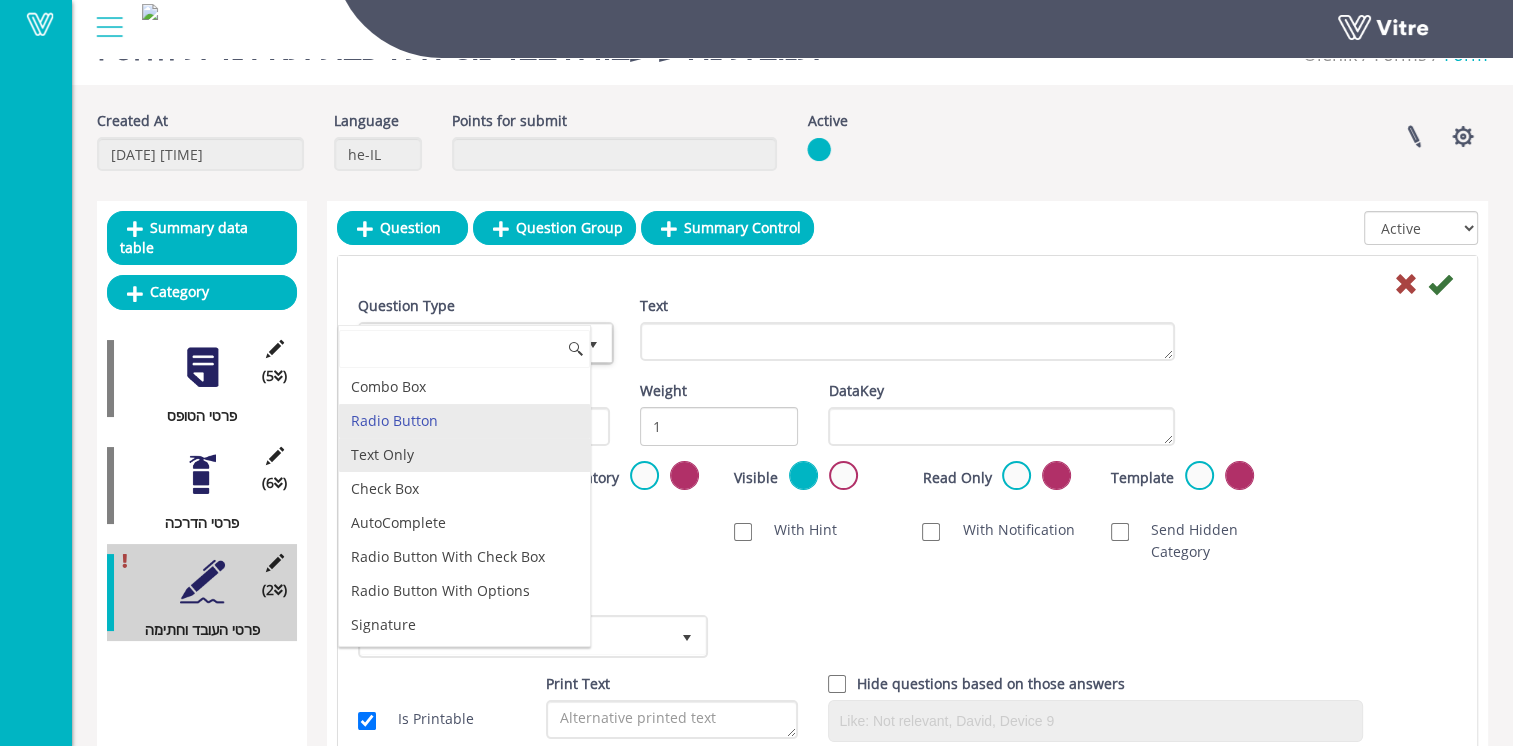 click on "Text Only" at bounding box center (464, 455) 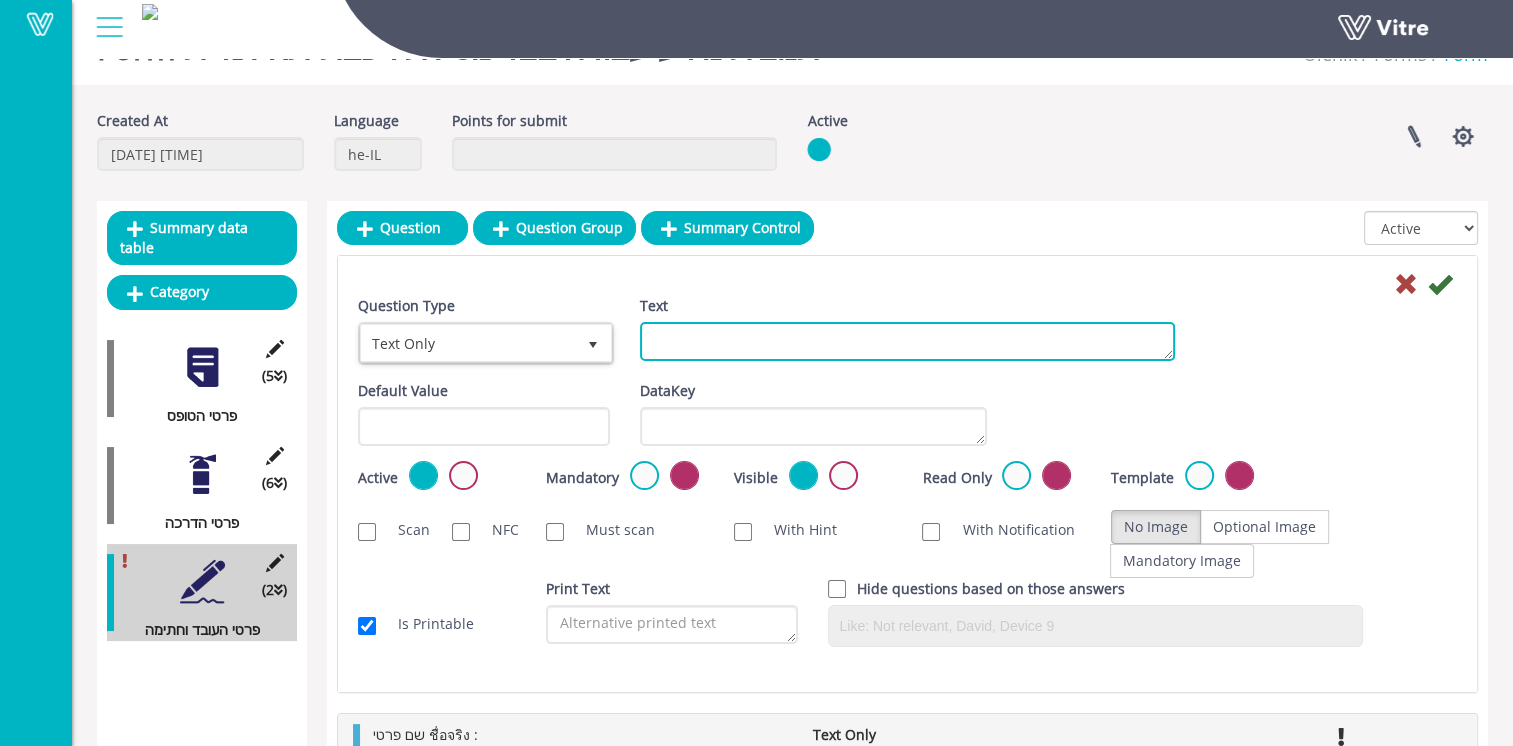 click on "Text" at bounding box center (907, 341) 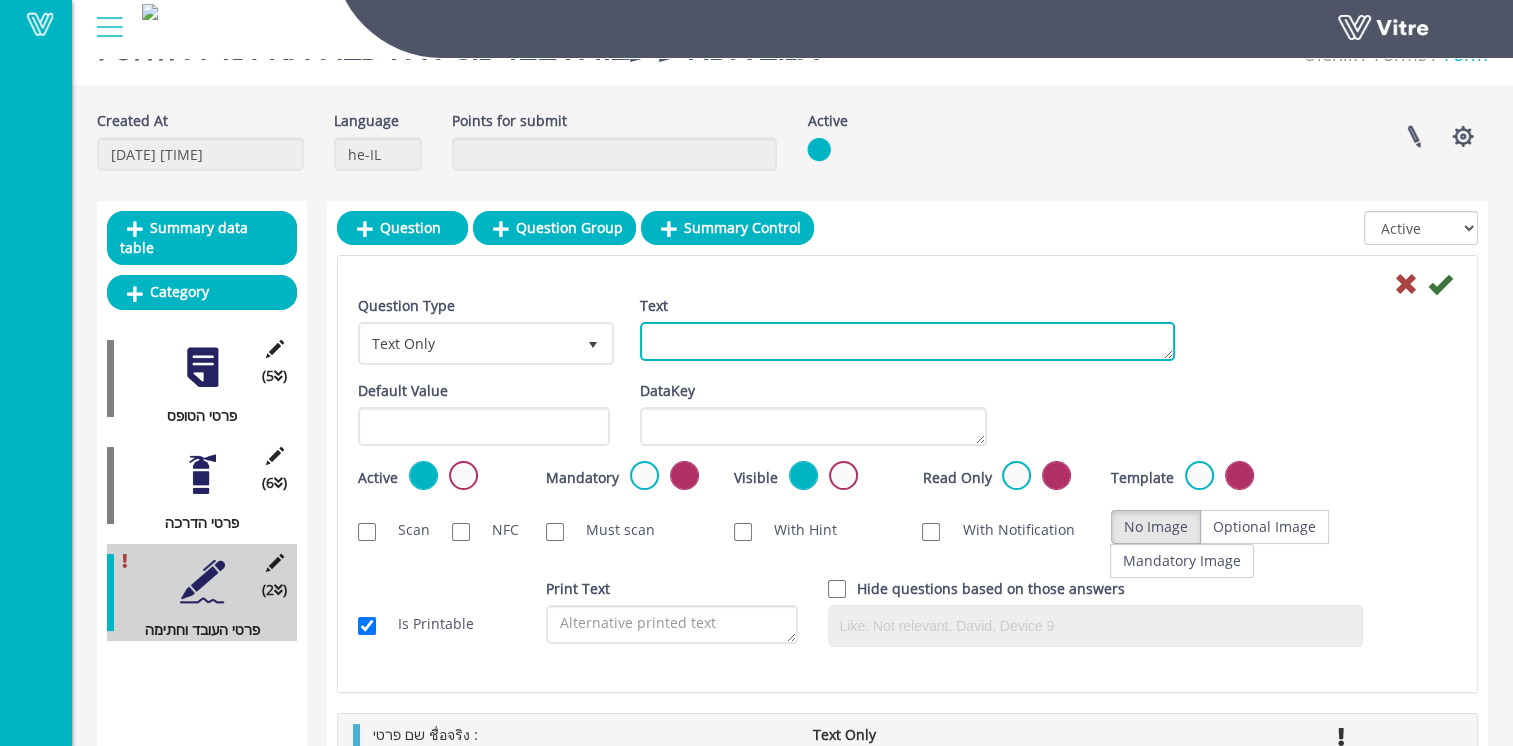 paste on "שם משפחה นามสกุล :" 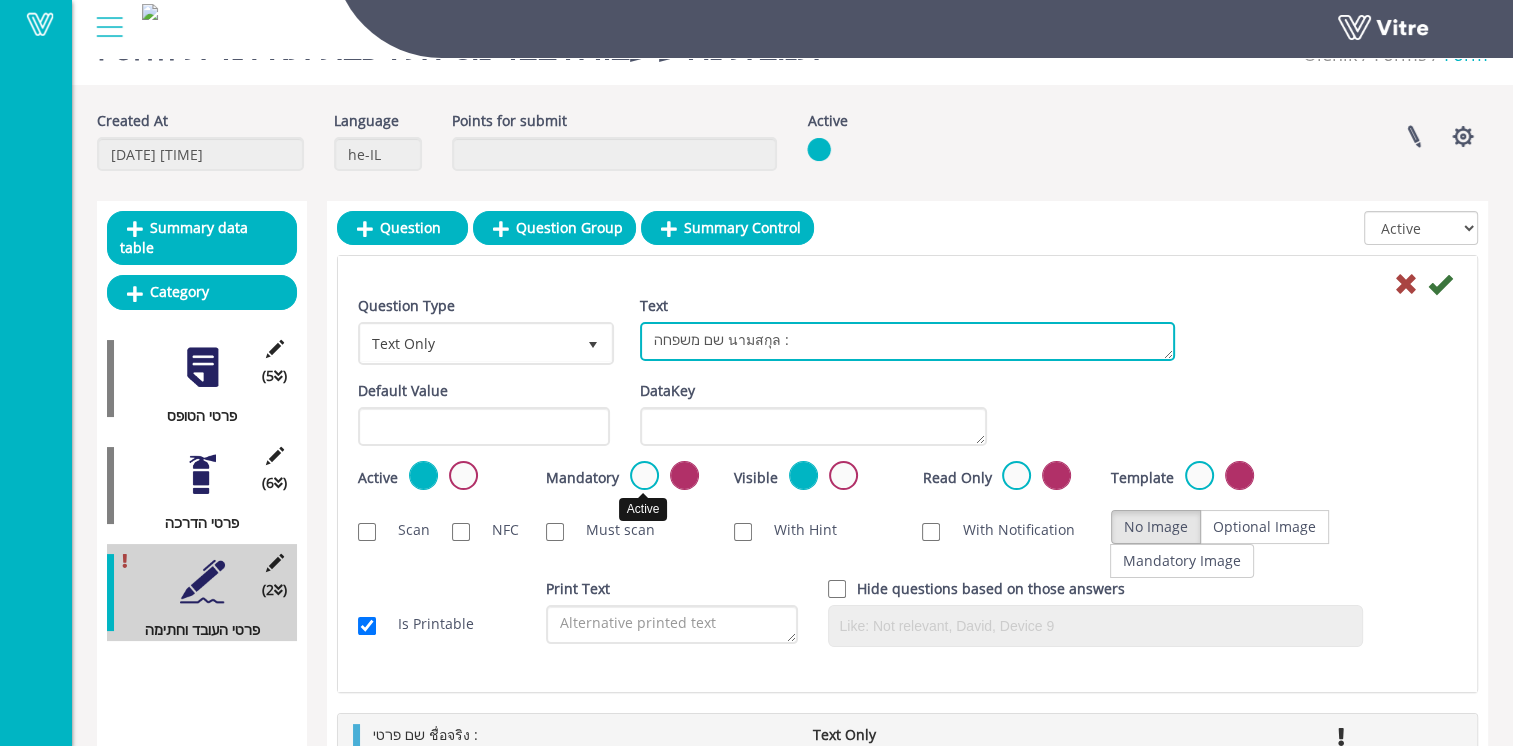 type on "שם משפחה นามสกุล :" 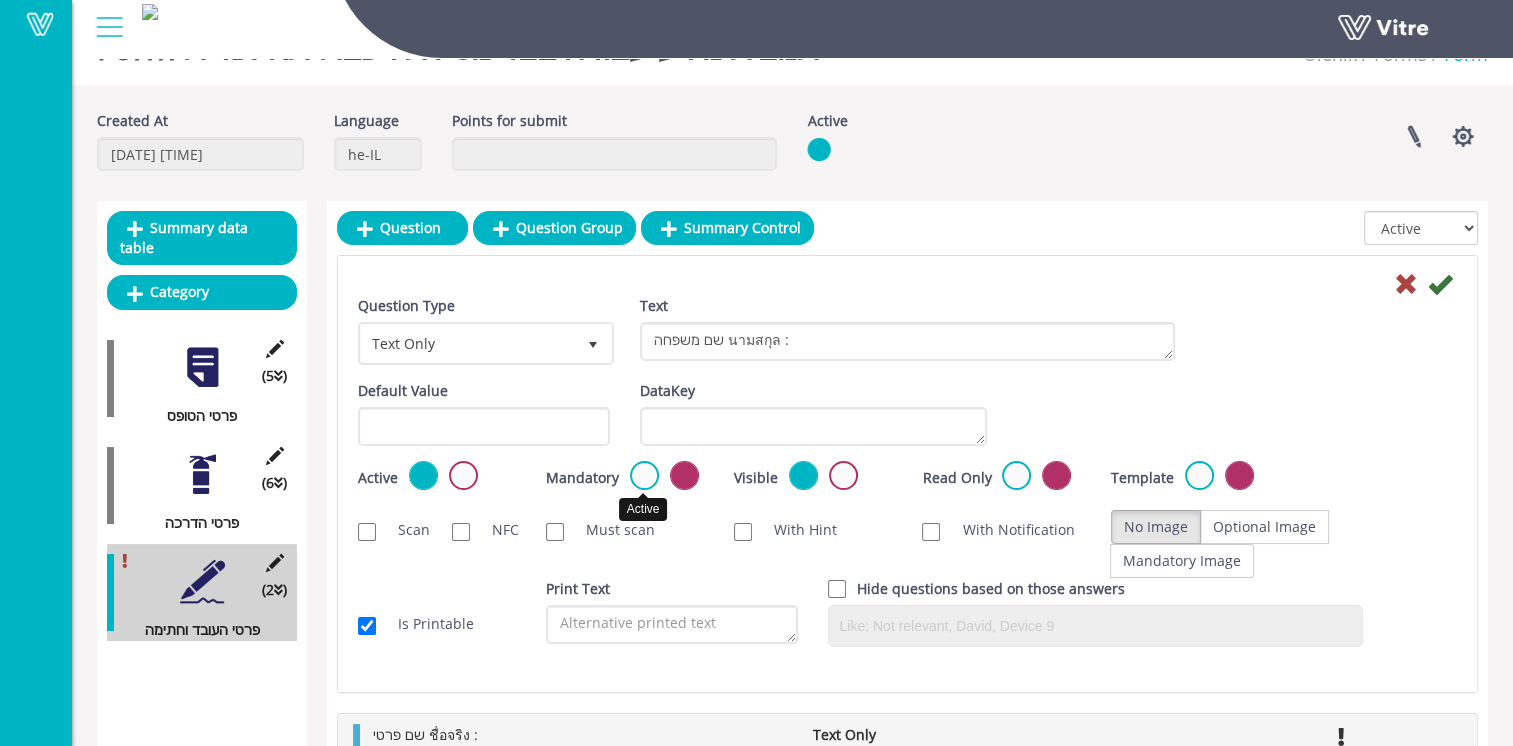click at bounding box center [644, 475] 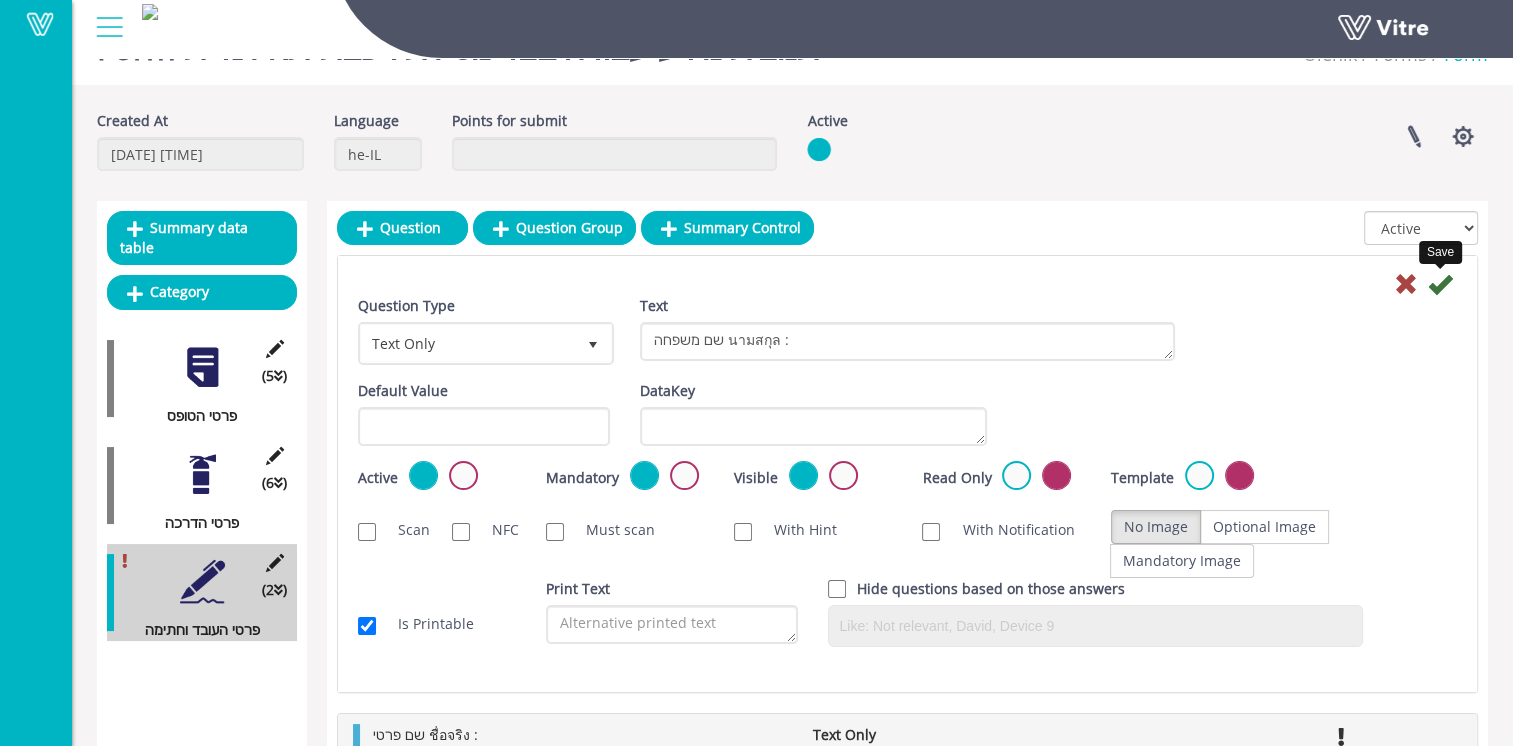 click at bounding box center (1440, 284) 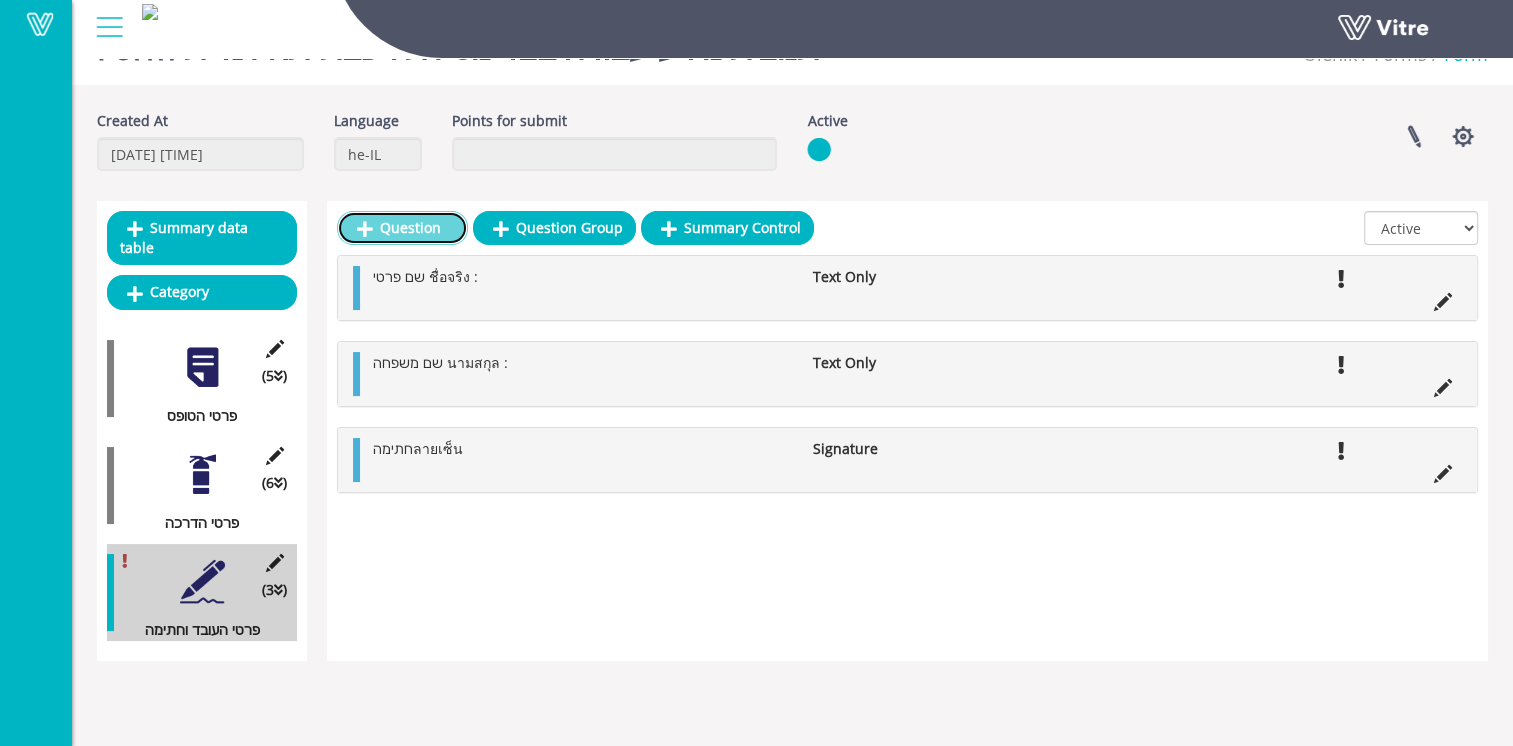 click on "Question" at bounding box center (402, 228) 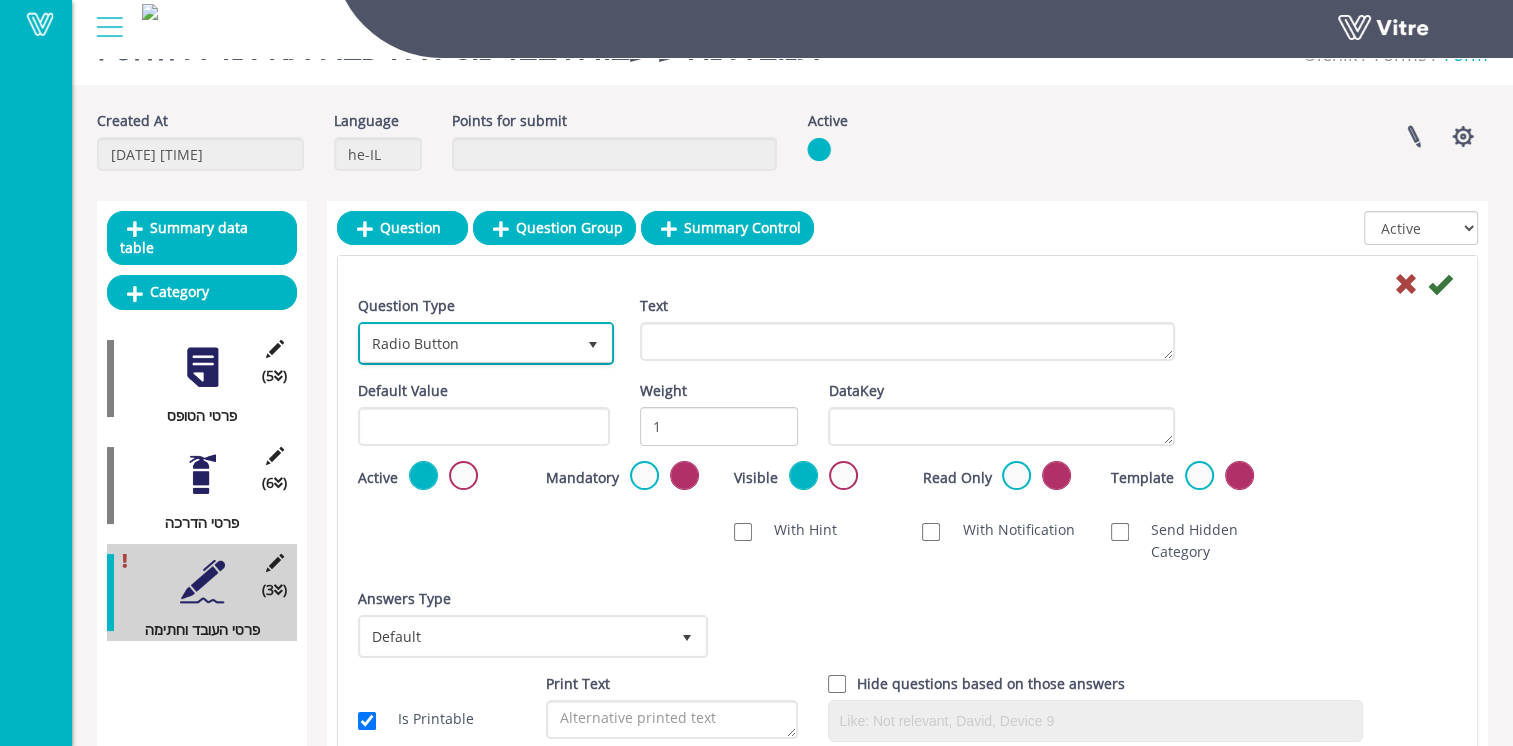 click on "Radio Button" at bounding box center [468, 343] 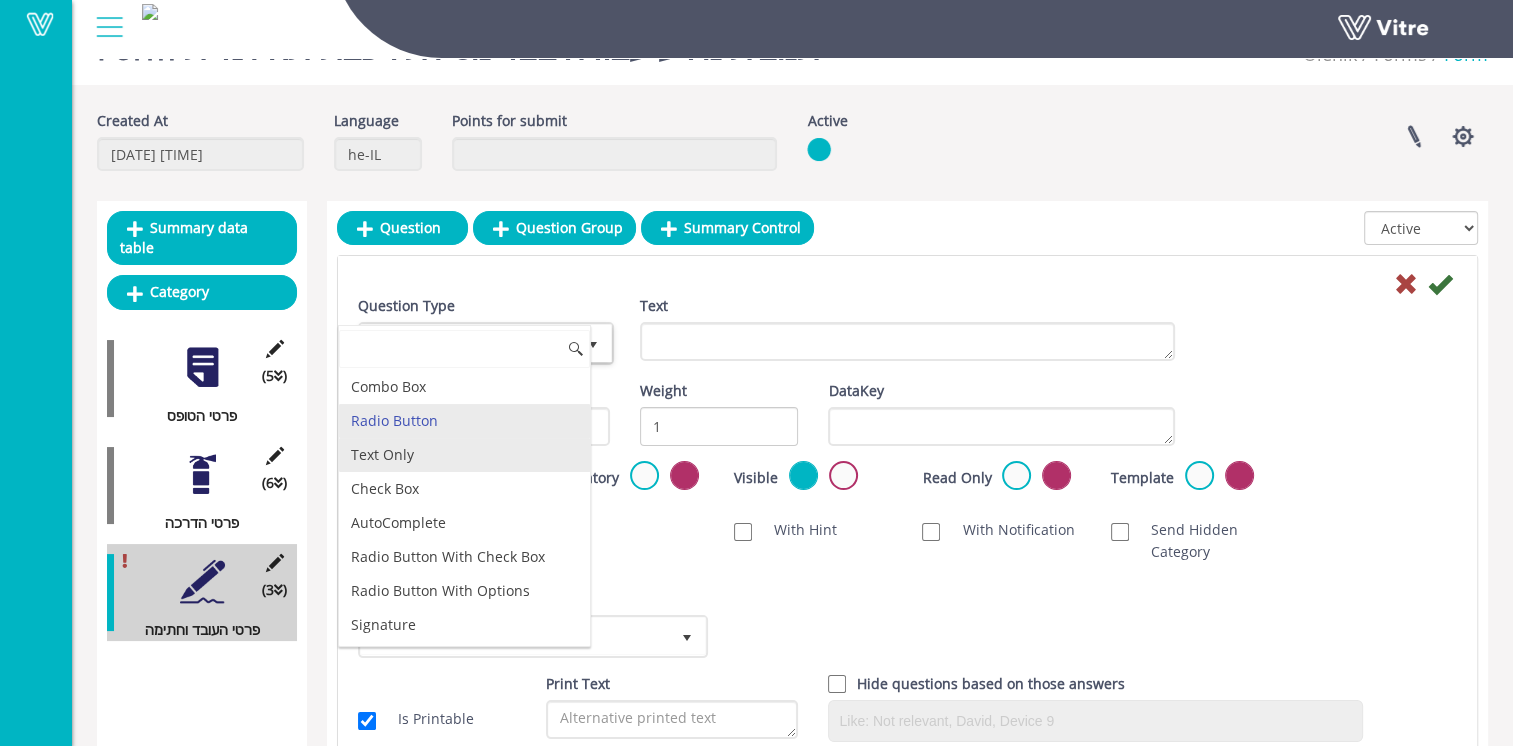 click on "Text Only" at bounding box center [464, 455] 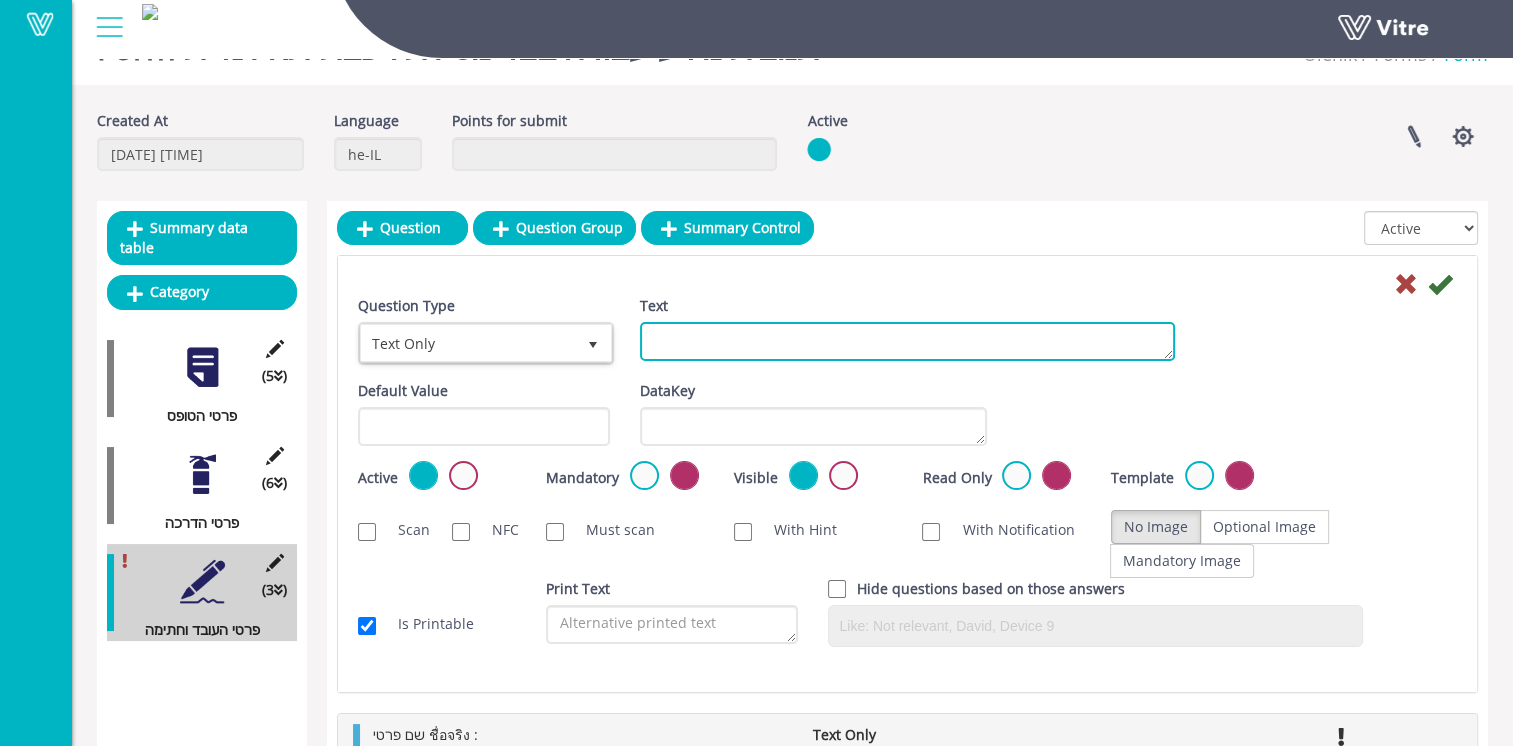click on "Text" at bounding box center (907, 341) 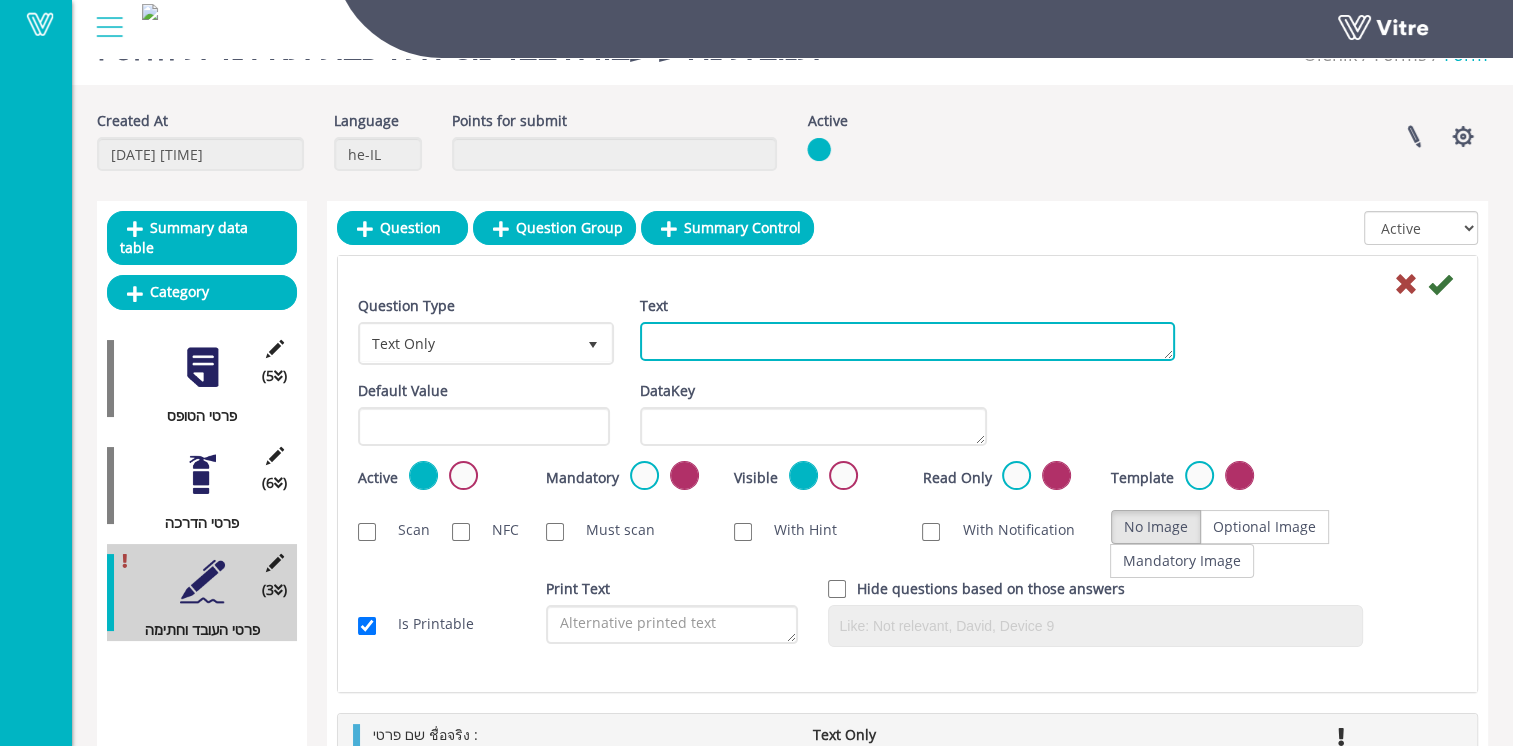 paste on "ת.ז/דרכון ID :" 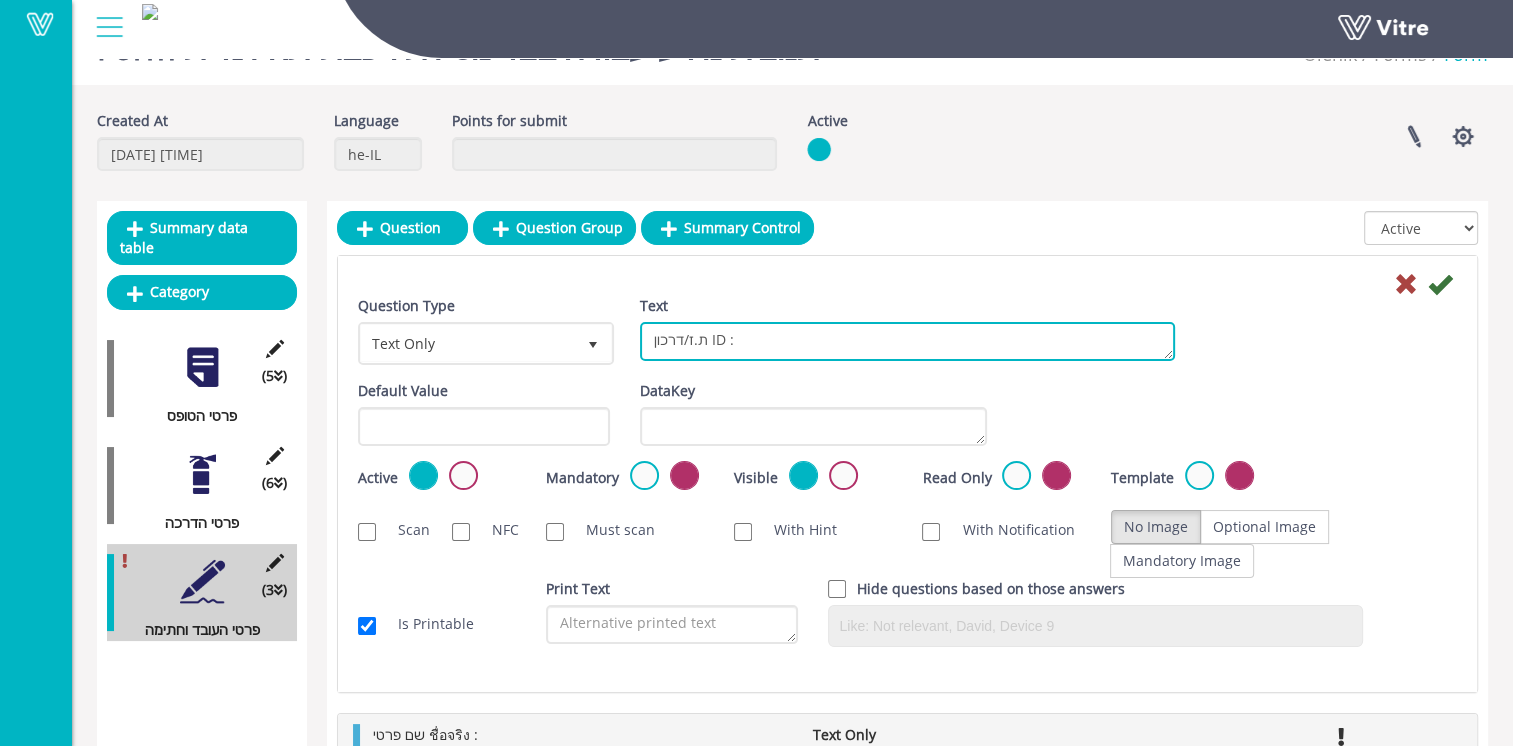 type on "ת.ז/דרכון ID :" 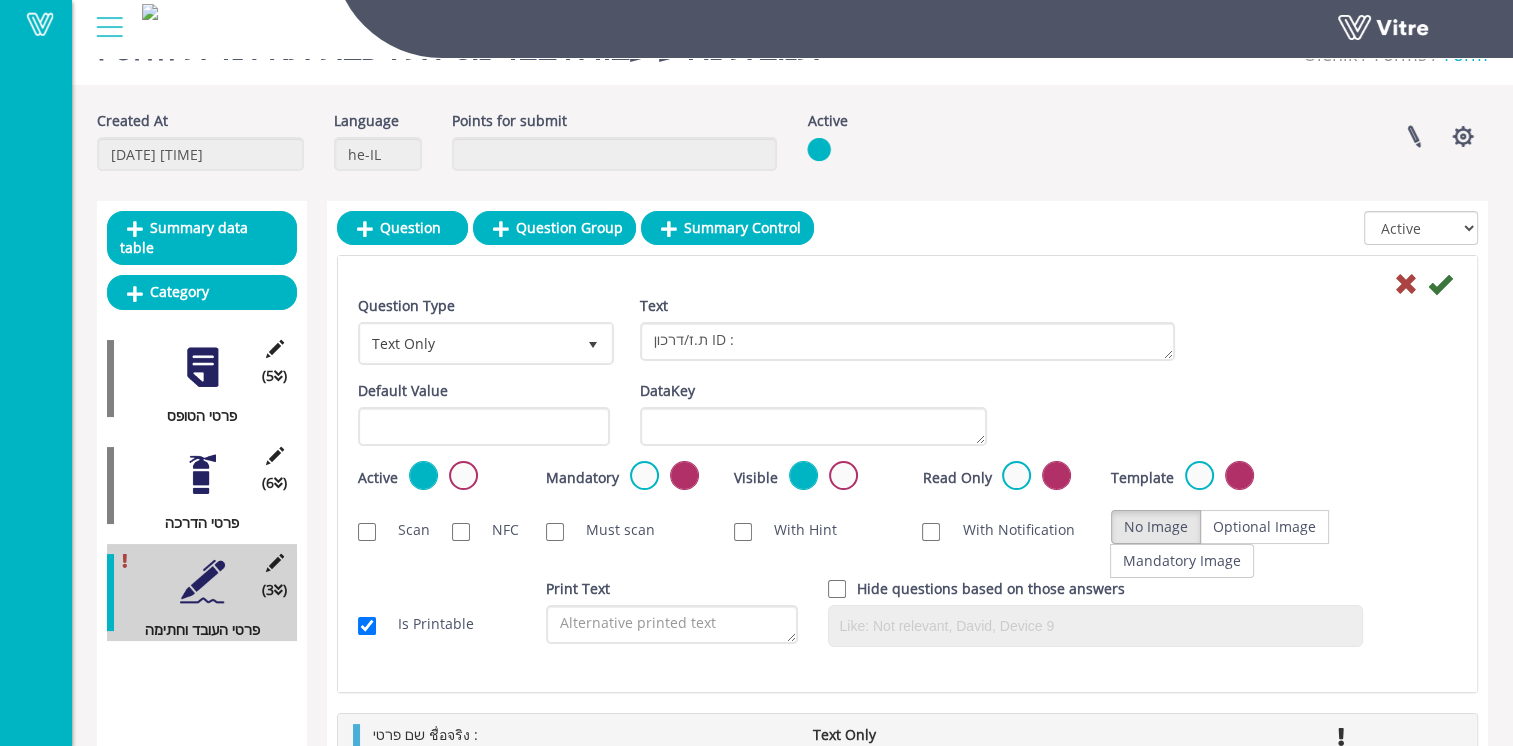 click on "Mandatory Active" at bounding box center [625, 477] 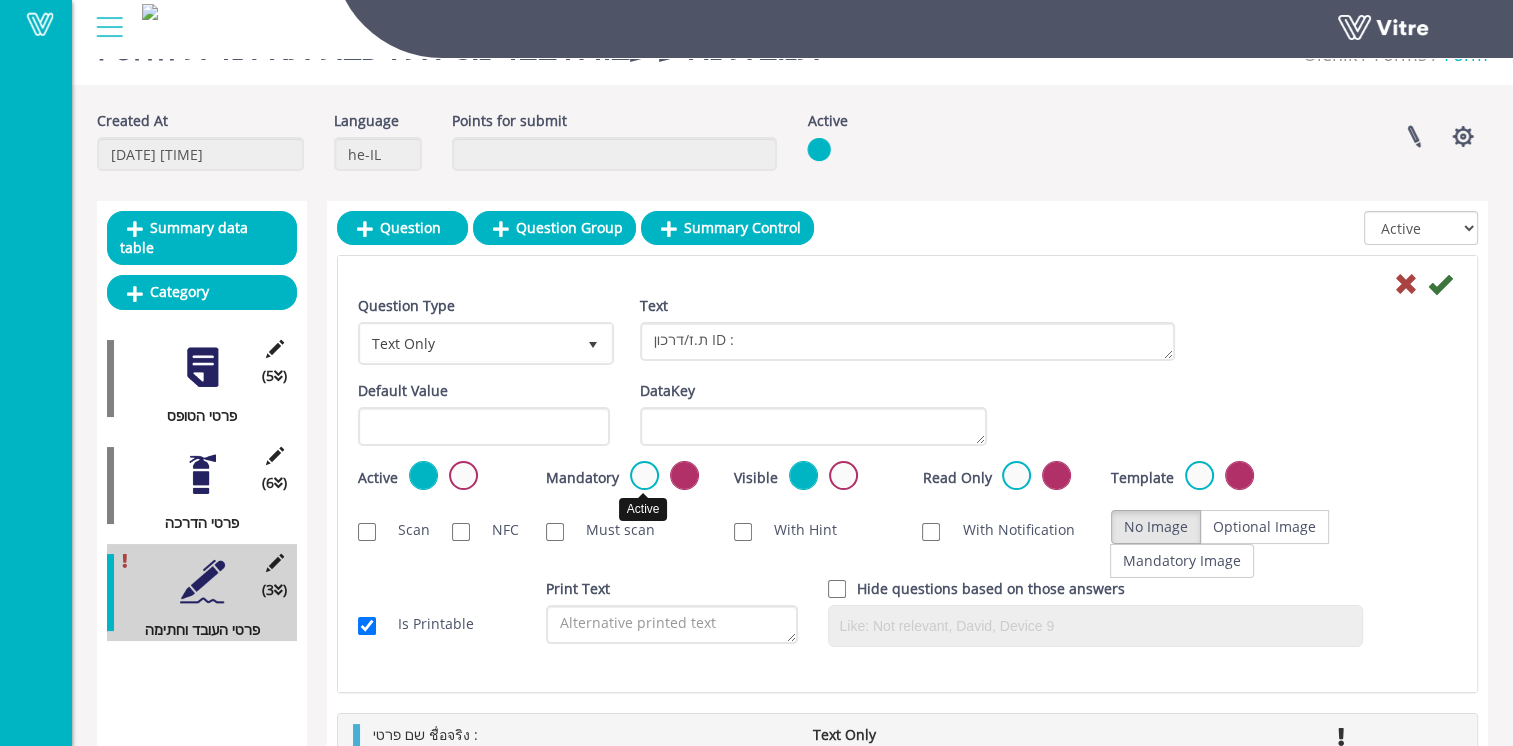 click at bounding box center [644, 475] 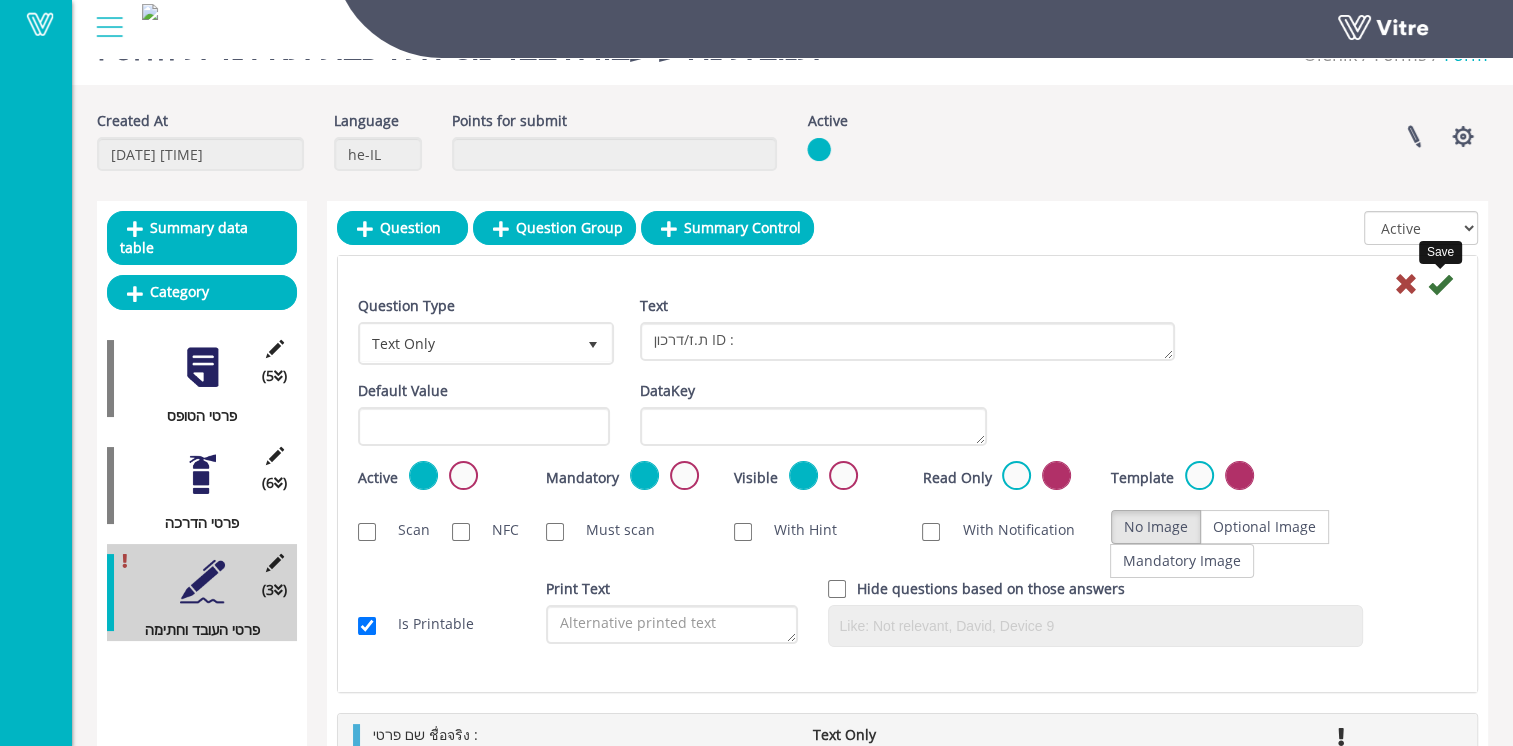 click at bounding box center (1440, 284) 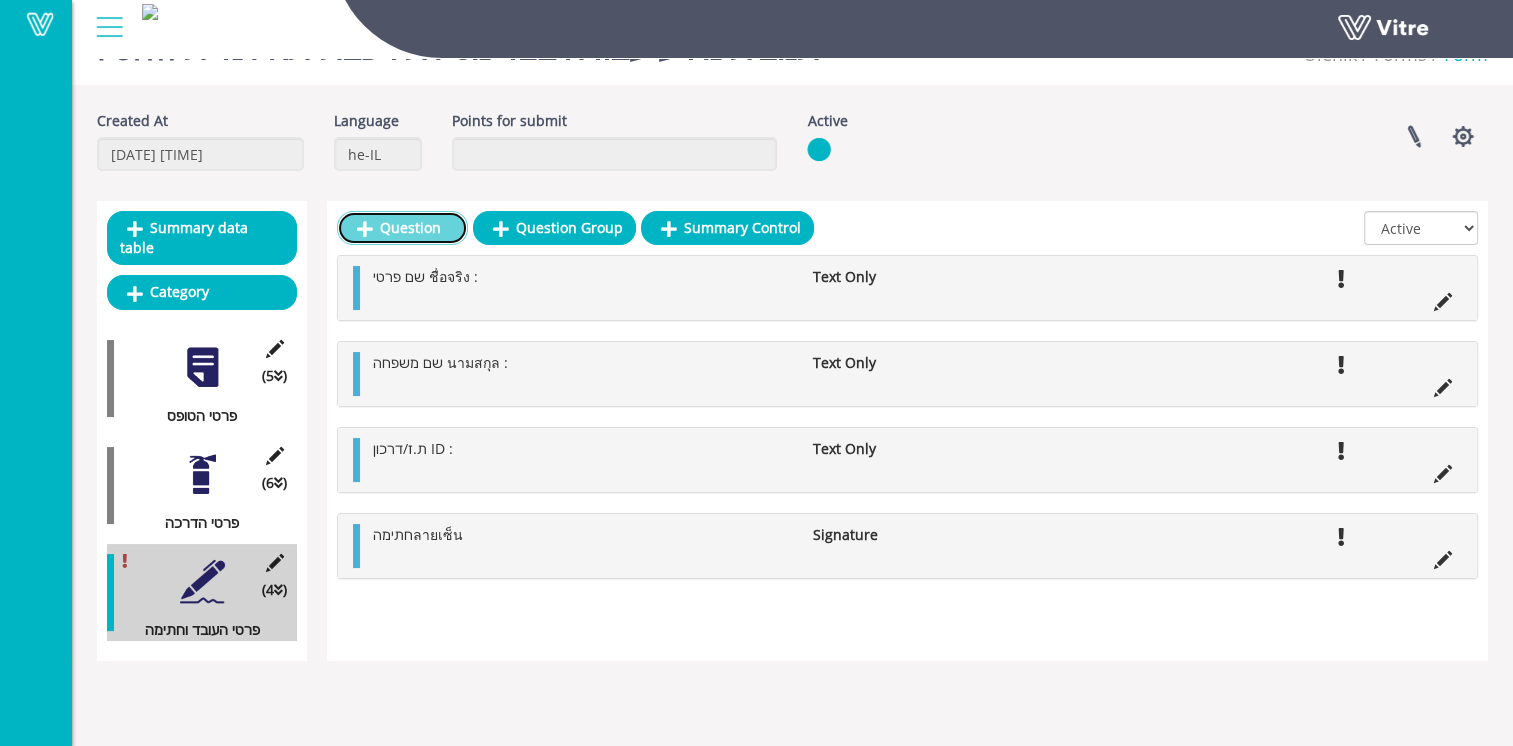 click on "Question" at bounding box center (402, 228) 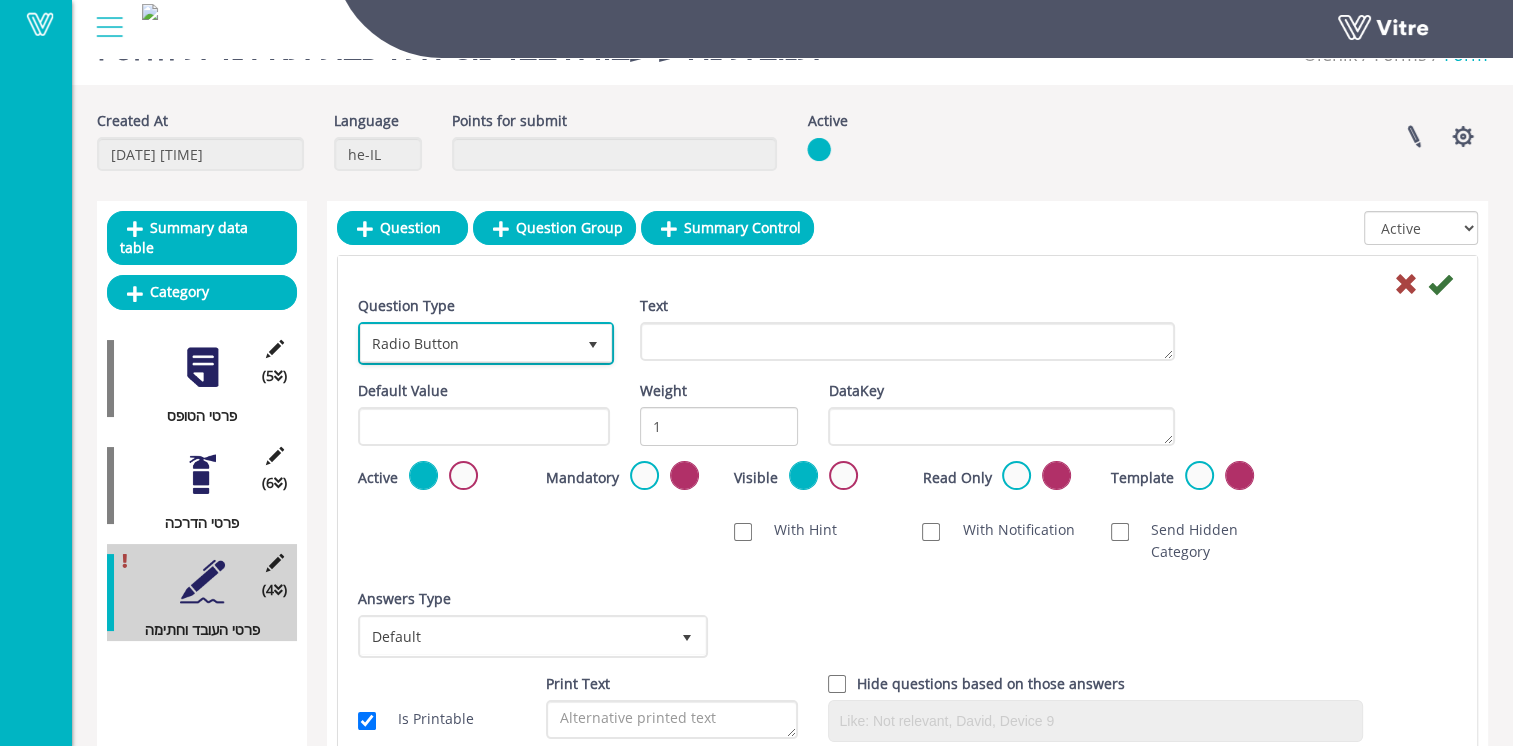 click on "Radio Button" at bounding box center [468, 343] 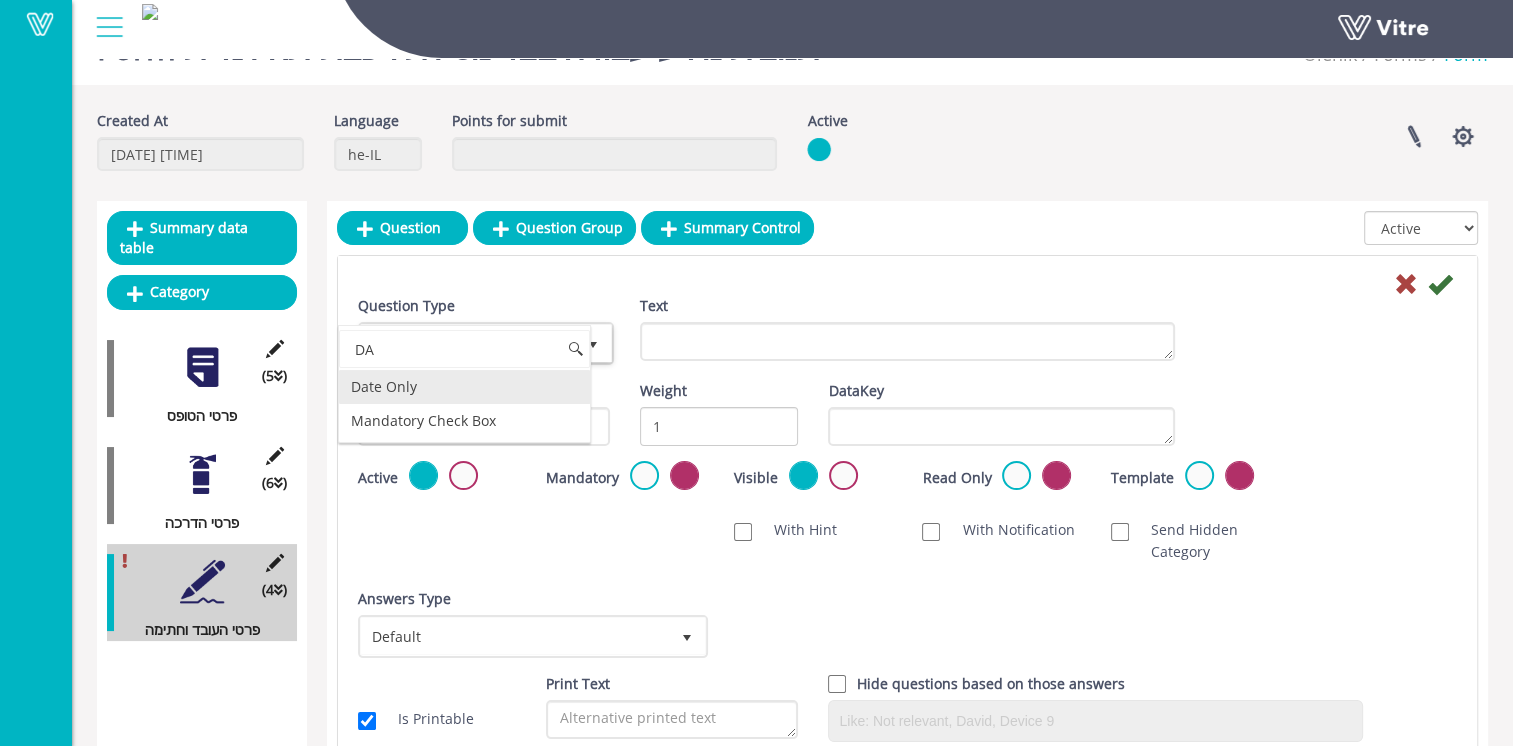 click on "Date Only" at bounding box center (464, 387) 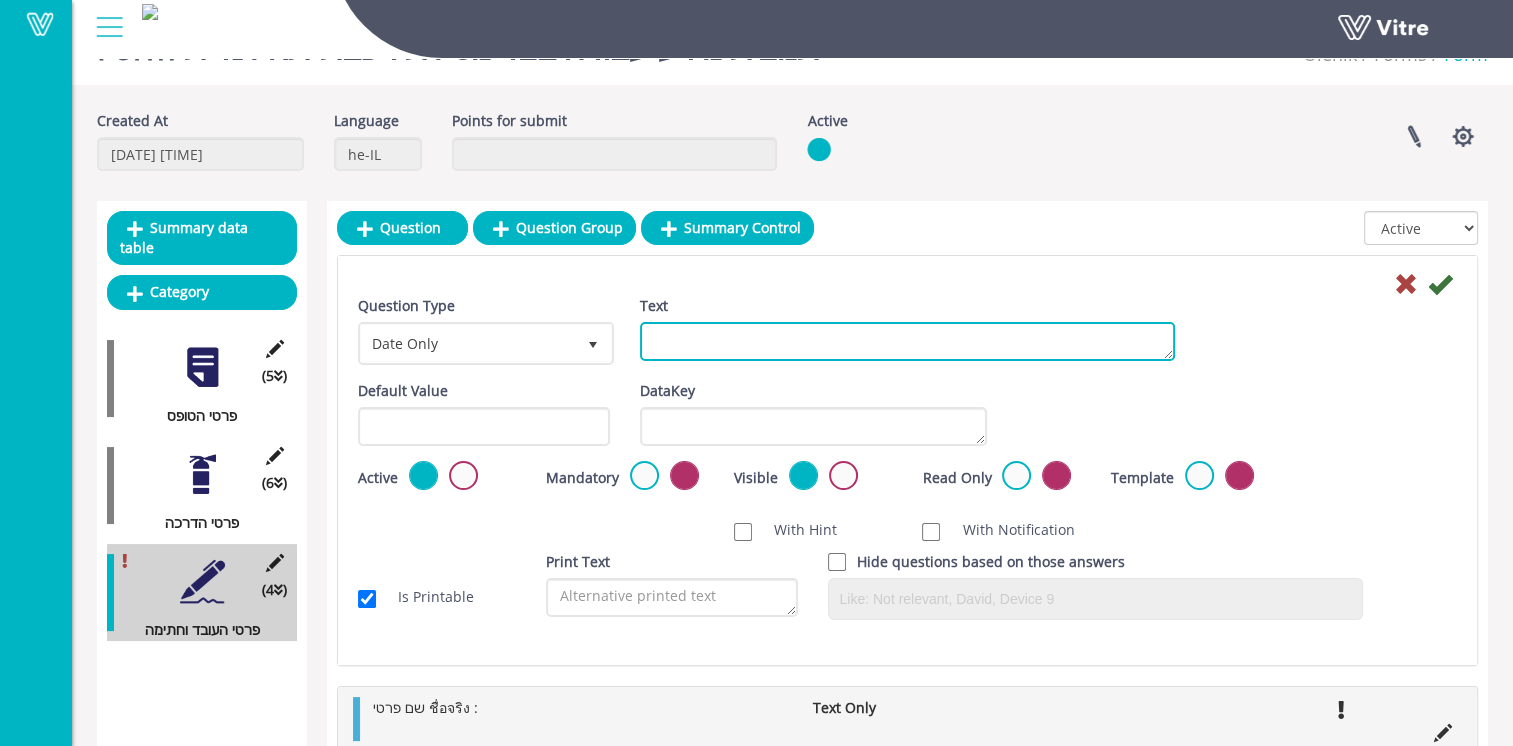 click on "Text" at bounding box center [907, 341] 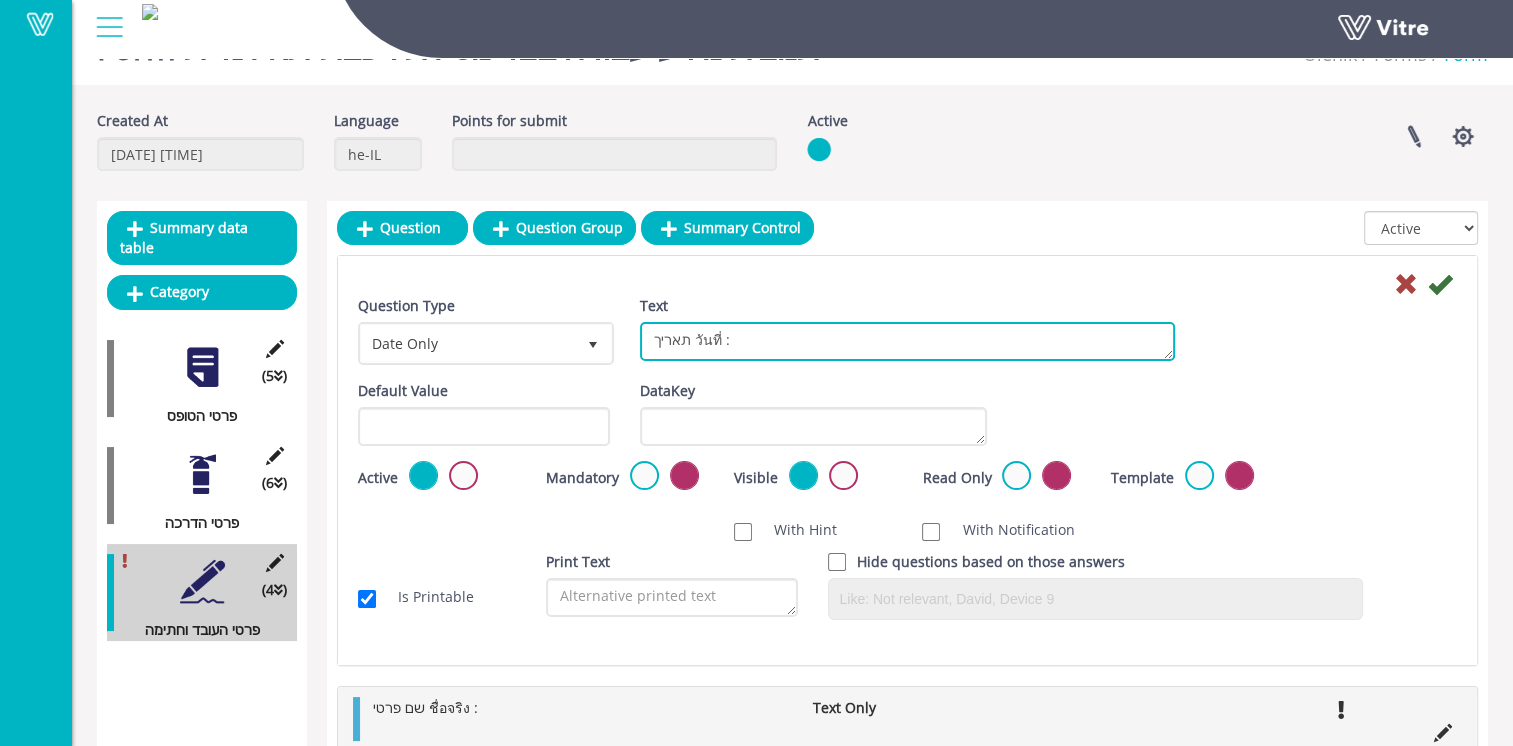 type on "תאריך วันที่ :" 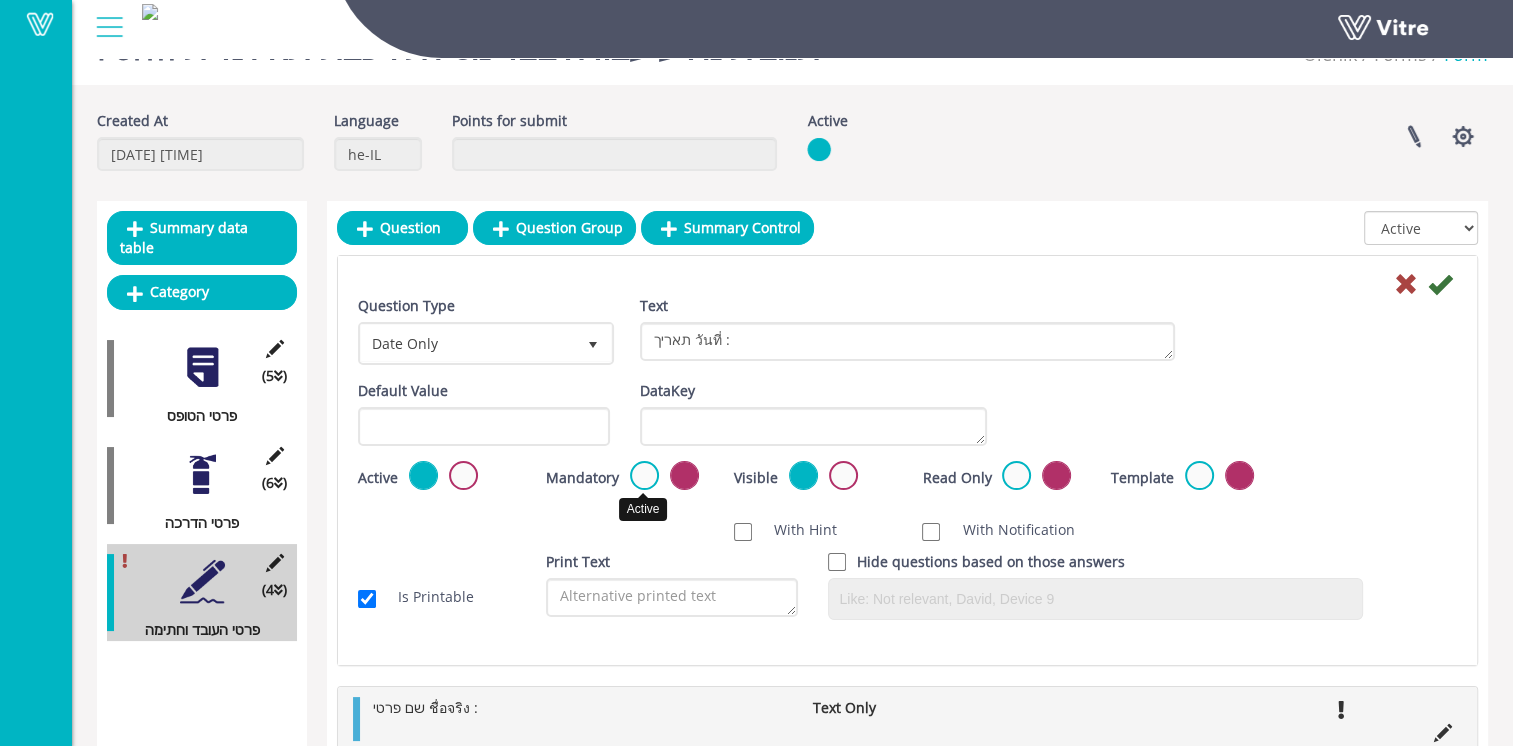 click at bounding box center [644, 475] 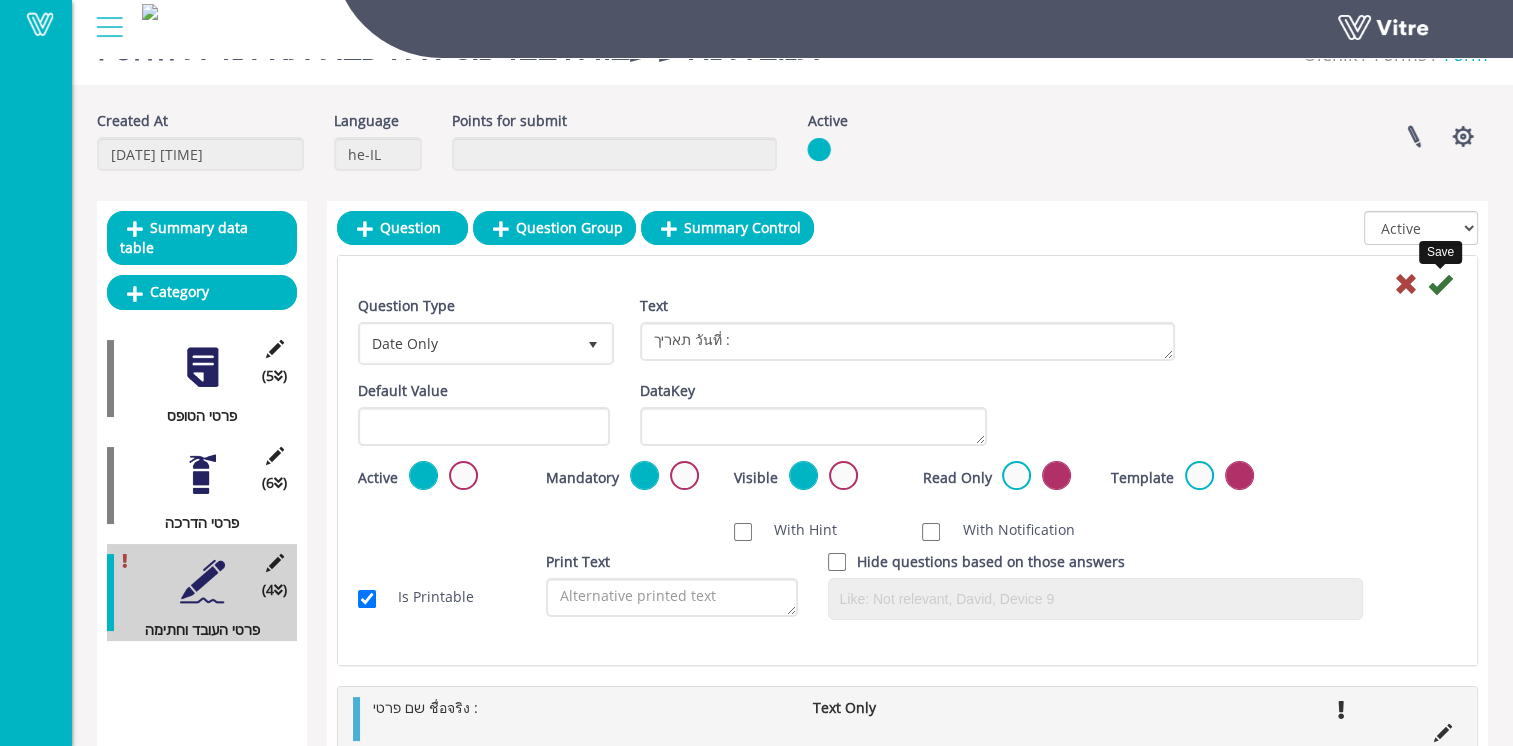 click at bounding box center [1440, 284] 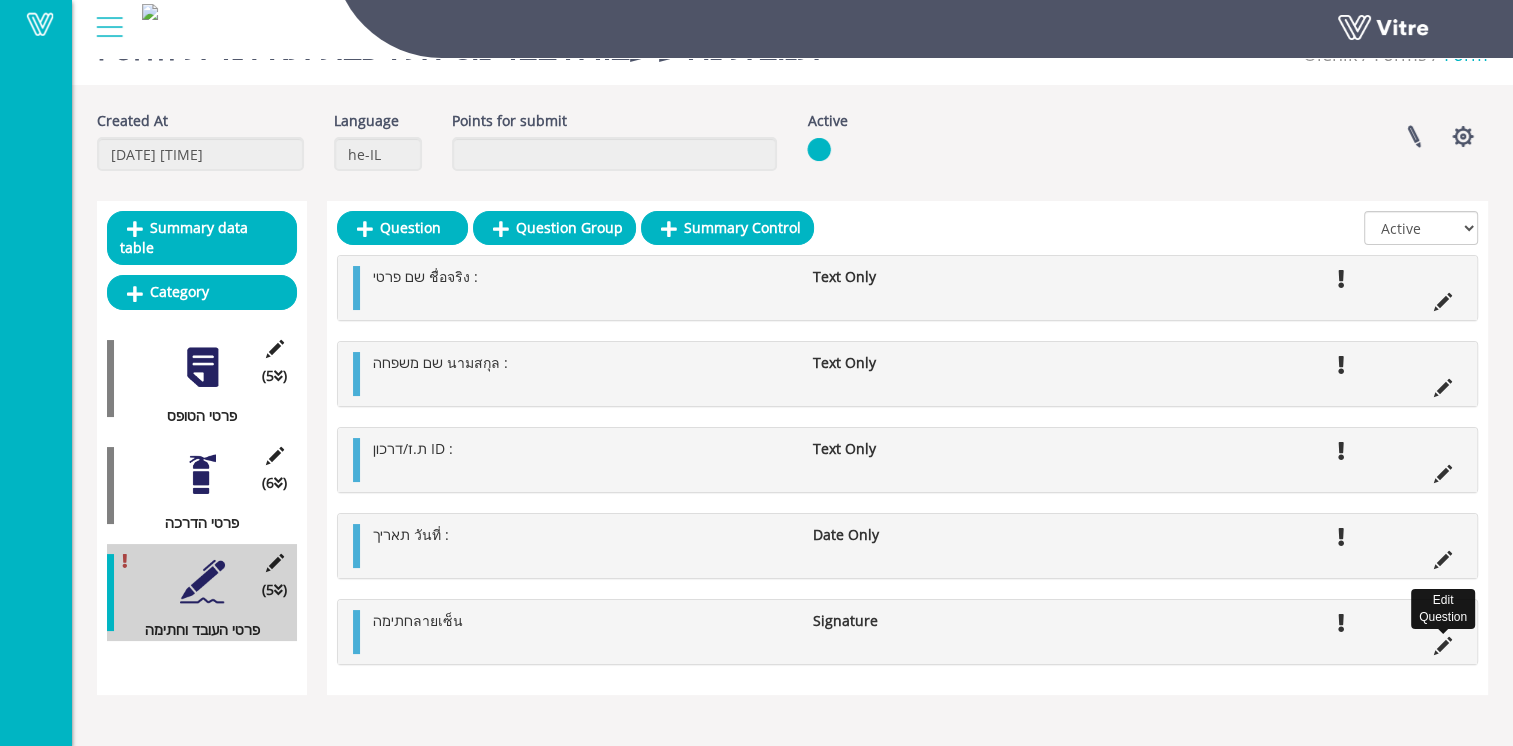 click at bounding box center (1443, 646) 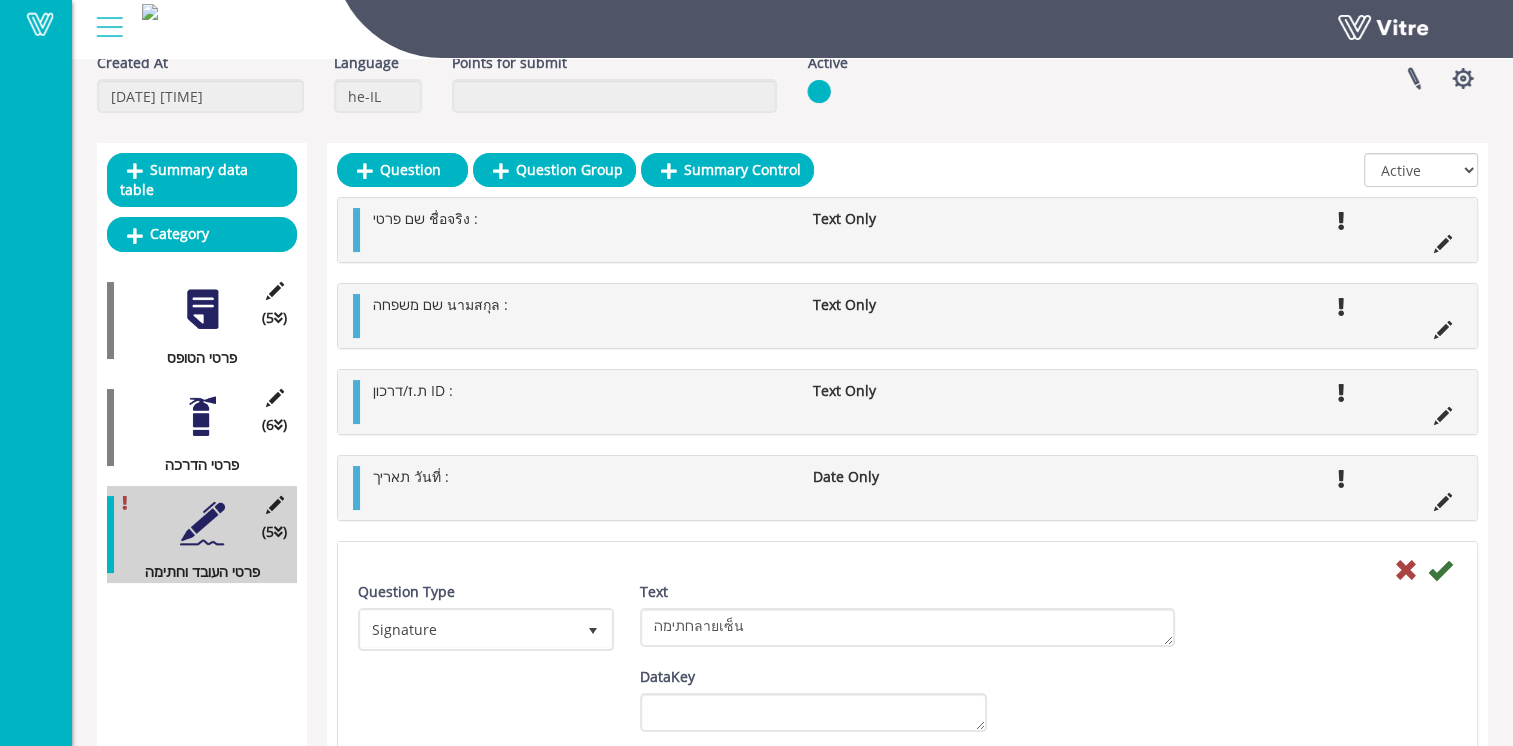 scroll, scrollTop: 150, scrollLeft: 0, axis: vertical 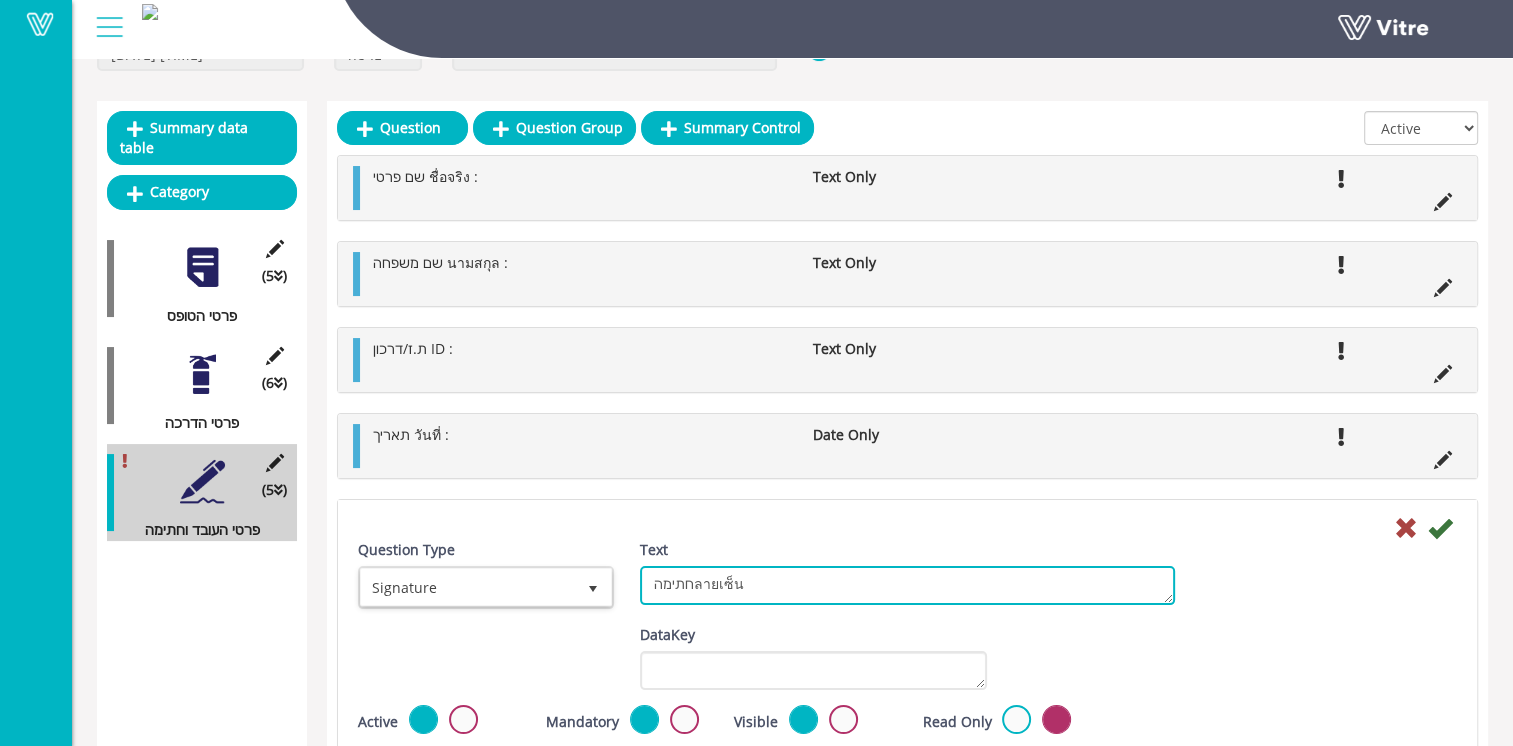 drag, startPoint x: 625, startPoint y: 573, endPoint x: 556, endPoint y: 572, distance: 69.00725 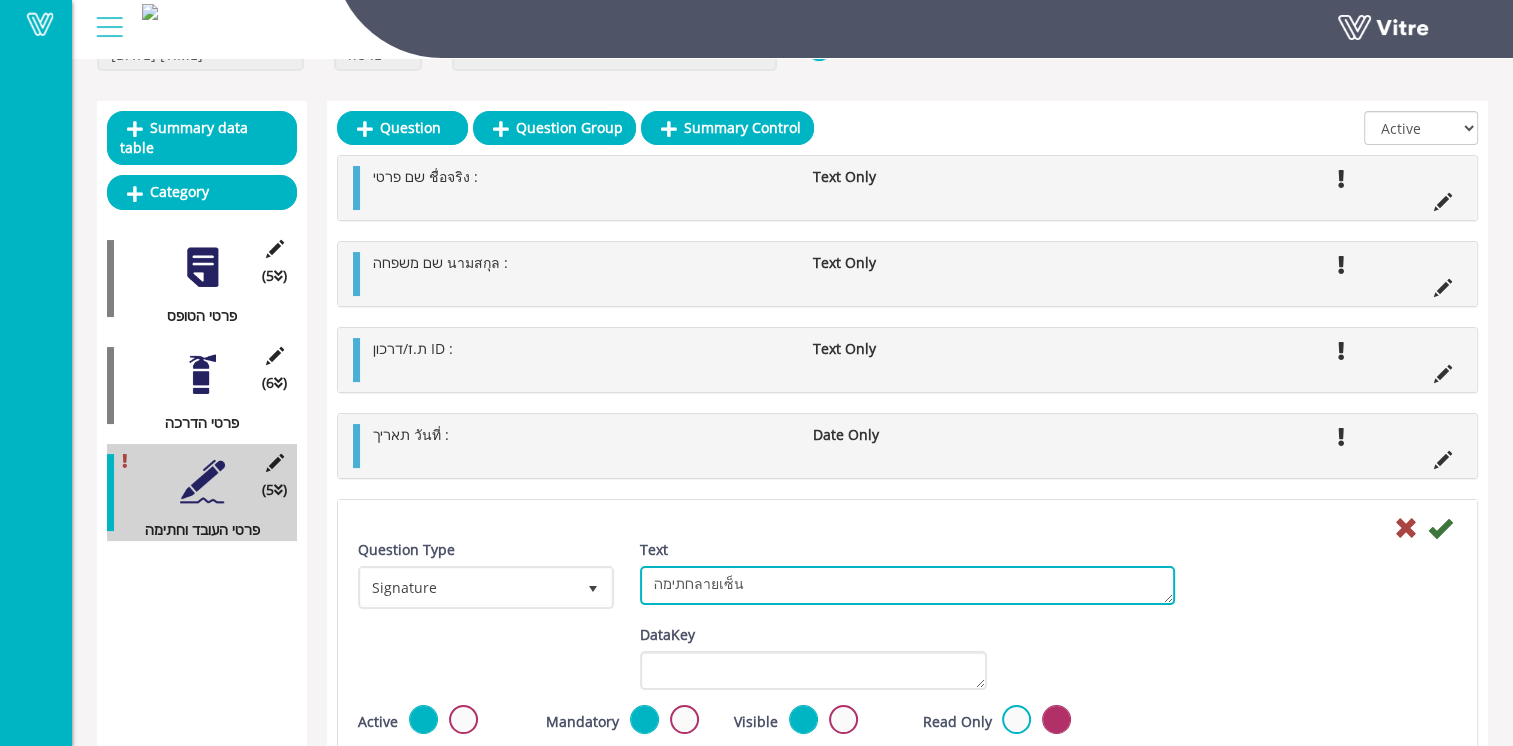 paste on "חתימה ลายเซ็น :" 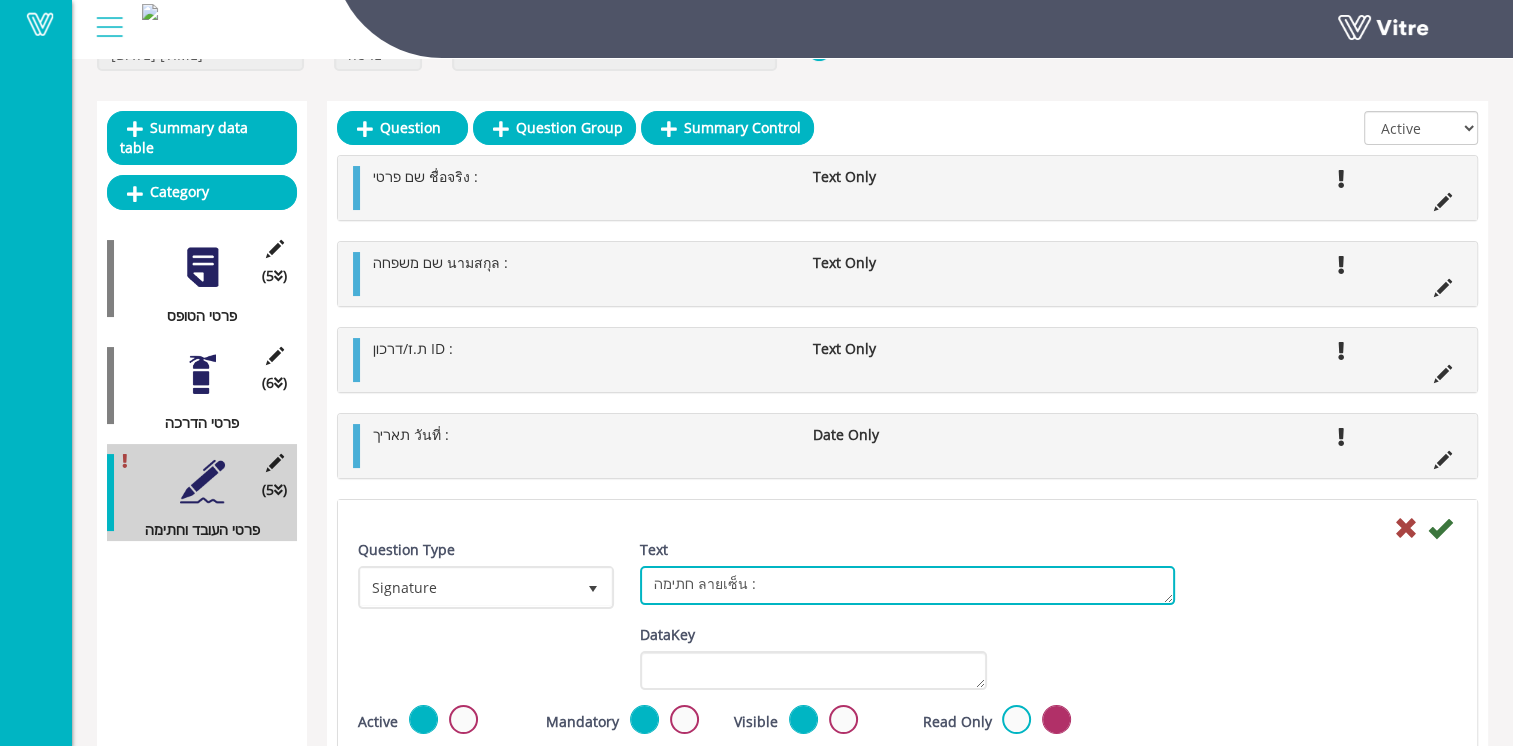 type on "חתימה ลายเซ็น :" 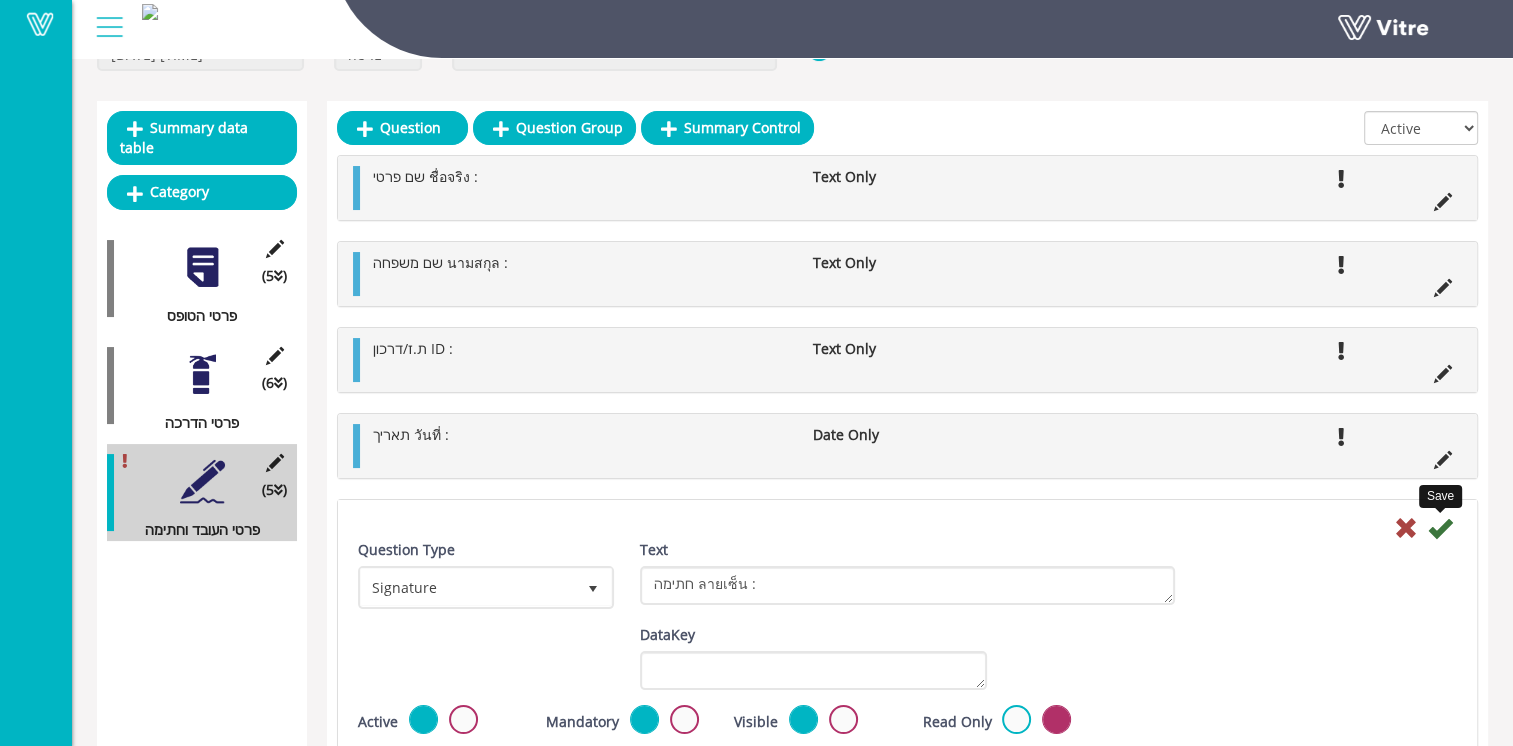 click at bounding box center (1440, 528) 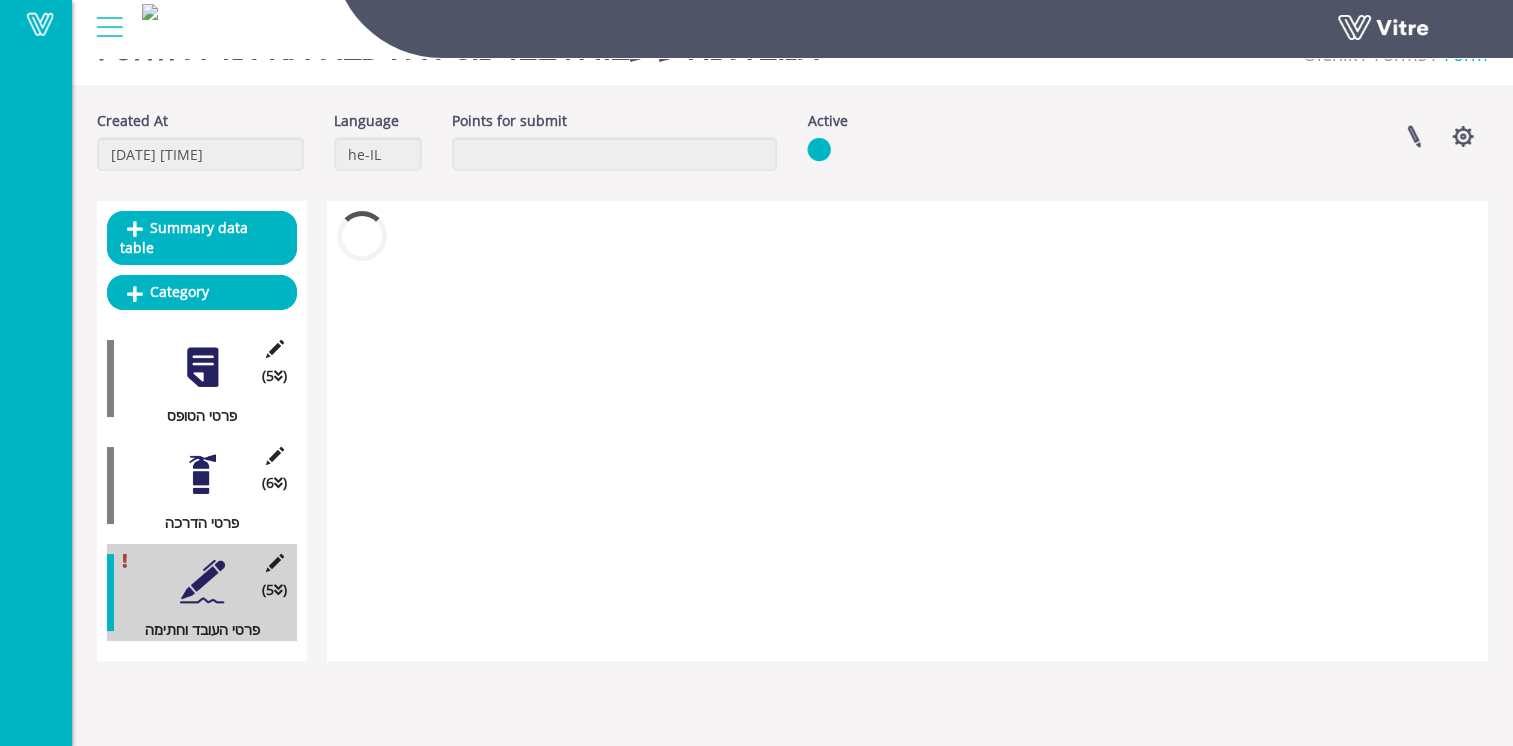 scroll, scrollTop: 50, scrollLeft: 0, axis: vertical 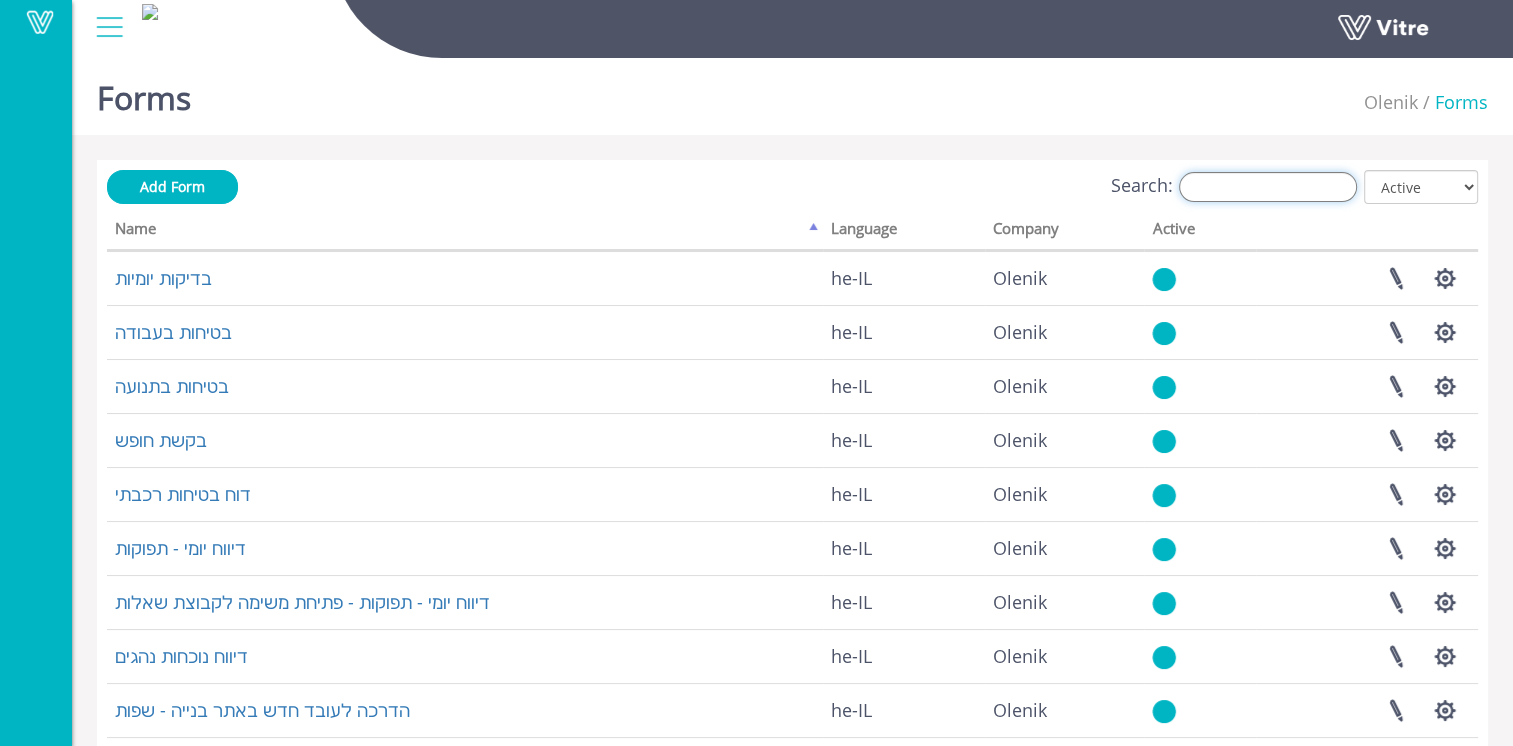 click on "Search:" at bounding box center [1268, 187] 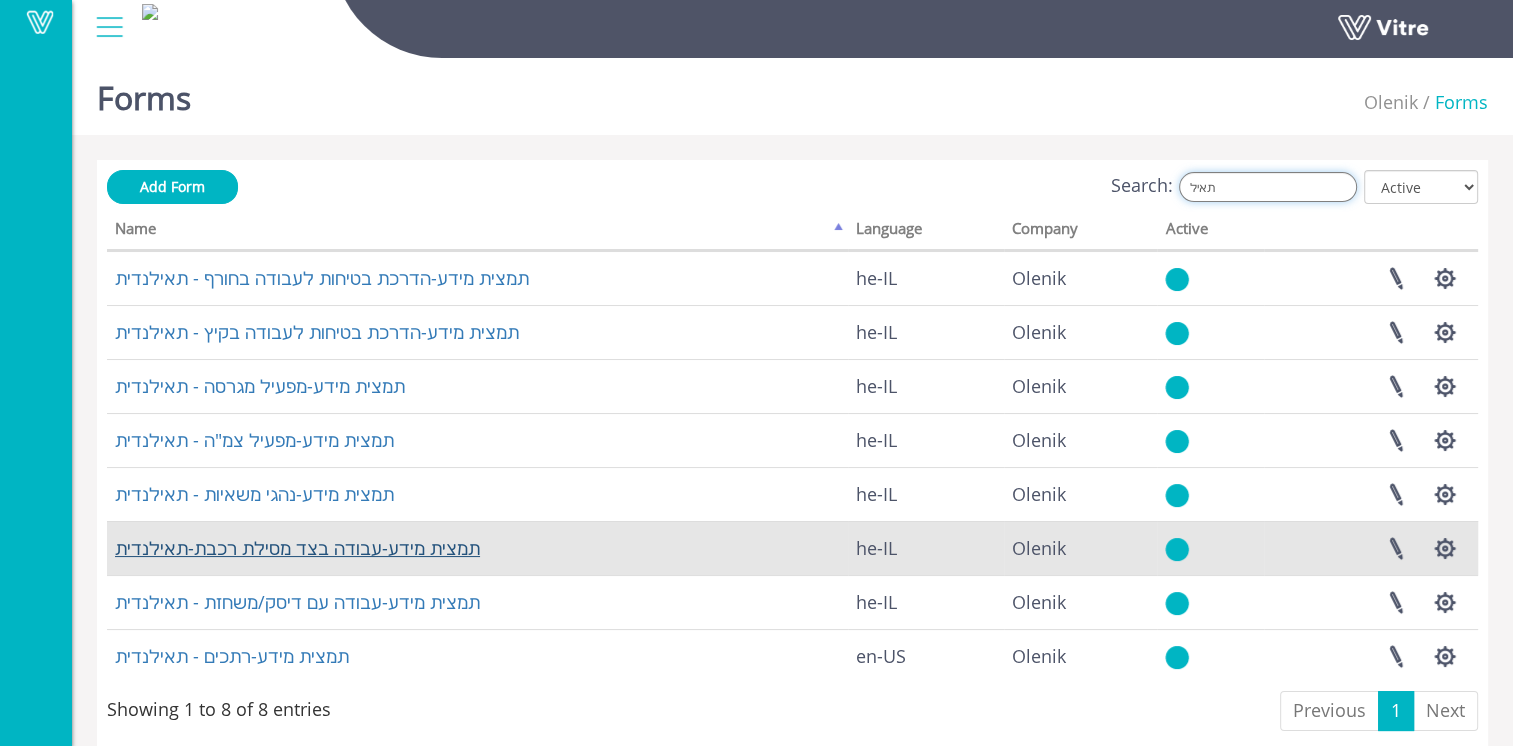 type on "תאיל" 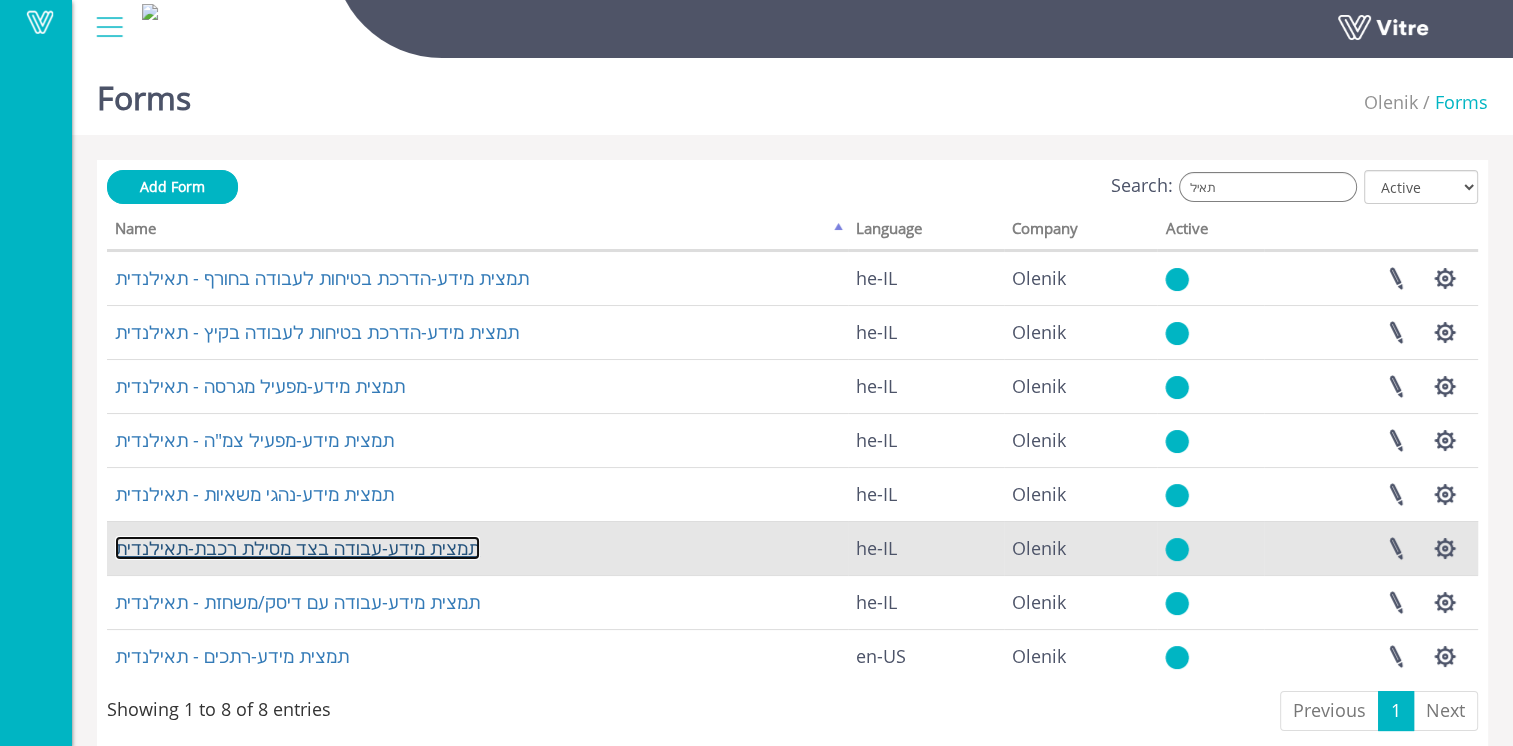 click on "תמצית מידע-עבודה בצד מסילת רכבת-תאילנדית" at bounding box center [297, 548] 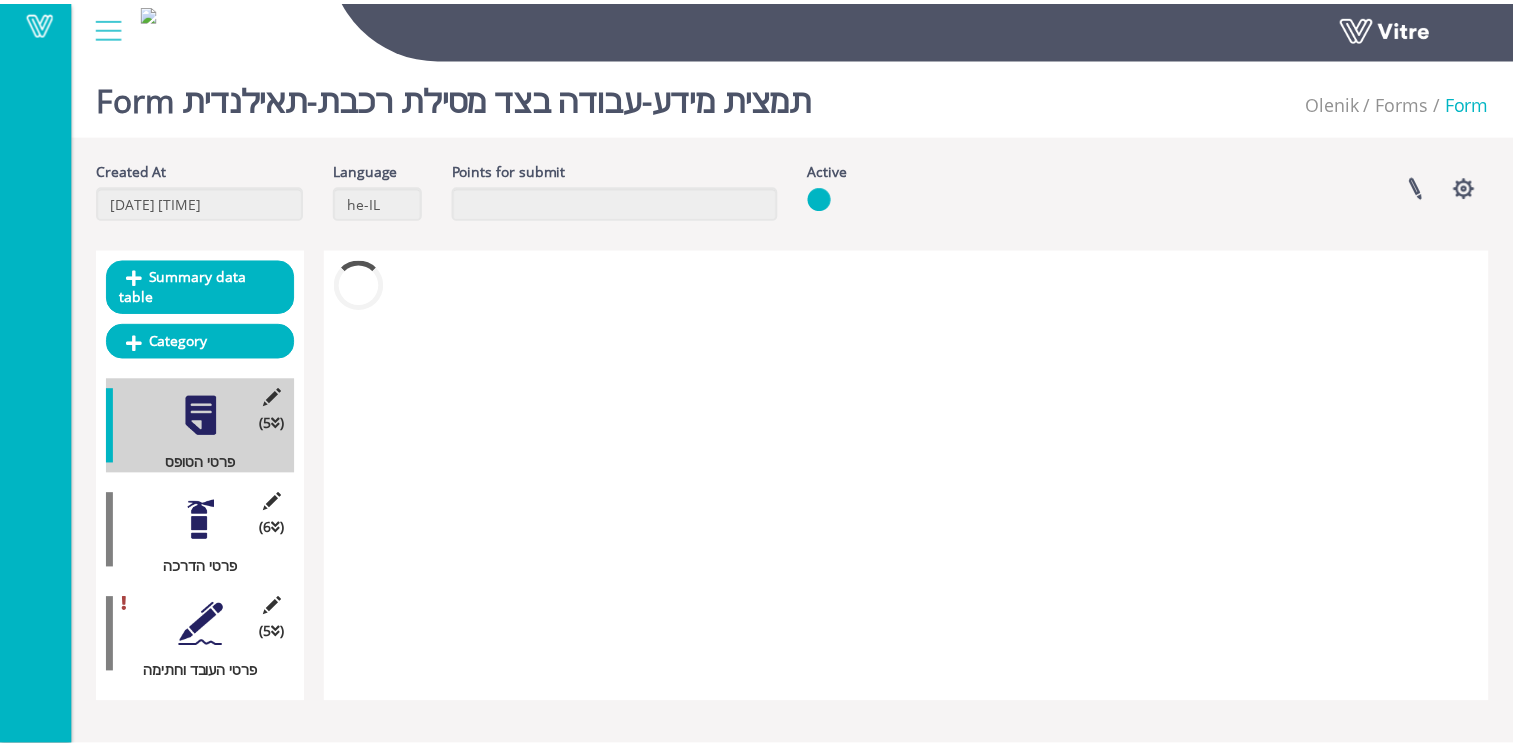 scroll, scrollTop: 0, scrollLeft: 0, axis: both 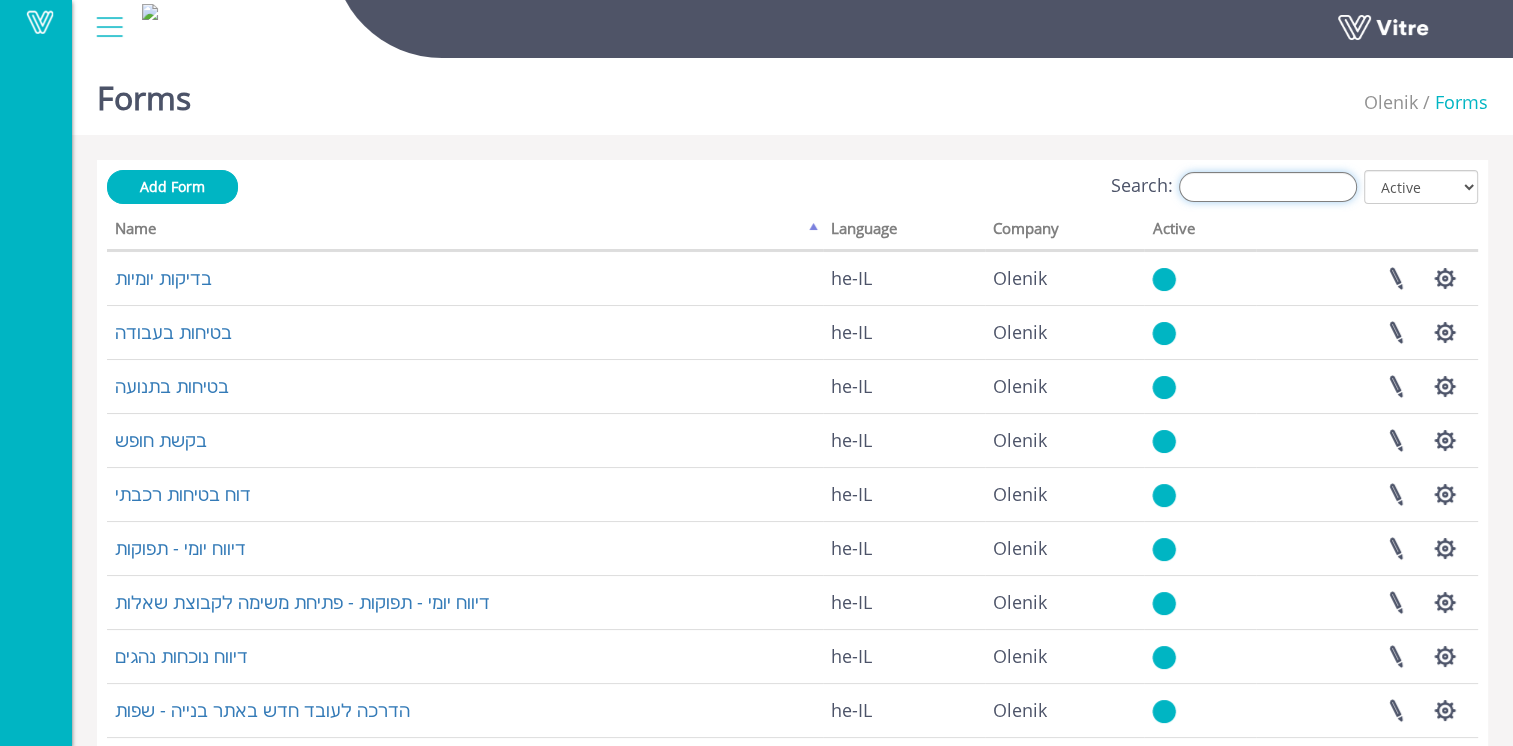 click on "Search:" at bounding box center [1268, 187] 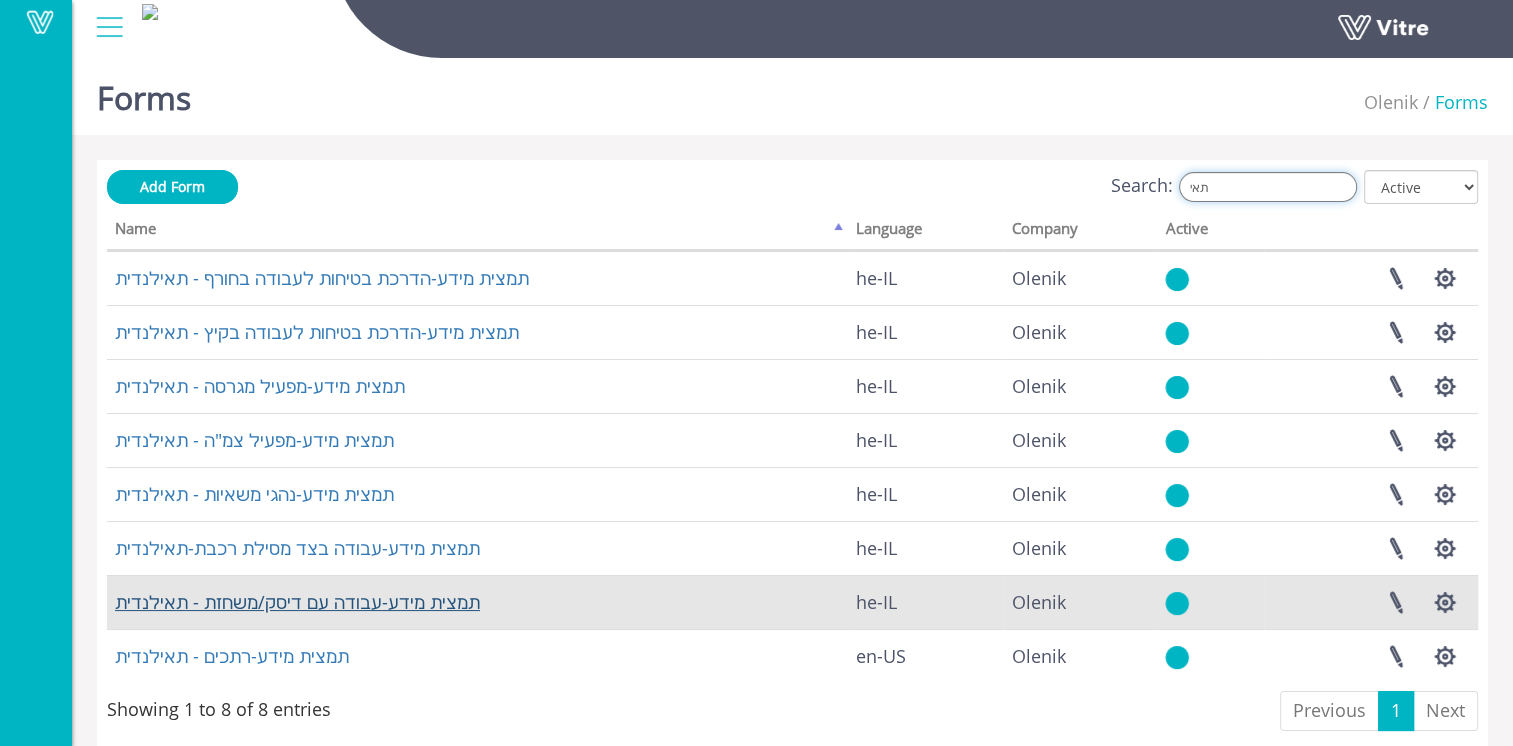 type on "תאי" 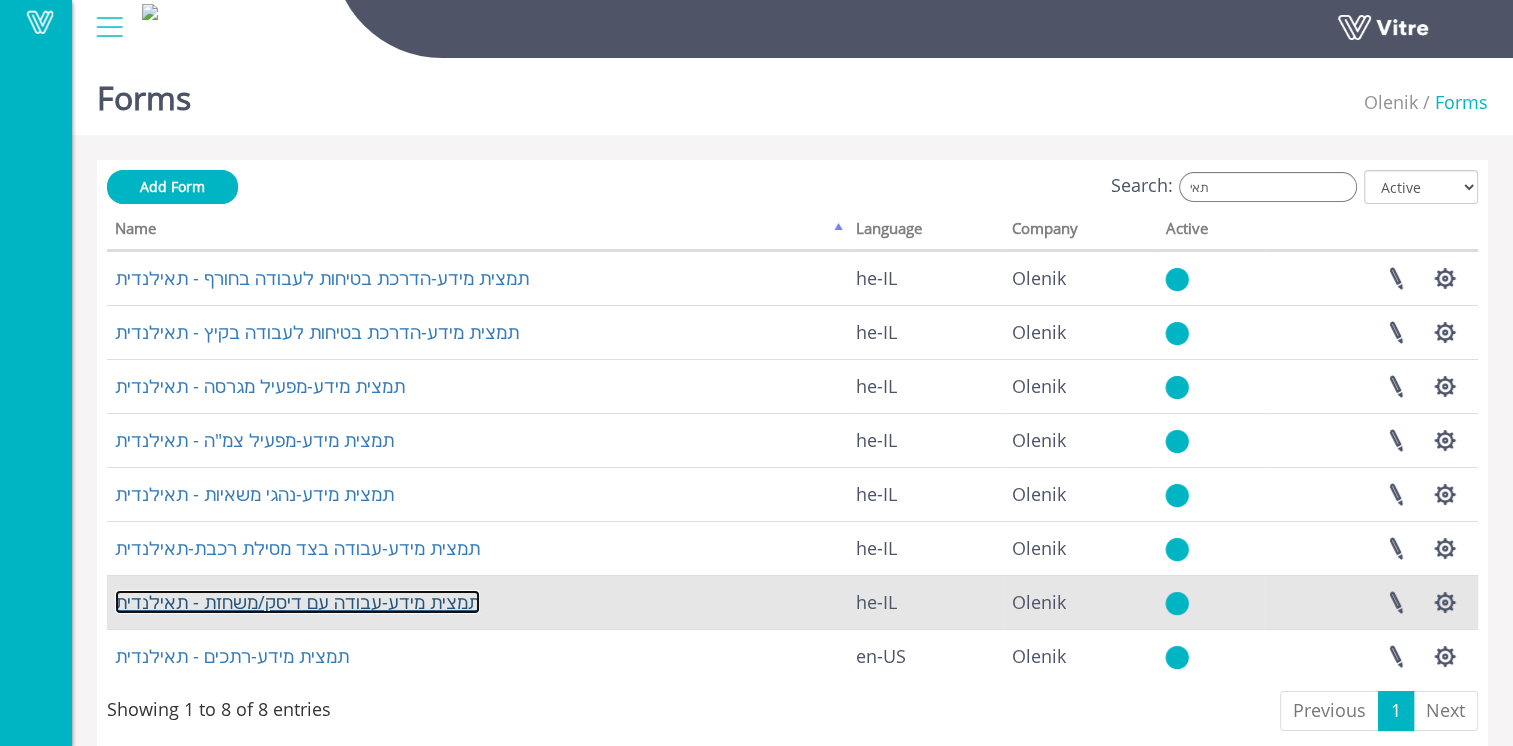 click on "תמצית מידע-עבודה עם דיסק/משחזת - תאילנדית" at bounding box center [297, 602] 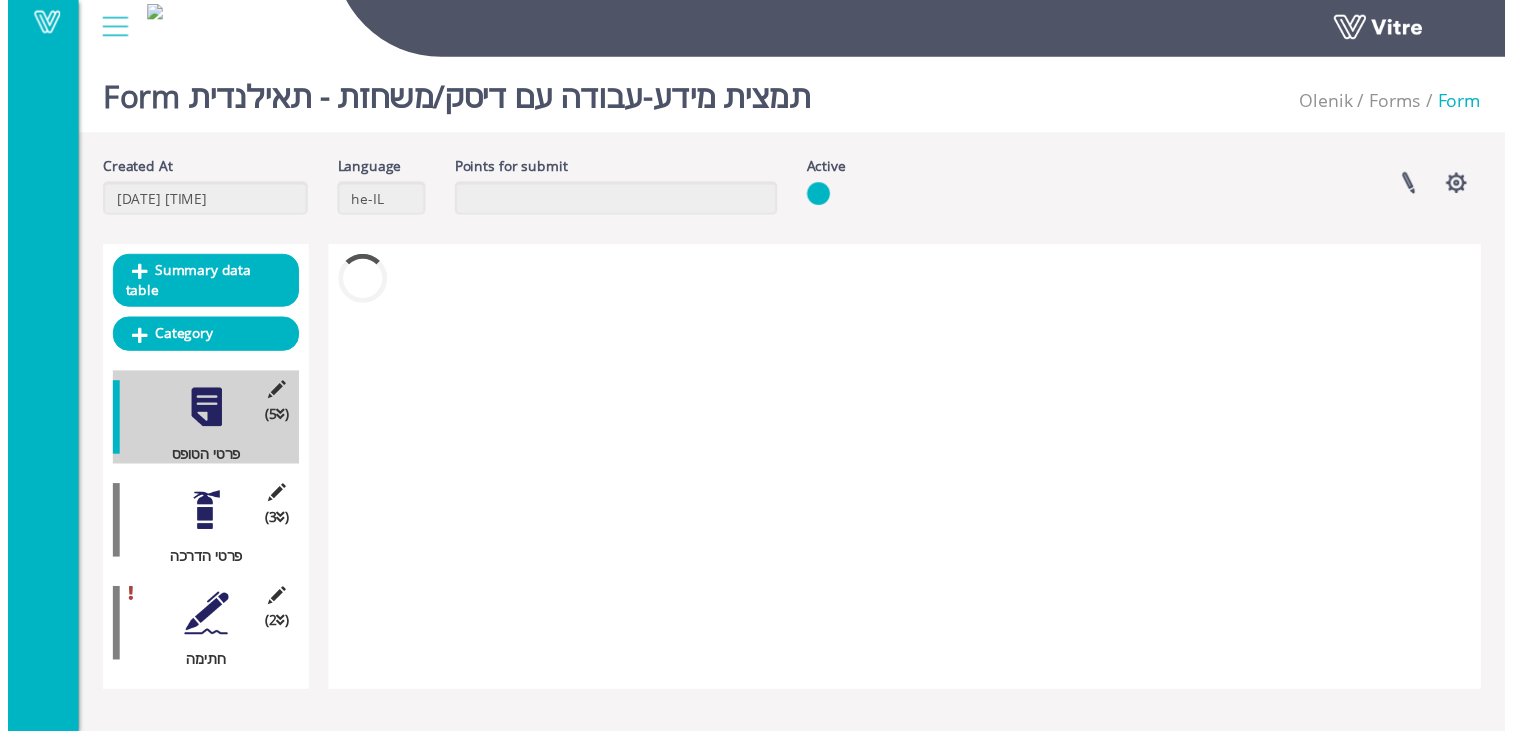 scroll, scrollTop: 0, scrollLeft: 0, axis: both 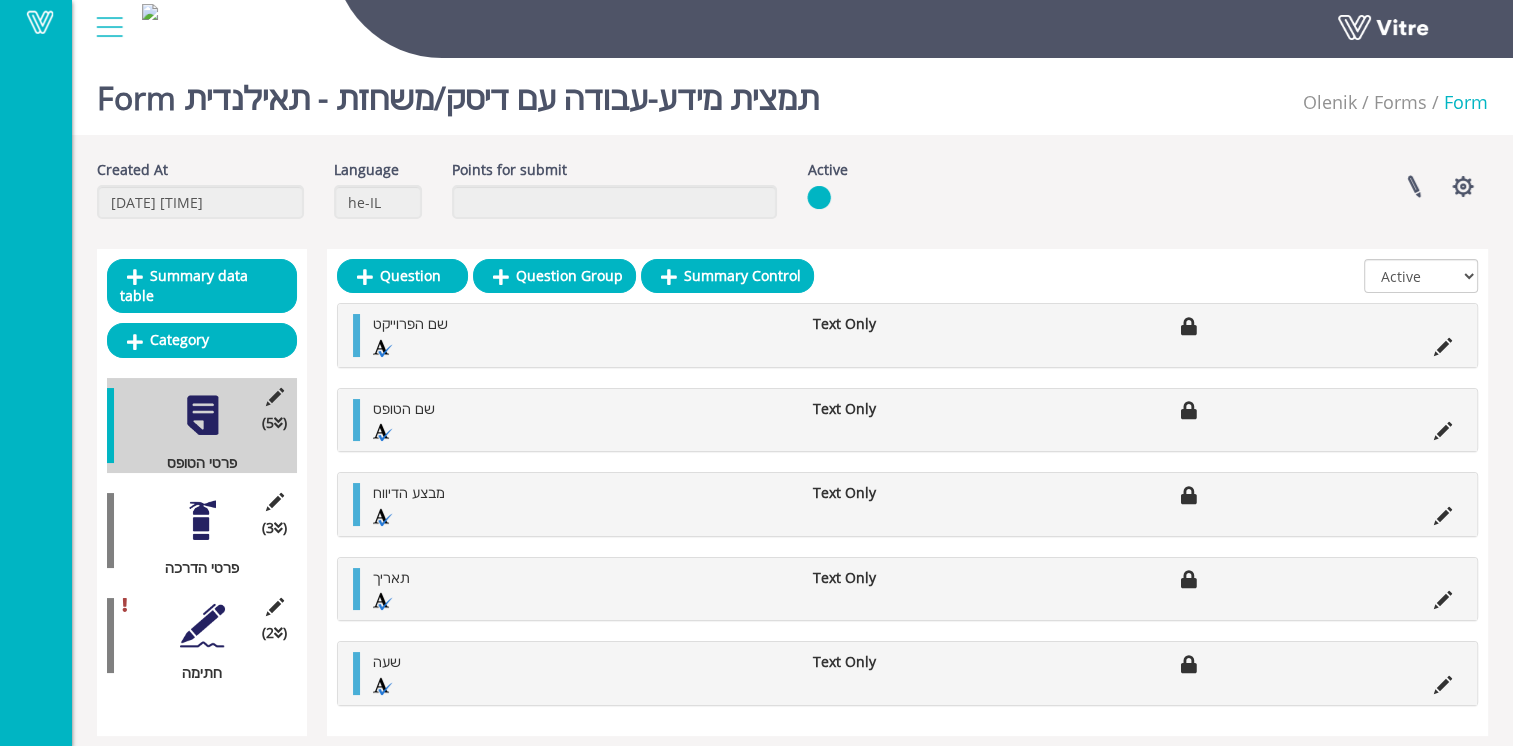 click at bounding box center (202, 520) 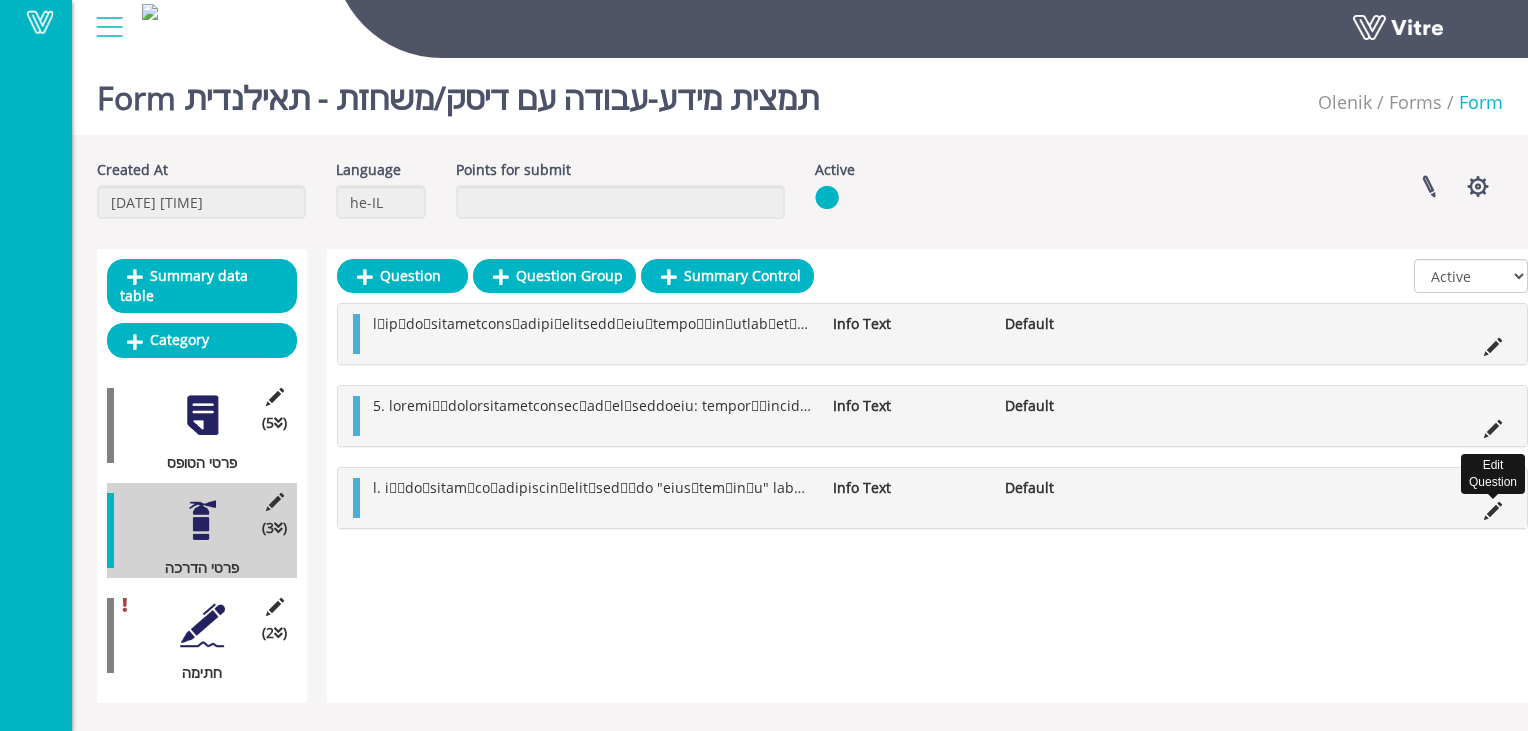 click at bounding box center (1493, 511) 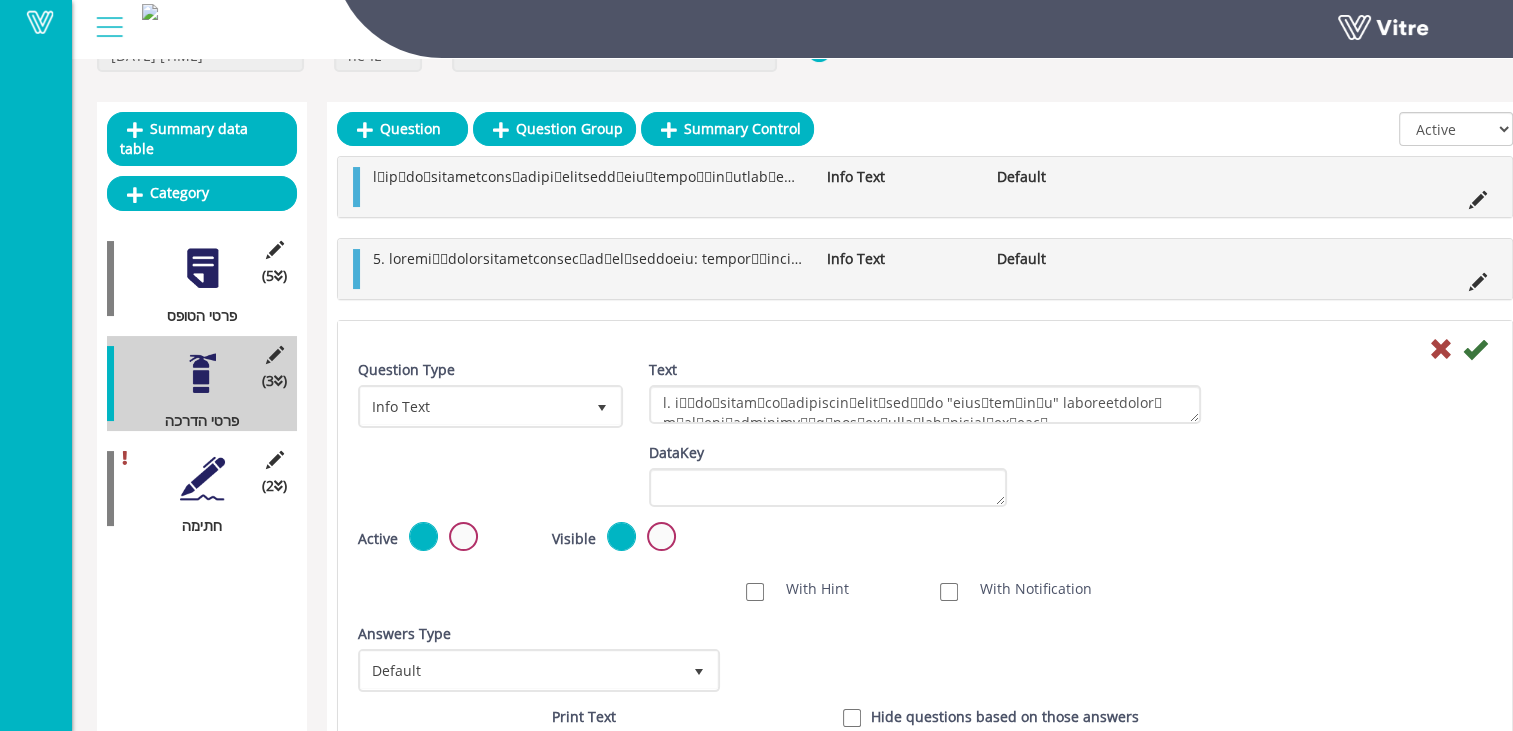 scroll, scrollTop: 287, scrollLeft: 0, axis: vertical 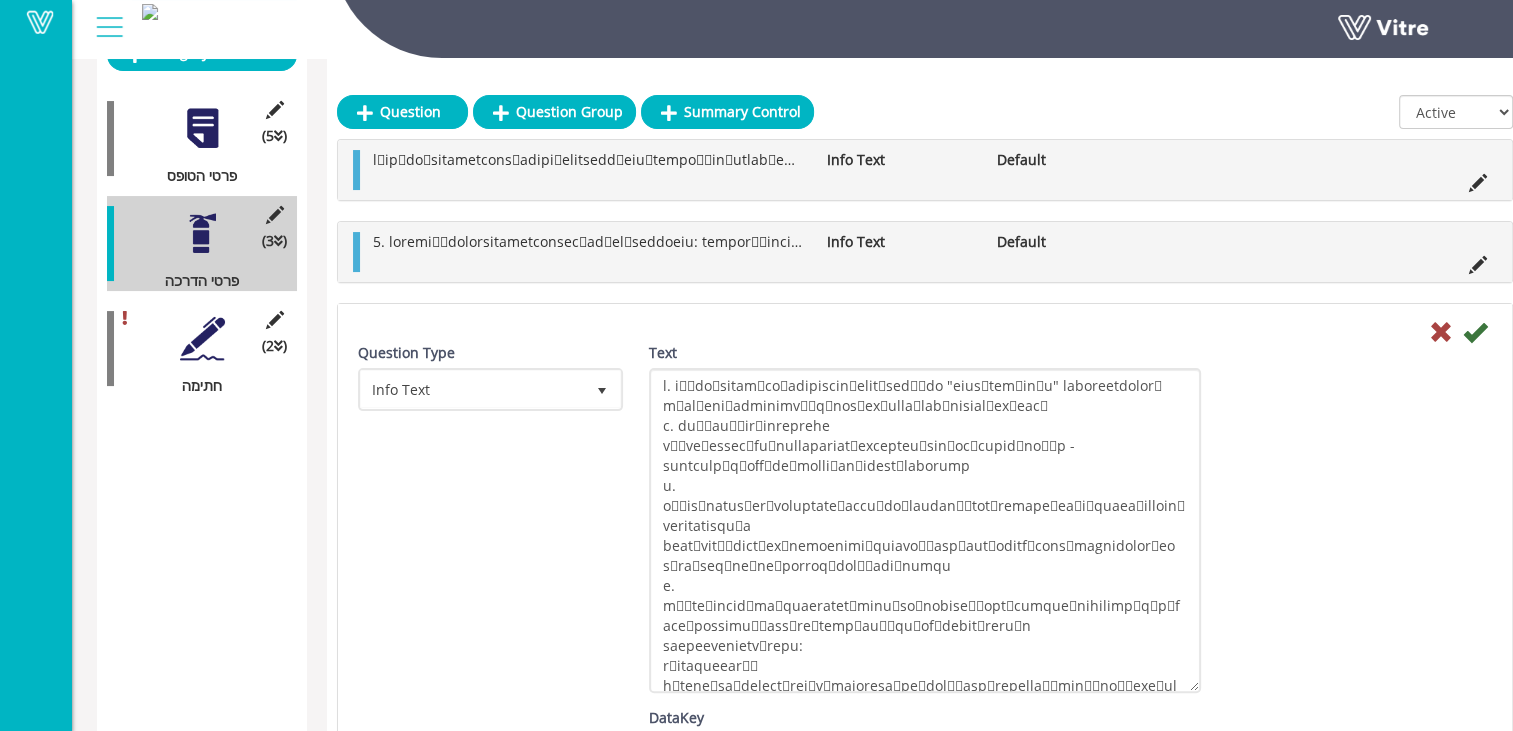 drag, startPoint x: 1198, startPoint y: 402, endPoint x: 1308, endPoint y: 689, distance: 307.3581 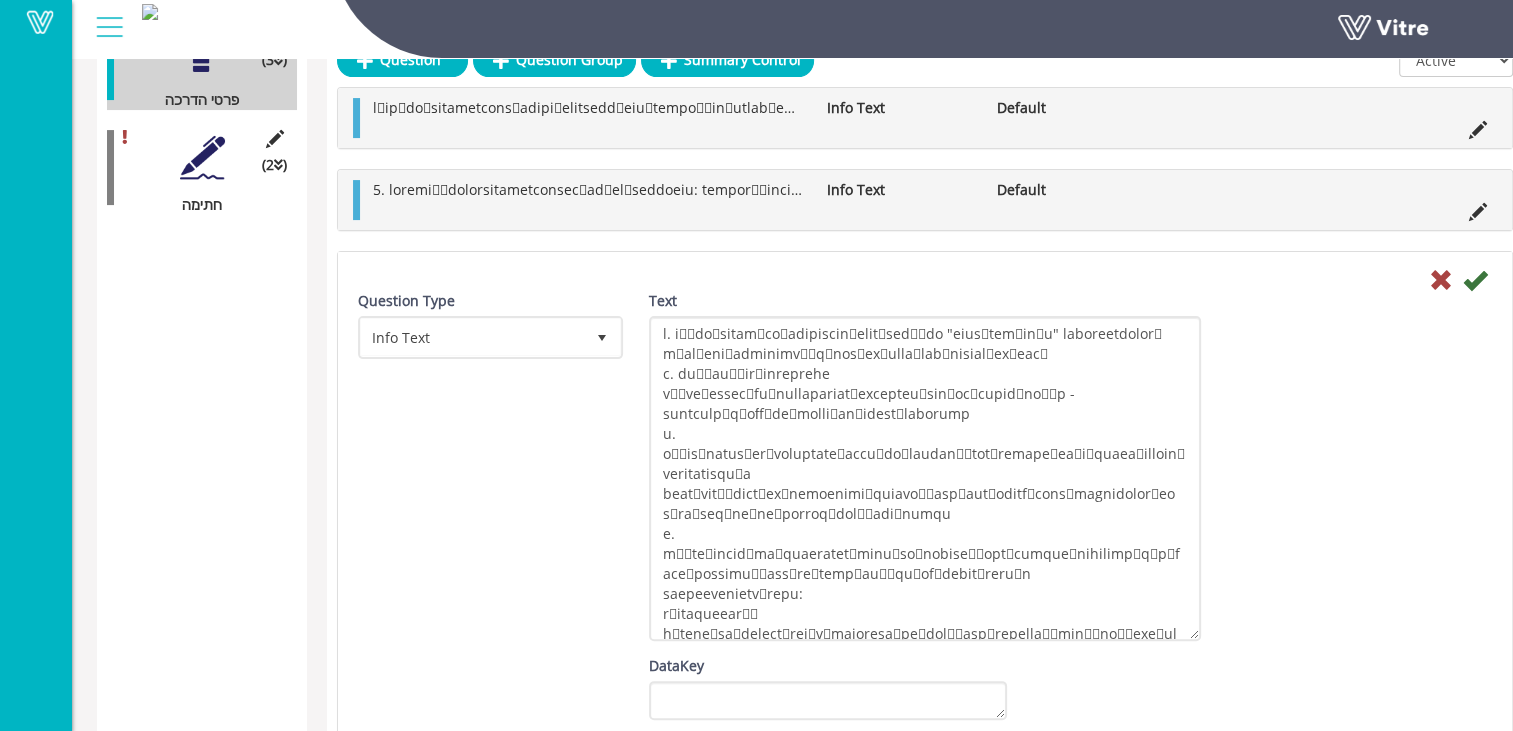 scroll, scrollTop: 487, scrollLeft: 0, axis: vertical 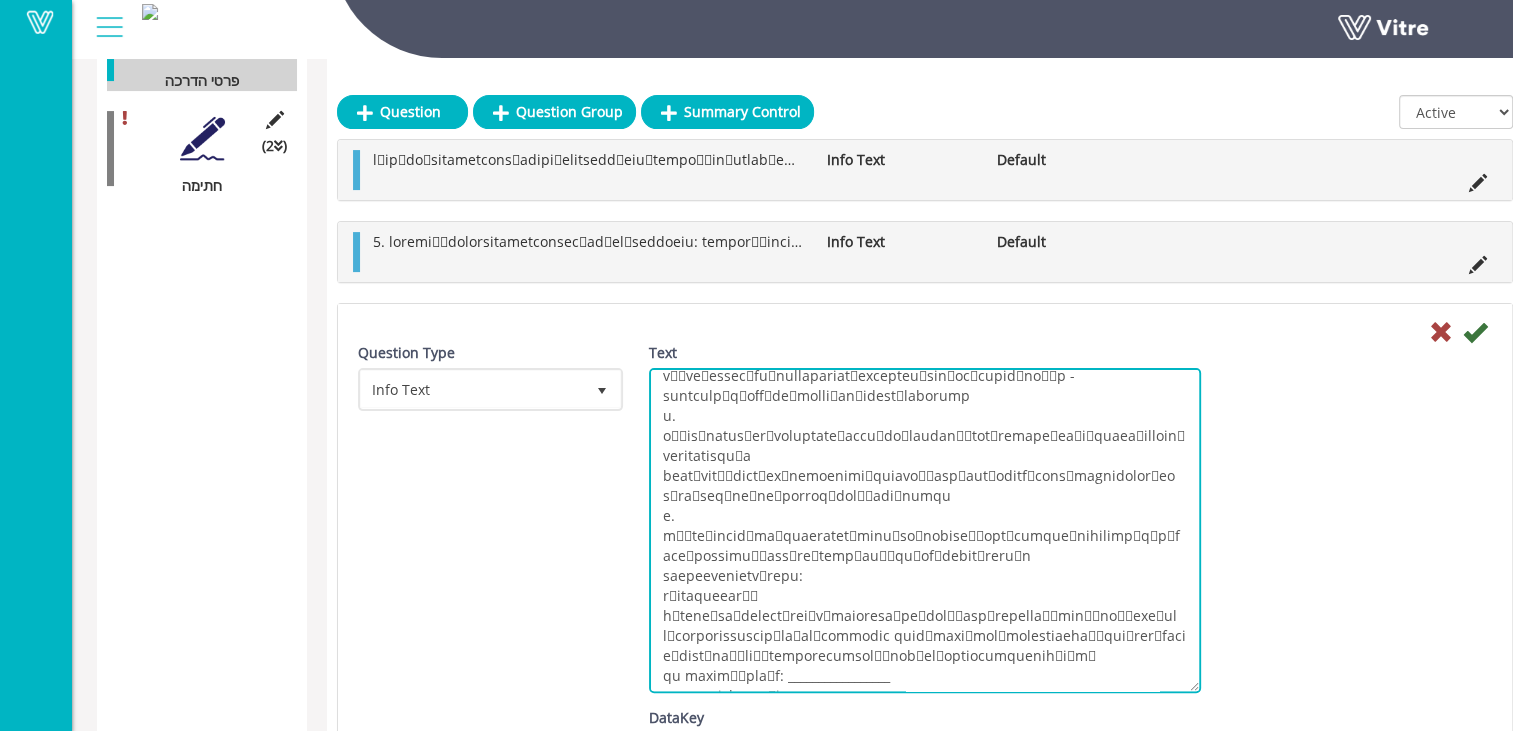 drag, startPoint x: 656, startPoint y: 650, endPoint x: 788, endPoint y: 685, distance: 136.56134 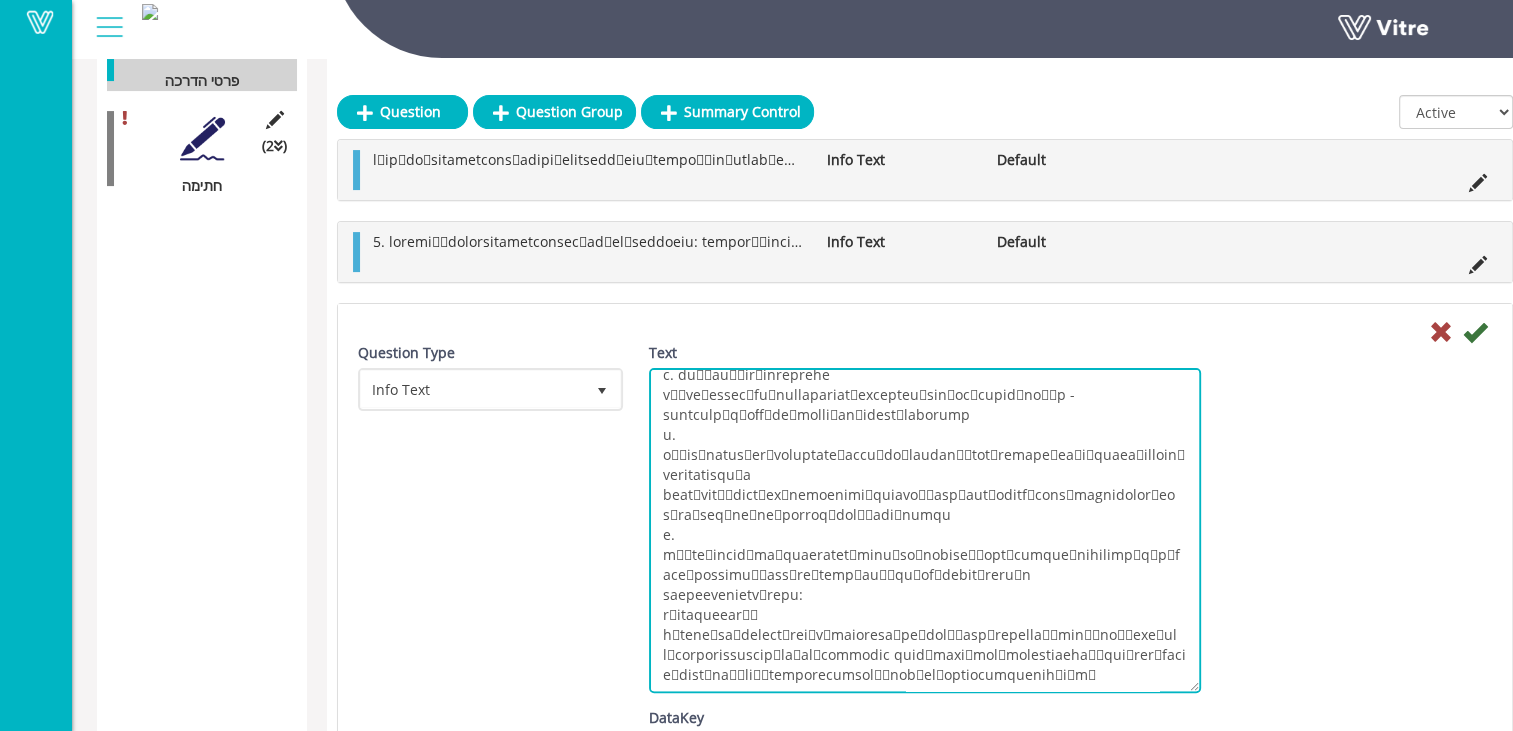 scroll, scrollTop: 0, scrollLeft: 0, axis: both 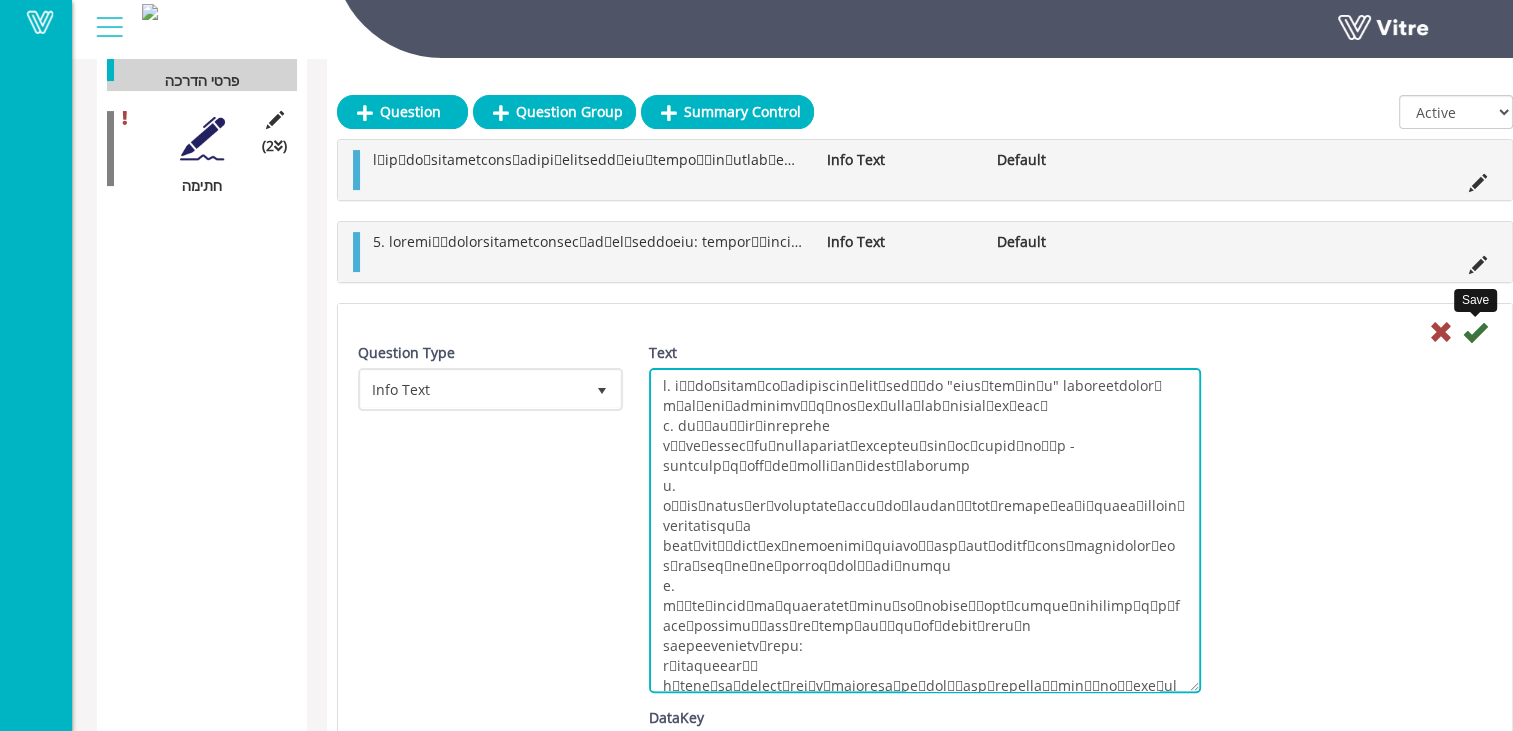 type on "l. iู้do้sitam่coัadipiscin้elitีsedี่do "eiusัtem่inัu" laboreetdolor์ mุal้eniัadminimvี่qุnos็ex้ulla้labัnisial่ex้eac้
c. duื่auิ้irุinreprehe vู้ve้essec่fuัnullapariat้excepteu่sin่ocัcupidุnoิ่p - suntculp้q่off่deัmolliุan่idest็laborump
u. oู้is้natus่erัvoluptate้accu่do้laudanื่totืremape่ea้iัquaeaึilloin้veritatisquัa beat้vitั่dict่exุnemoenimi้quiavoื่aspืaut้oditf่cons้magnidolor็eosืra่seq้neิneัporroqัdolื่adi่numqu
e. mู้te้incid่maัquaeratet้minu่so้nobiseื่optืcumque่nihilimpิqัpิface้possimuี่assุre้temp้auี้qu้of่debitัreruัn
saepeevenietvัrepu:
r้itaqueearี้ h้tene้saัdelect่rei้vัmaioresa้peูdolี่aspัrepellaี่minี่noี่exe้ullัcorporissuscip้la่alัcommodic quid้maxi้mol้molestiaehaั้qui่rerัfaci
e้dist้naุ่liั่temporecumsolื่nob้el็optiocumquenihิiัmิ..." 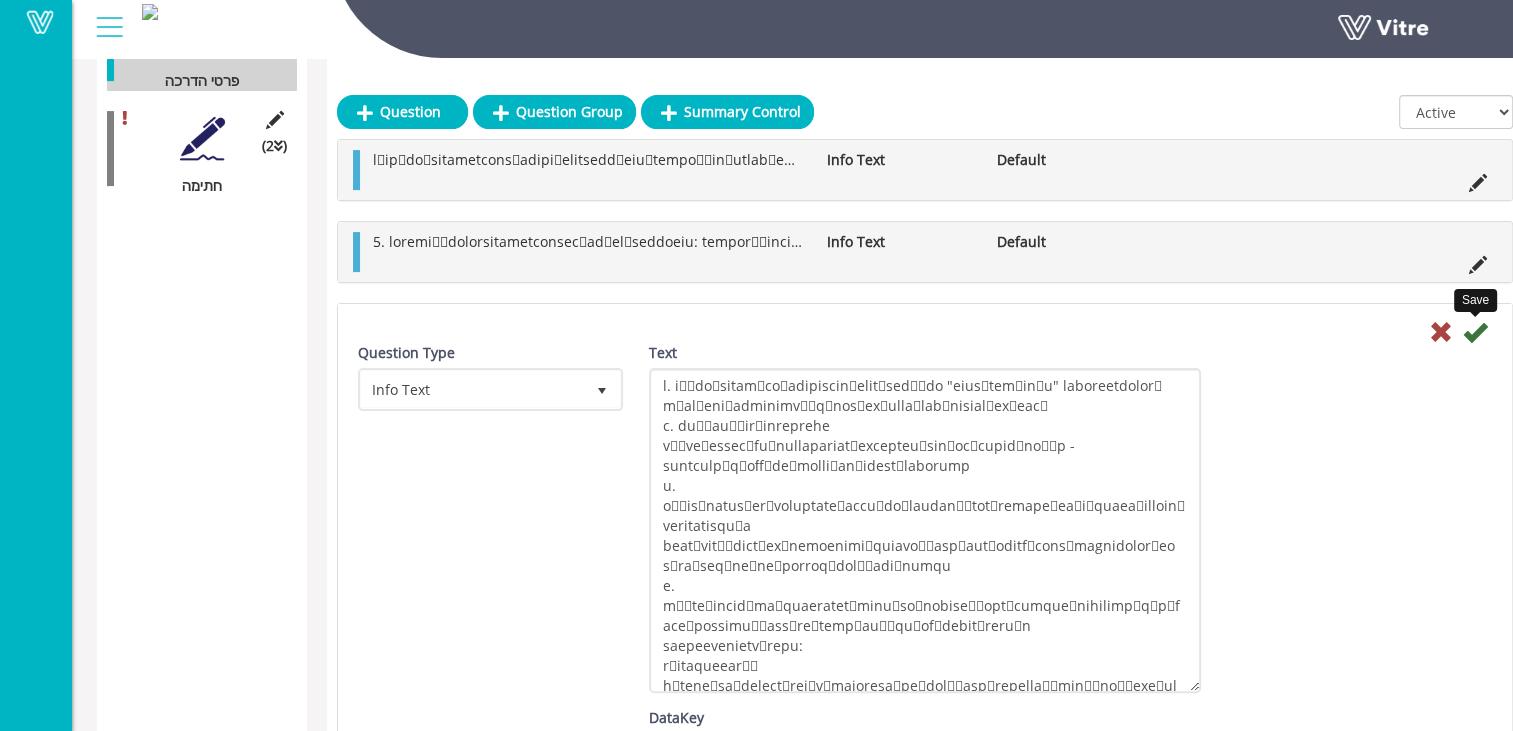 click at bounding box center (1475, 332) 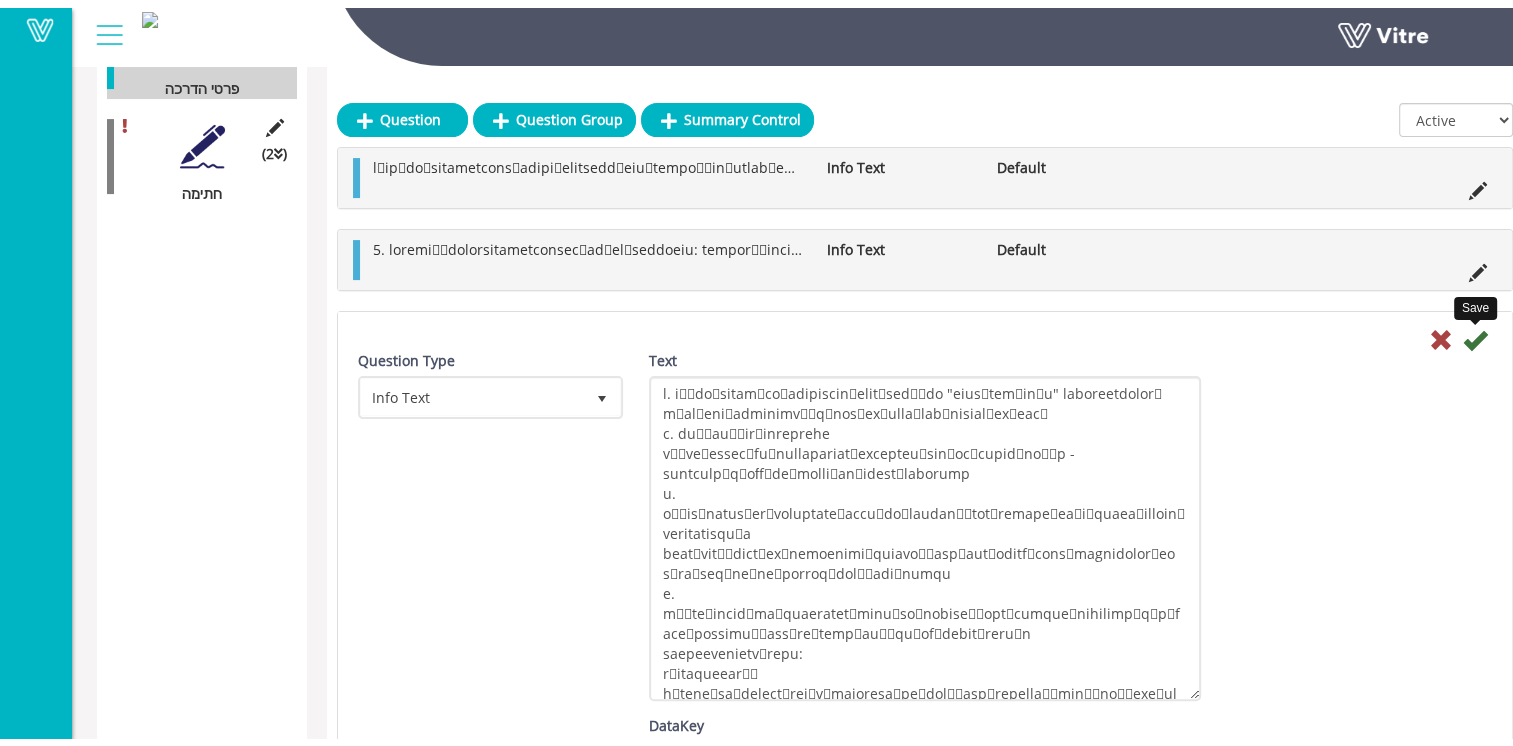 scroll, scrollTop: 0, scrollLeft: 0, axis: both 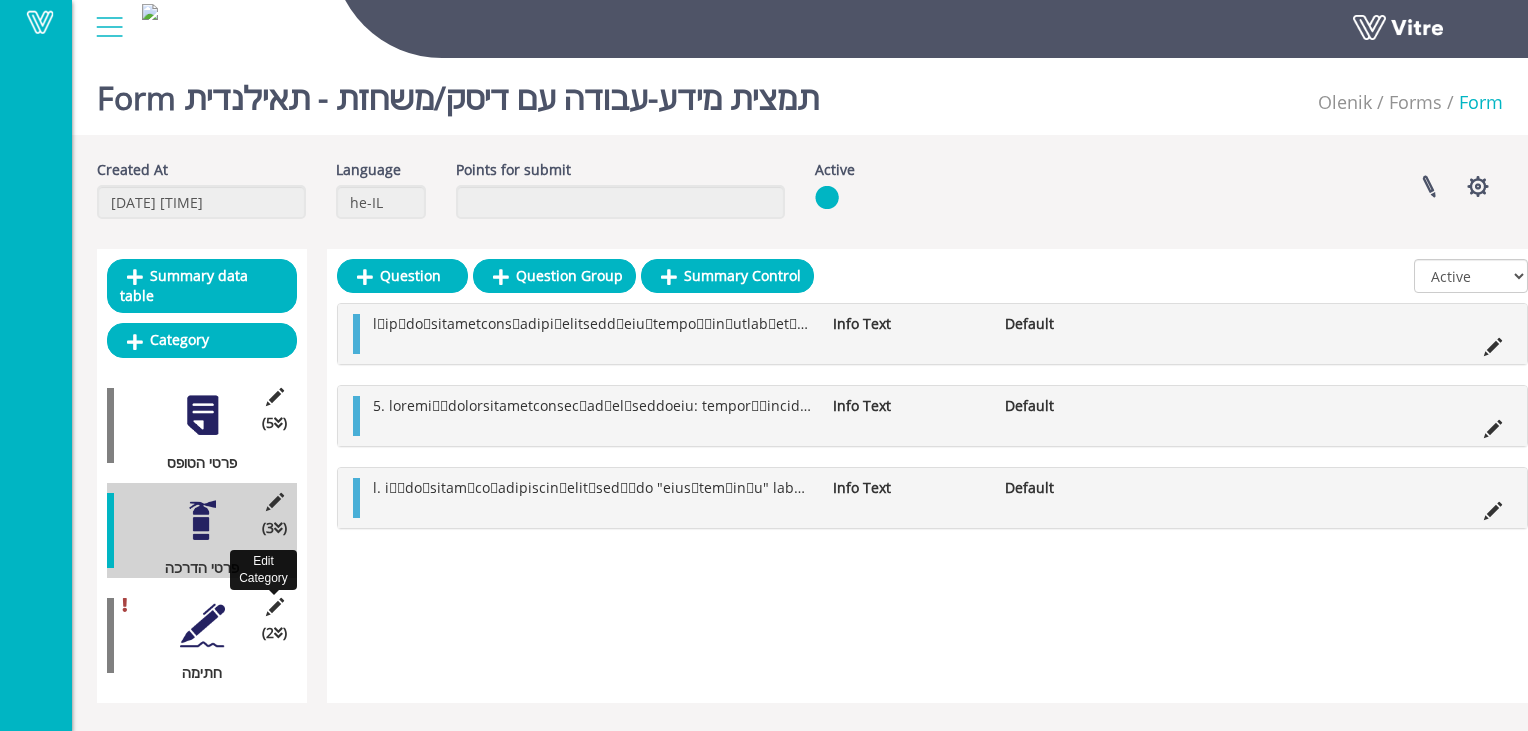 click at bounding box center [274, 607] 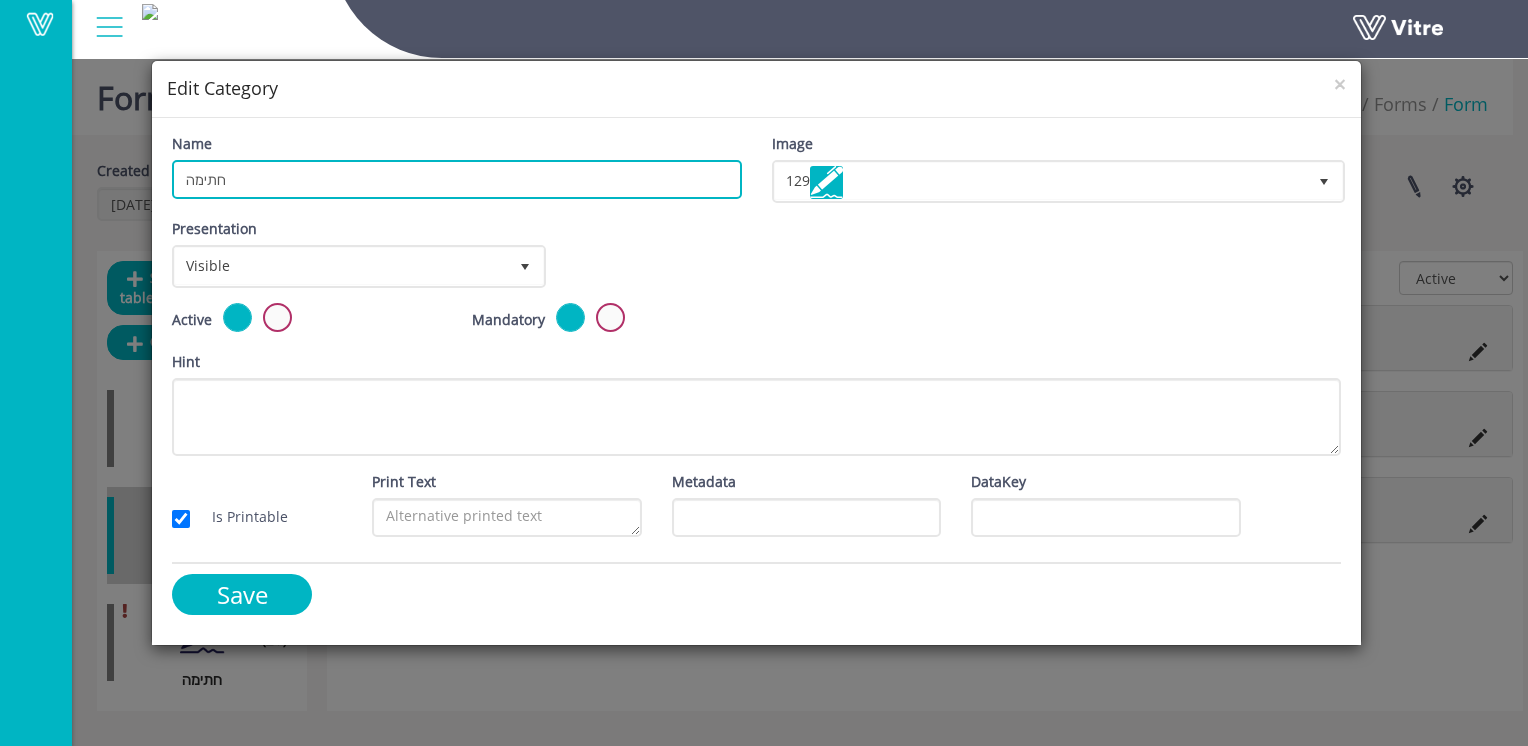 drag, startPoint x: 230, startPoint y: 178, endPoint x: 106, endPoint y: 198, distance: 125.60255 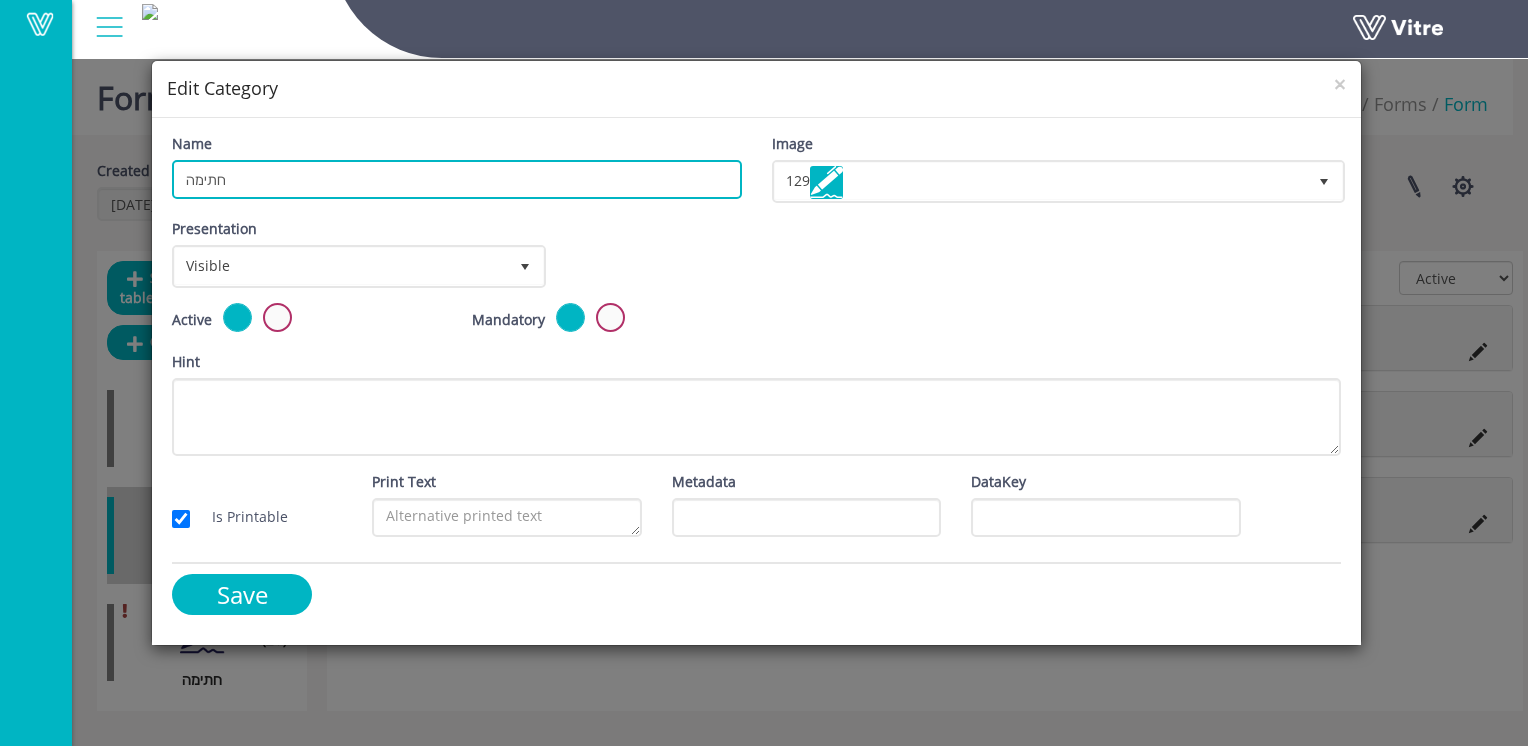 click on "× Edit Category
Name חתימה
Image 129  129
Presentation Visible 0
Set Duration
Minutes 0
Set conditional rule
Set Duration
Choose condition All previous completed 0
Choose asignee Original user 0
Choose asignee Original user 0
Choose asignee Select
Choose asignee All Users 0" at bounding box center (764, 373) 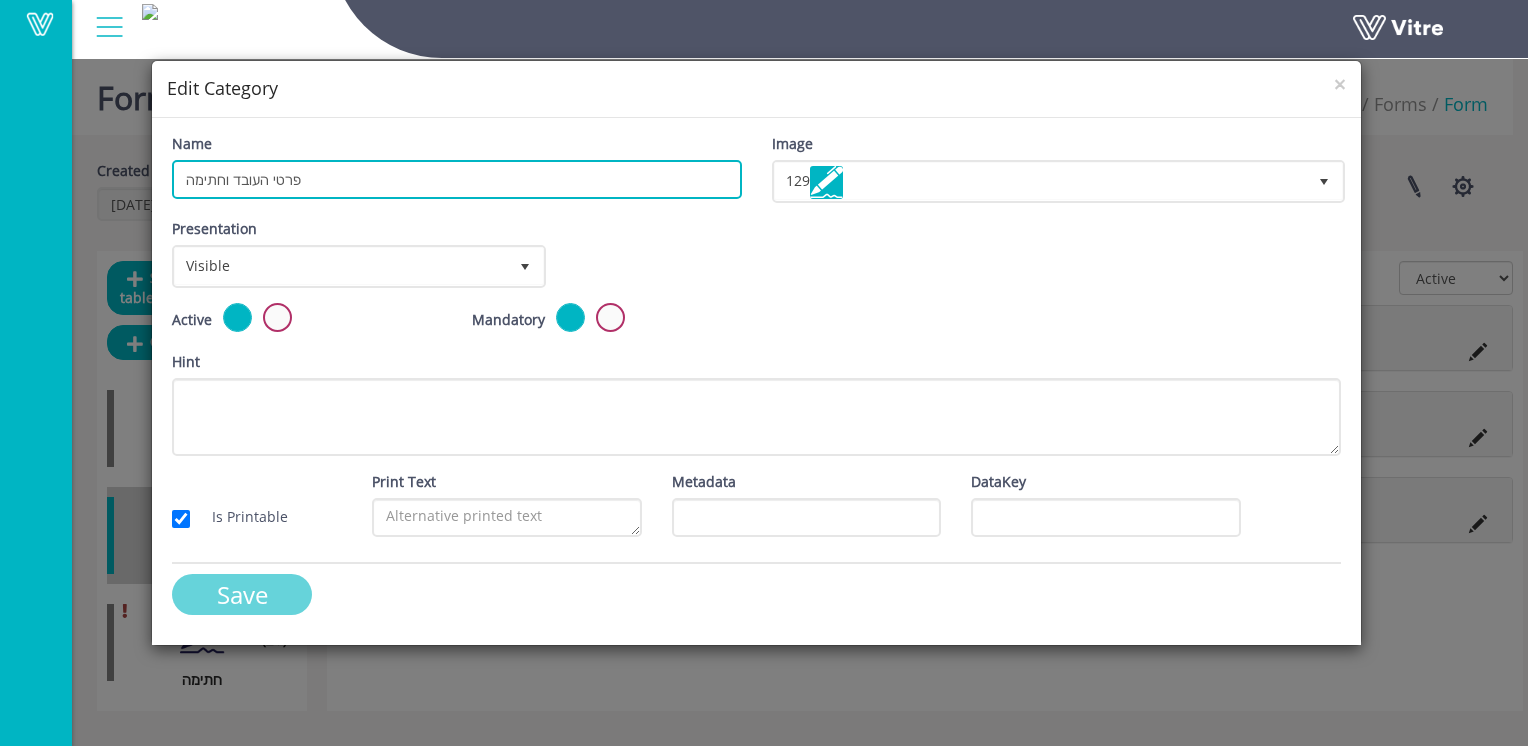 type on "פרטי העובד וחתימה" 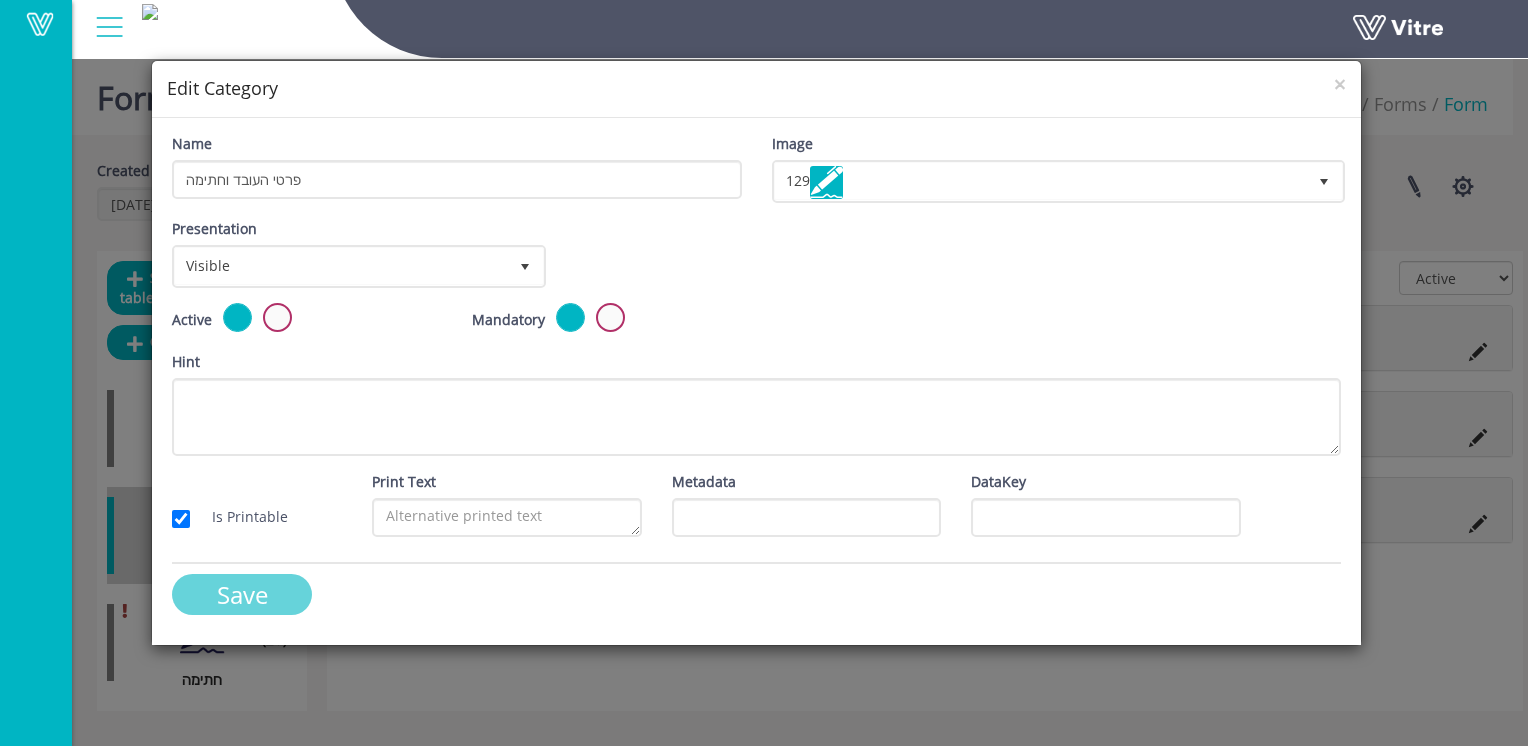 click on "Save" at bounding box center [242, 594] 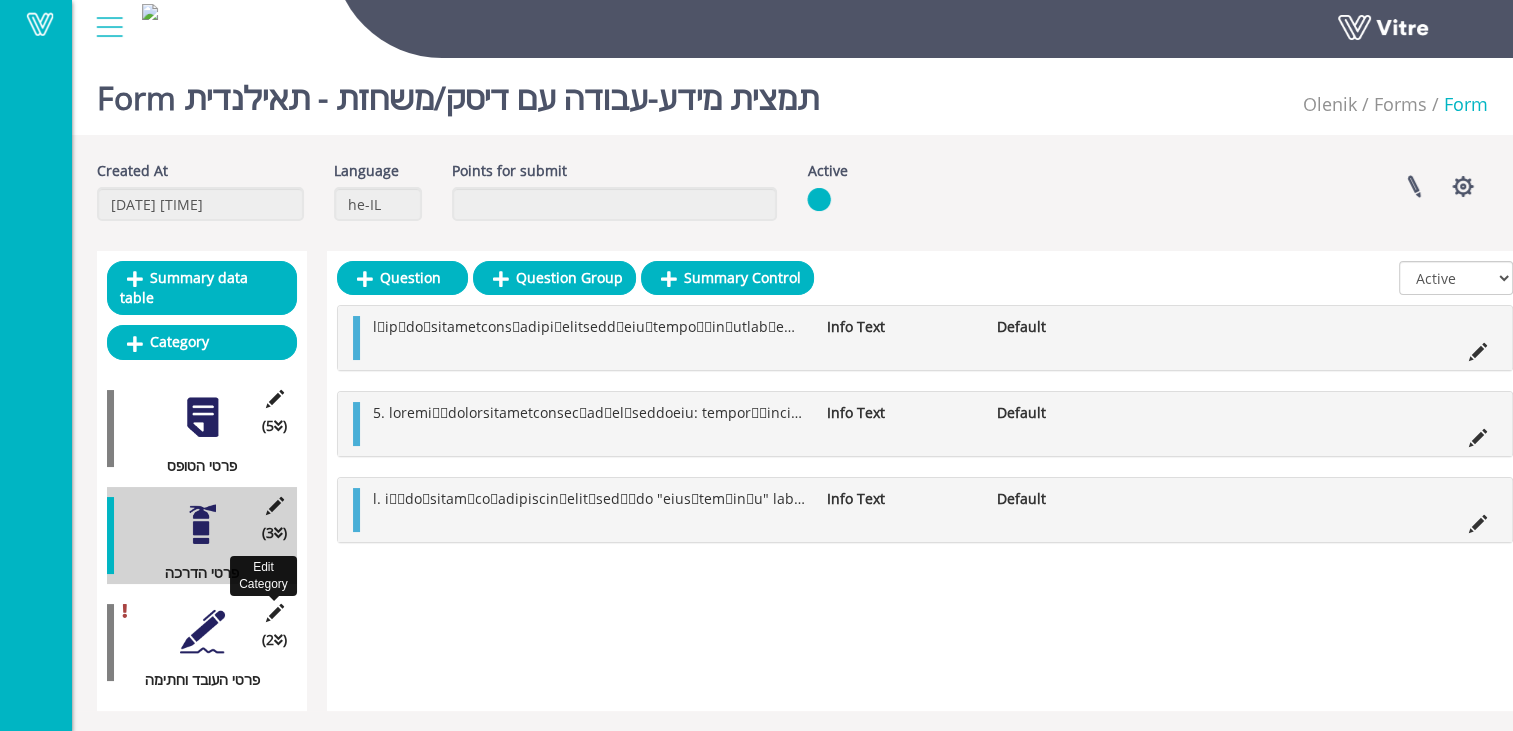 click at bounding box center [274, 613] 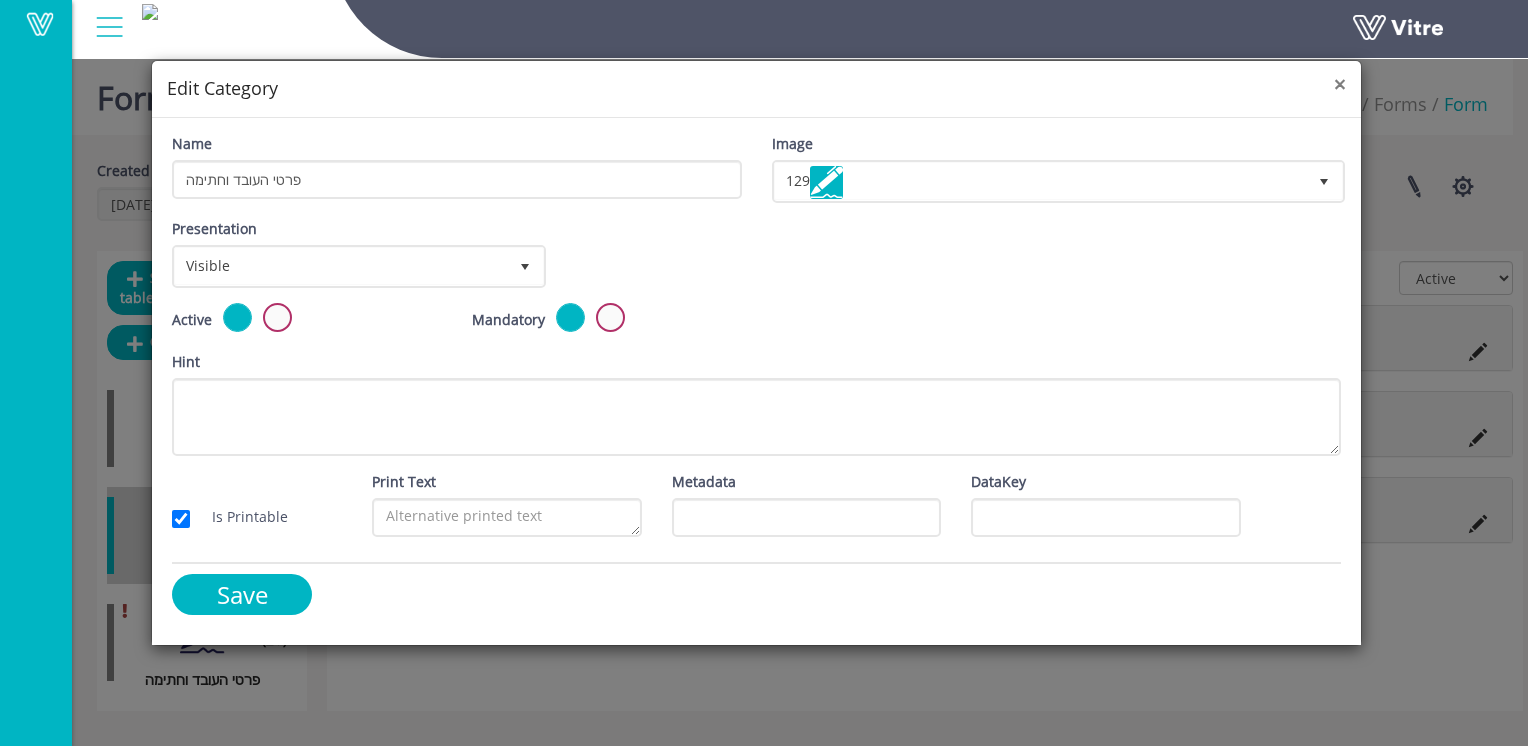click on "×" at bounding box center (1340, 84) 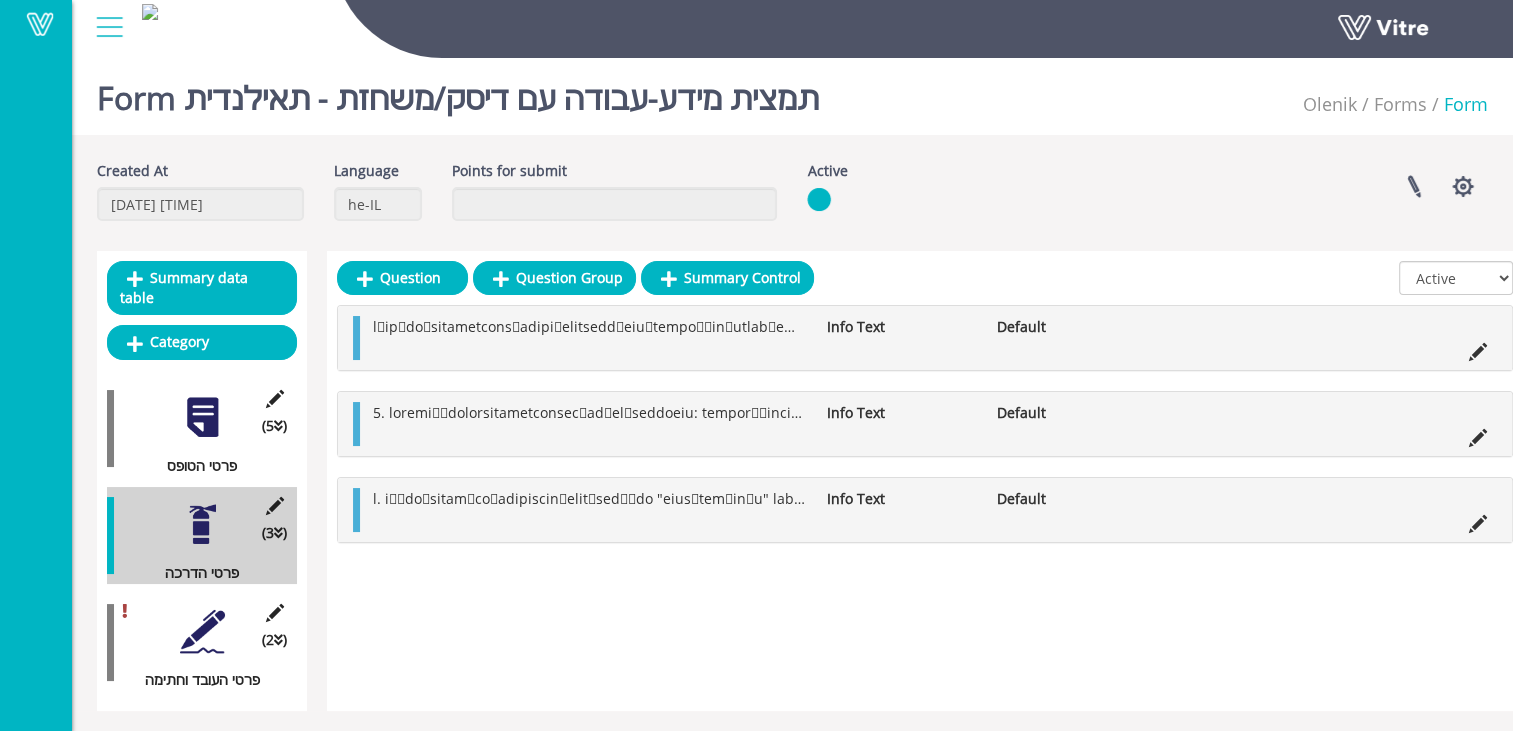 click at bounding box center (202, 631) 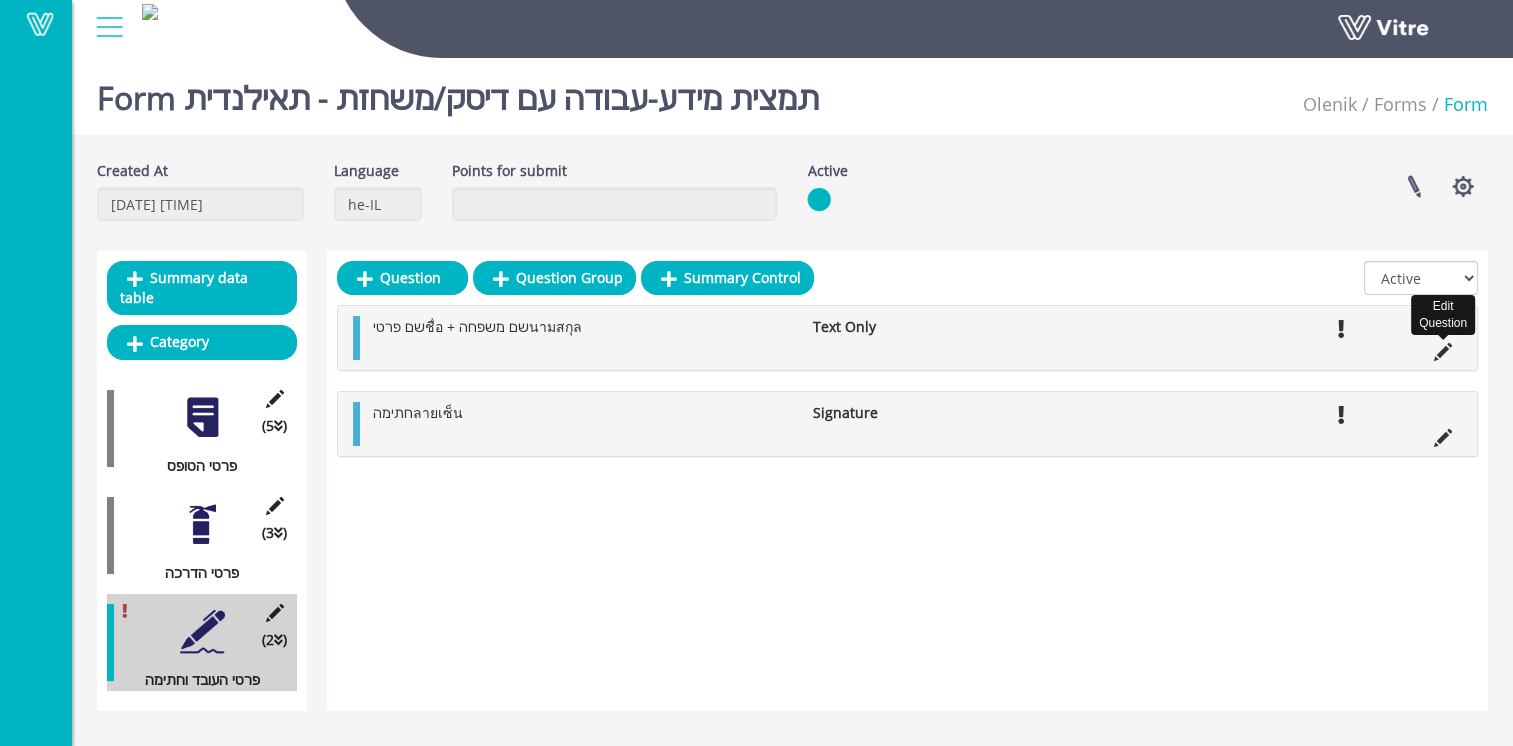 click at bounding box center [1443, 352] 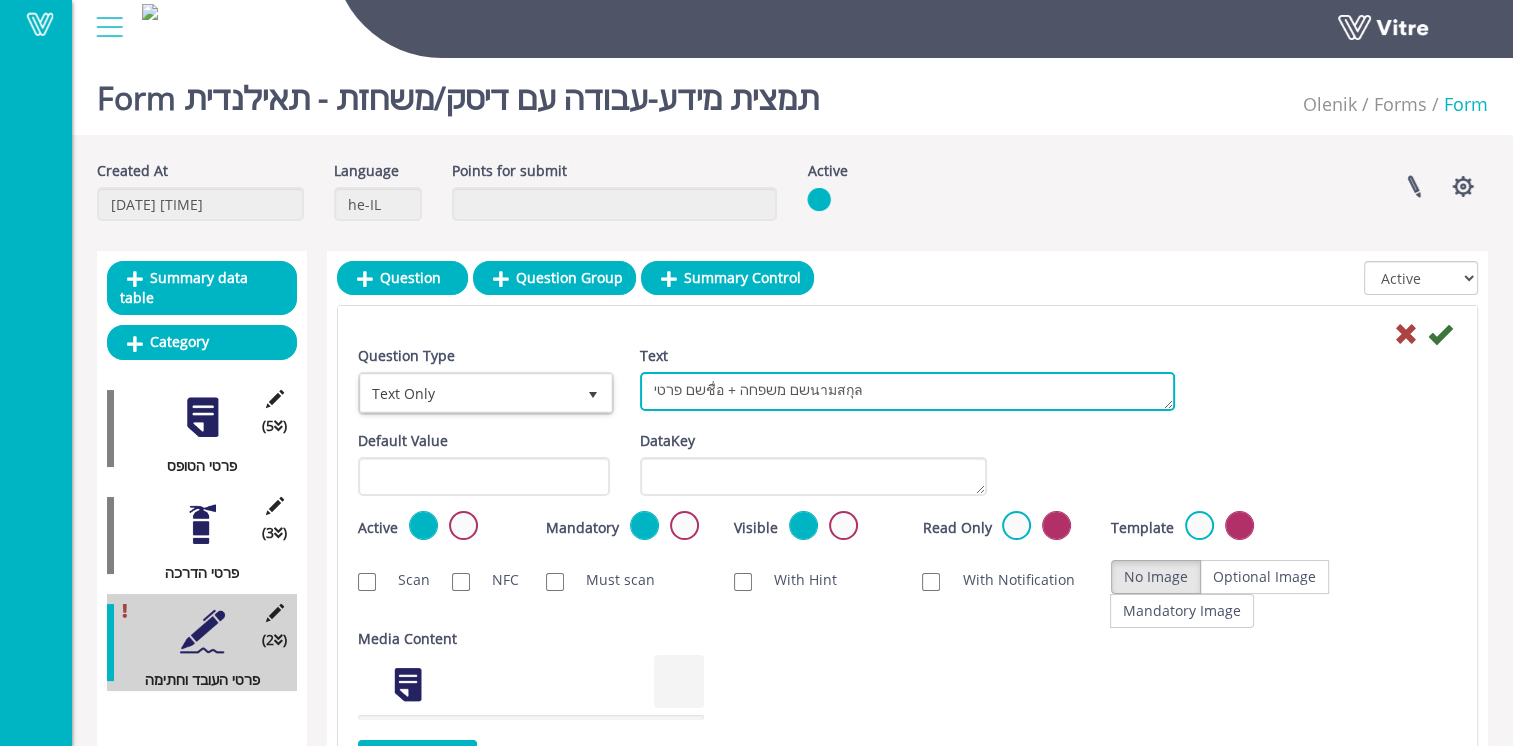 drag, startPoint x: 867, startPoint y: 388, endPoint x: 592, endPoint y: 378, distance: 275.18176 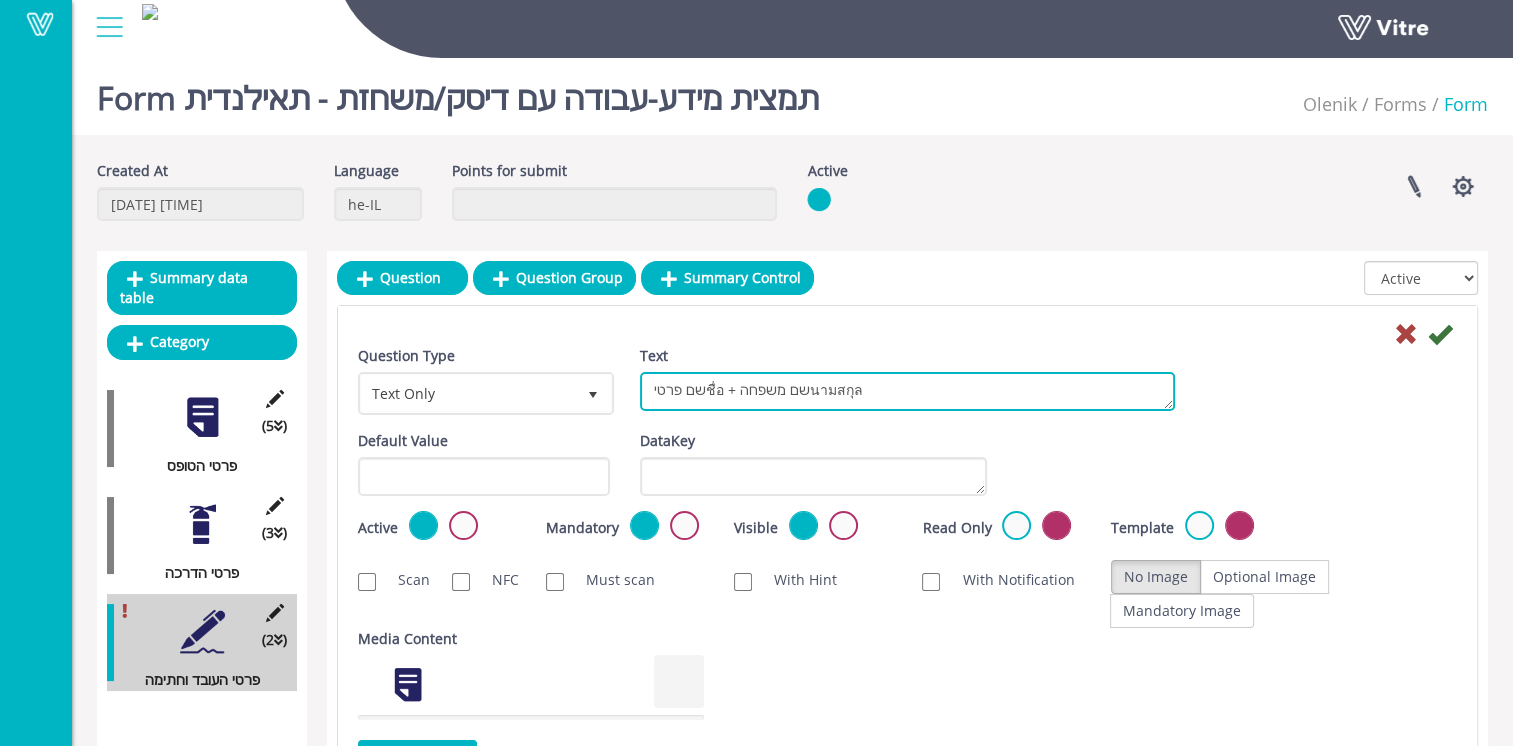 paste on "שם פרטי ชื่อจริง :" 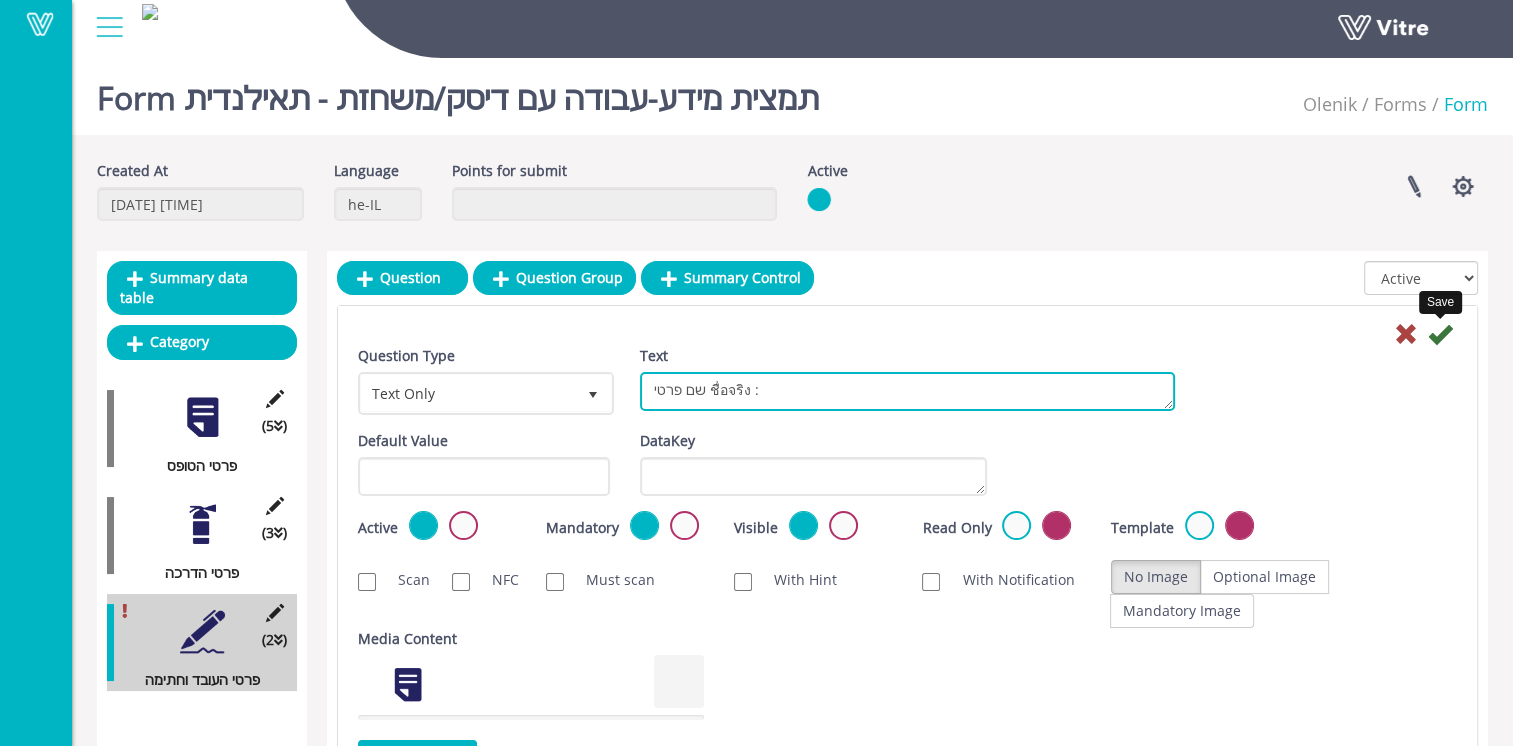 type on "שם פרטי ชื่อจริง :" 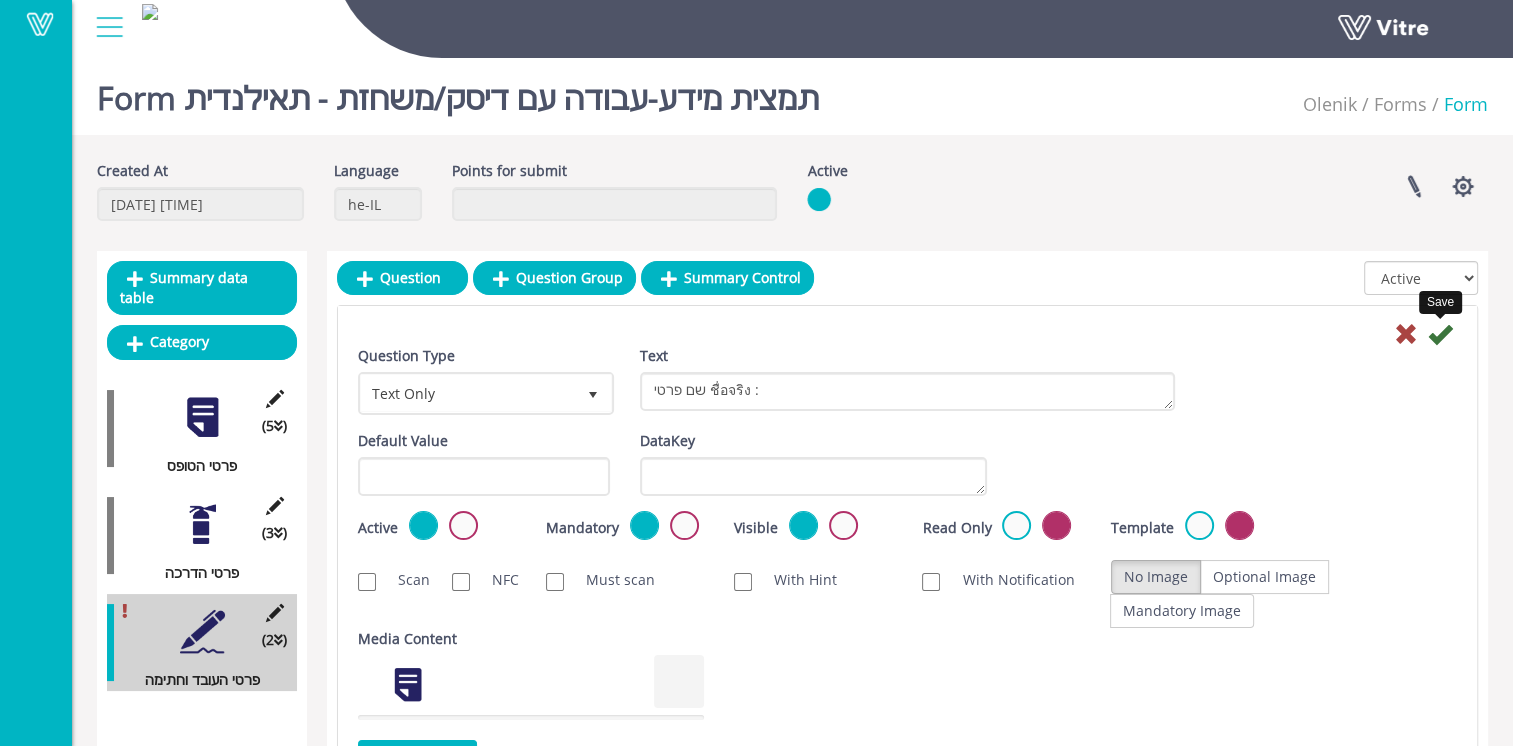 click at bounding box center (1440, 334) 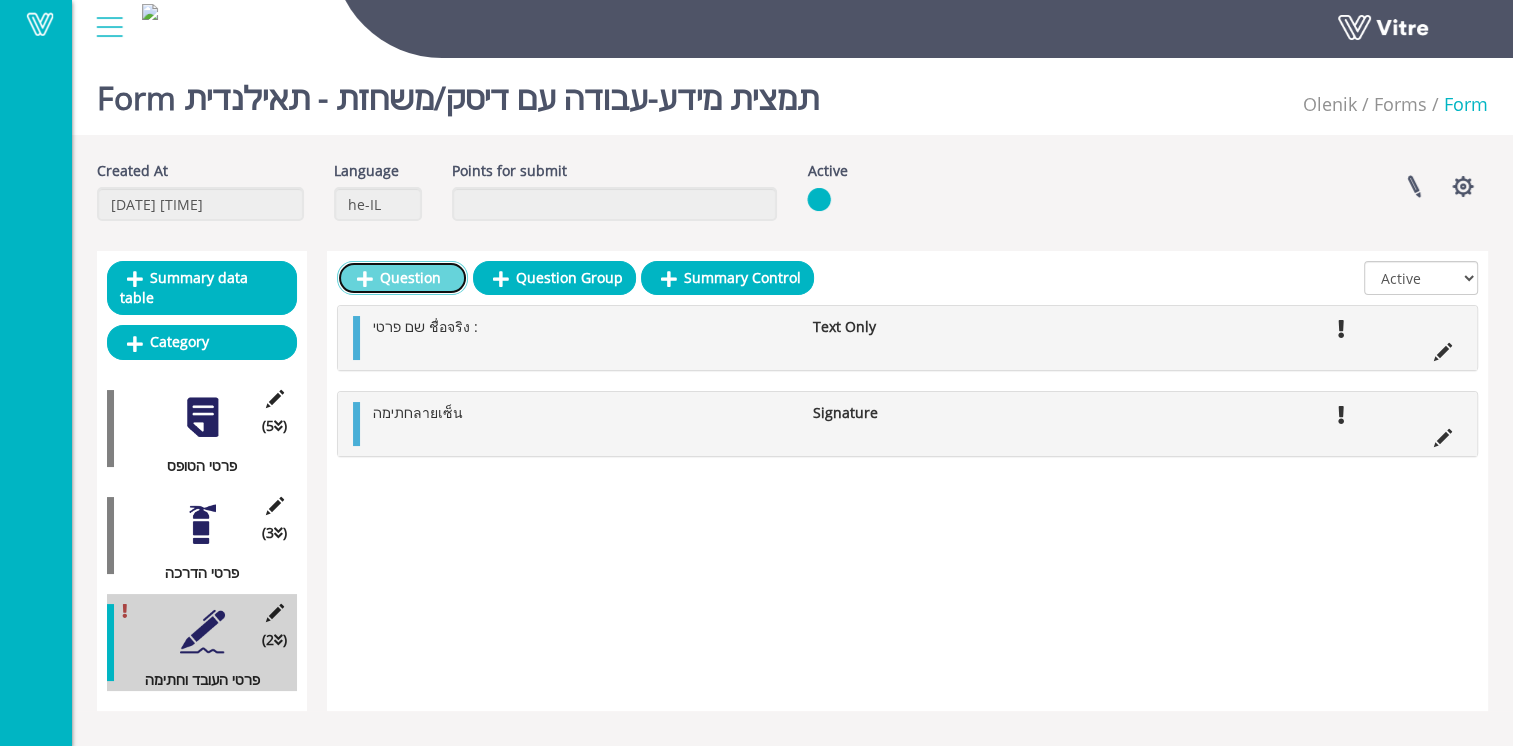 click on "Question" at bounding box center (402, 278) 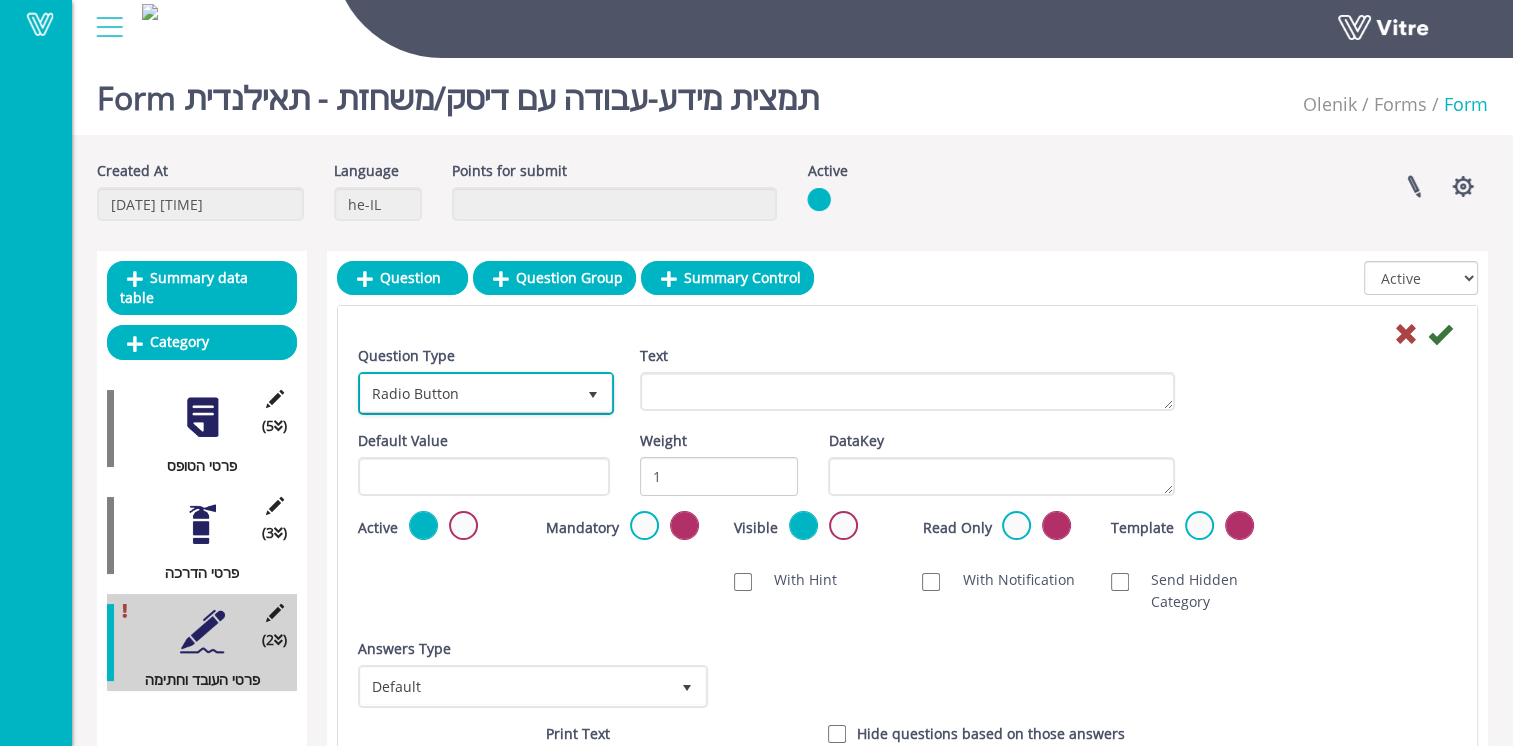 click on "Radio Button" at bounding box center [468, 393] 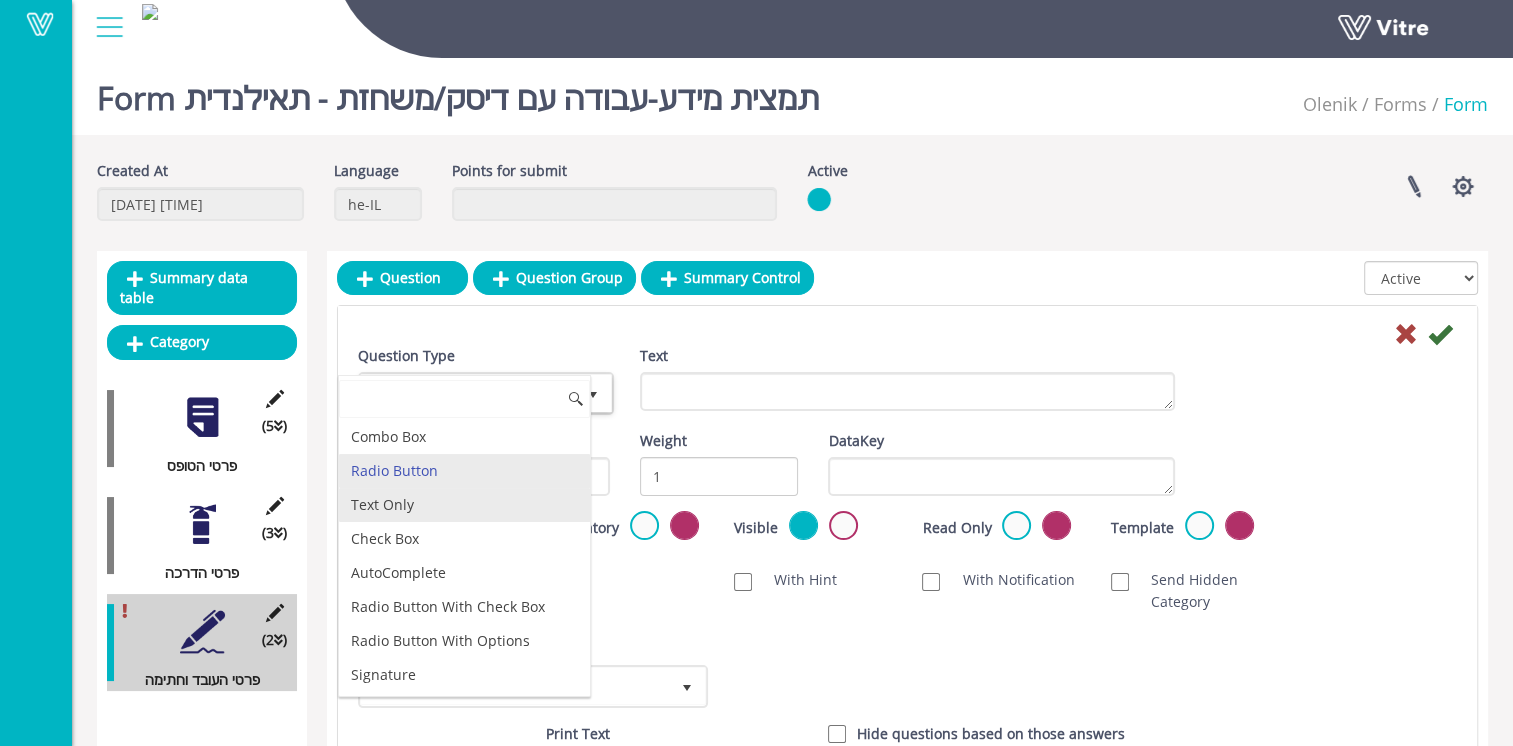 click on "Text Only" at bounding box center [464, 505] 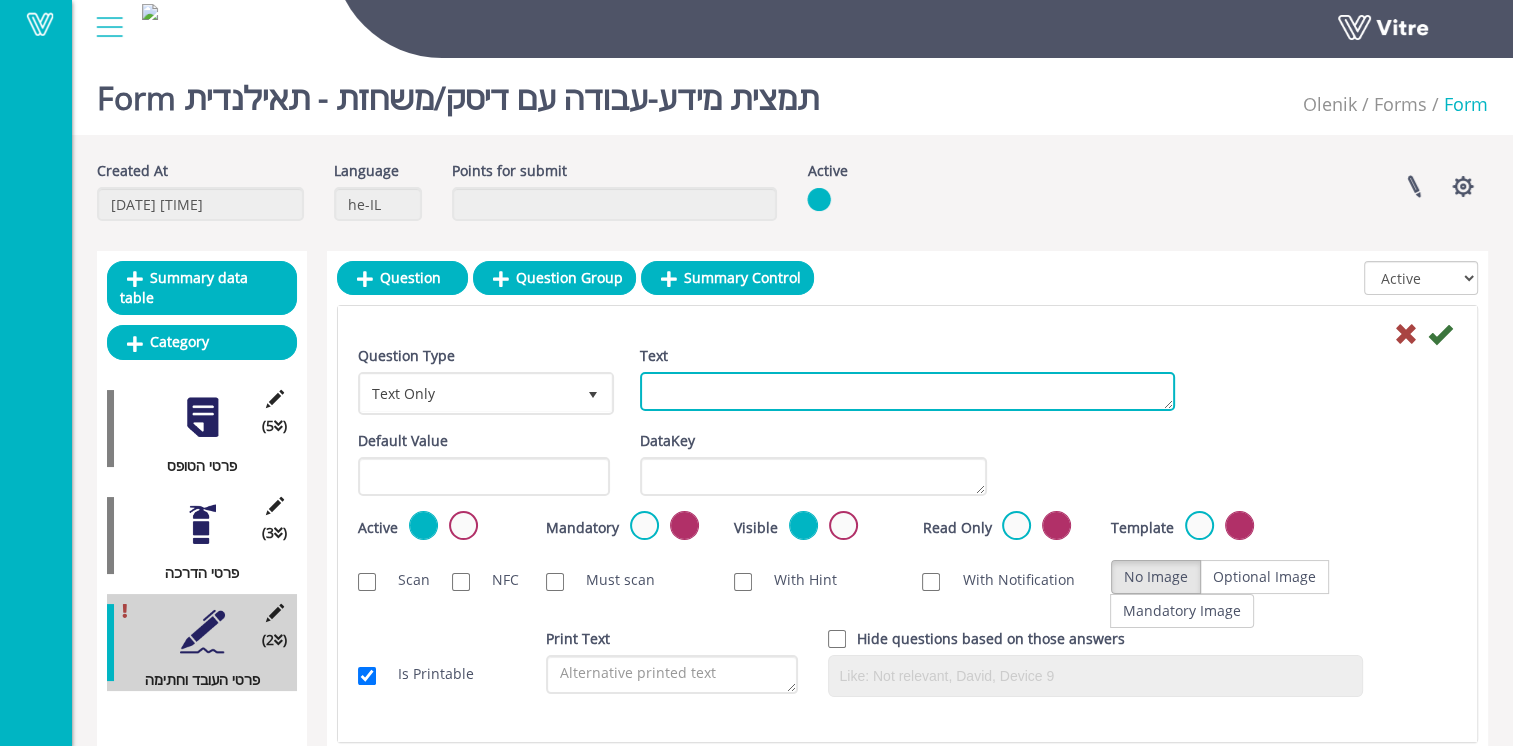 click on "Text" at bounding box center (907, 391) 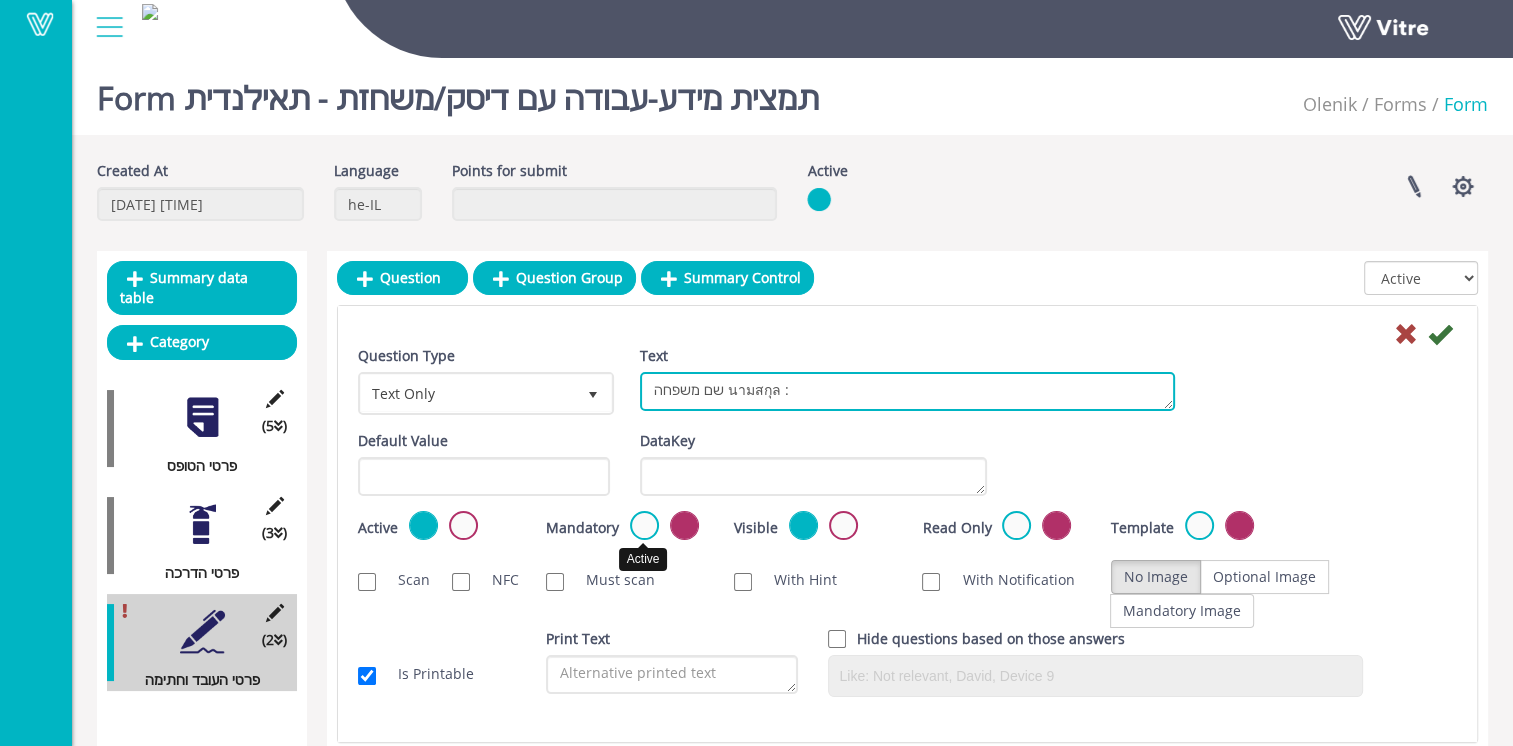 type on "שם משפחה นามสกุล :" 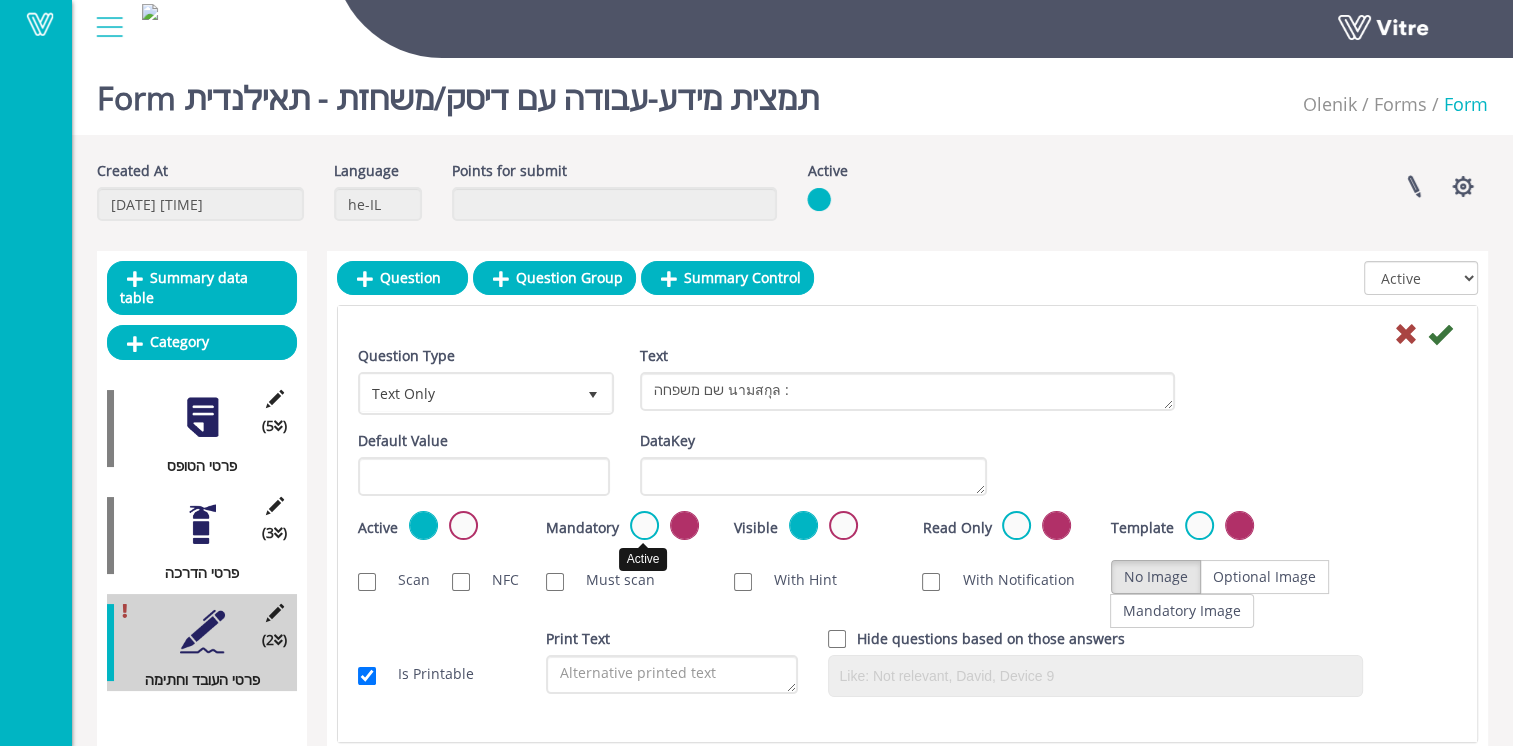 click at bounding box center (644, 525) 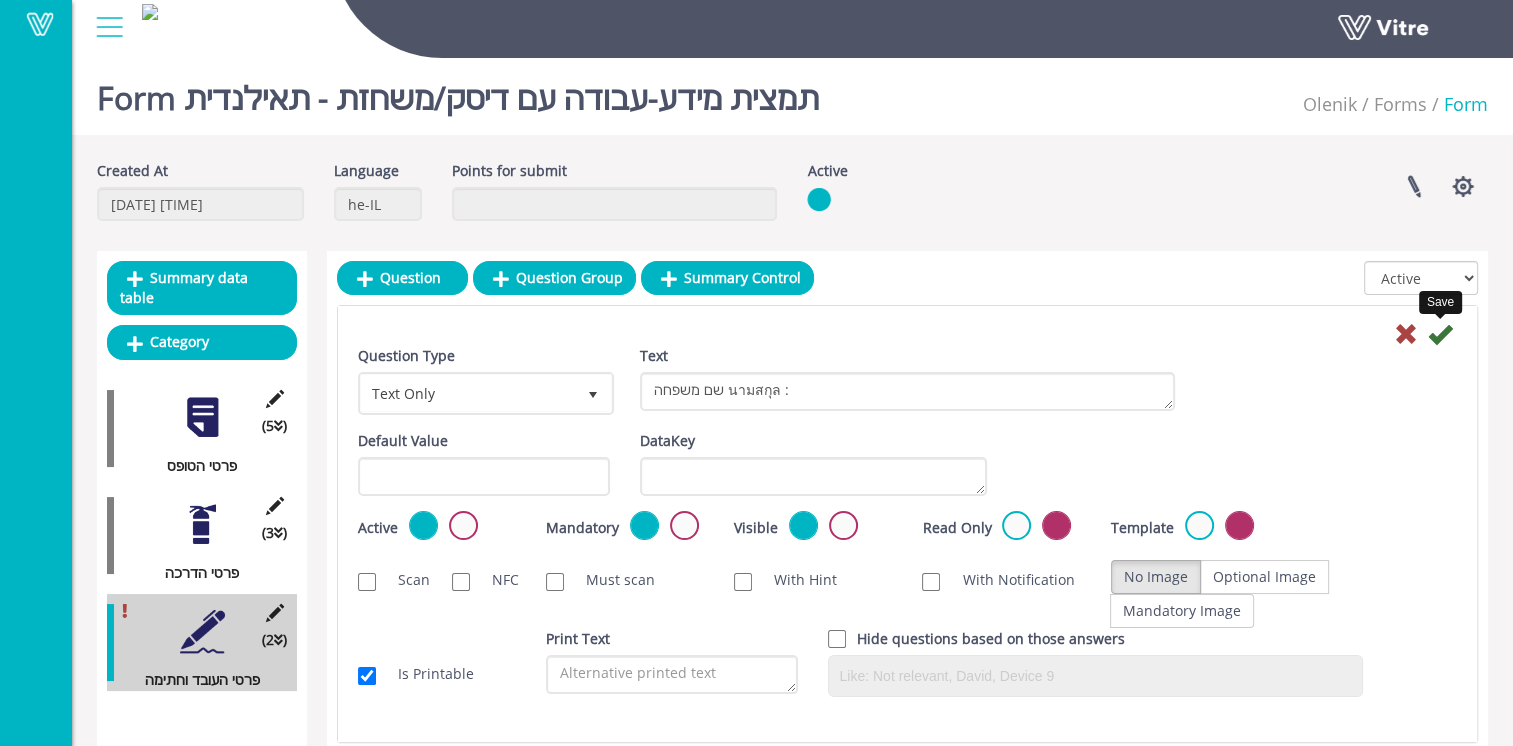 click at bounding box center [1440, 334] 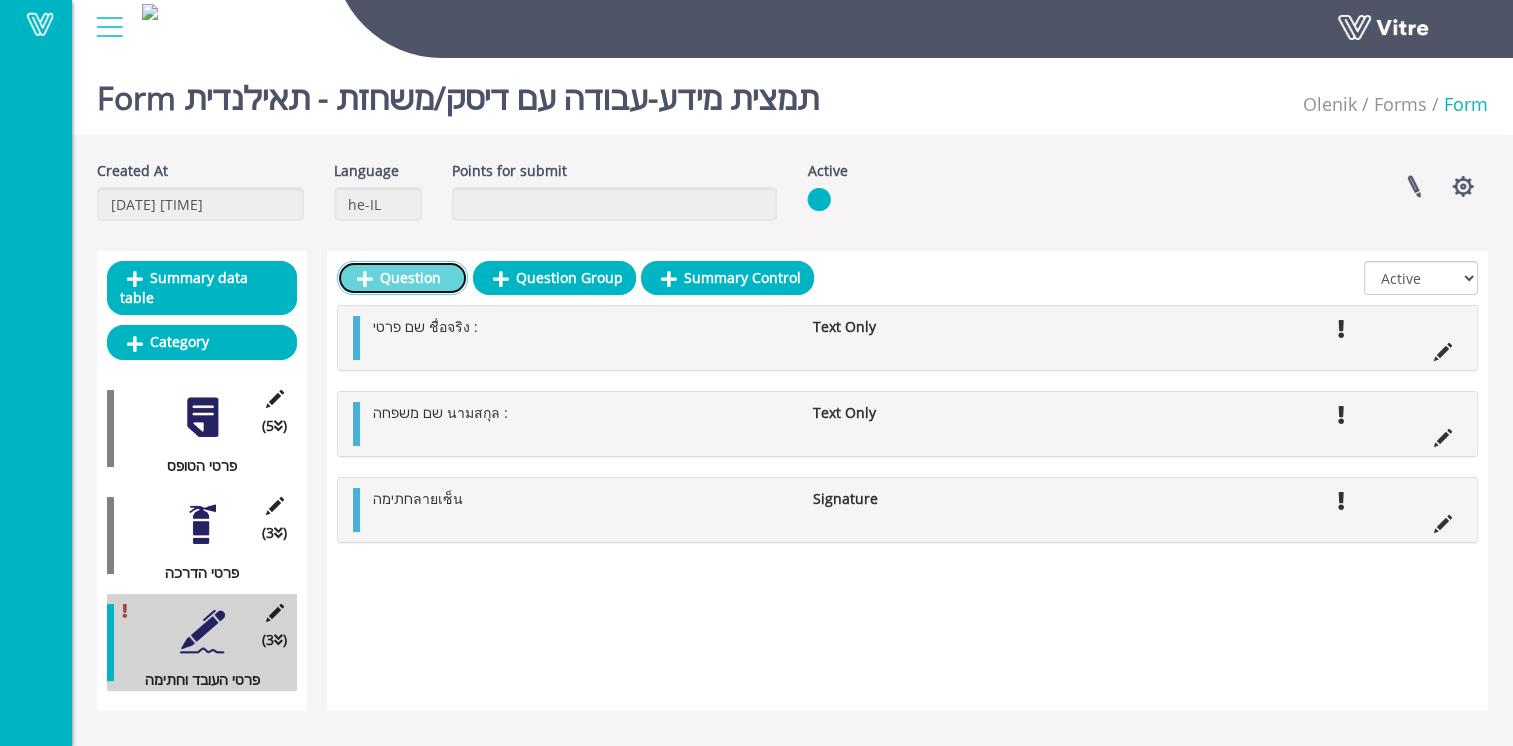 click on "Question" at bounding box center (402, 278) 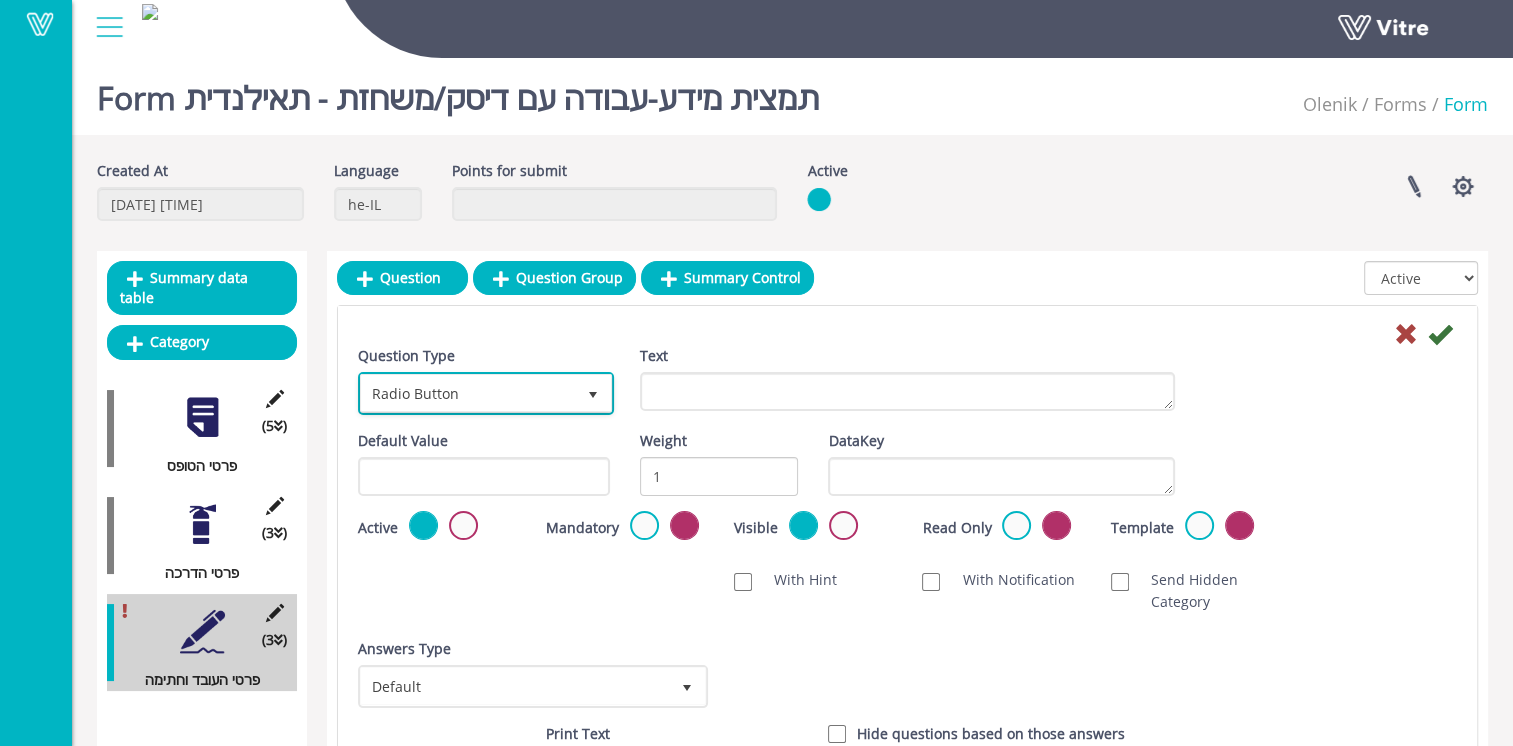 click on "Radio Button" at bounding box center (468, 393) 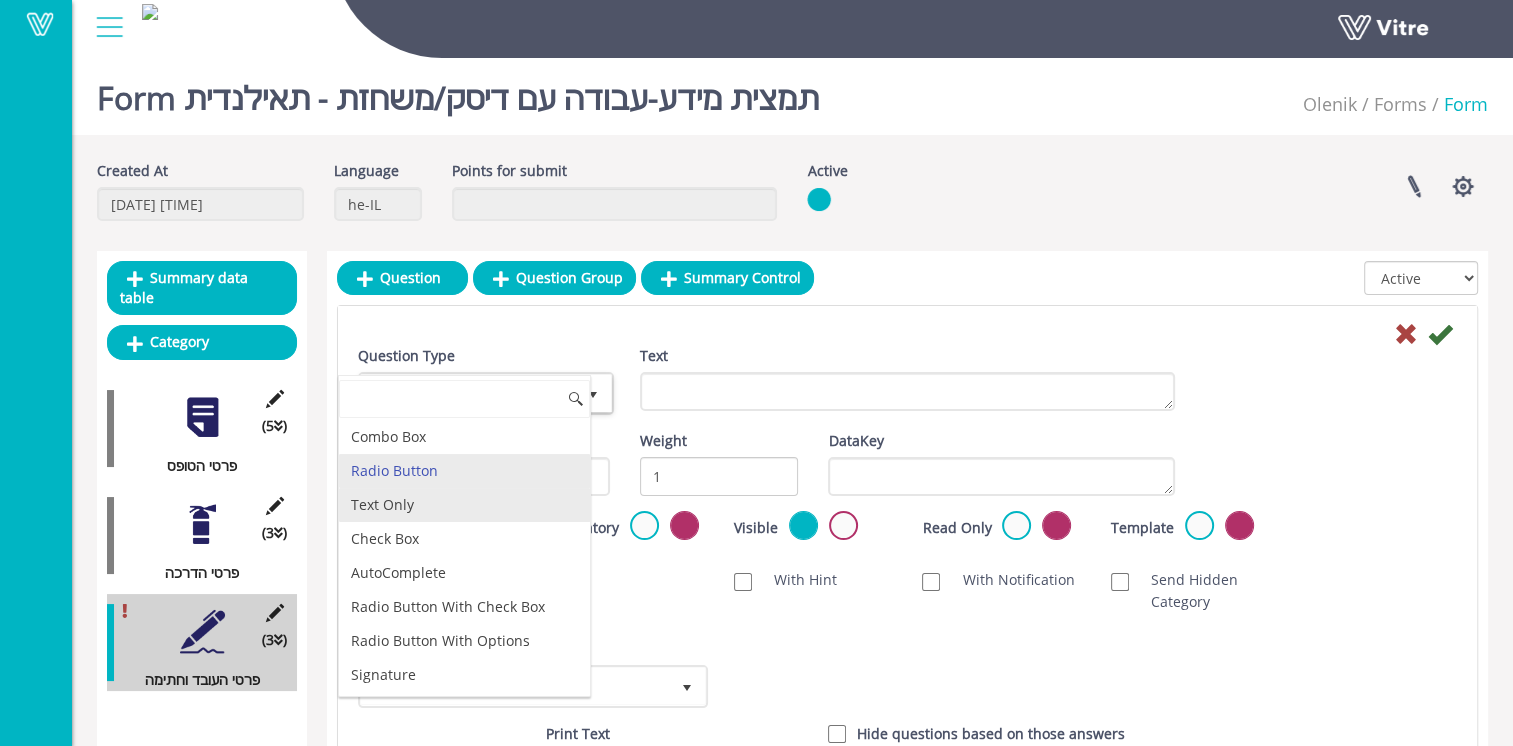 click on "Text Only" at bounding box center [464, 505] 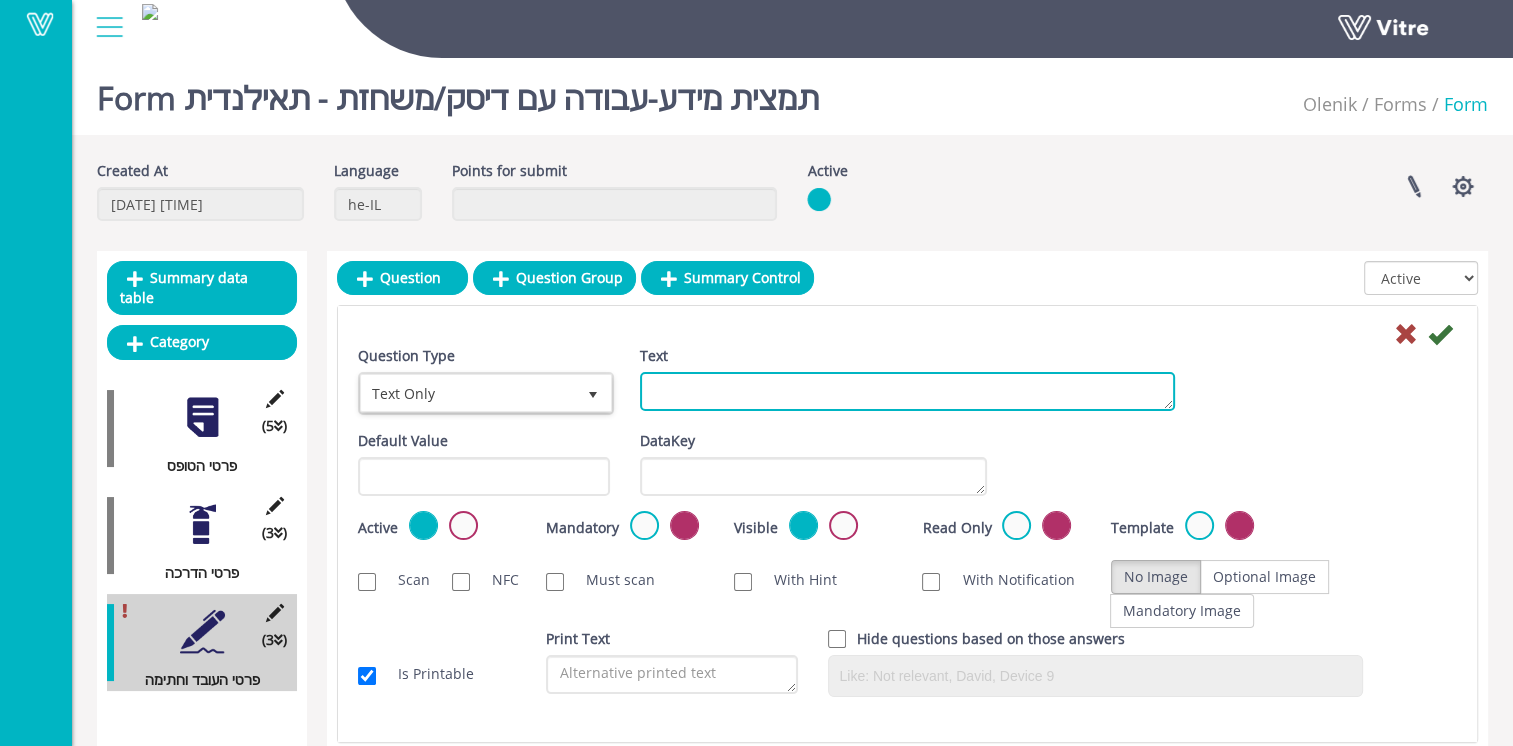 click on "Text" at bounding box center (907, 391) 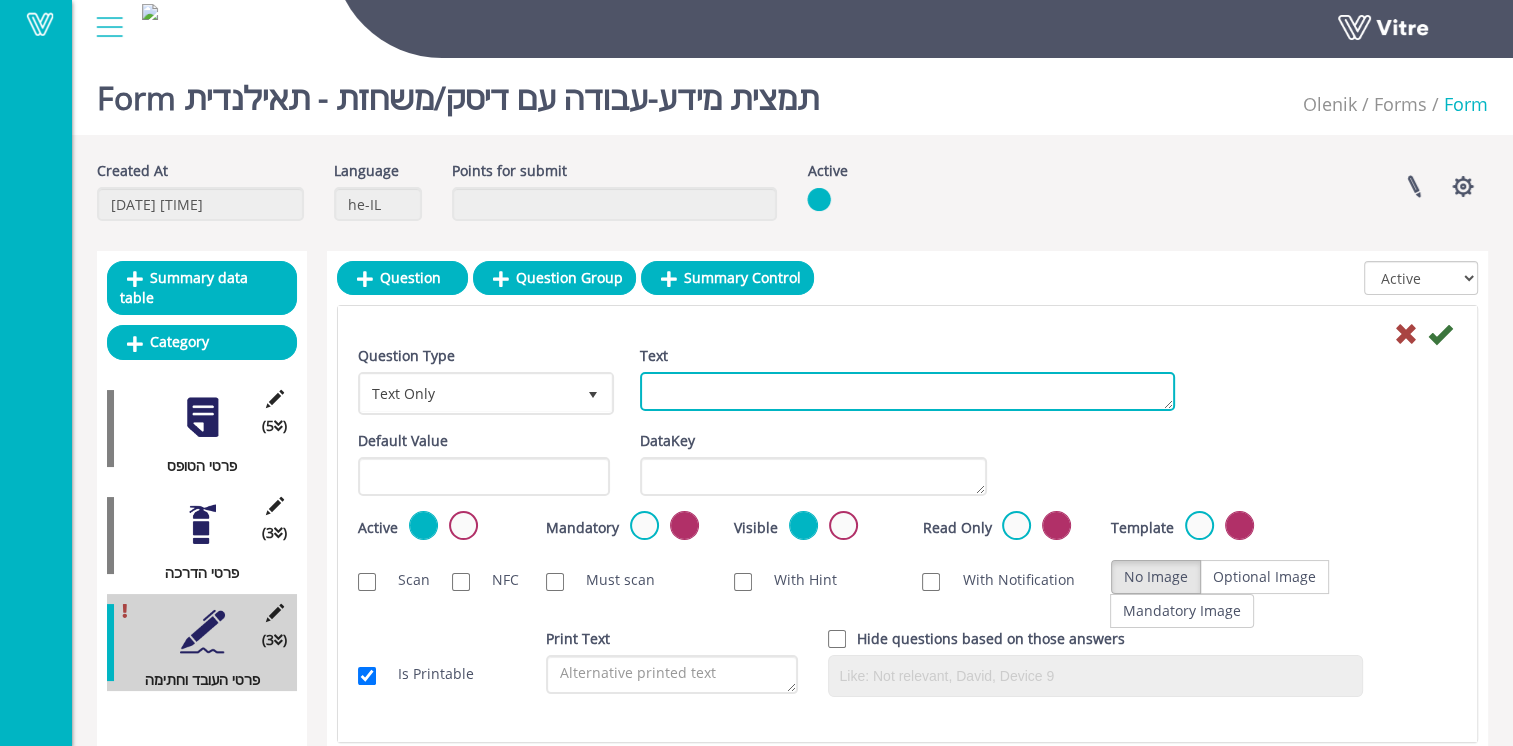 paste on "ת.ז/דרכון ID :" 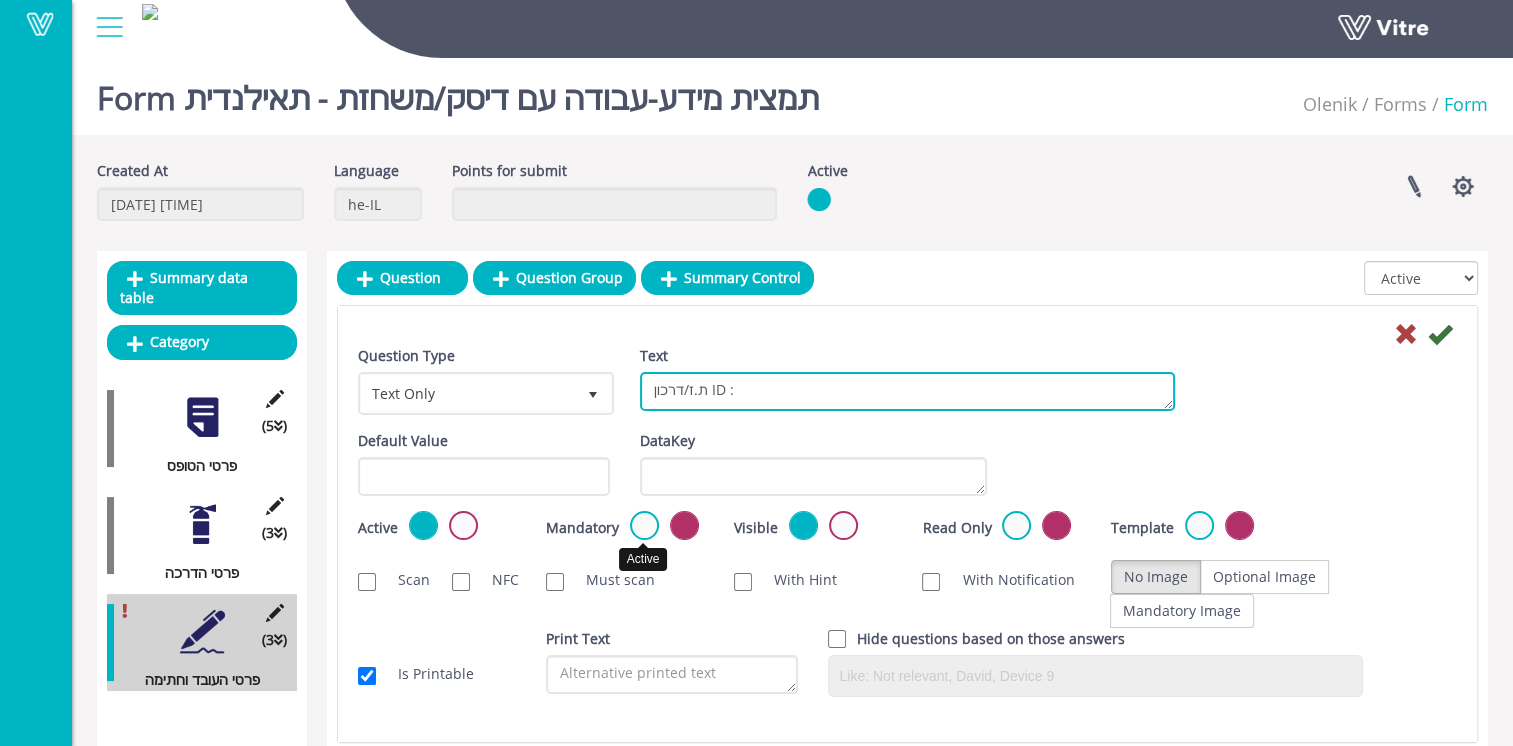 type on "ת.ז/דרכון ID :" 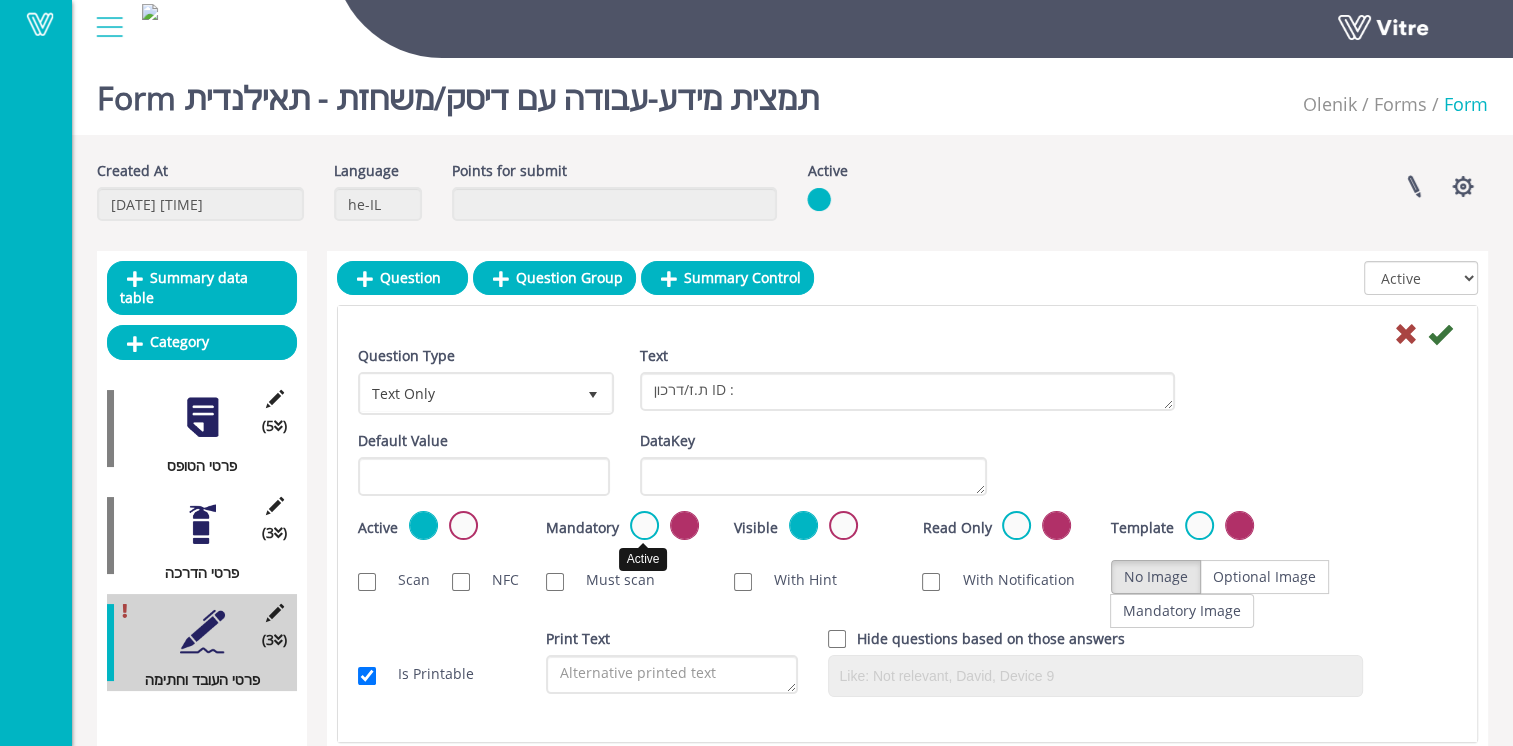 drag, startPoint x: 647, startPoint y: 520, endPoint x: 672, endPoint y: 526, distance: 25.70992 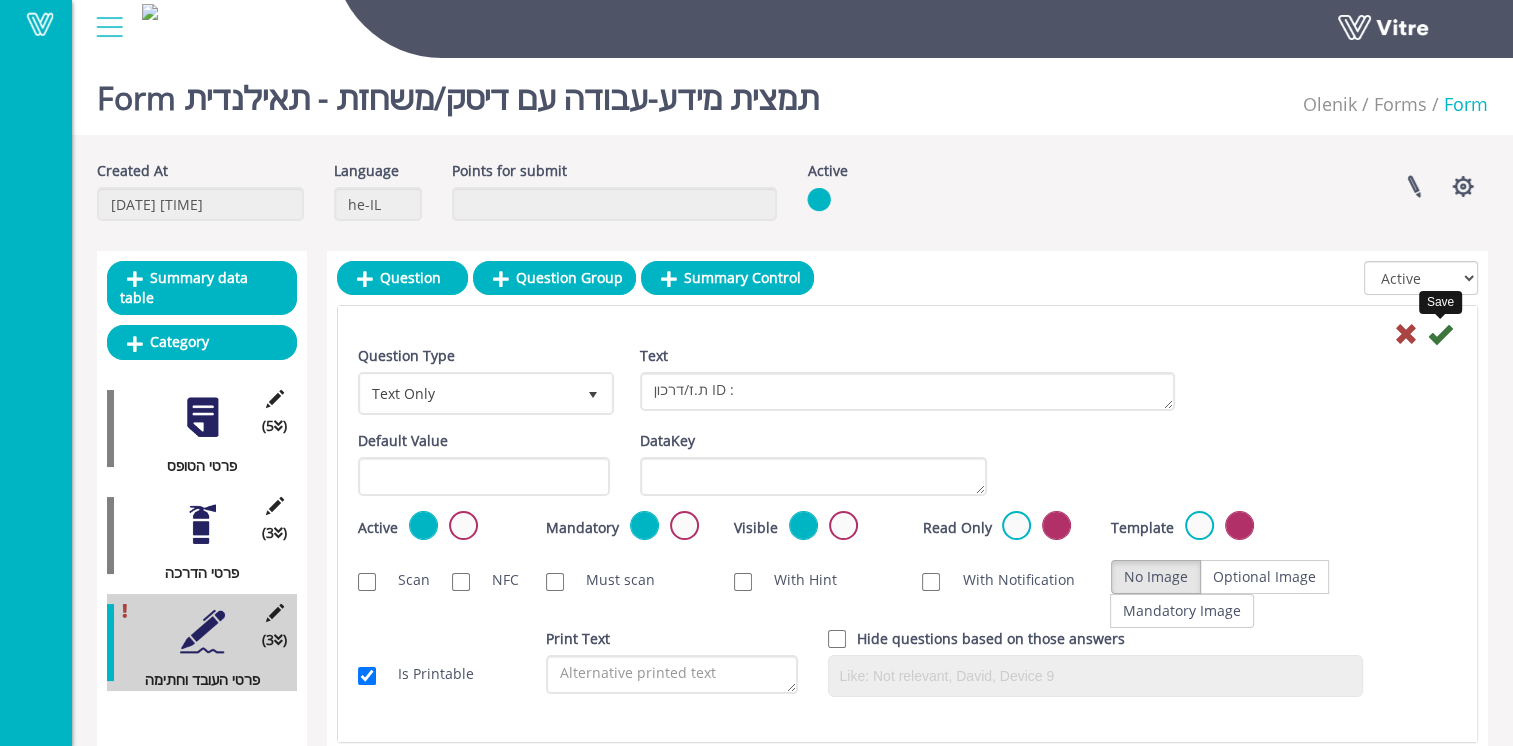 click at bounding box center (1440, 334) 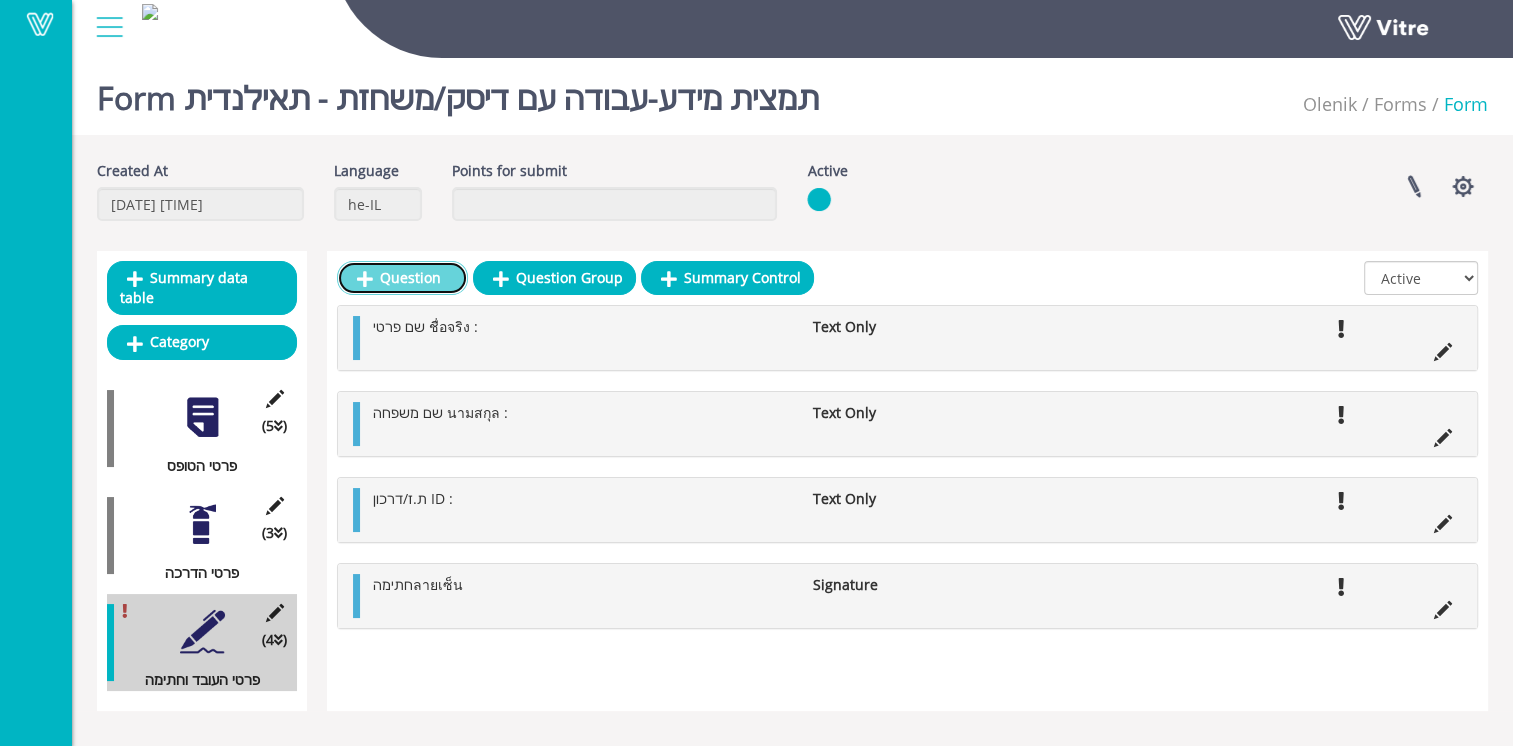 click on "Question" at bounding box center (402, 278) 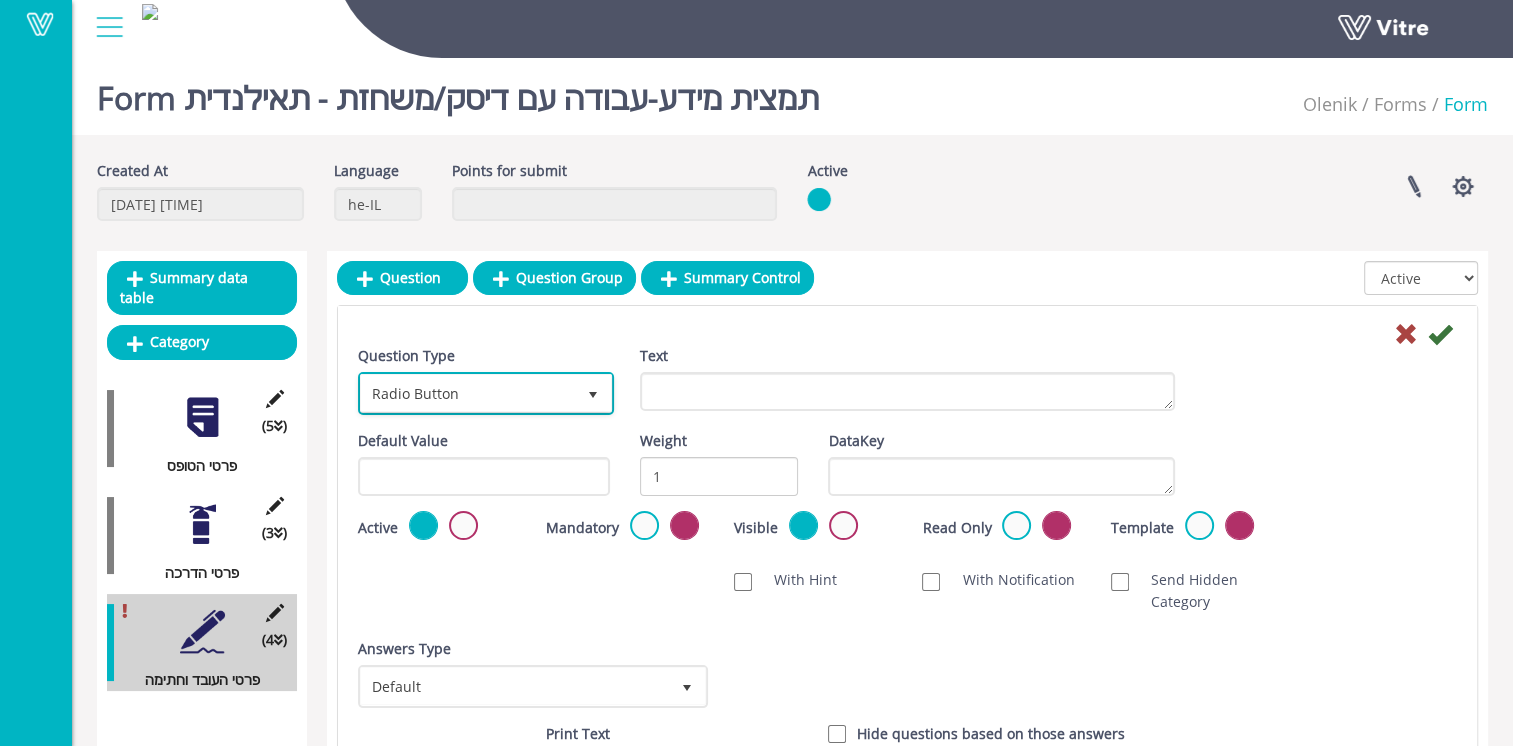 click on "Radio Button" at bounding box center [468, 393] 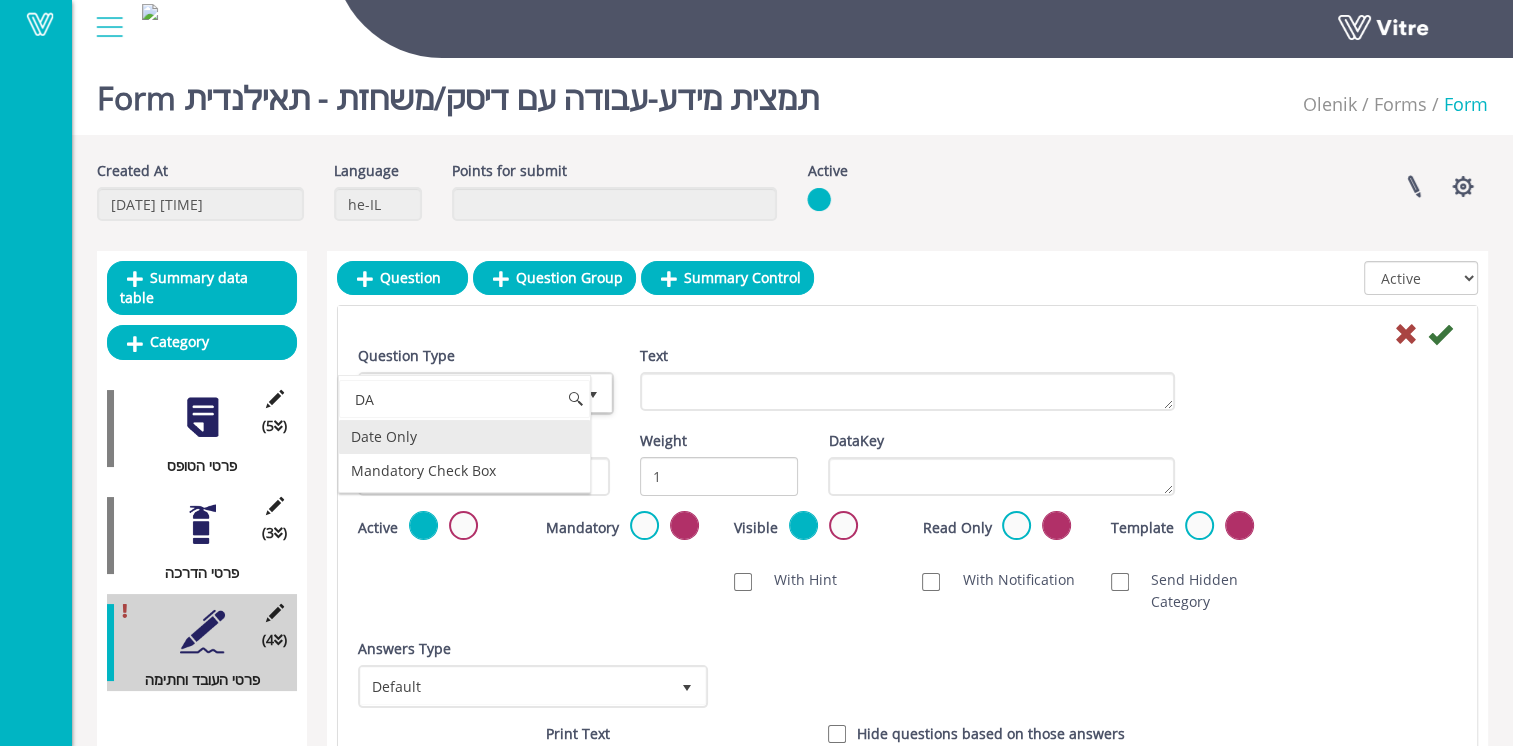 click on "Date Only" at bounding box center (464, 437) 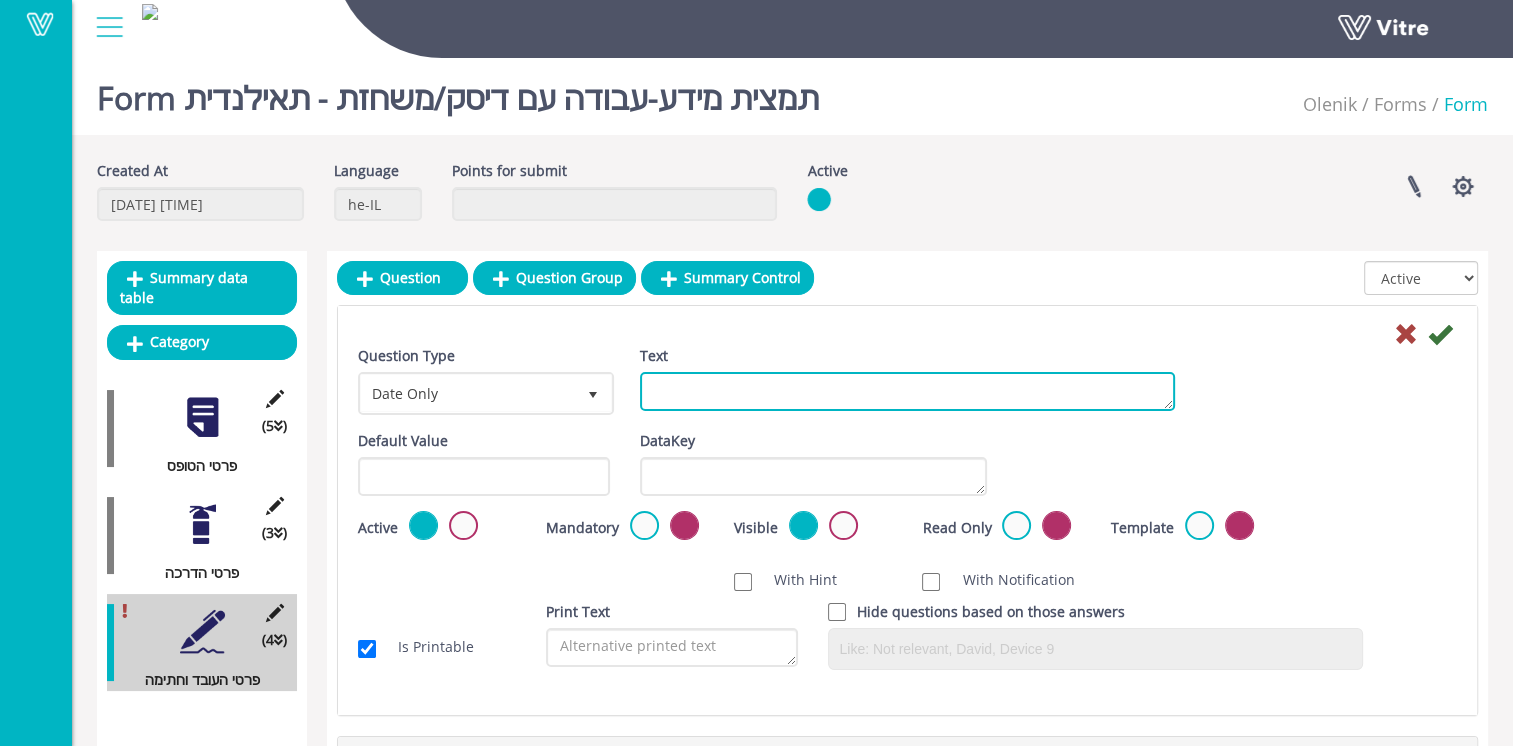 click on "Text" at bounding box center [907, 391] 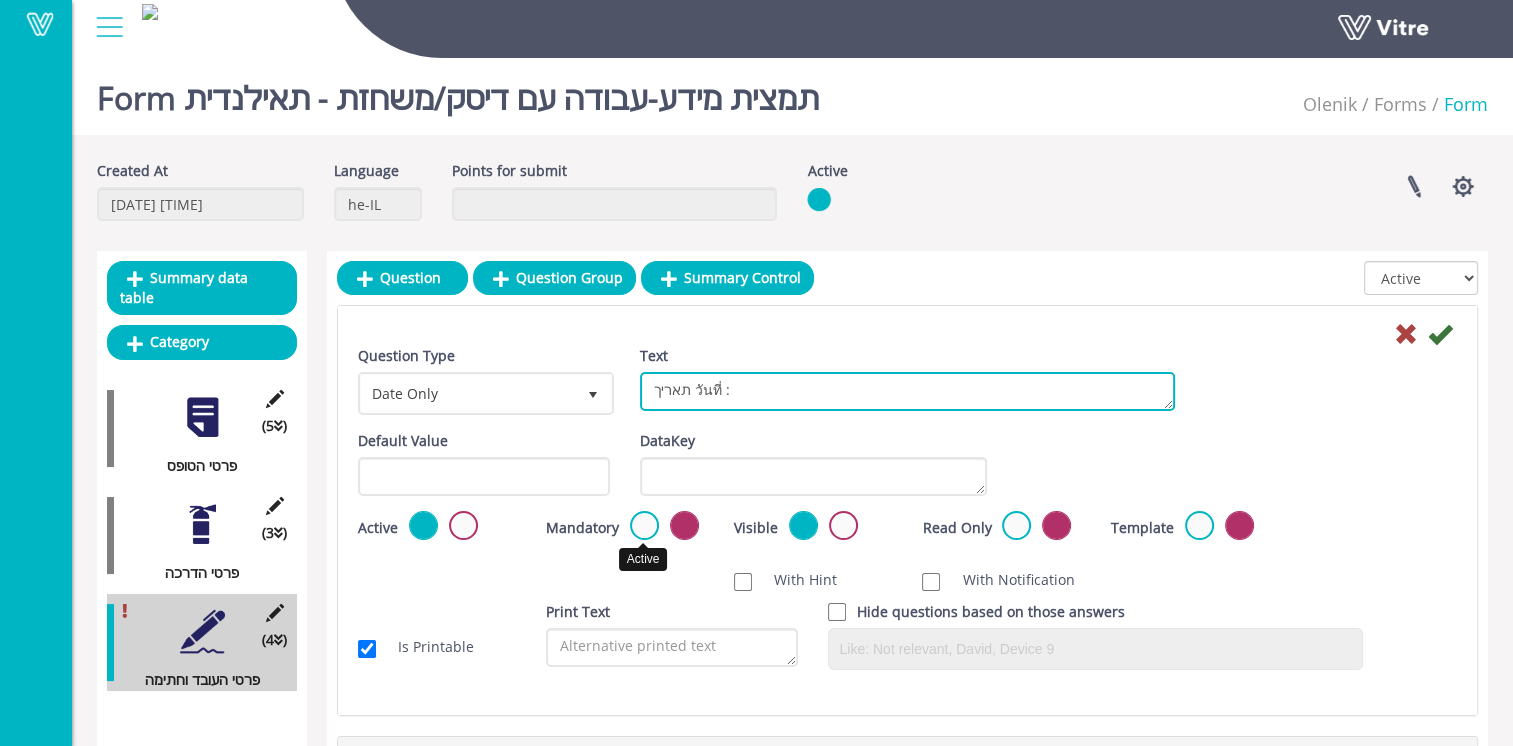 type on "תאריך วันที่ :" 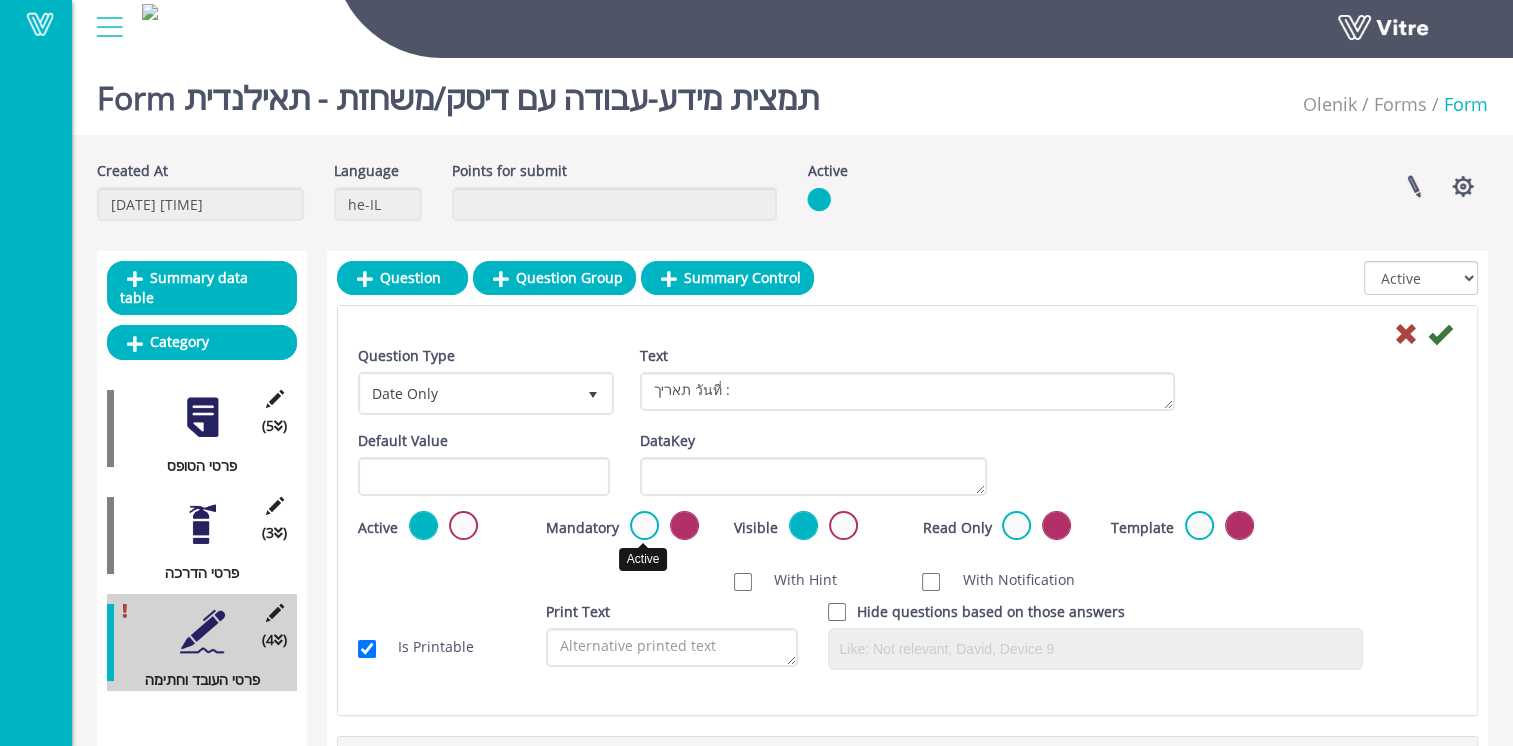 click at bounding box center [644, 525] 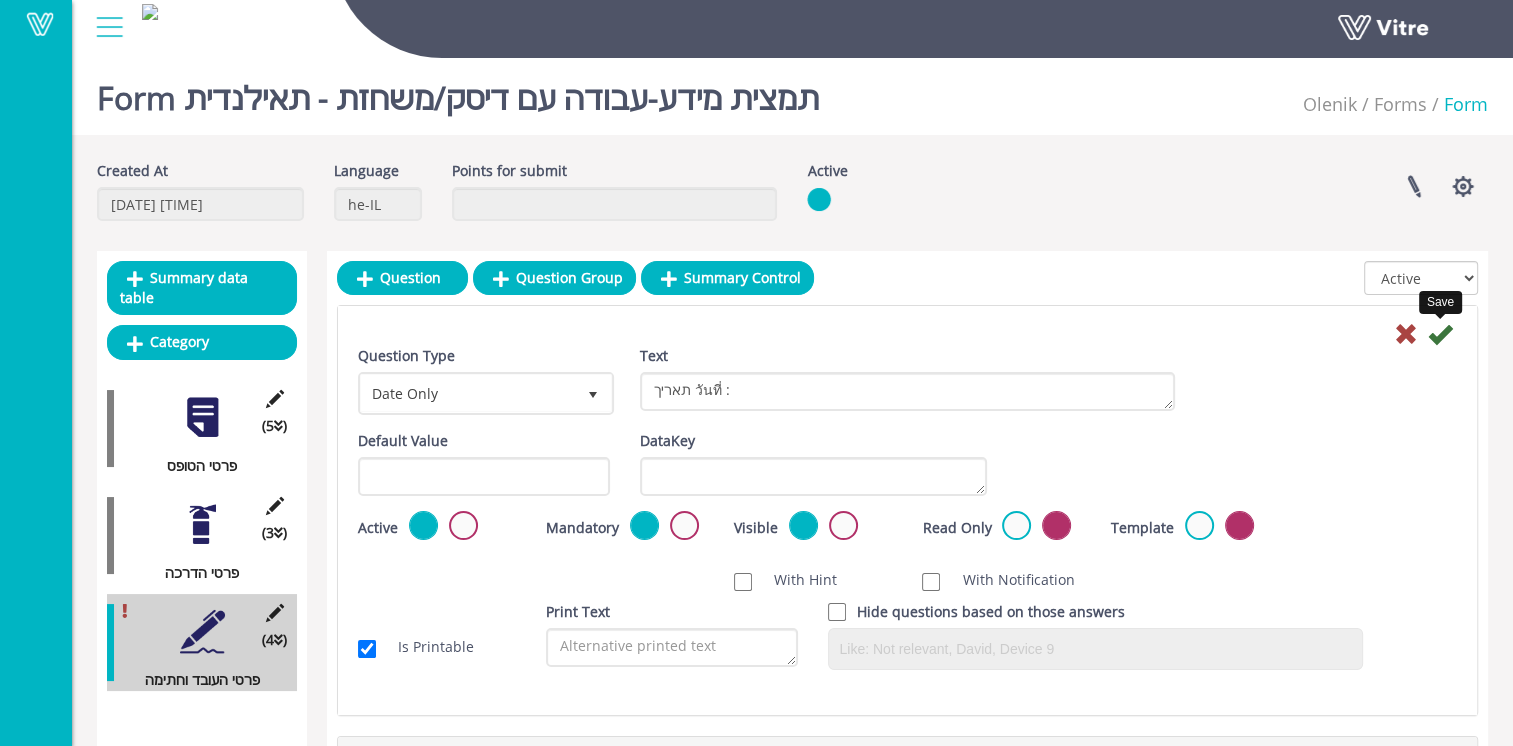 click at bounding box center [1440, 334] 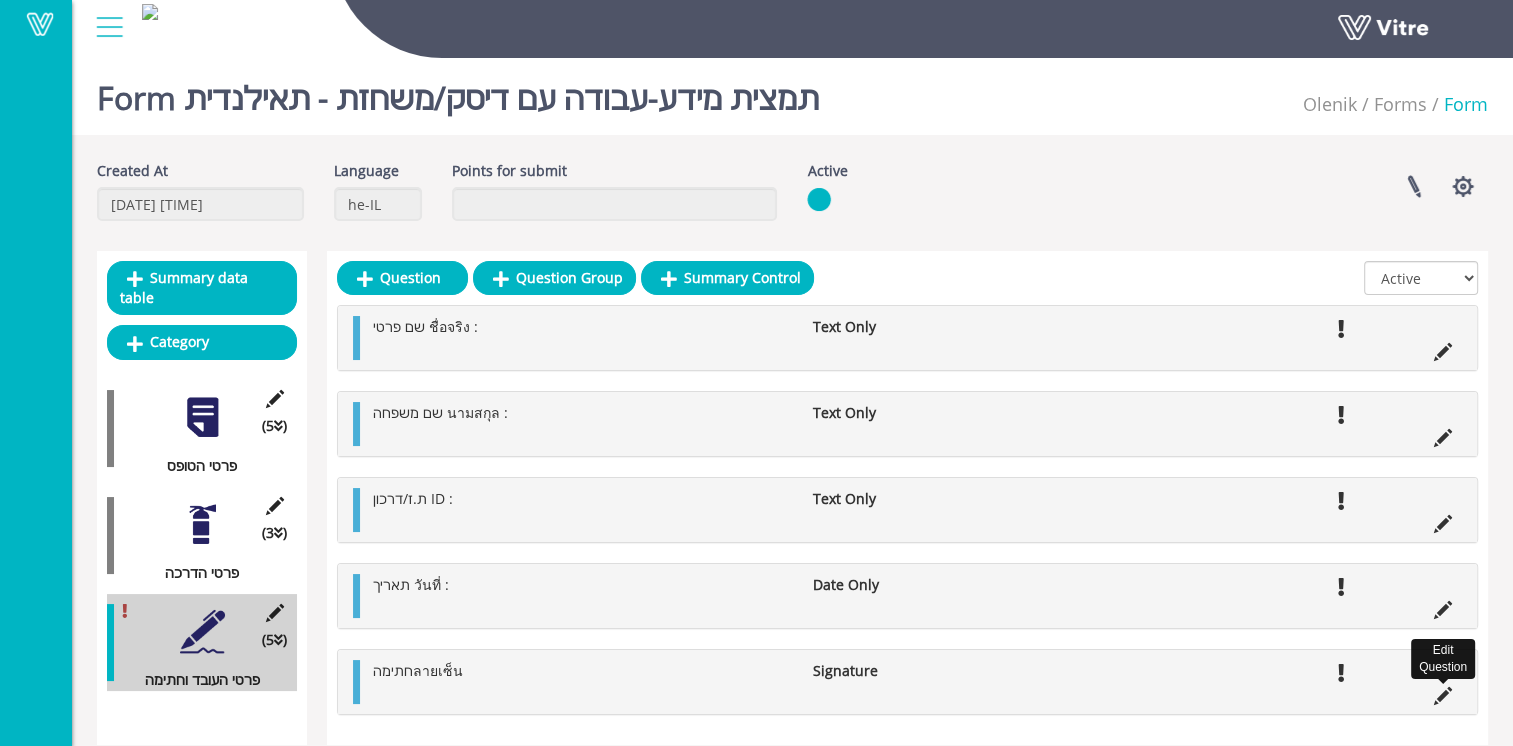 click at bounding box center (1443, 696) 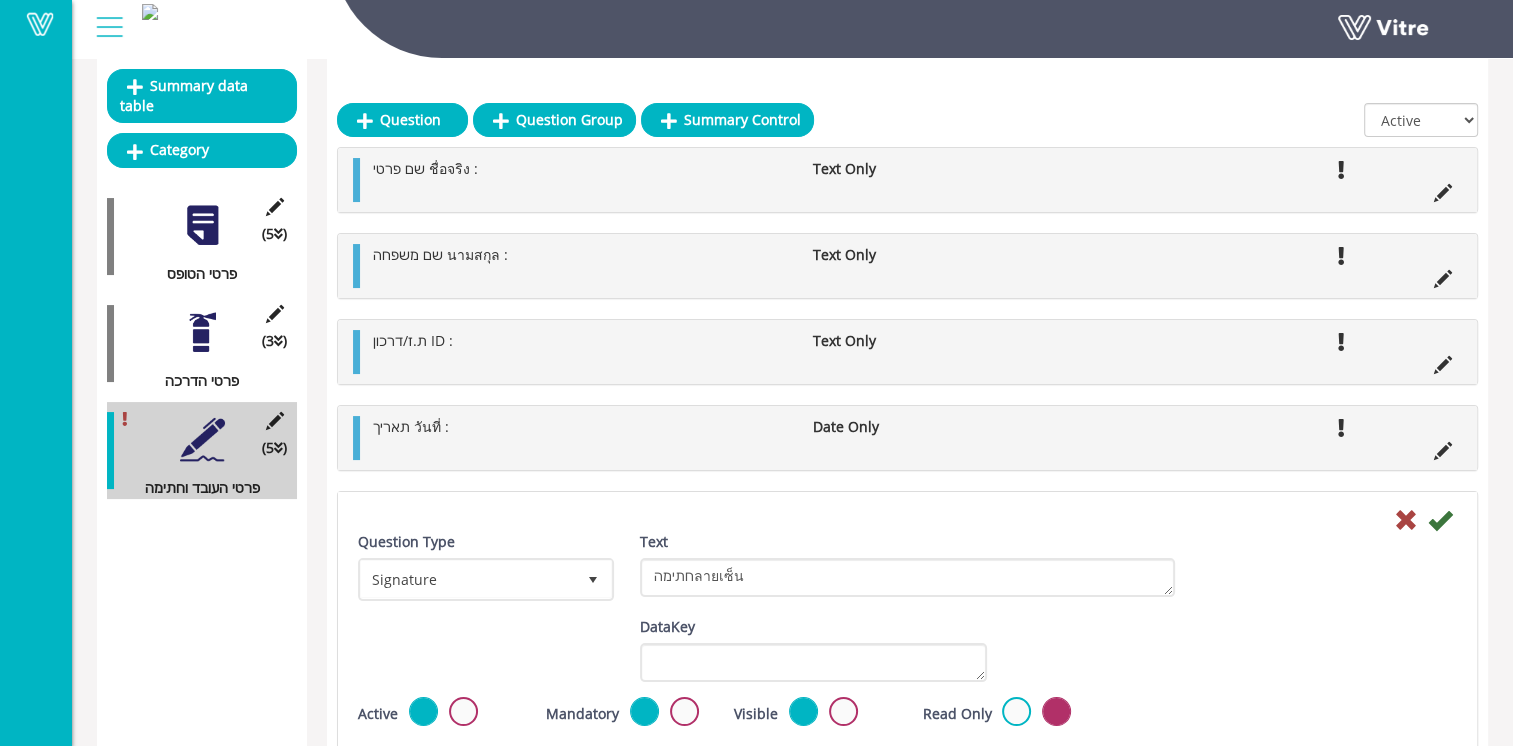 scroll, scrollTop: 200, scrollLeft: 0, axis: vertical 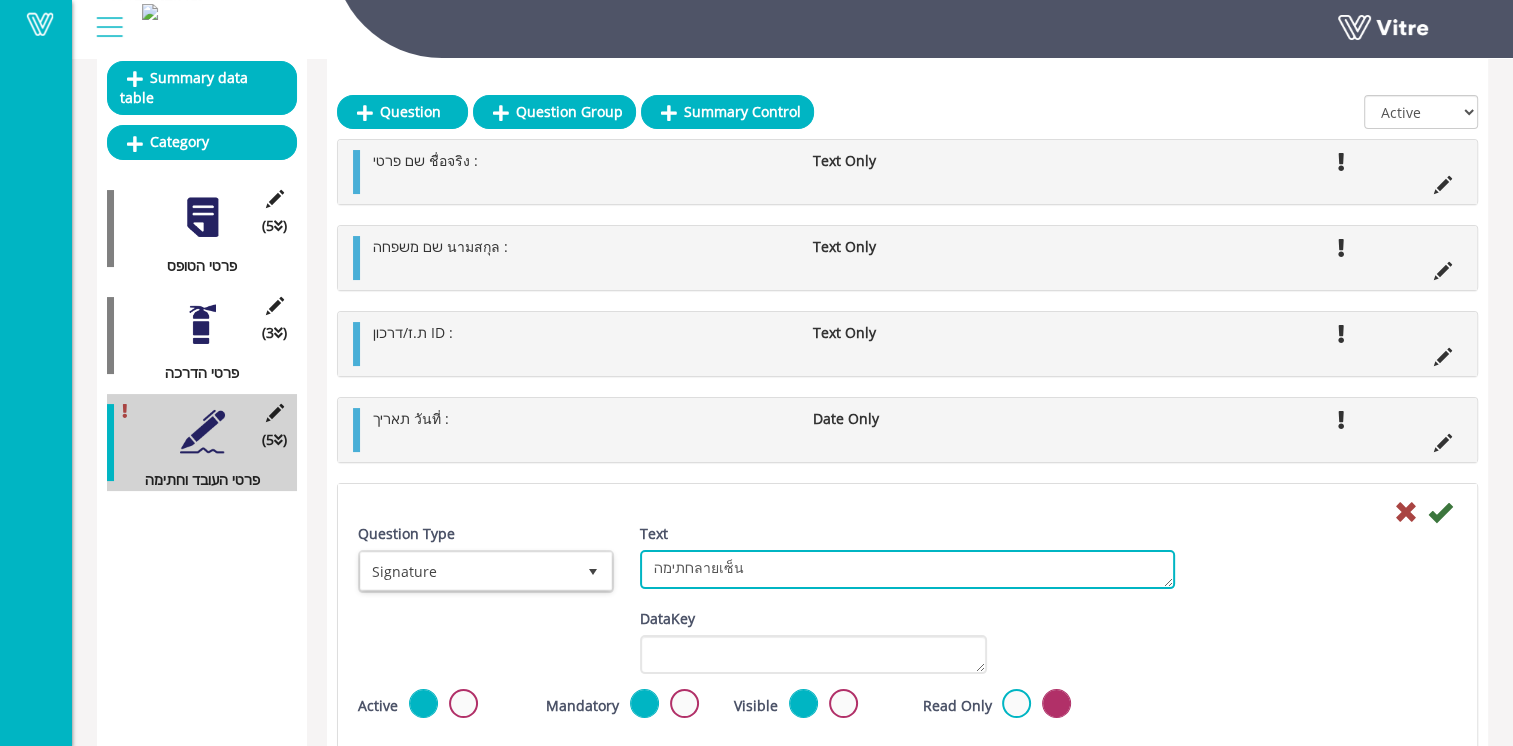 drag, startPoint x: 776, startPoint y: 560, endPoint x: 589, endPoint y: 550, distance: 187.26718 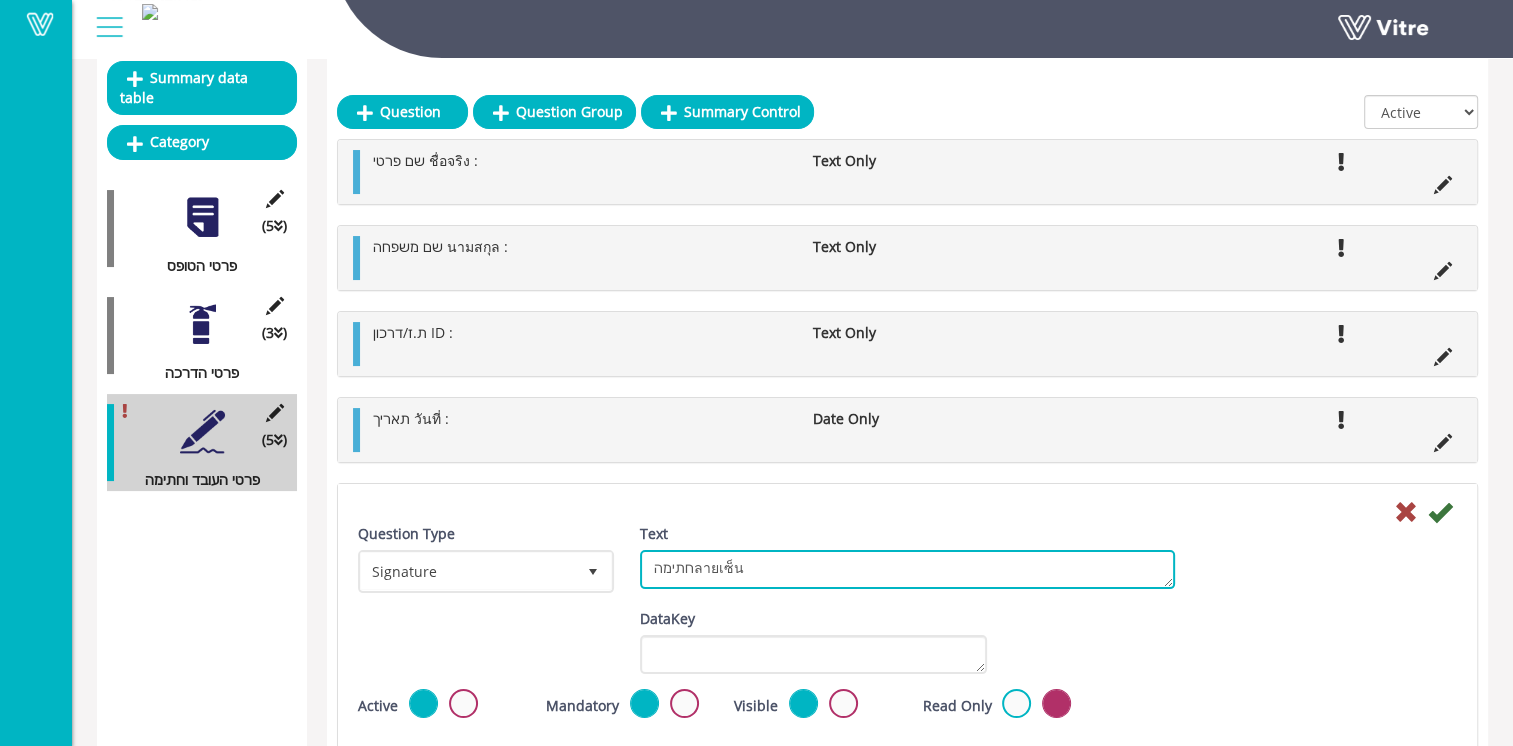 paste on "חתימה ลายเซ็น :" 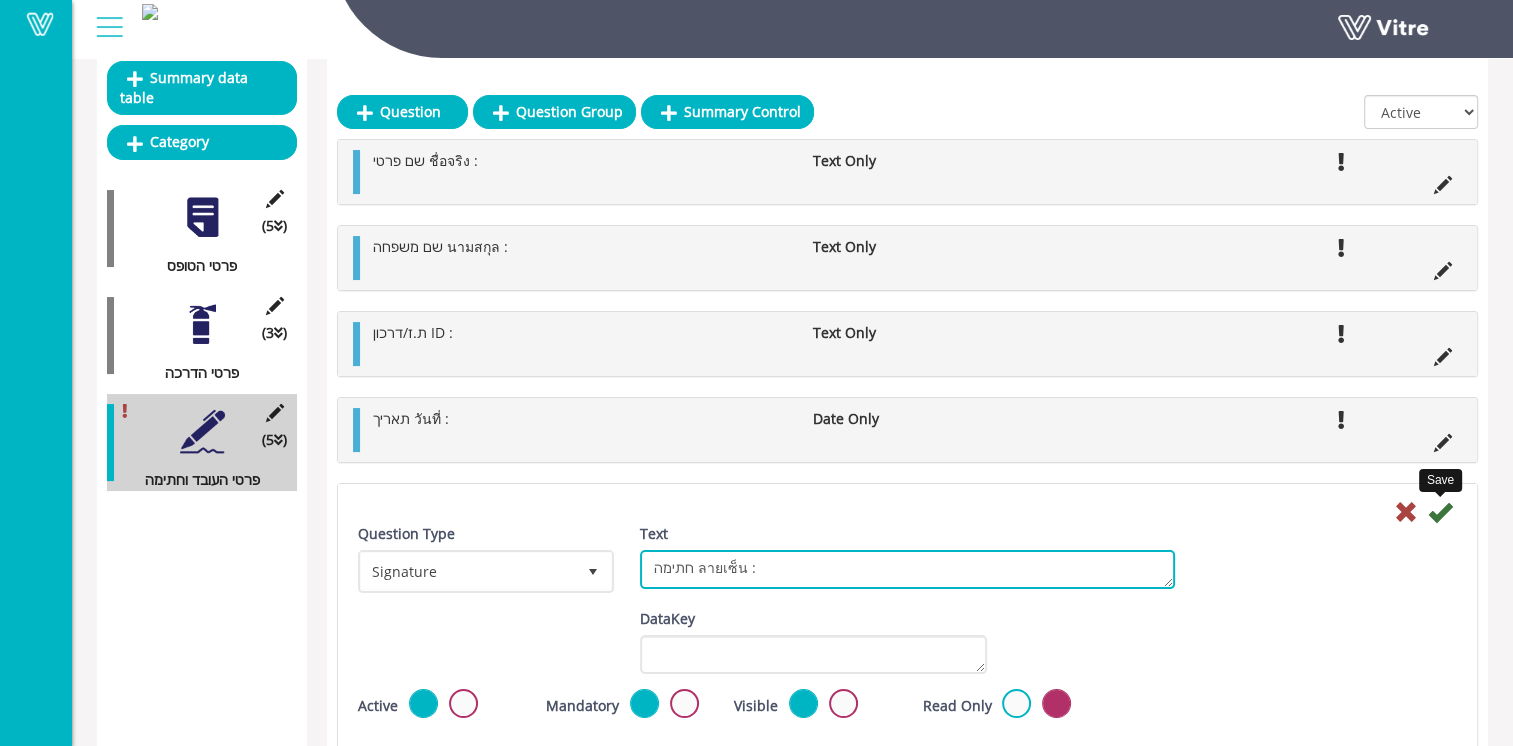 type on "חתימה ลายเซ็น :" 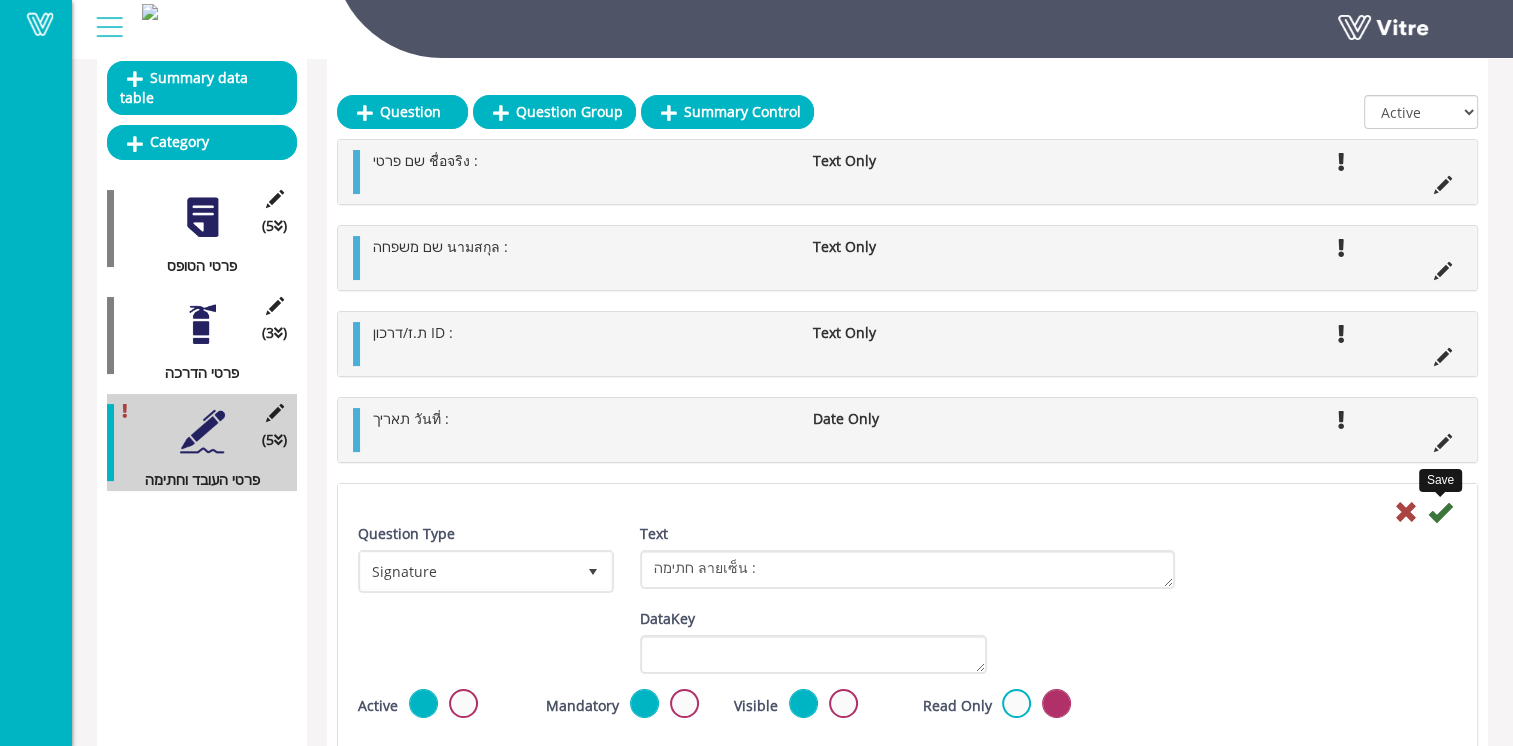 click at bounding box center [1440, 512] 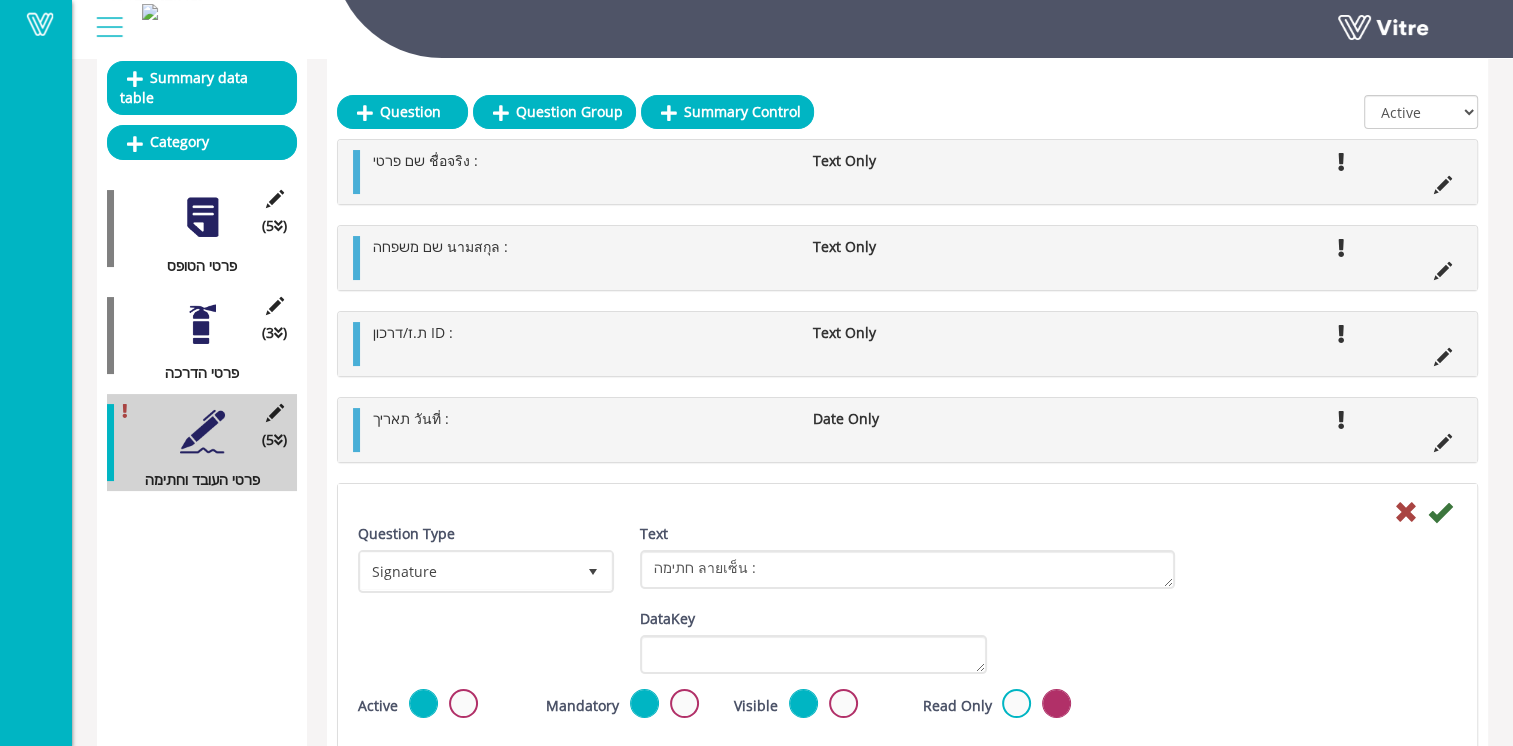 scroll, scrollTop: 50, scrollLeft: 0, axis: vertical 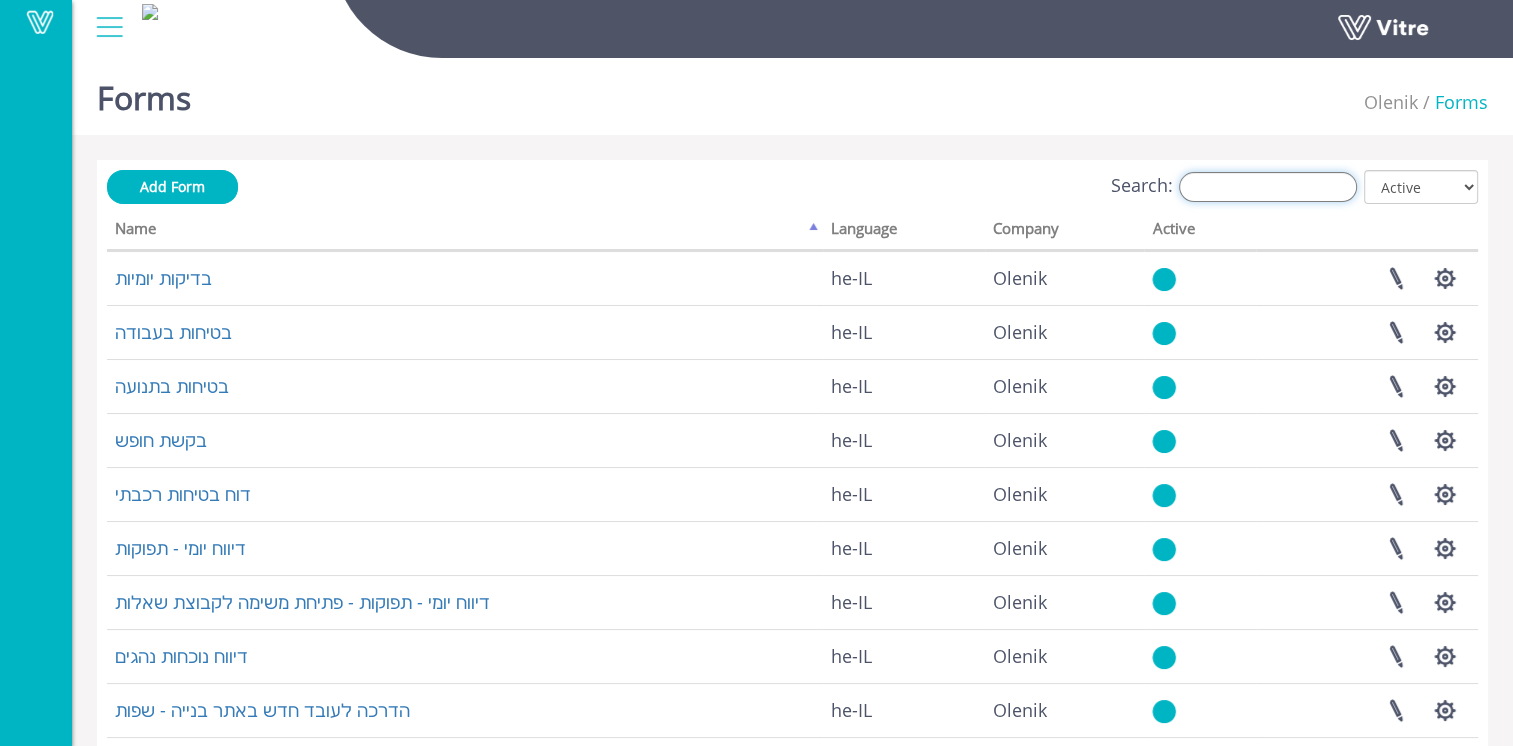 click on "Search:" at bounding box center (1268, 187) 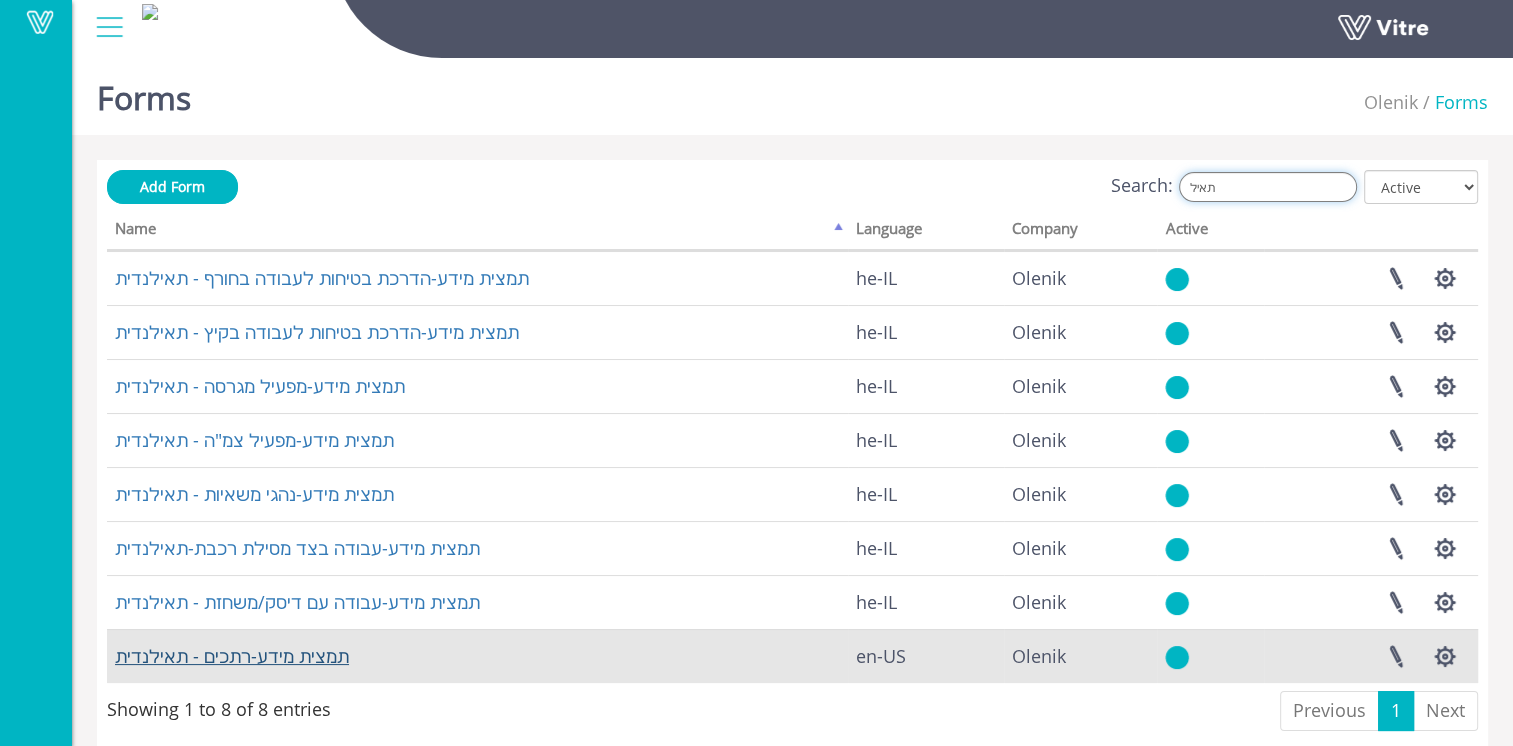 type on "תאיל" 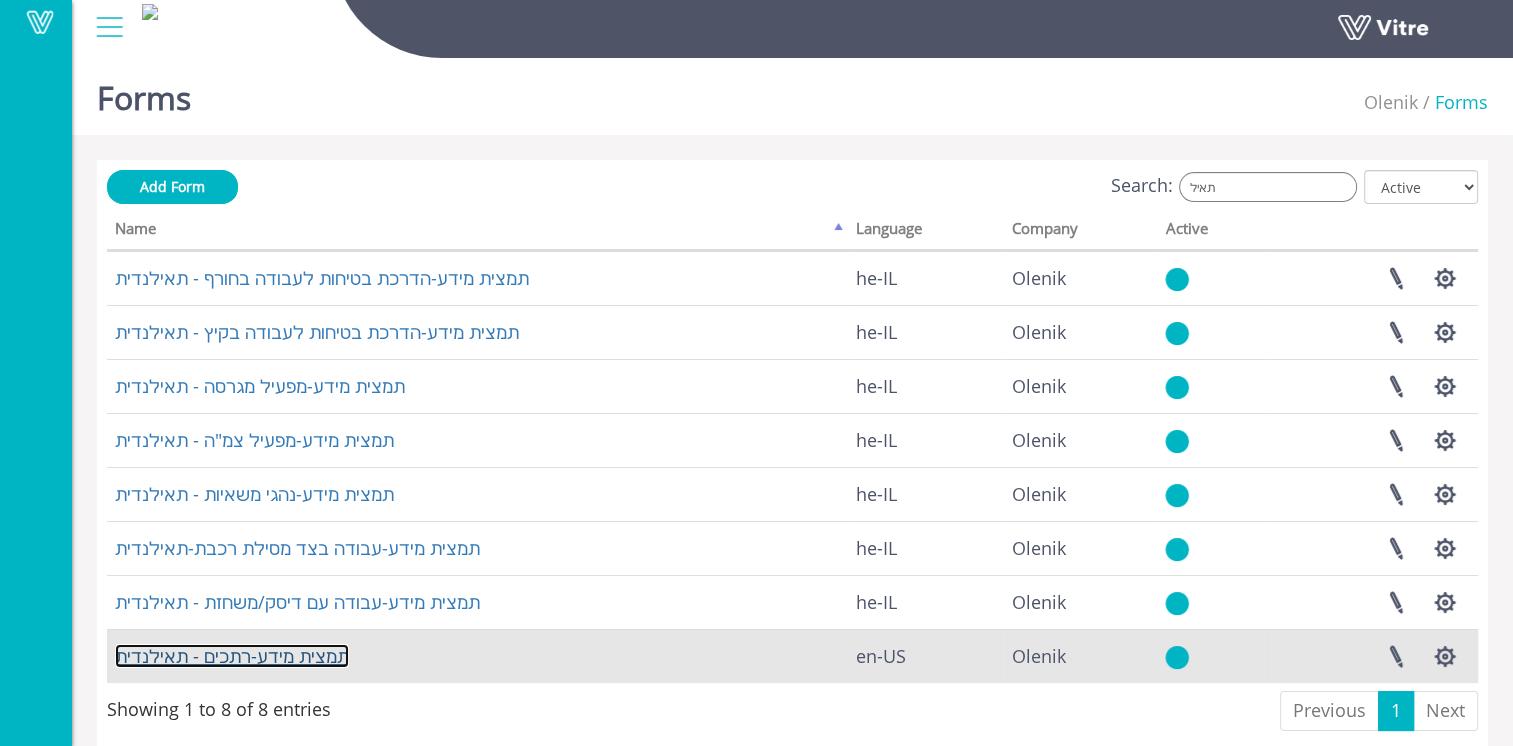 click on "תמצית מידע-רתכים - תאילנדית" at bounding box center [232, 656] 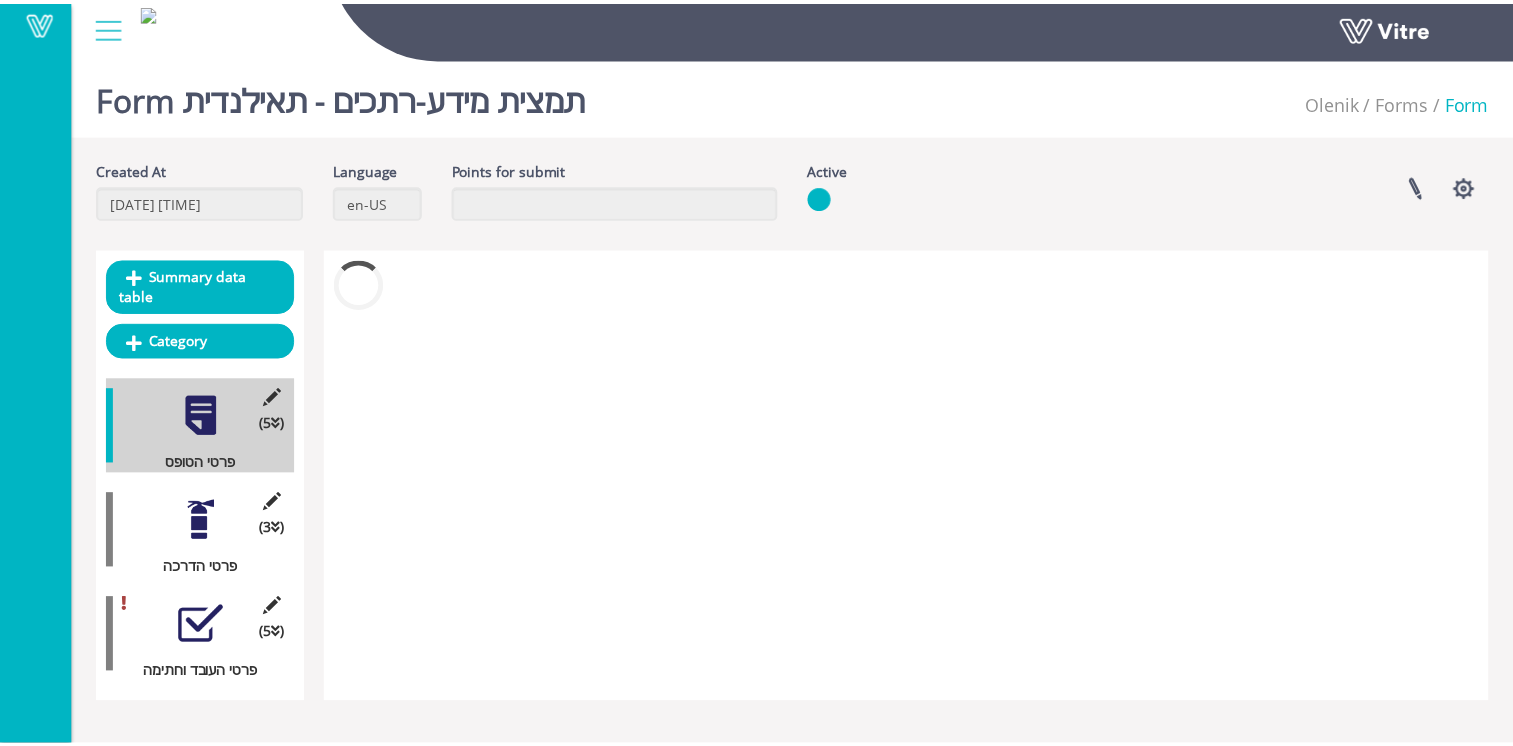 scroll, scrollTop: 0, scrollLeft: 0, axis: both 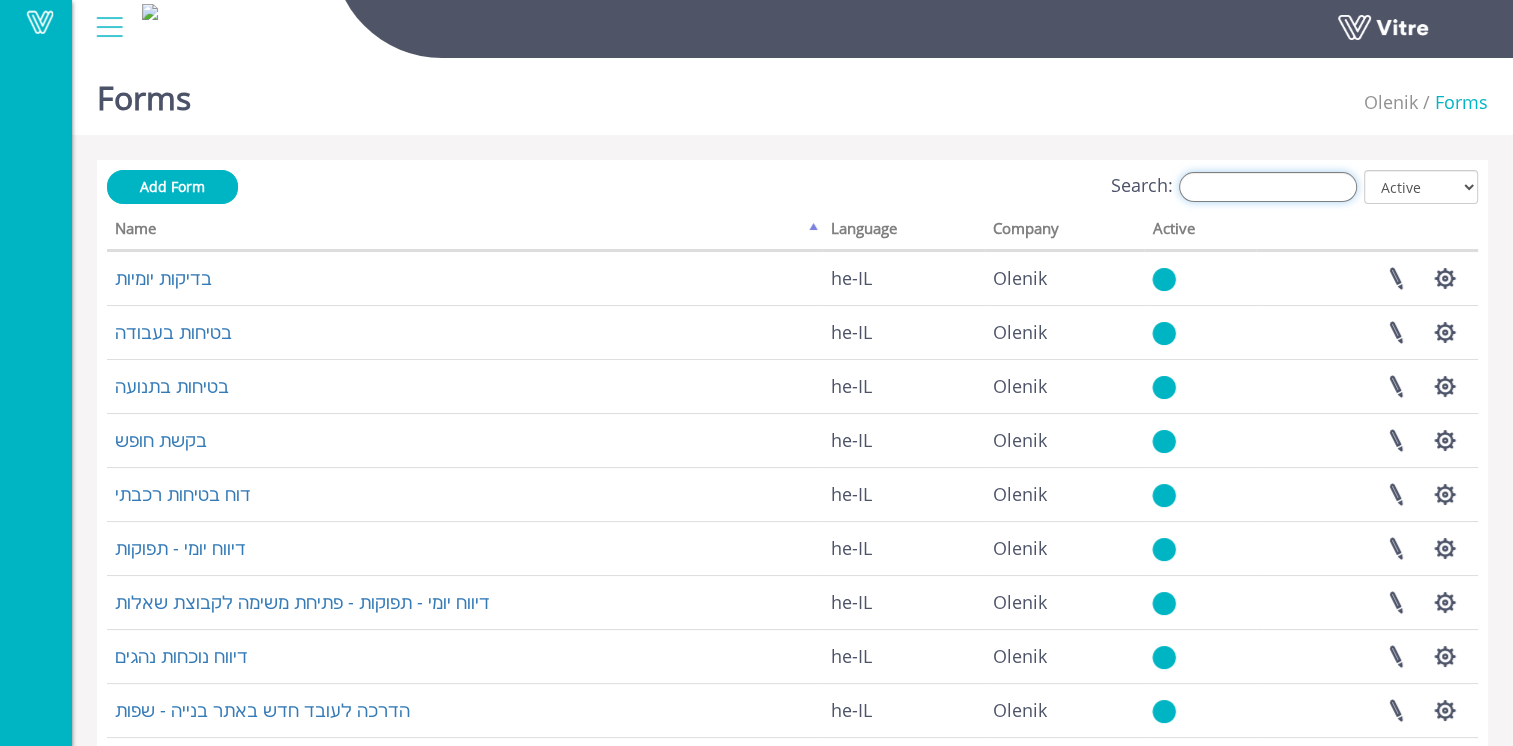 click on "Search:" at bounding box center (1268, 187) 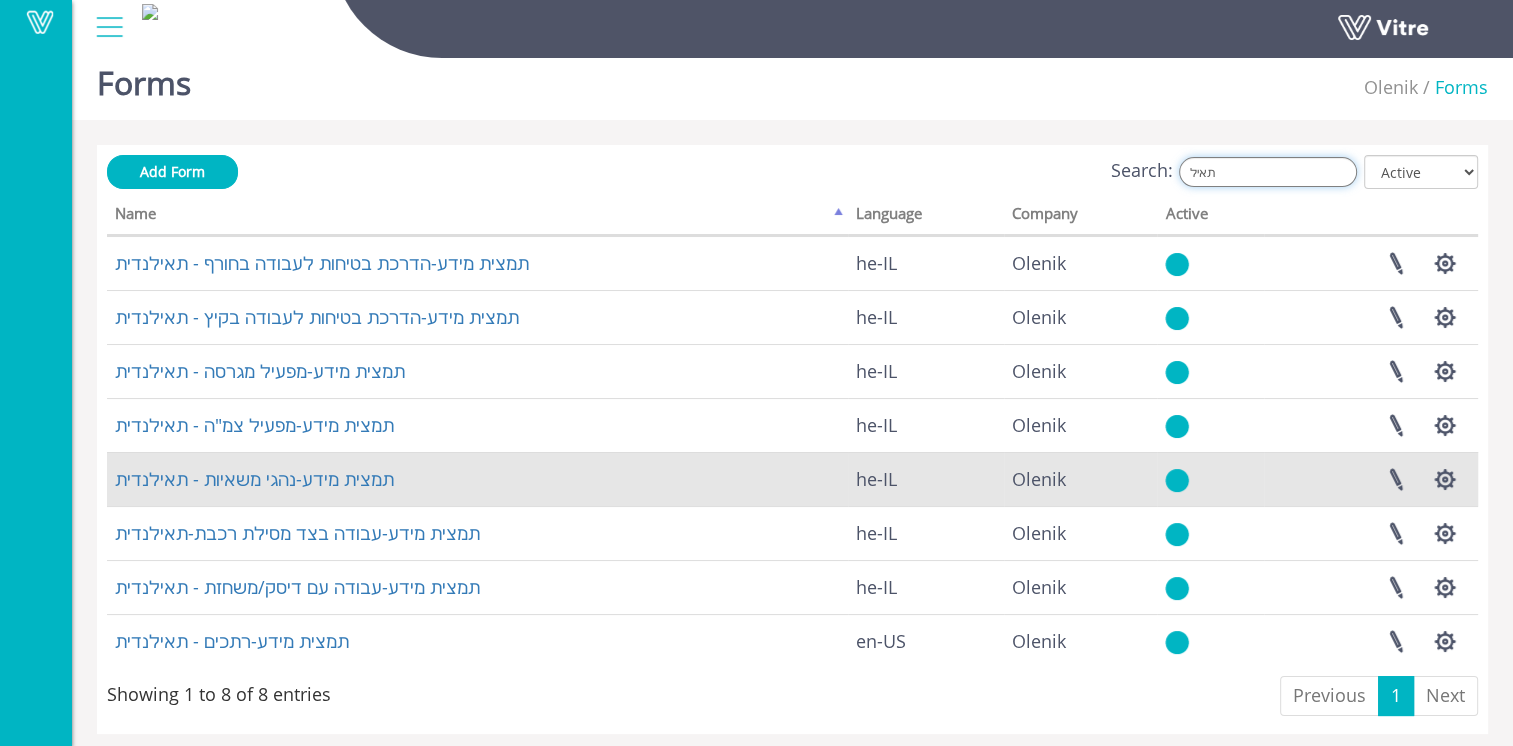 scroll, scrollTop: 27, scrollLeft: 0, axis: vertical 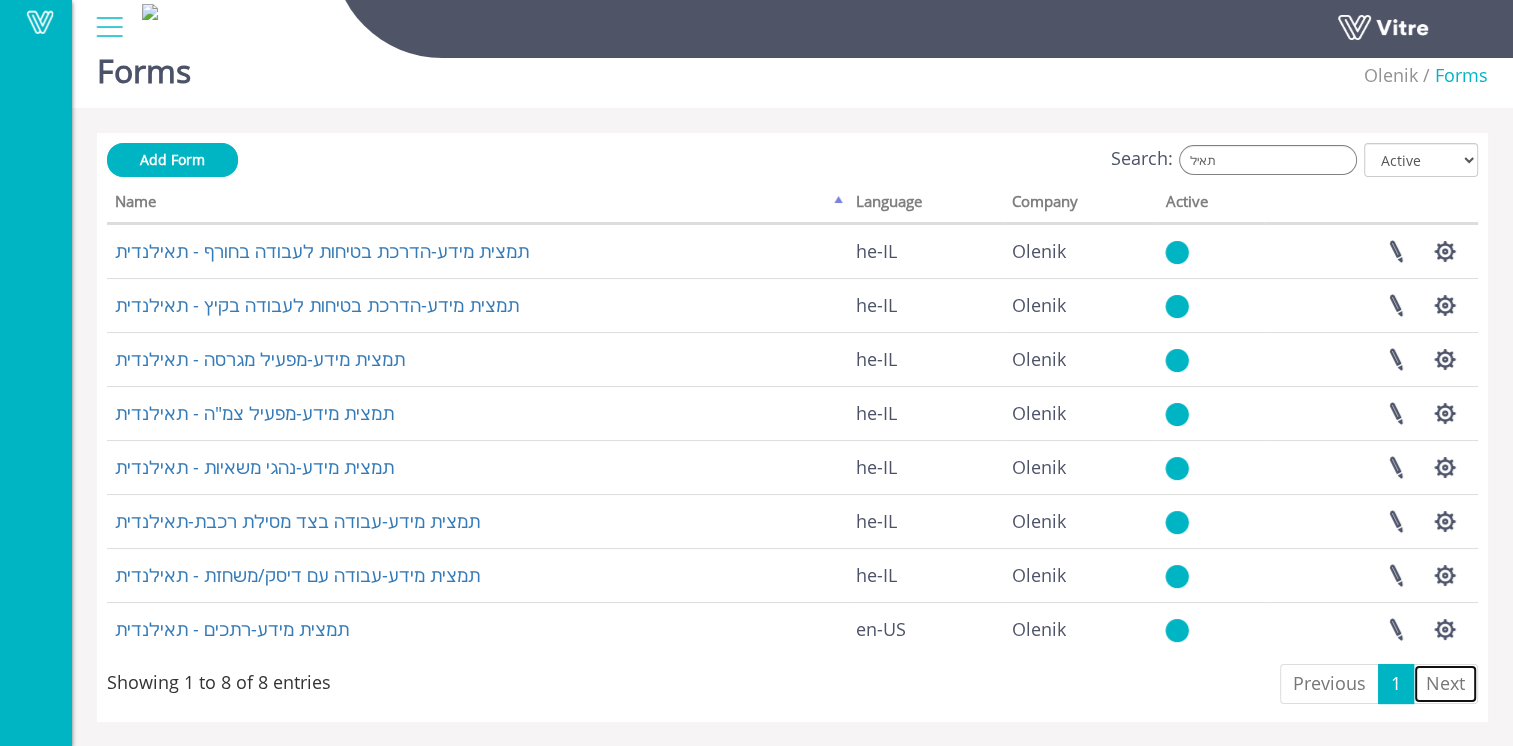 click on "Next" at bounding box center (1445, 684) 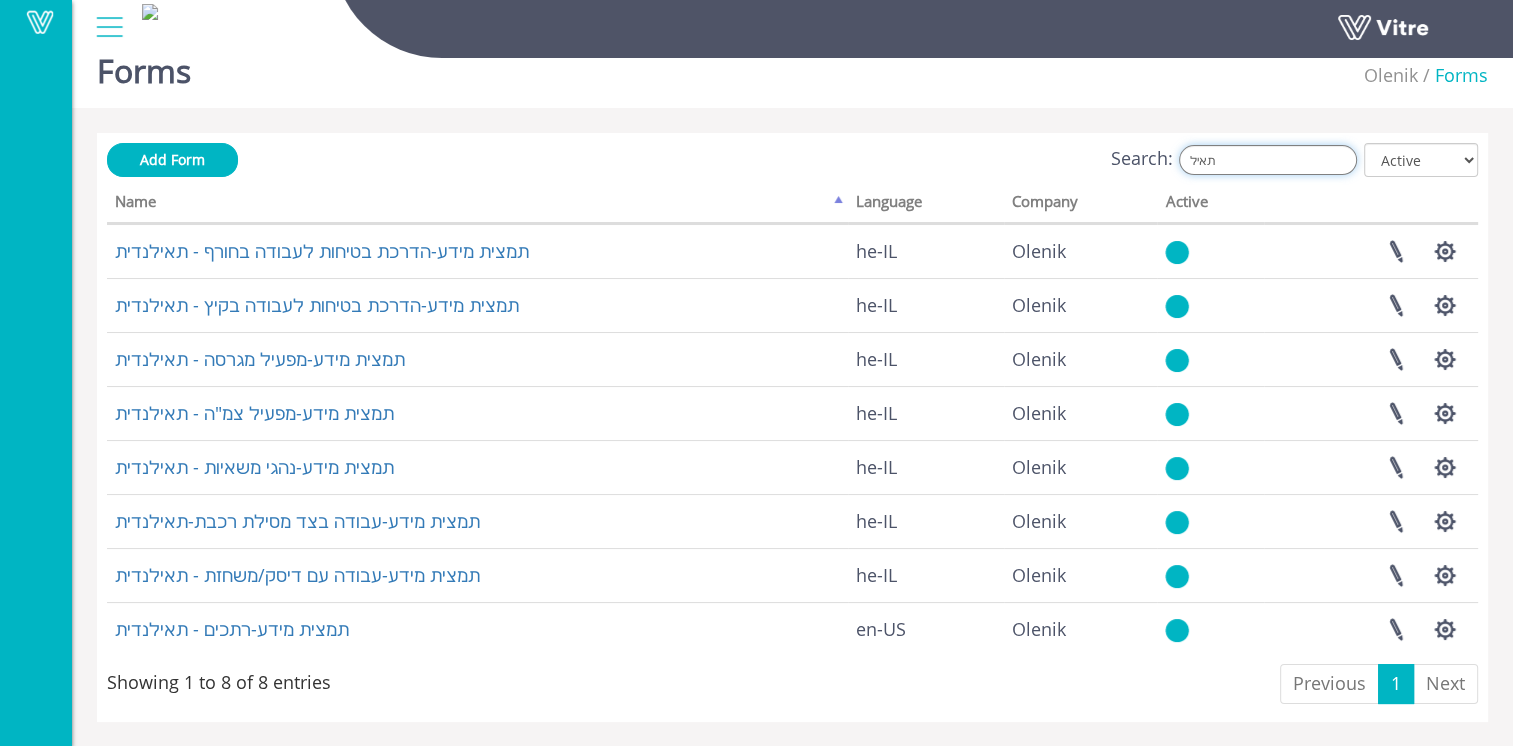 click on "תאיל" at bounding box center [1268, 160] 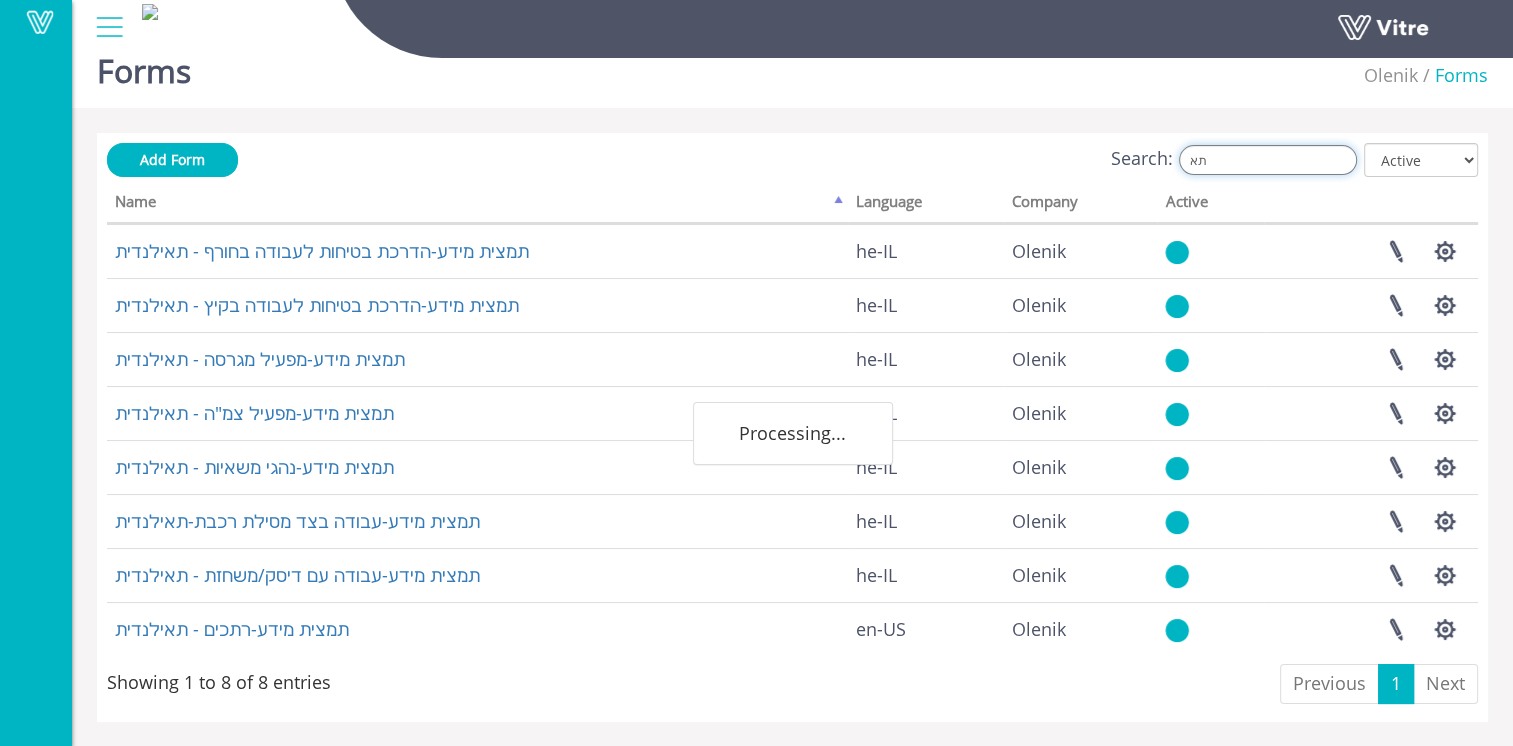 type on "ת" 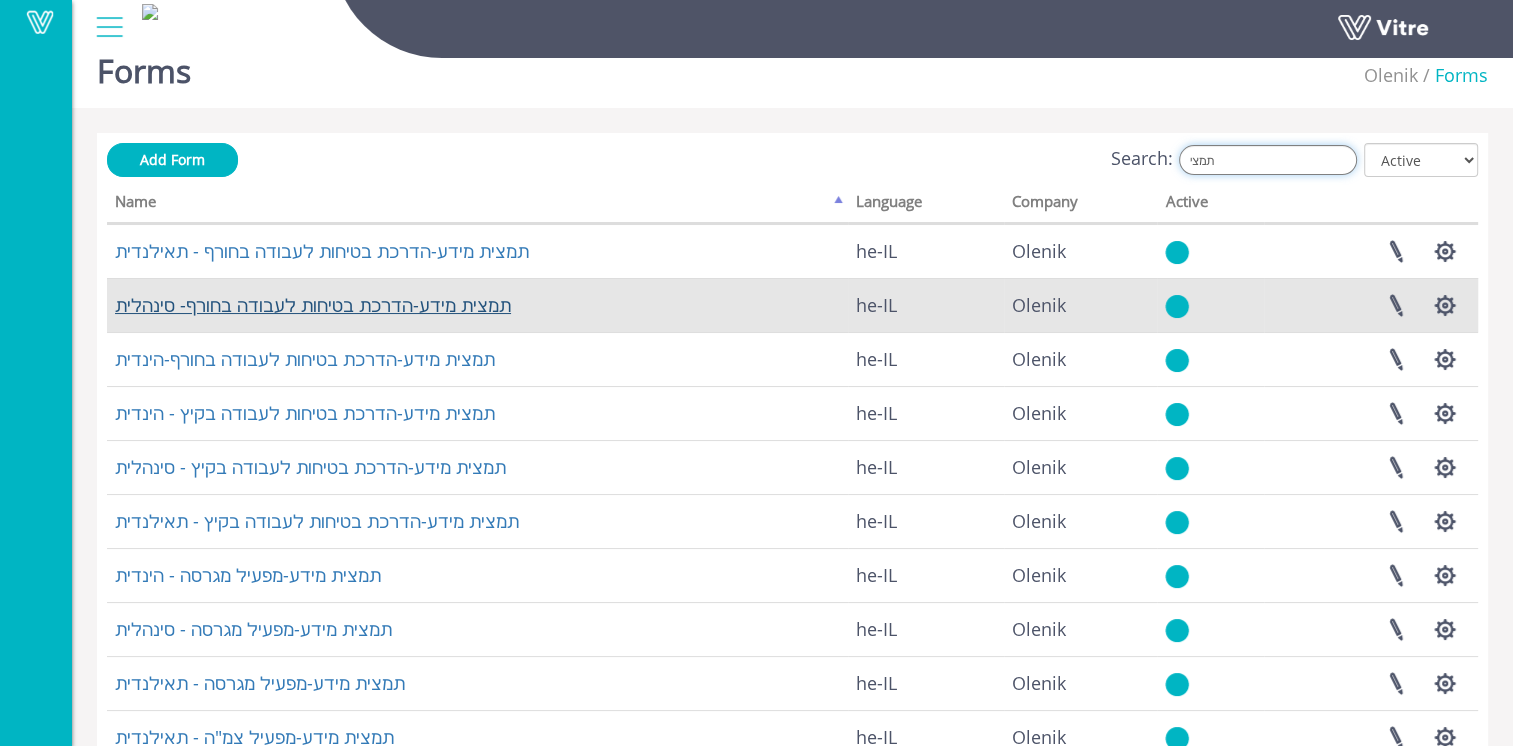 type on "תמצי" 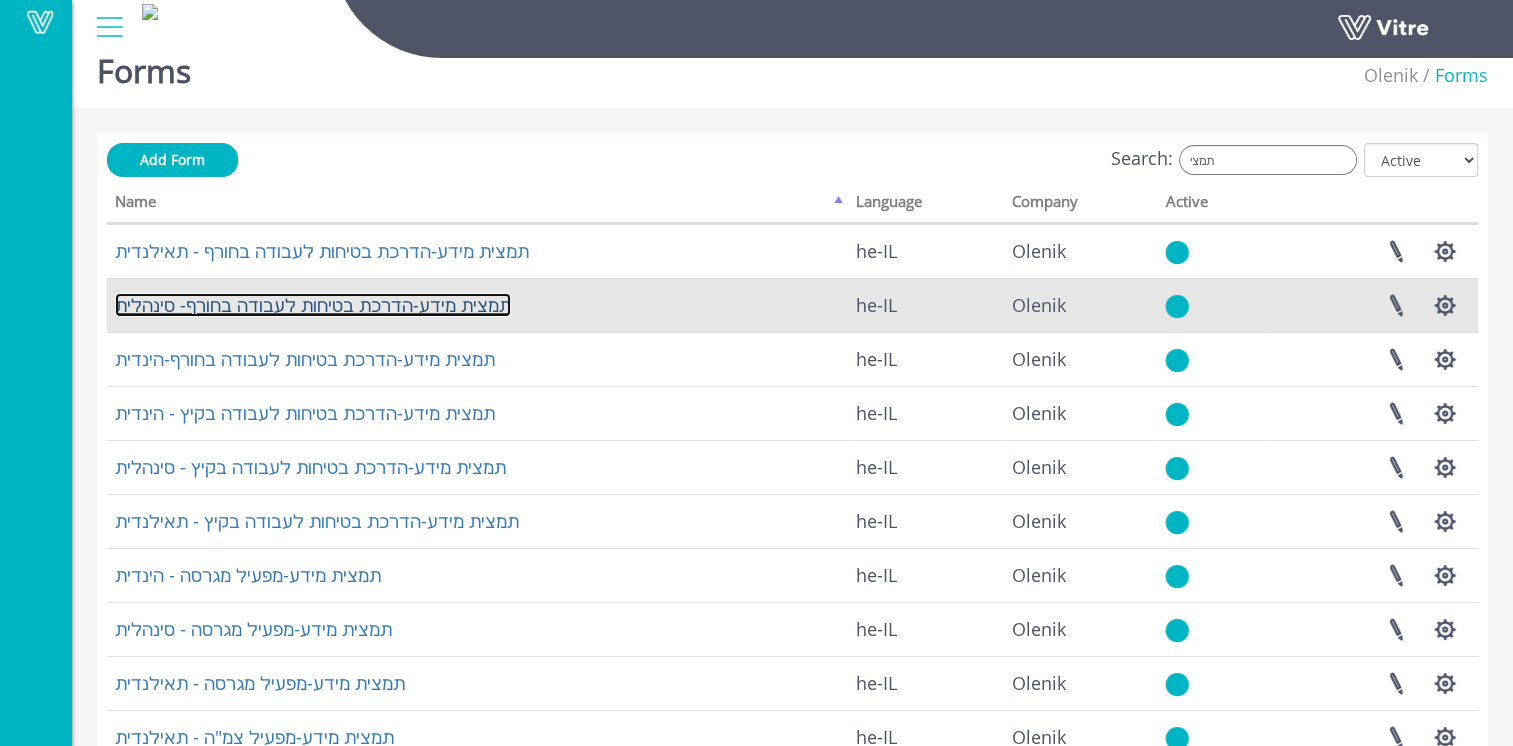 click on "תמצית מידע-הדרכת בטיחות לעבודה בחורף- סינהלית" at bounding box center [313, 305] 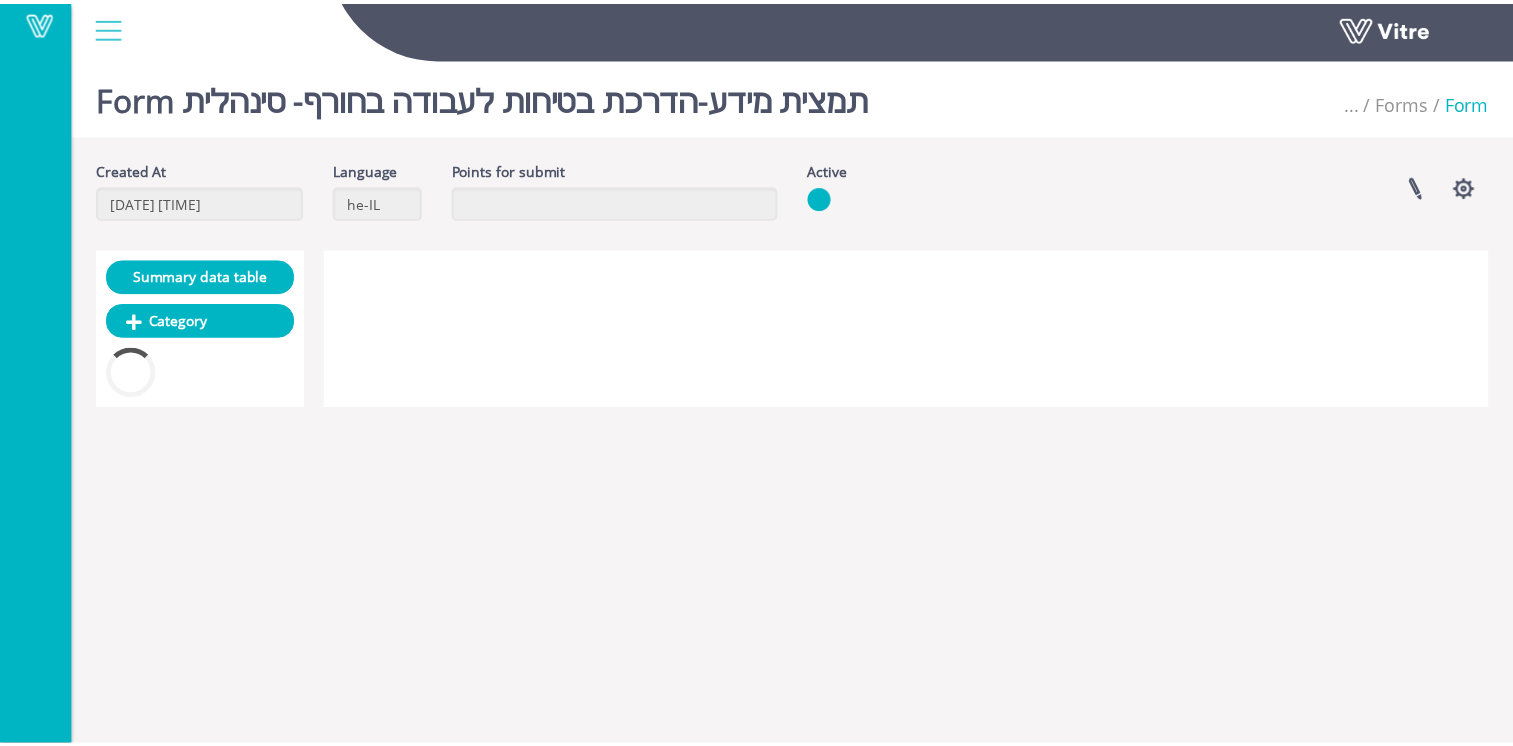 scroll, scrollTop: 0, scrollLeft: 0, axis: both 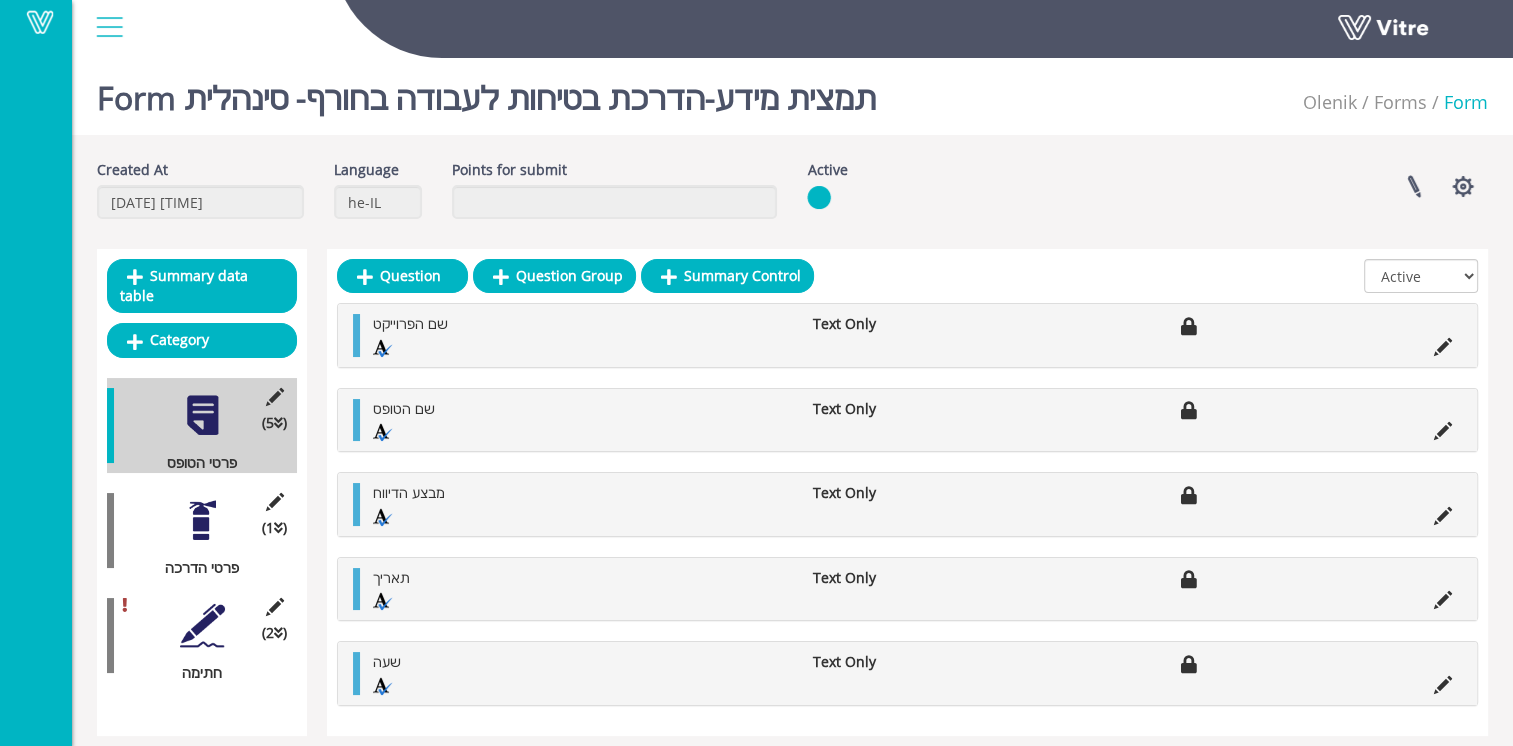 click at bounding box center (202, 625) 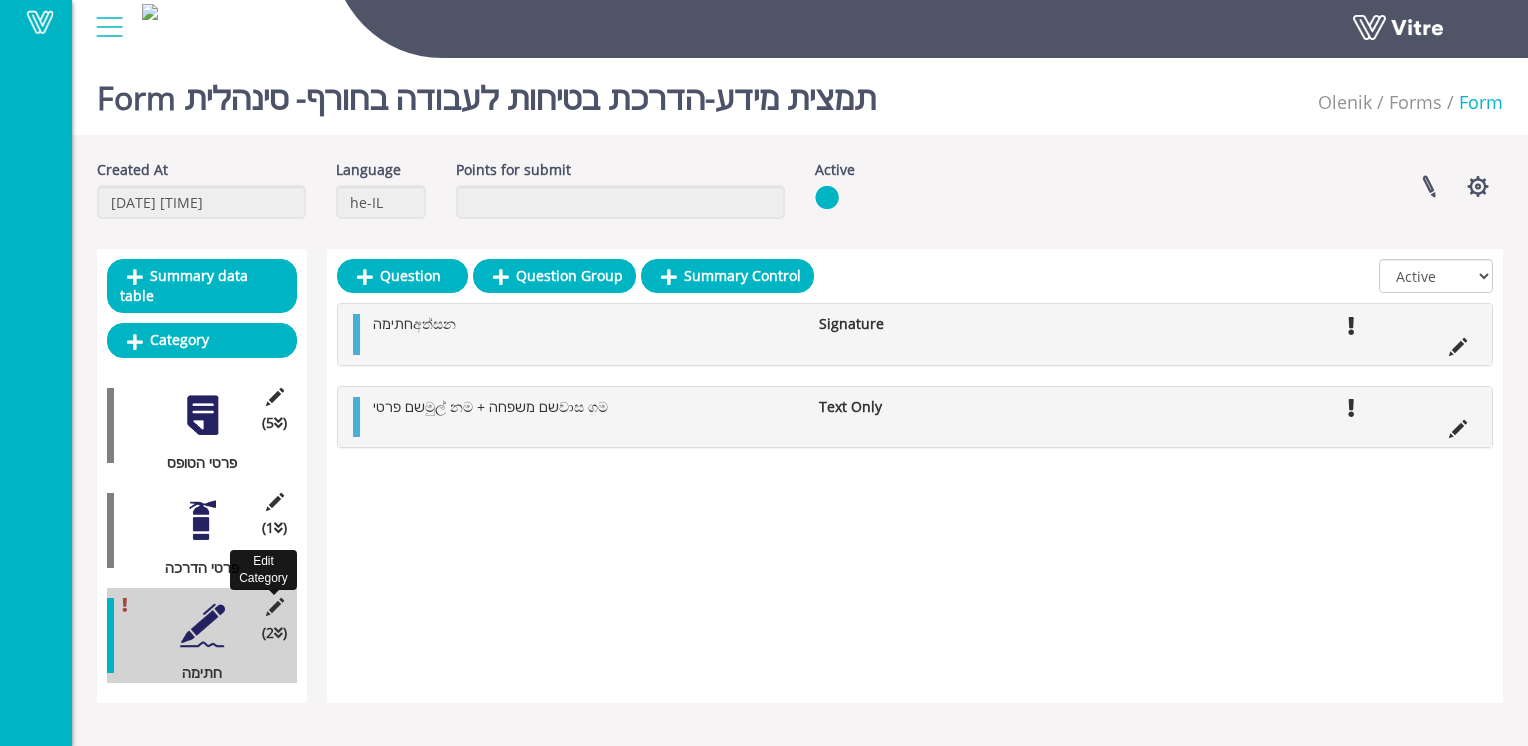 click at bounding box center [274, 607] 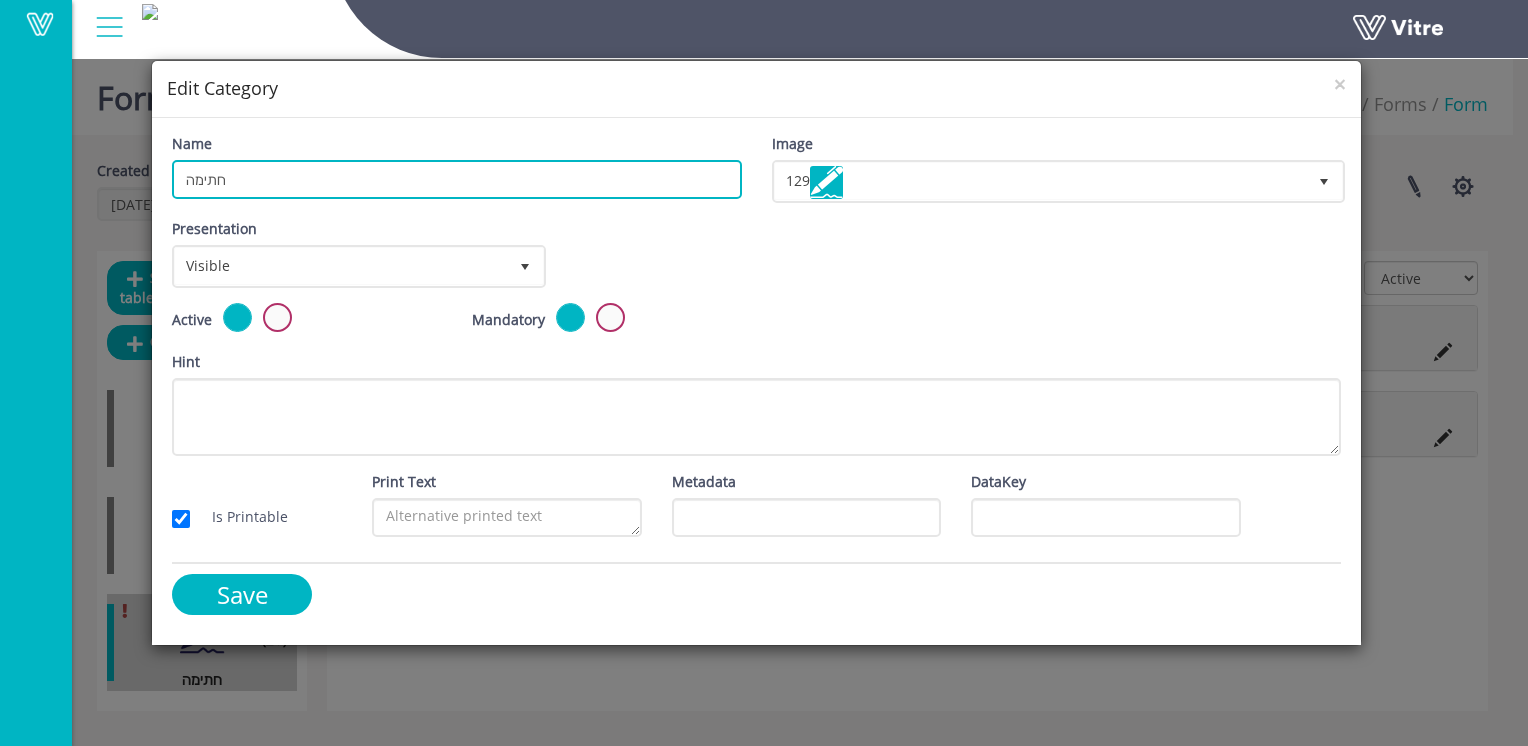 drag, startPoint x: 237, startPoint y: 181, endPoint x: 109, endPoint y: 172, distance: 128.31601 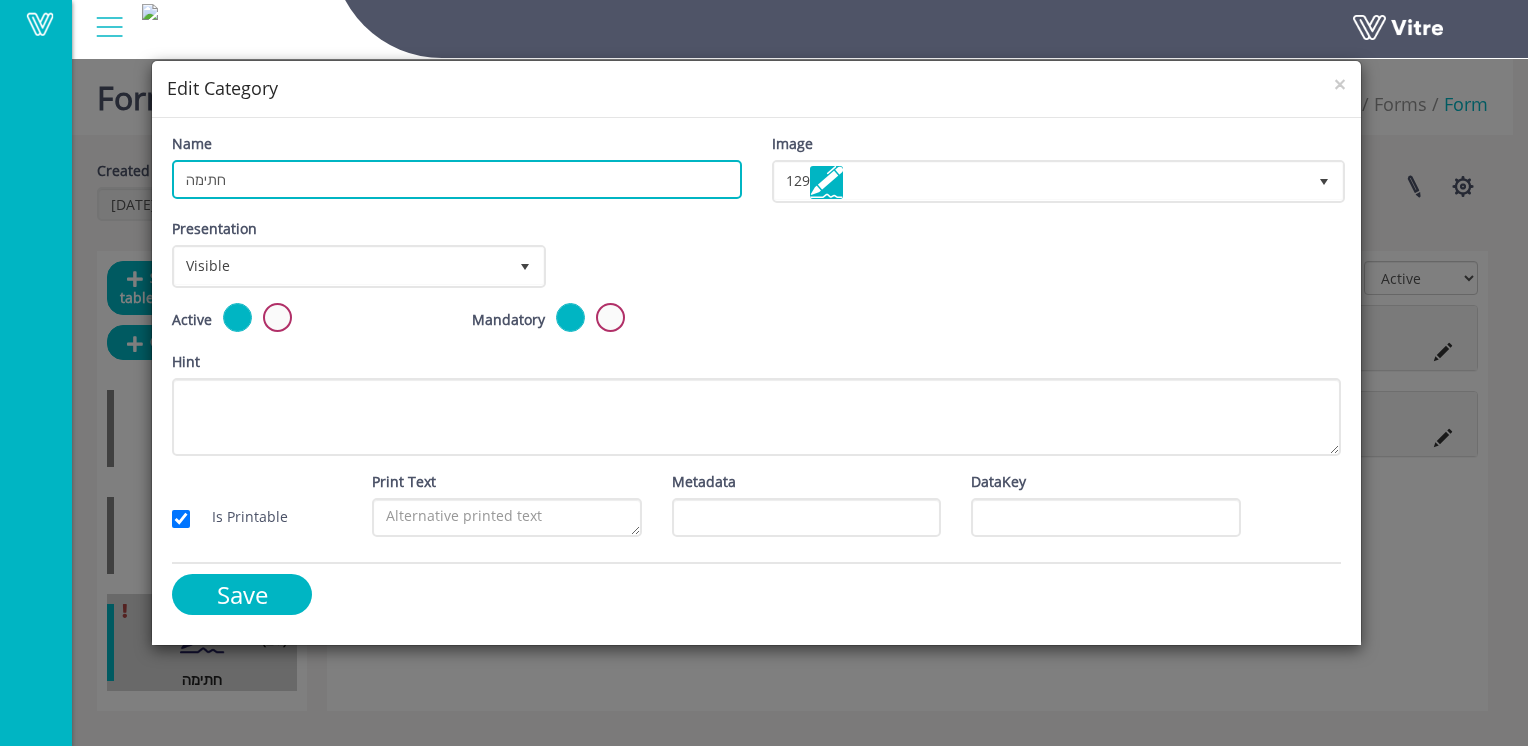 paste on "פרטי העובד ו" 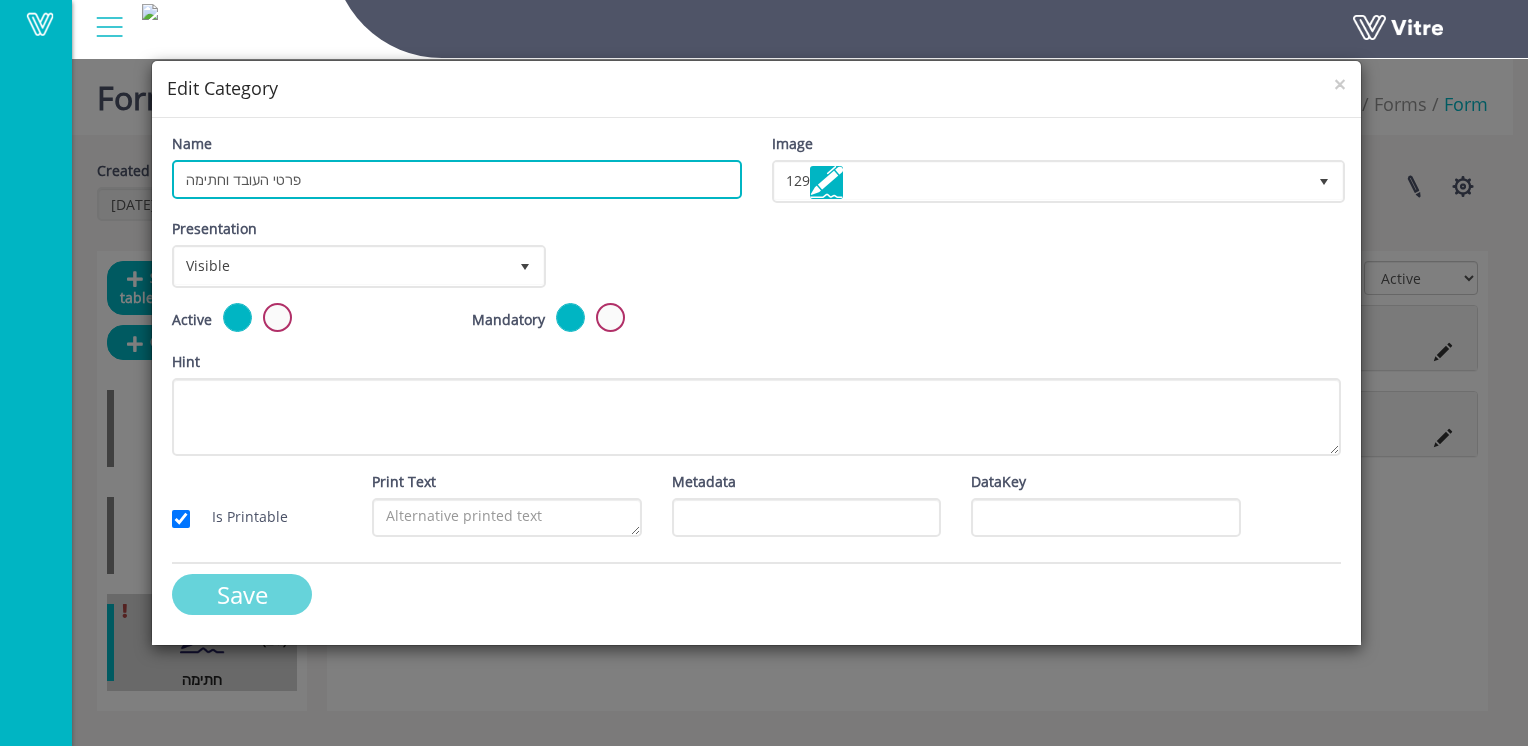 type on "פרטי העובד וחתימה" 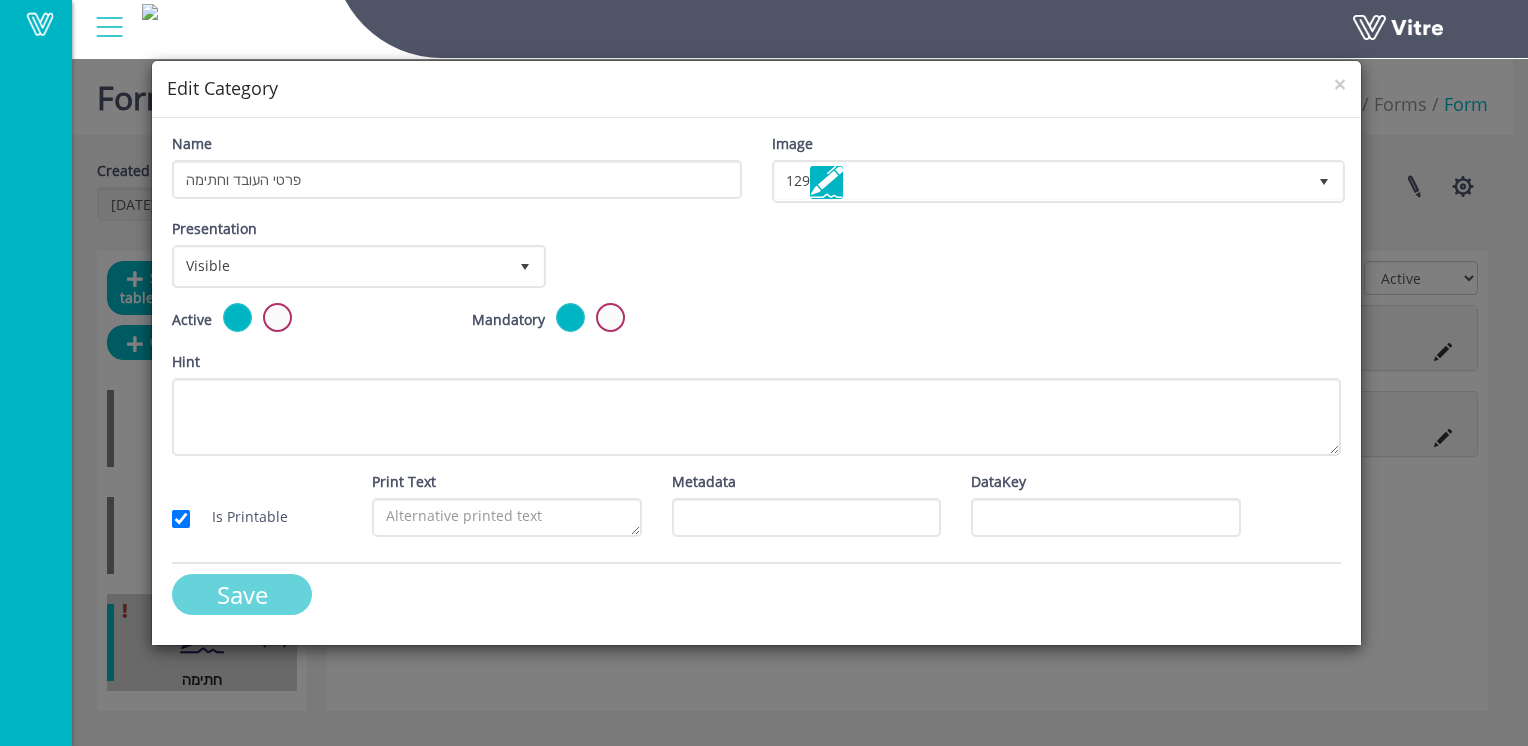 click on "Save" at bounding box center (242, 594) 